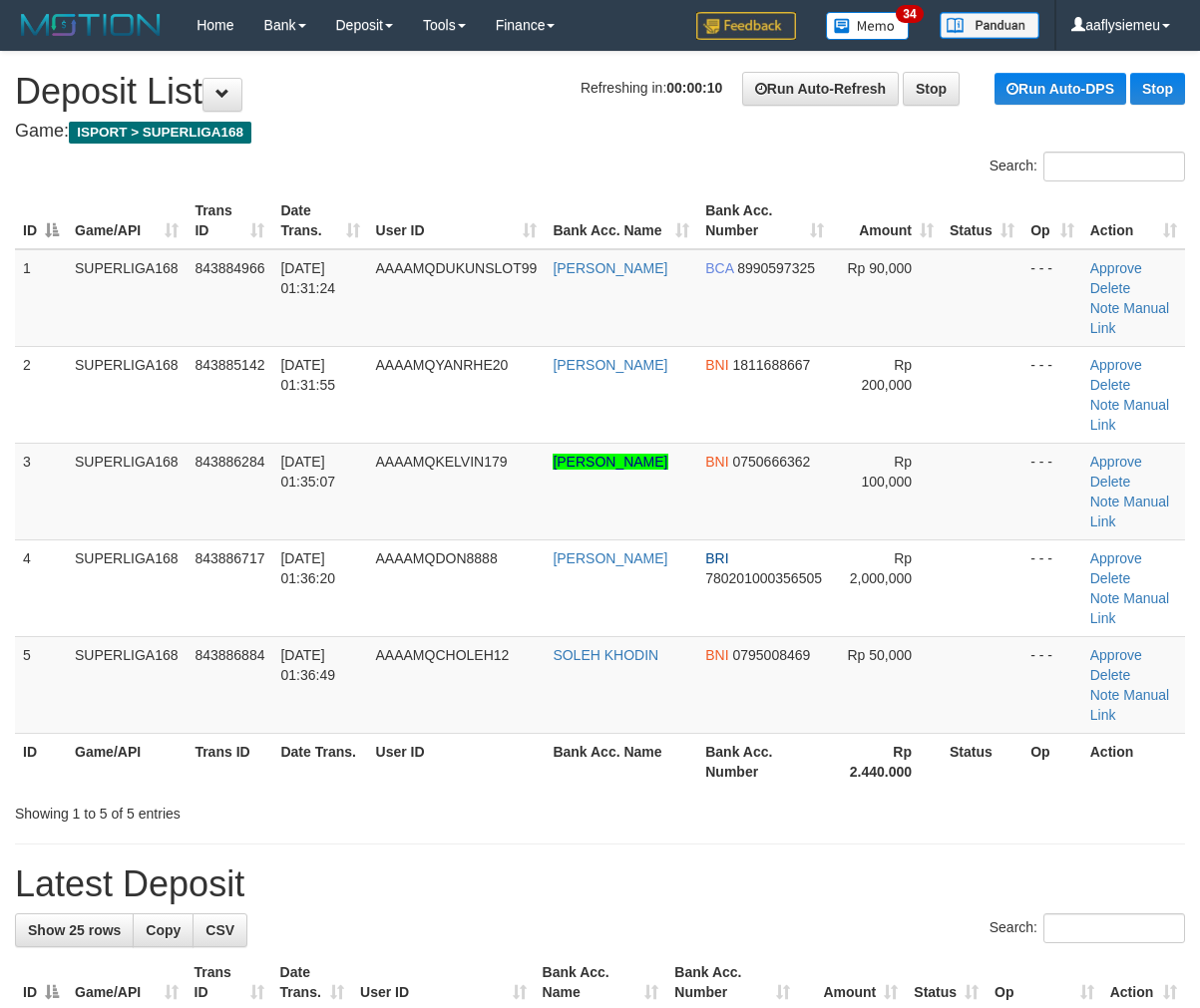 scroll, scrollTop: 0, scrollLeft: 0, axis: both 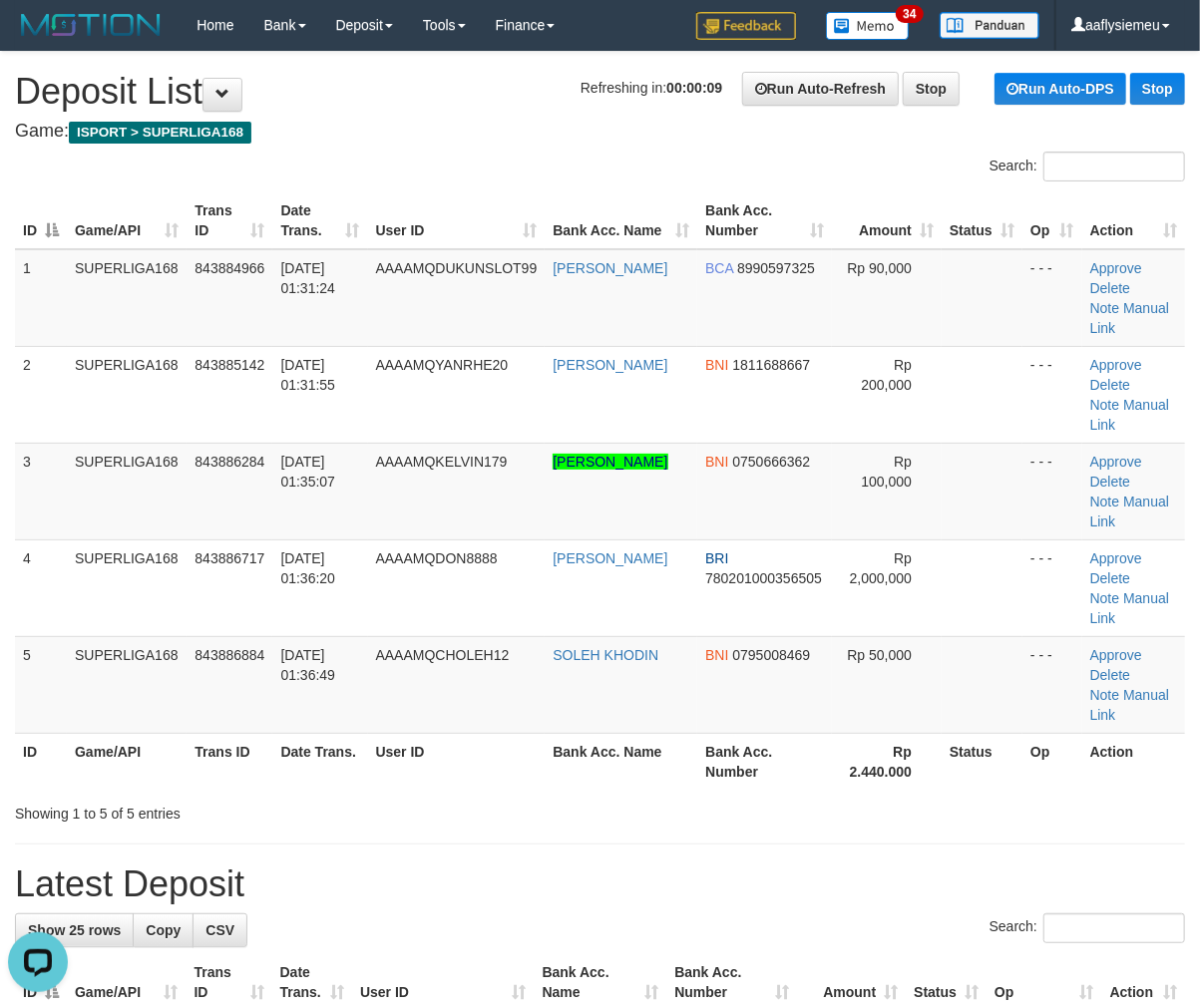 click on "User ID" at bounding box center [457, 761] 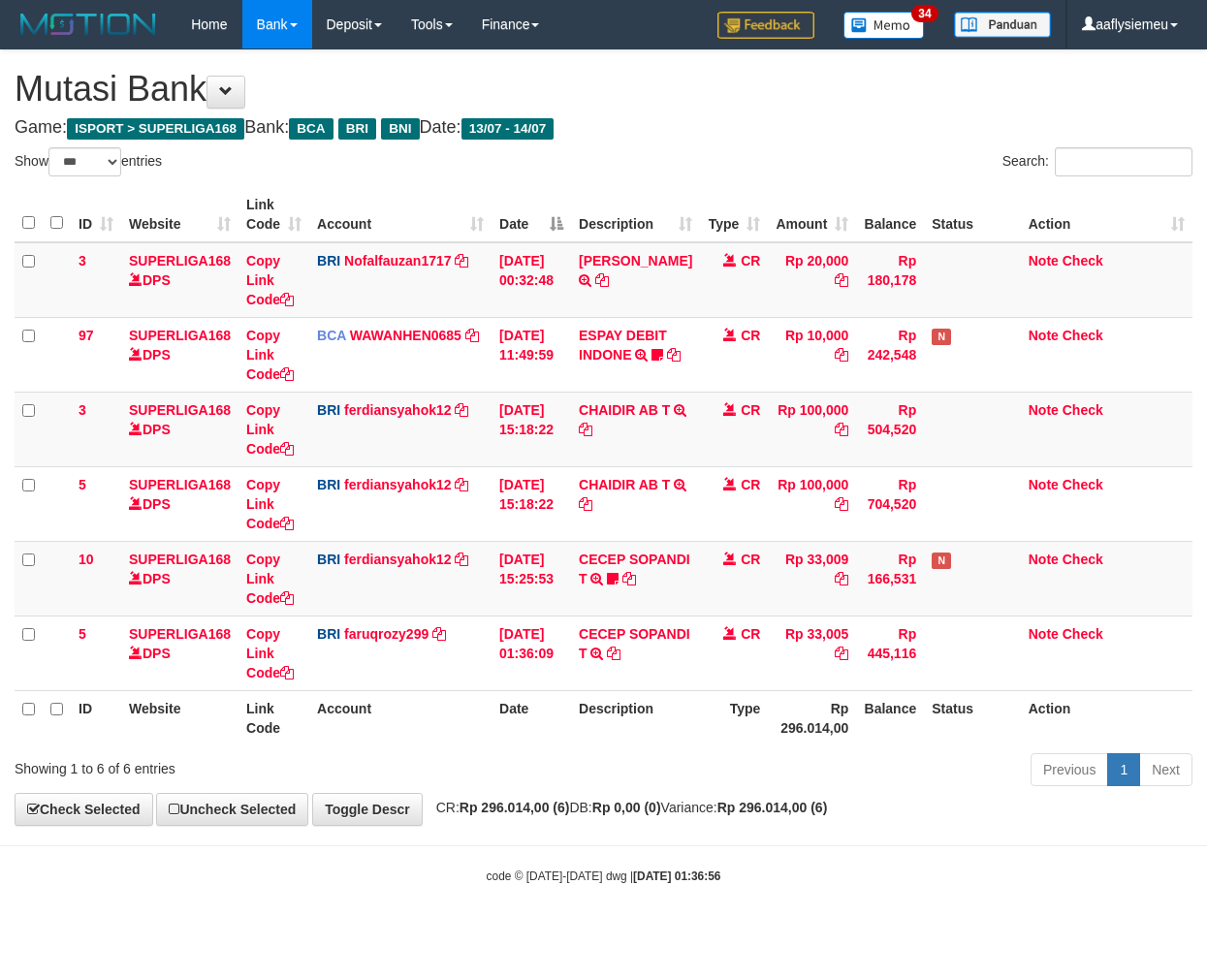 select on "***" 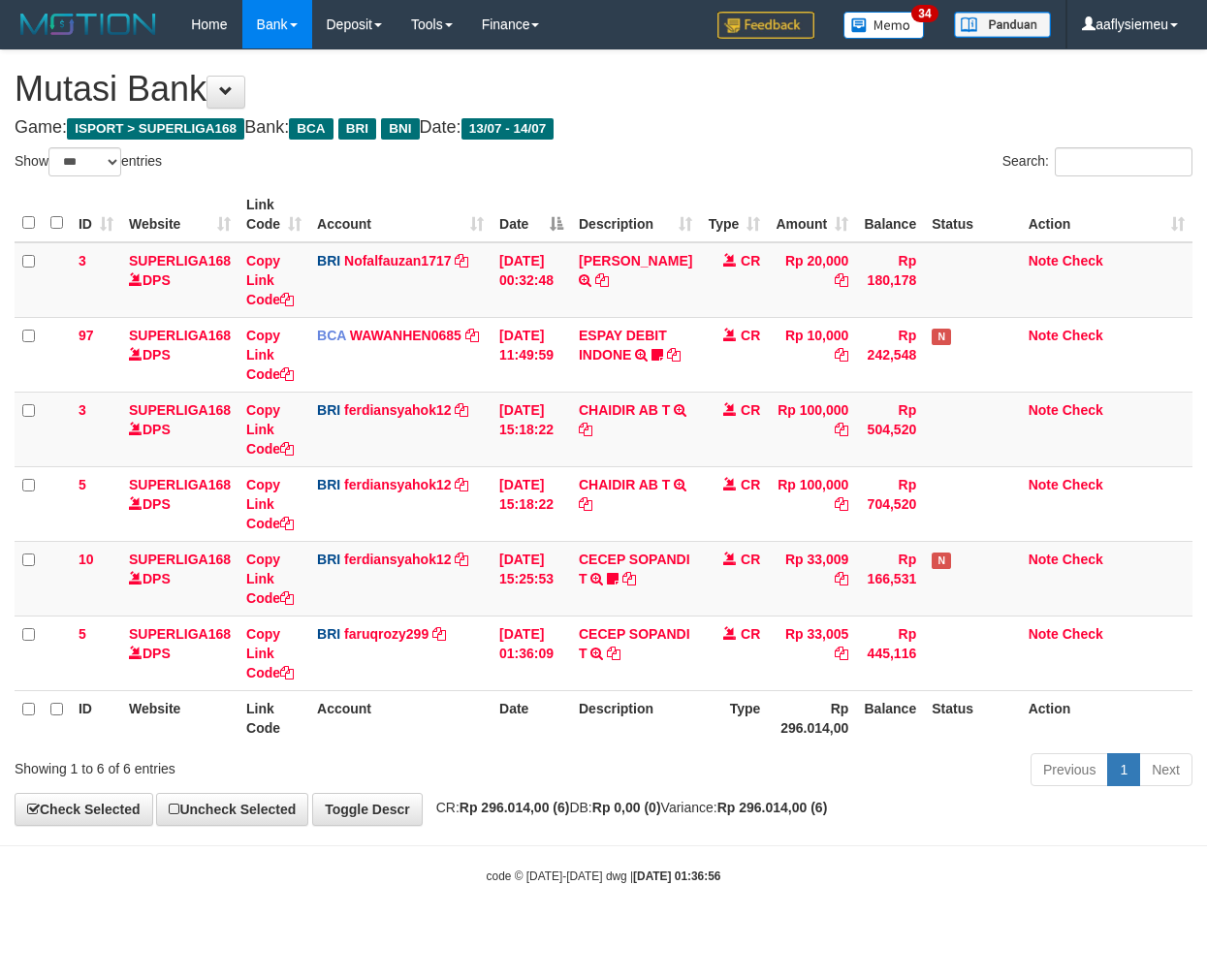 scroll, scrollTop: 0, scrollLeft: 0, axis: both 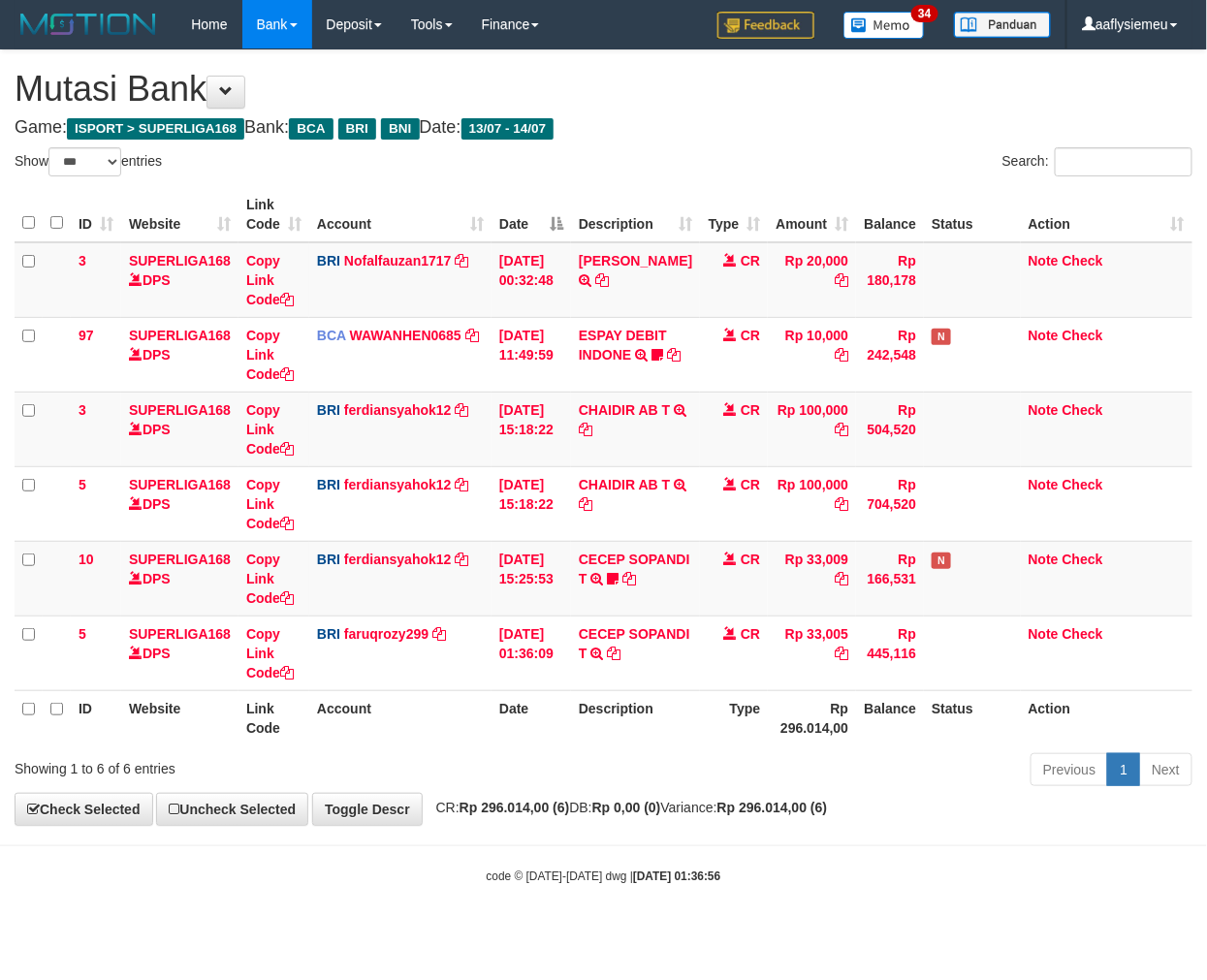 click on "Toggle navigation
Home
Bank
Account List
Load
By Website
Group
[ISPORT]													SUPERLIGA168
By Load Group (DPS)
34" at bounding box center [603, 466] 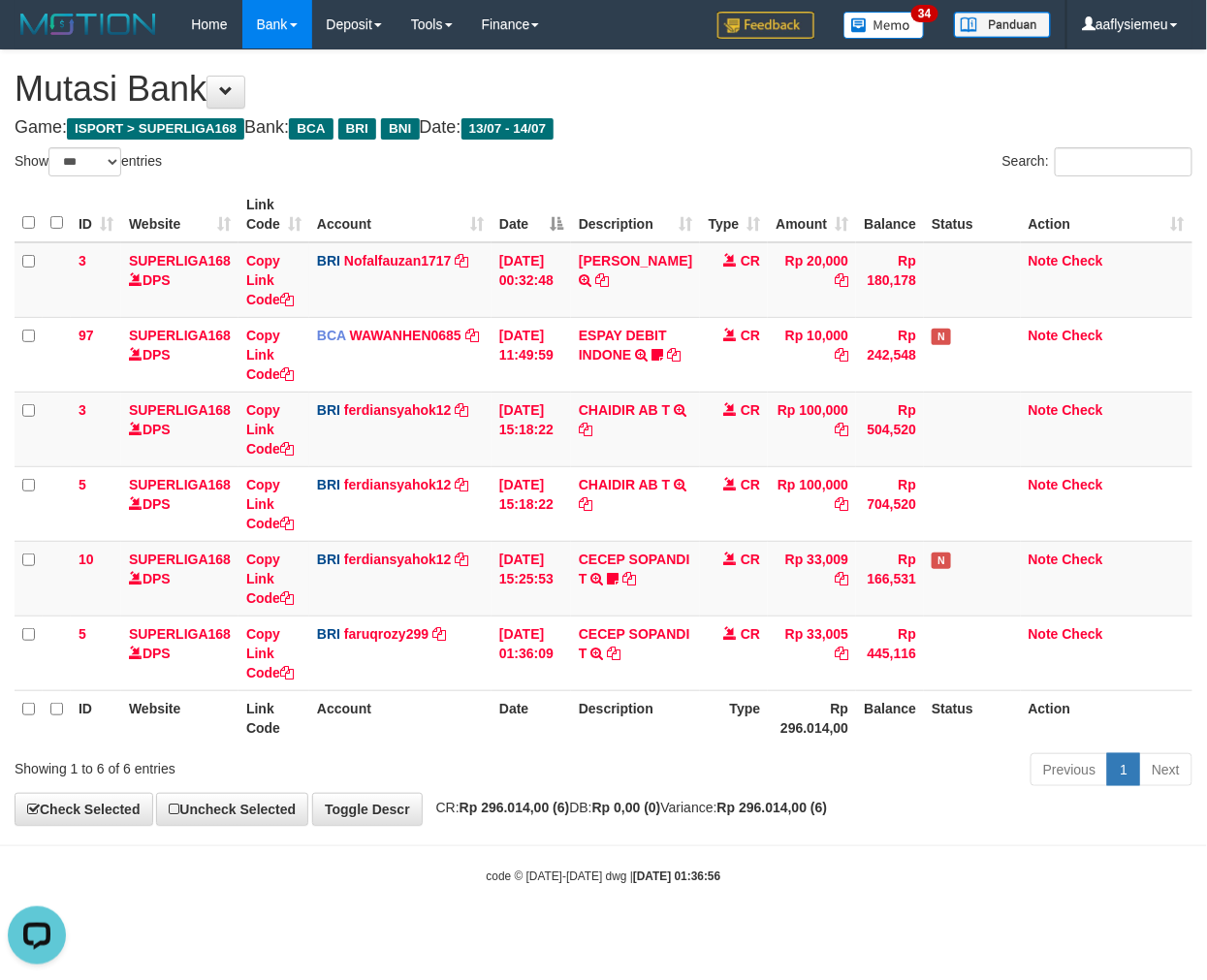 scroll, scrollTop: 0, scrollLeft: 0, axis: both 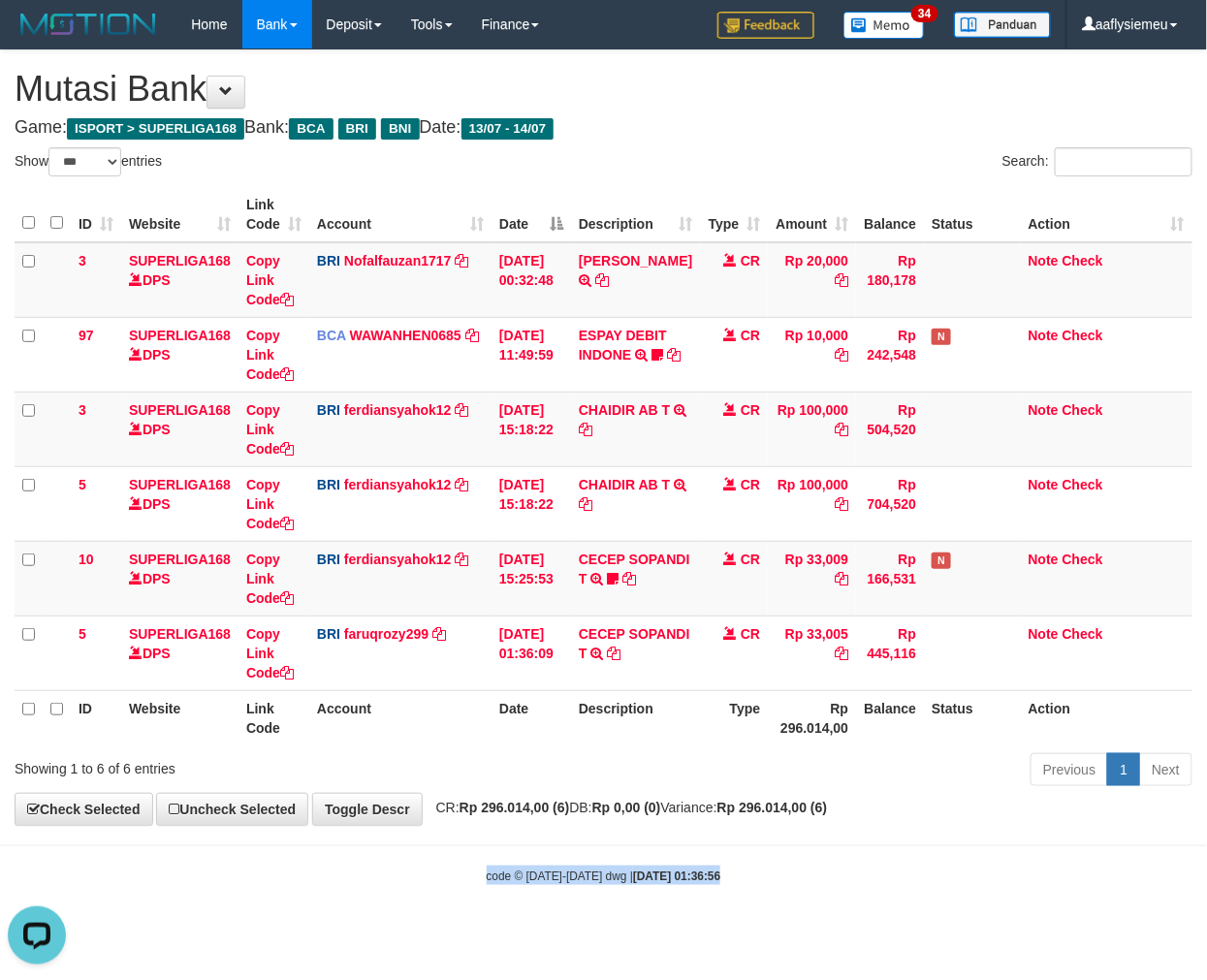click on "code © 2012-2018 dwg |  2025/07/14 01:36:56" at bounding box center (603, 875) 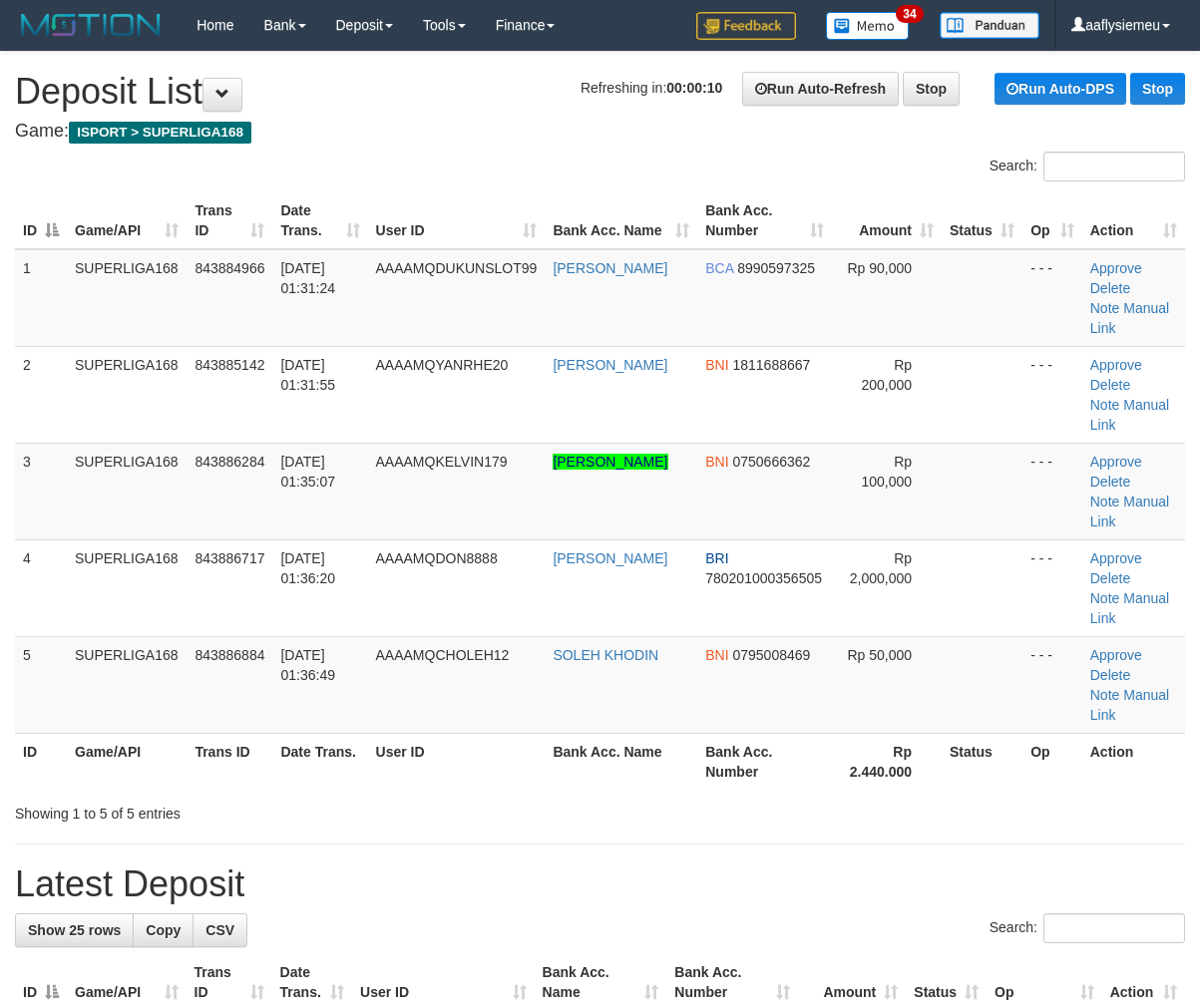 scroll, scrollTop: 0, scrollLeft: 0, axis: both 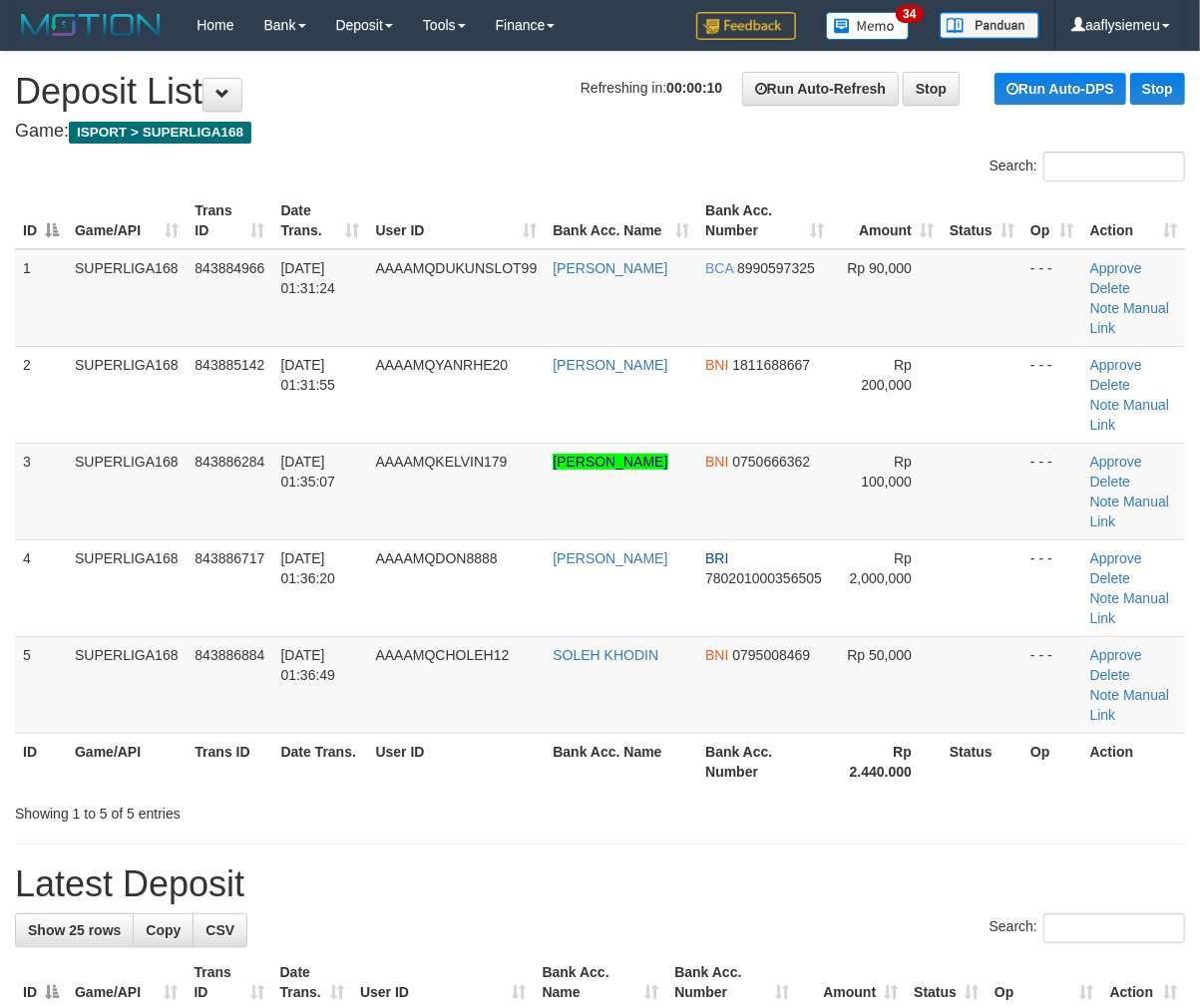 drag, startPoint x: 544, startPoint y: 766, endPoint x: 527, endPoint y: 781, distance: 22.671568 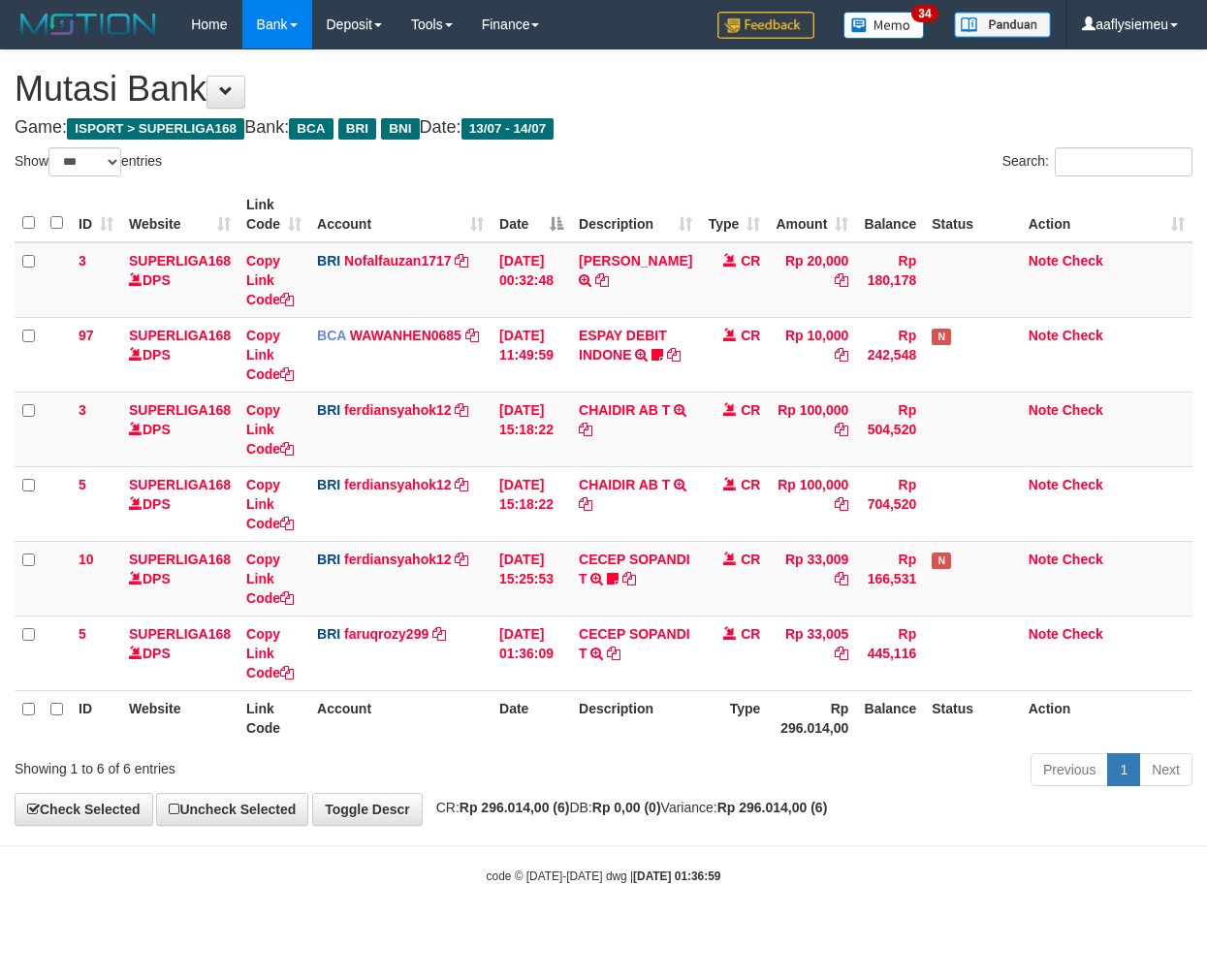 select on "***" 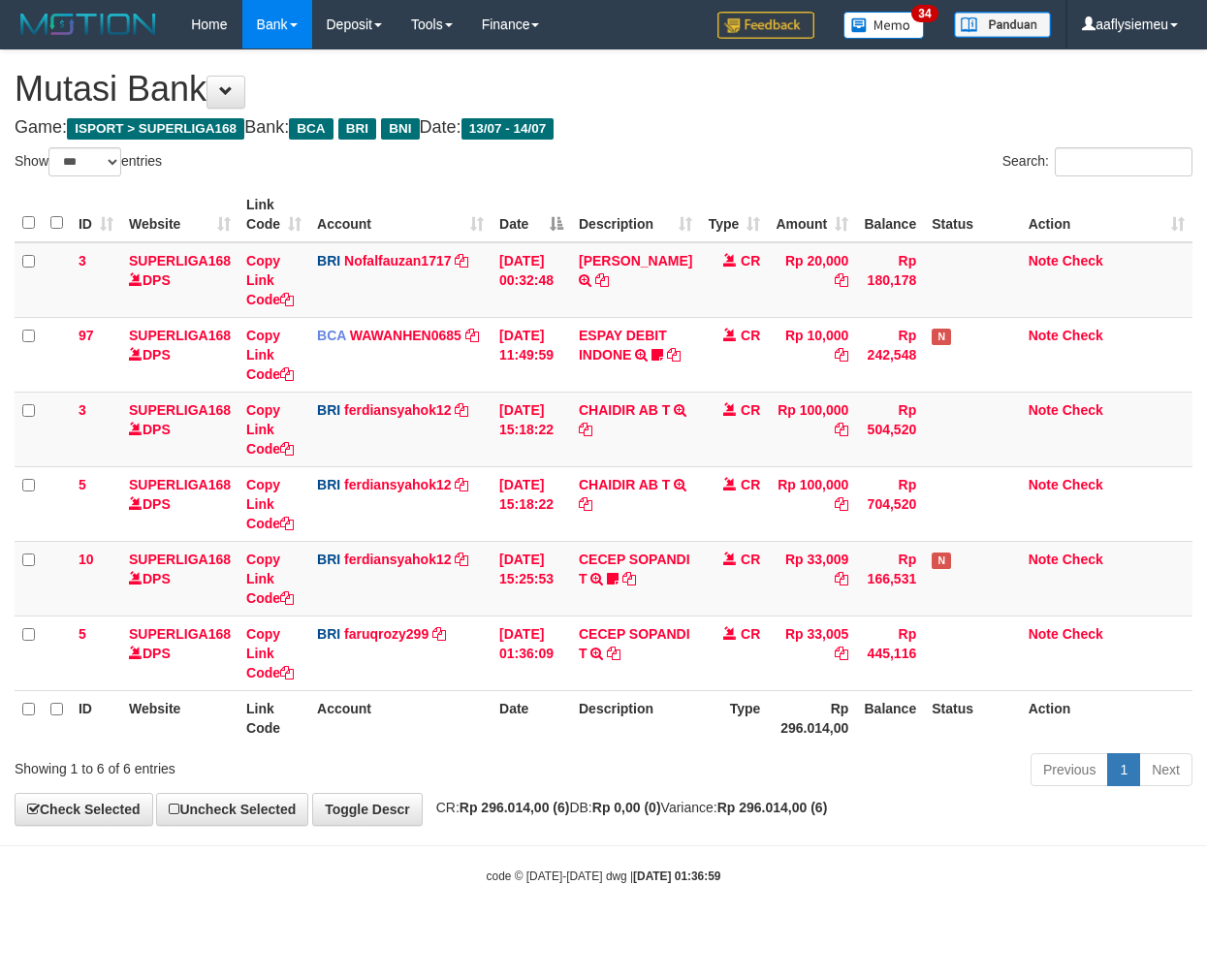 scroll, scrollTop: 0, scrollLeft: 0, axis: both 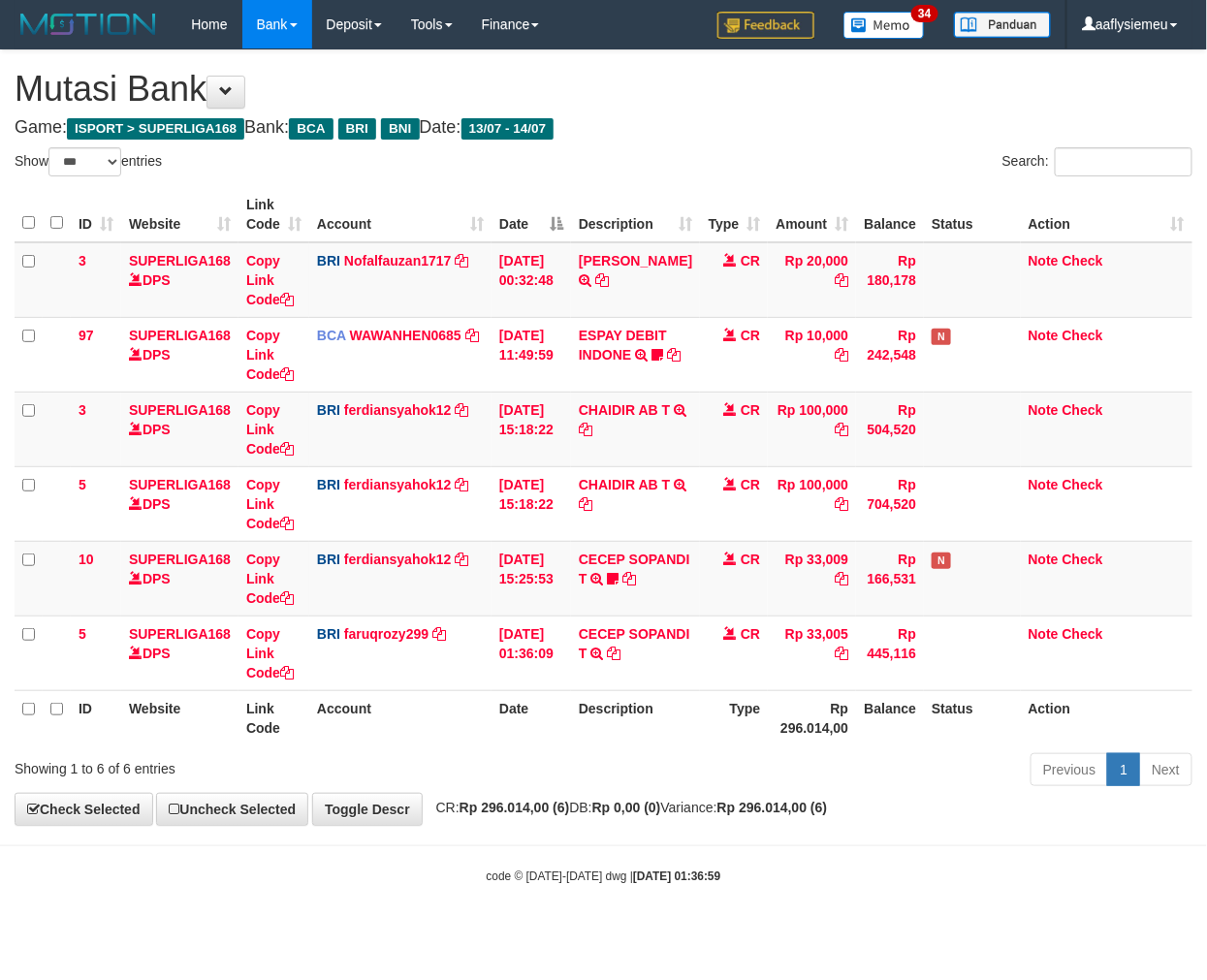 click on "code © 2012-2018 dwg |  2025/07/14 01:36:59" at bounding box center [603, 875] 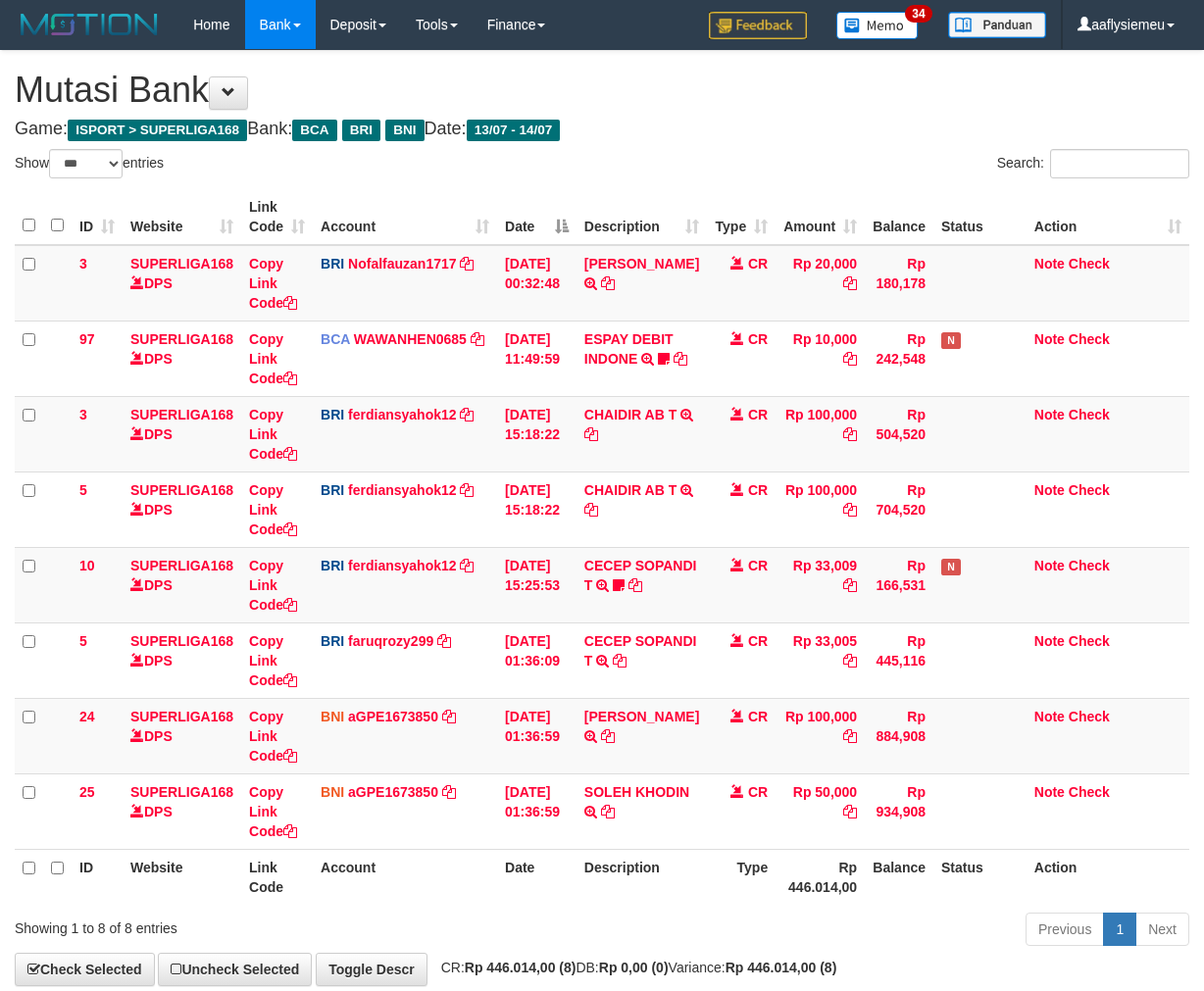 select on "***" 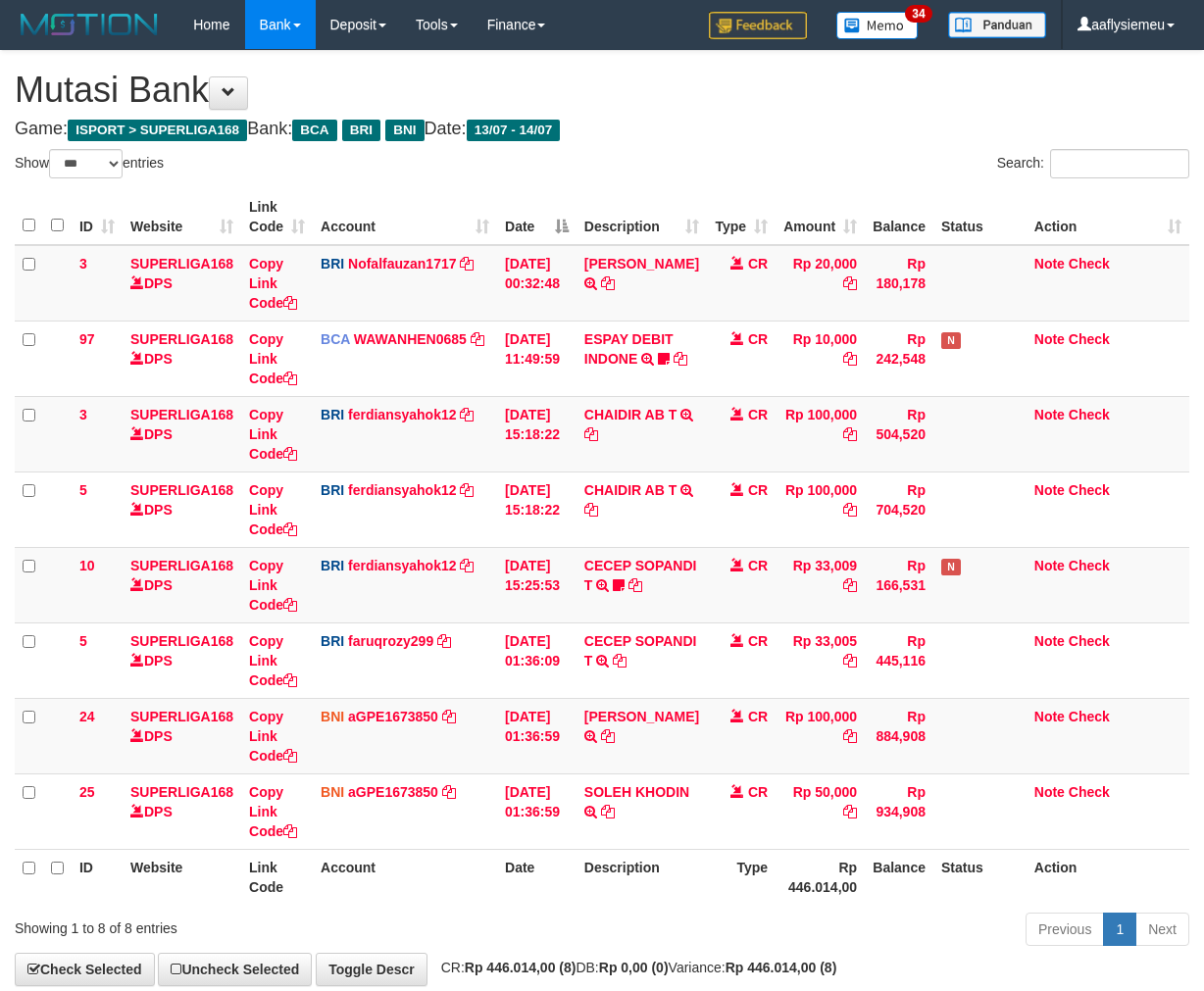 scroll, scrollTop: 0, scrollLeft: 0, axis: both 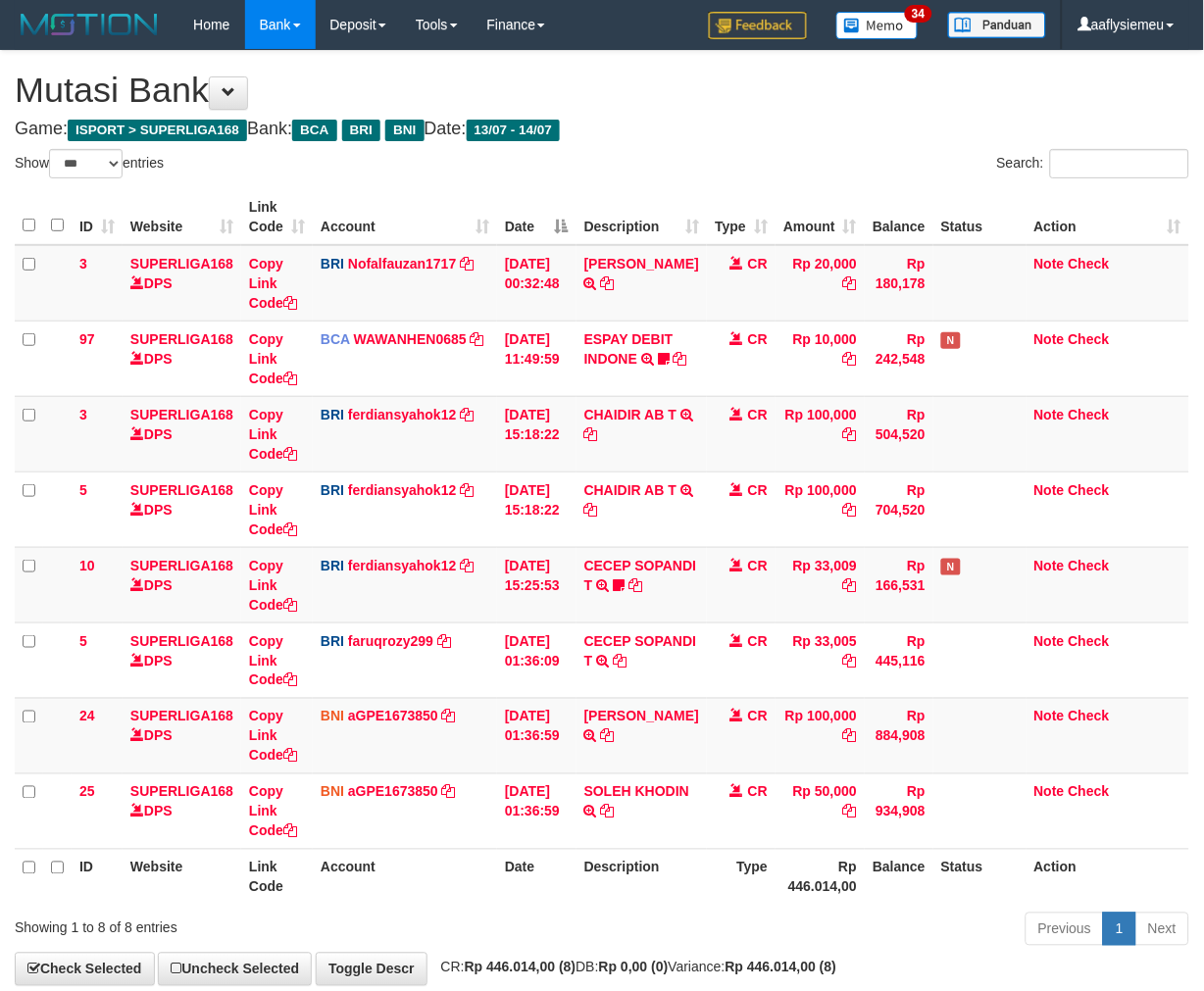 click on "Description" at bounding box center (641, 876) 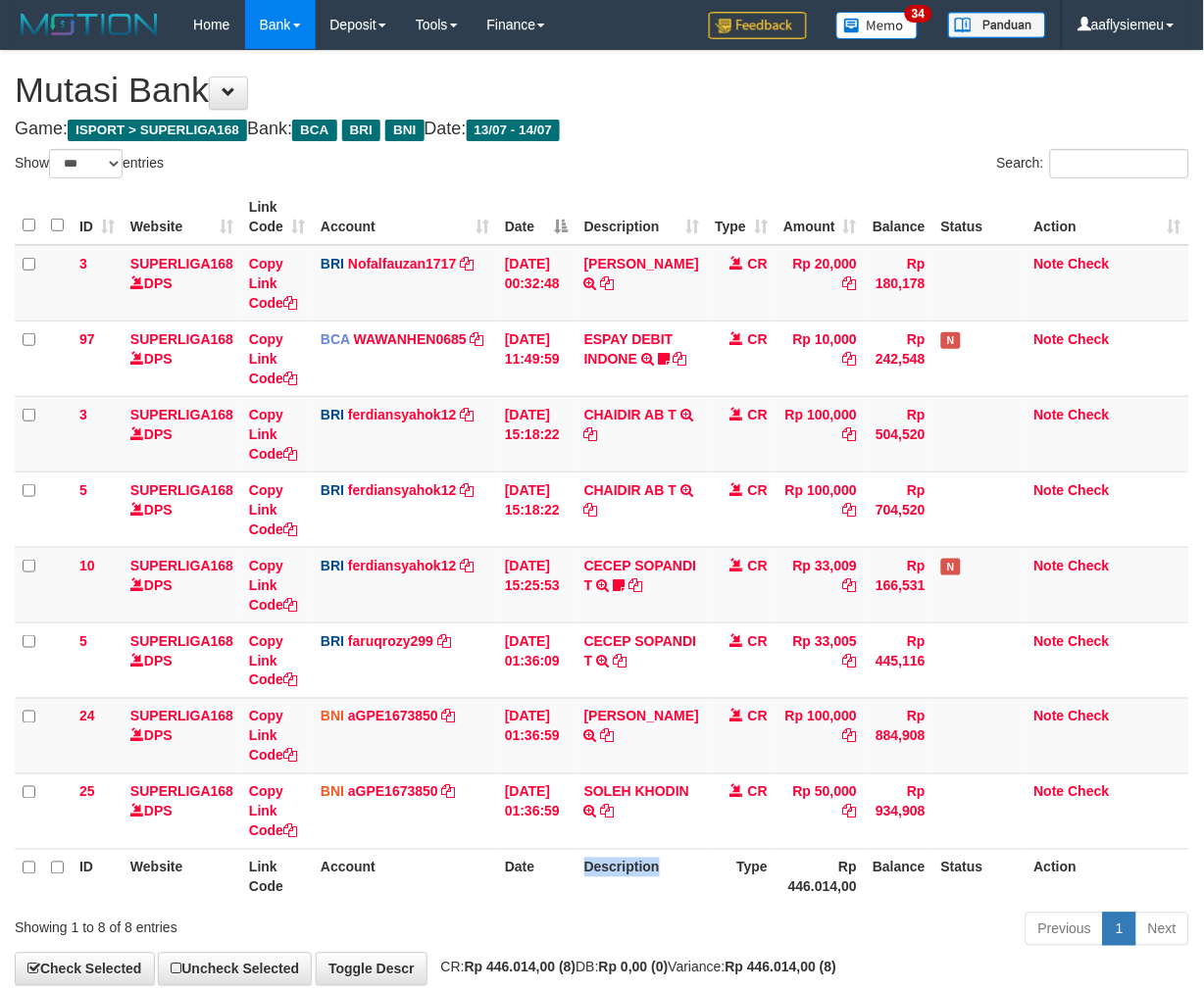click on "Description" at bounding box center (641, 876) 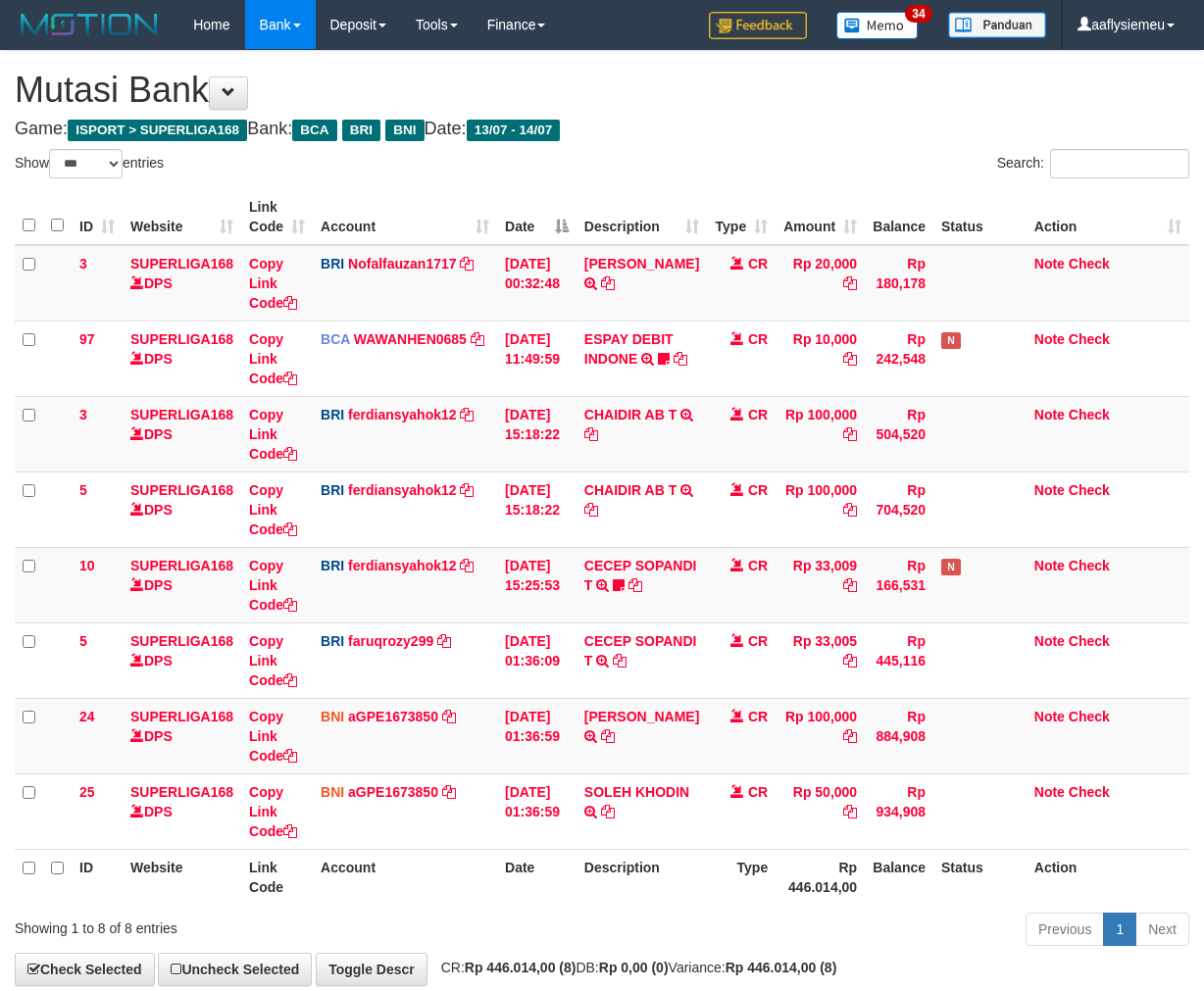 select on "***" 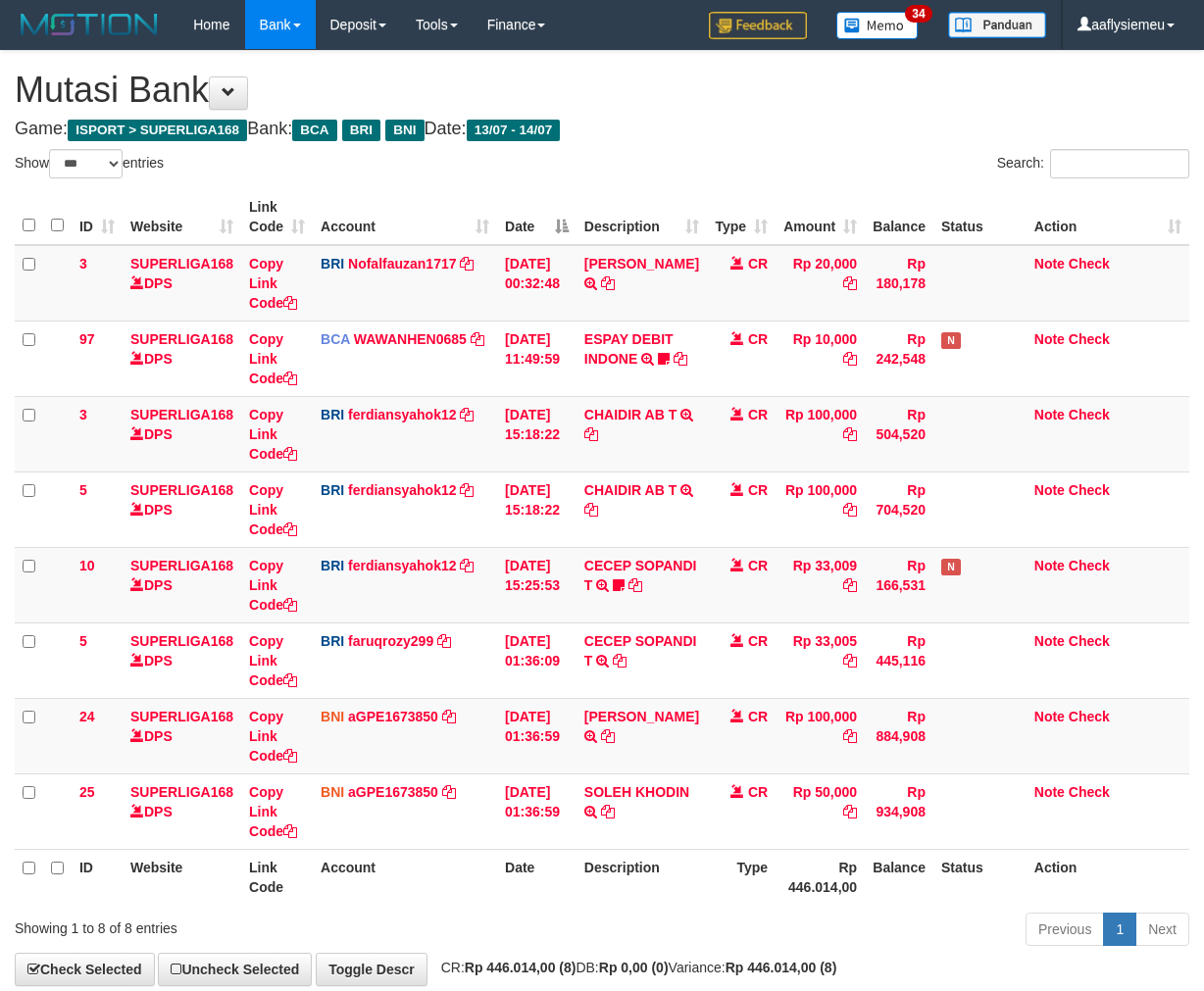 scroll, scrollTop: 0, scrollLeft: 0, axis: both 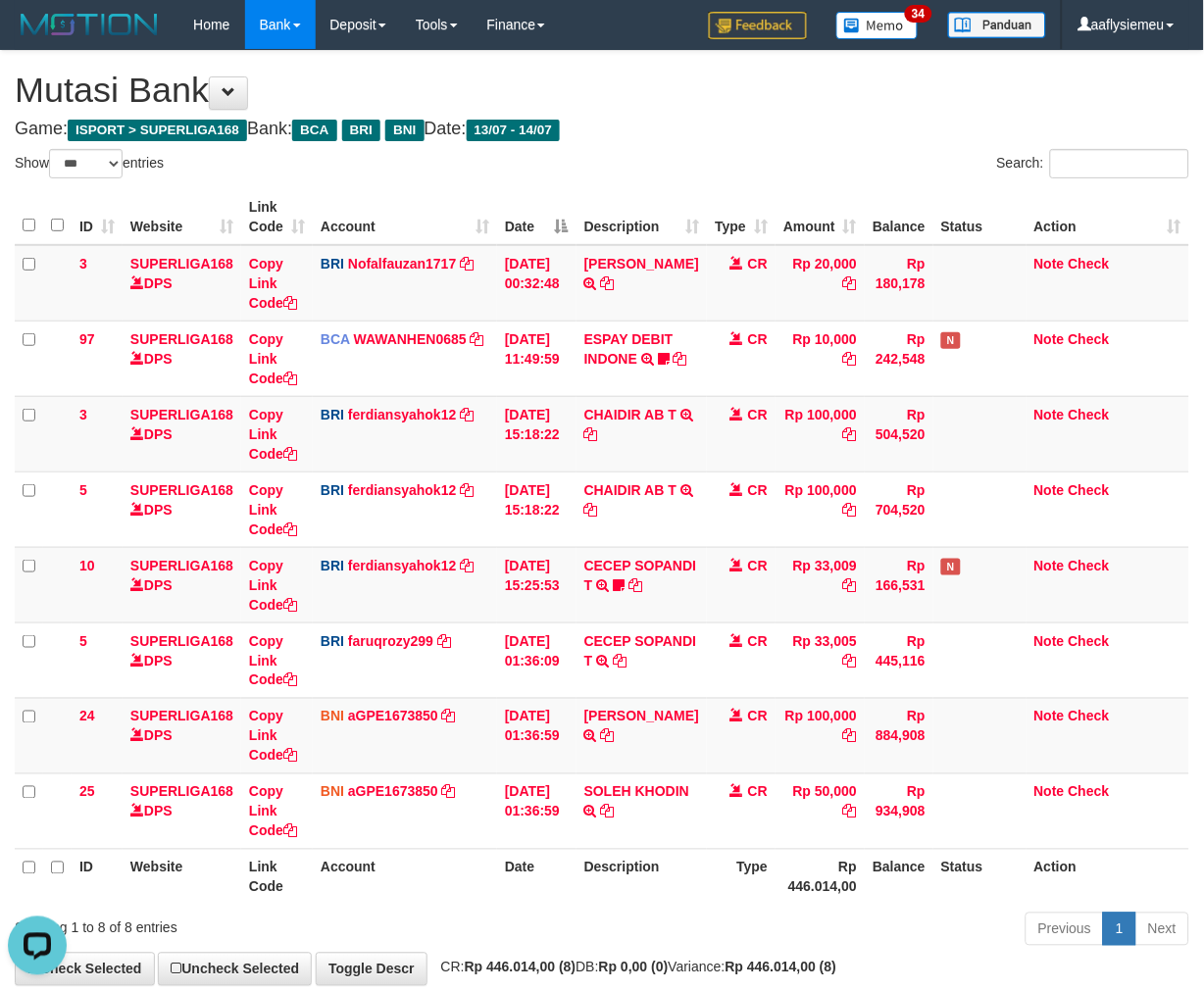 click on "Previous 1 Next" at bounding box center [853, 931] 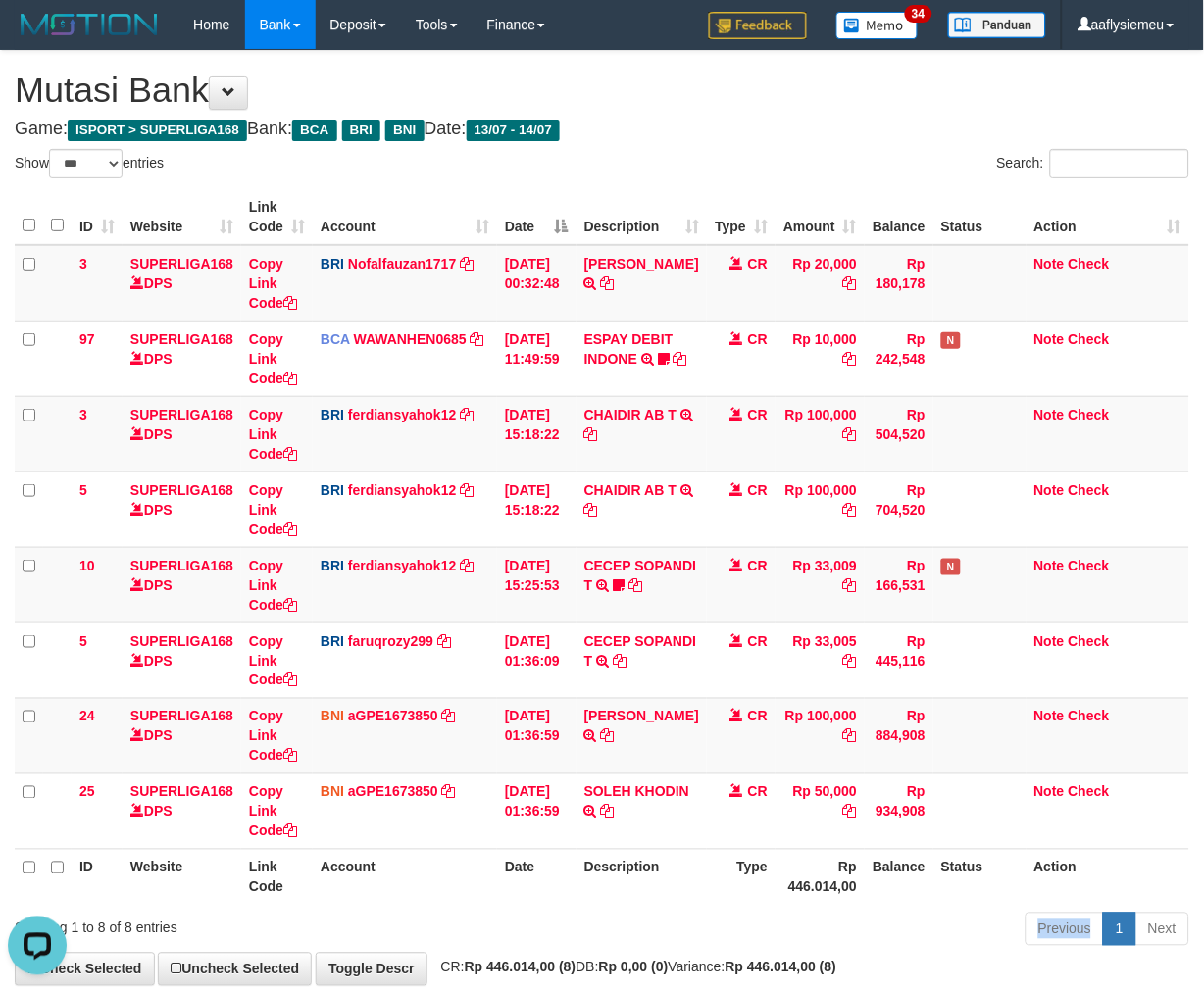drag, startPoint x: 625, startPoint y: 948, endPoint x: 1217, endPoint y: 829, distance: 603.8419 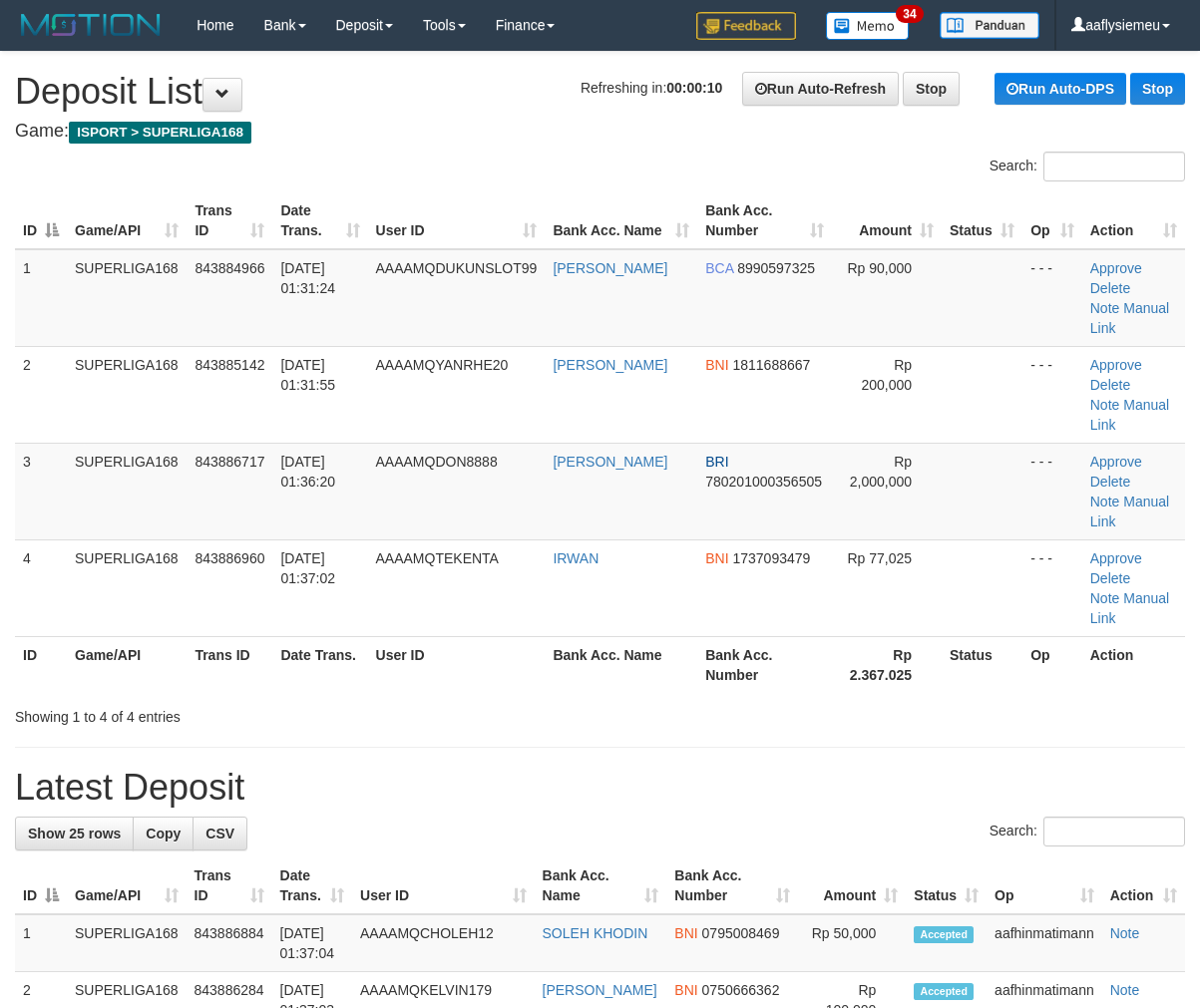 scroll, scrollTop: 0, scrollLeft: 0, axis: both 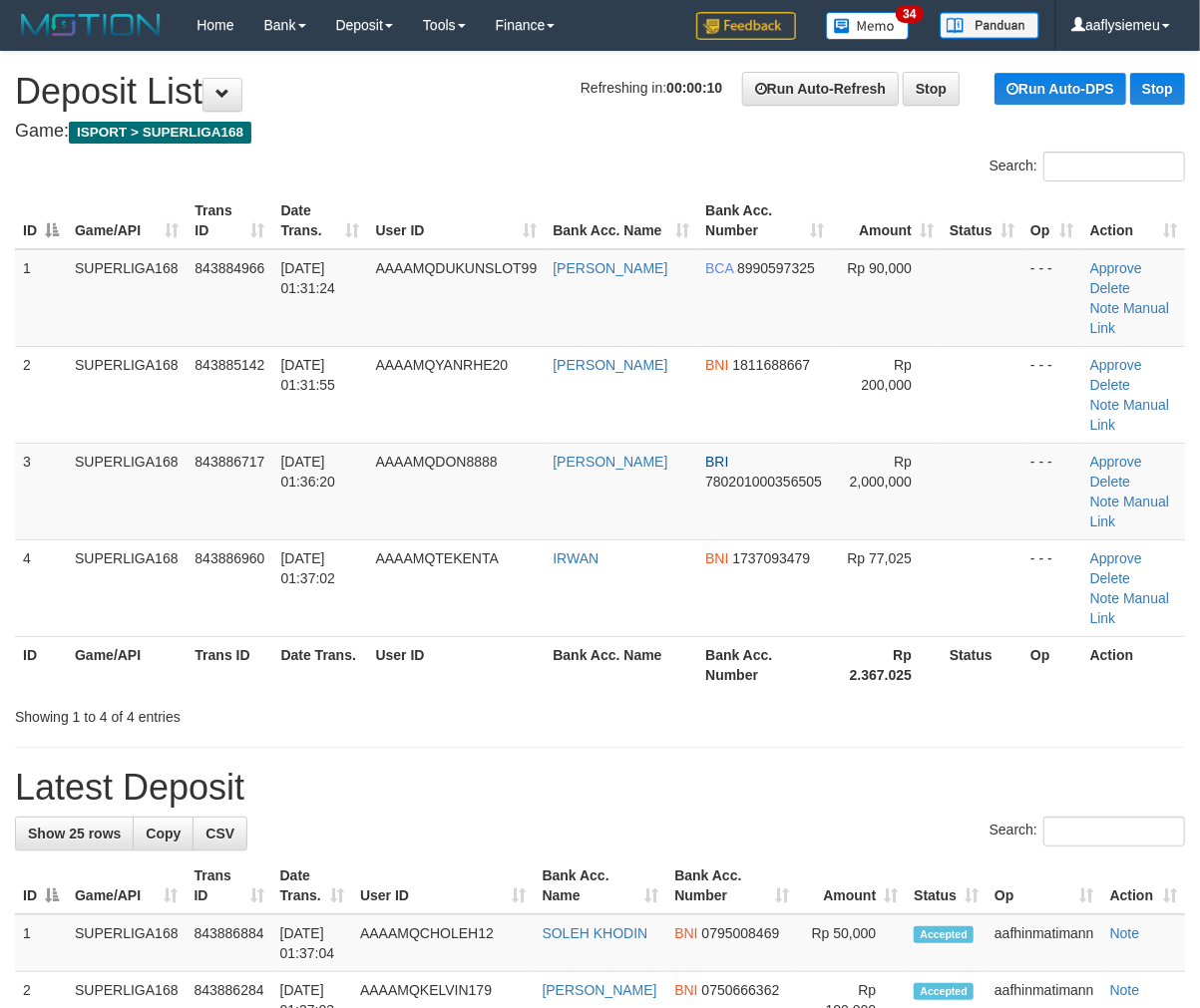 click on "ID Game/API Trans ID Date Trans. User ID Bank Acc. Name Bank Acc. Number Amount Status Op Action
1
SUPERLIGA168
843884966
14/07/2025 01:31:24
AAAAMQDUKUNSLOT99
HENDRA SYAH PUTRA
BCA
8990597325
Rp 90,000
- - -
Approve
Delete
Note
Manual Link
2
SUPERLIGA168
843885142
14/07/2025 01:31:55
AAAAMQYANRHE20
KUSPRIYANTO
BNI
1811688667
Rp 200,000" at bounding box center (600, 443) 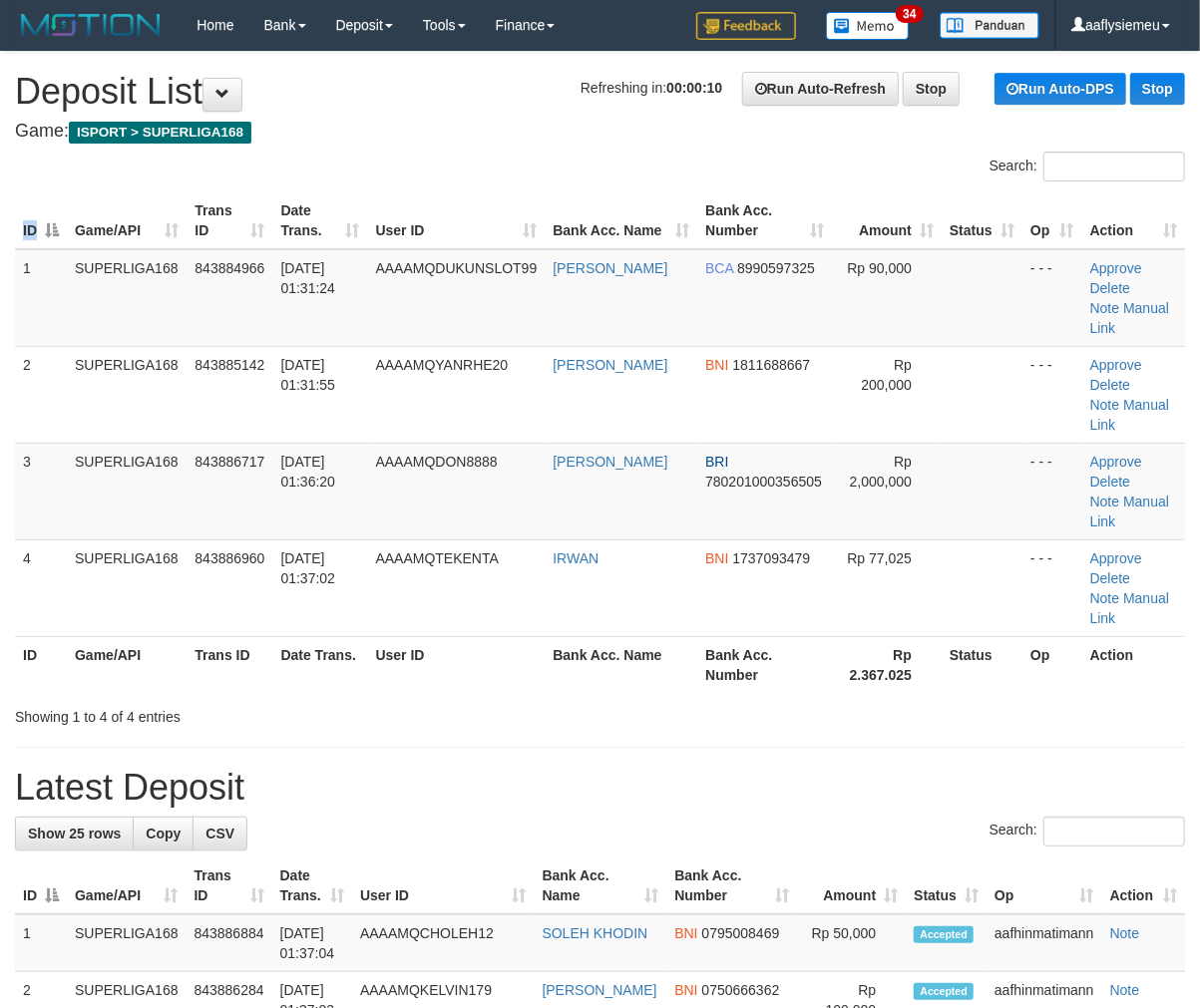 click on "ID Game/API Trans ID Date Trans. User ID Bank Acc. Name Bank Acc. Number Amount Status Op Action
1
SUPERLIGA168
843884966
14/07/2025 01:31:24
AAAAMQDUKUNSLOT99
HENDRA SYAH PUTRA
BCA
8990597325
Rp 90,000
- - -
Approve
Delete
Note
Manual Link
2
SUPERLIGA168
843885142
14/07/2025 01:31:55
AAAAMQYANRHE20
KUSPRIYANTO
BNI
1811688667
Rp 200,000" at bounding box center (600, 443) 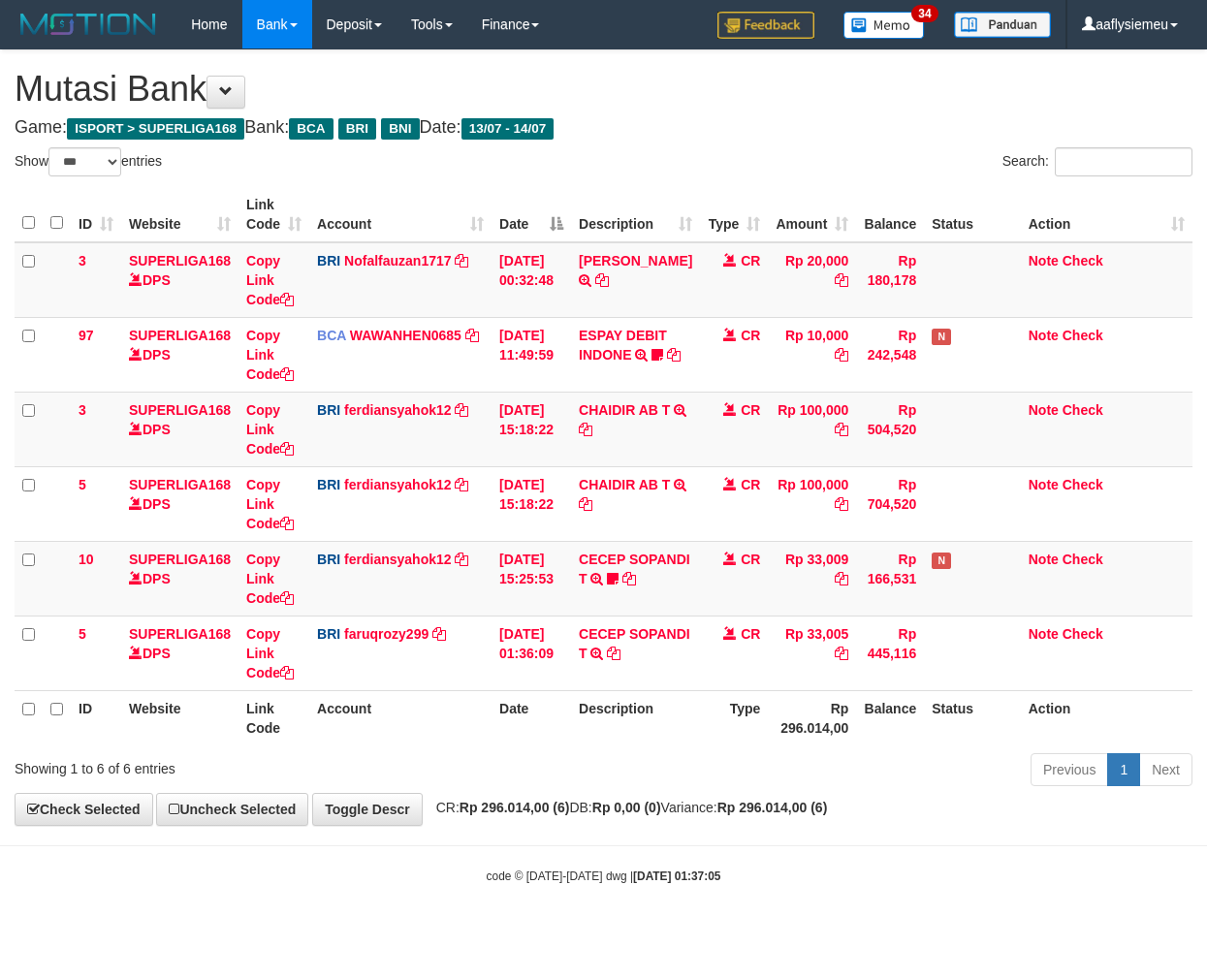select on "***" 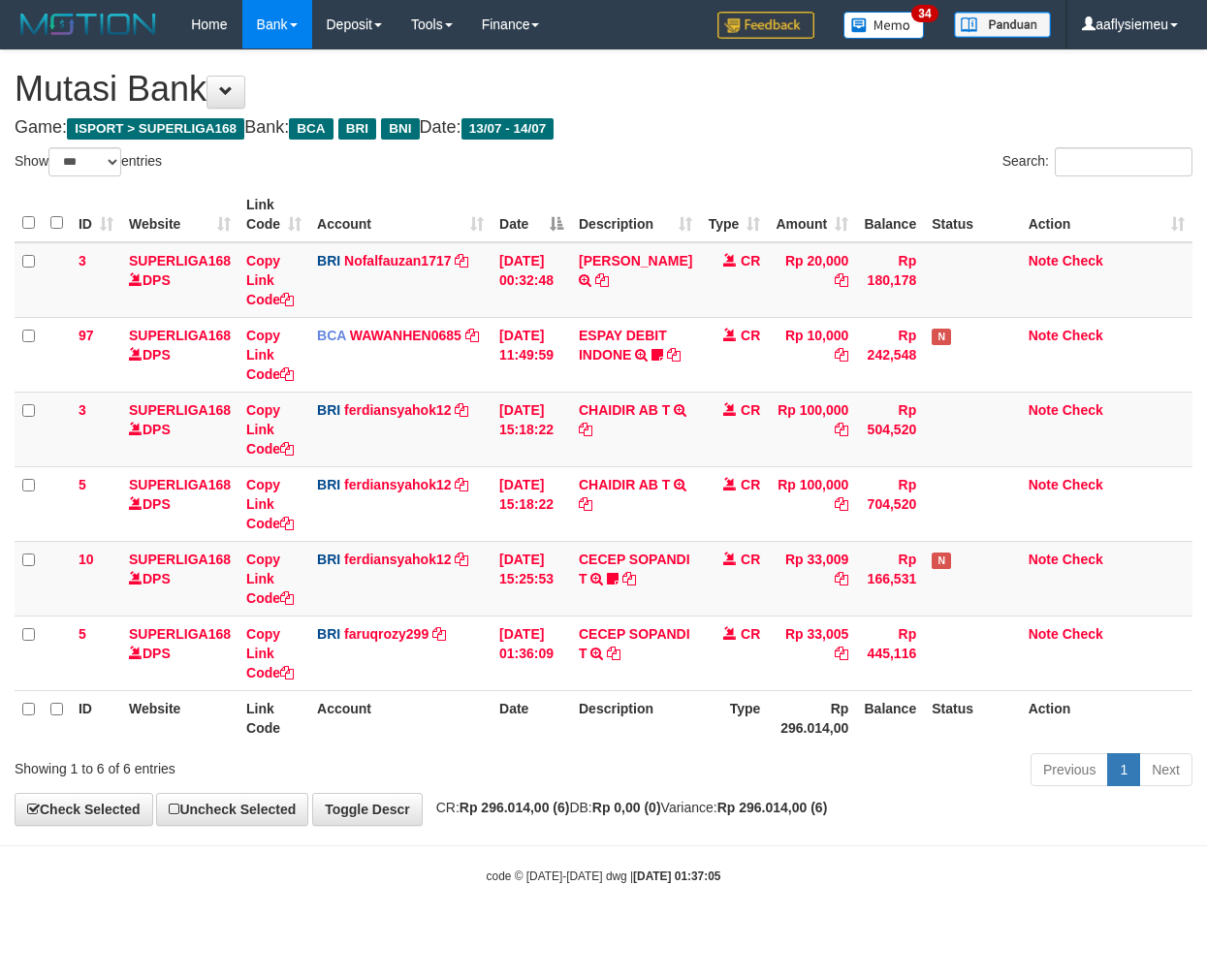 scroll, scrollTop: 0, scrollLeft: 0, axis: both 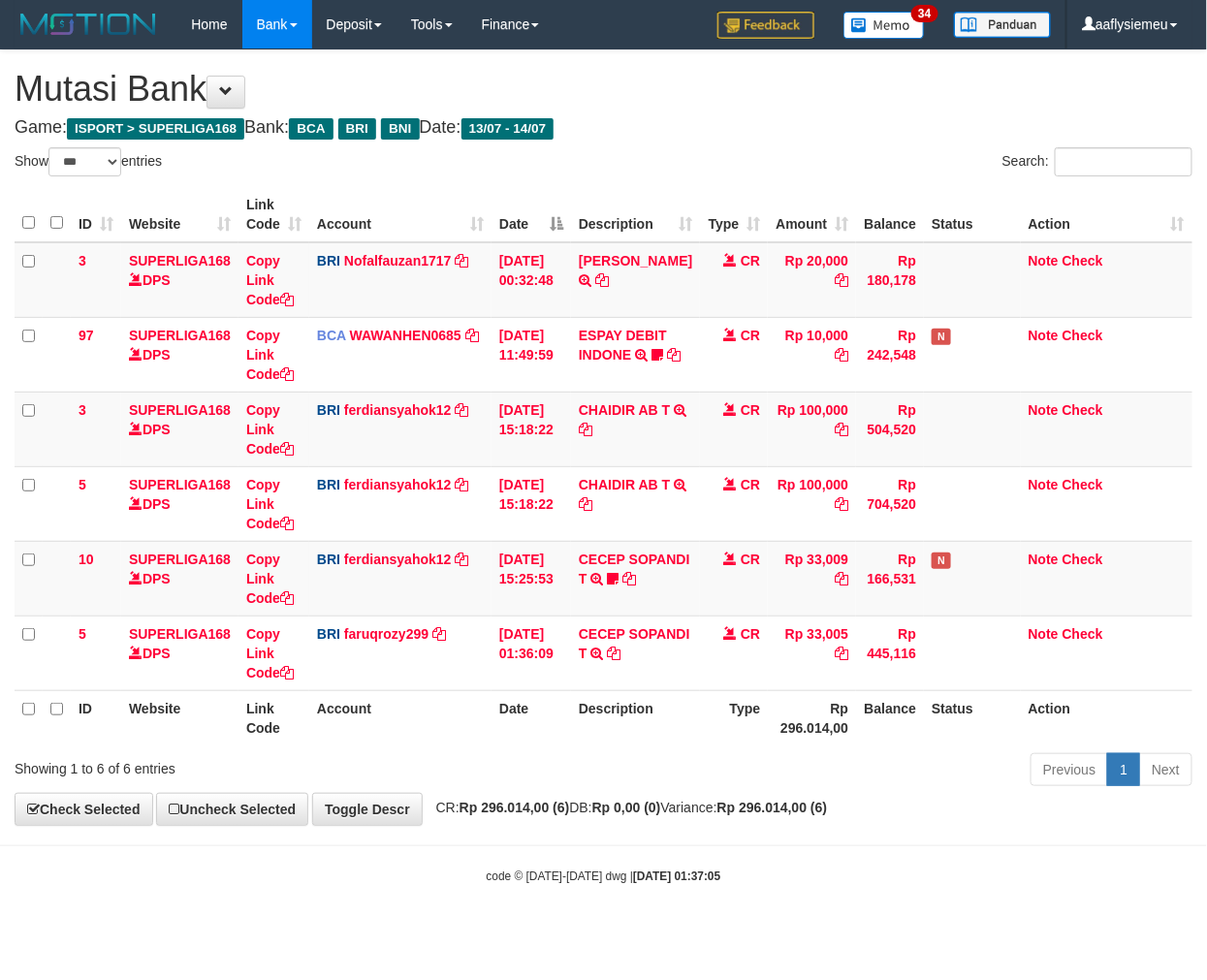 click on "Toggle navigation
Home
Bank
Account List
Load
By Website
Group
[ISPORT]													SUPERLIGA168
By Load Group (DPS)
34" at bounding box center [603, 466] 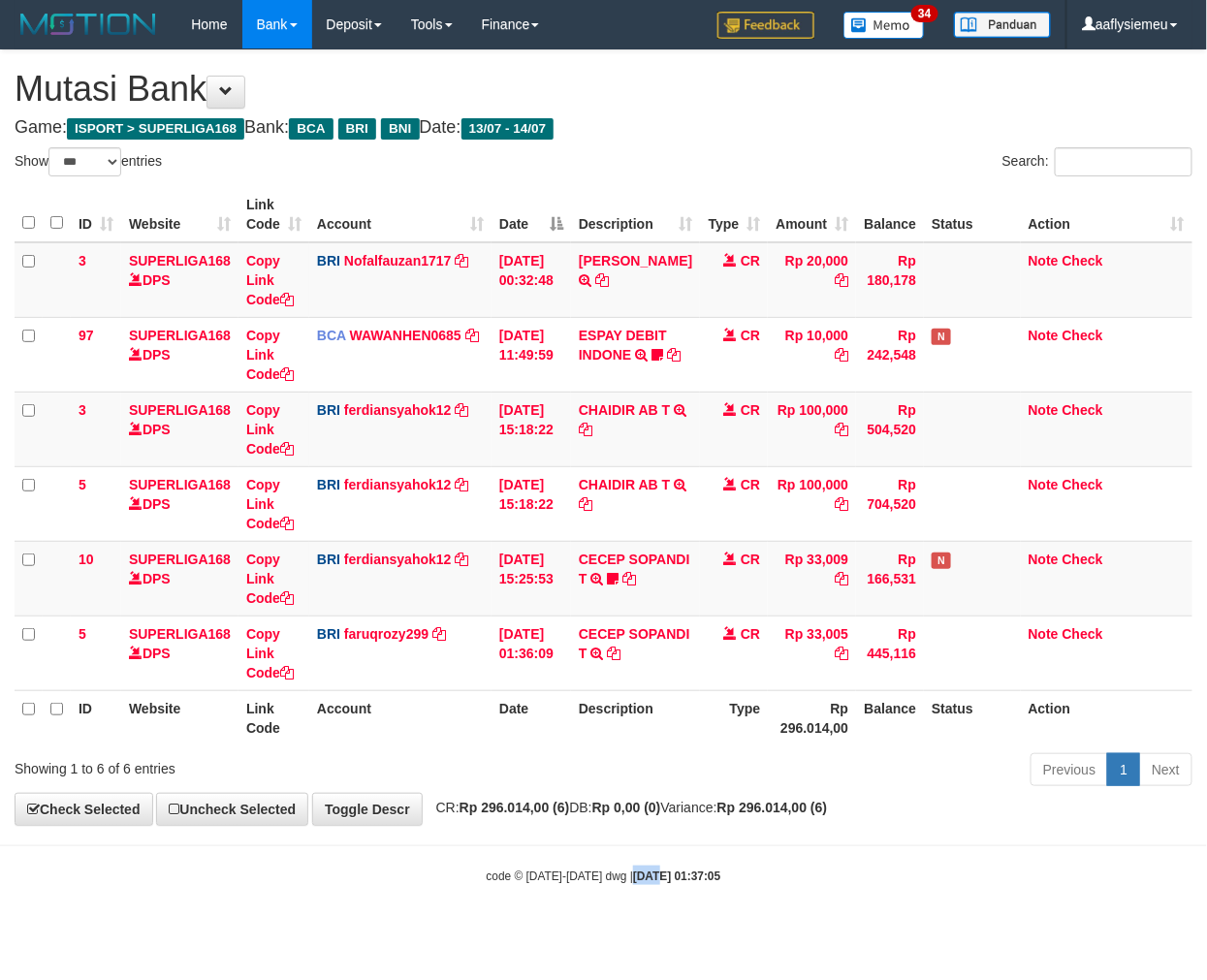 click on "Toggle navigation
Home
Bank
Account List
Load
By Website
Group
[ISPORT]													SUPERLIGA168
By Load Group (DPS)
34" at bounding box center [603, 466] 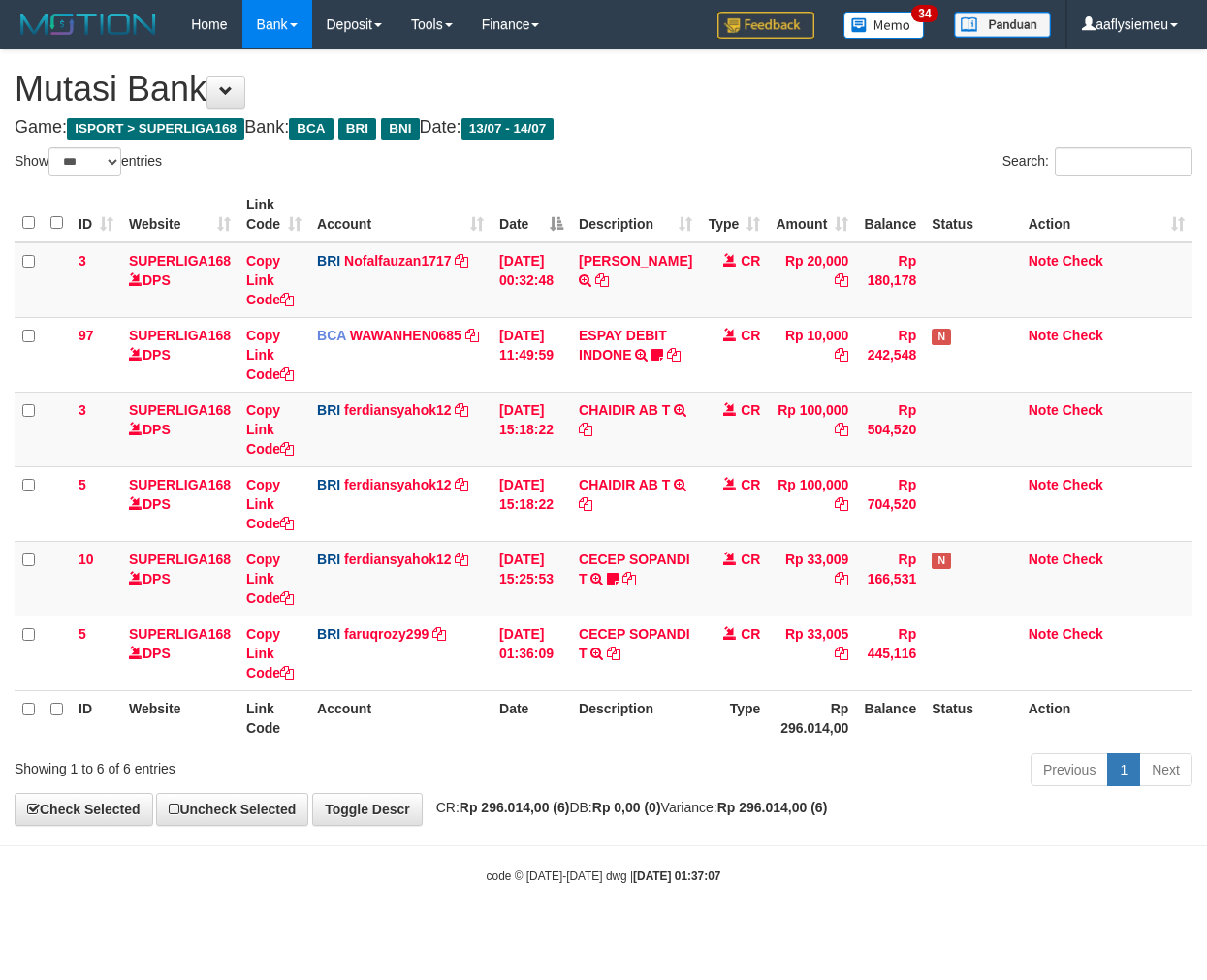 select on "***" 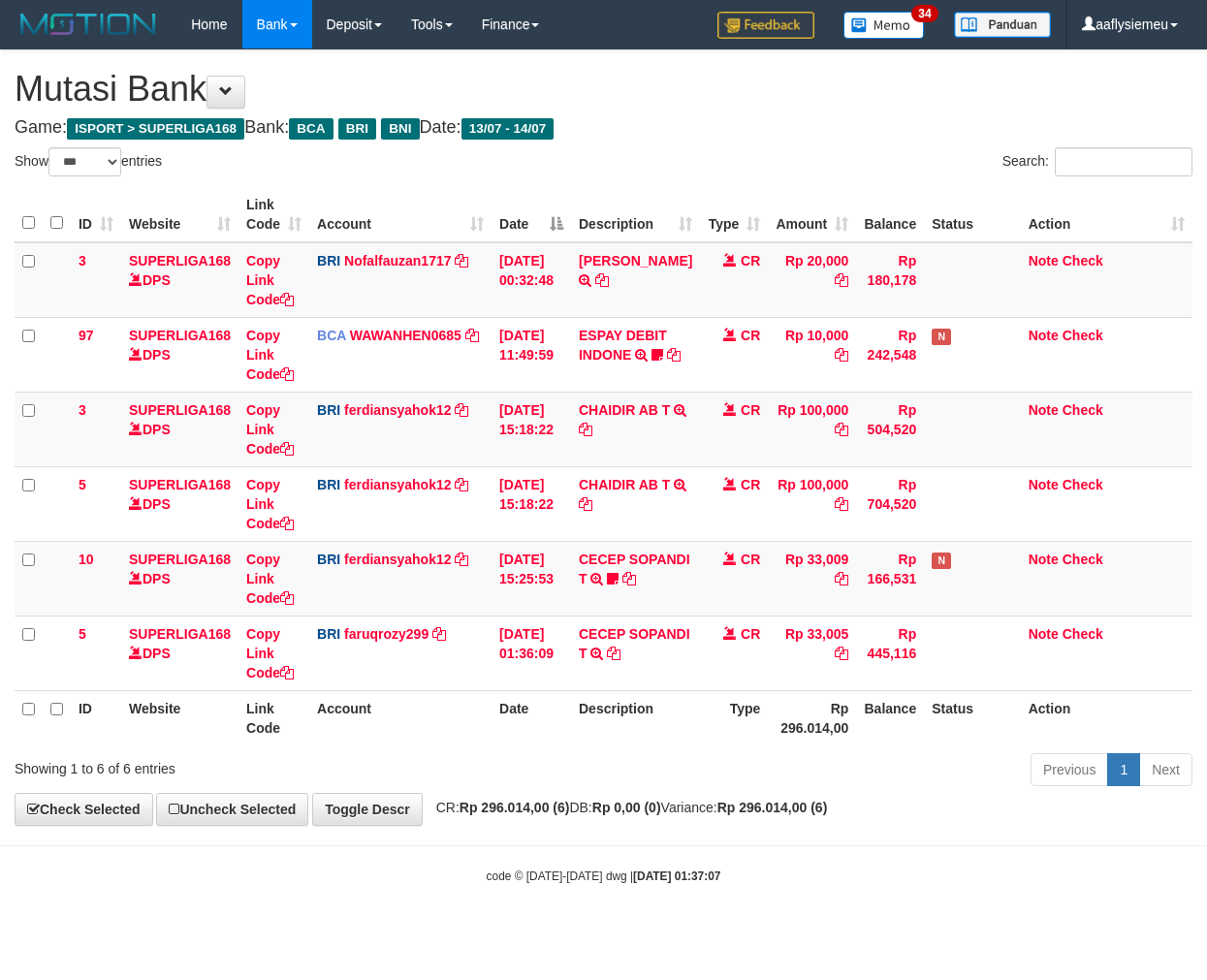 scroll, scrollTop: 0, scrollLeft: 0, axis: both 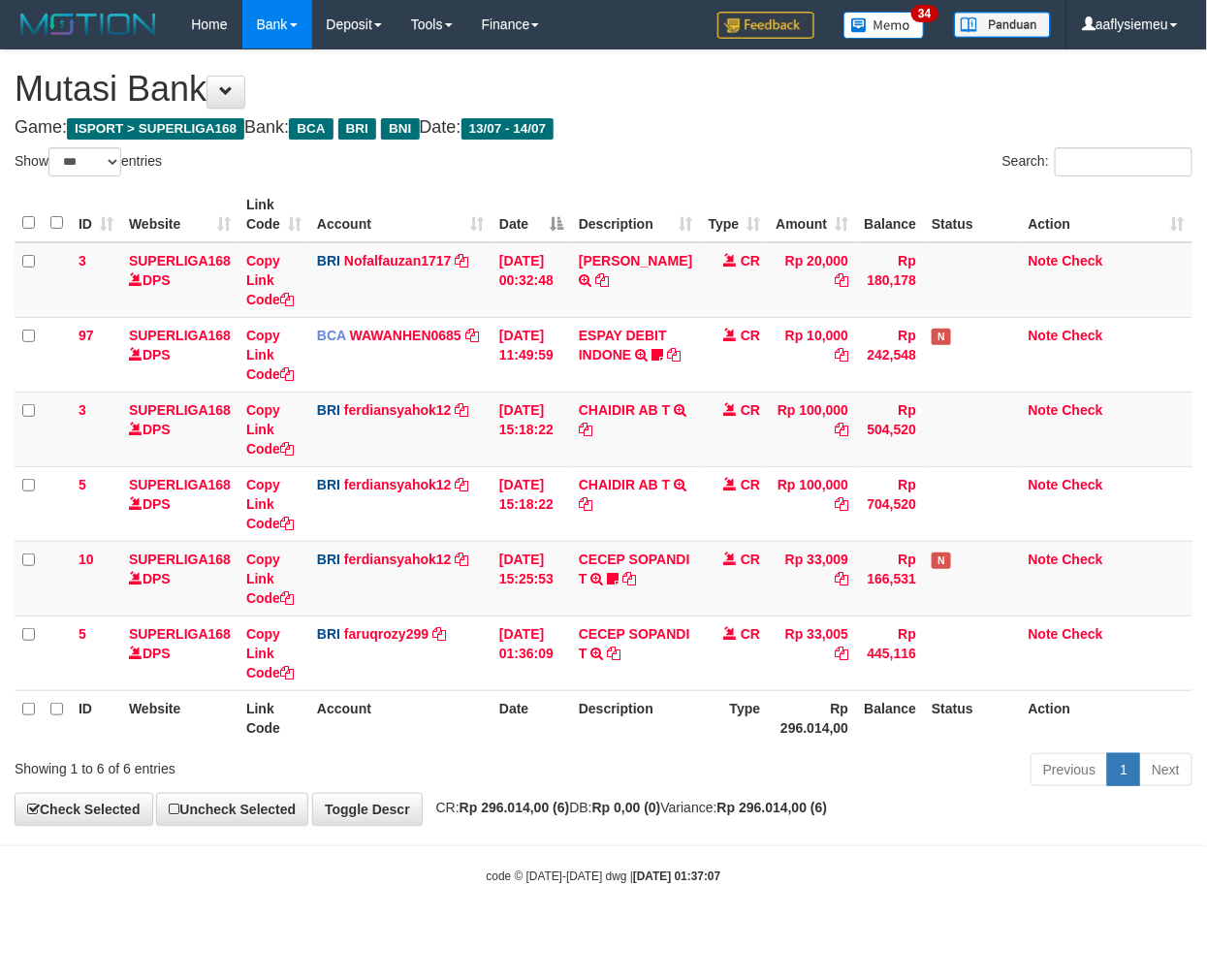 click on "CR:  Rp 296.014,00 (6)      DB:  Rp 0,00 (0)      Variance:  Rp 296.014,00 (6)" at bounding box center [627, 807] 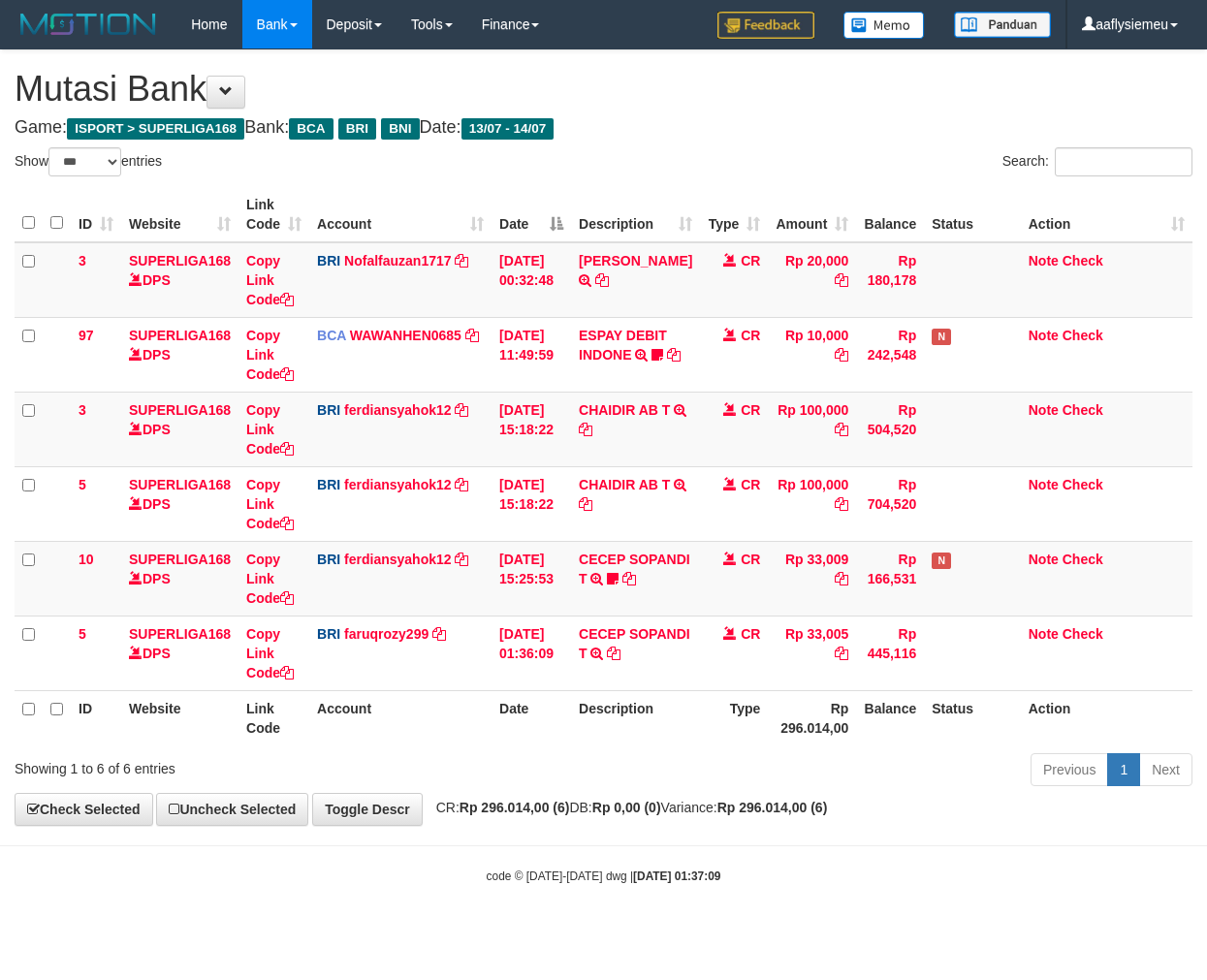 select on "***" 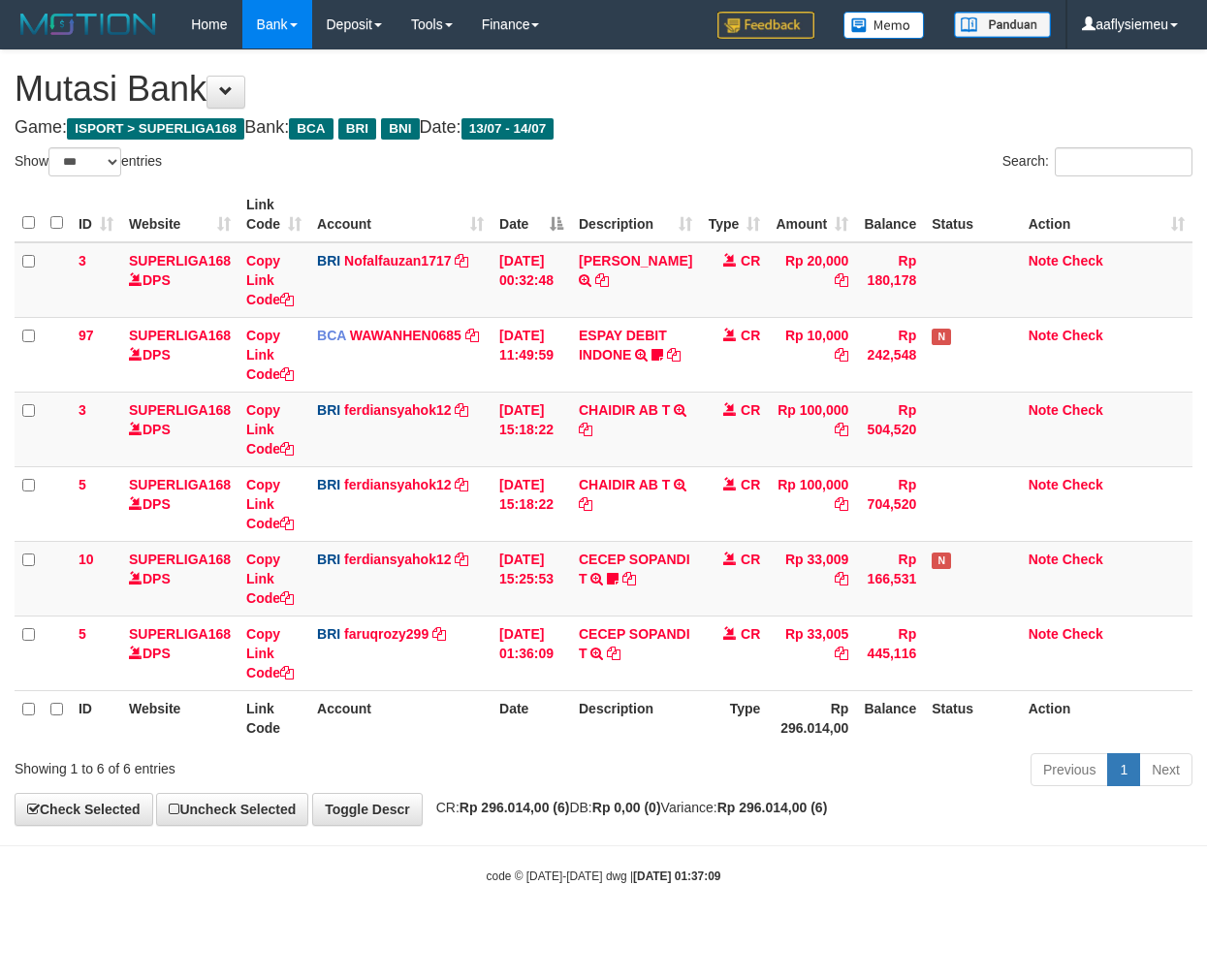scroll, scrollTop: 0, scrollLeft: 0, axis: both 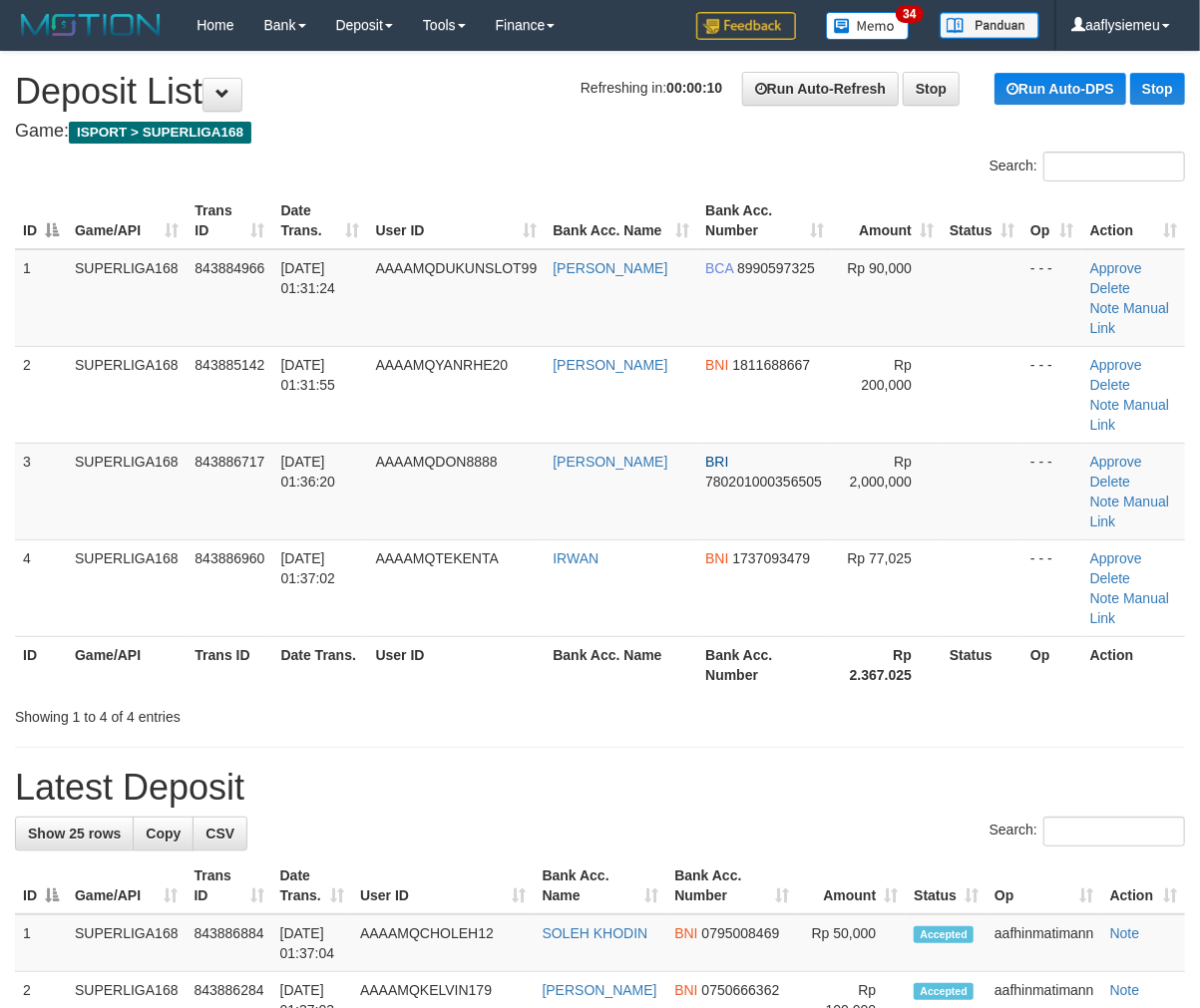 click on "Showing 1 to 4 of 4 entries" at bounding box center (600, 713) 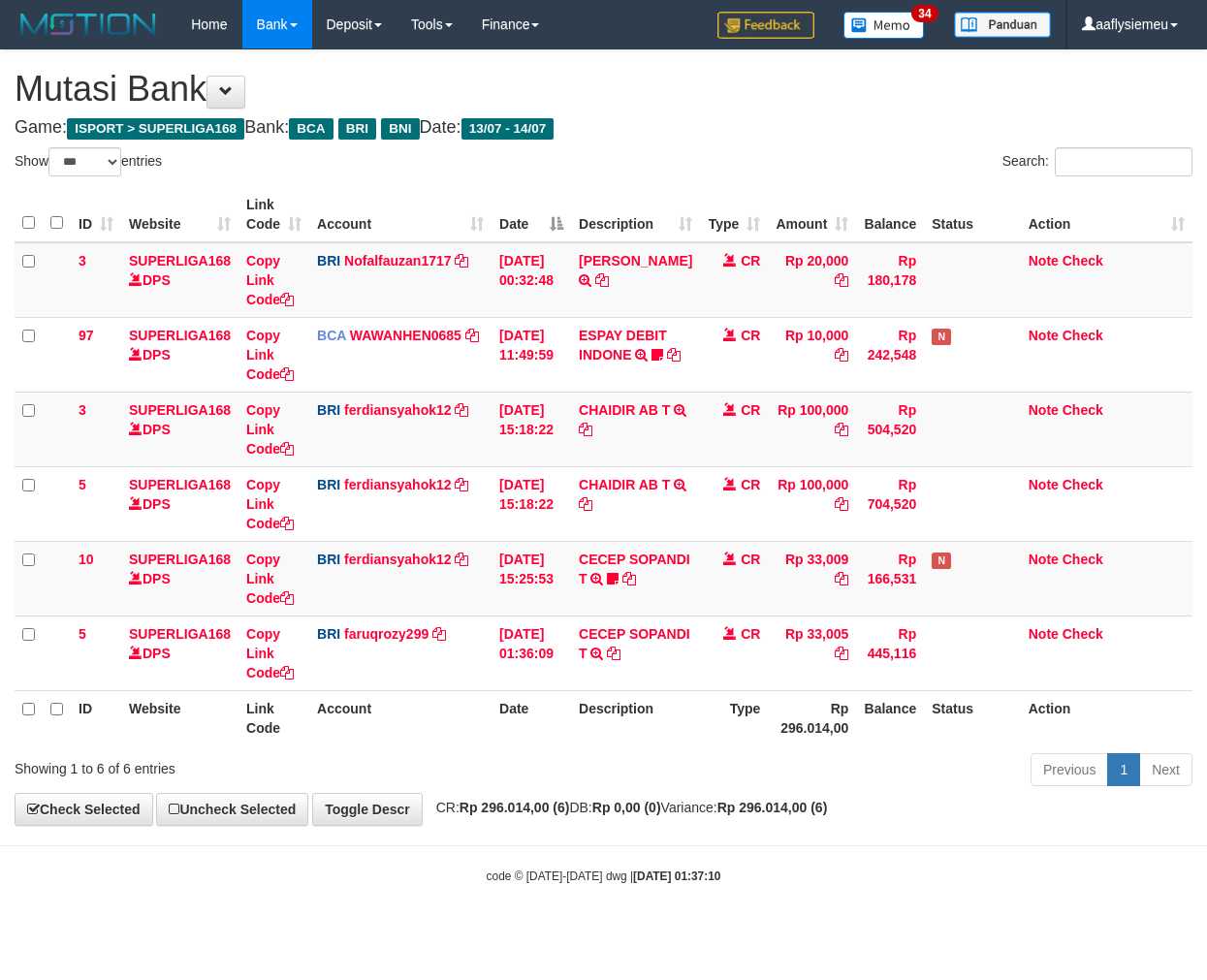 select on "***" 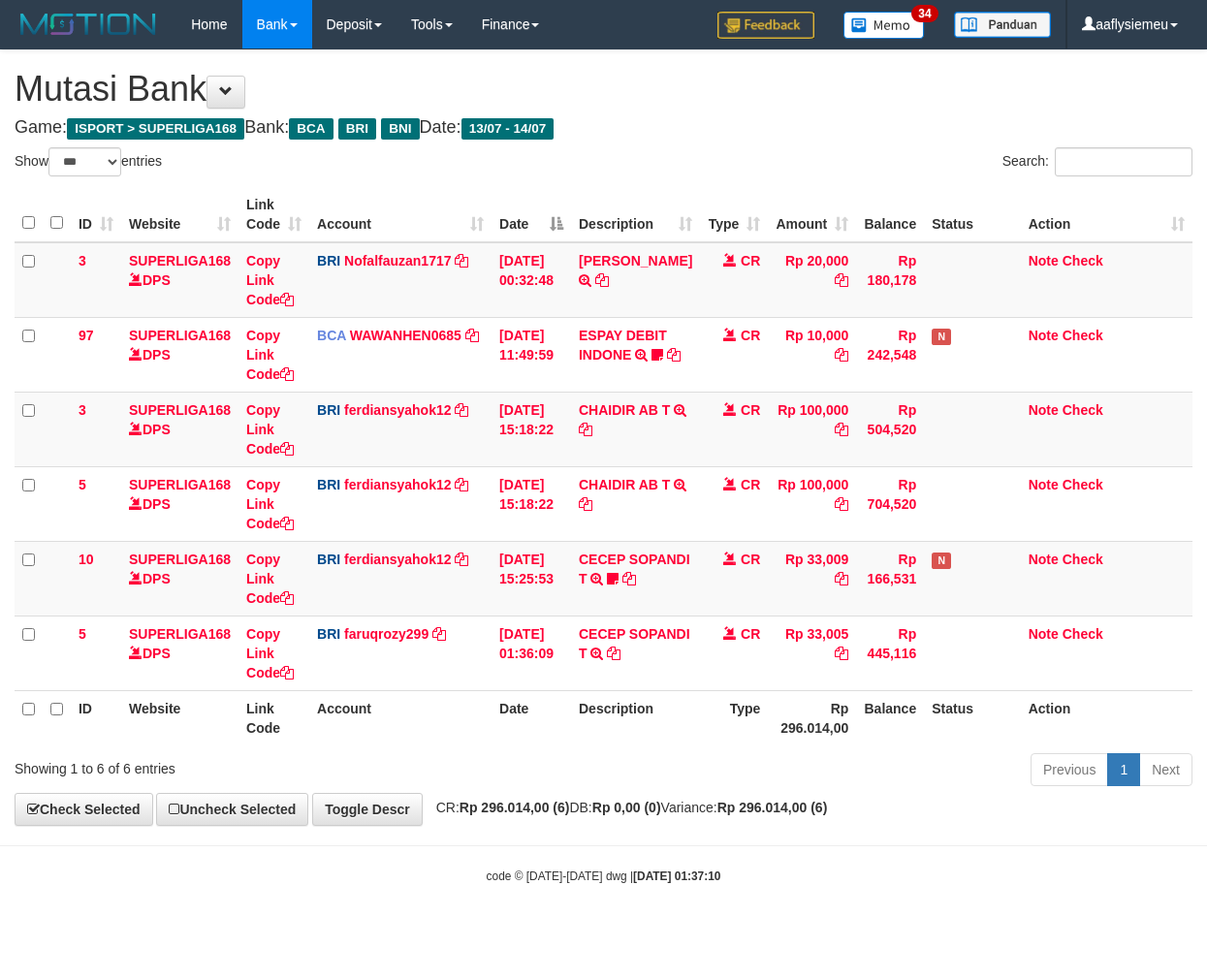 scroll, scrollTop: 0, scrollLeft: 0, axis: both 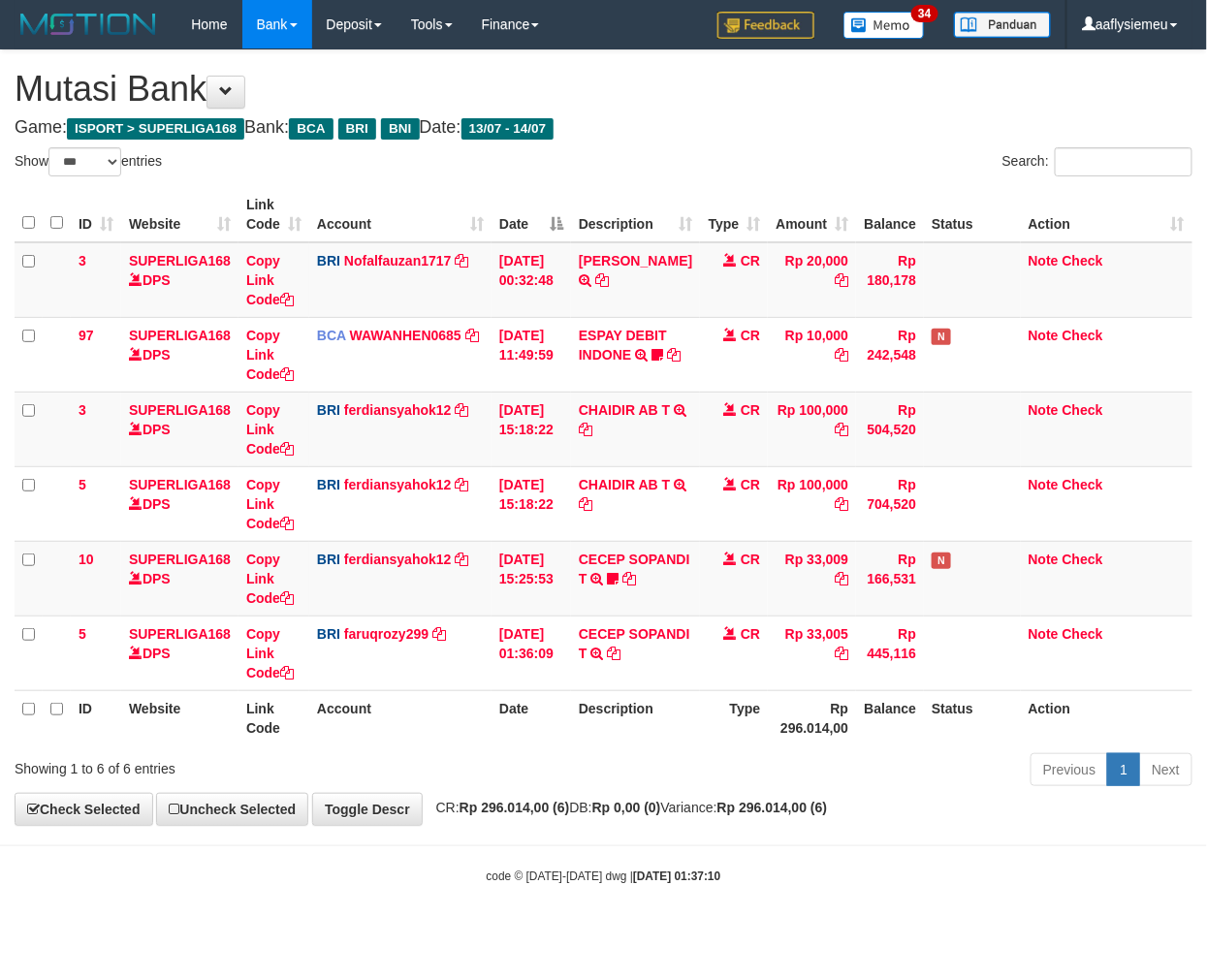 click on "Toggle navigation
Home
Bank
Account List
Load
By Website
Group
[ISPORT]													SUPERLIGA168
By Load Group (DPS)
34" at bounding box center [603, 466] 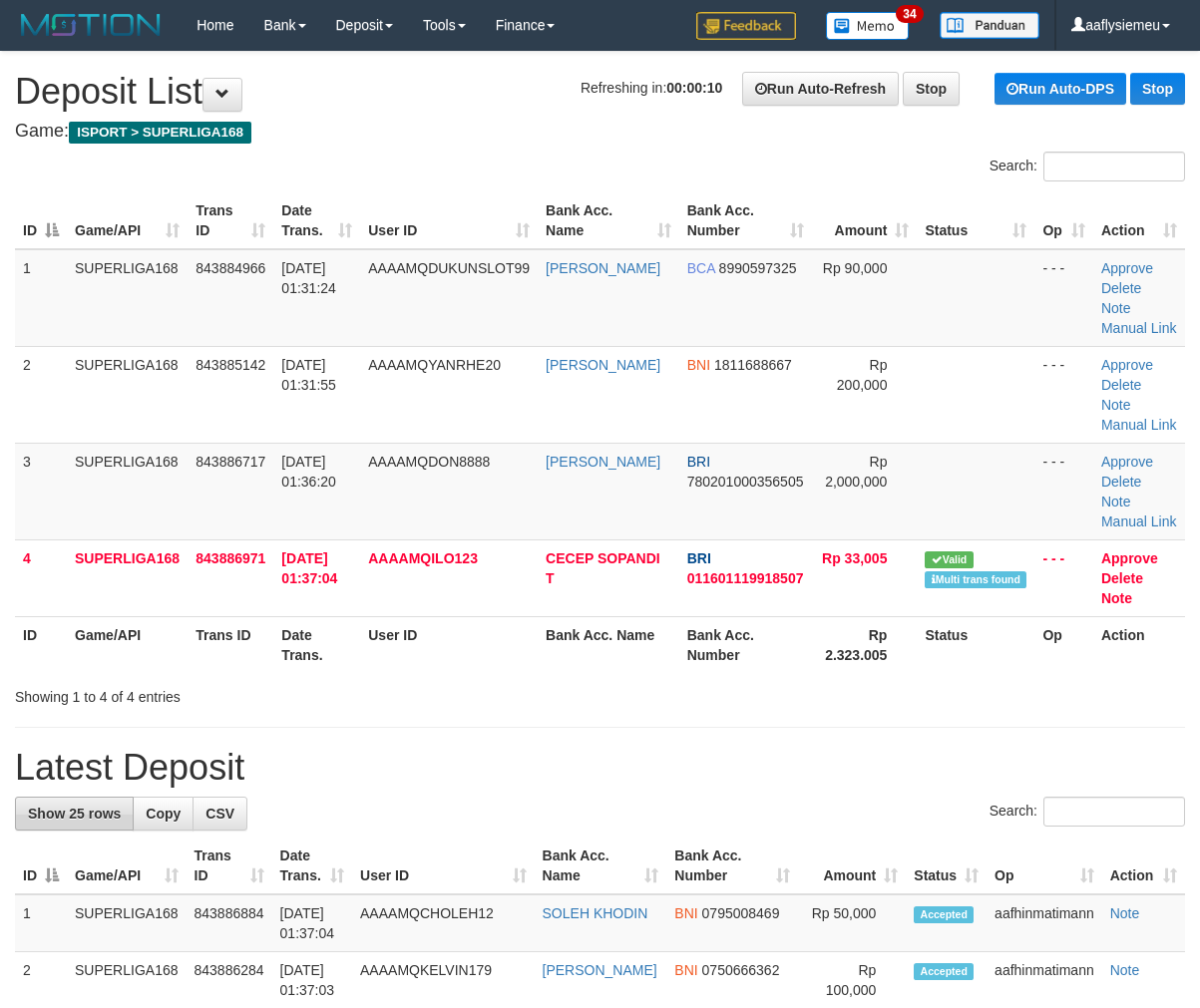 scroll, scrollTop: 0, scrollLeft: 0, axis: both 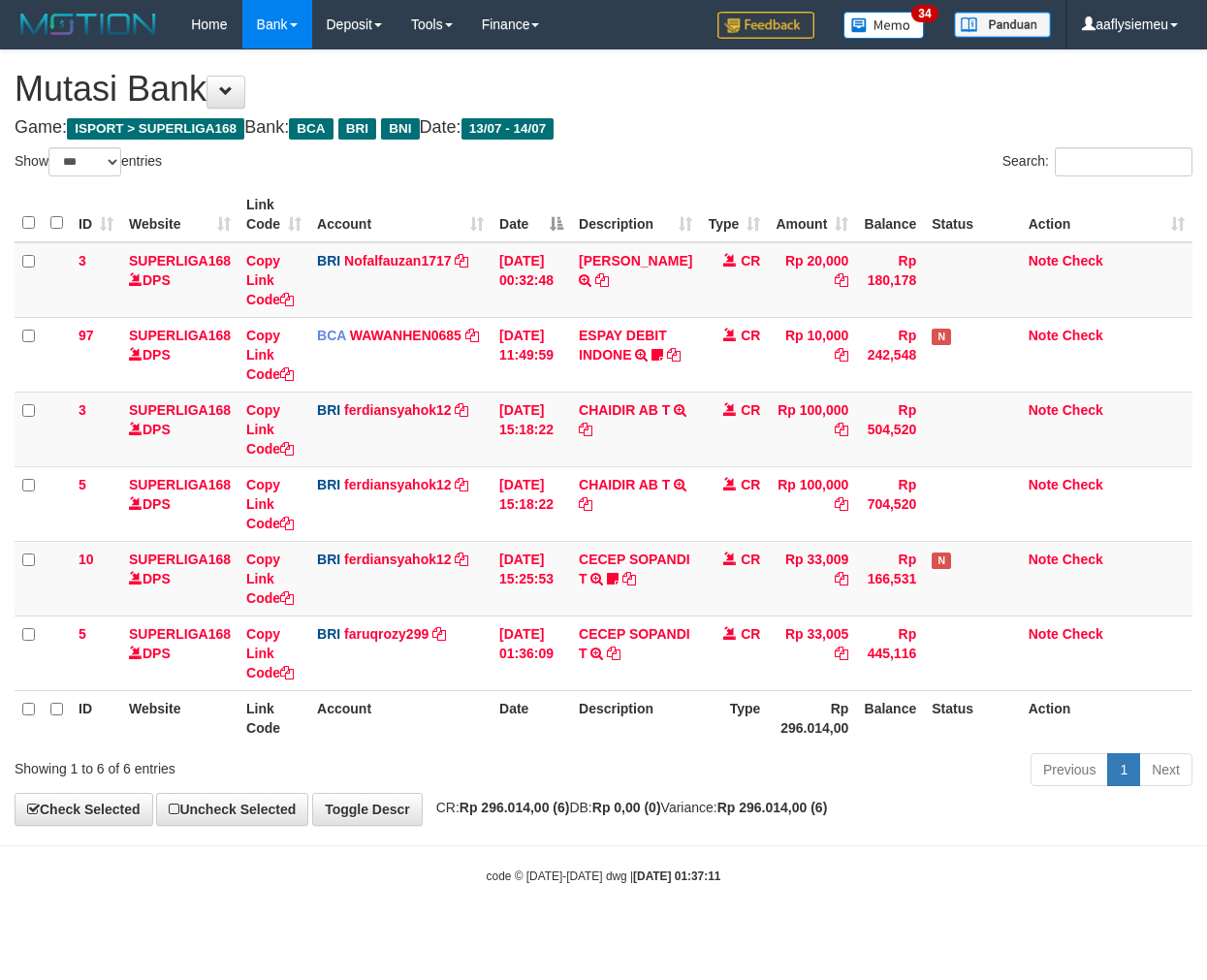 select on "***" 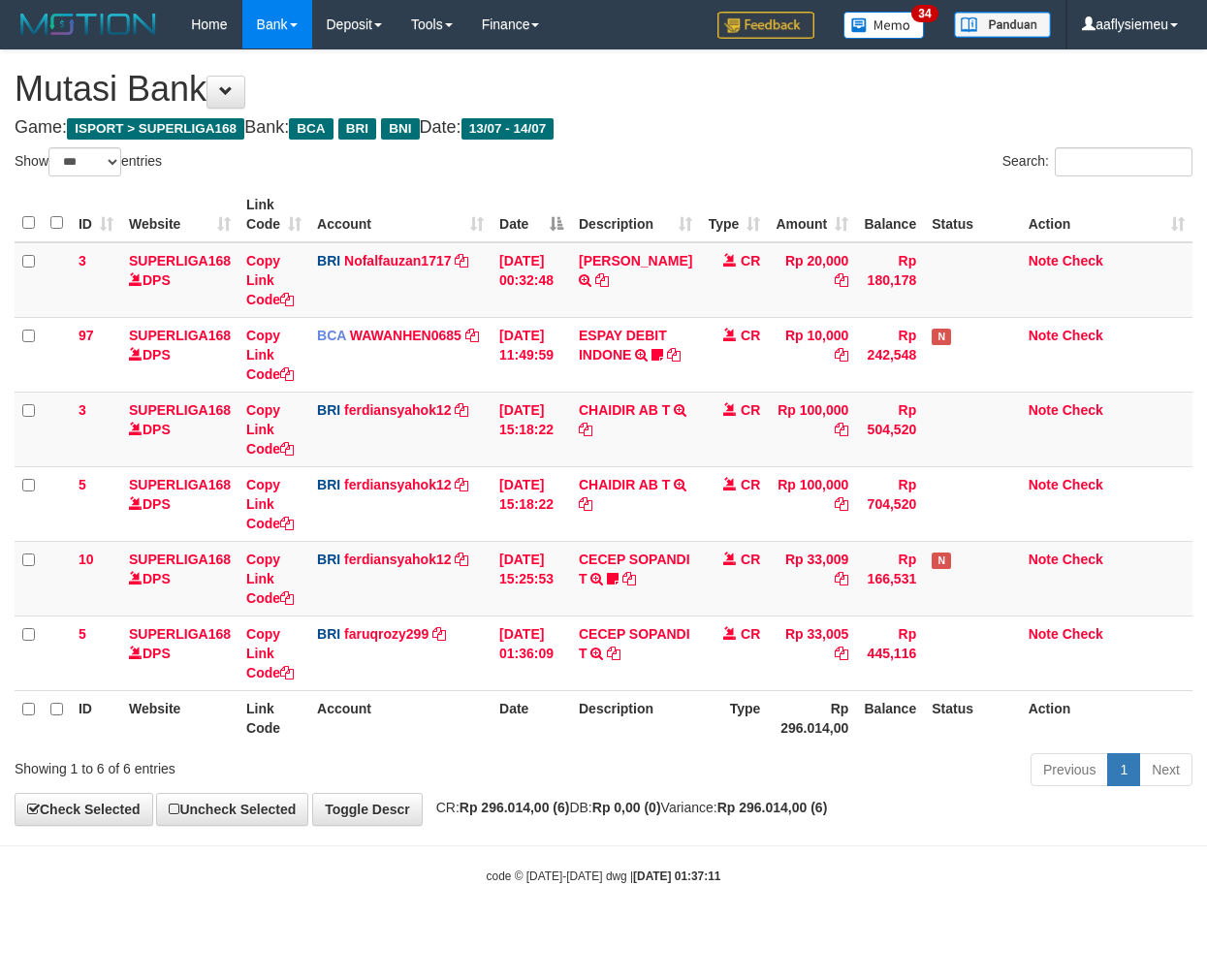 scroll, scrollTop: 0, scrollLeft: 0, axis: both 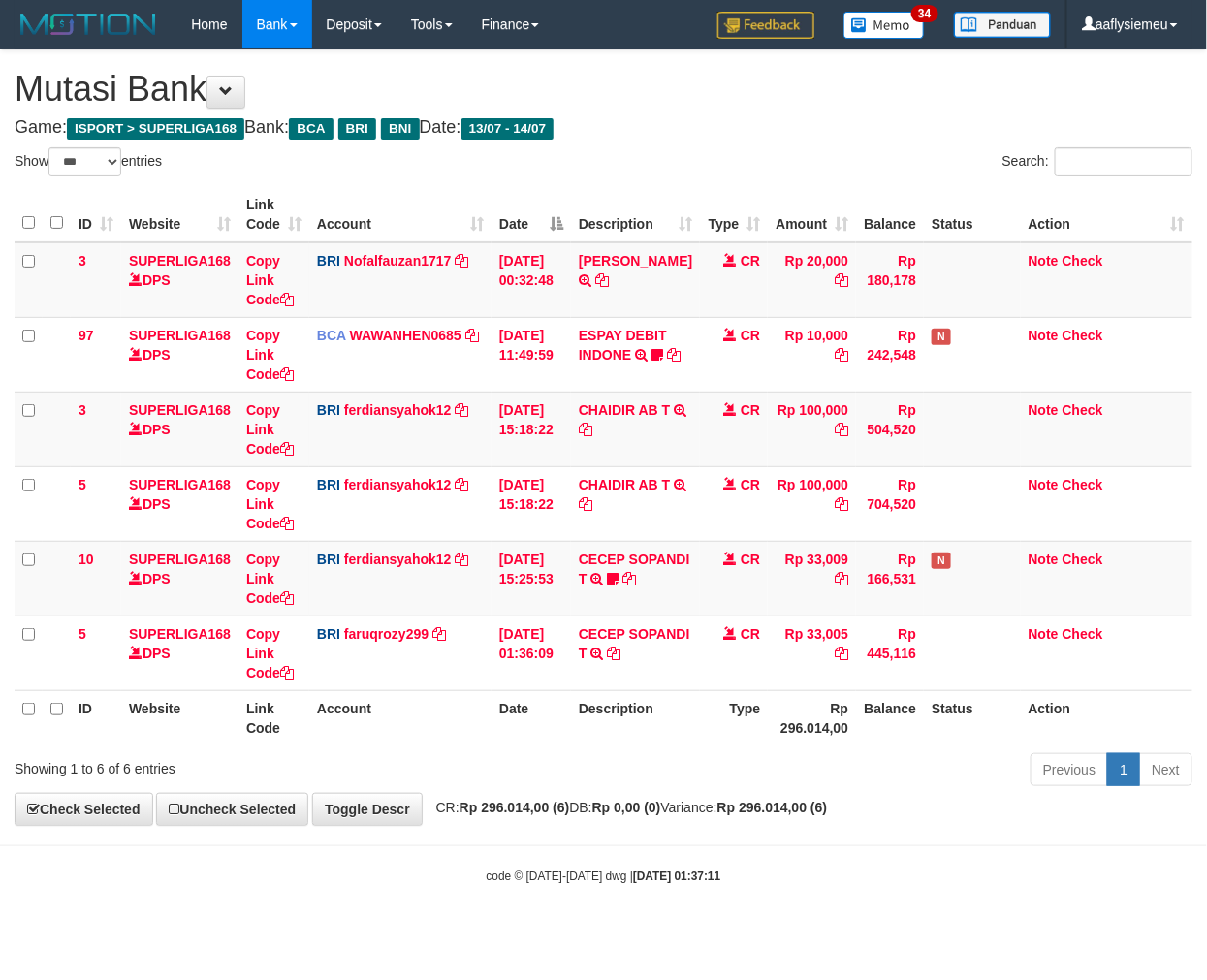 click on "Toggle navigation
Home
Bank
Account List
Load
By Website
Group
[ISPORT]													SUPERLIGA168
By Load Group (DPS)
34" at bounding box center (603, 466) 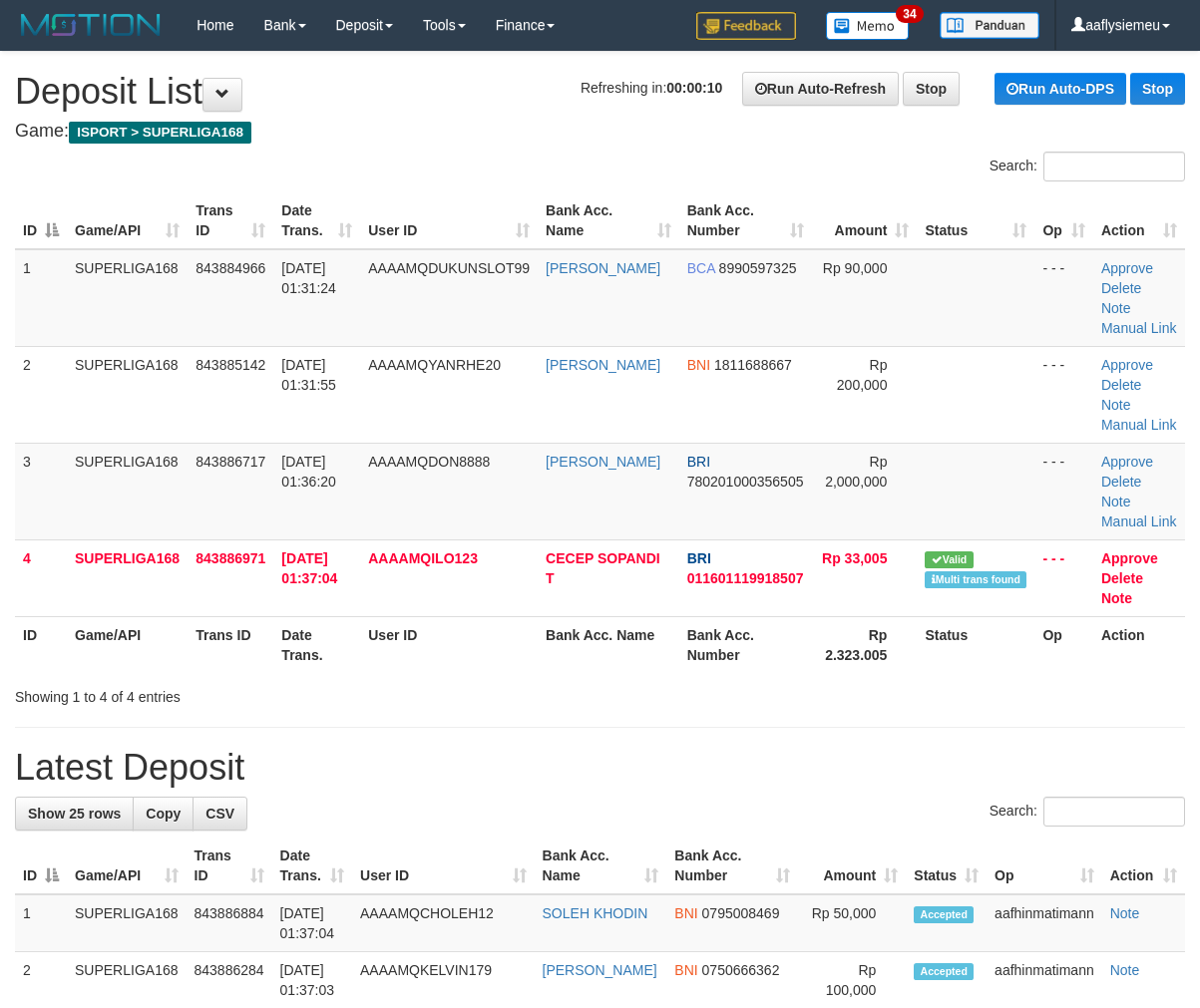 scroll, scrollTop: 0, scrollLeft: 0, axis: both 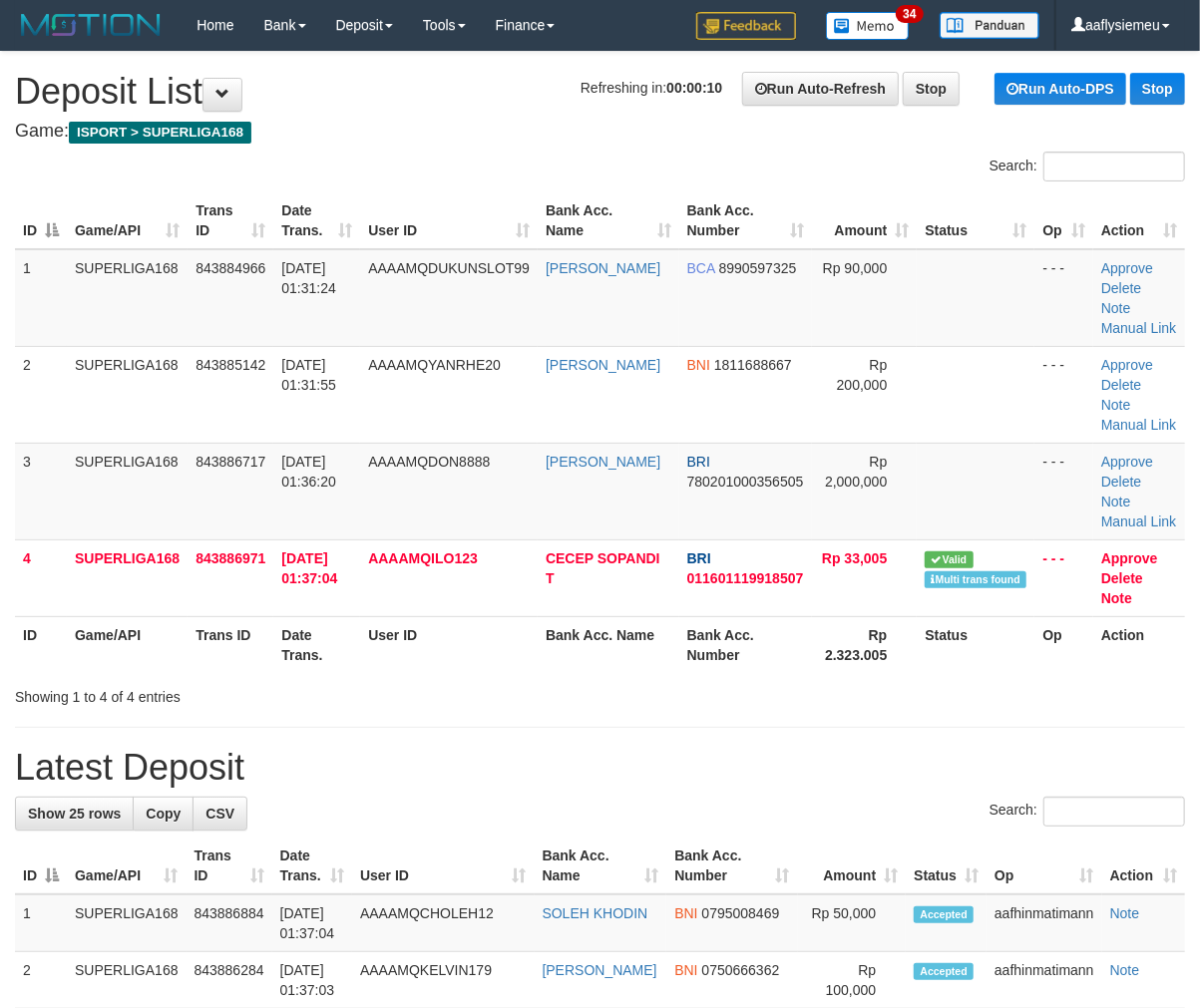 drag, startPoint x: 96, startPoint y: 723, endPoint x: 68, endPoint y: 739, distance: 32.24903 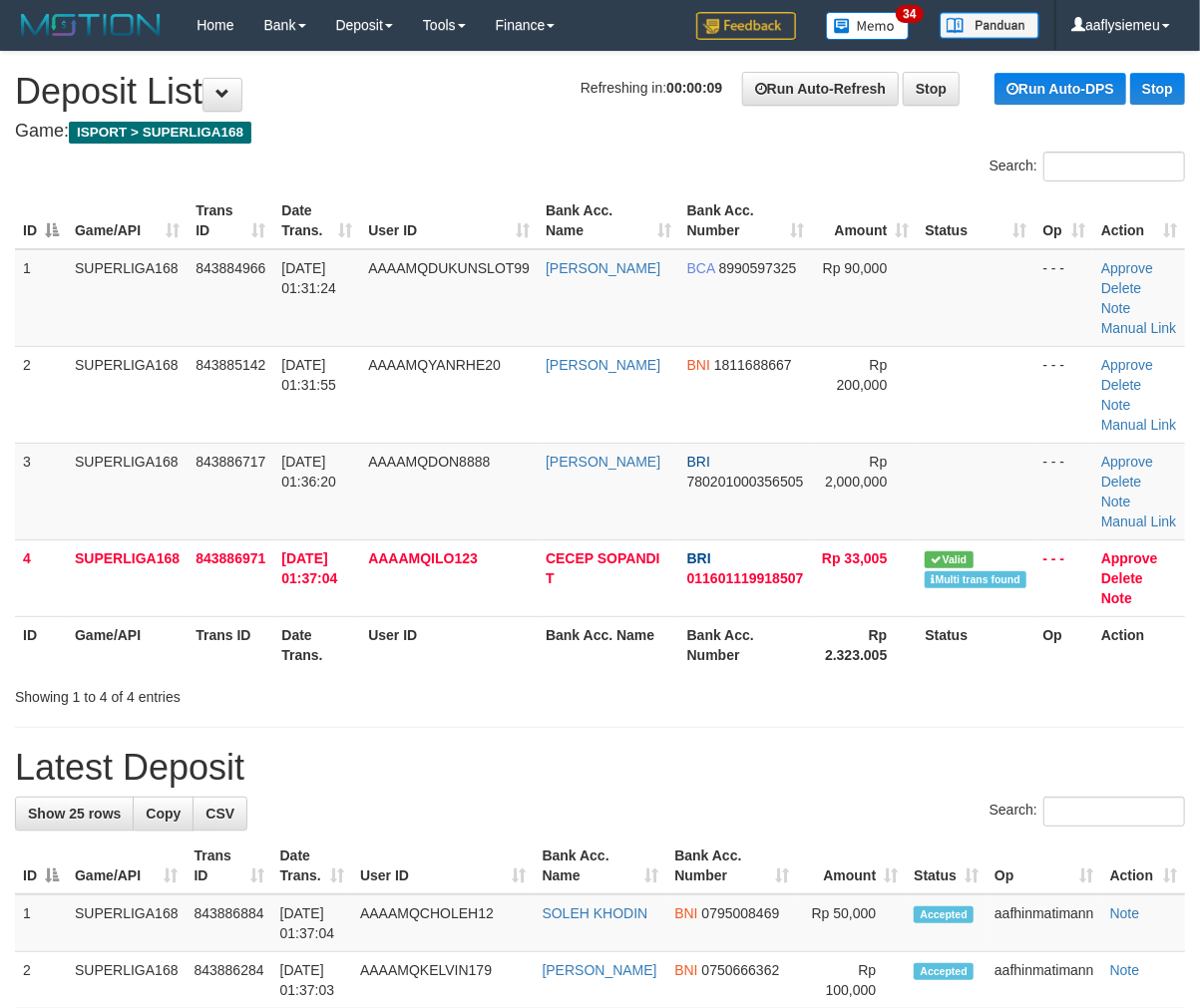 click on "Showing 1 to 4 of 4 entries" at bounding box center [249, 693] 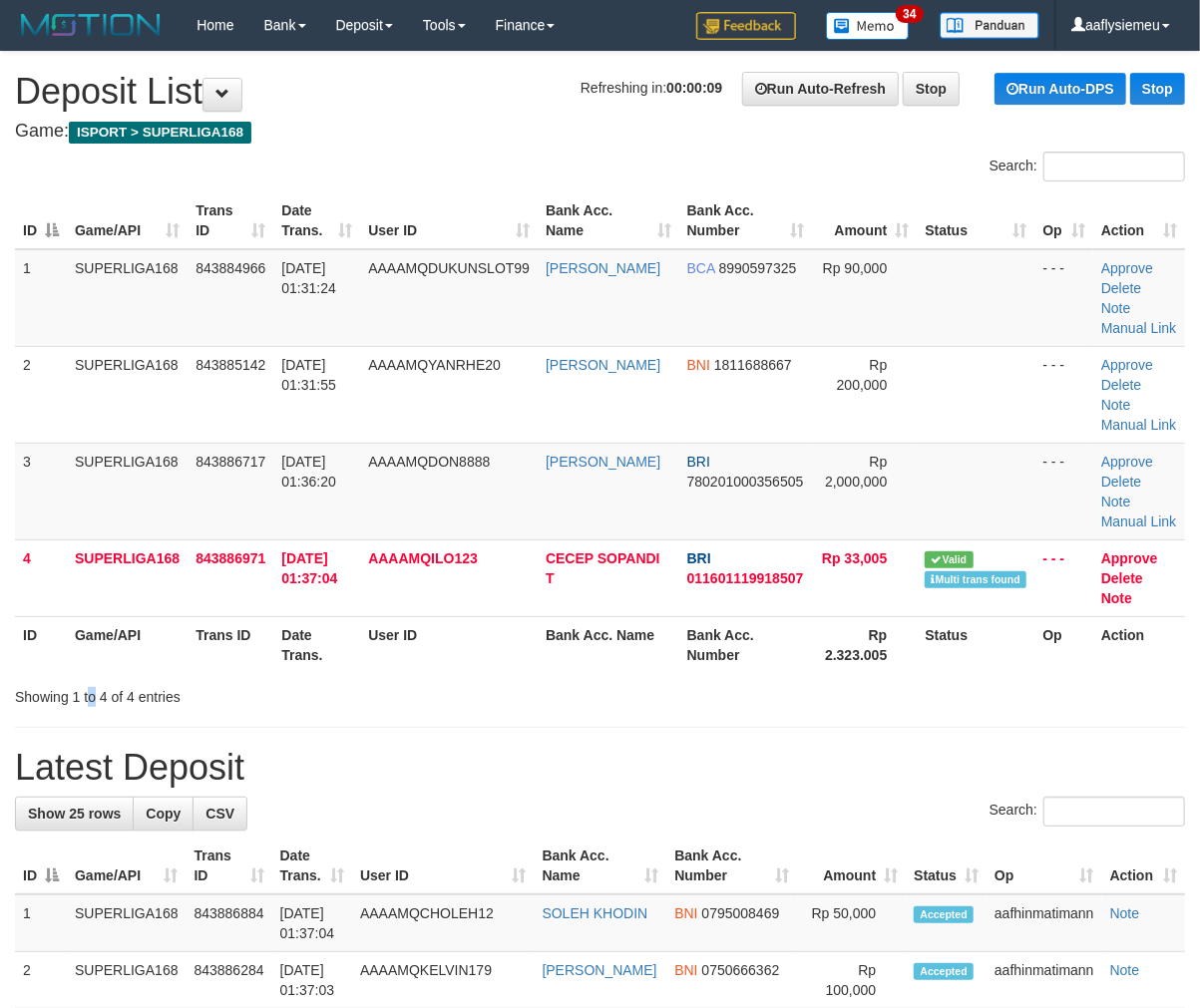 click on "**********" at bounding box center [600, 1250] 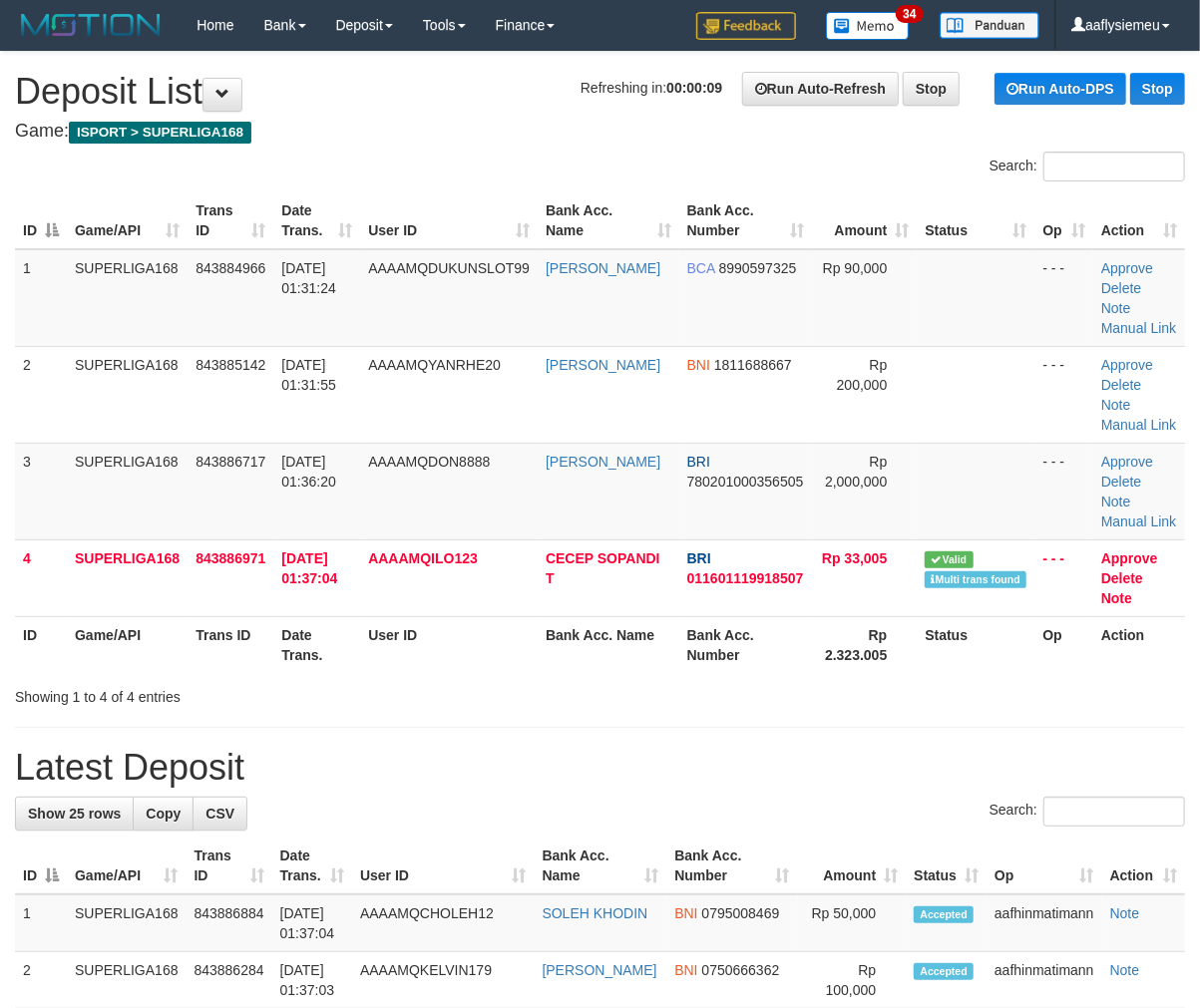 drag, startPoint x: 192, startPoint y: 710, endPoint x: 4, endPoint y: 759, distance: 194.28072 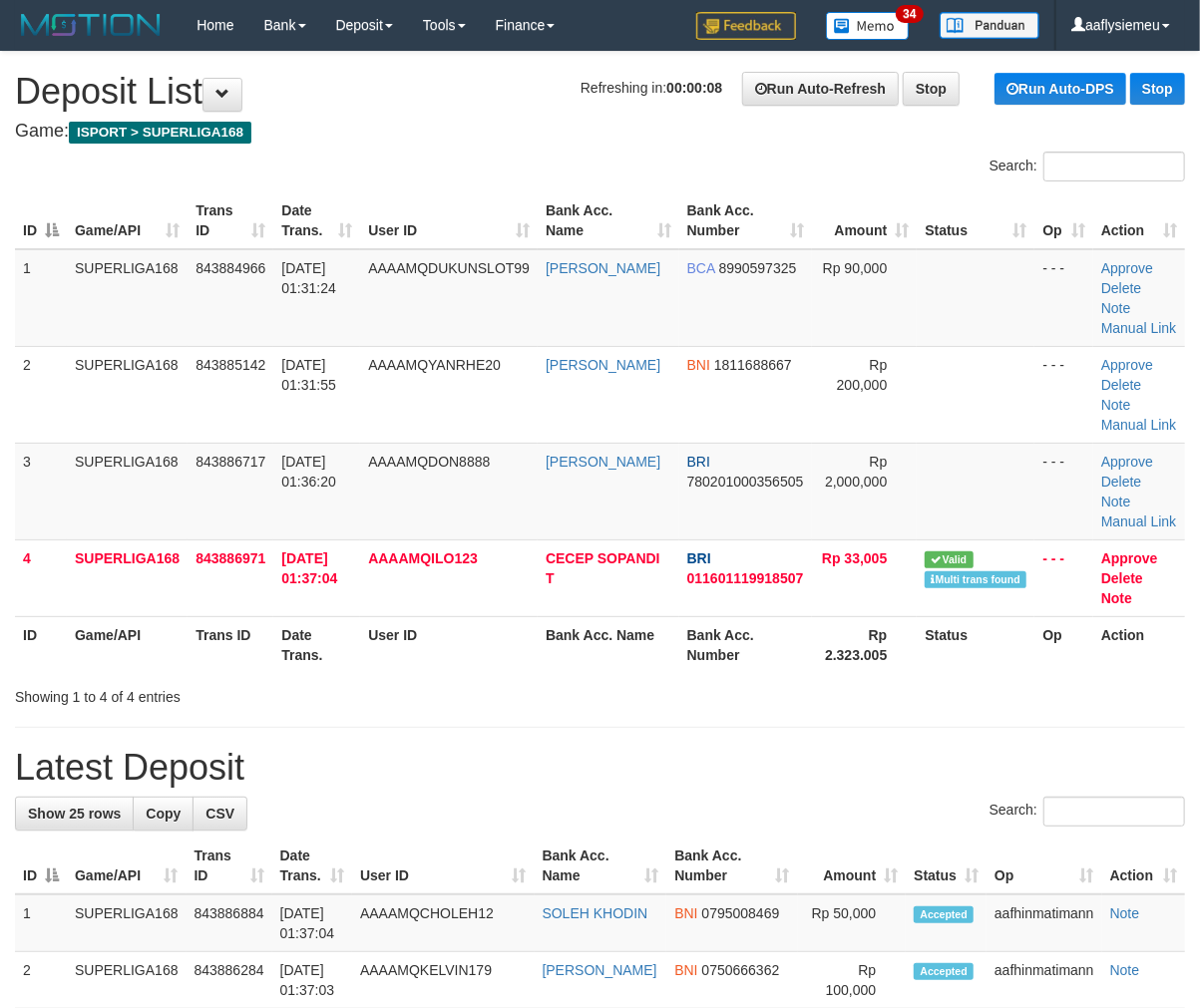 click on "Showing 1 to 4 of 4 entries" at bounding box center (249, 693) 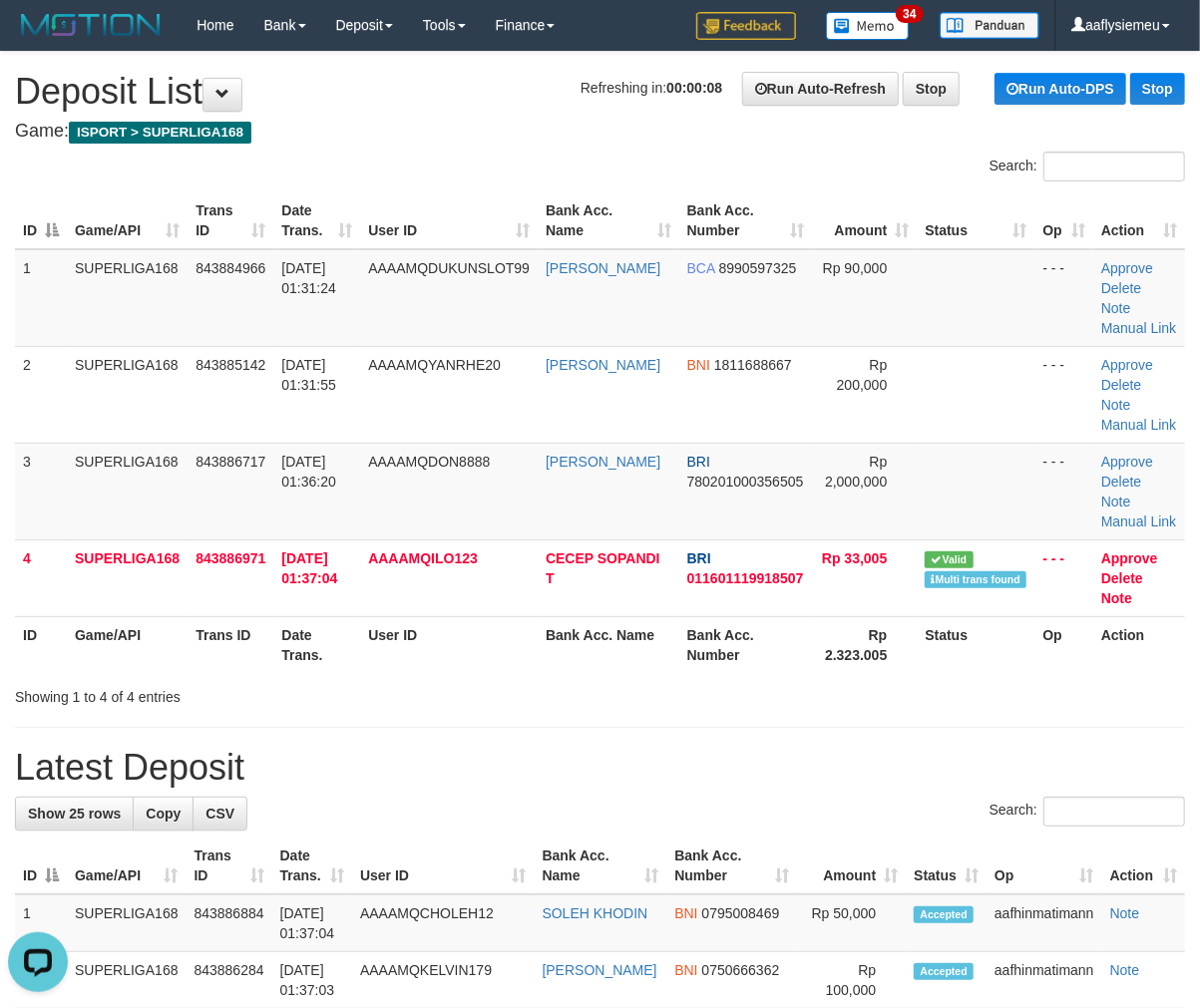 scroll, scrollTop: 0, scrollLeft: 0, axis: both 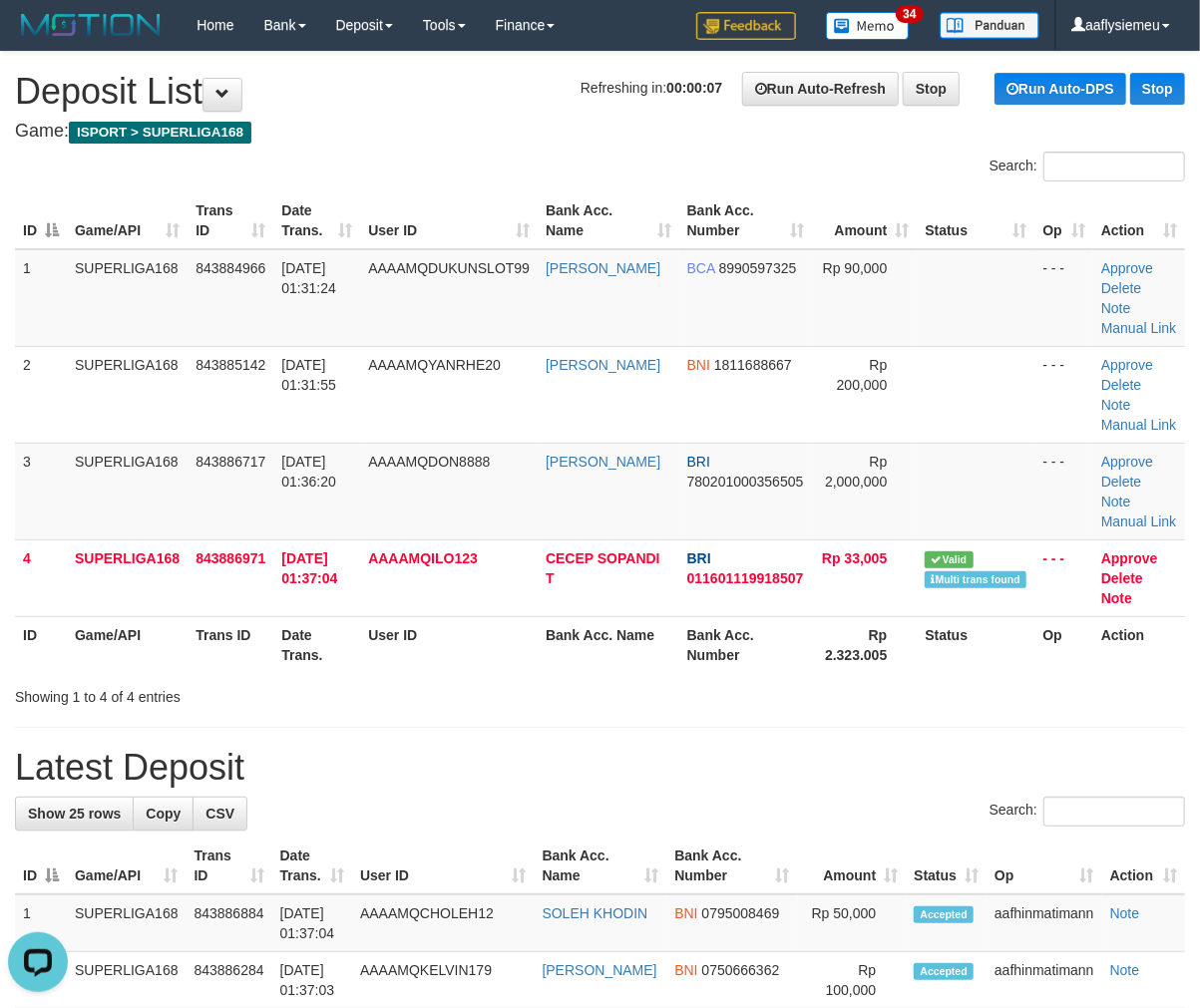 drag, startPoint x: 198, startPoint y: 691, endPoint x: 12, endPoint y: 746, distance: 193.96134 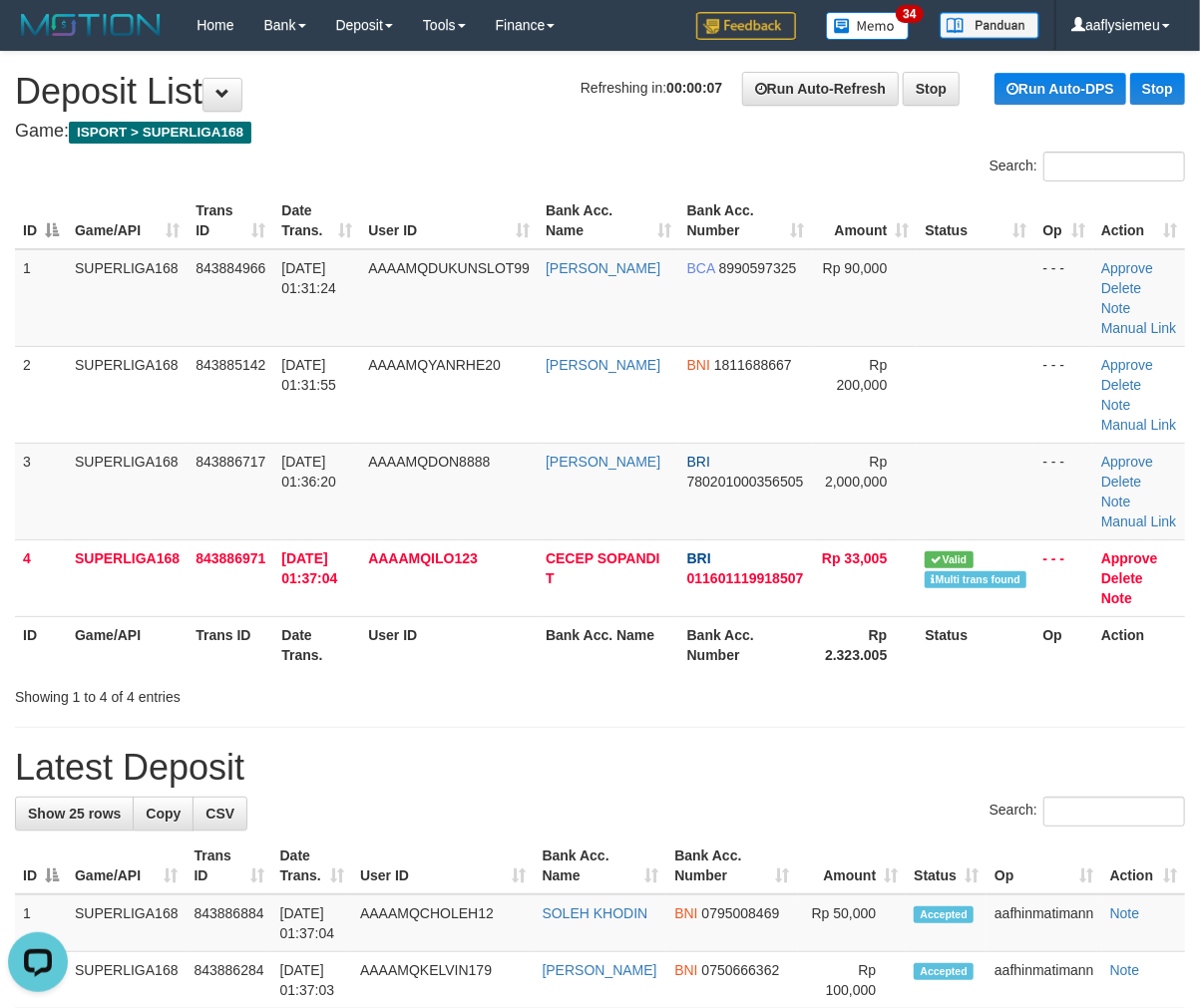 drag, startPoint x: 636, startPoint y: 561, endPoint x: 23, endPoint y: 711, distance: 631.08557 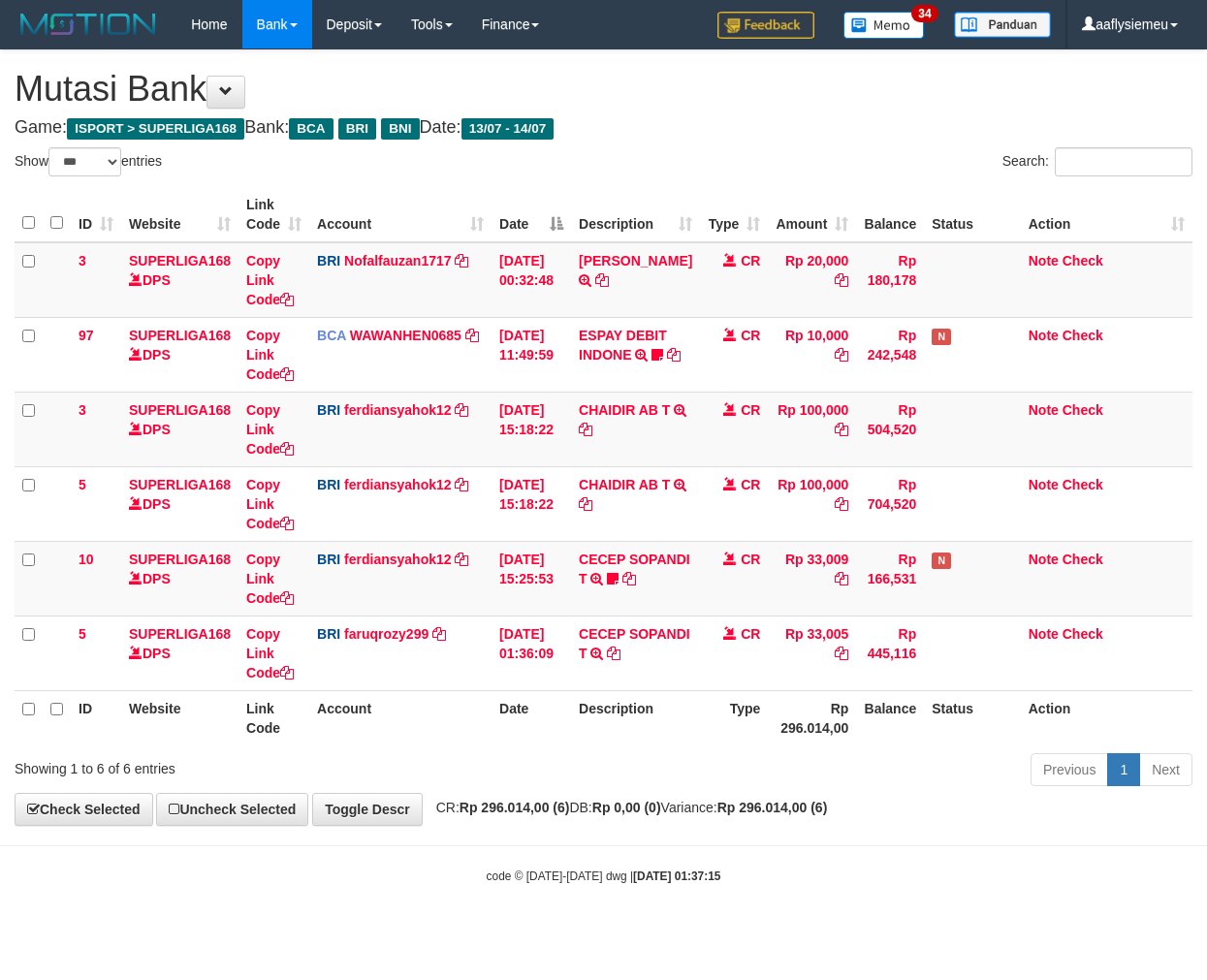 select on "***" 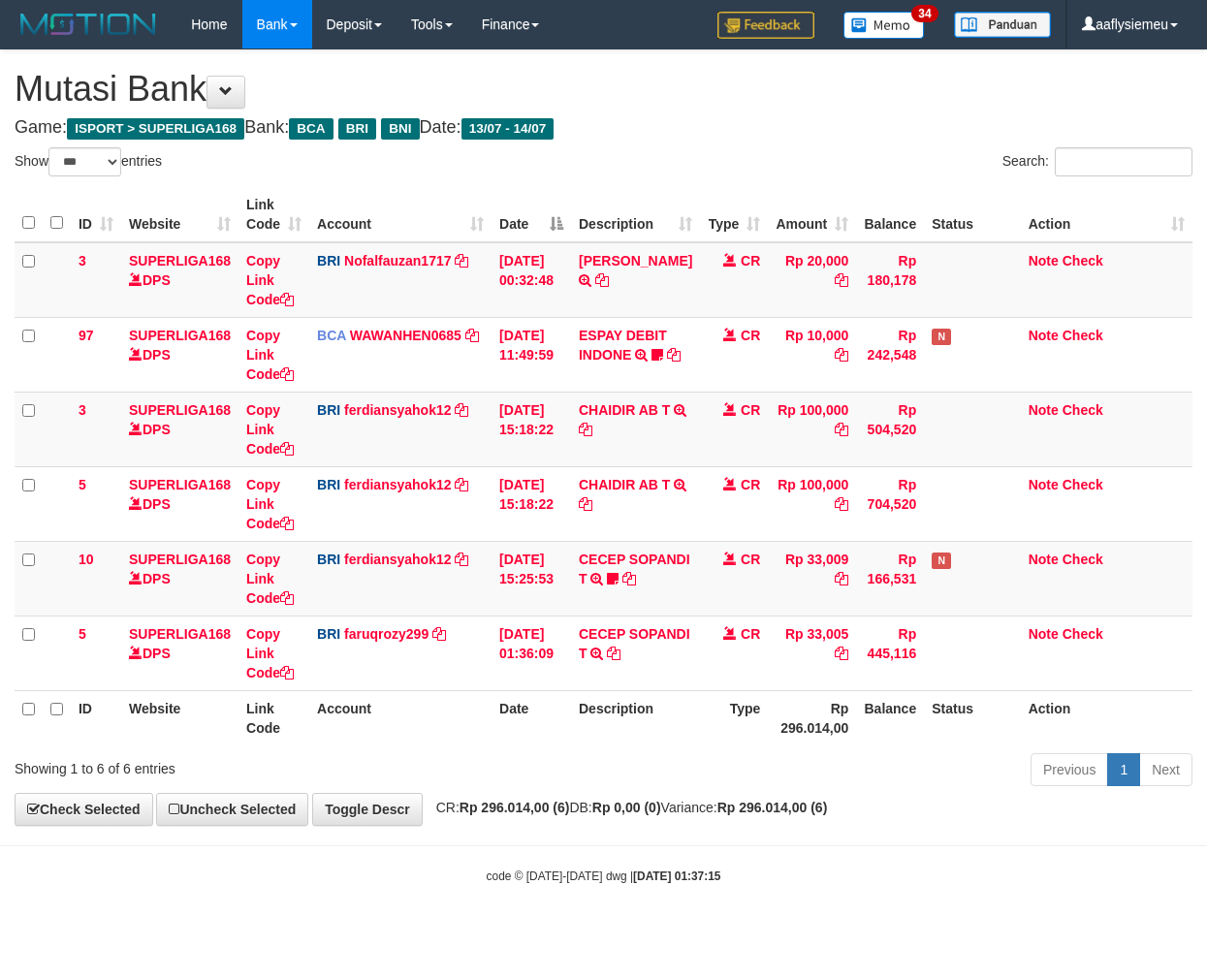 scroll, scrollTop: 0, scrollLeft: 0, axis: both 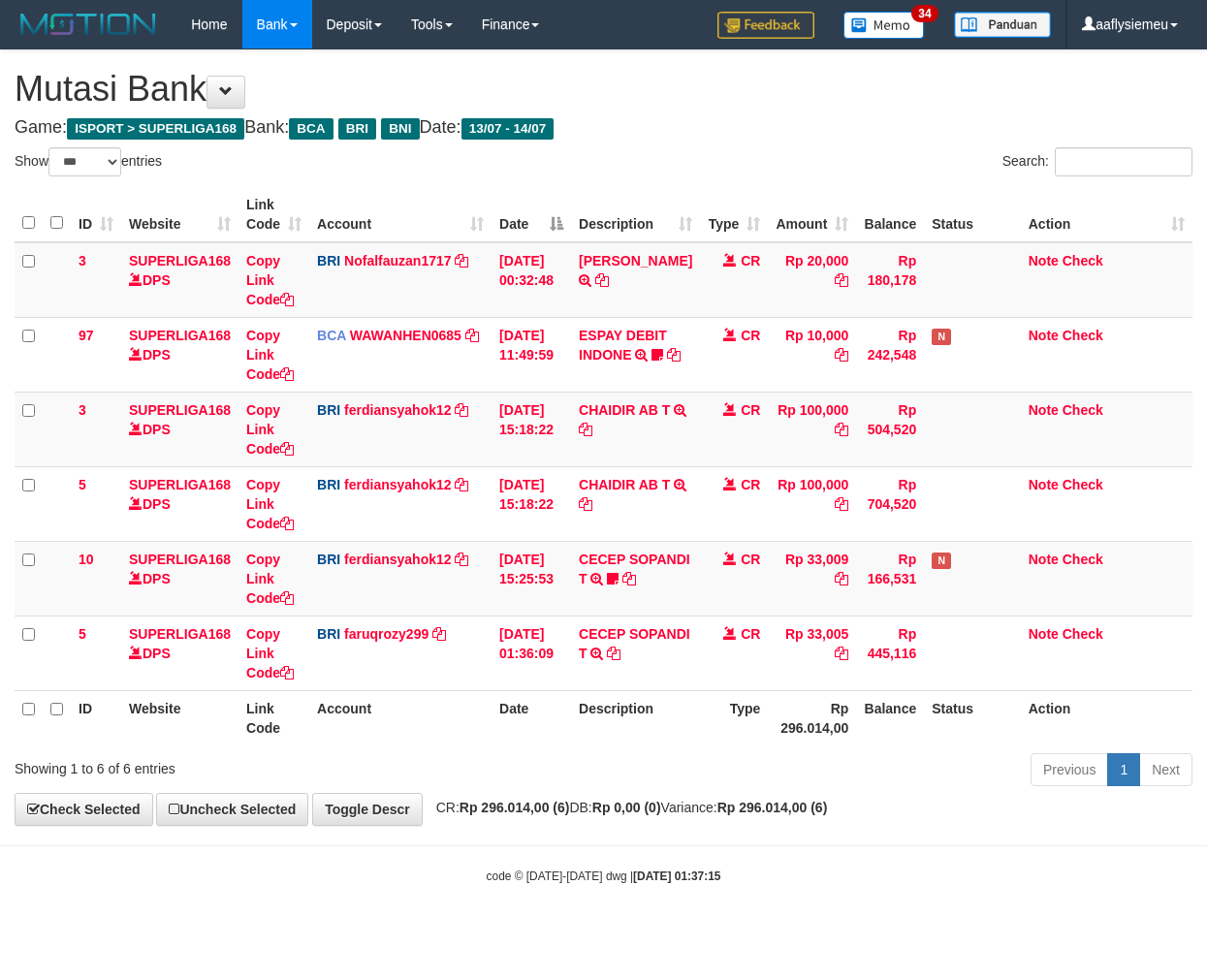 select on "***" 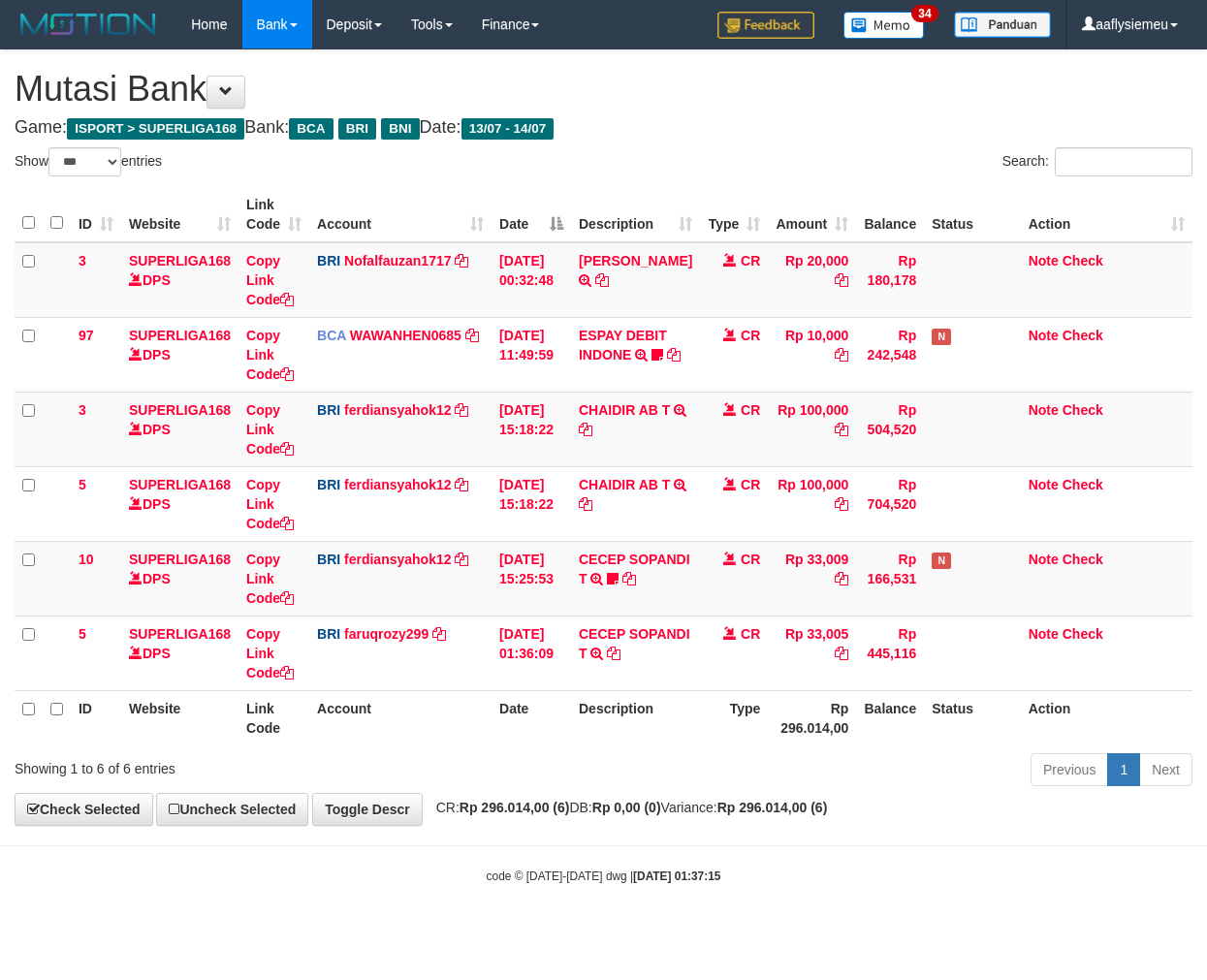 scroll, scrollTop: 0, scrollLeft: 0, axis: both 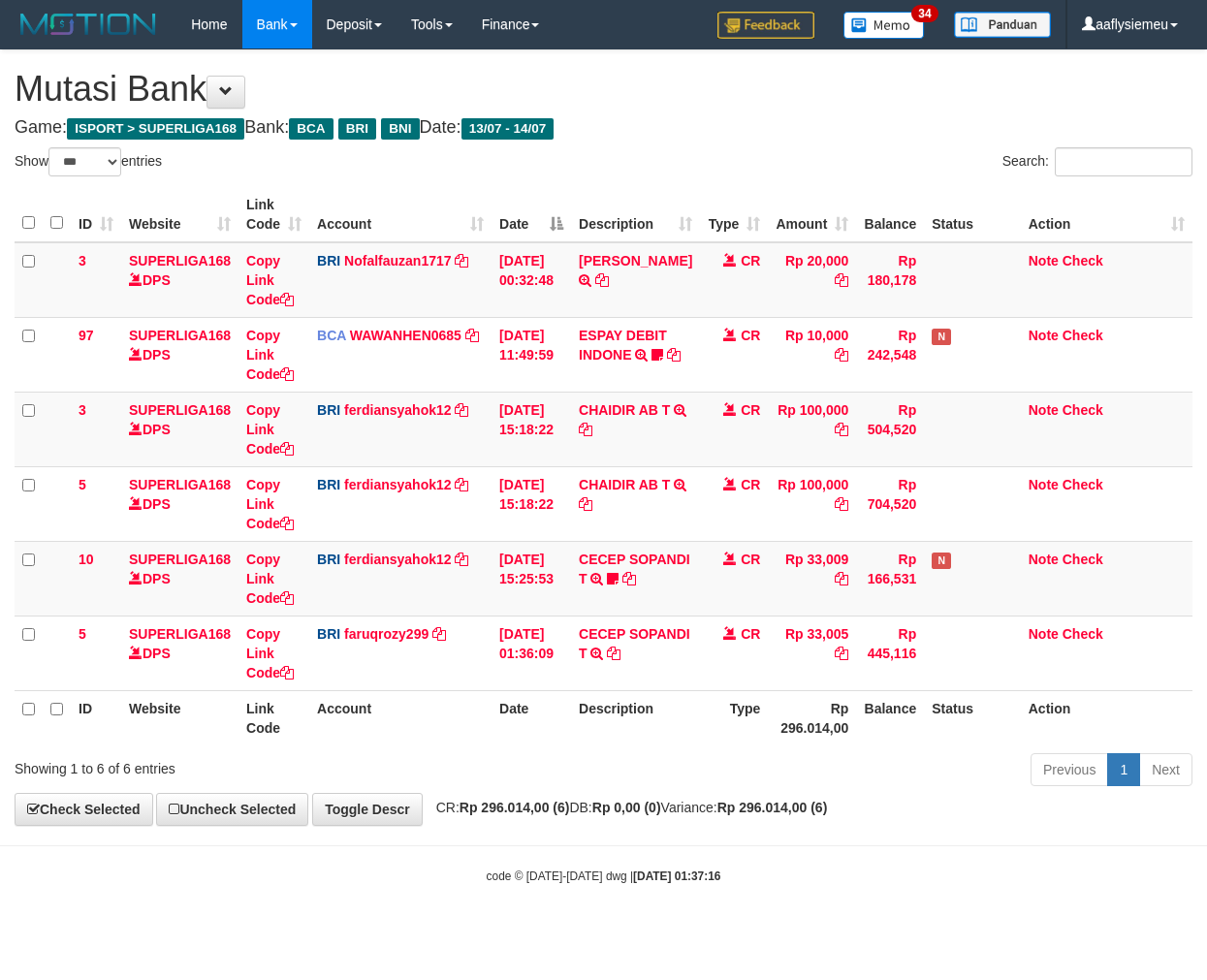 select on "***" 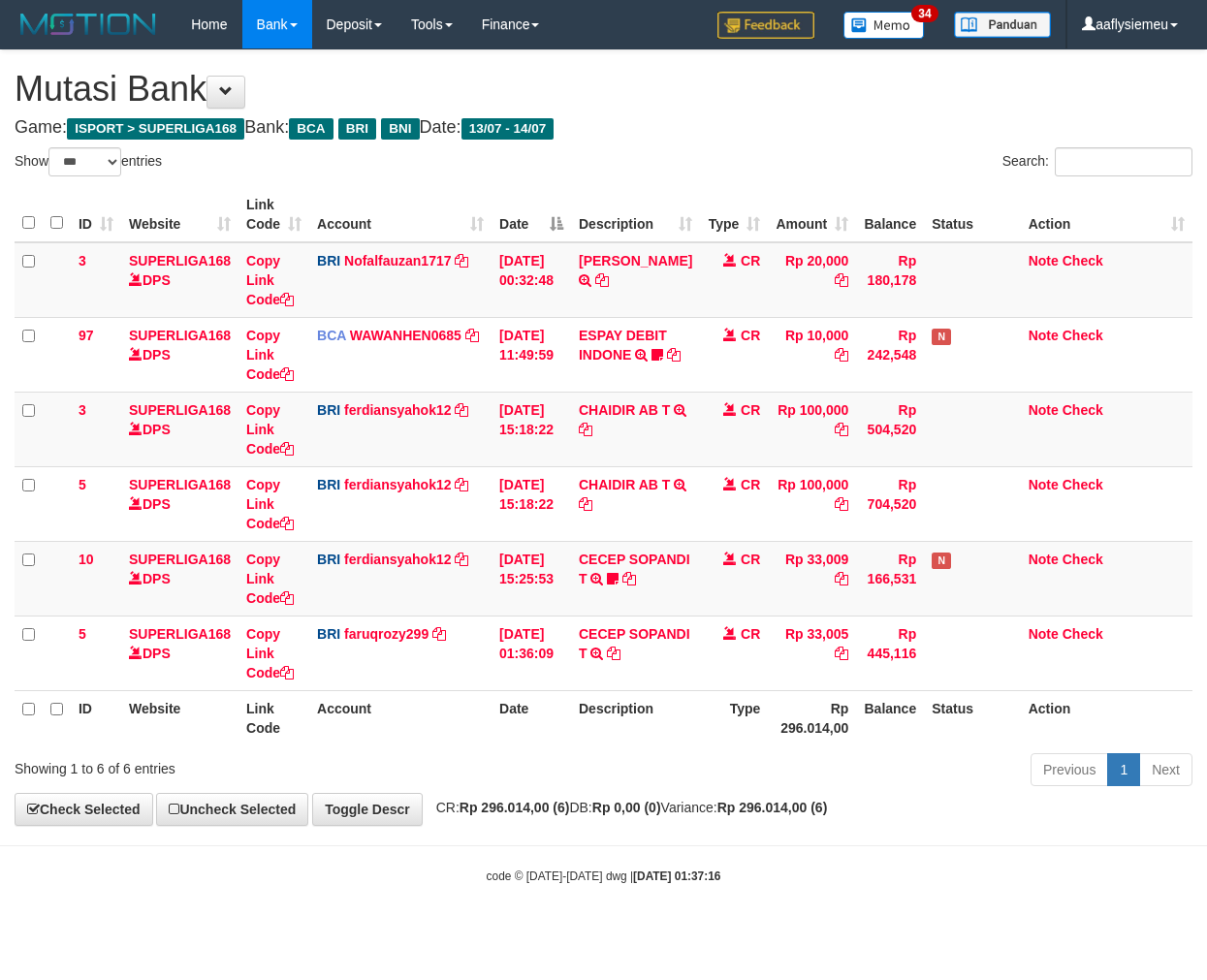 scroll, scrollTop: 0, scrollLeft: 0, axis: both 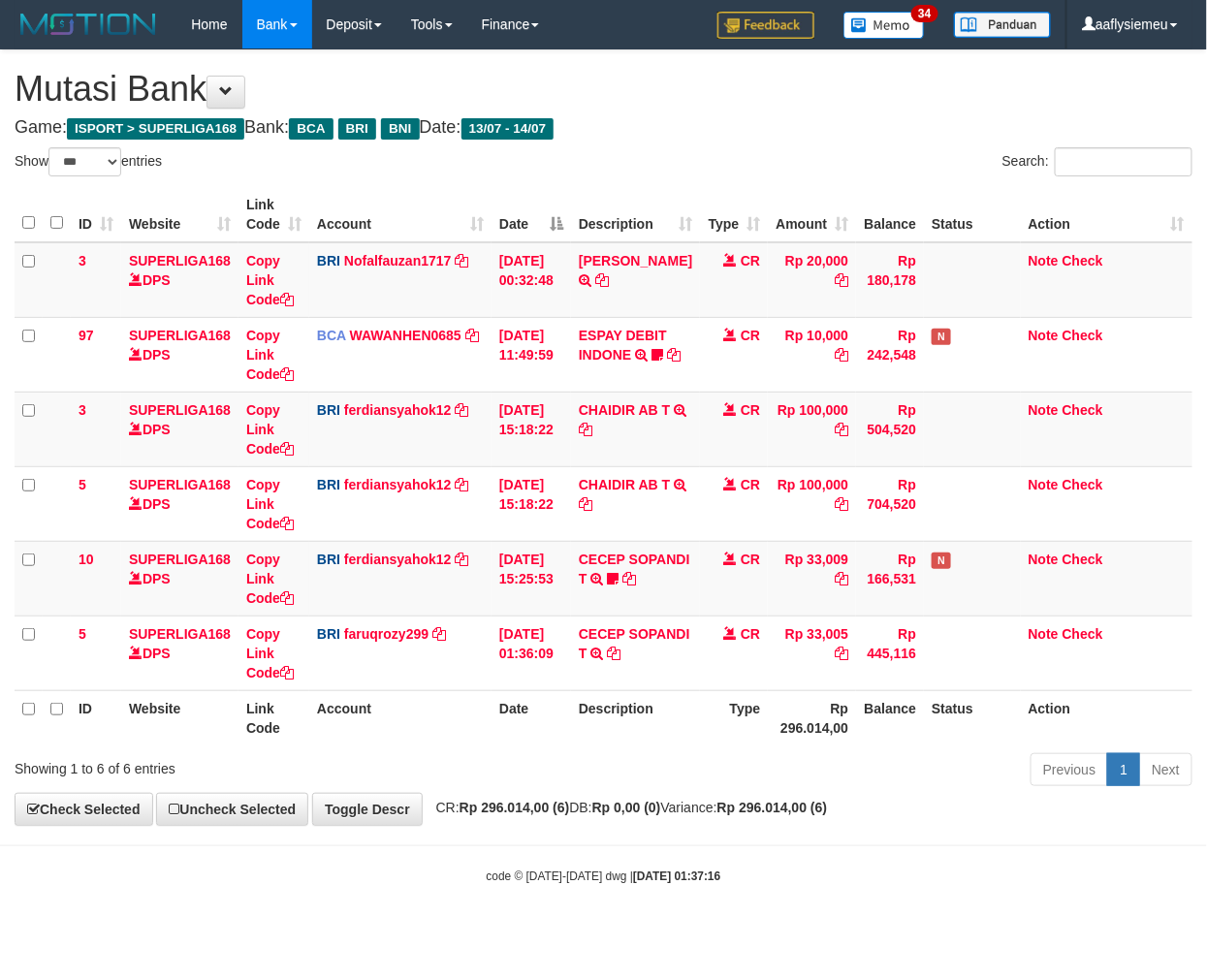 click on "Previous 1 Next" at bounding box center (855, 772) 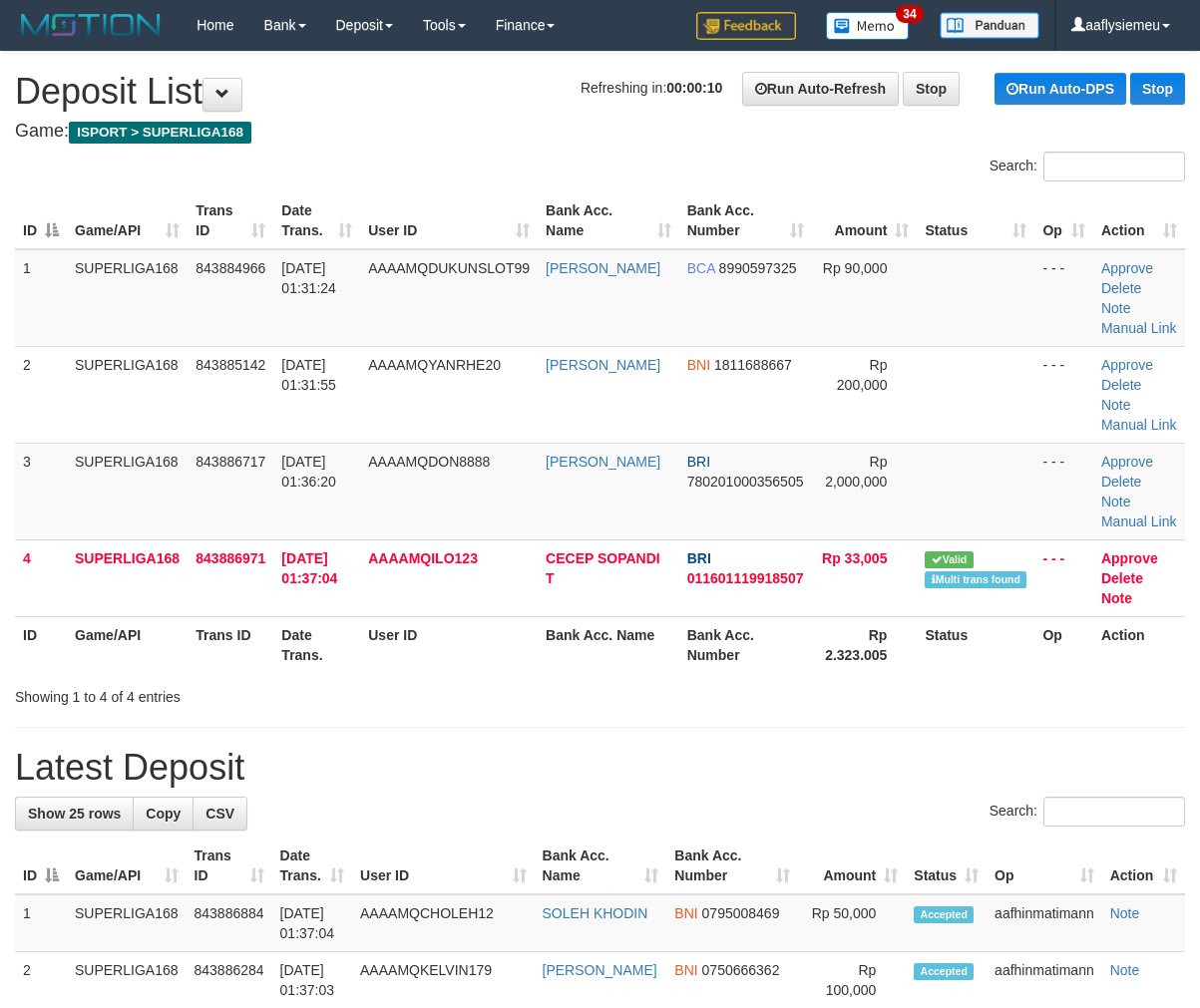 scroll, scrollTop: 0, scrollLeft: 0, axis: both 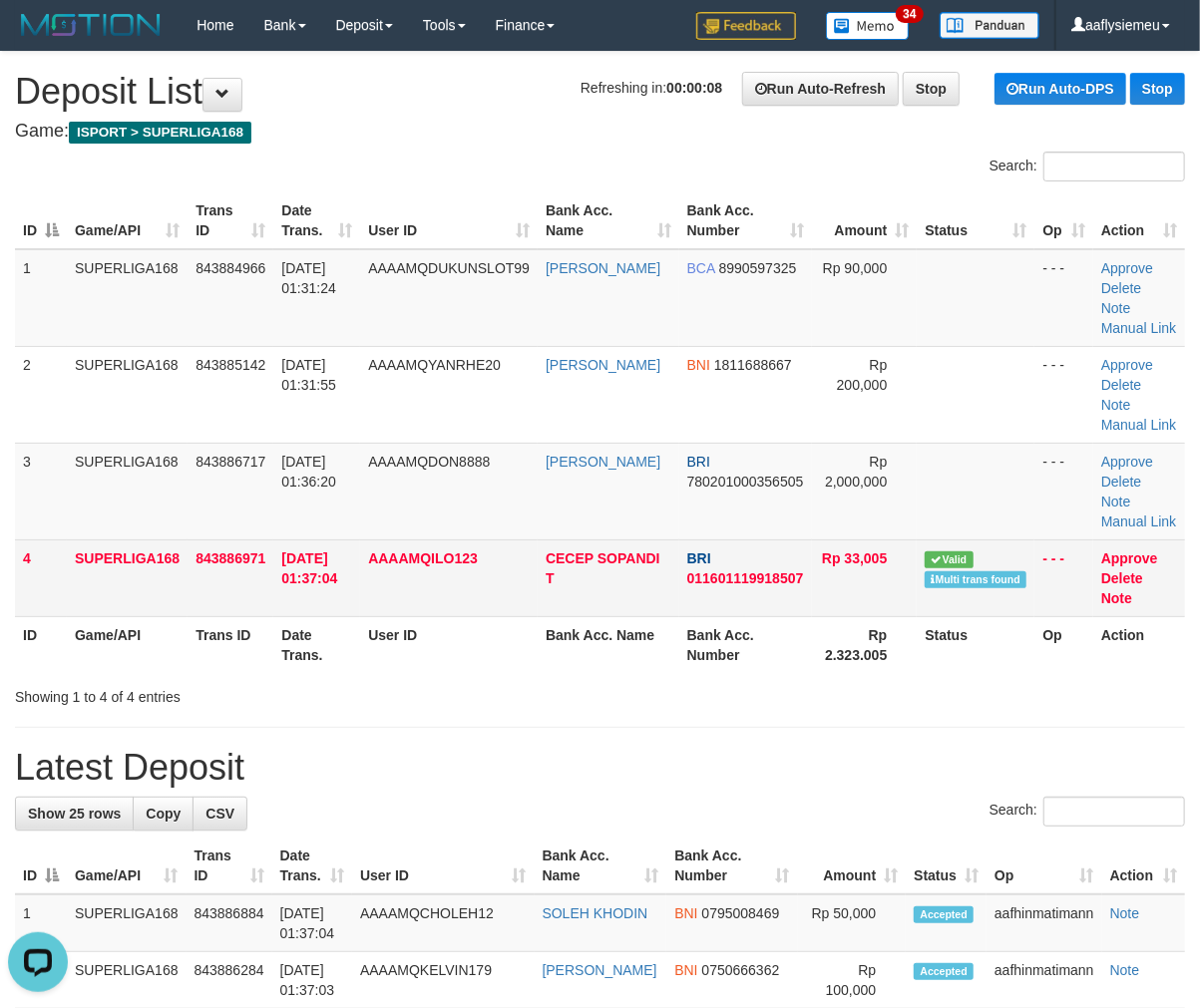 drag, startPoint x: 630, startPoint y: 579, endPoint x: 27, endPoint y: 719, distance: 619.0388 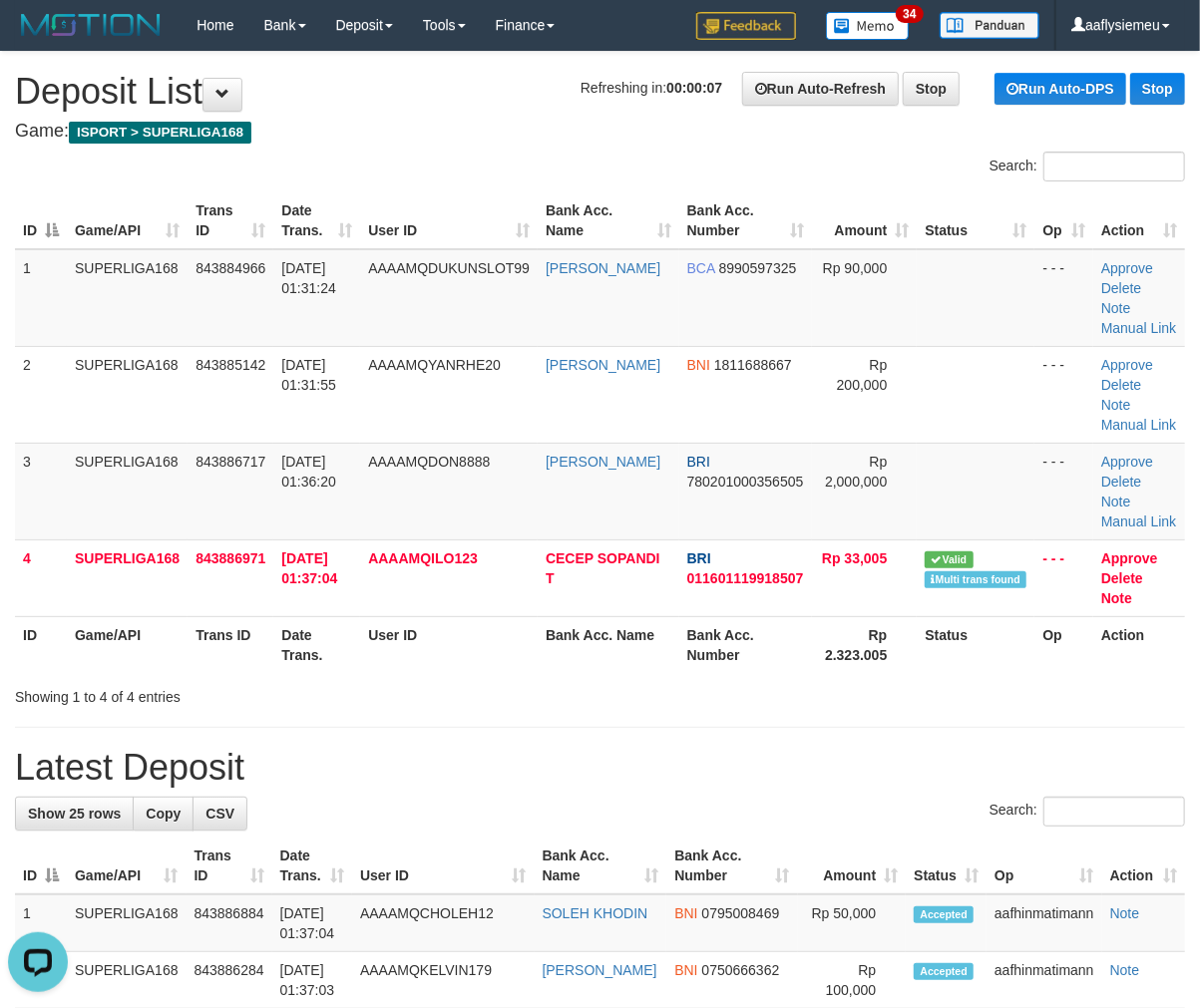 drag, startPoint x: 96, startPoint y: 634, endPoint x: 83, endPoint y: 640, distance: 14.3178211 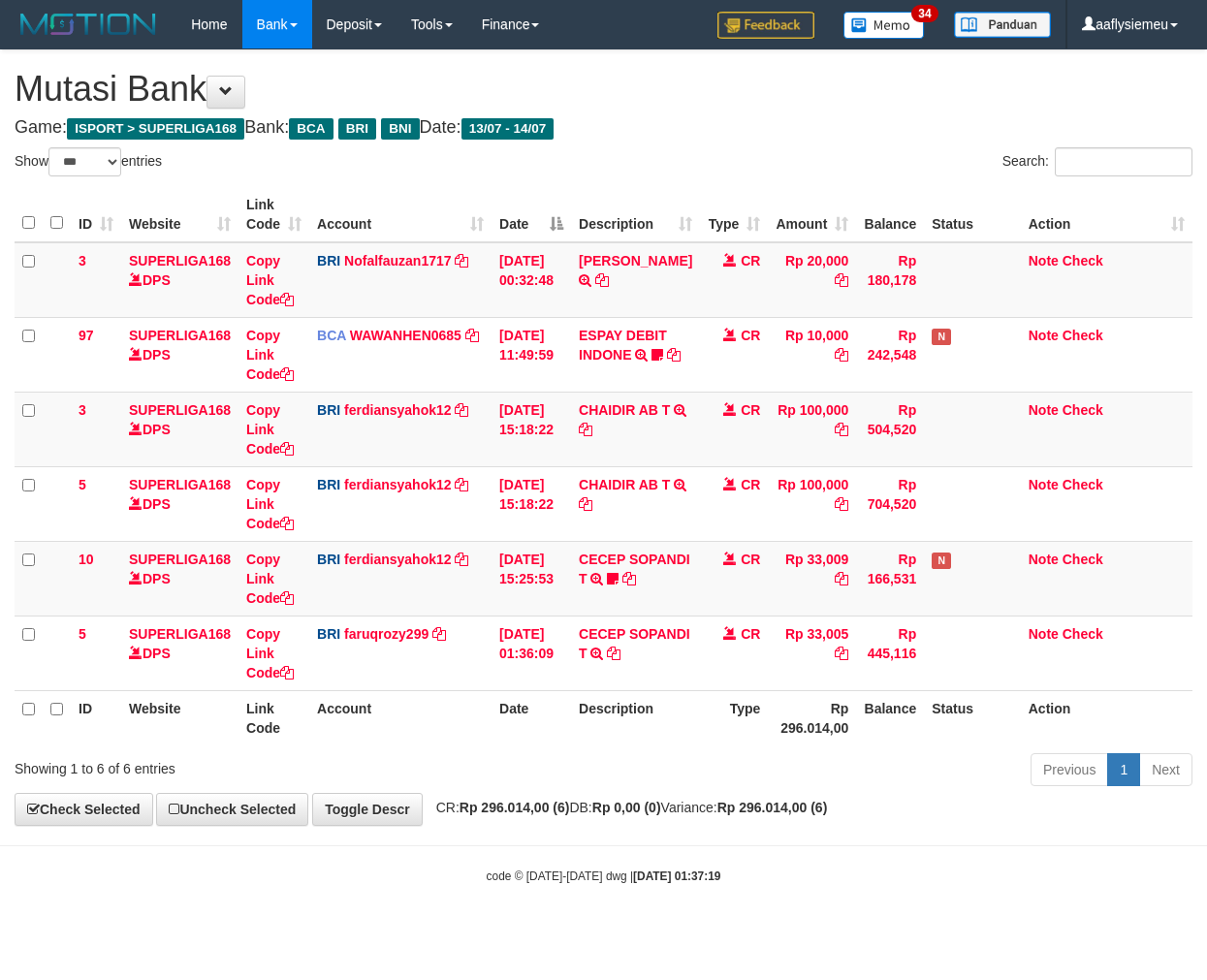 select on "***" 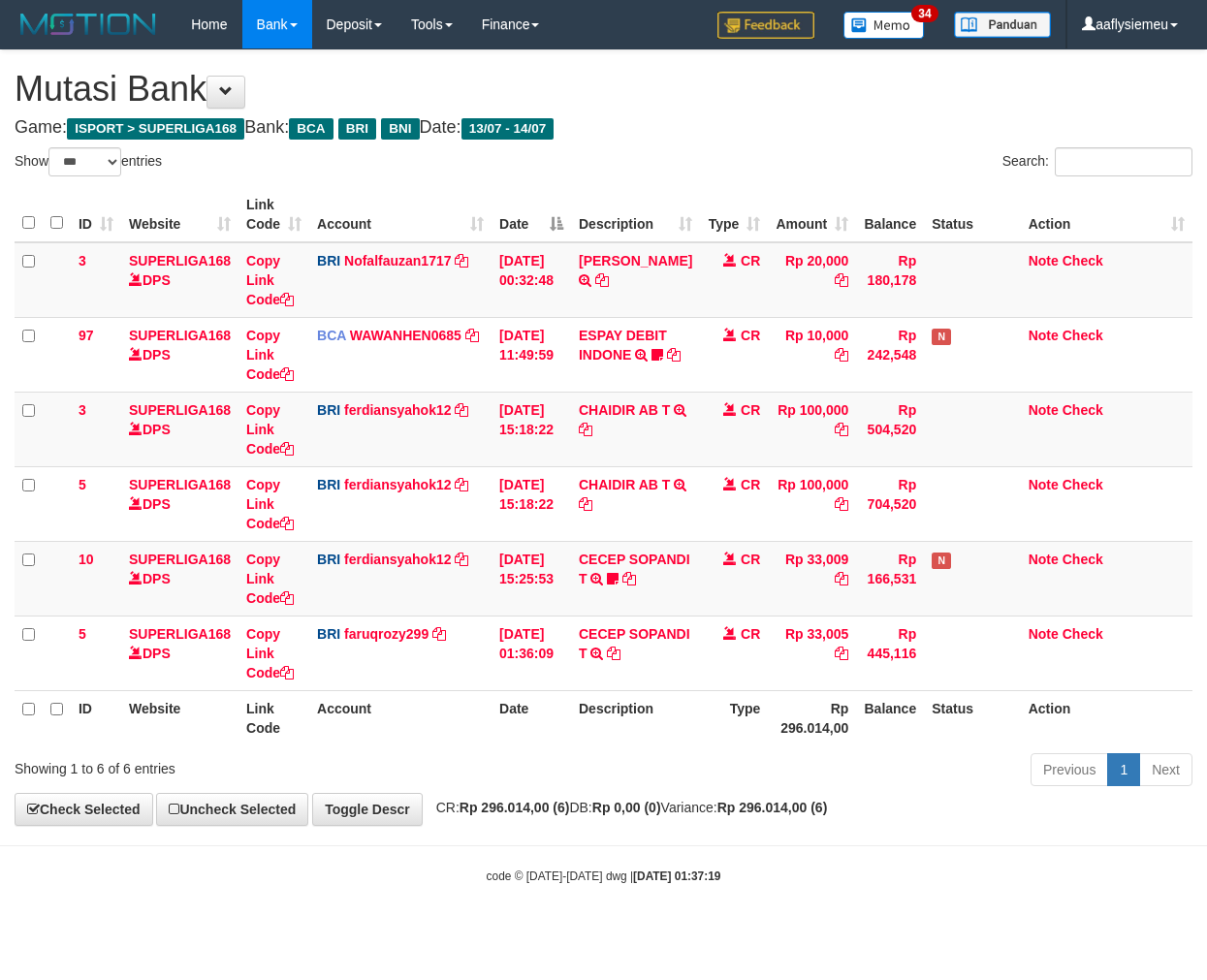 scroll, scrollTop: 0, scrollLeft: 0, axis: both 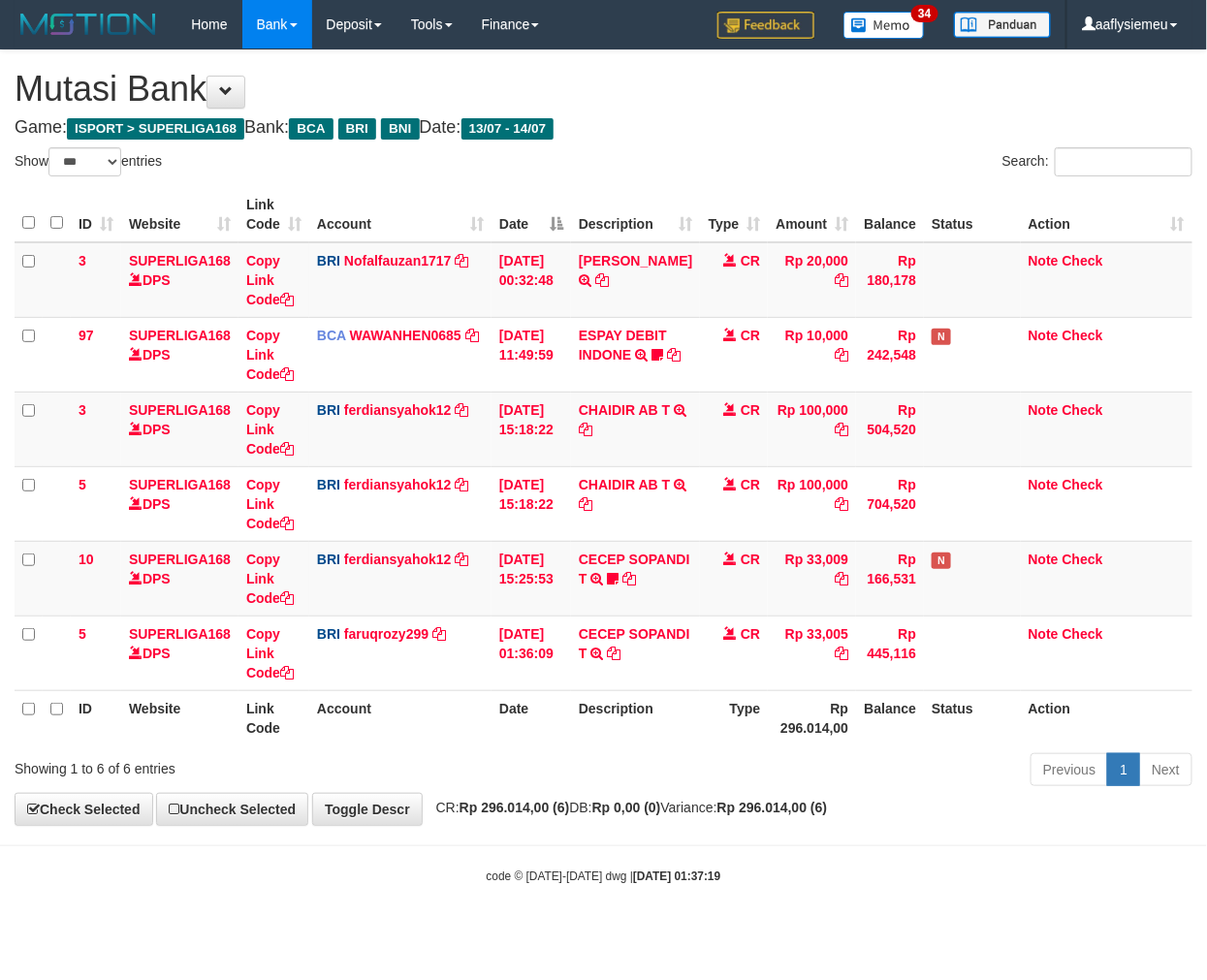 click on "CR:  Rp 296.014,00 (6)      DB:  Rp 0,00 (0)      Variance:  Rp 296.014,00 (6)" at bounding box center [627, 807] 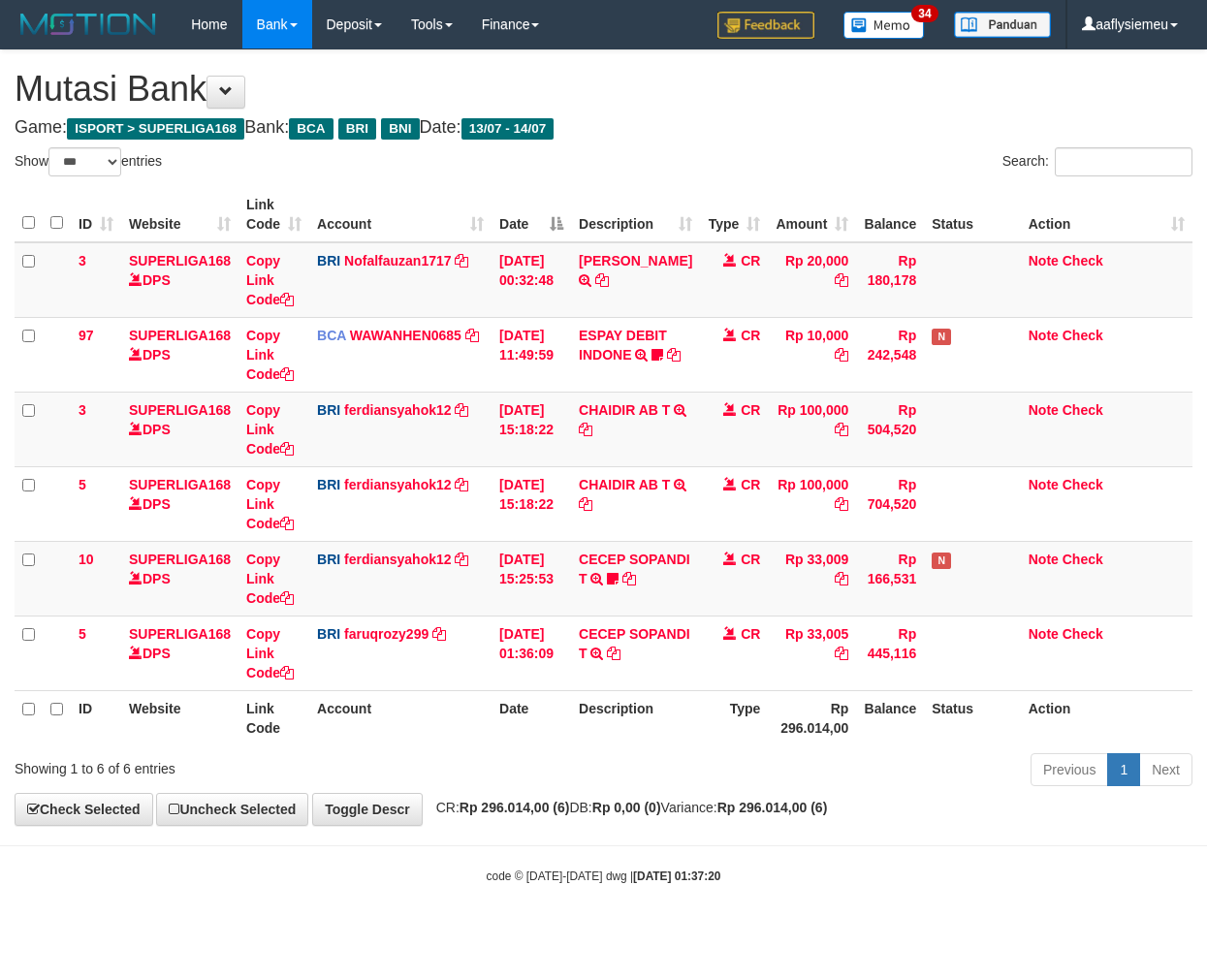 select on "***" 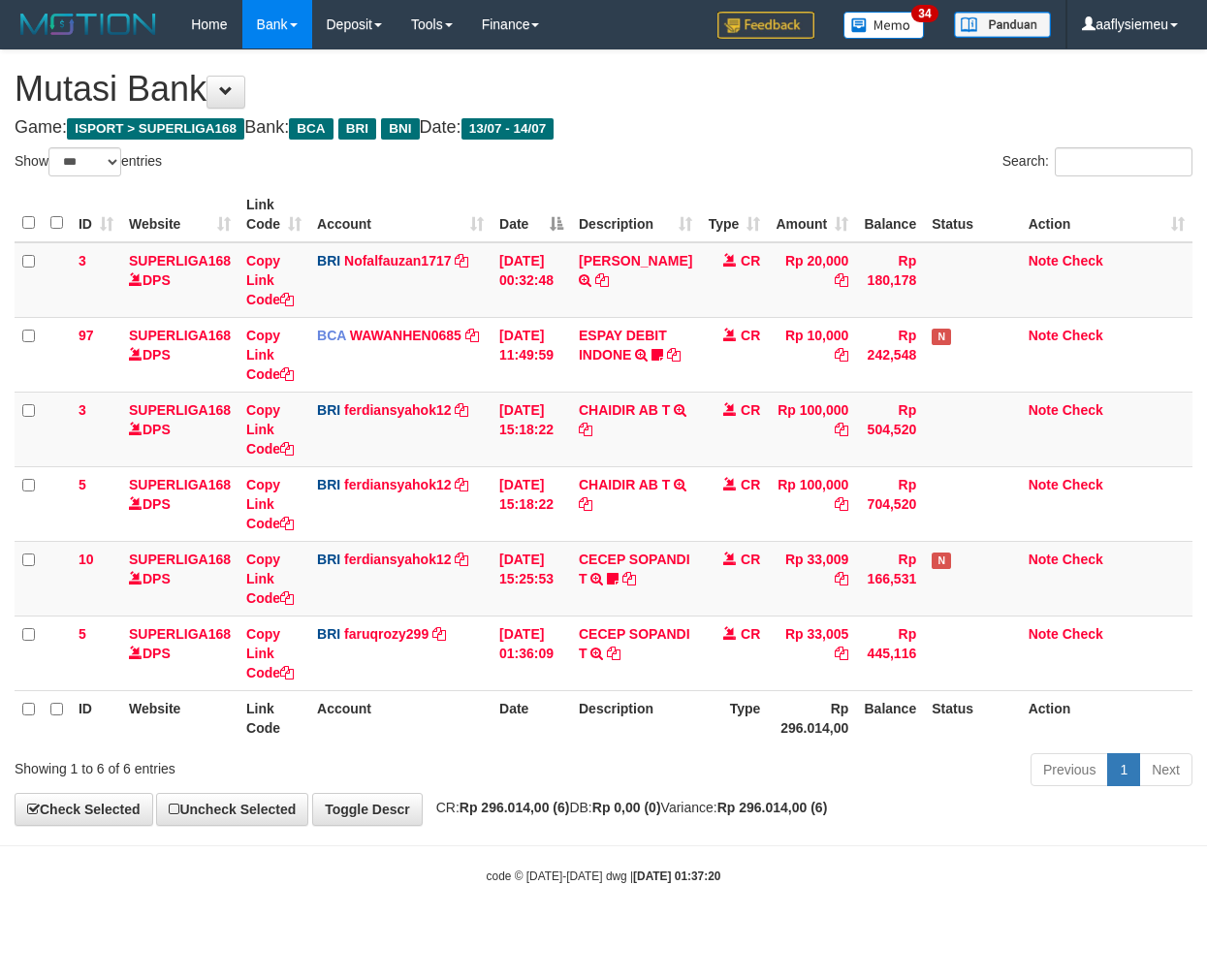 scroll, scrollTop: 0, scrollLeft: 0, axis: both 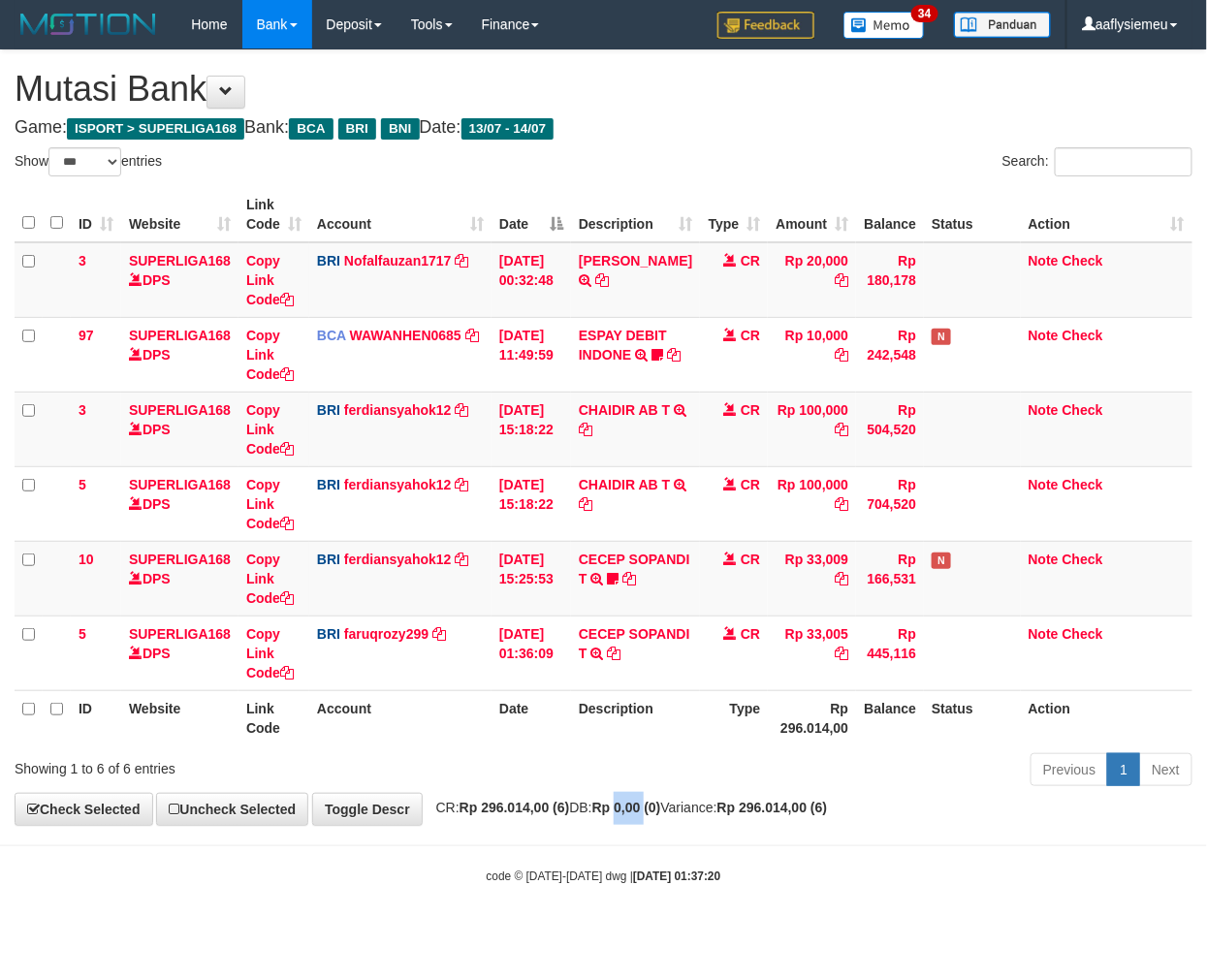 click on "Toggle navigation
Home
Bank
Account List
Load
By Website
Group
[ISPORT]													SUPERLIGA168
By Load Group (DPS)
34" at bounding box center (603, 466) 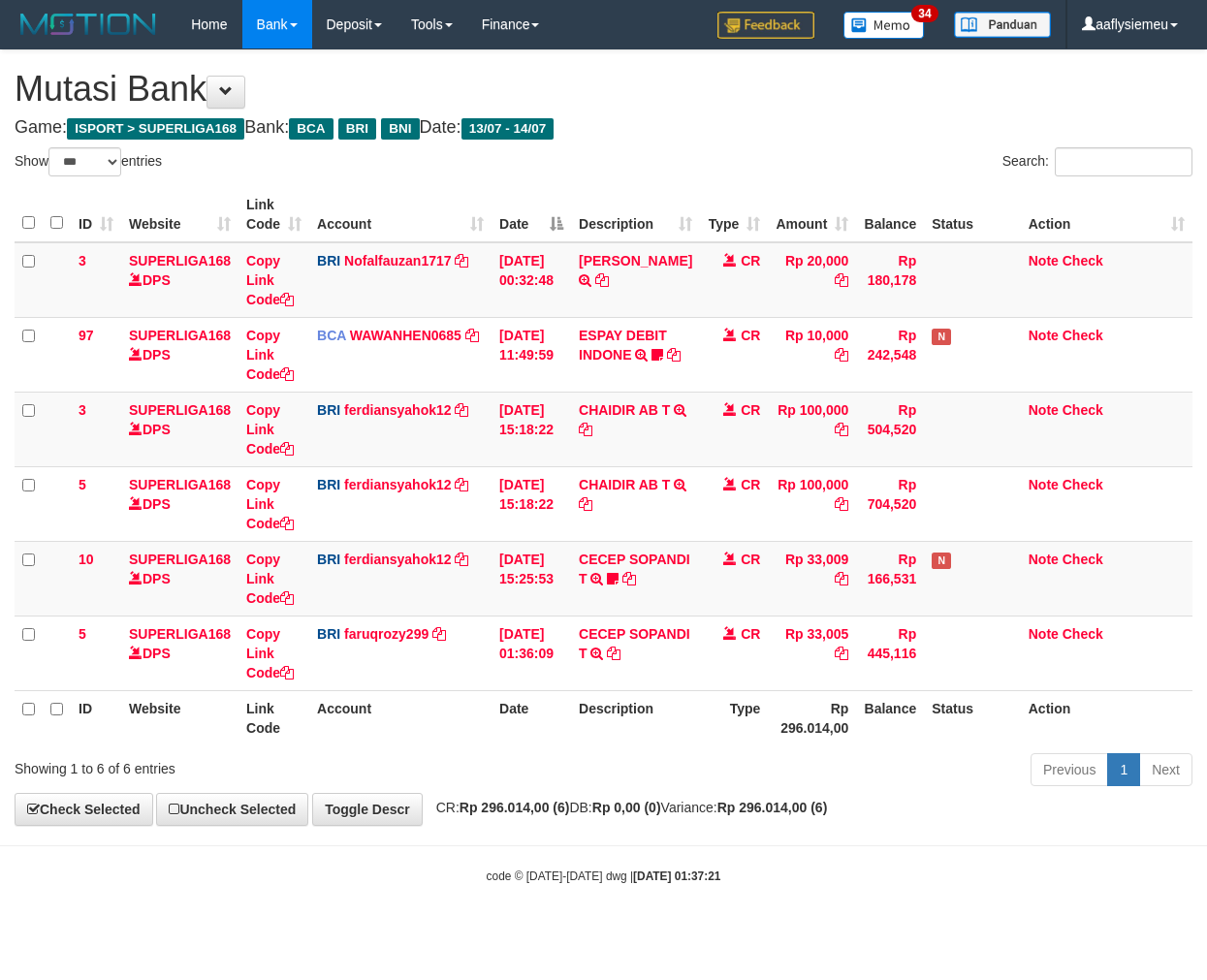 select on "***" 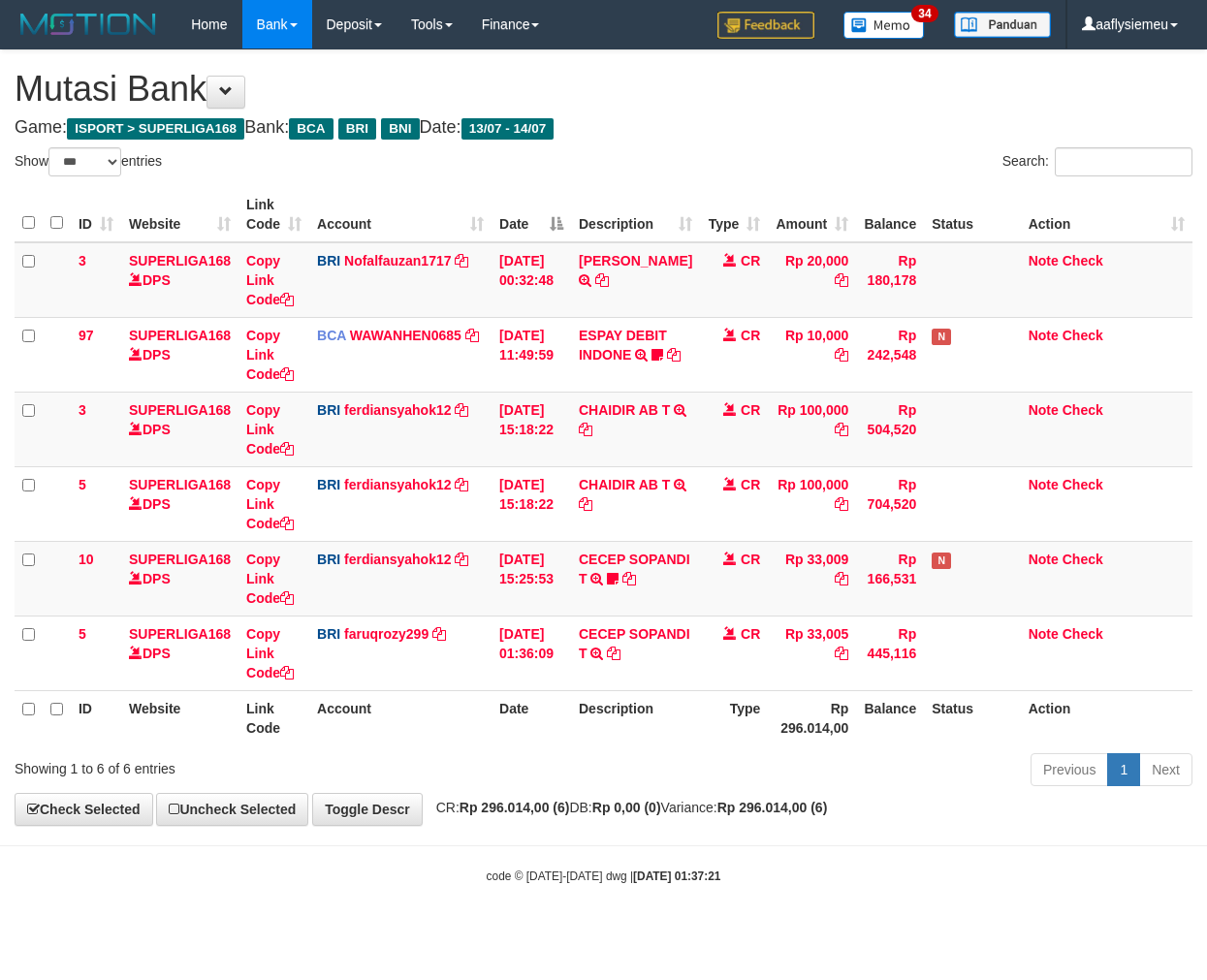 scroll, scrollTop: 0, scrollLeft: 0, axis: both 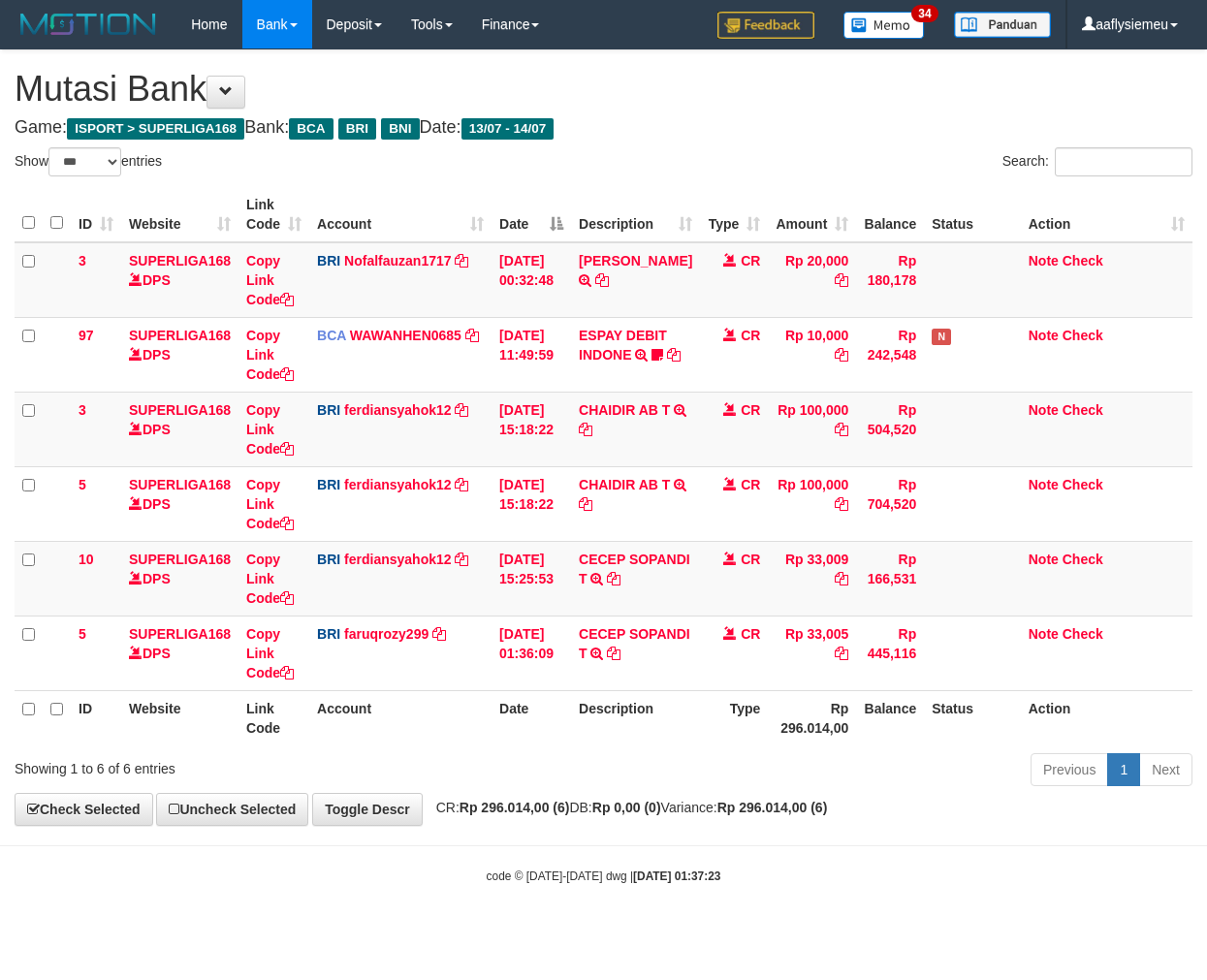 select on "***" 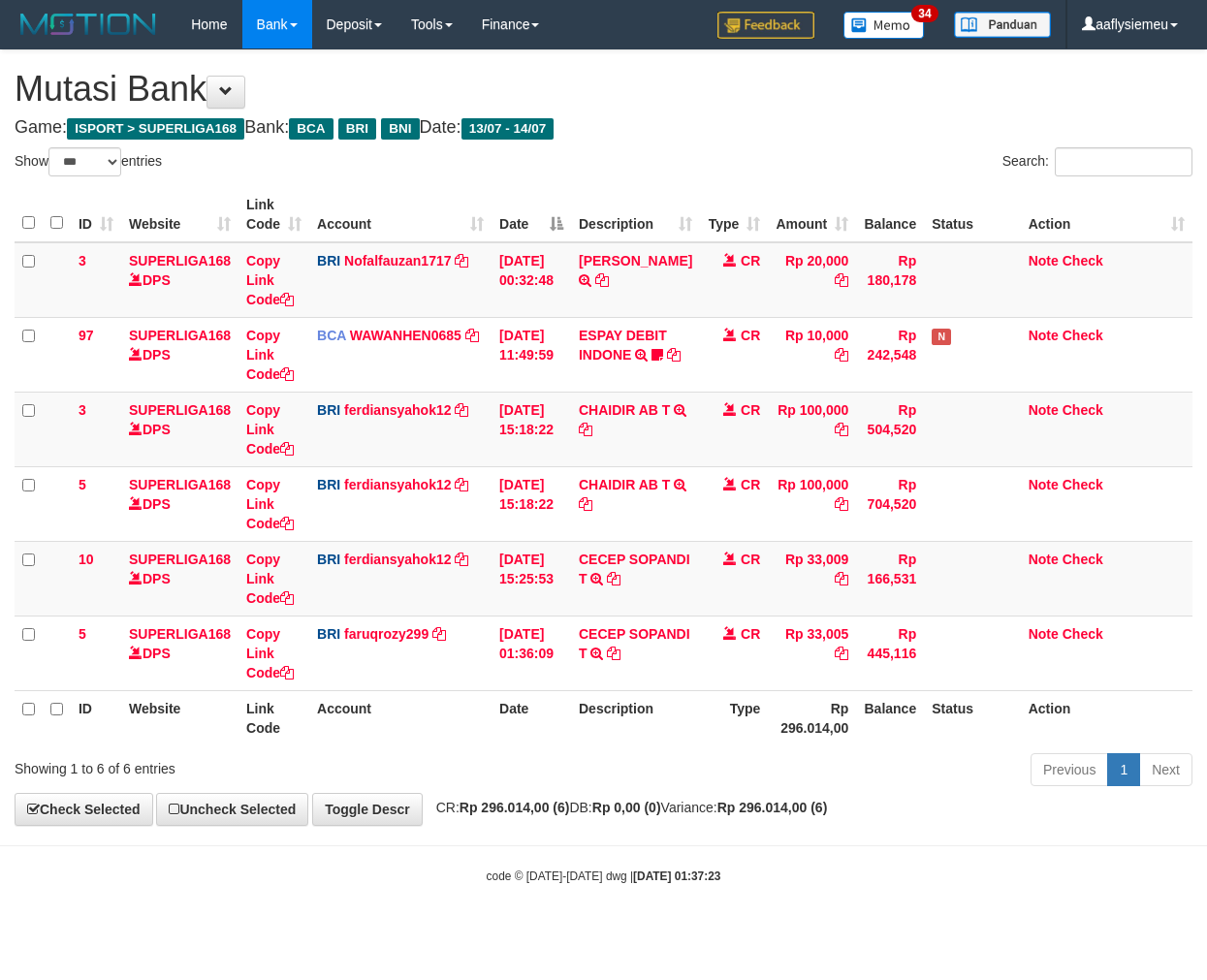 scroll, scrollTop: 0, scrollLeft: 0, axis: both 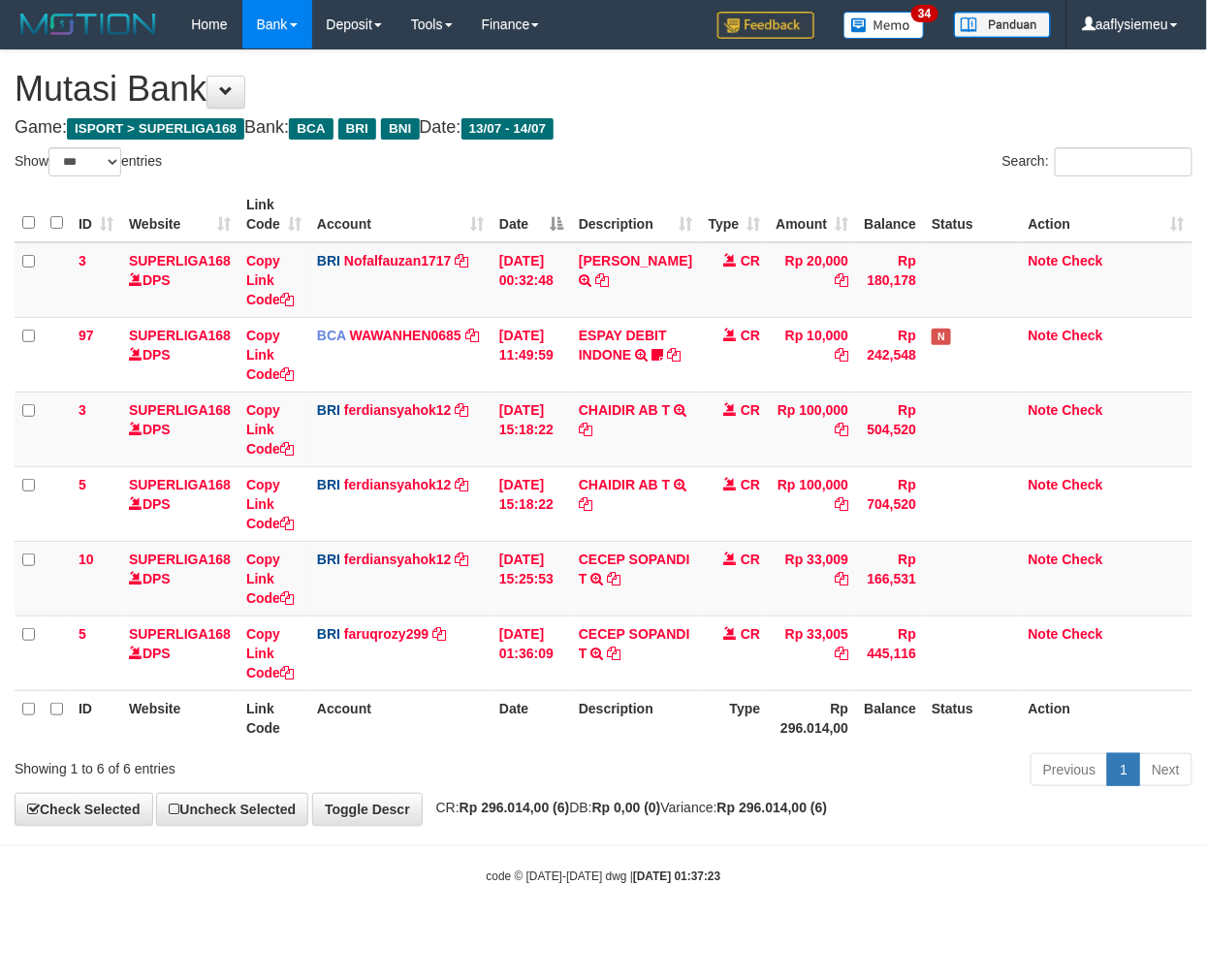 click on "ID Website Link Code Account Date Description Type Amount Balance Status Action
3
SUPERLIGA168    DPS
Copy Link Code
BRI
Nofalfauzan1717
DPS
NOFAL ZANURIAH
mutasi_20250713_2213 | 3
mutasi_20250713_2213 | 3
13/07/2025 00:32:48
MUHAMMAD LUT         TRANSFER NBMB MUHAMMAD LUT TO NOFAL ZANURIAH
CR
Rp 20,000
Rp 180,178
Note
Check
97
SUPERLIGA168    DPS
Copy Link Code
BCA
WAWANHEN0685
DPS" at bounding box center (603, 466) 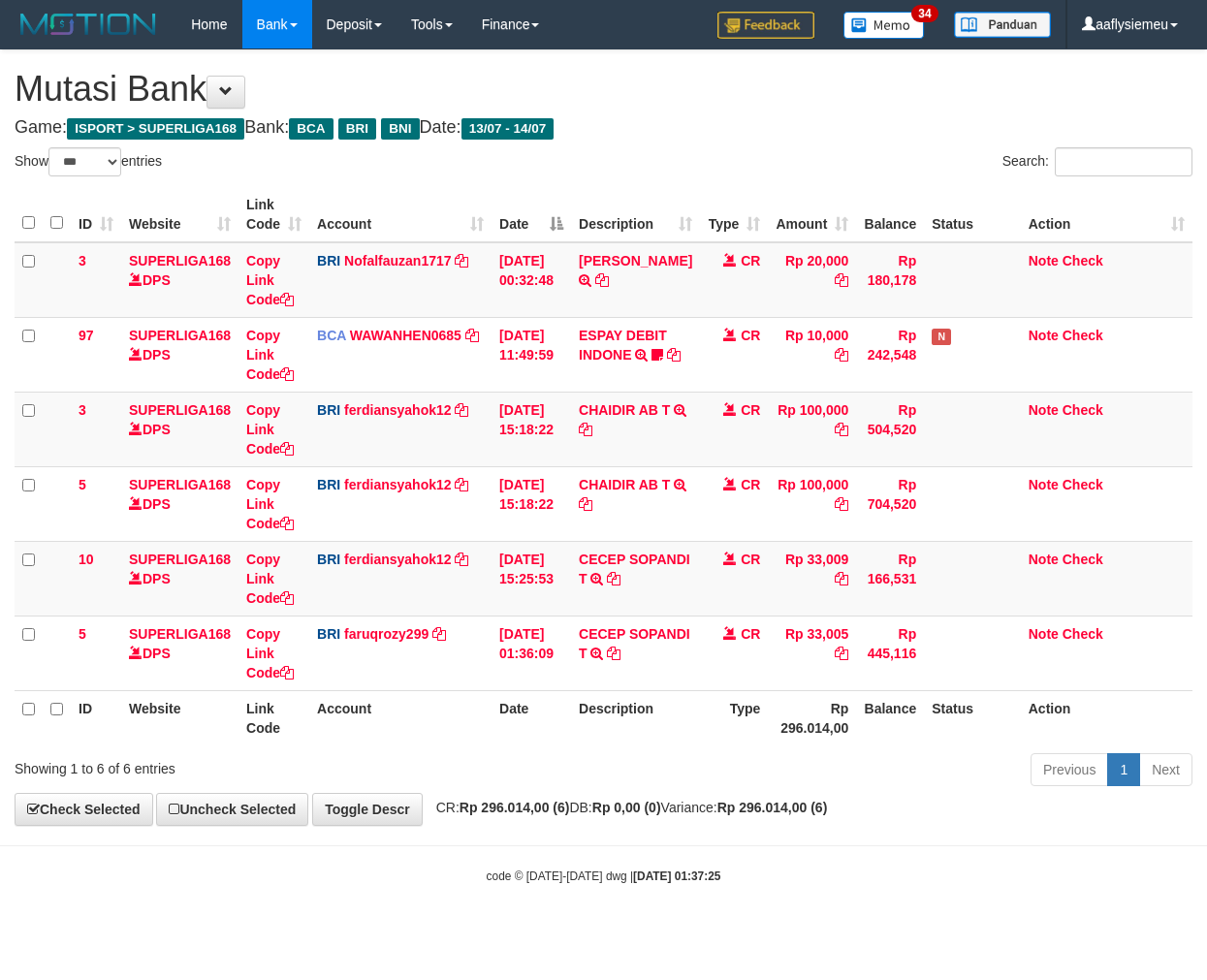 select on "***" 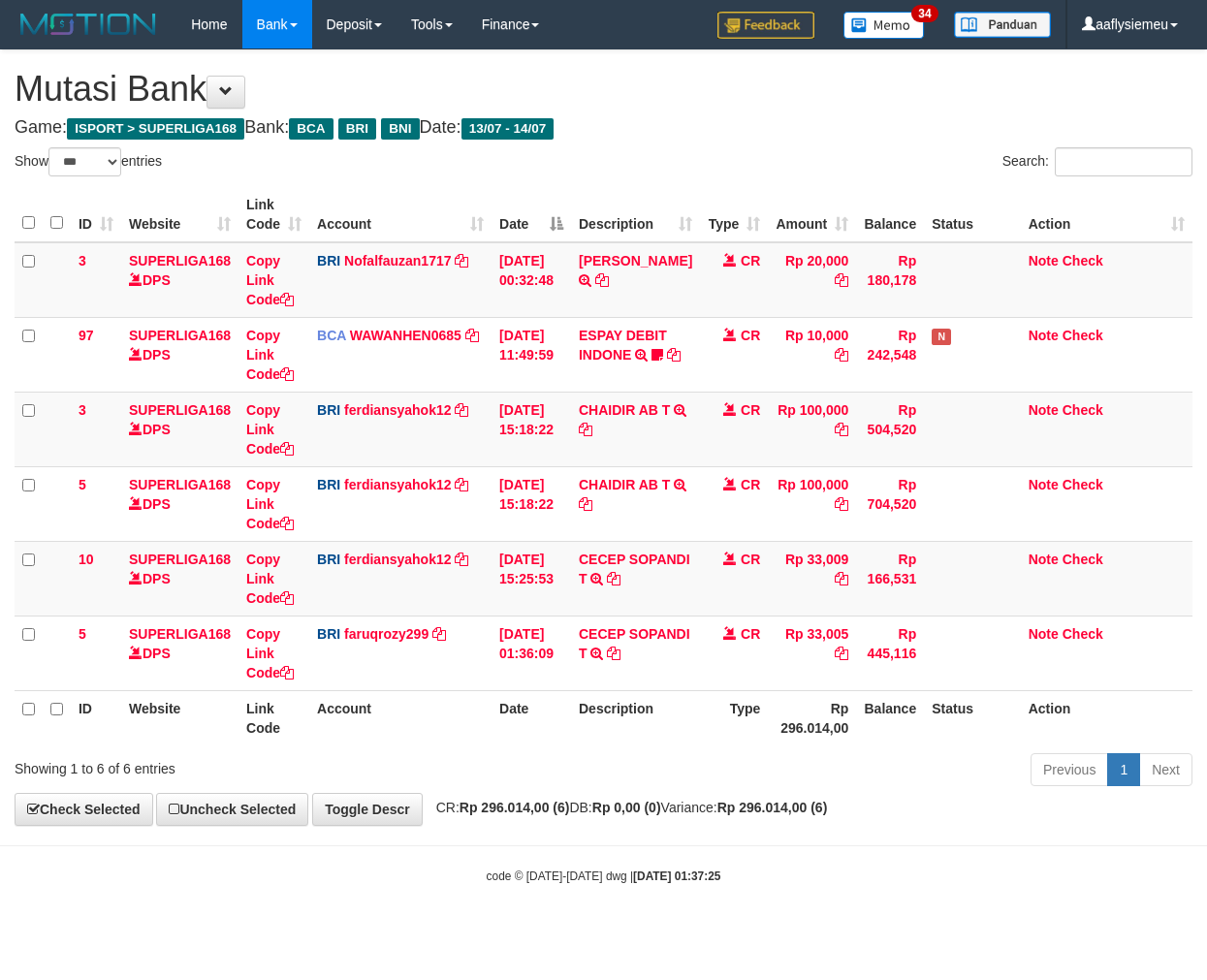 scroll, scrollTop: 0, scrollLeft: 0, axis: both 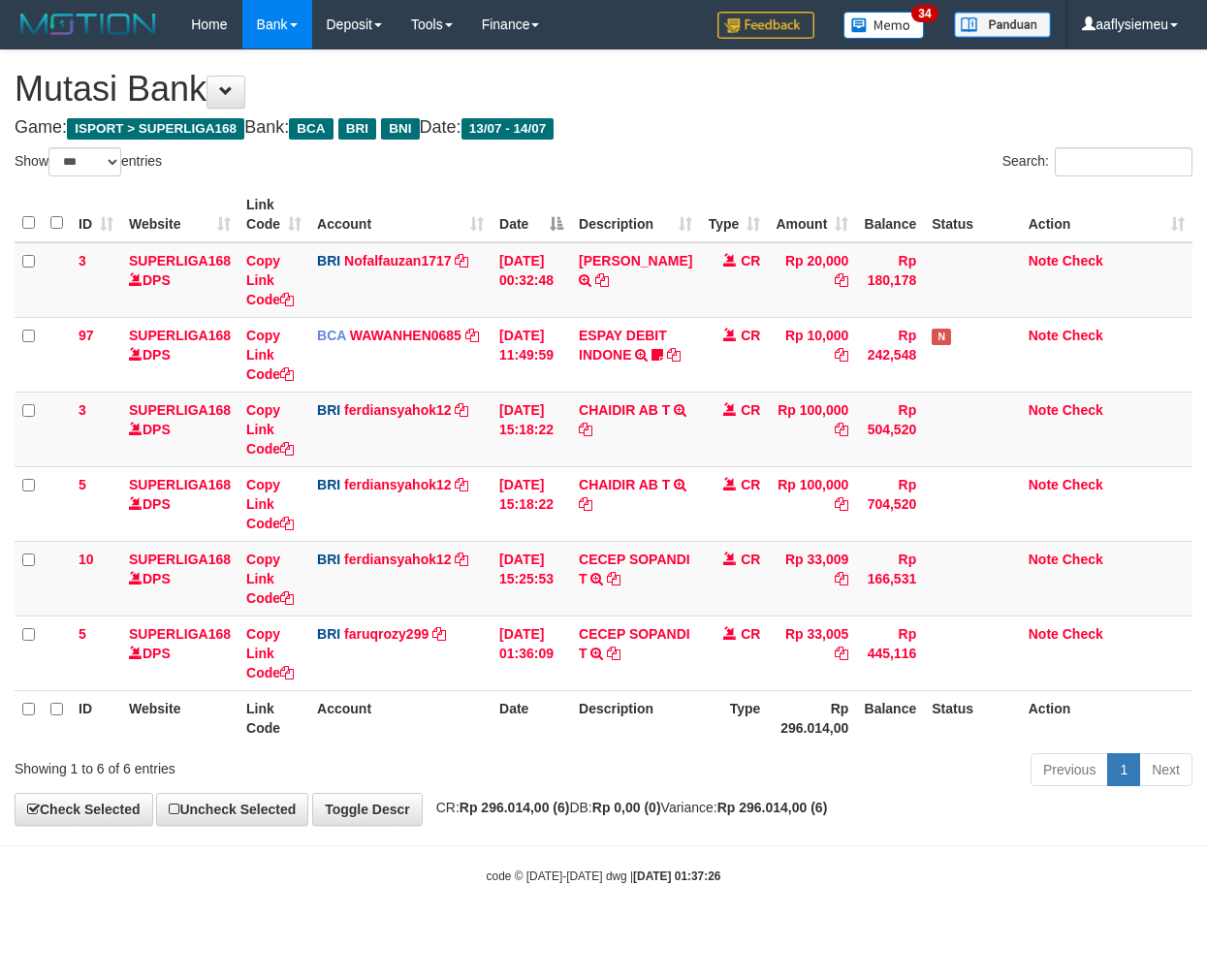 select on "***" 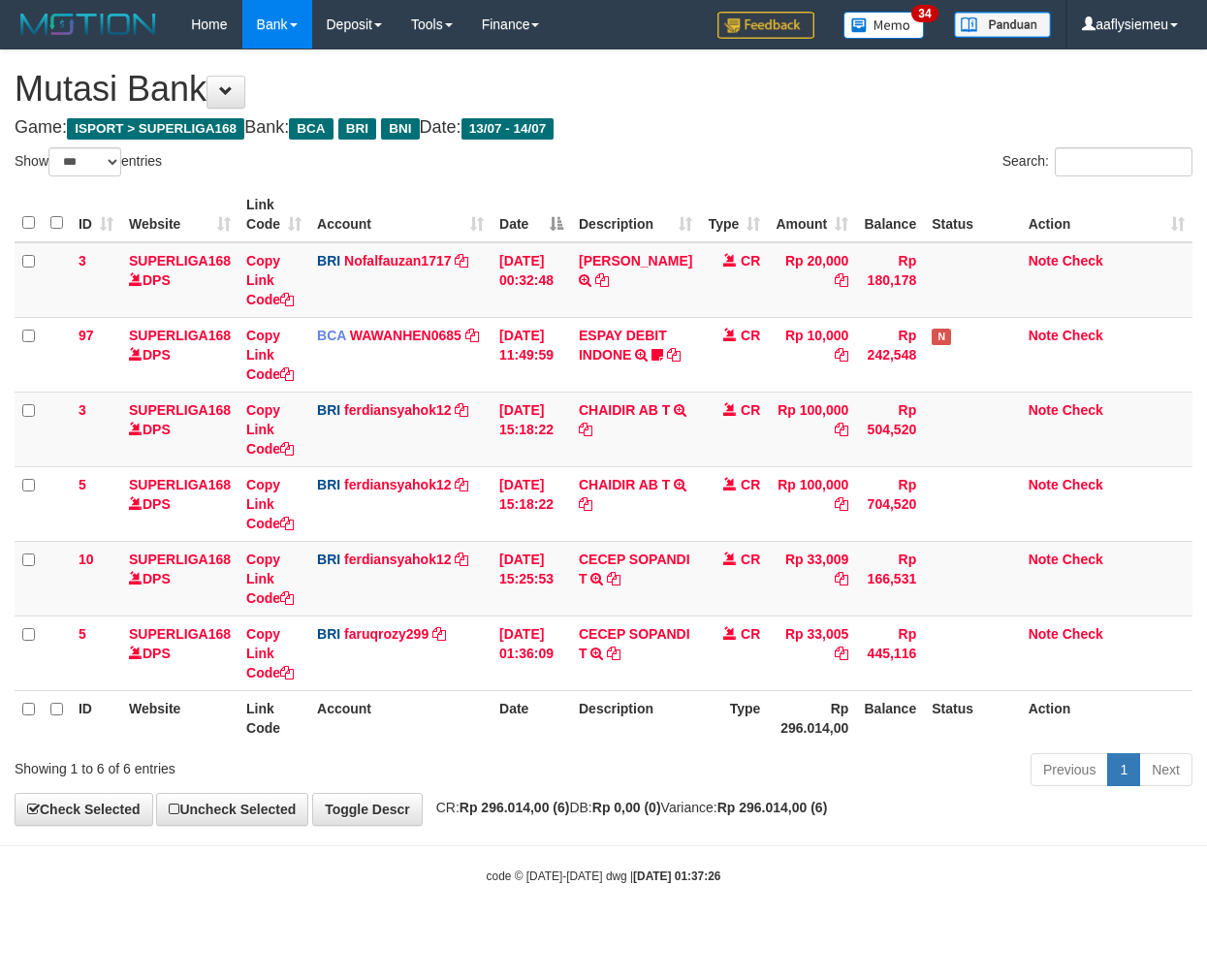 scroll, scrollTop: 0, scrollLeft: 0, axis: both 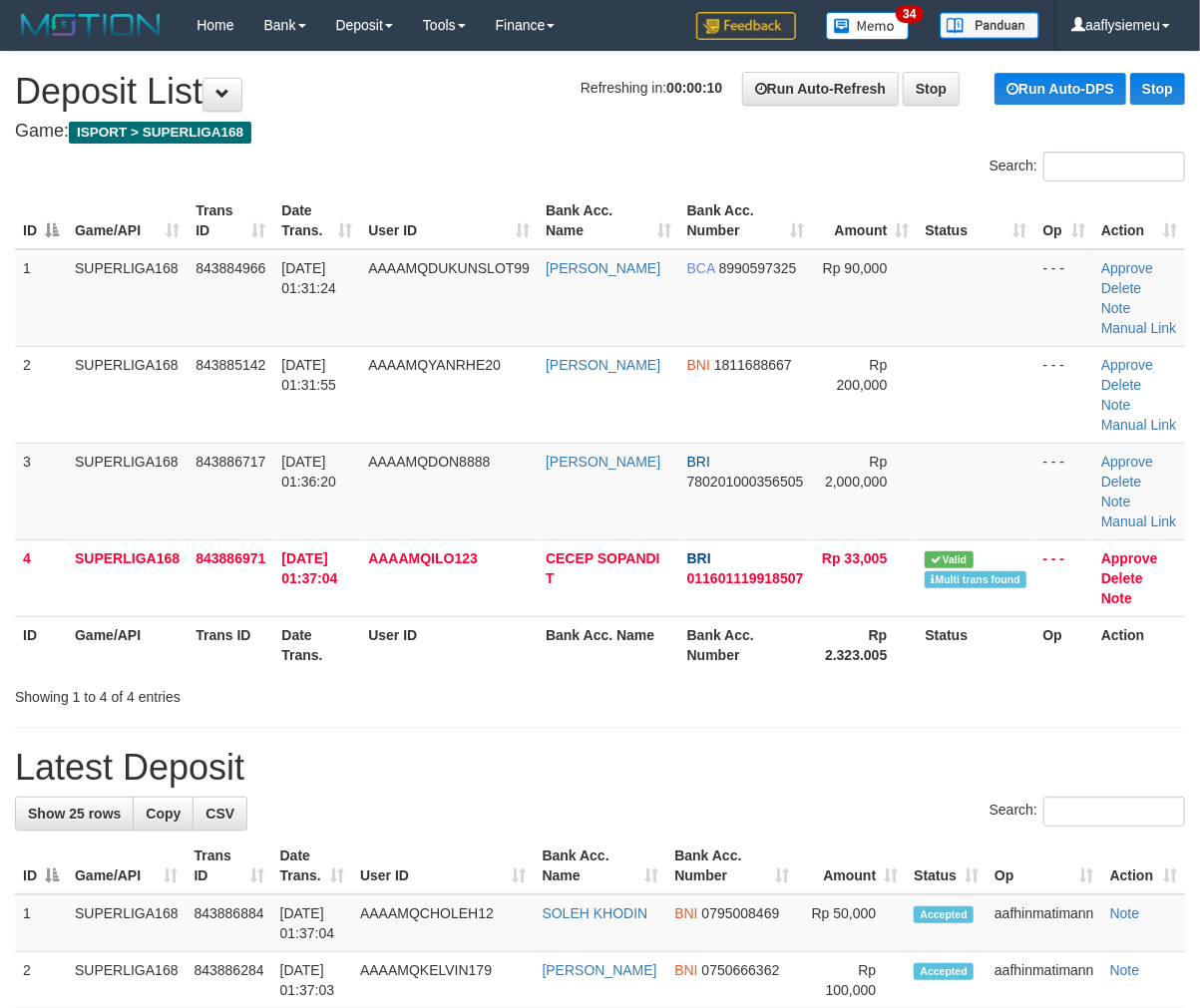 click on "Game/API" at bounding box center [127, 644] 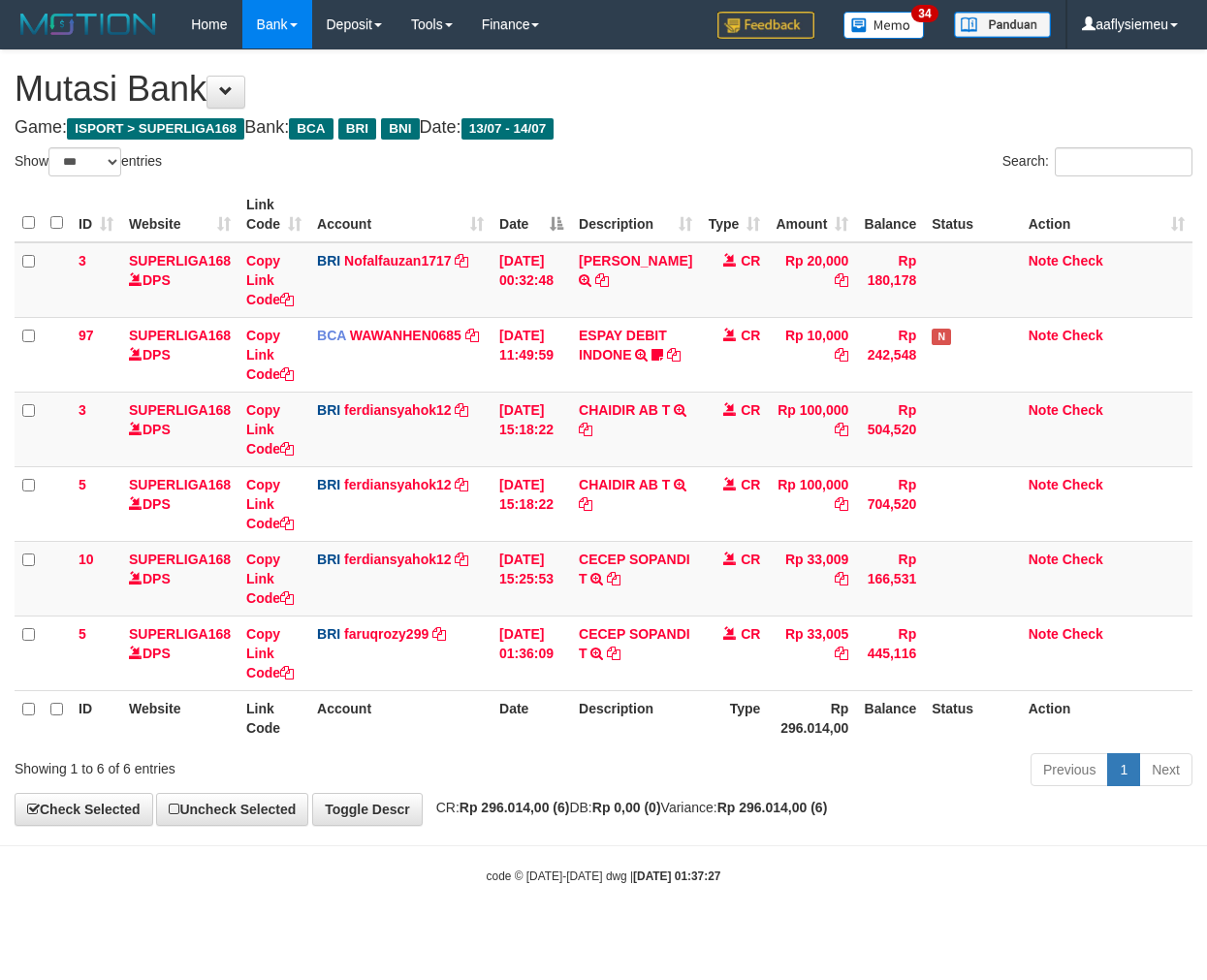 select on "***" 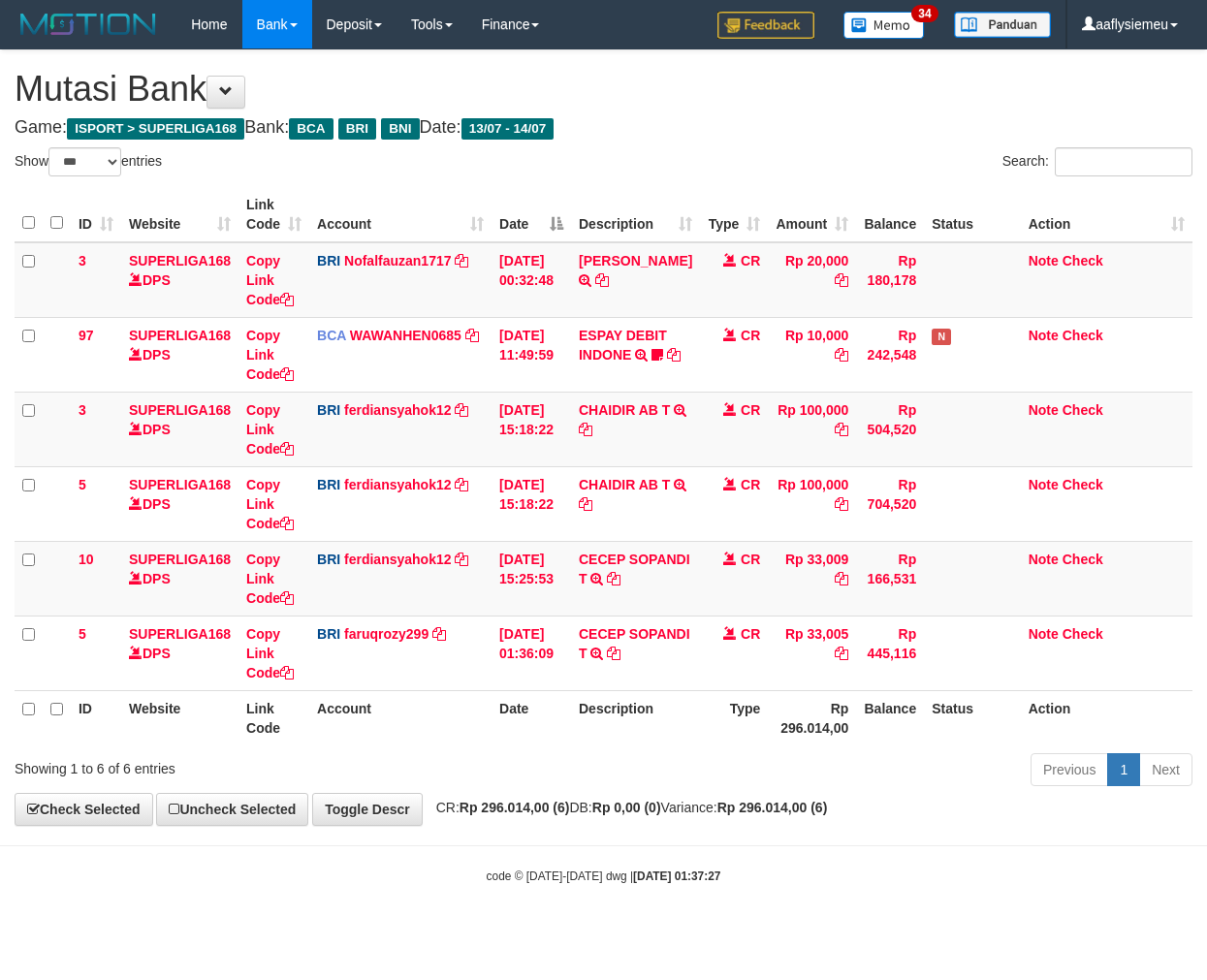 scroll, scrollTop: 0, scrollLeft: 0, axis: both 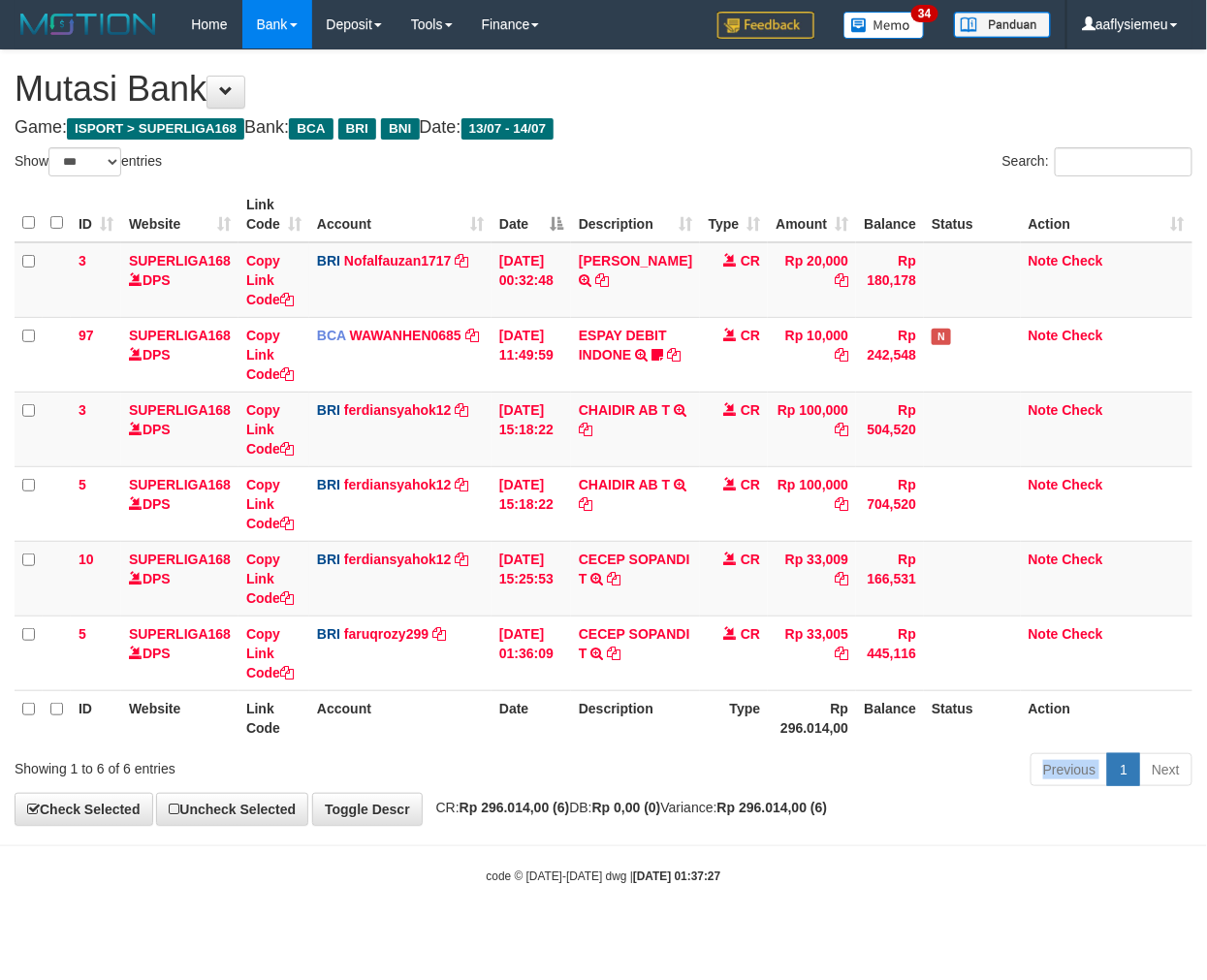 click on "Previous 1 Next" at bounding box center [855, 772] 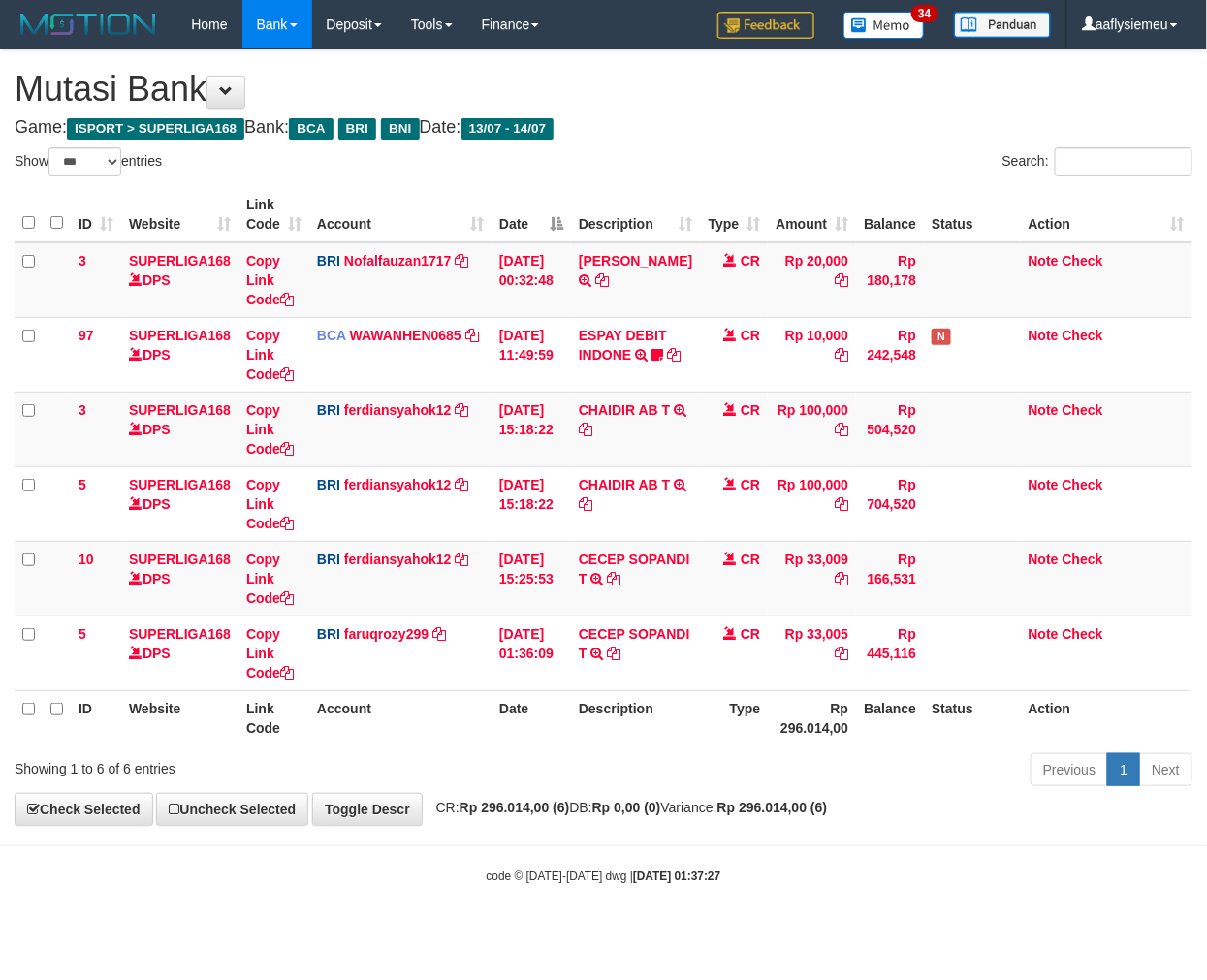 click on "Previous 1 Next" at bounding box center (855, 772) 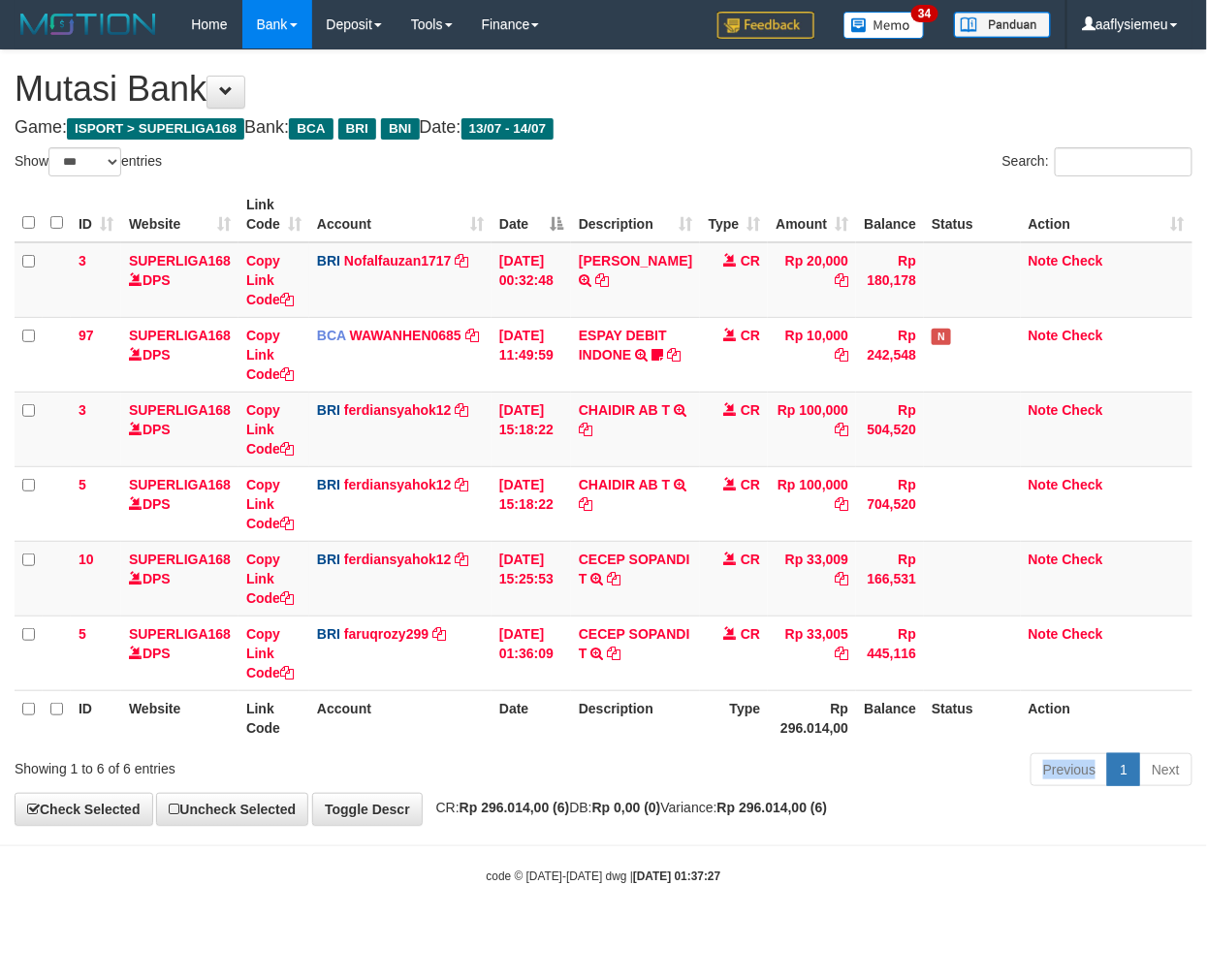 click on "Previous 1 Next" at bounding box center (855, 772) 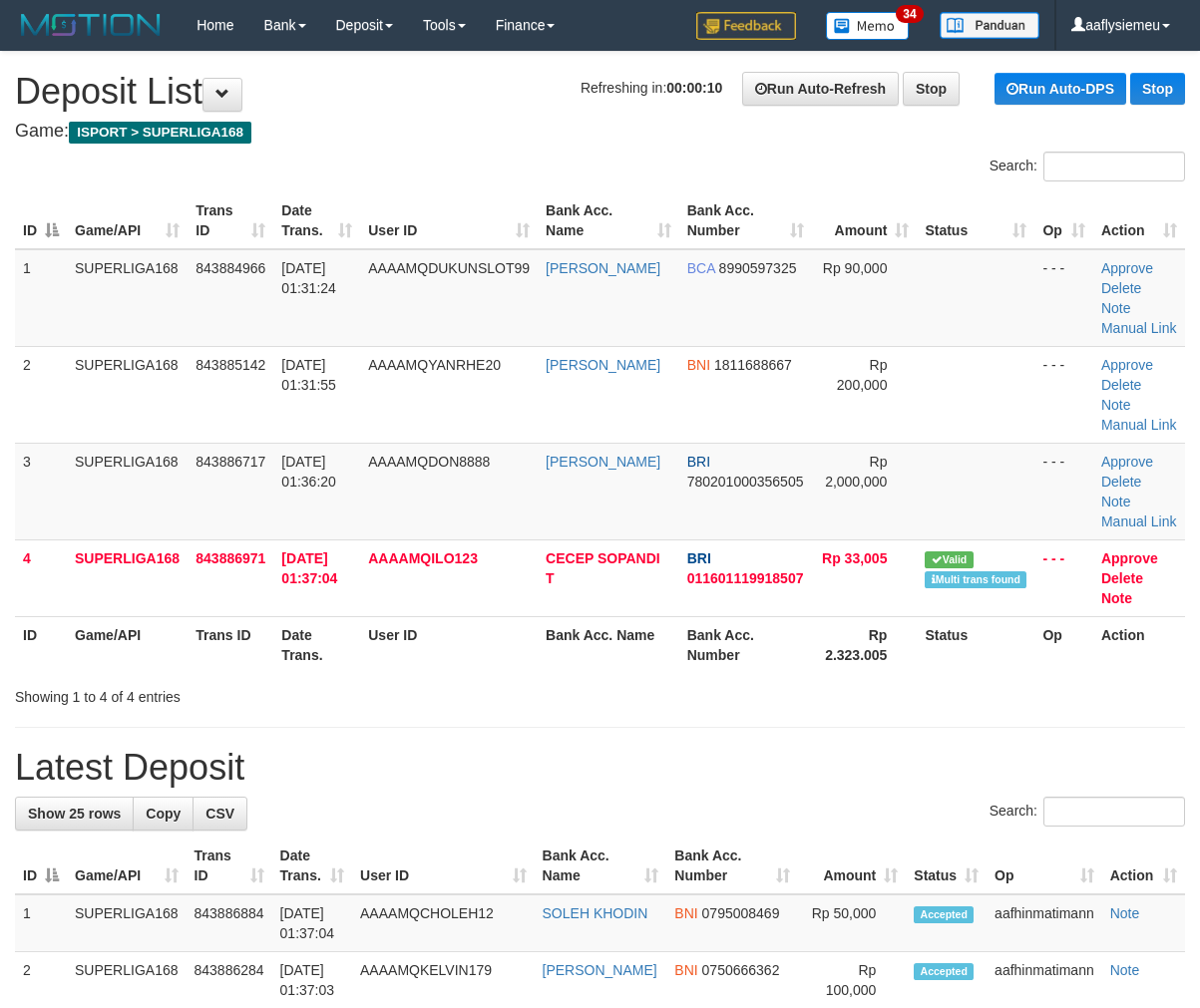scroll, scrollTop: 0, scrollLeft: 0, axis: both 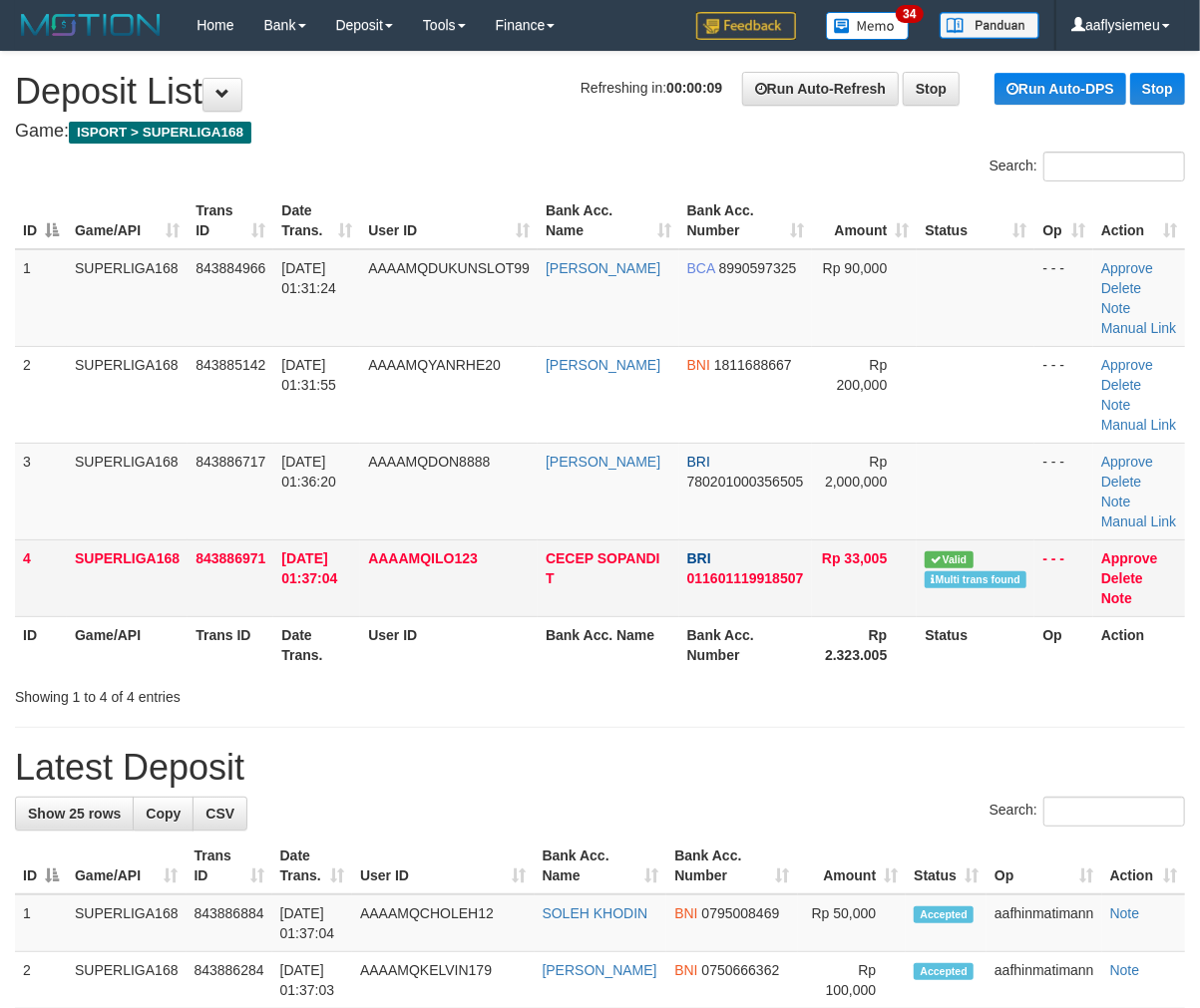 click on "AAAAMQILO123" at bounding box center [449, 577] 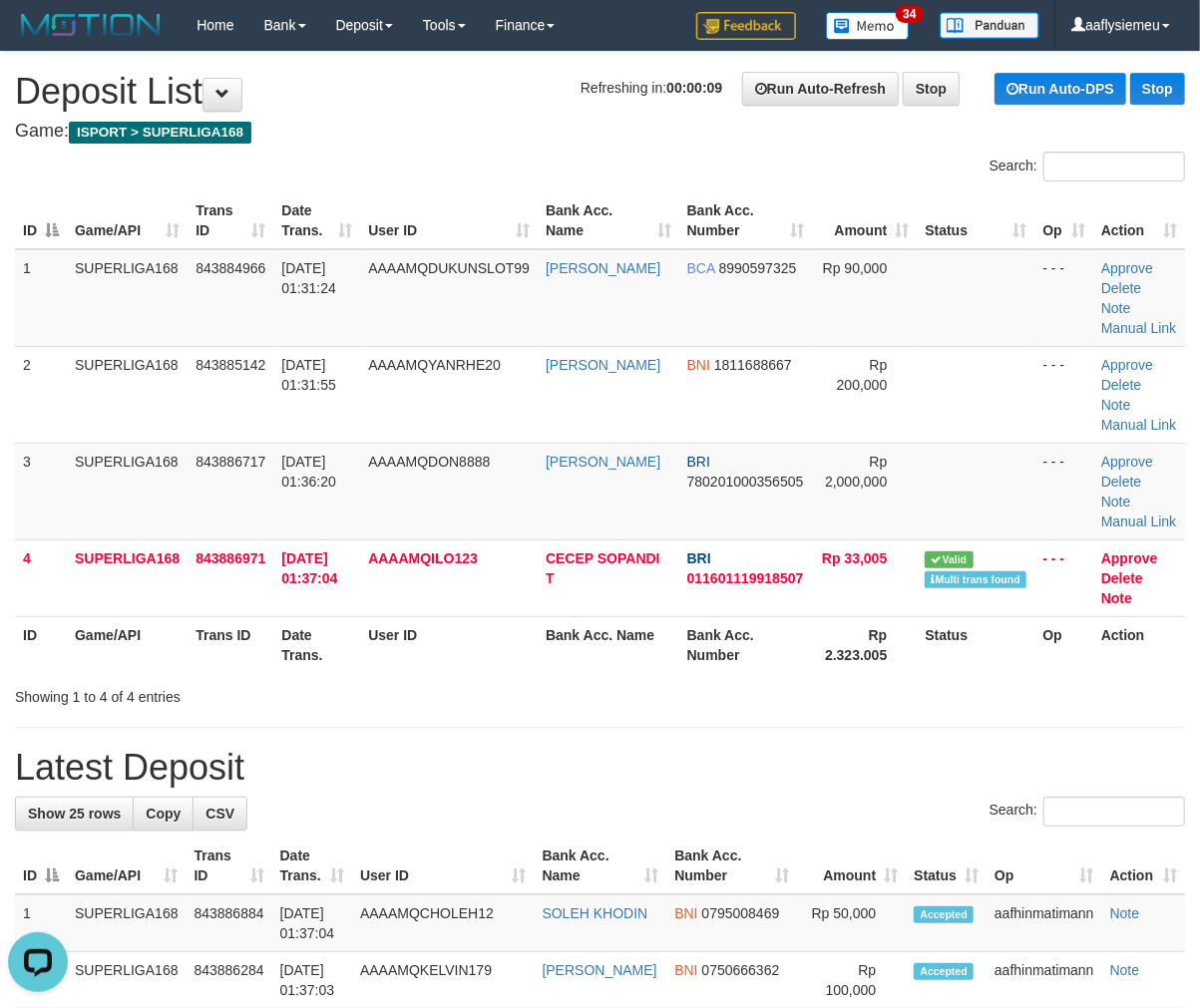 scroll, scrollTop: 0, scrollLeft: 0, axis: both 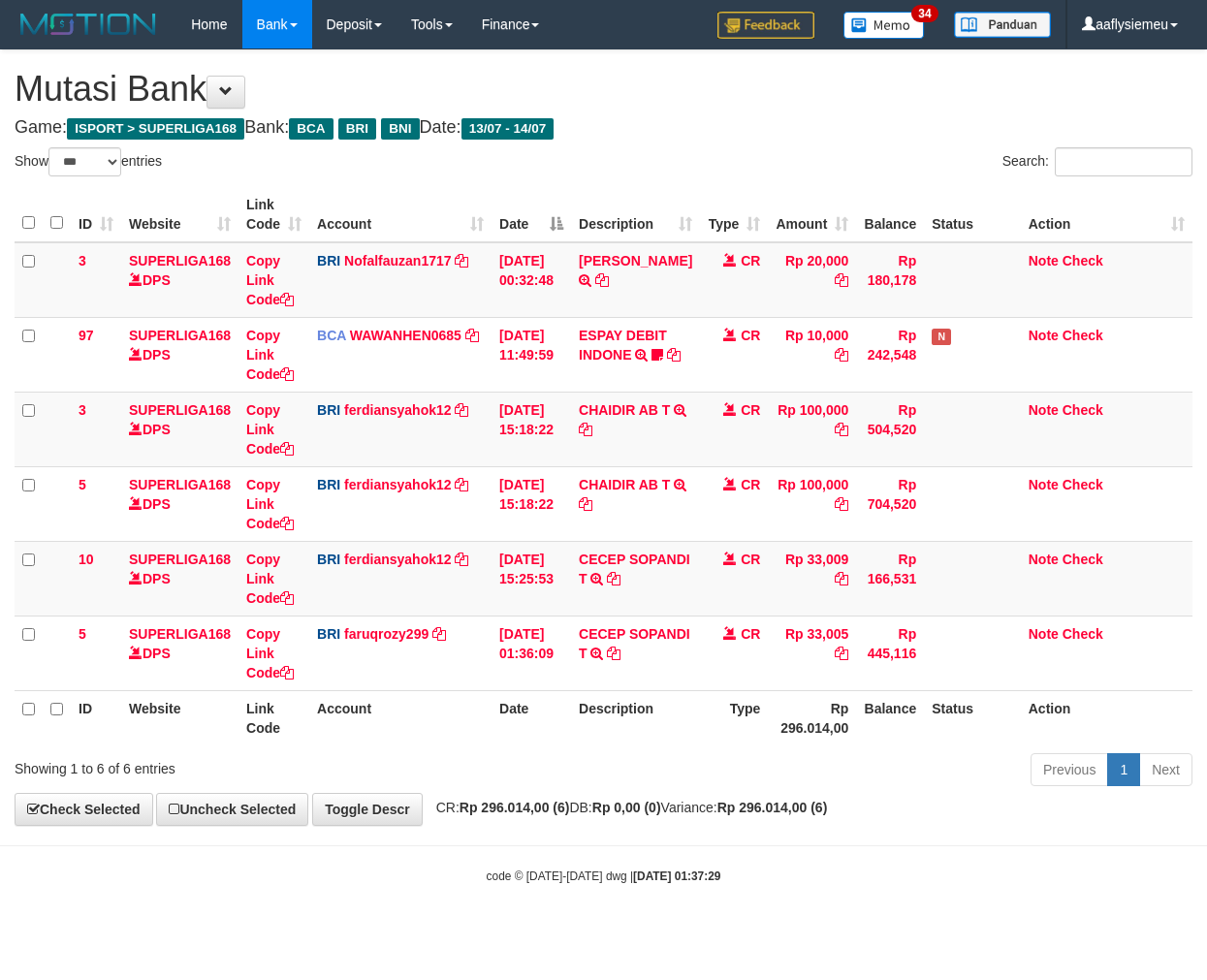 select on "***" 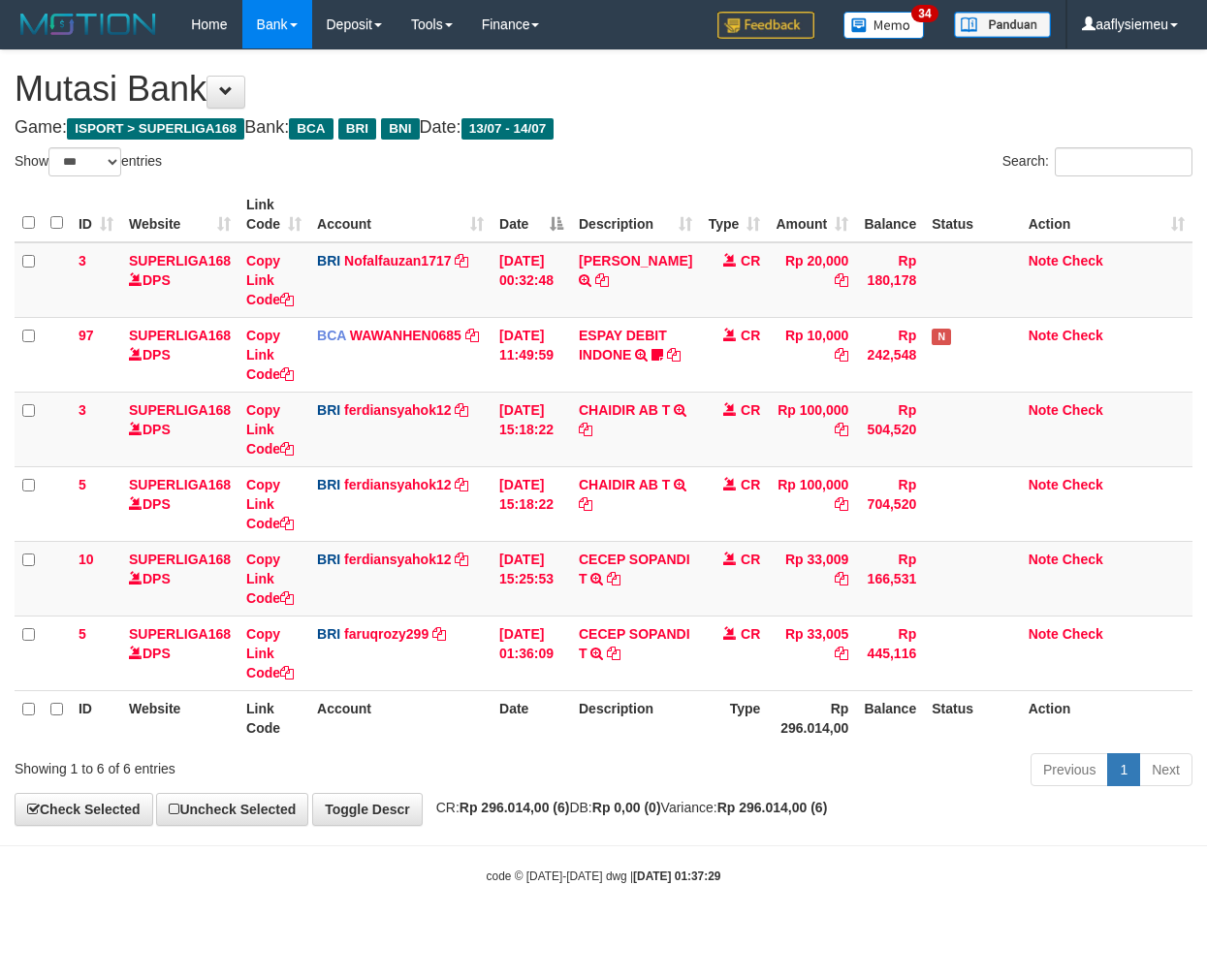 scroll, scrollTop: 0, scrollLeft: 0, axis: both 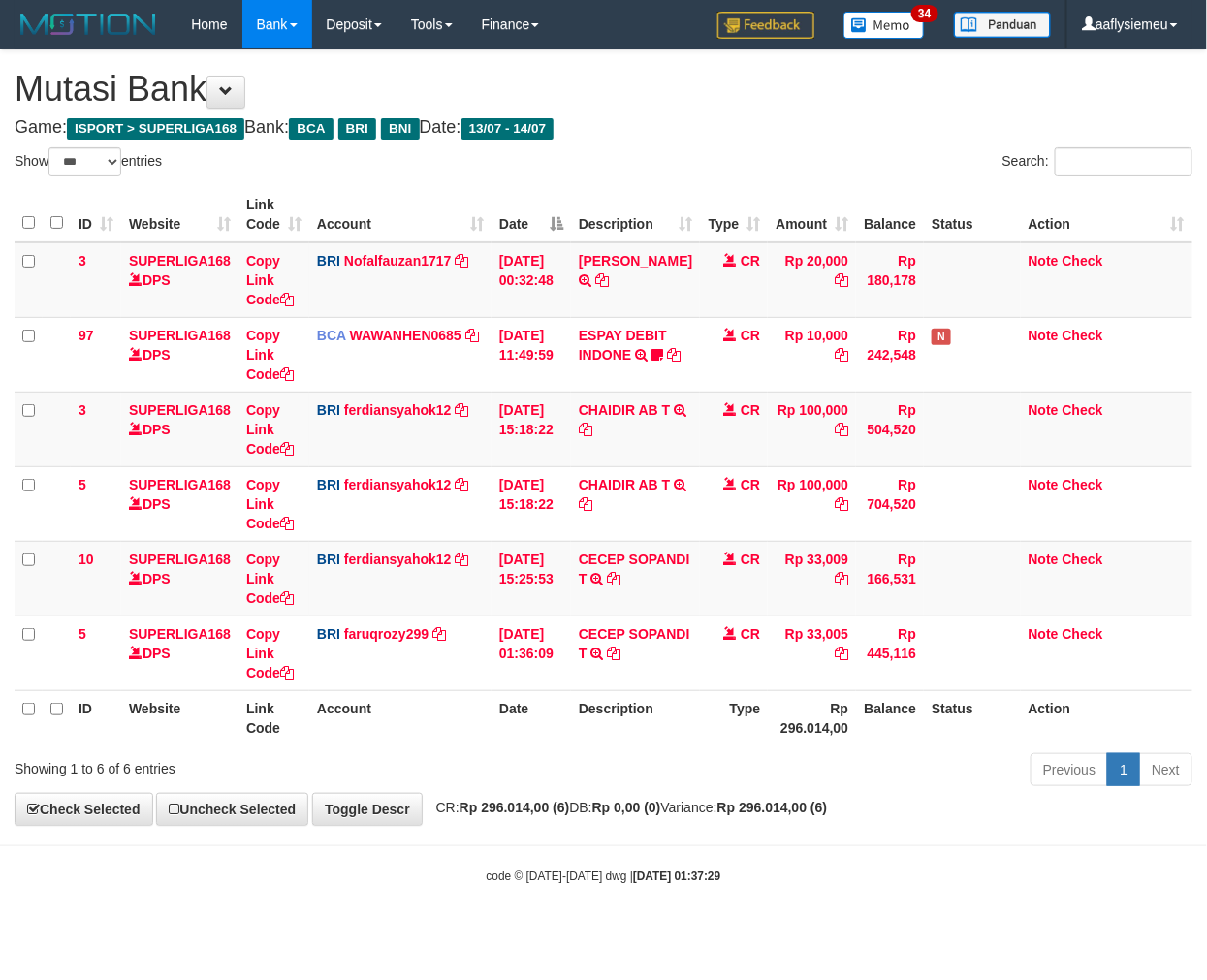 click on "Previous 1 Next" at bounding box center [855, 772] 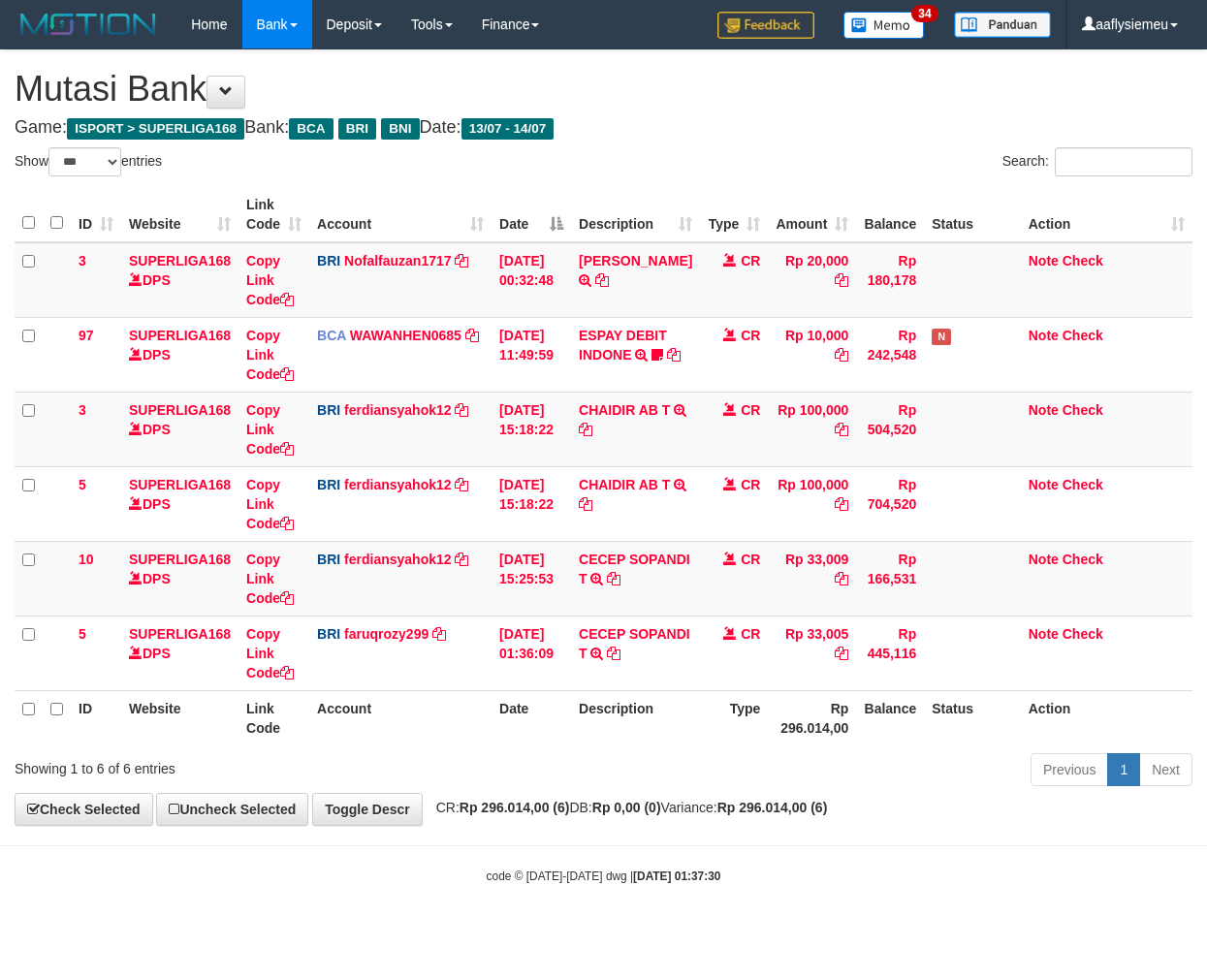 select on "***" 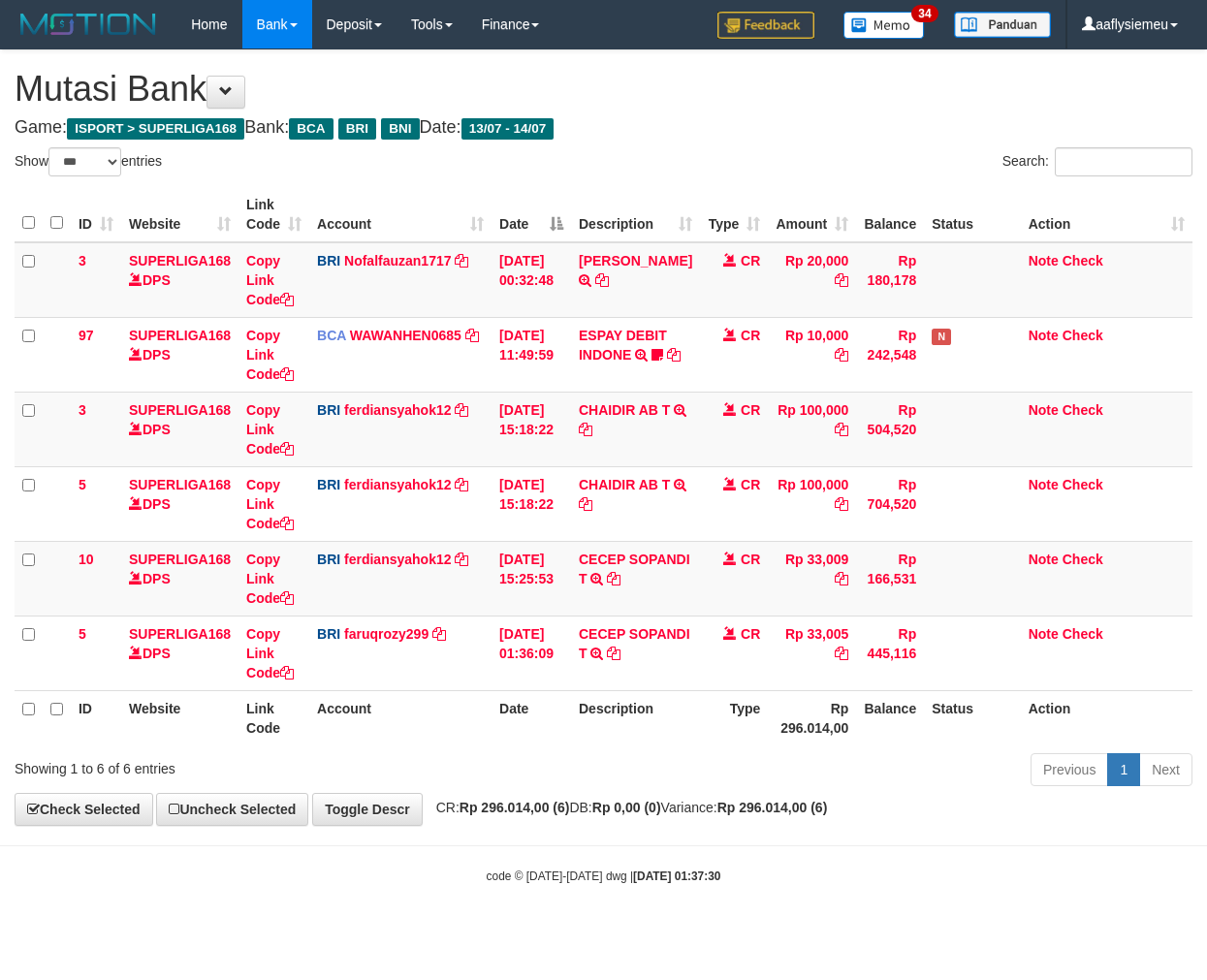 scroll, scrollTop: 0, scrollLeft: 0, axis: both 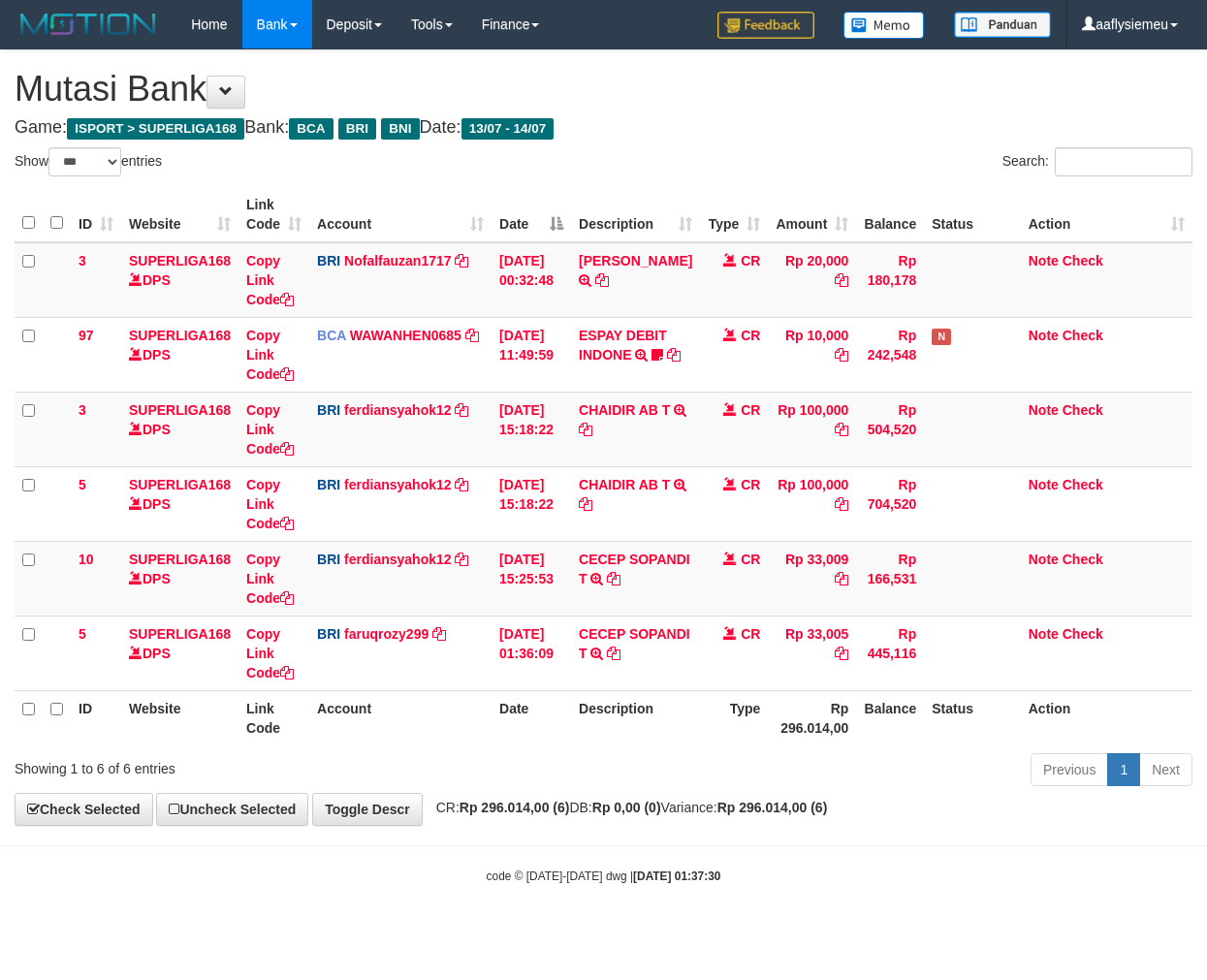select on "***" 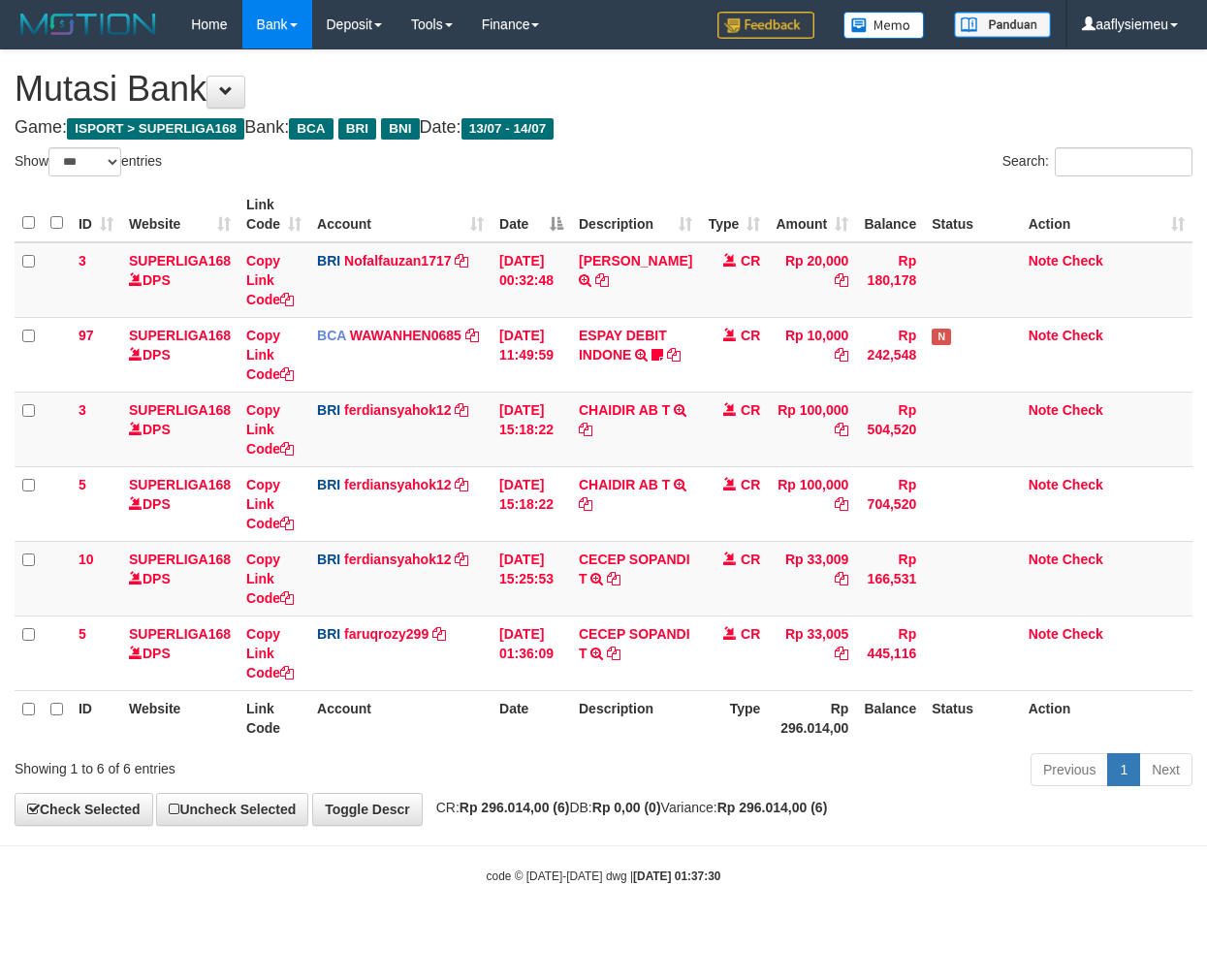 scroll, scrollTop: 0, scrollLeft: 0, axis: both 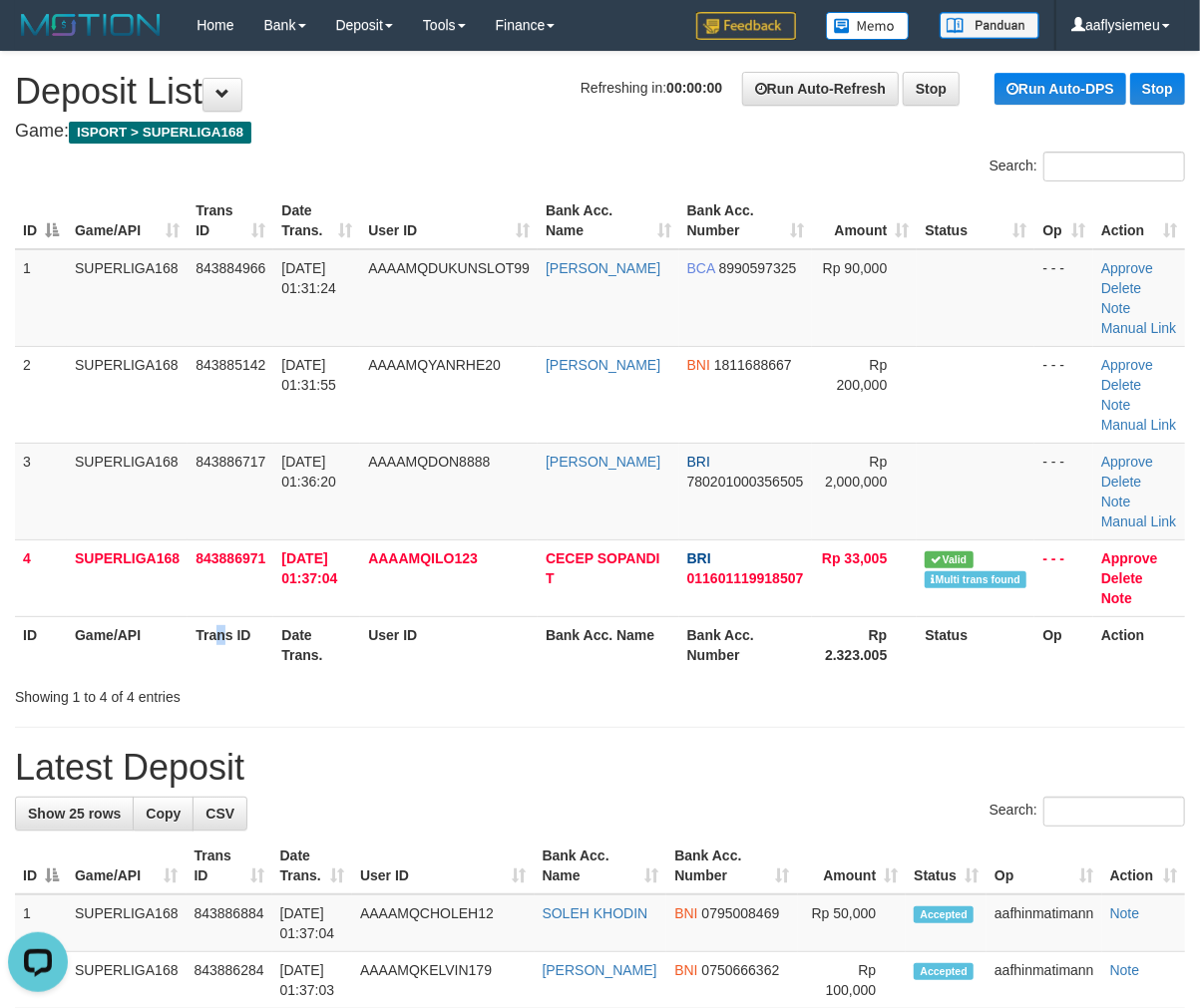 click on "Trans ID" at bounding box center [230, 644] 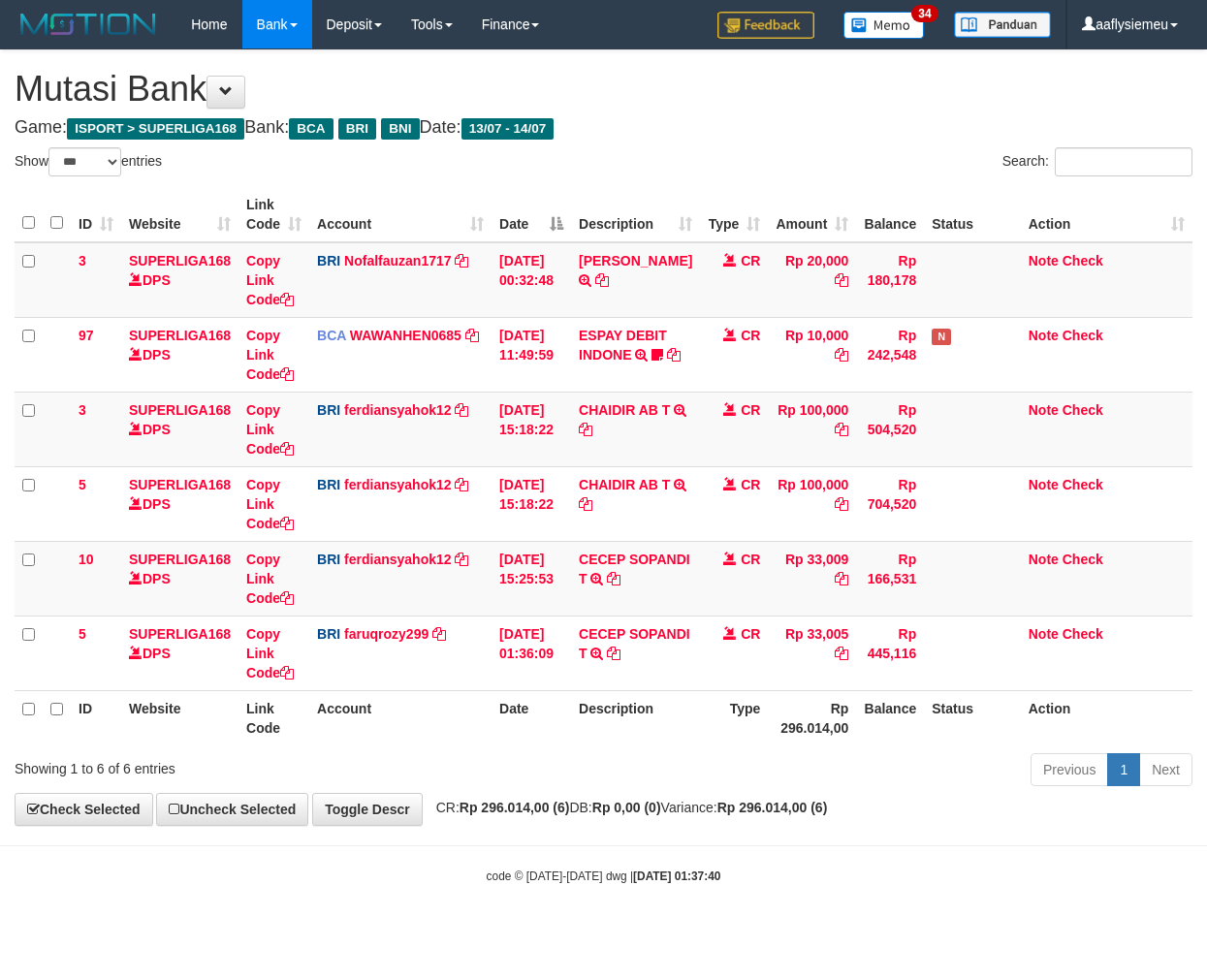 select on "***" 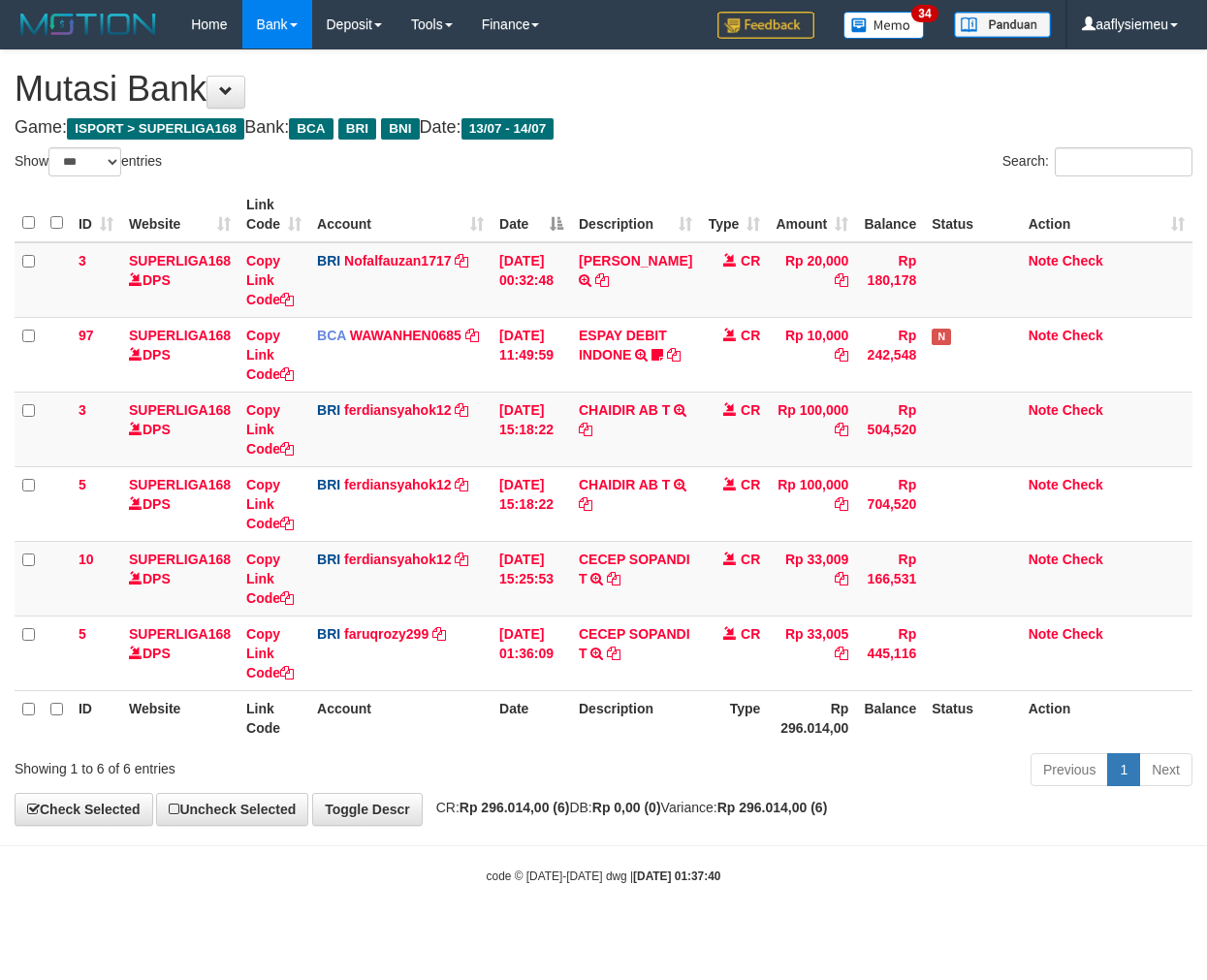 scroll, scrollTop: 0, scrollLeft: 0, axis: both 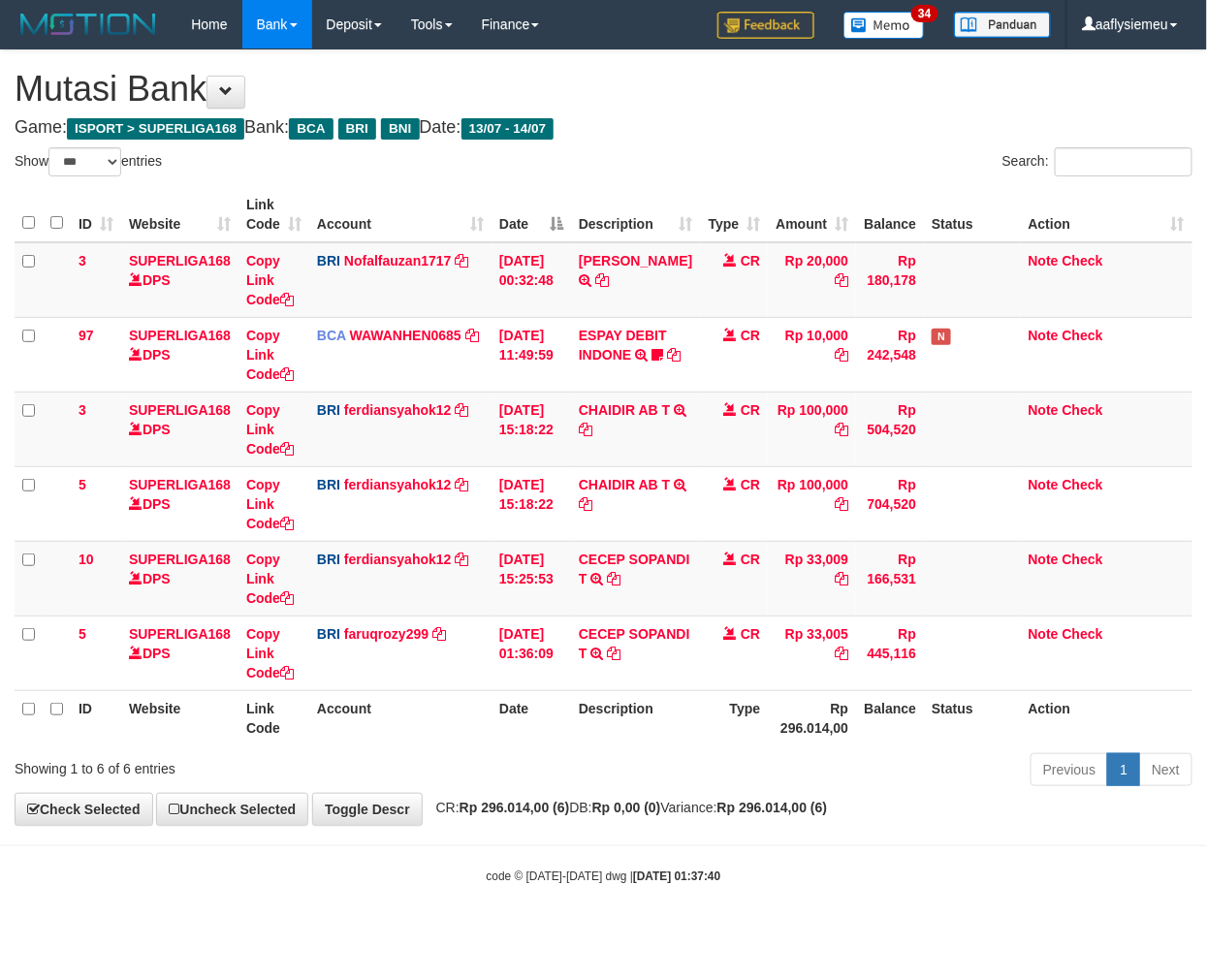 drag, startPoint x: 607, startPoint y: 825, endPoint x: 995, endPoint y: 754, distance: 394.4426 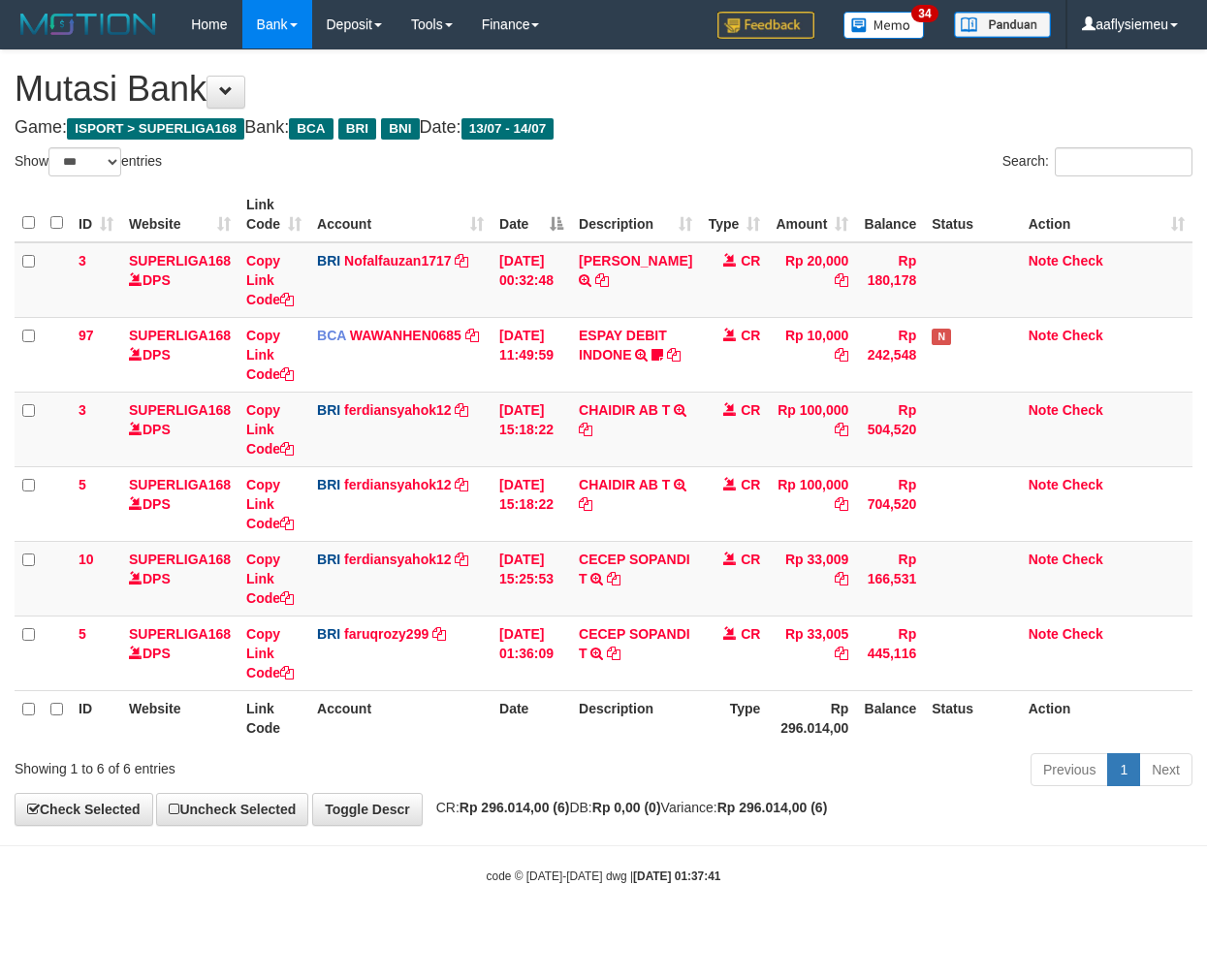 select on "***" 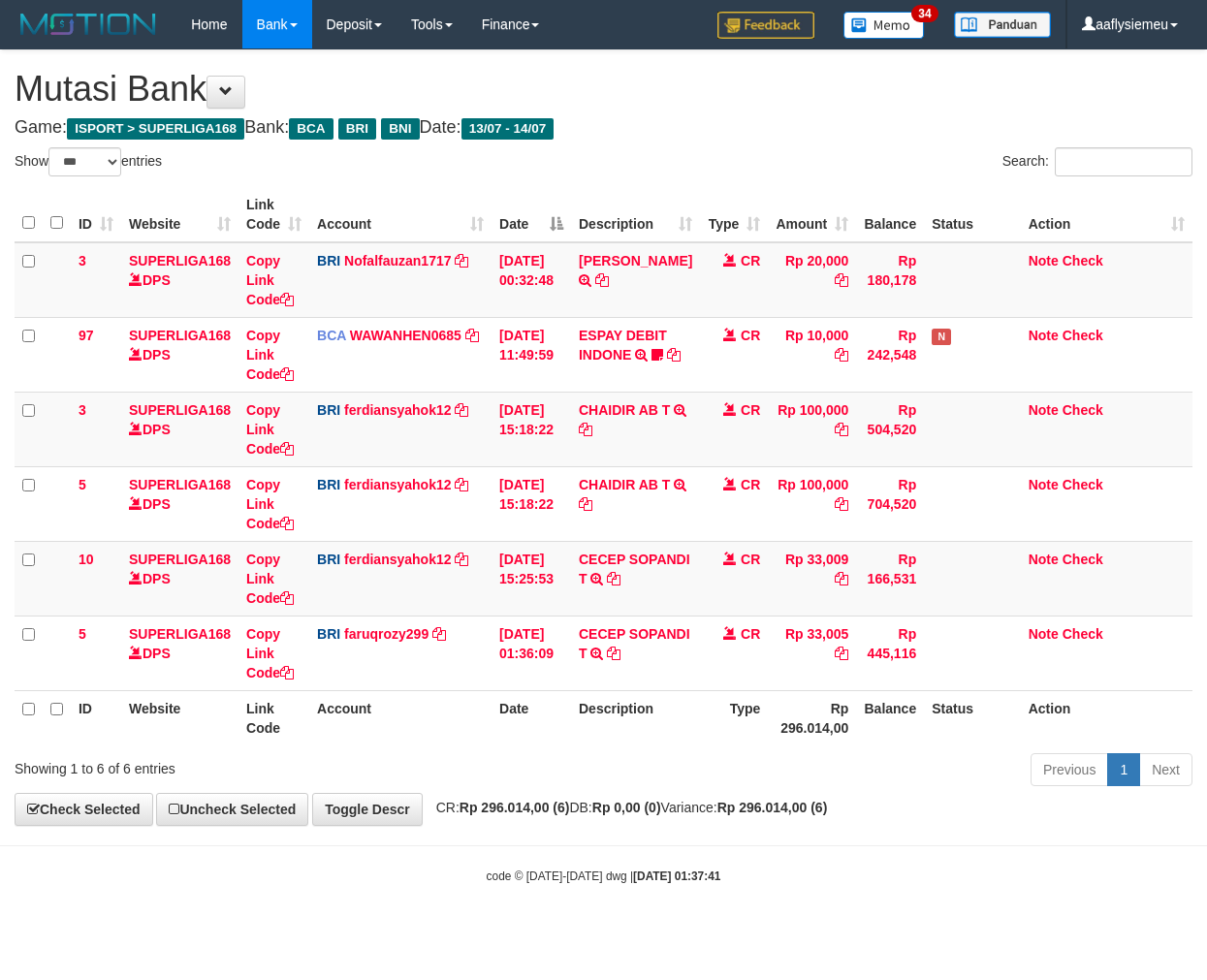 scroll, scrollTop: 0, scrollLeft: 0, axis: both 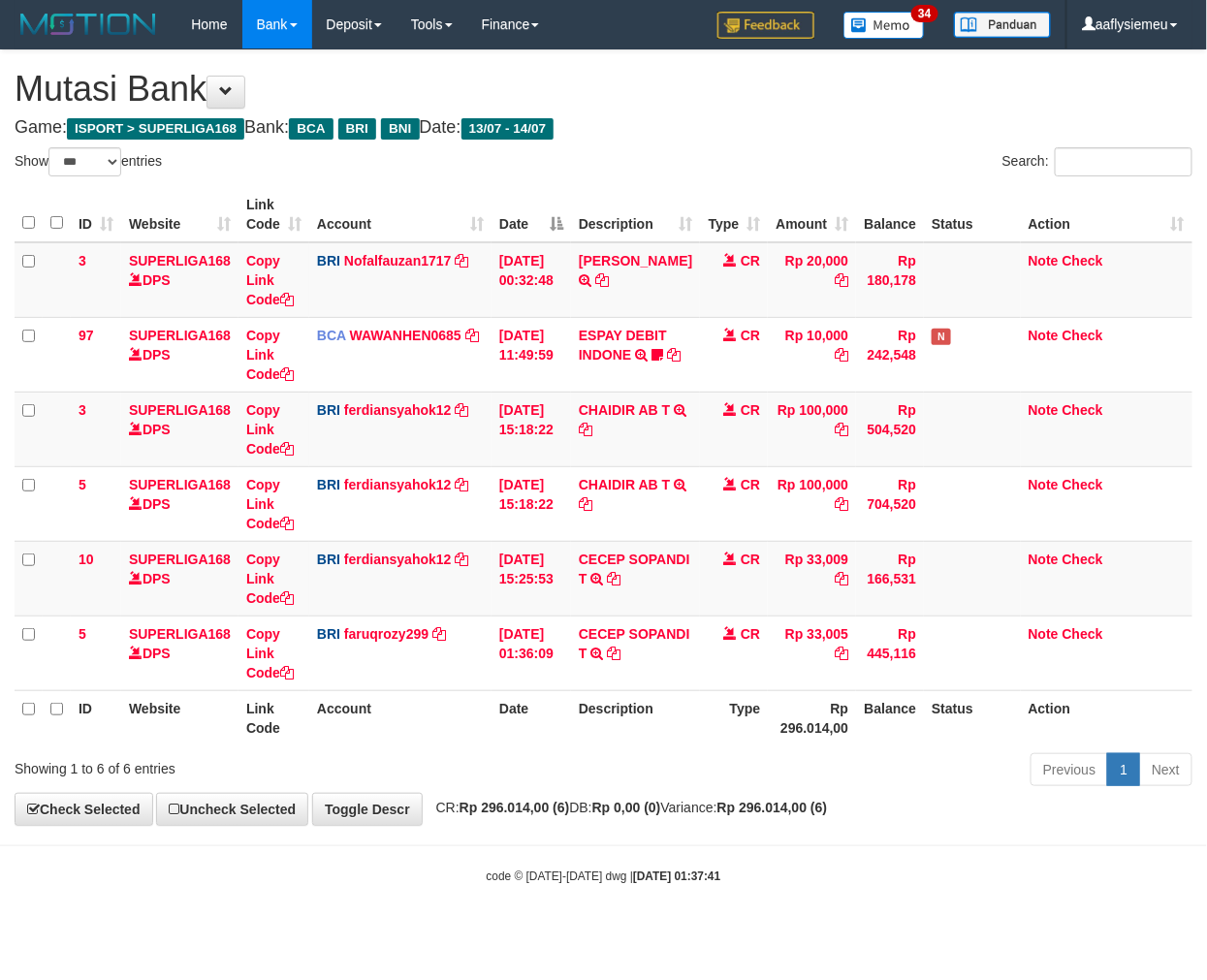 click on "code © 2012-2018 dwg |  2025/07/14 01:37:41" at bounding box center [604, 876] 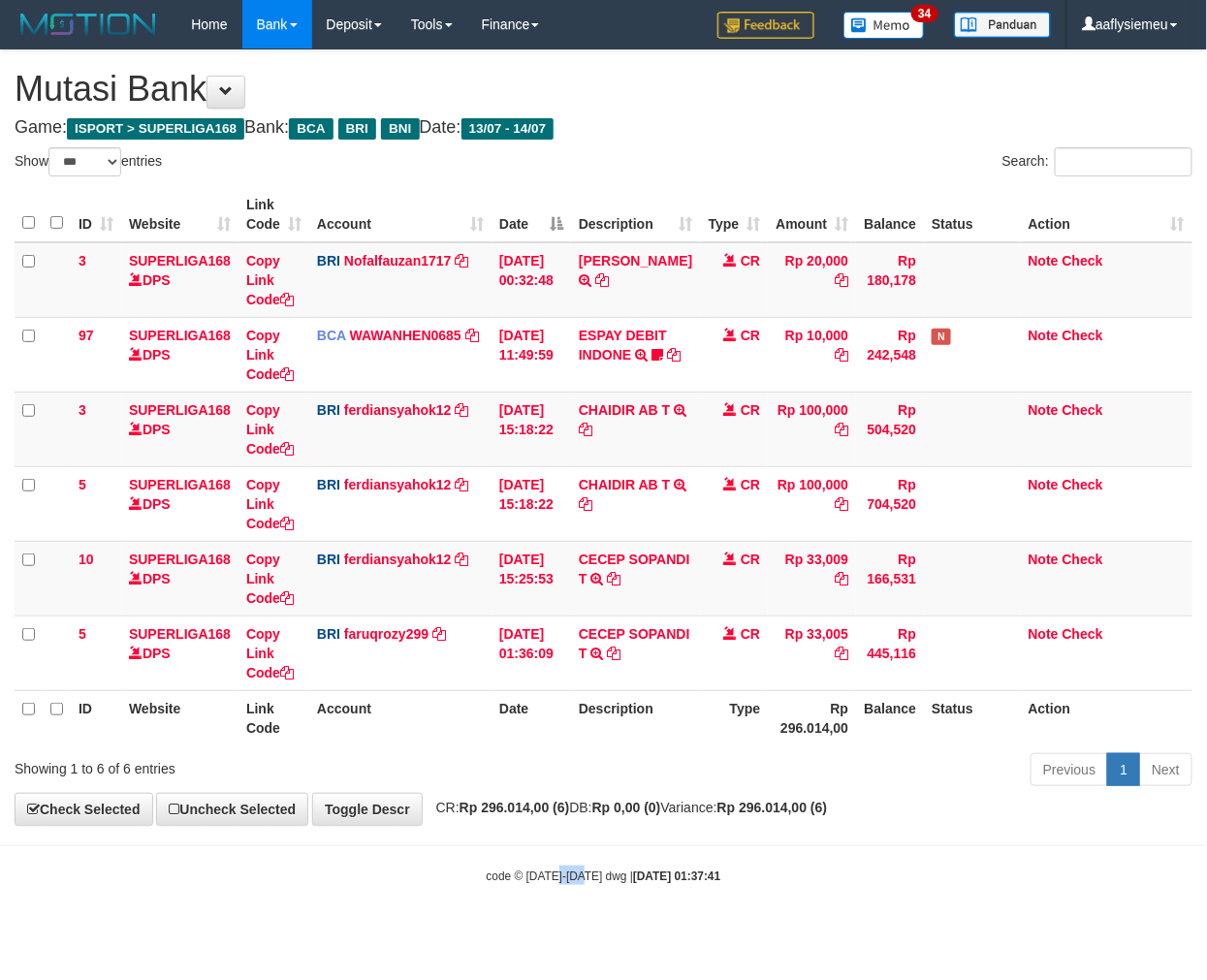 click on "code © 2012-2018 dwg |  2025/07/14 01:37:41" at bounding box center (604, 876) 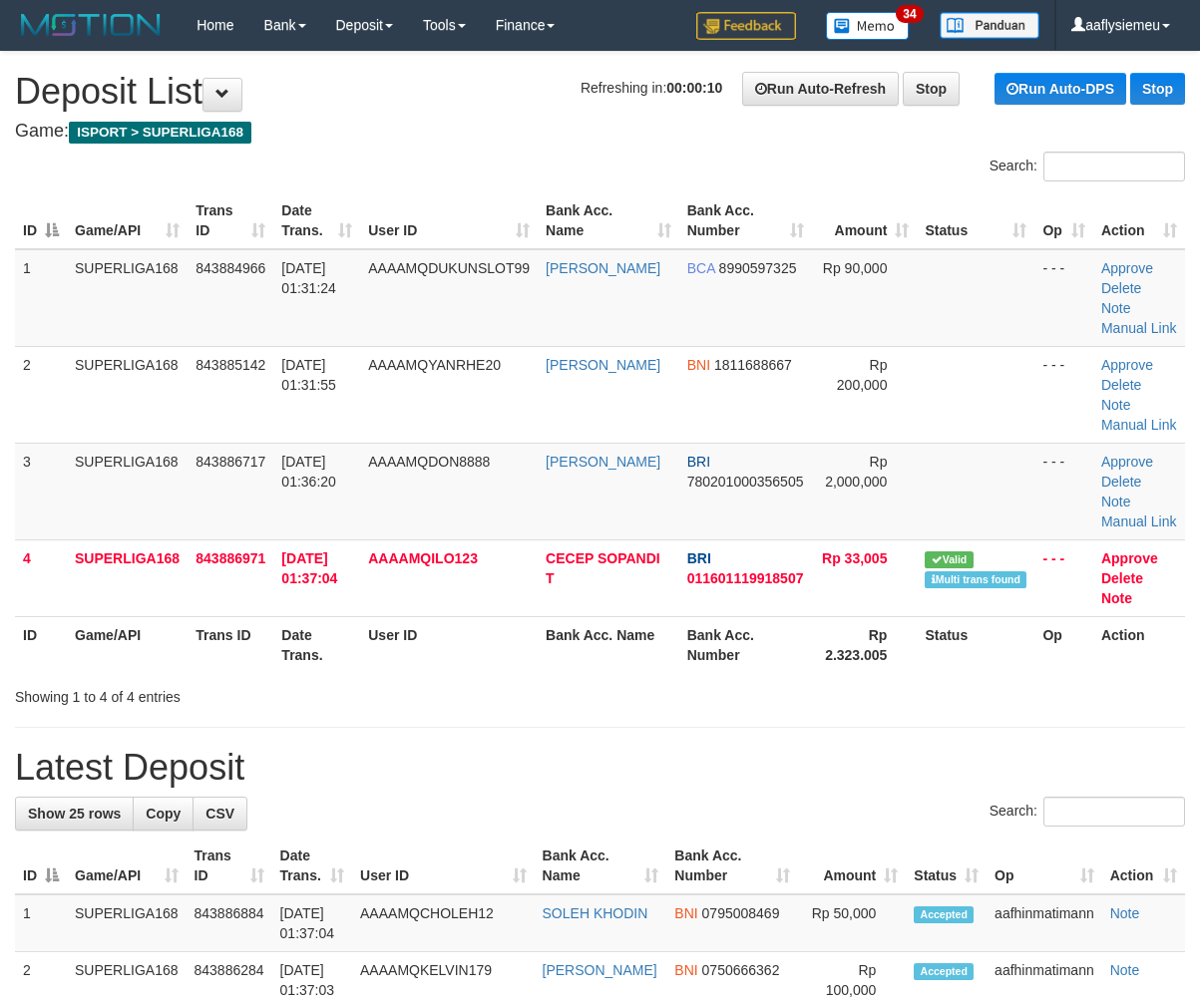 scroll, scrollTop: 0, scrollLeft: 0, axis: both 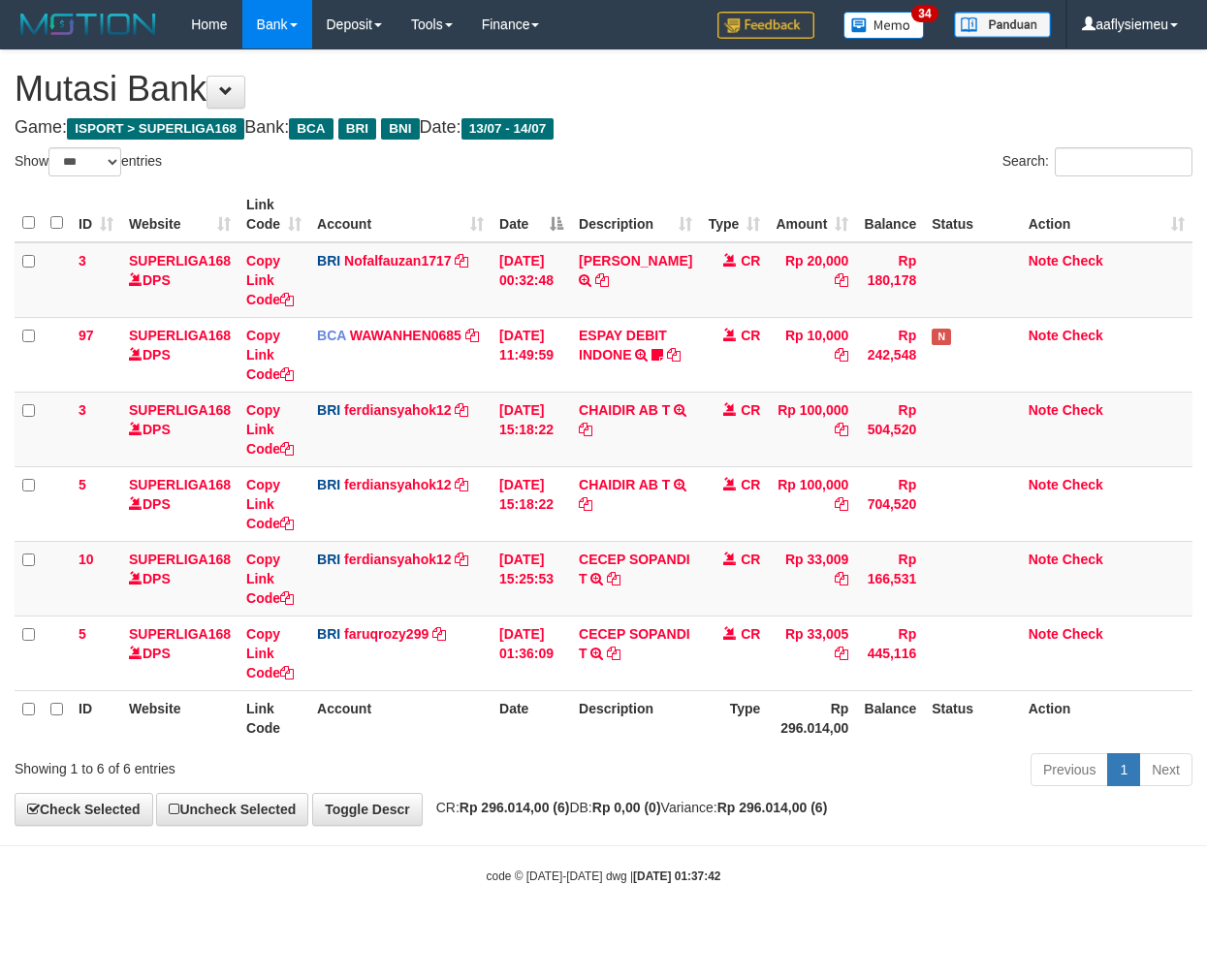 select on "***" 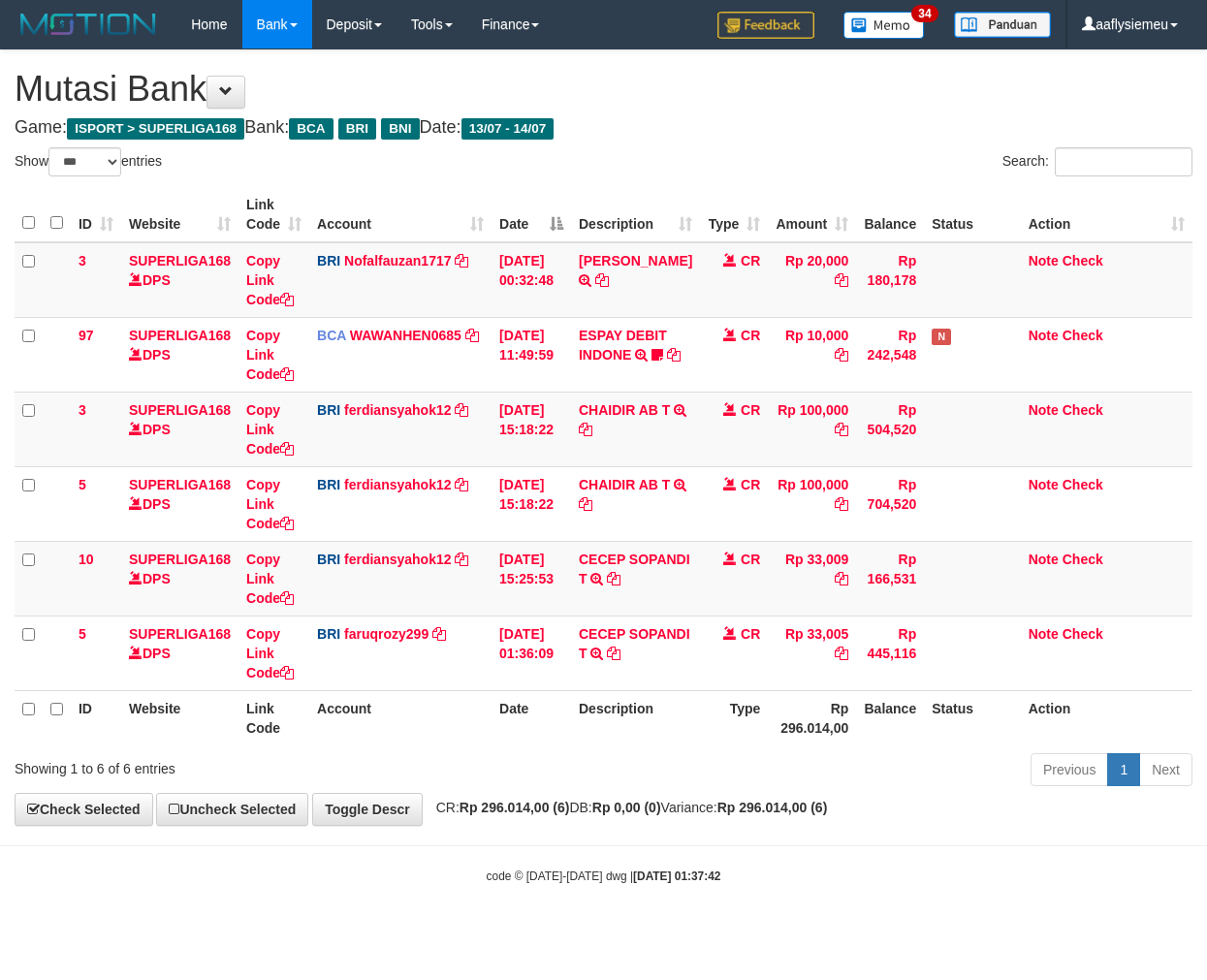 scroll, scrollTop: 0, scrollLeft: 0, axis: both 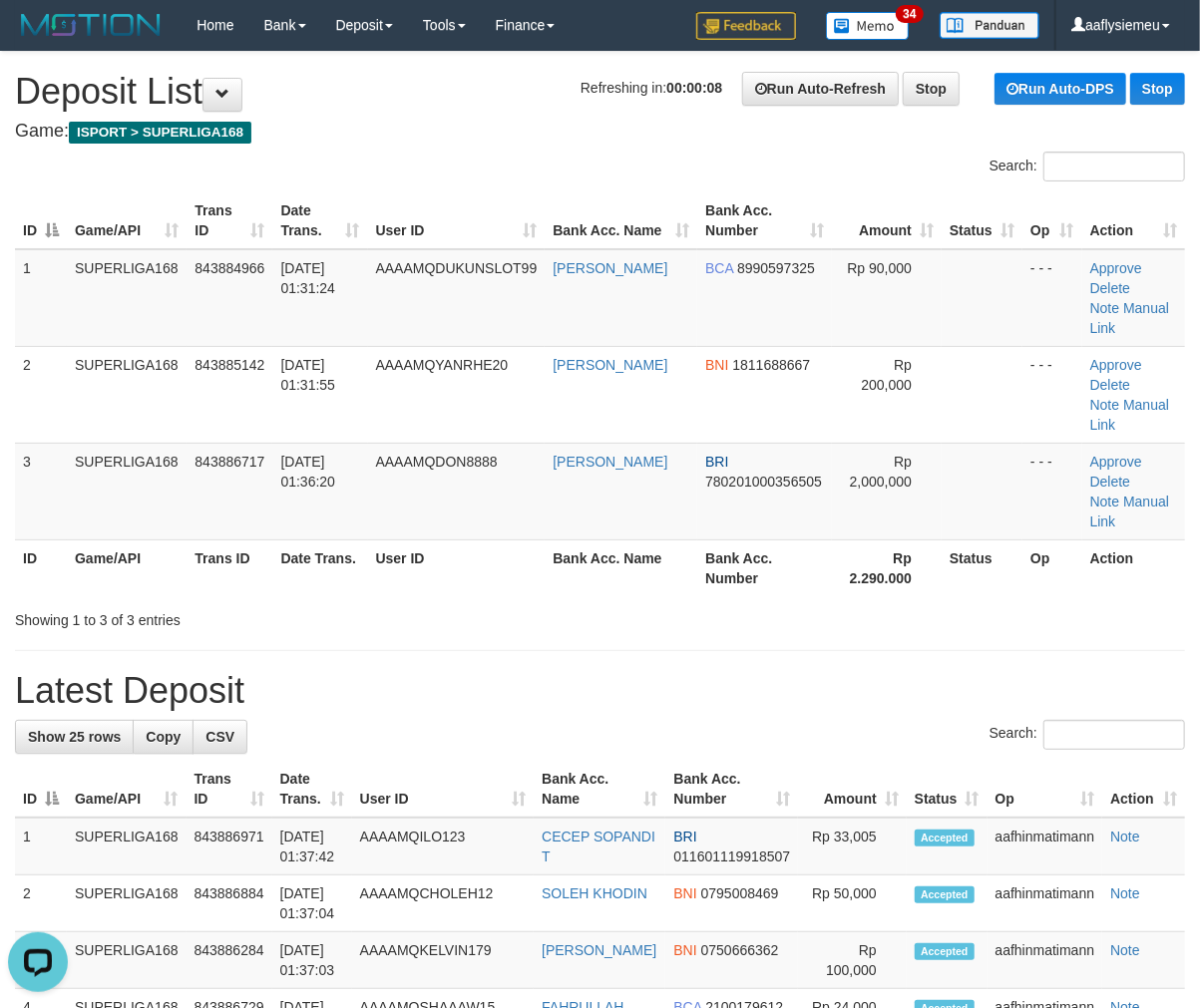 click on "ID Game/API Trans ID Date Trans. User ID Bank Acc. Name Bank Acc. Number Amount Status Op Action
1
SUPERLIGA168
843884966
[DATE] 01:31:24
AAAAMQDUKUNSLOT99
[PERSON_NAME]
BCA
8990597325
Rp 90,000
- - -
Approve
[GEOGRAPHIC_DATA]
Note
Manual Link
2
SUPERLIGA168
843885142
[DATE] 01:31:55
AAAAMQYANRHE20
KUSPRIYANTO
BNI
1811688667
Rp 200,000
ID" at bounding box center [600, 394] 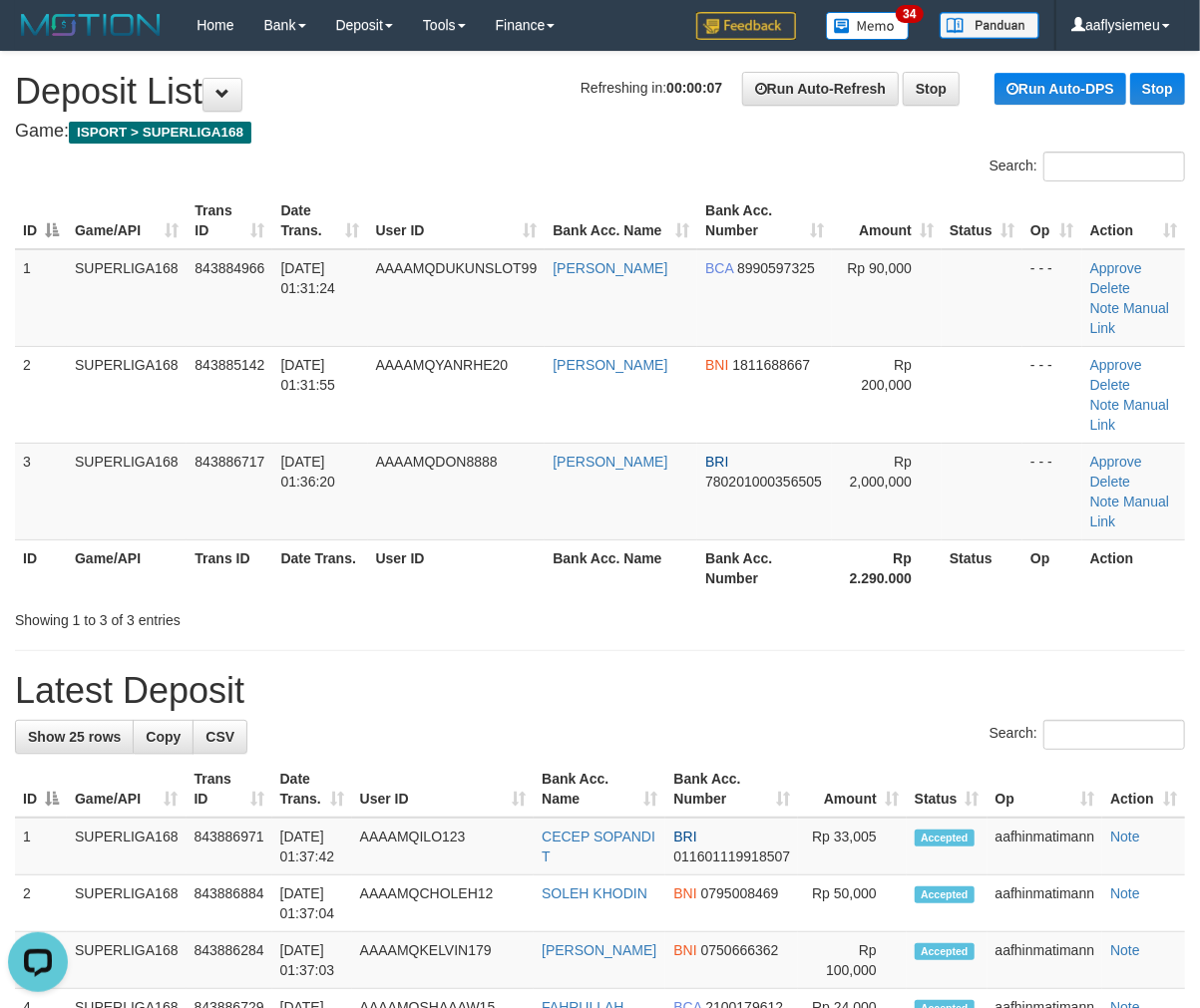 click on "**********" at bounding box center [600, 1211] 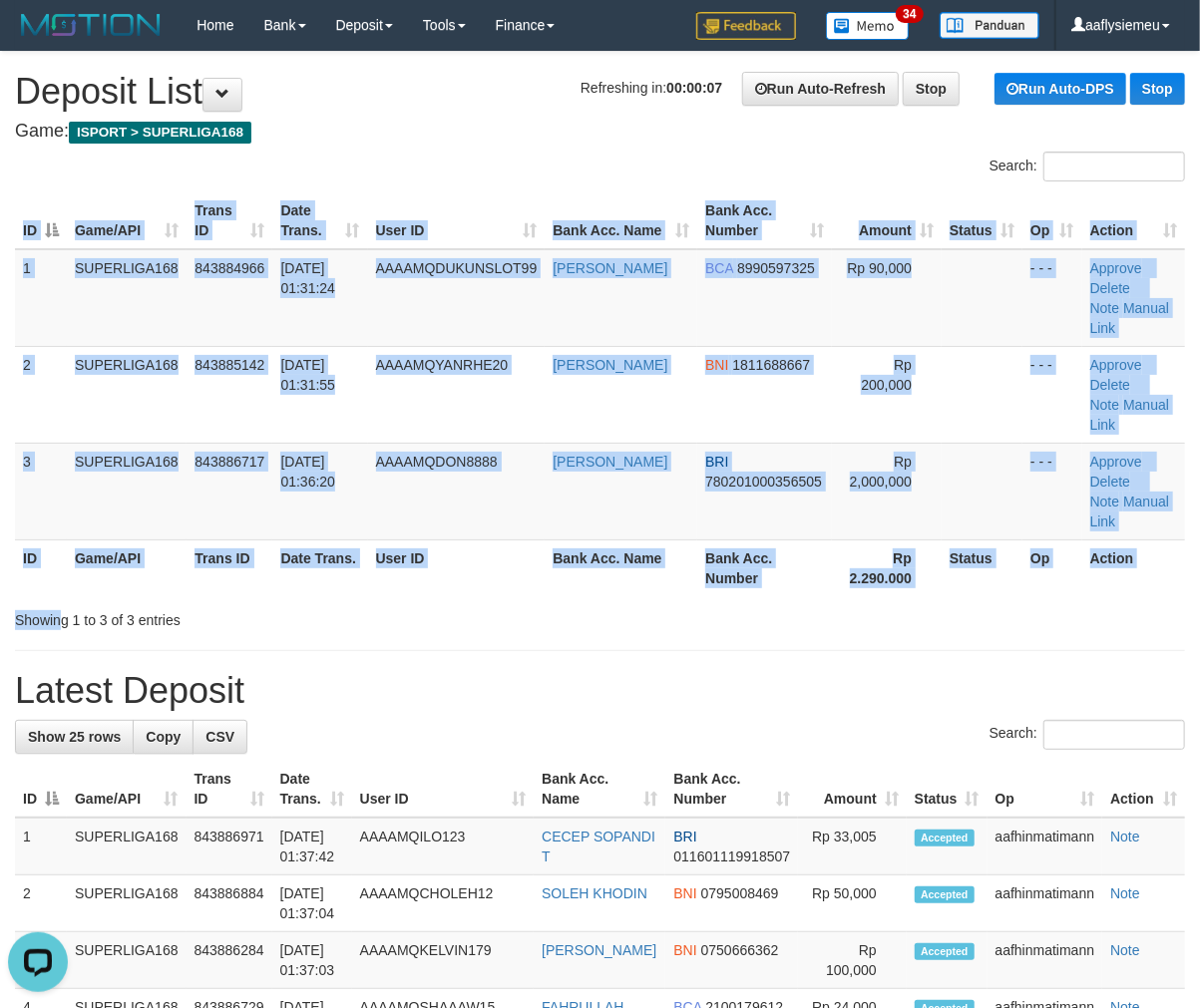 click on "Search:
ID Game/API Trans ID Date Trans. User ID Bank Acc. Name Bank Acc. Number Amount Status Op Action
1
SUPERLIGA168
843884966
14/07/2025 01:31:24
AAAAMQDUKUNSLOT99
HENDRA SYAH PUTRA
BCA
8990597325
Rp 90,000
- - -
Approve
Delete
Note
Manual Link
2
SUPERLIGA168
843885142
14/07/2025 01:31:55
AAAAMQYANRHE20
KUSPRIYANTO
BNI
1811688667
Rp 200,000" at bounding box center (600, 391) 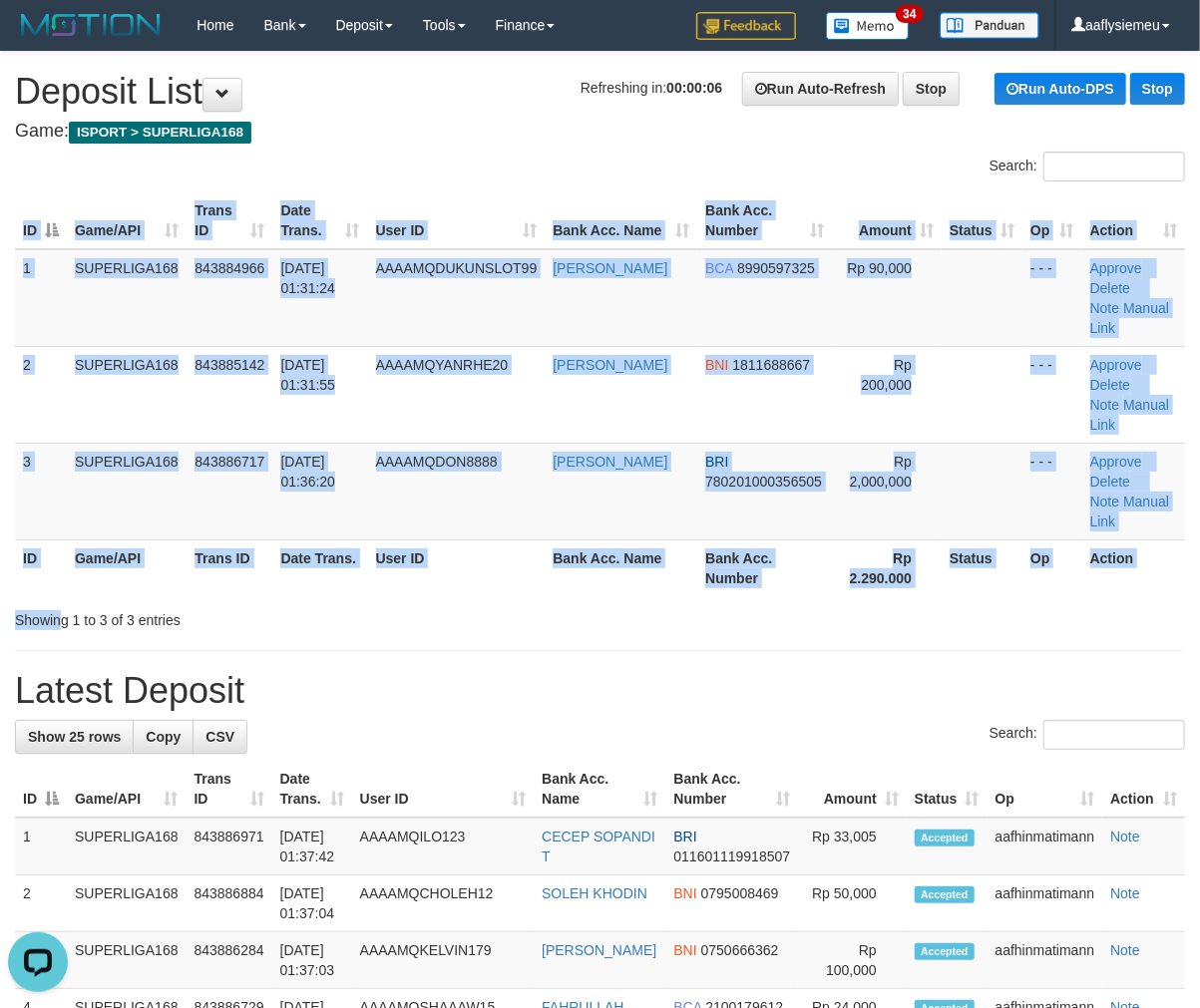drag, startPoint x: 225, startPoint y: 576, endPoint x: 24, endPoint y: 649, distance: 213.84574 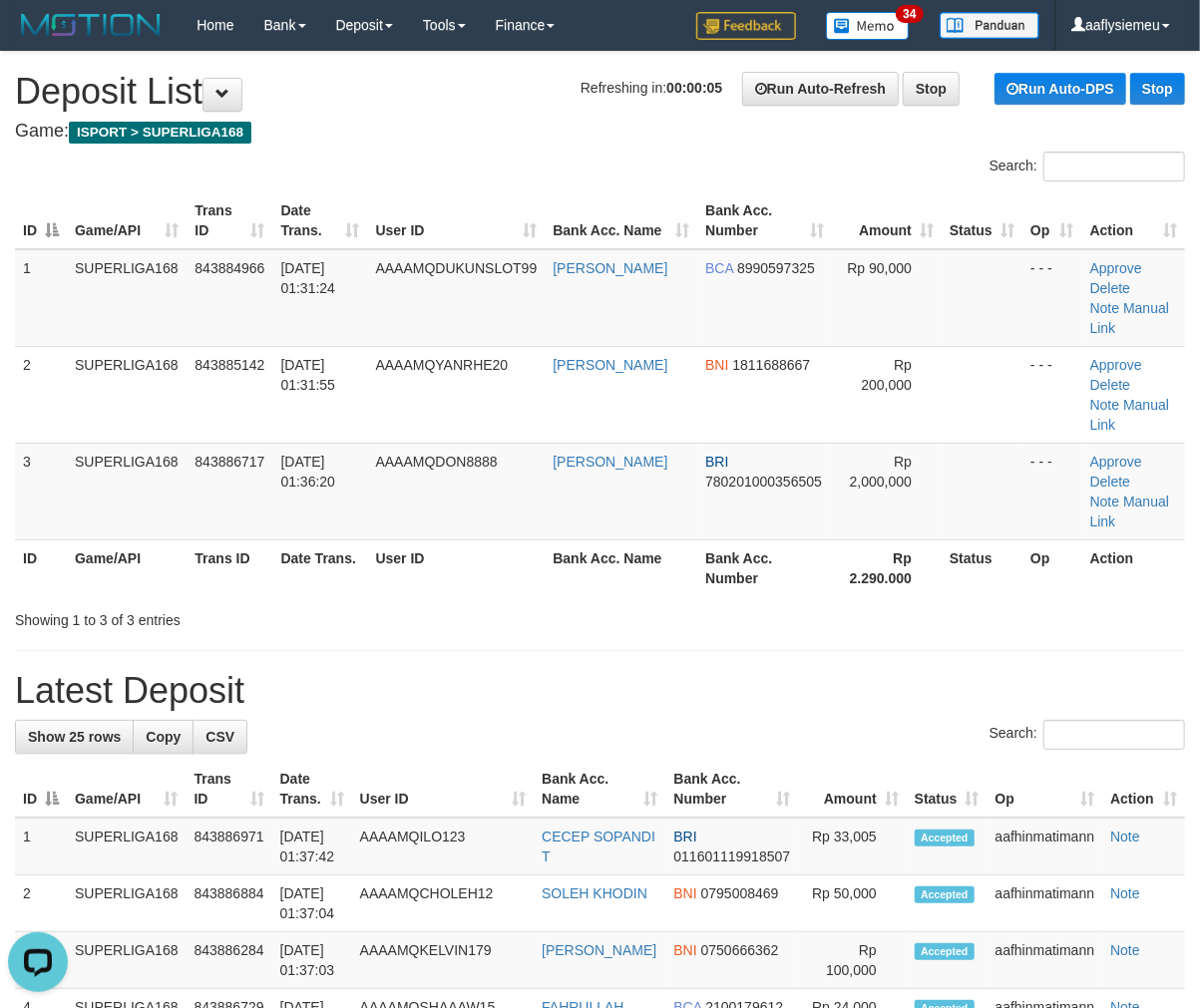drag, startPoint x: 158, startPoint y: 622, endPoint x: 143, endPoint y: 628, distance: 16.155494 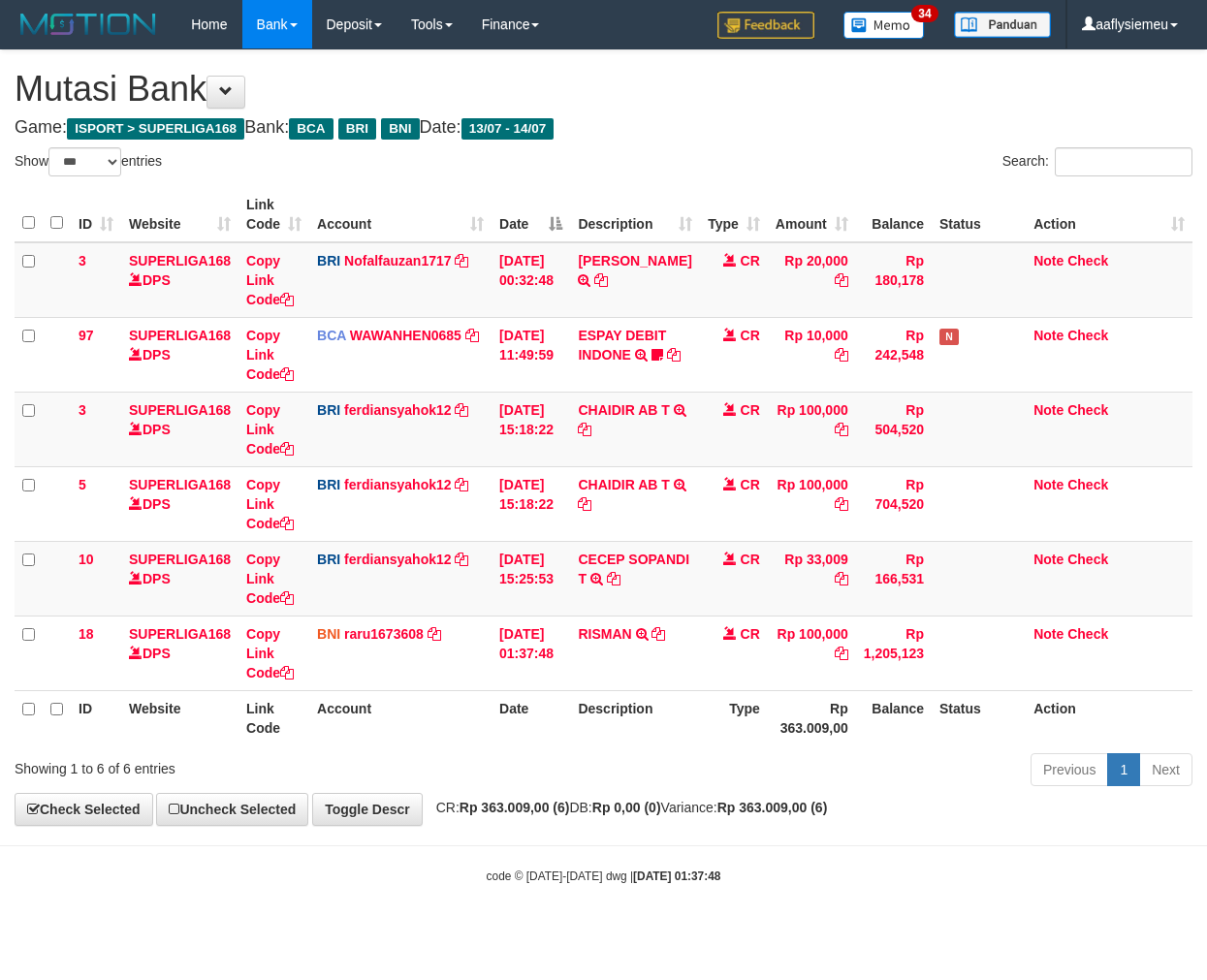 select on "***" 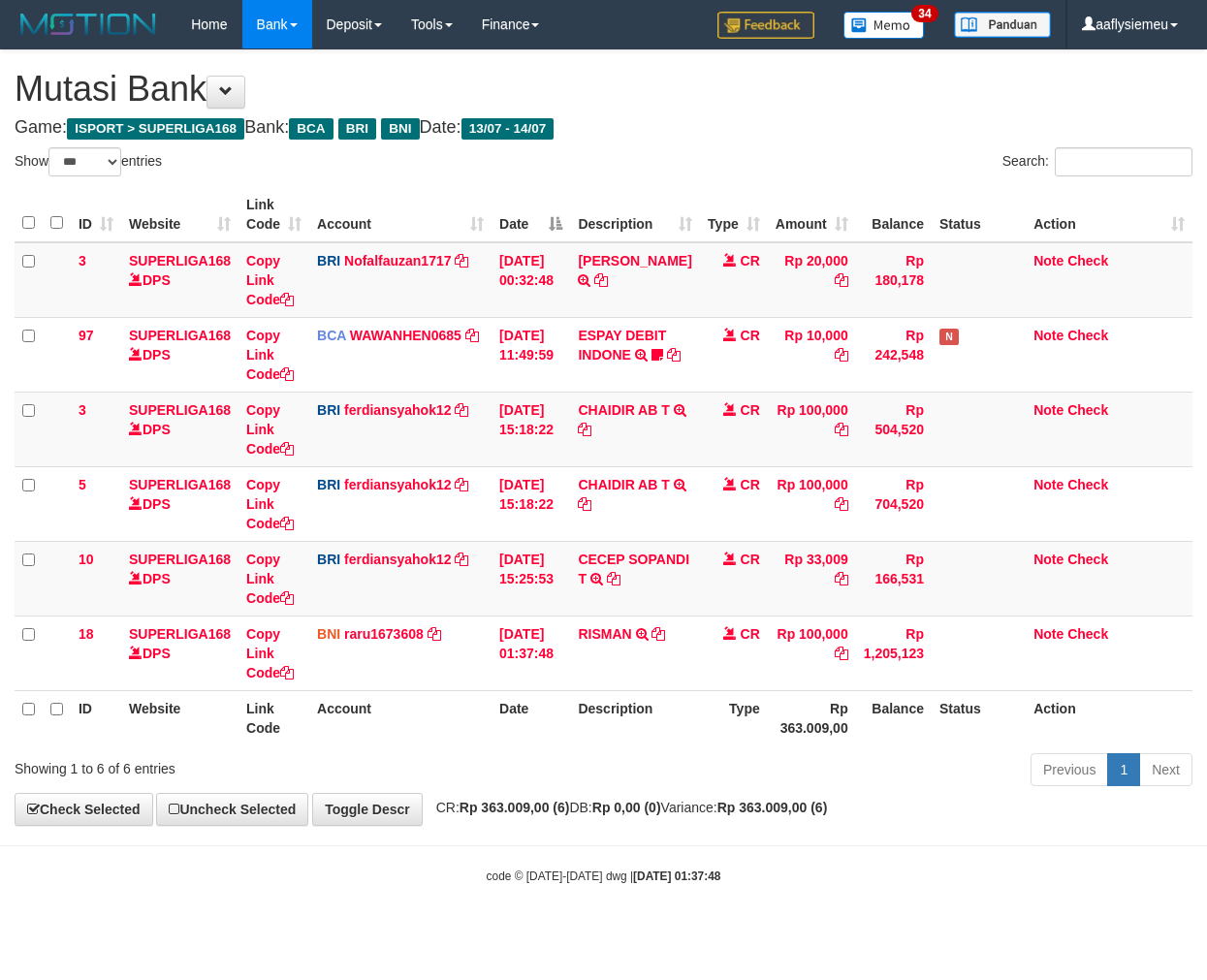 scroll, scrollTop: 0, scrollLeft: 0, axis: both 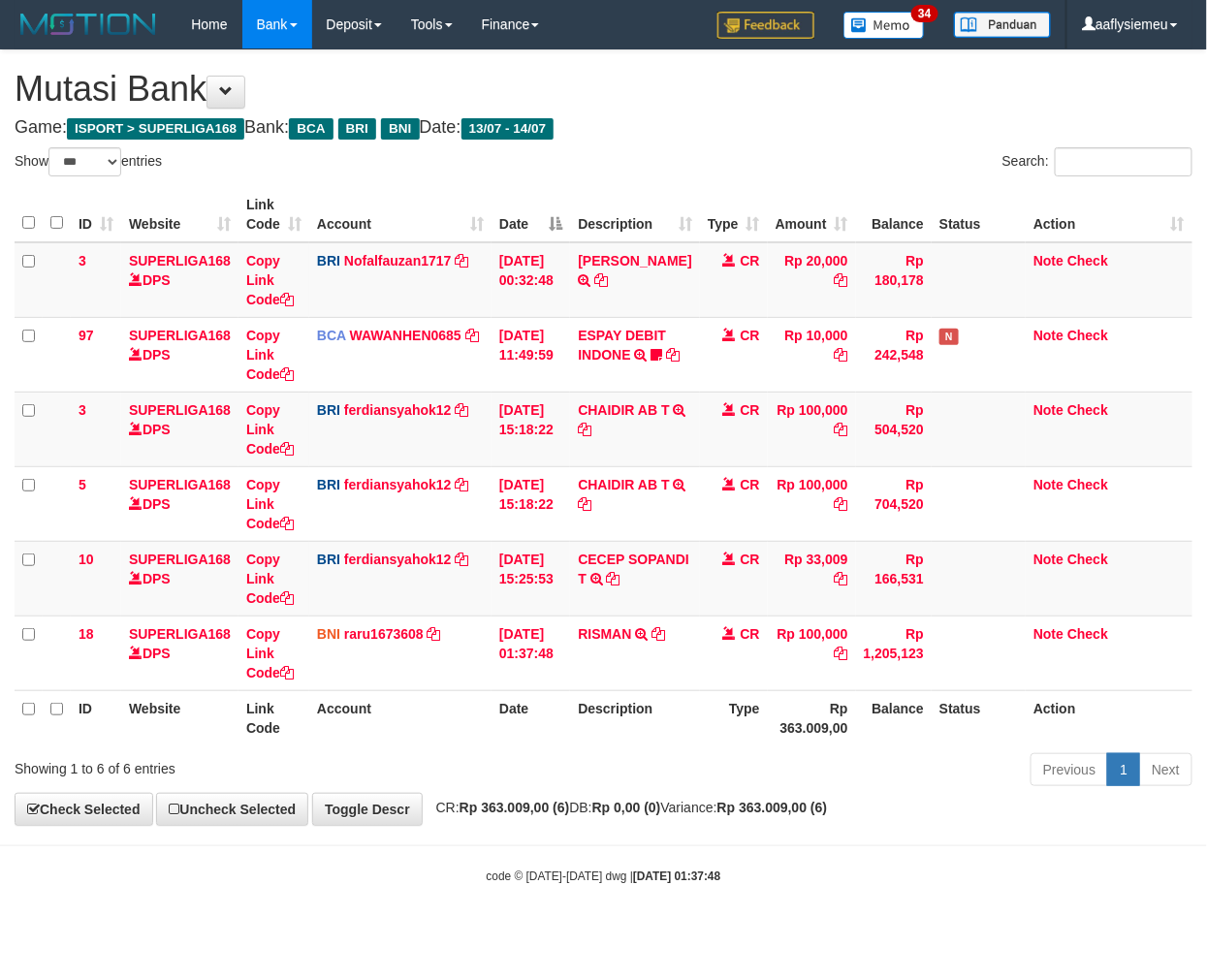 click on "Type" at bounding box center [734, 717] 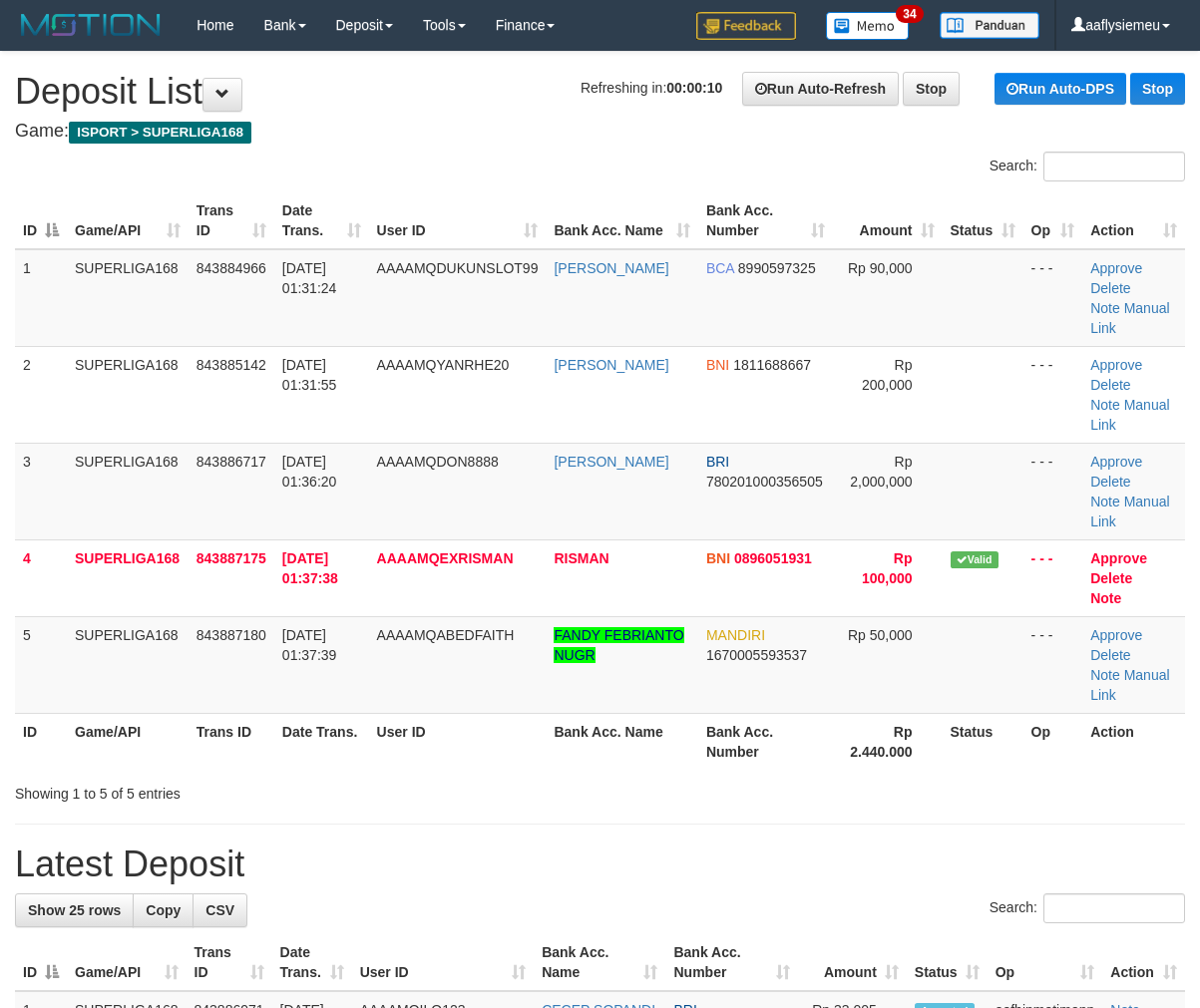 scroll, scrollTop: 0, scrollLeft: 0, axis: both 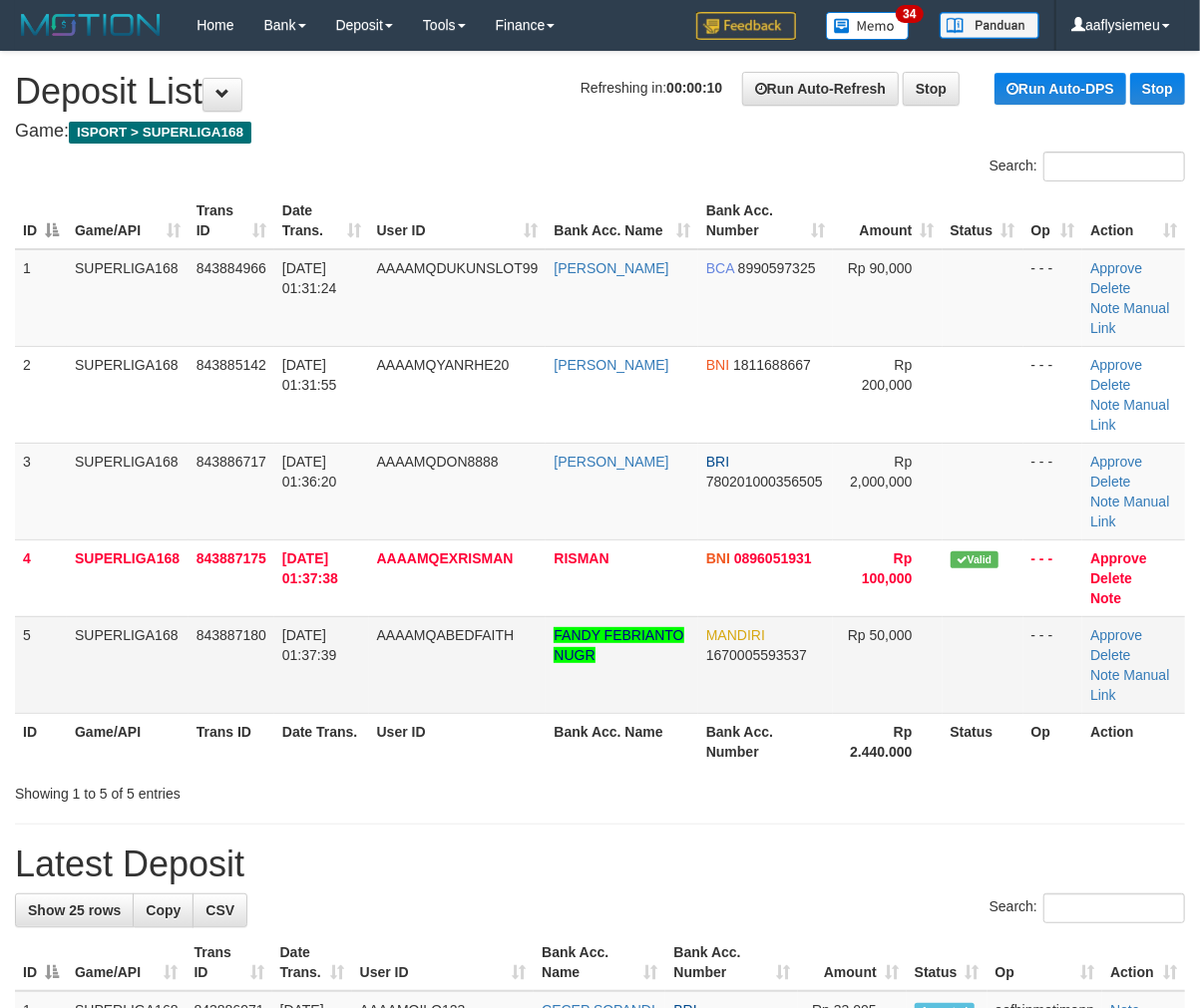 drag, startPoint x: 200, startPoint y: 632, endPoint x: 63, endPoint y: 659, distance: 139.63524 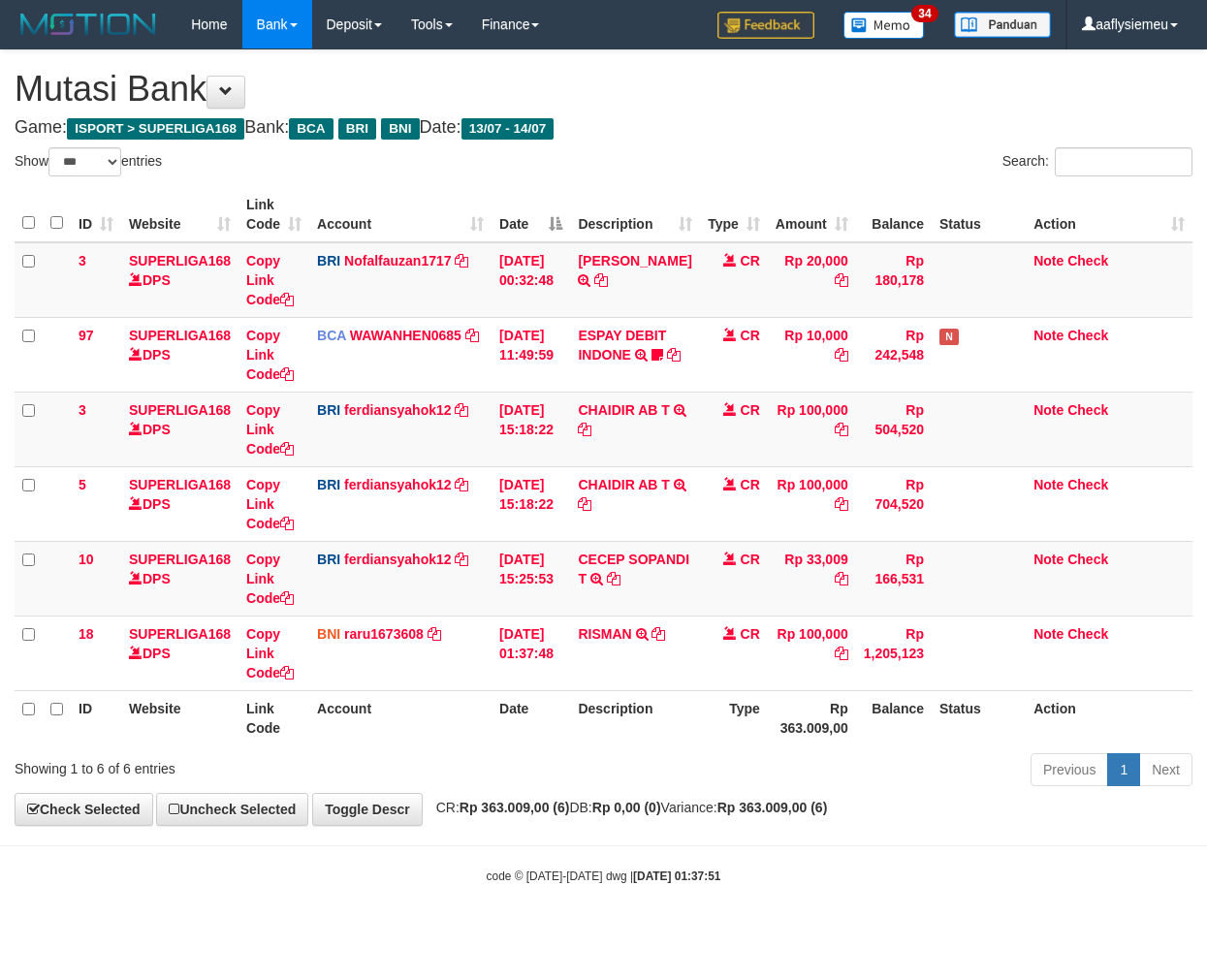 select on "***" 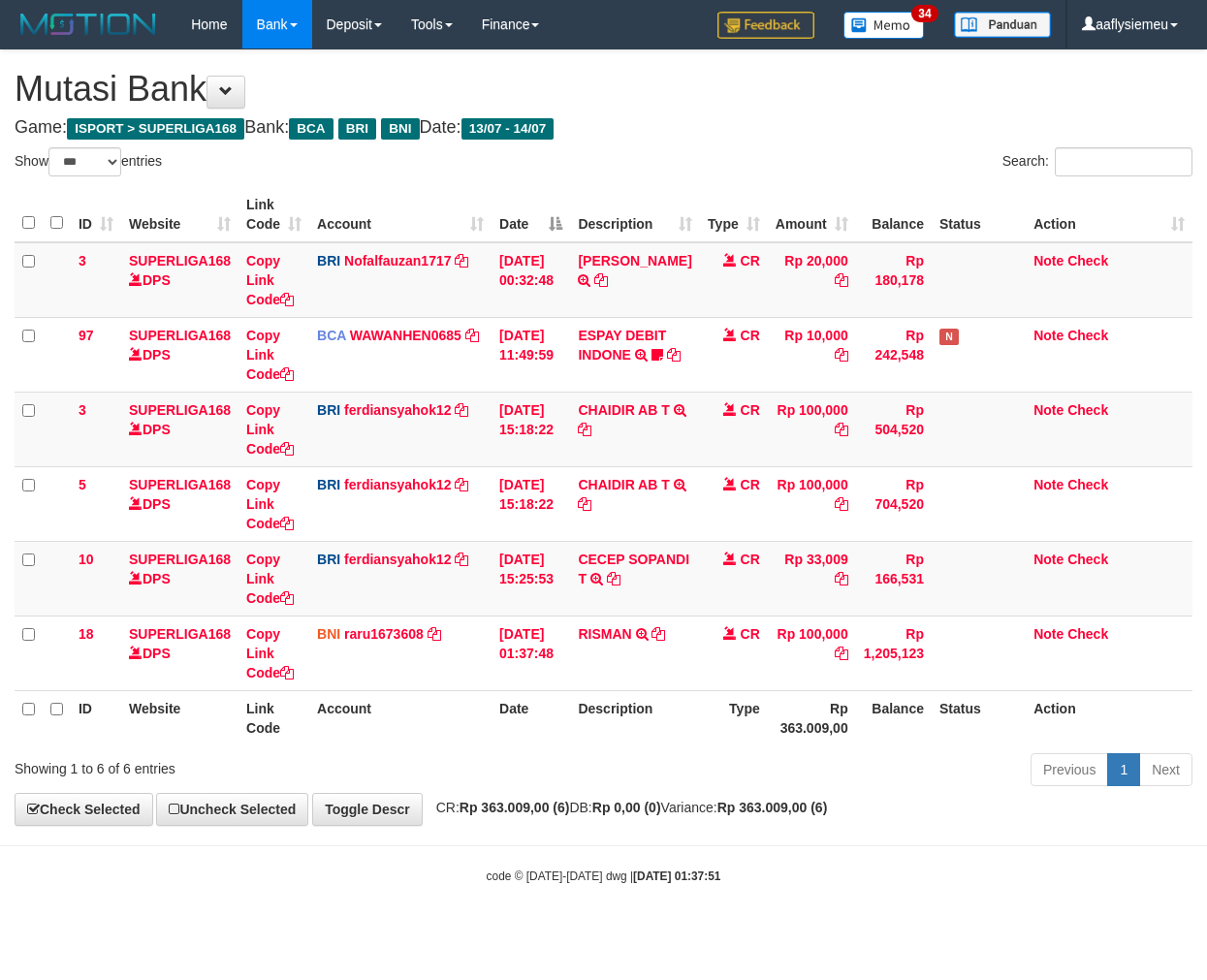scroll, scrollTop: 0, scrollLeft: 0, axis: both 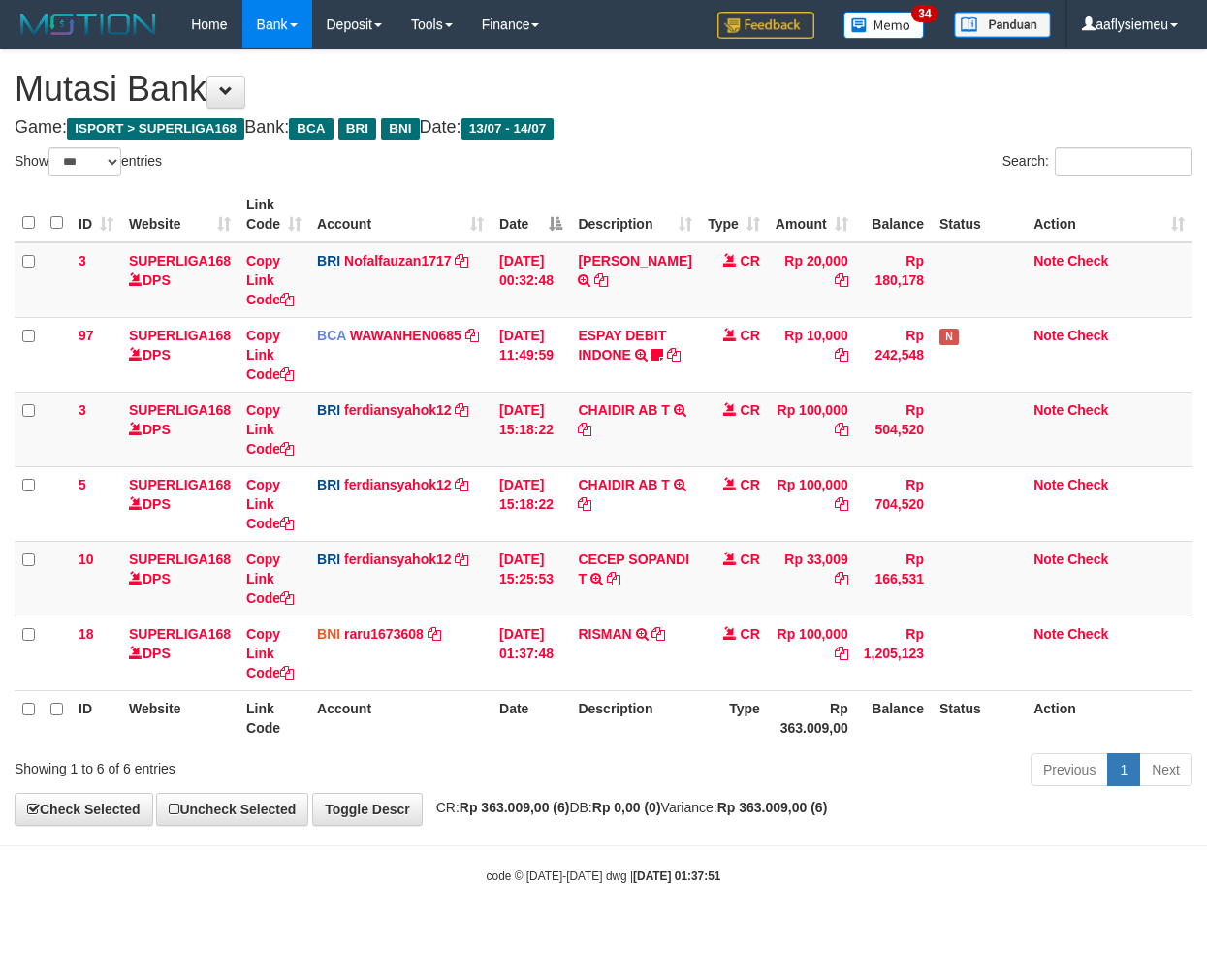 select on "***" 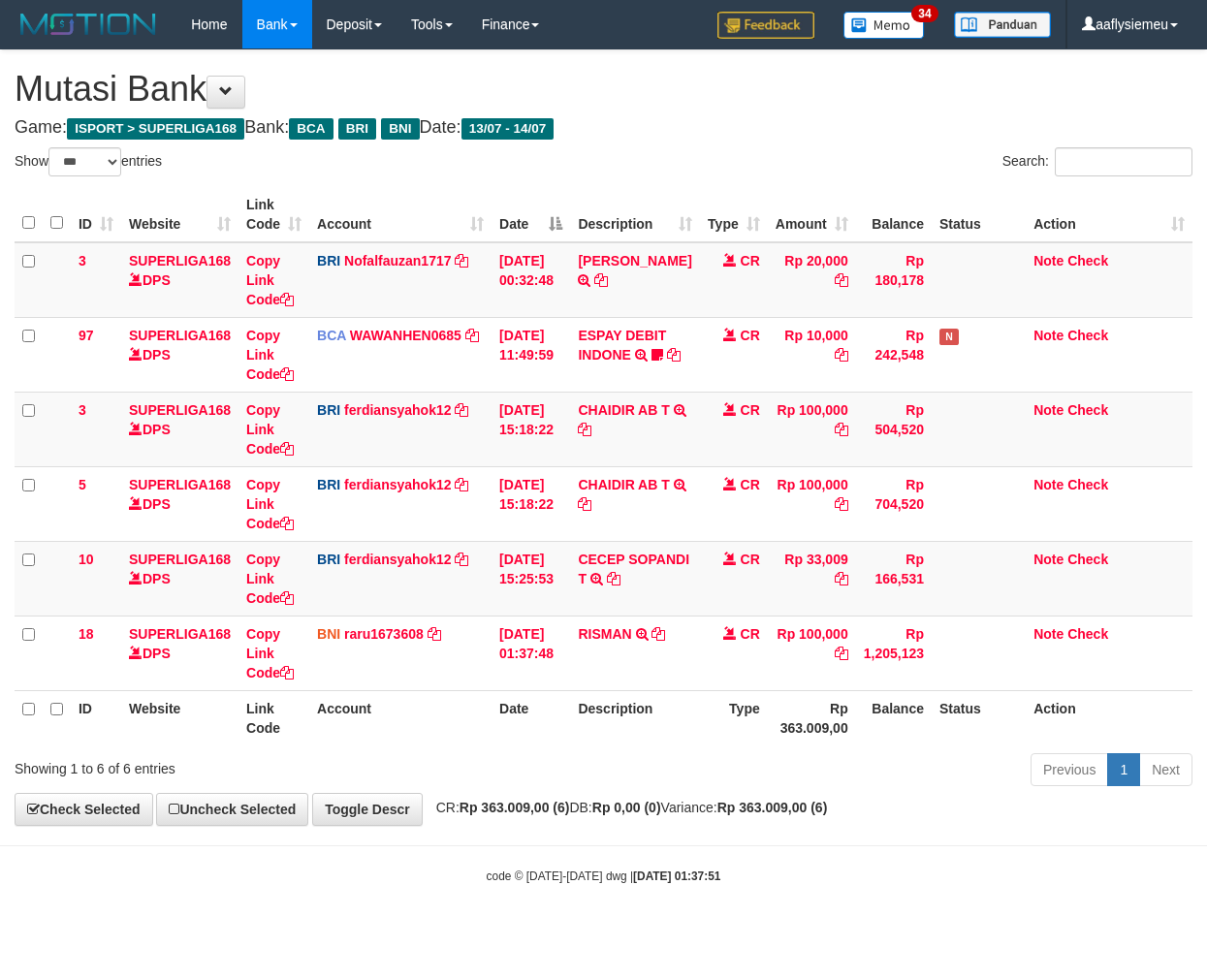 scroll, scrollTop: 0, scrollLeft: 0, axis: both 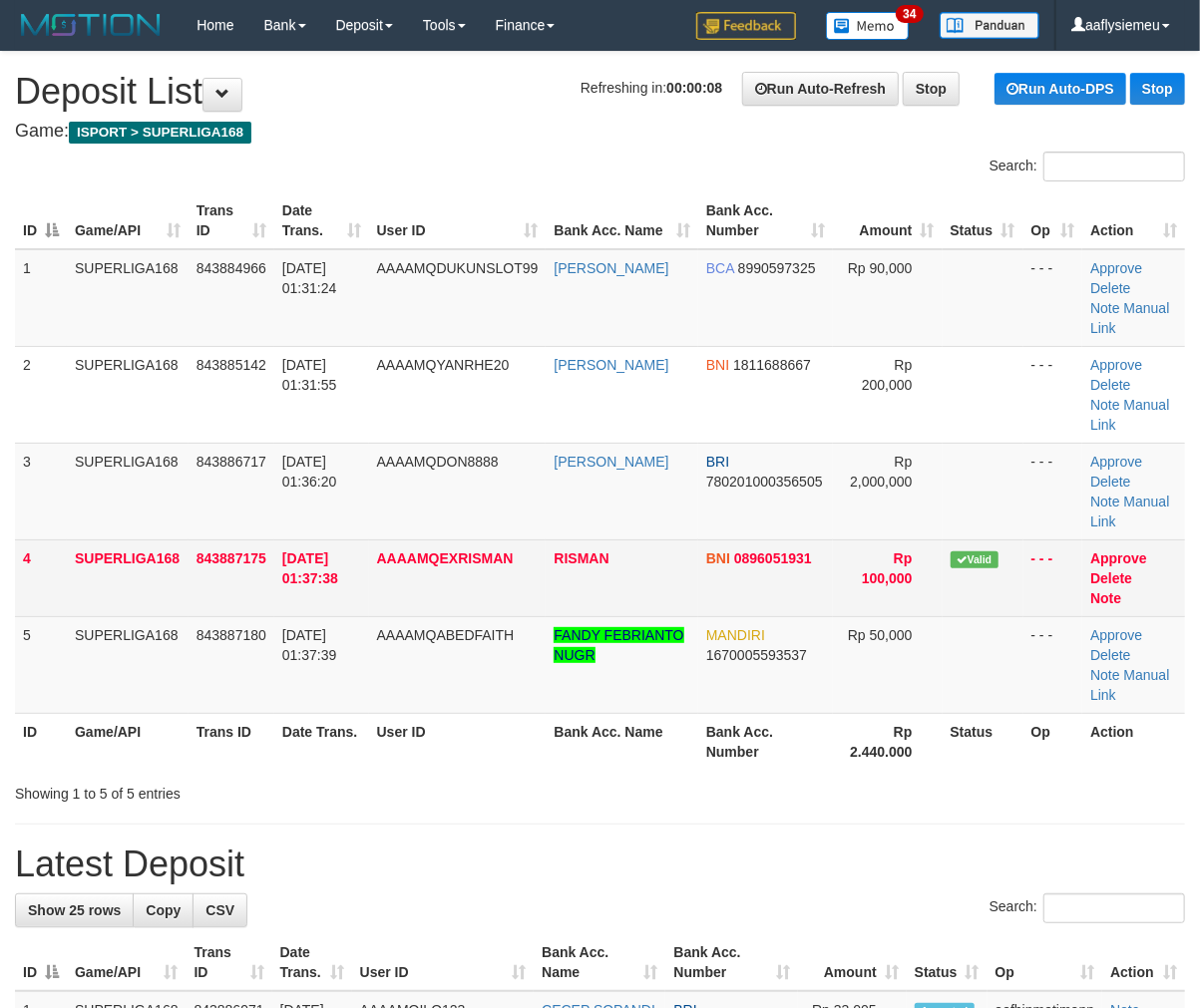 click on "[DATE] 01:37:38" at bounding box center [321, 577] 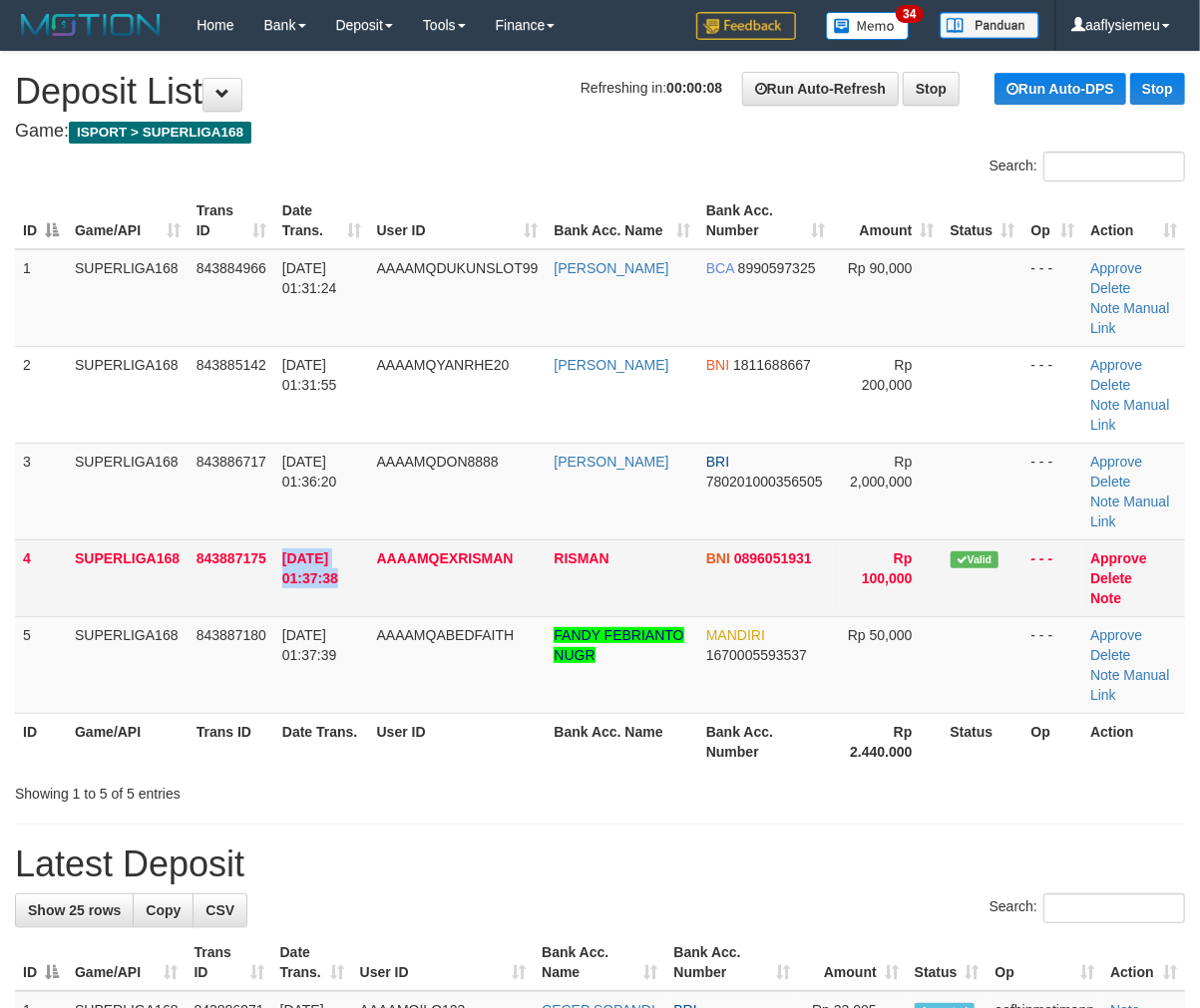 click on "14/07/2025 01:37:38" at bounding box center (321, 577) 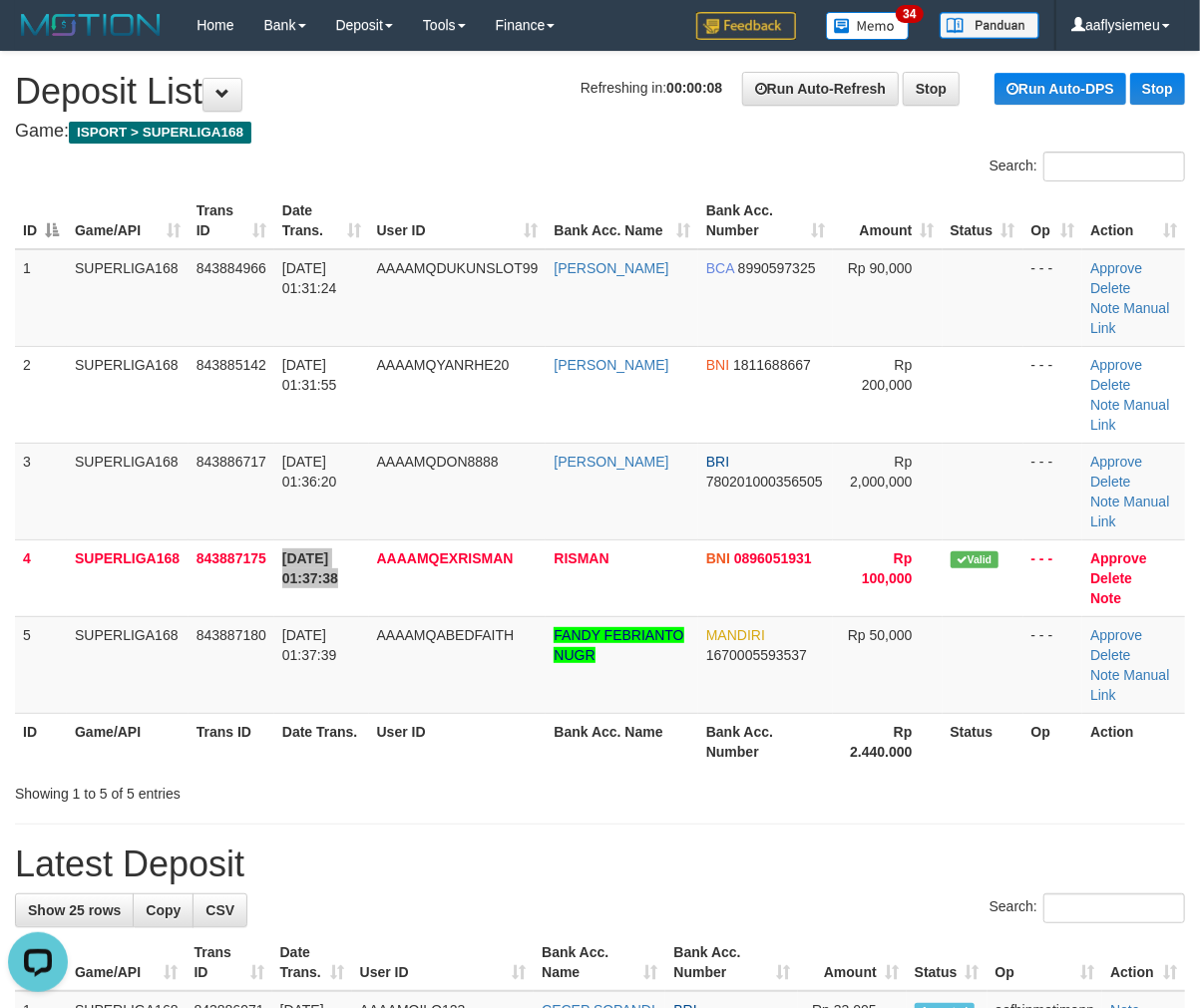 scroll, scrollTop: 0, scrollLeft: 0, axis: both 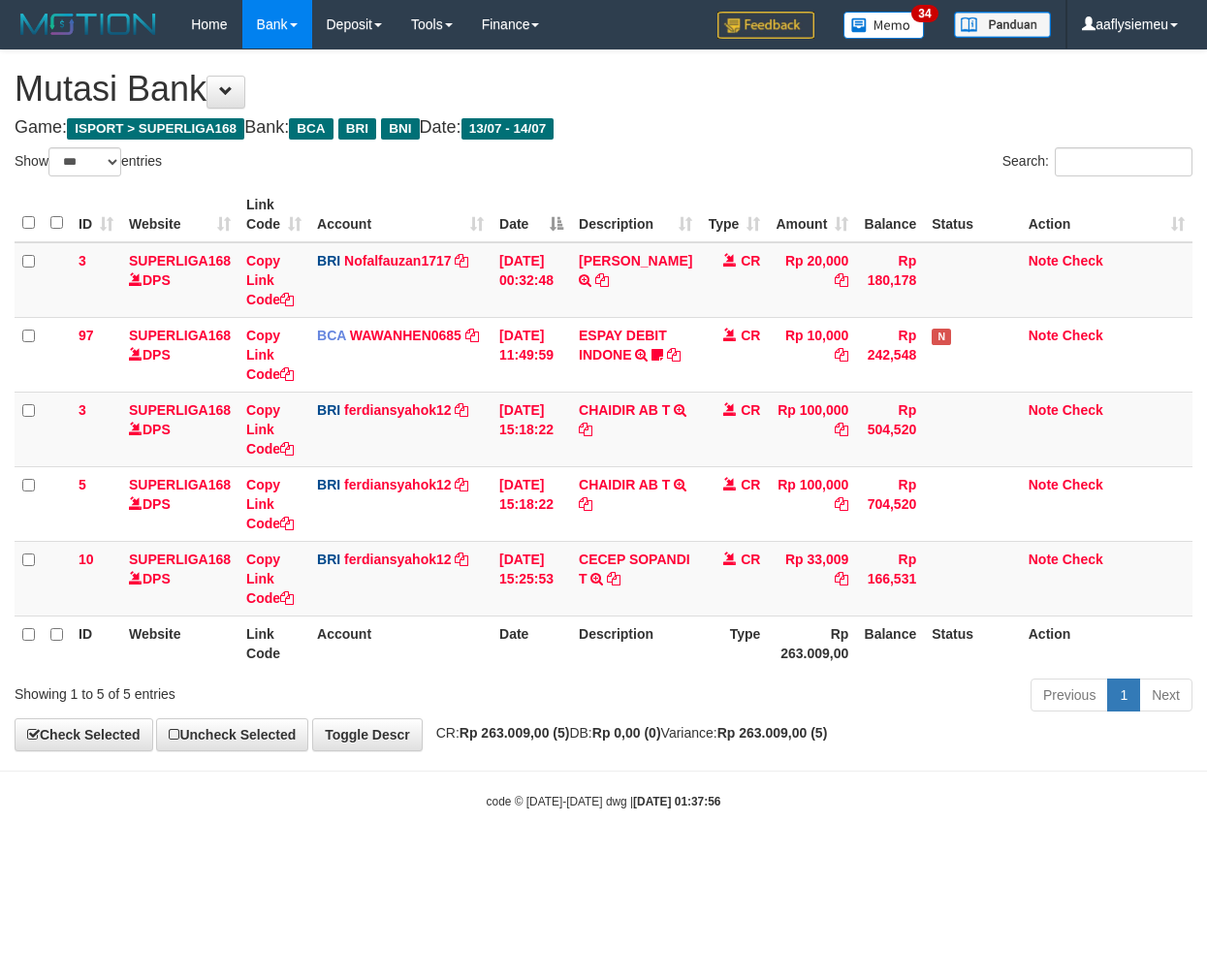 select on "***" 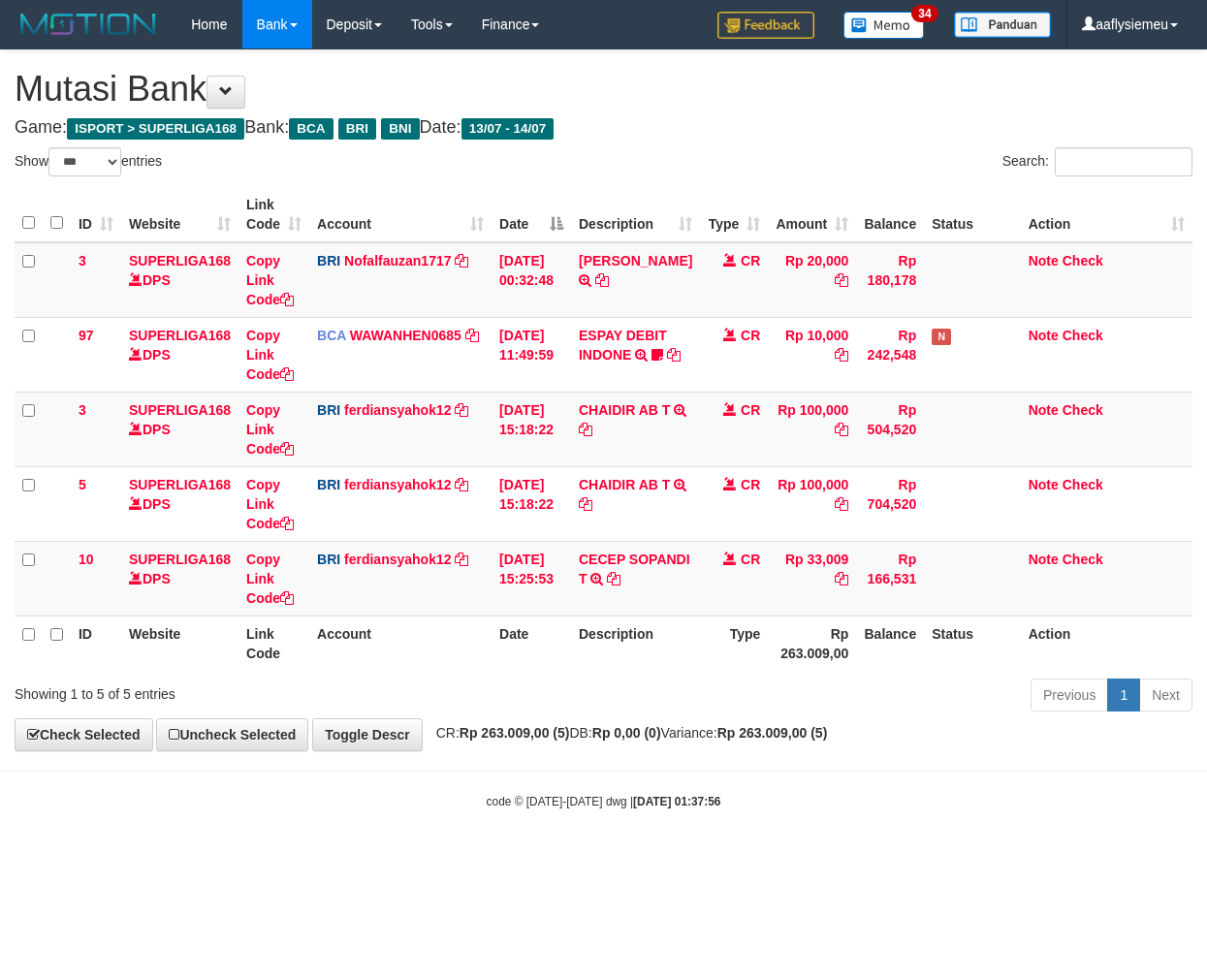 scroll, scrollTop: 0, scrollLeft: 0, axis: both 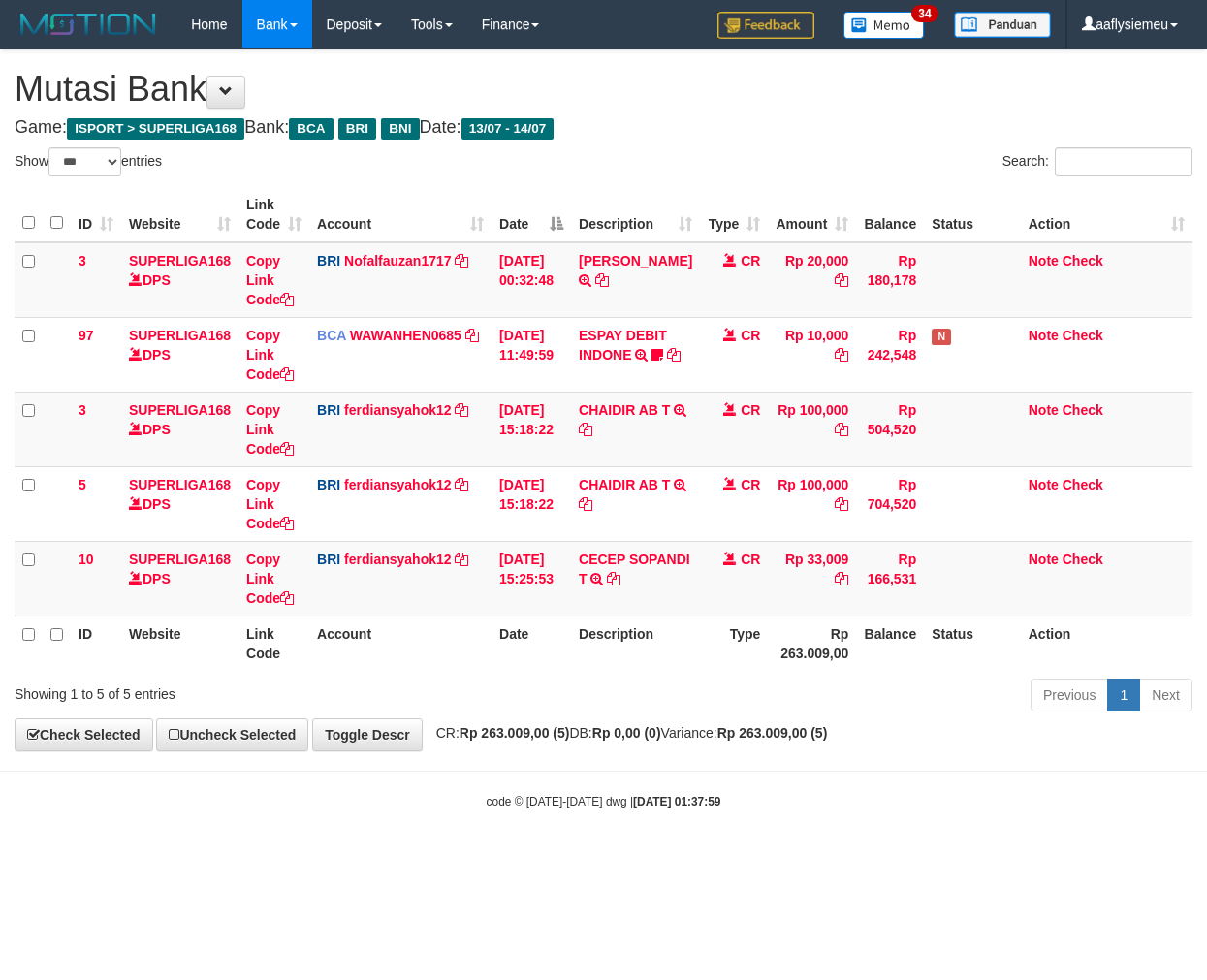 select on "***" 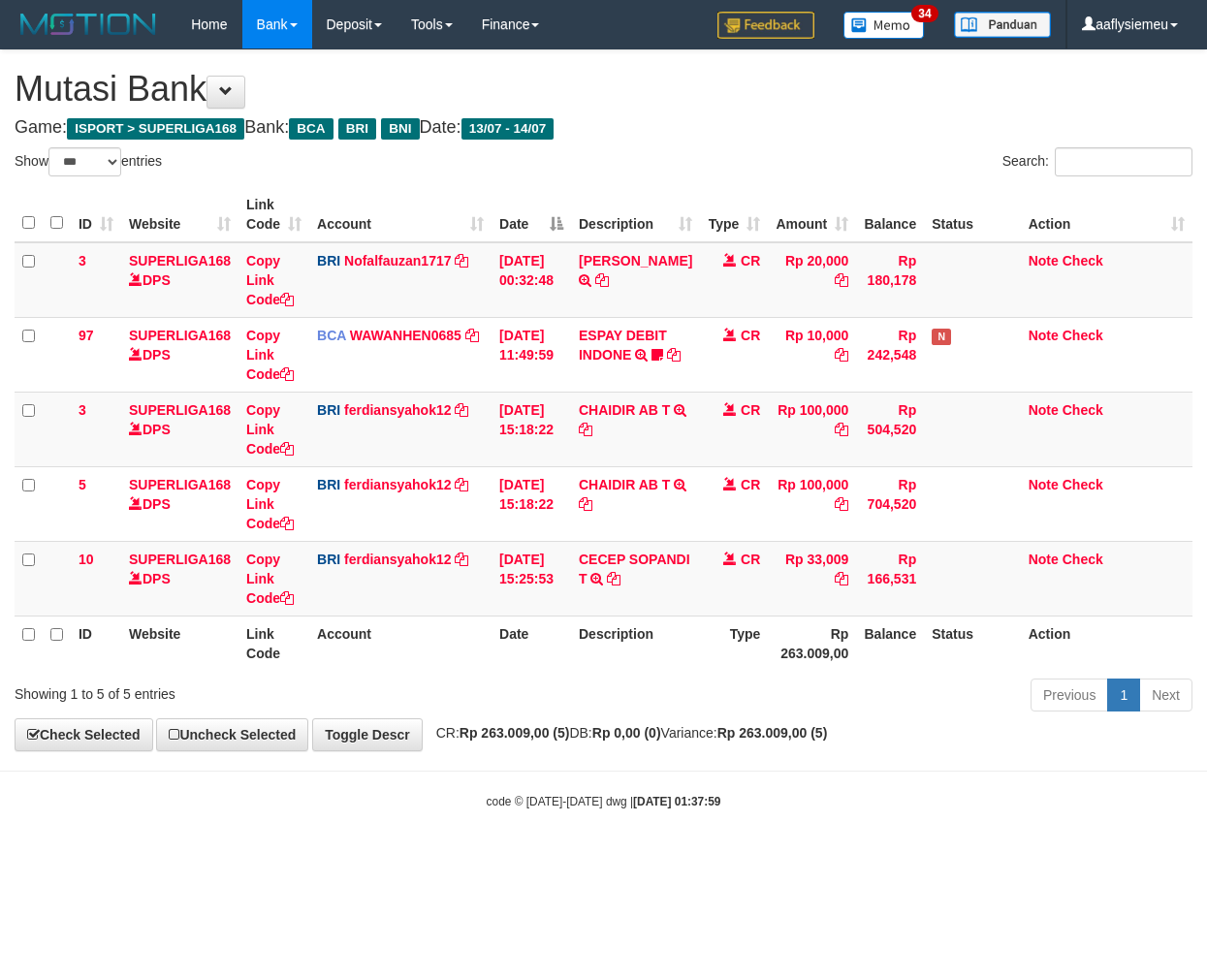scroll, scrollTop: 0, scrollLeft: 0, axis: both 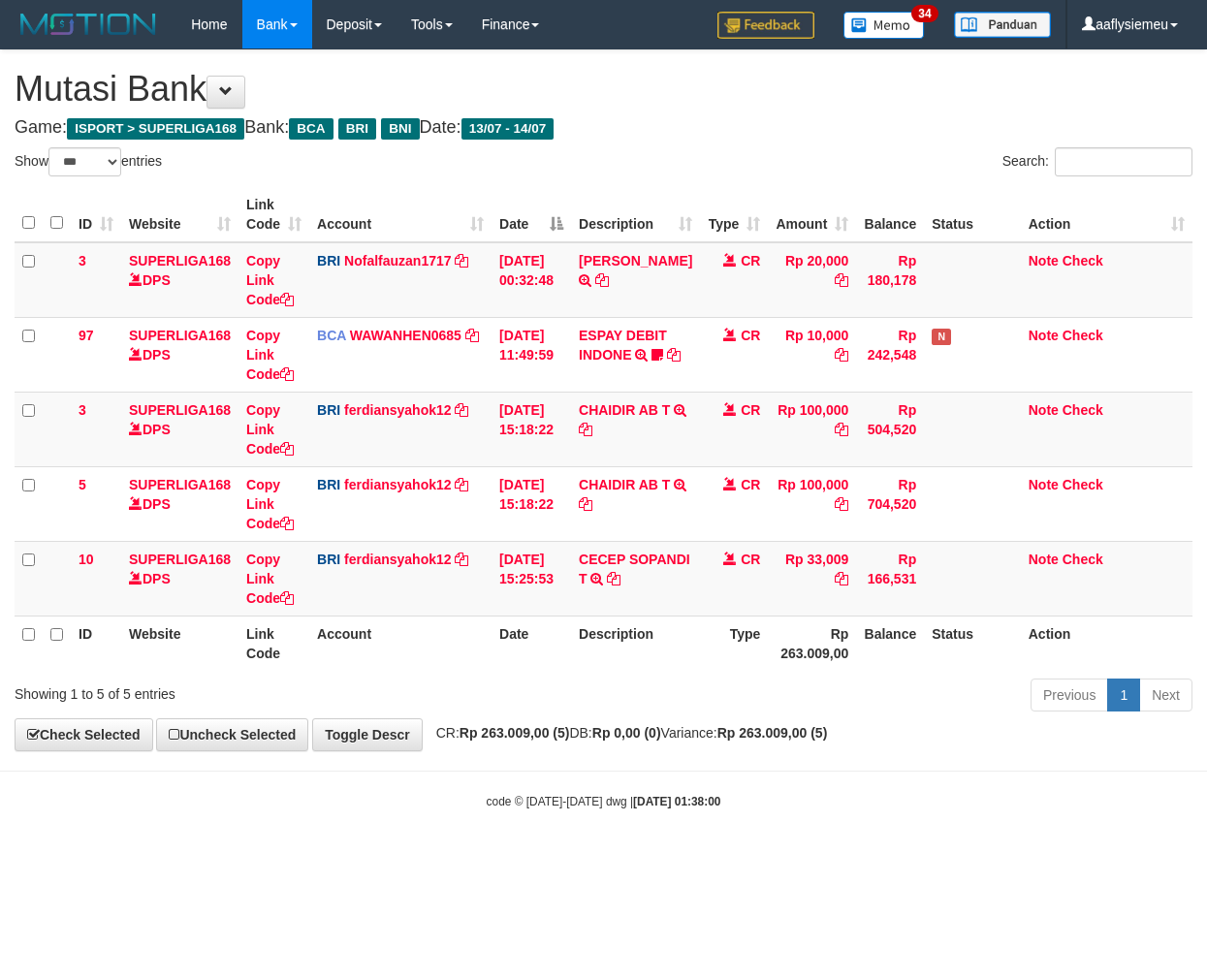 select on "***" 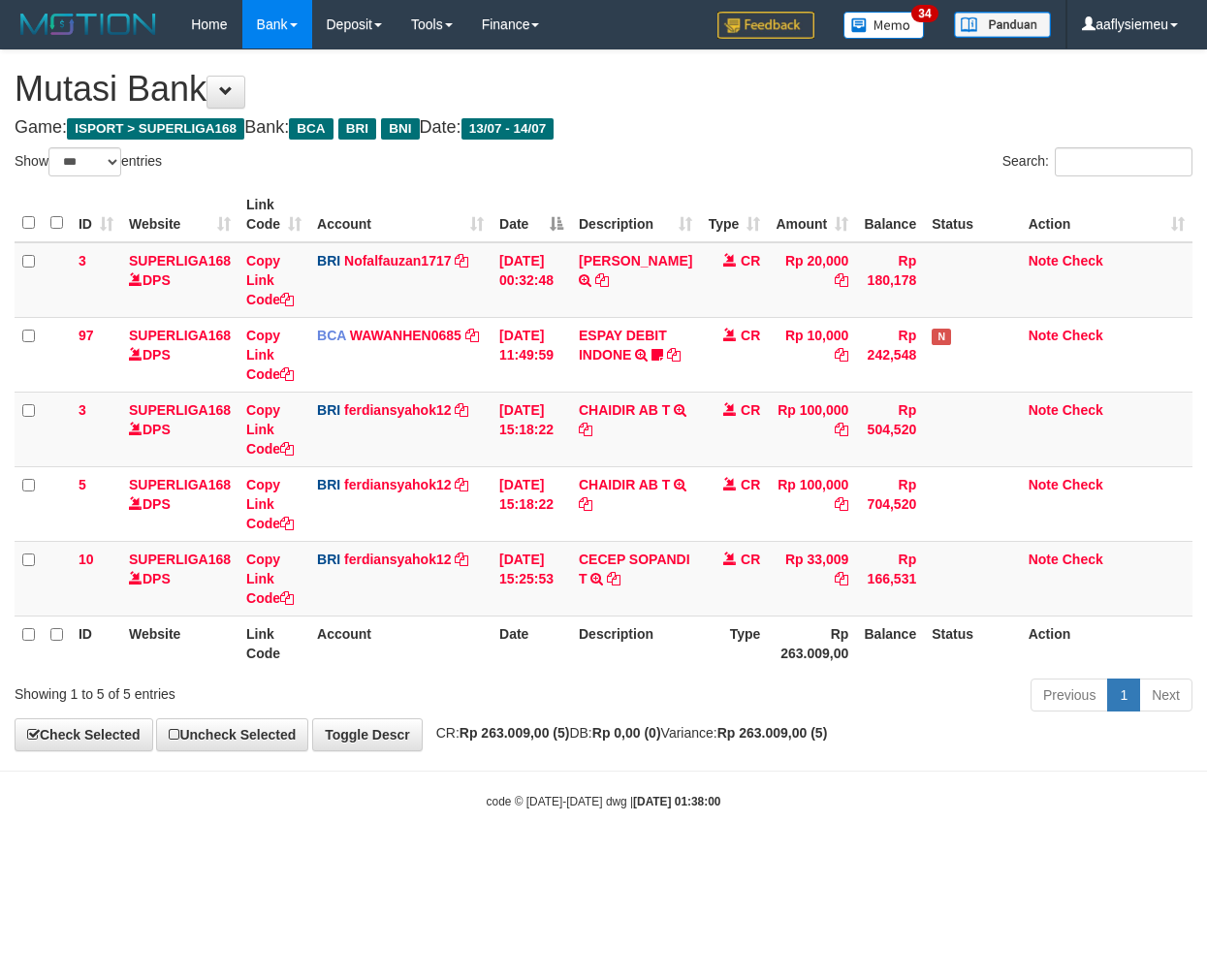 scroll, scrollTop: 0, scrollLeft: 0, axis: both 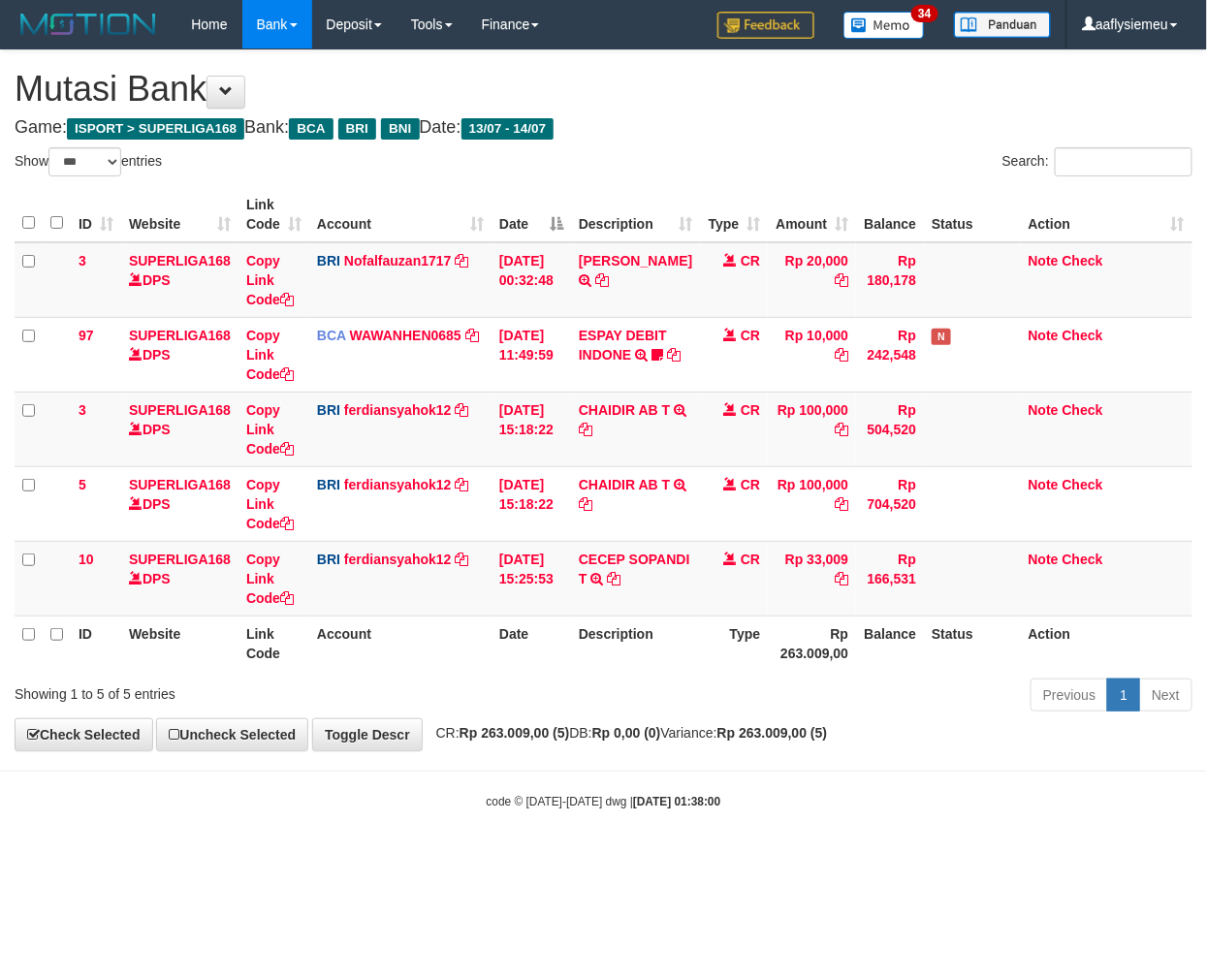 click on "code © 2012-2018 dwg |  2025/07/14 01:38:00" at bounding box center [603, 801] 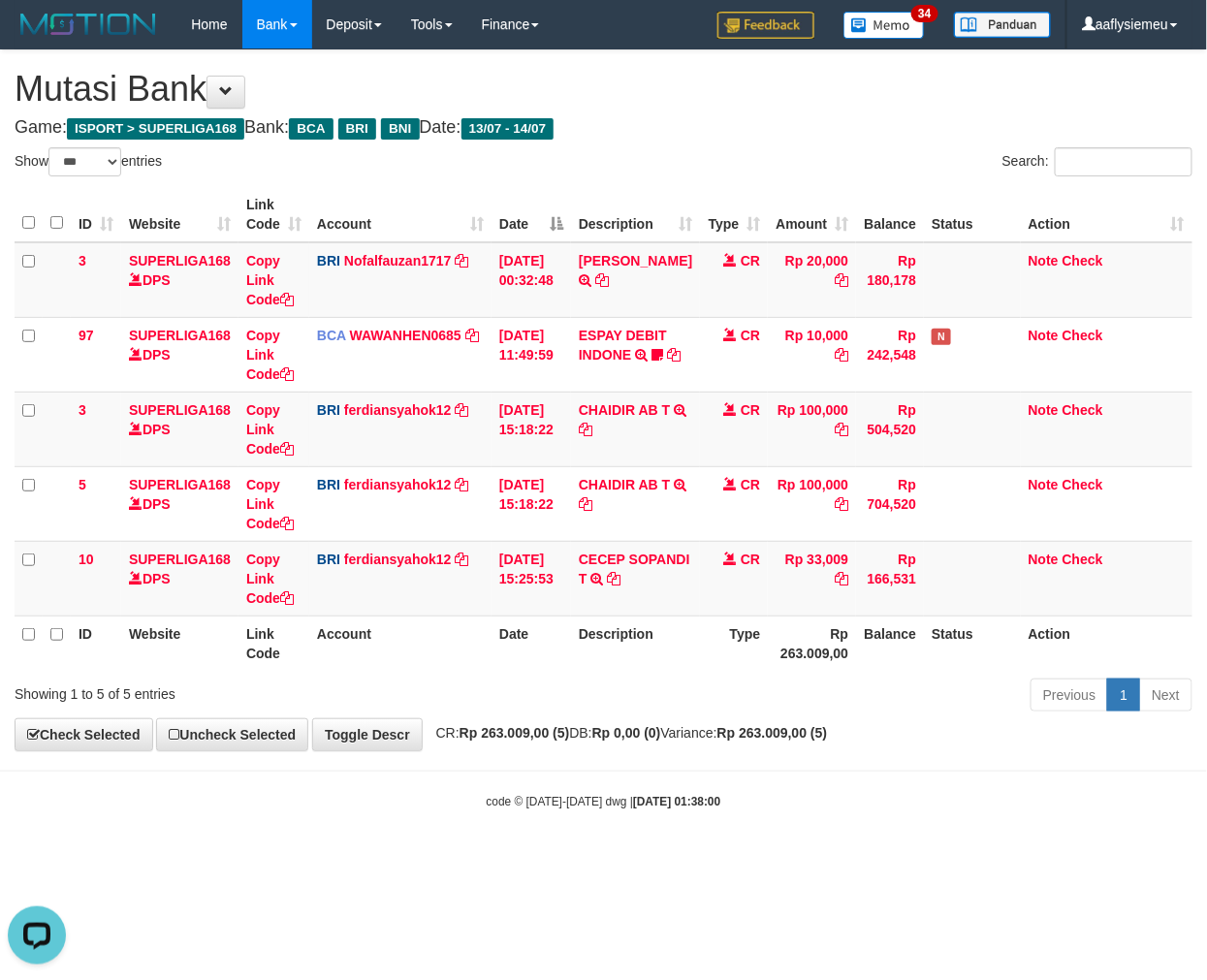 scroll, scrollTop: 0, scrollLeft: 0, axis: both 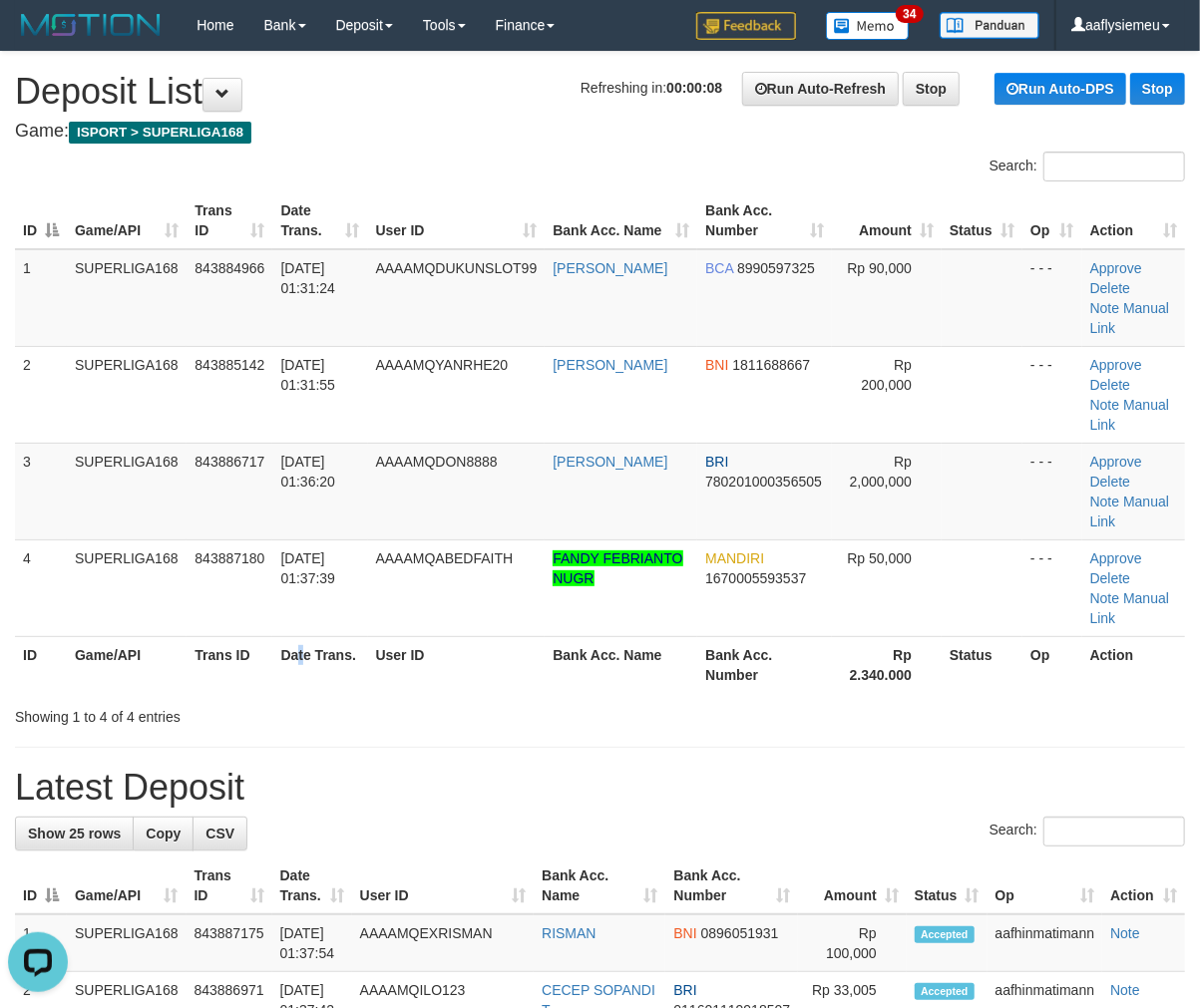 drag, startPoint x: 304, startPoint y: 640, endPoint x: 8, endPoint y: 710, distance: 304.16443 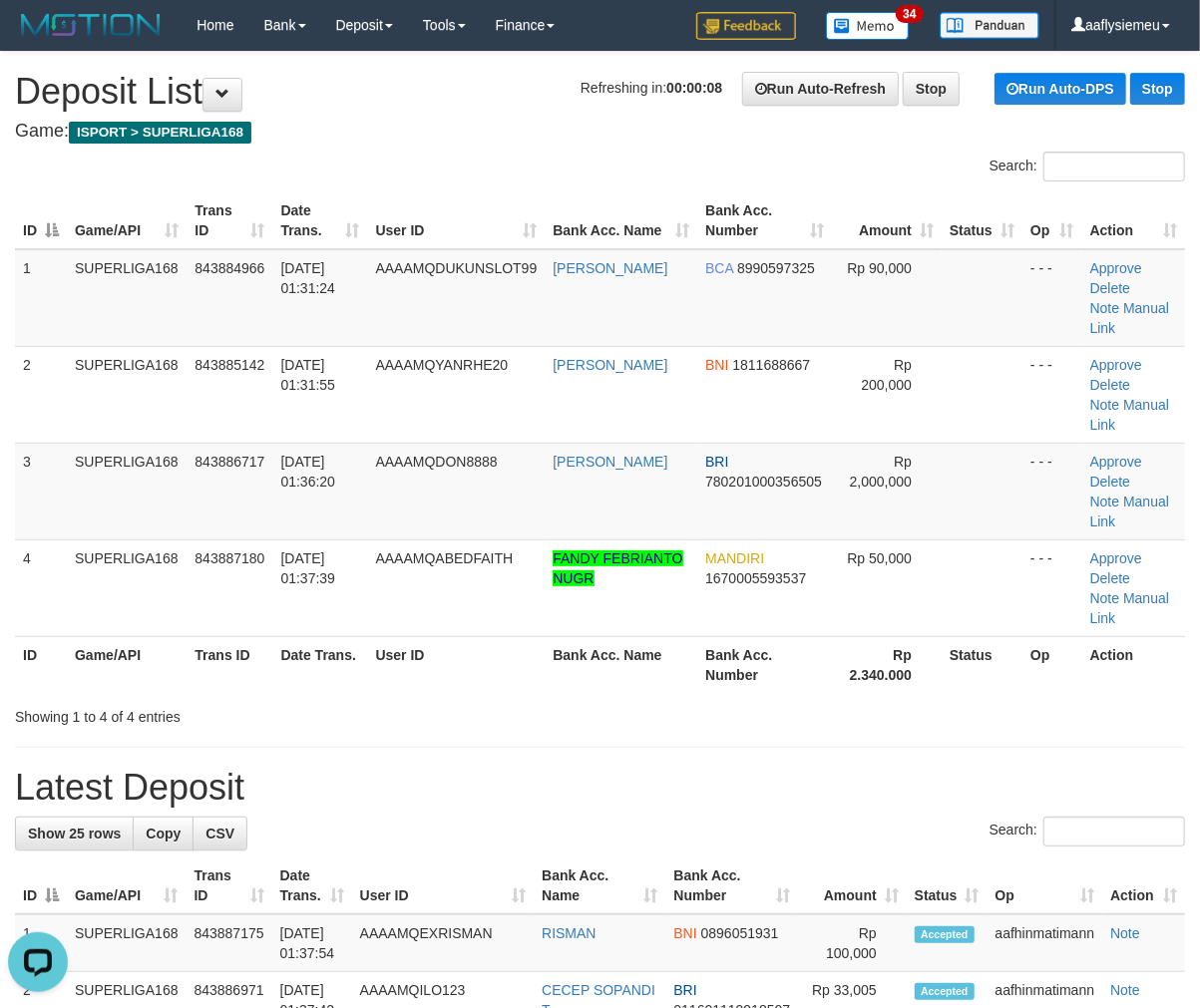 drag, startPoint x: 154, startPoint y: 670, endPoint x: 5, endPoint y: 701, distance: 152.19067 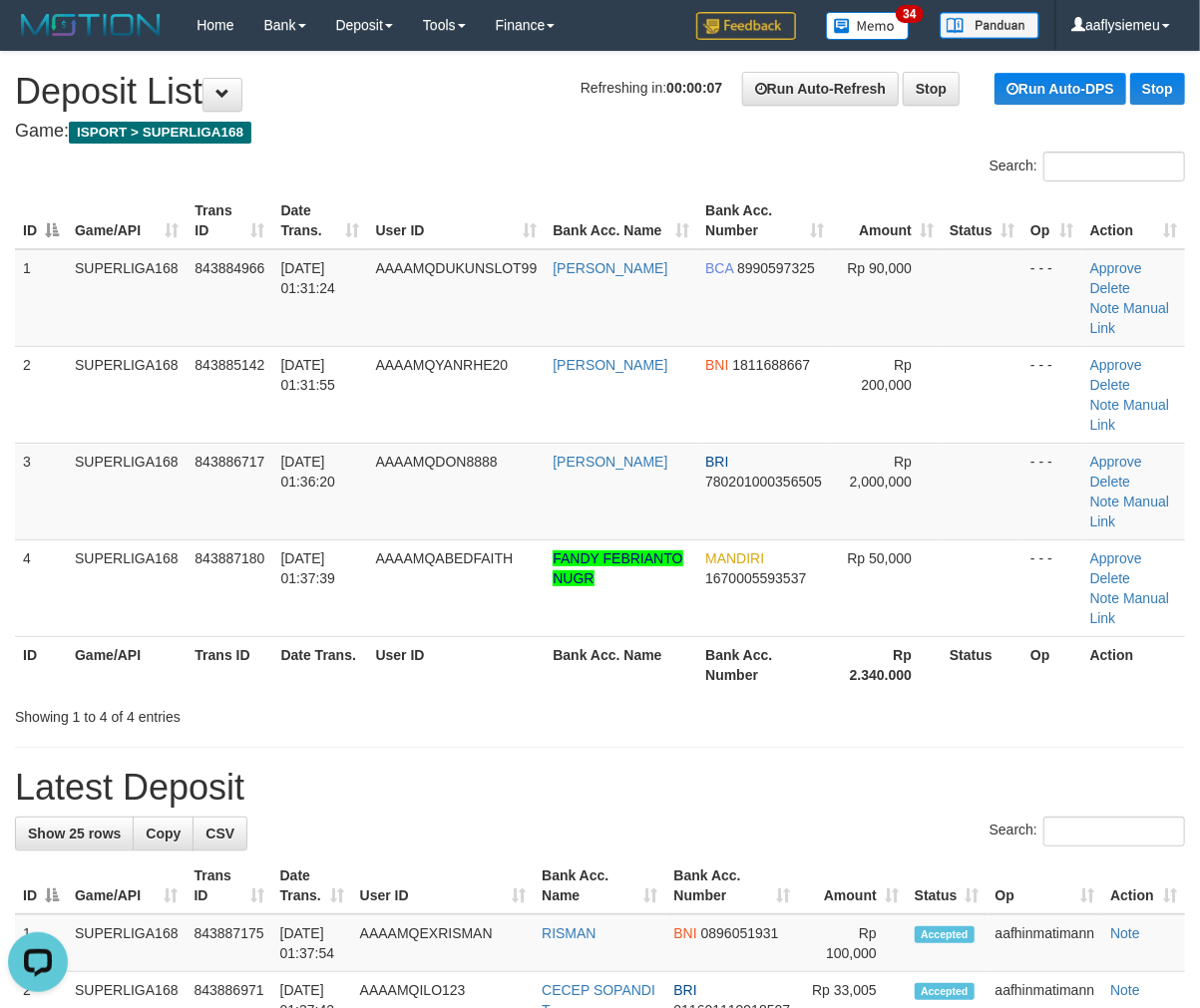drag, startPoint x: 183, startPoint y: 681, endPoint x: 6, endPoint y: 721, distance: 181.4635 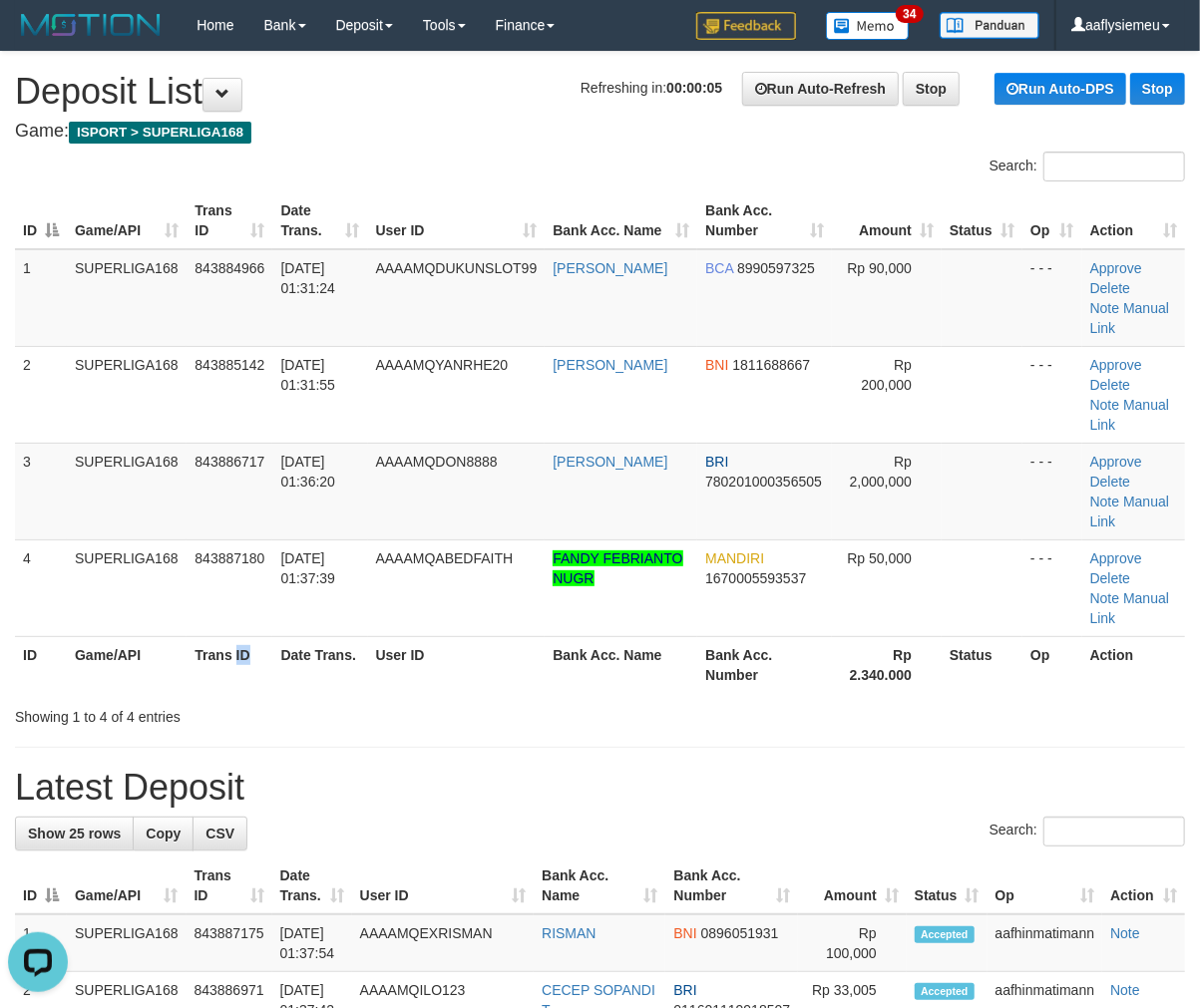 drag, startPoint x: 247, startPoint y: 665, endPoint x: 3, endPoint y: 716, distance: 249.27294 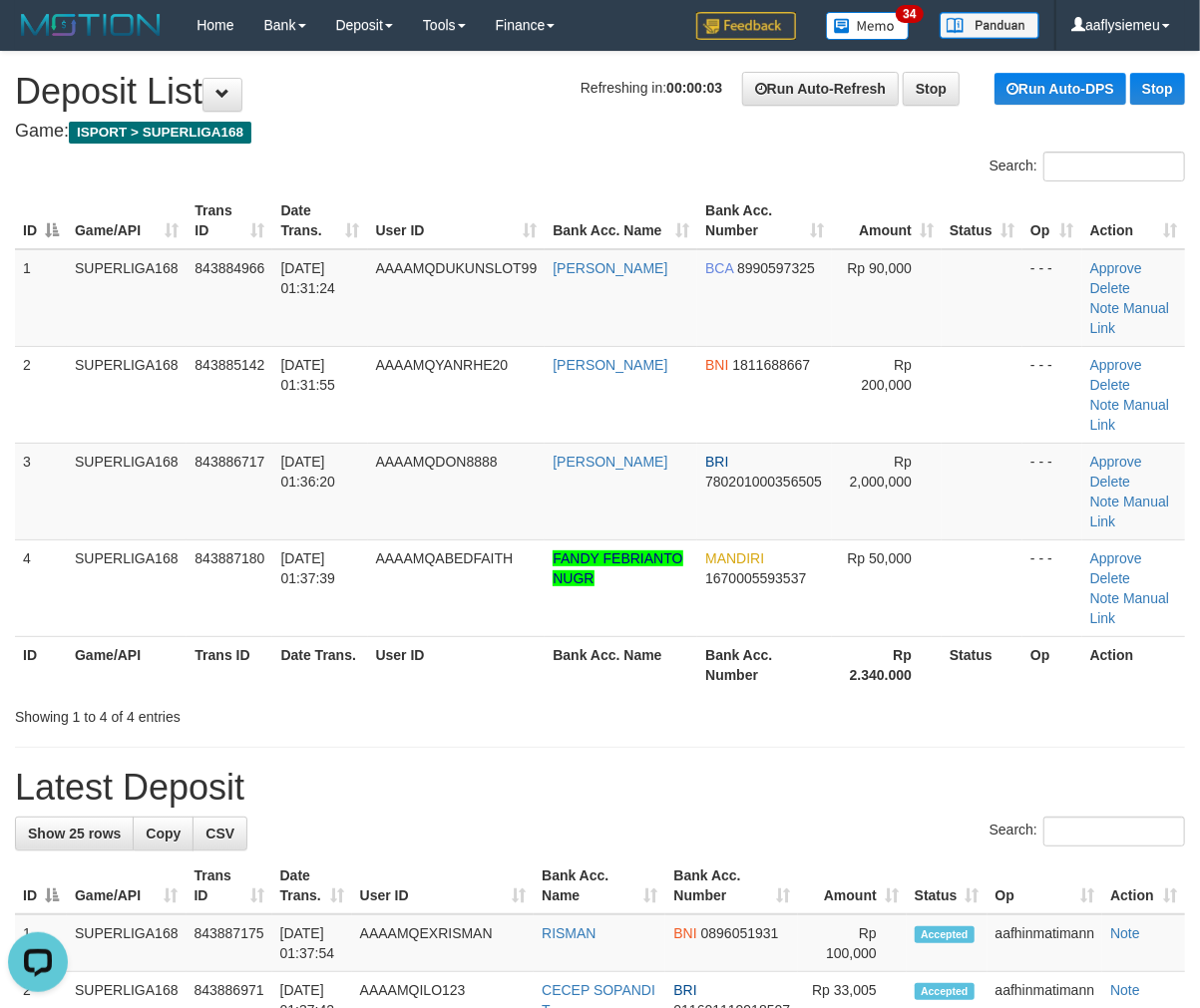 click on "ID" at bounding box center [41, 664] 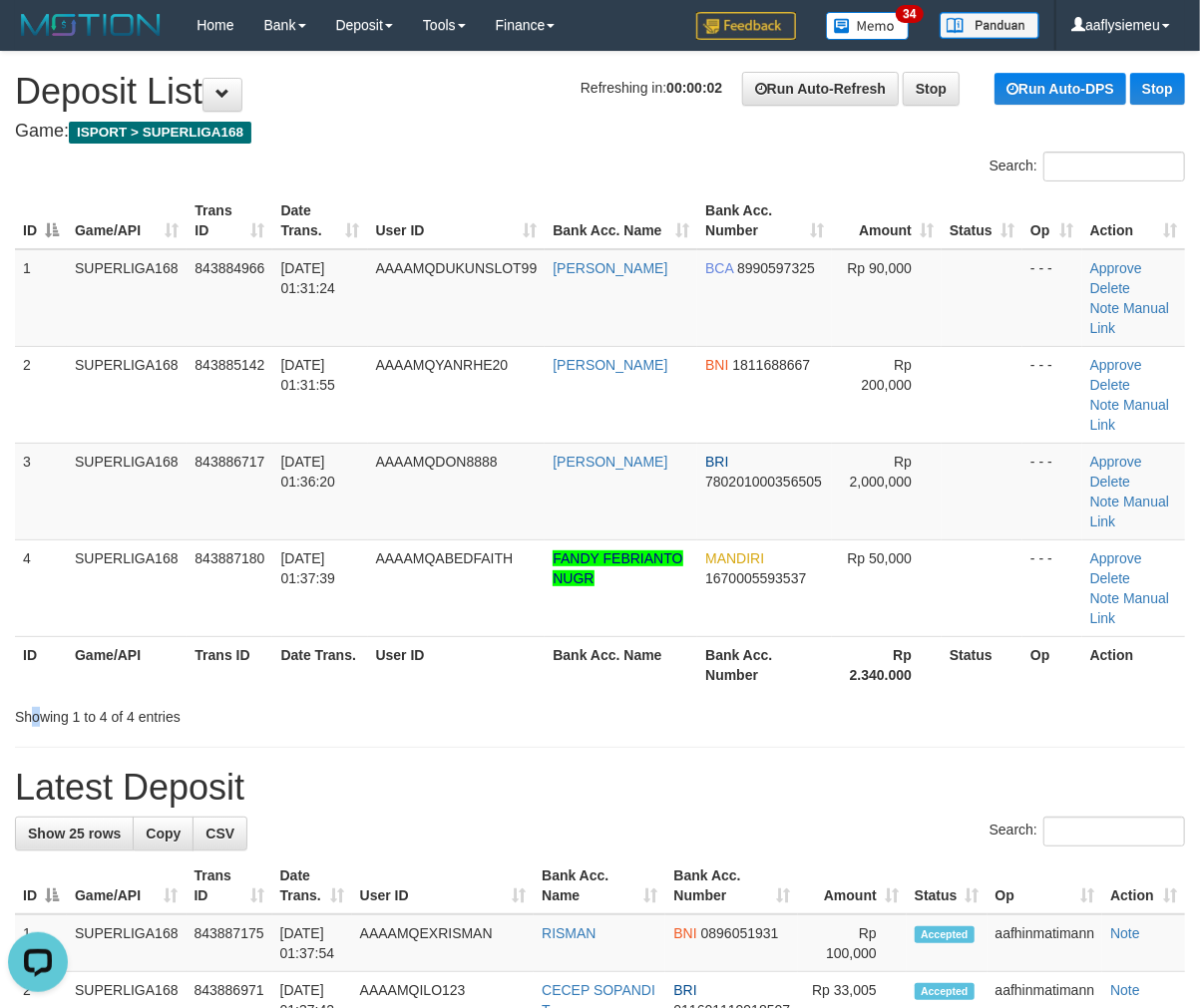 drag, startPoint x: 35, startPoint y: 709, endPoint x: 7, endPoint y: 715, distance: 28.635642 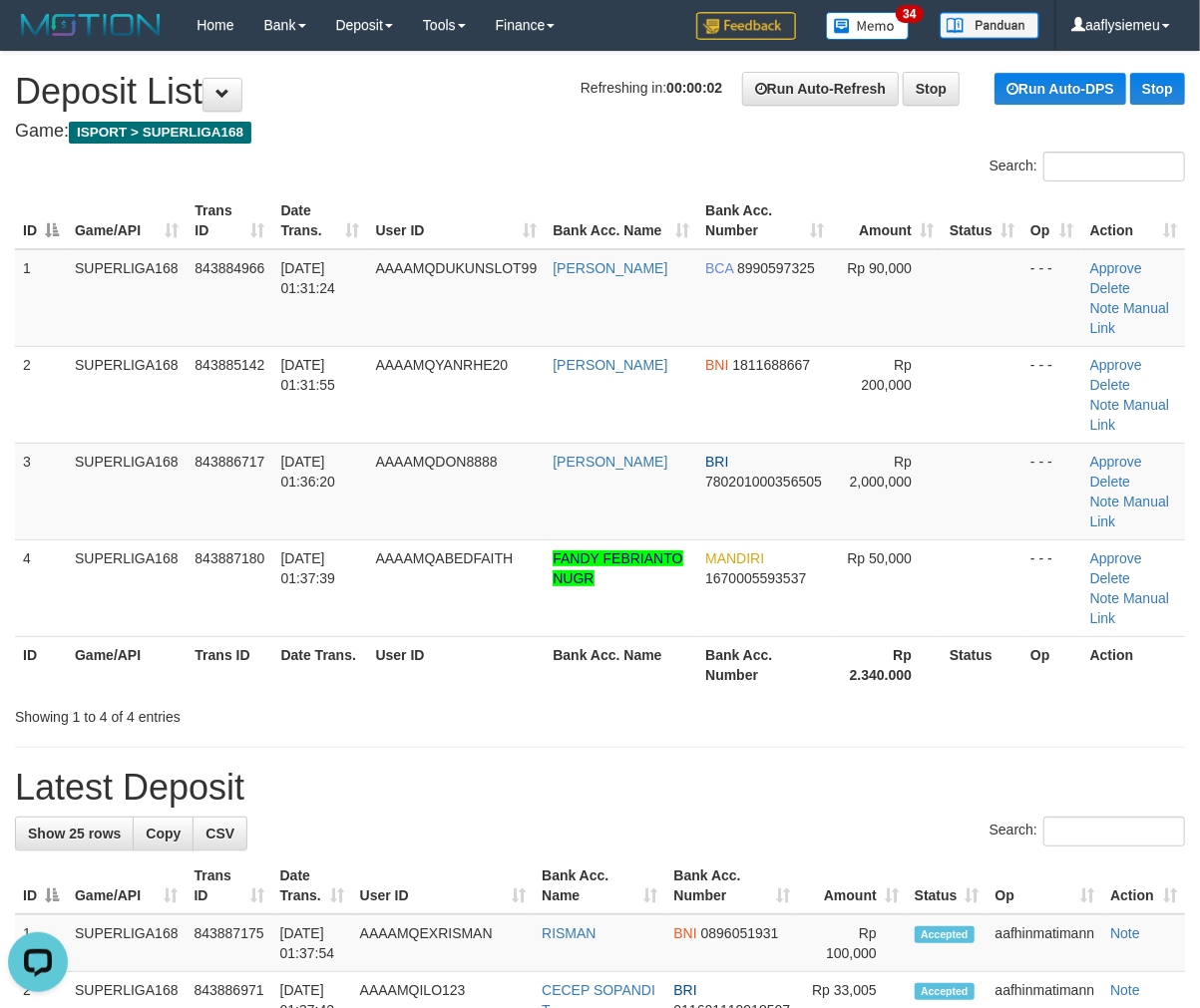 click on "Showing 1 to 4 of 4 entries" at bounding box center [249, 713] 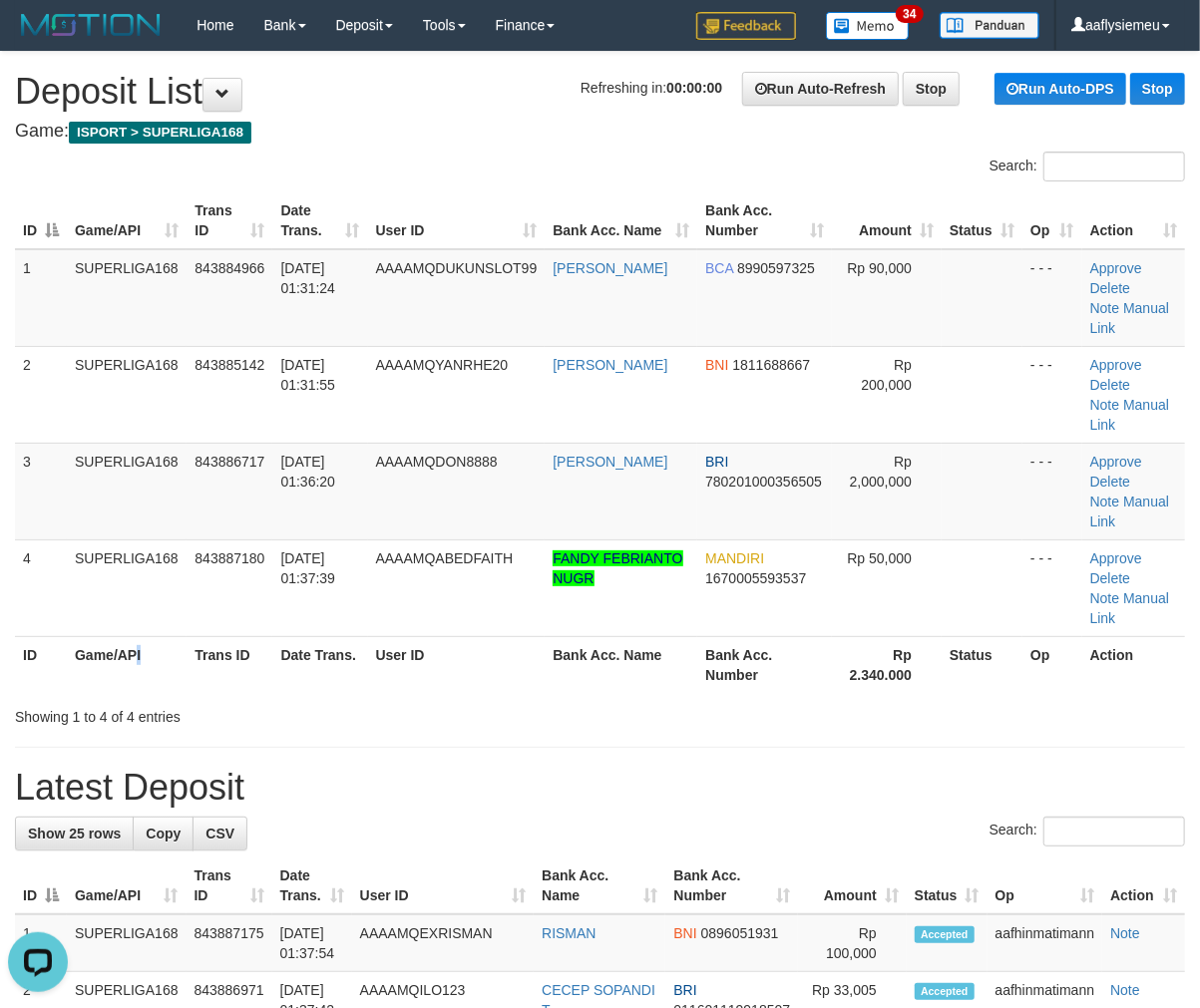 click on "Game/API" at bounding box center [127, 664] 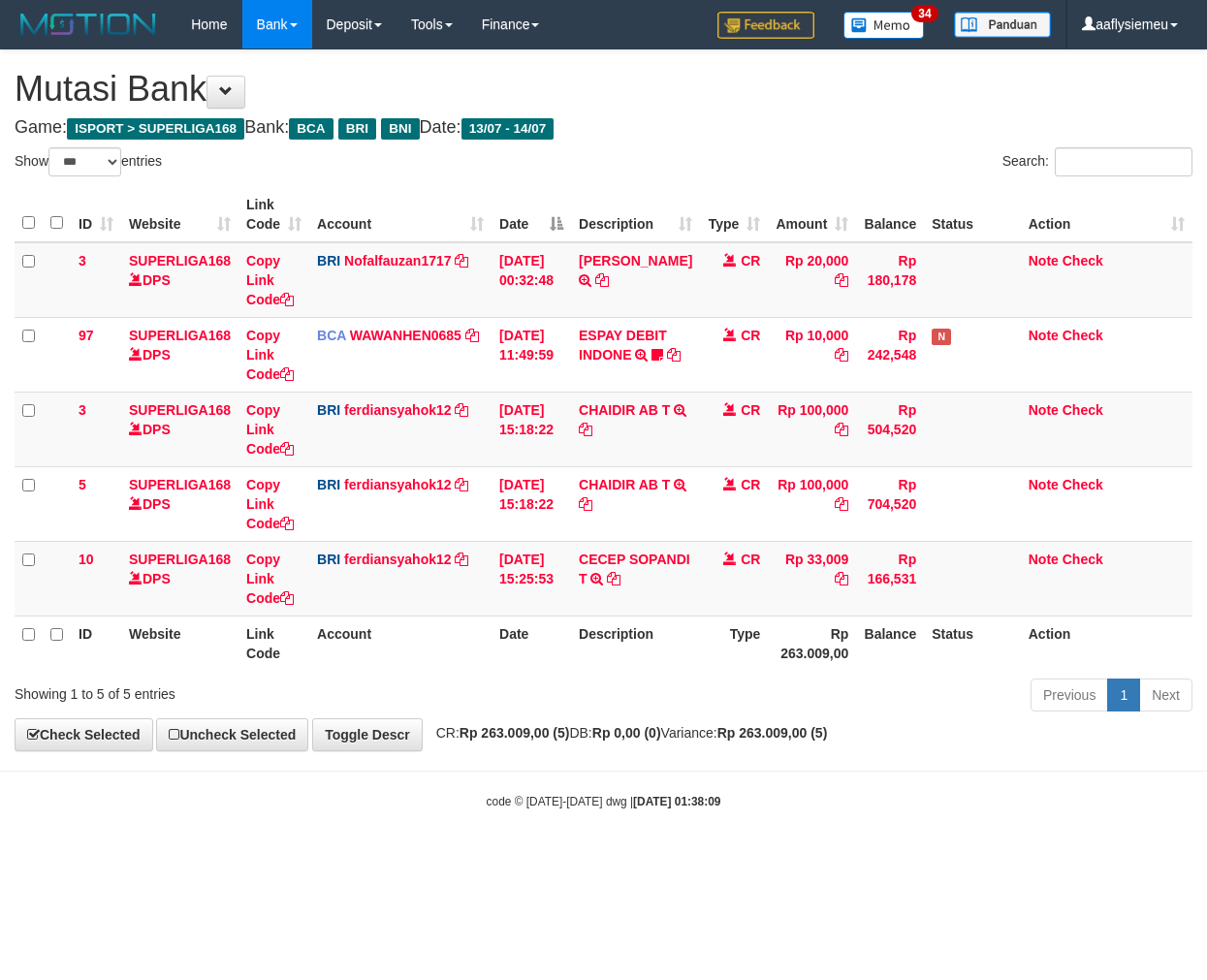 select on "***" 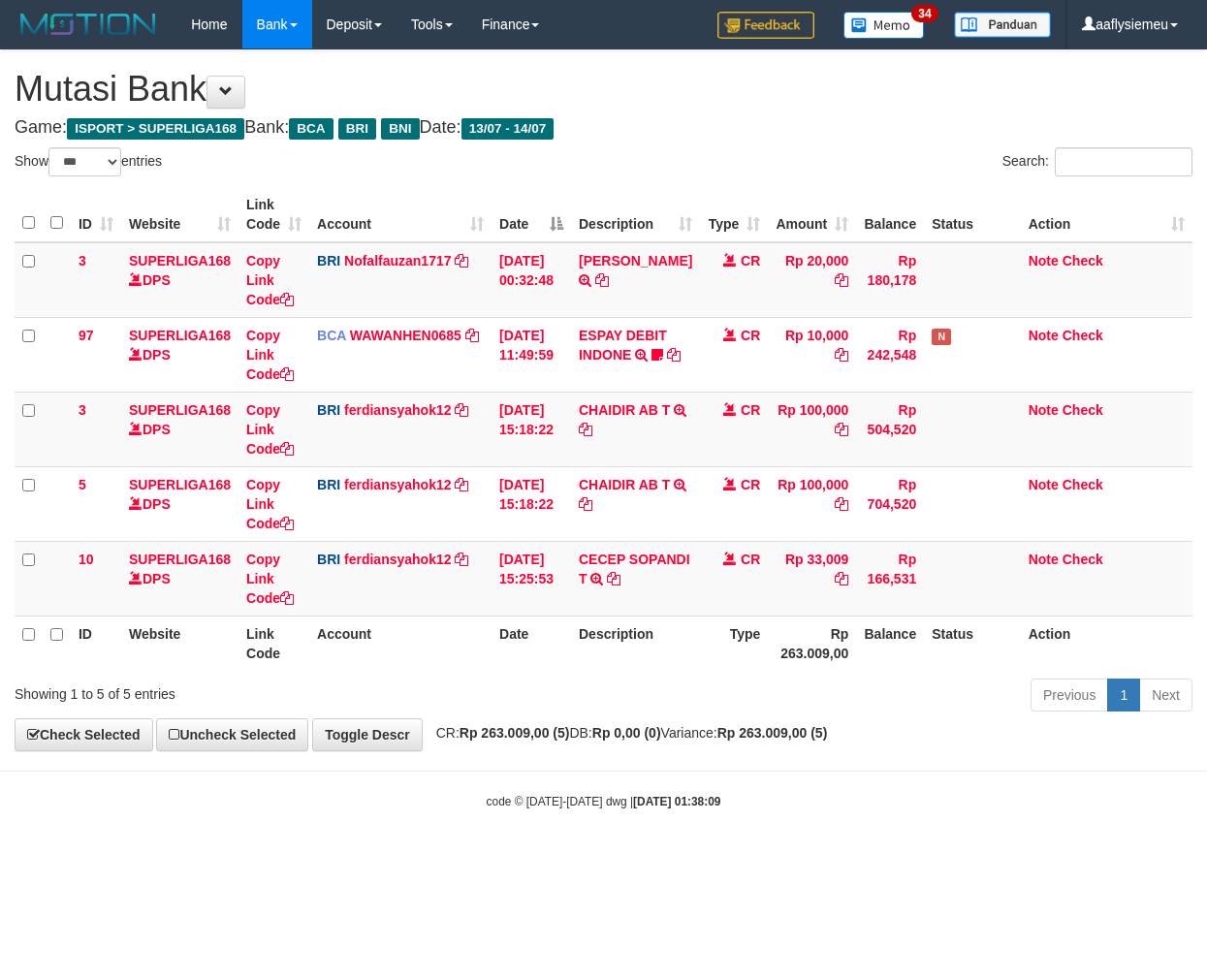 scroll, scrollTop: 0, scrollLeft: 0, axis: both 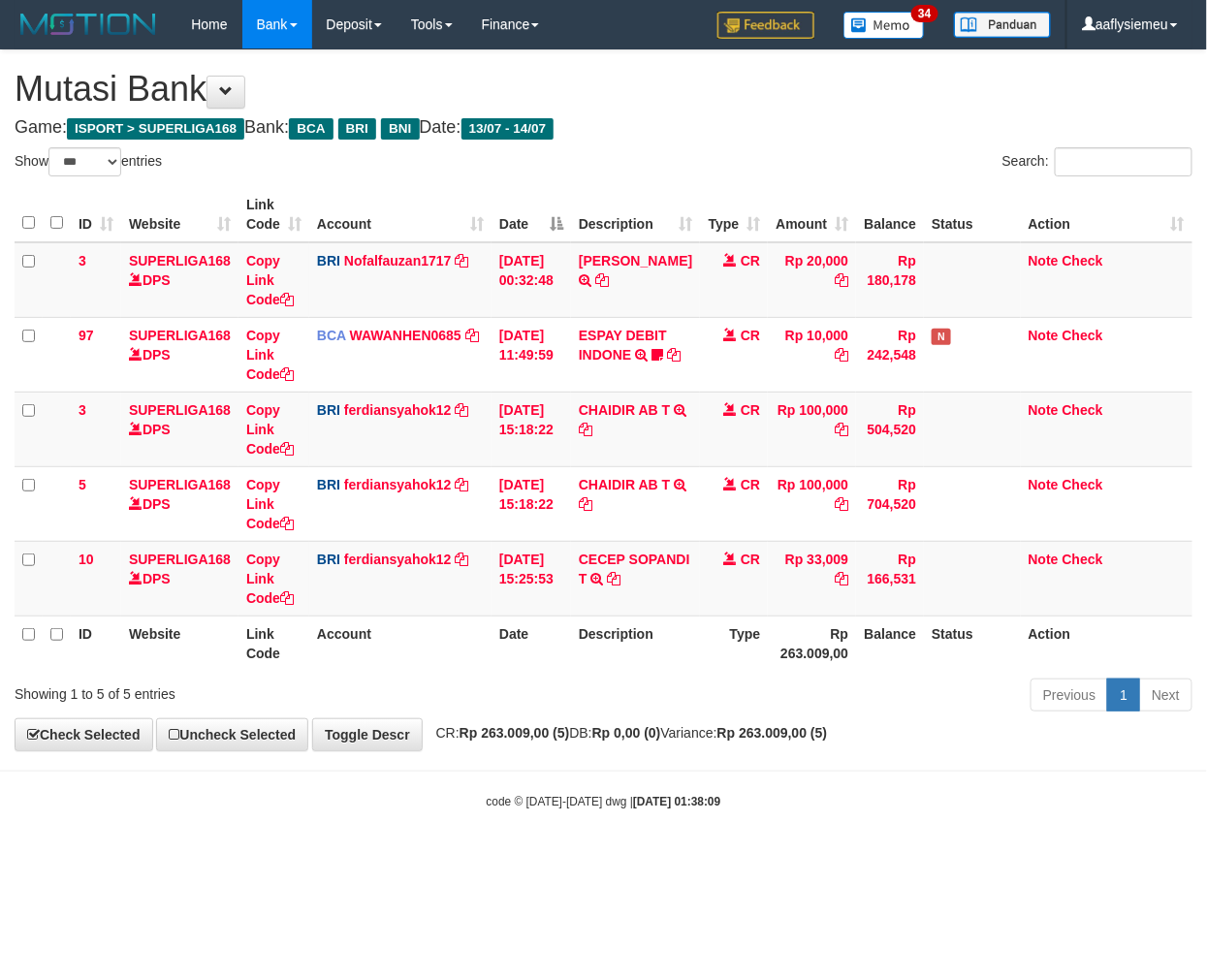 click on "Toggle navigation
Home
Bank
Account List
Load
By Website
Group
[ISPORT]													SUPERLIGA168
By Load Group (DPS)
34" at bounding box center [603, 429] 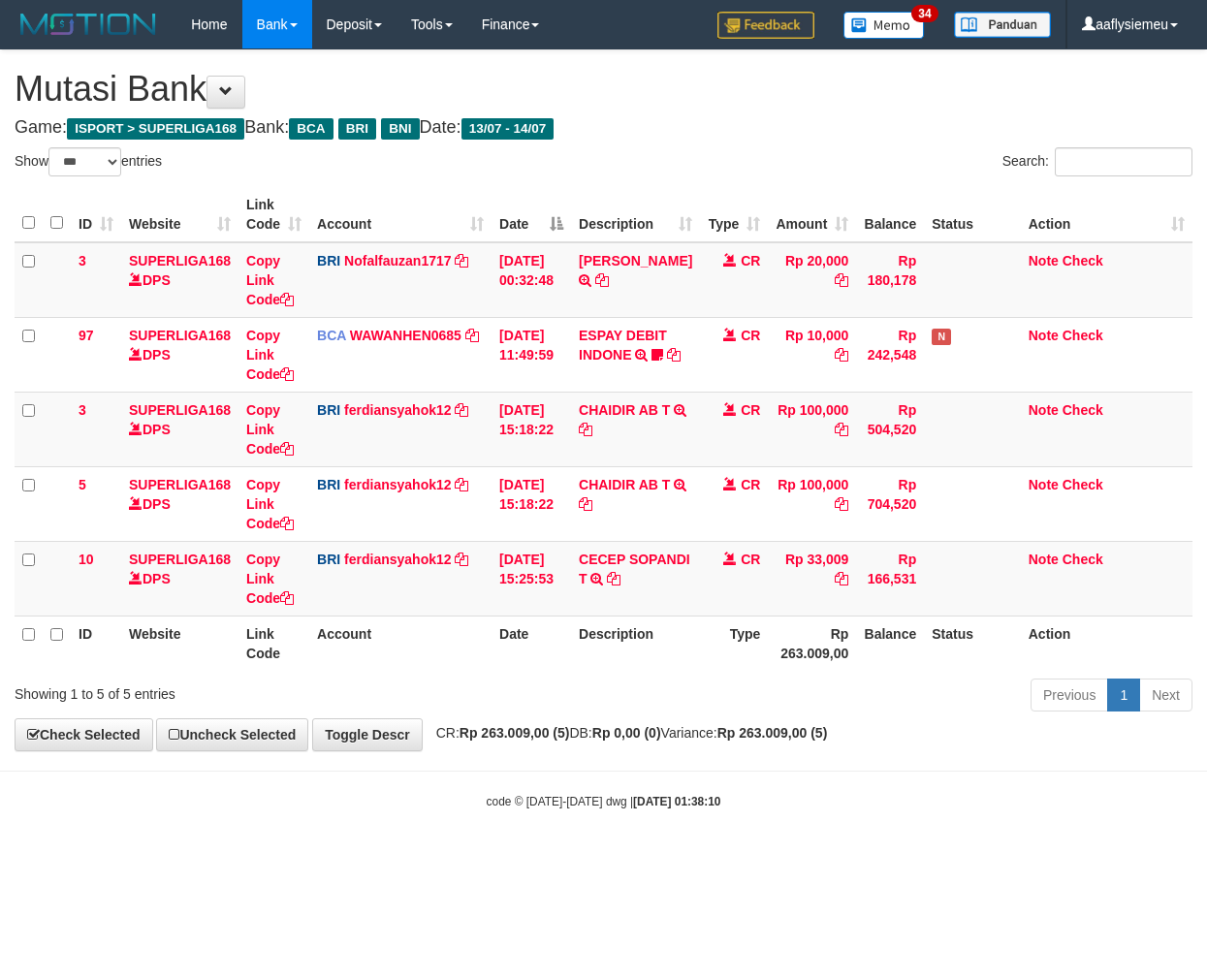 select on "***" 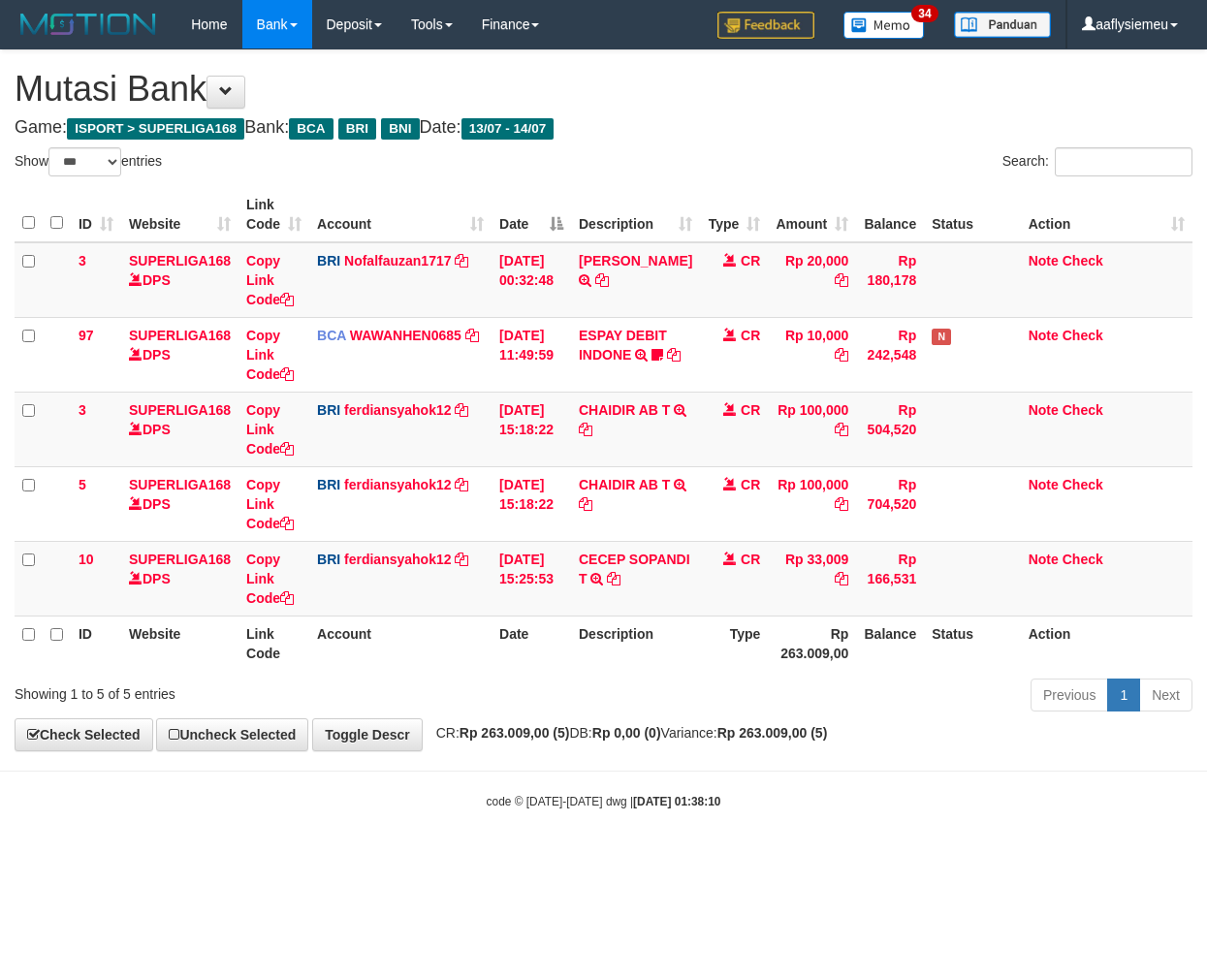 scroll, scrollTop: 0, scrollLeft: 0, axis: both 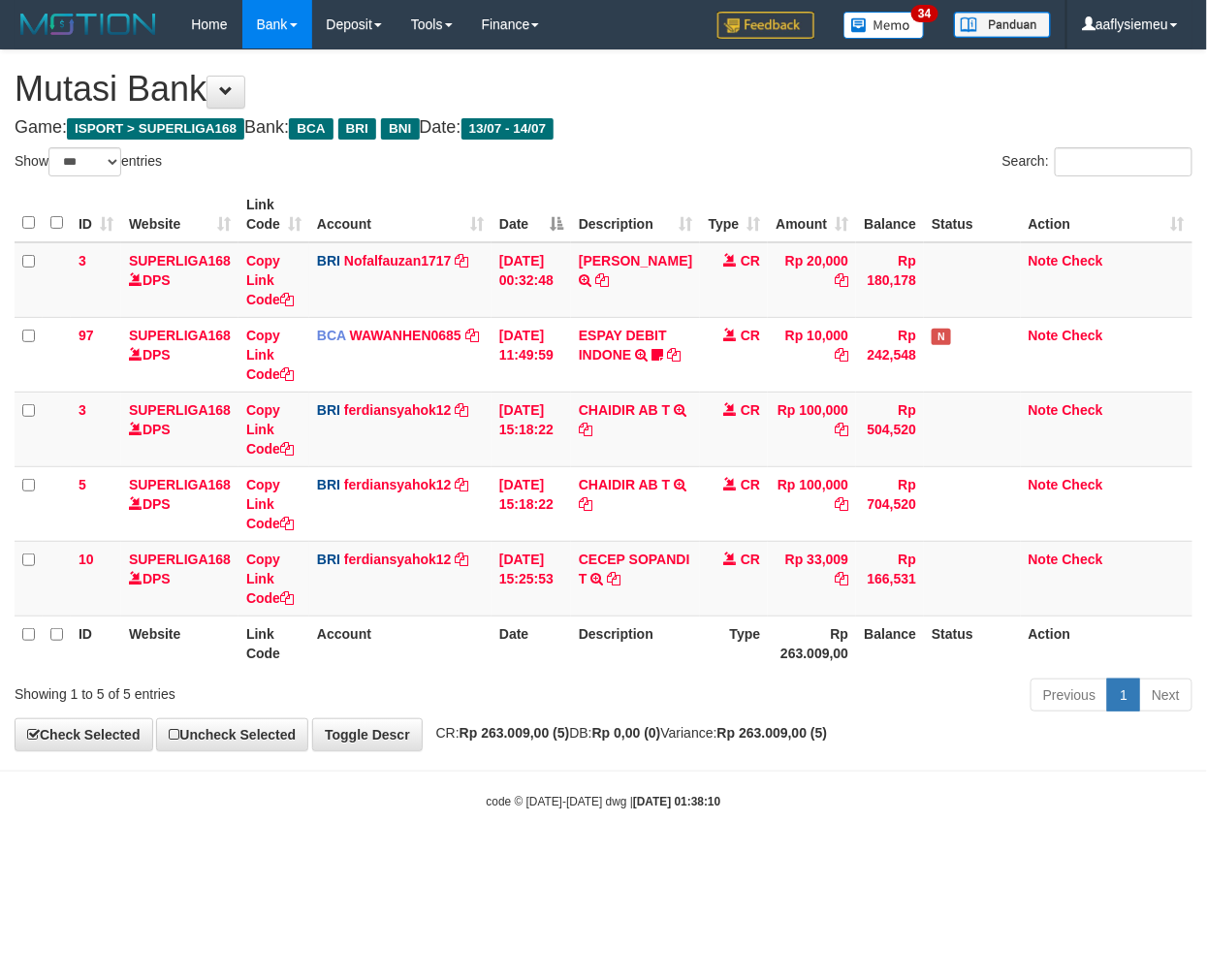 drag, startPoint x: 0, startPoint y: 0, endPoint x: 840, endPoint y: 831, distance: 1181.5926 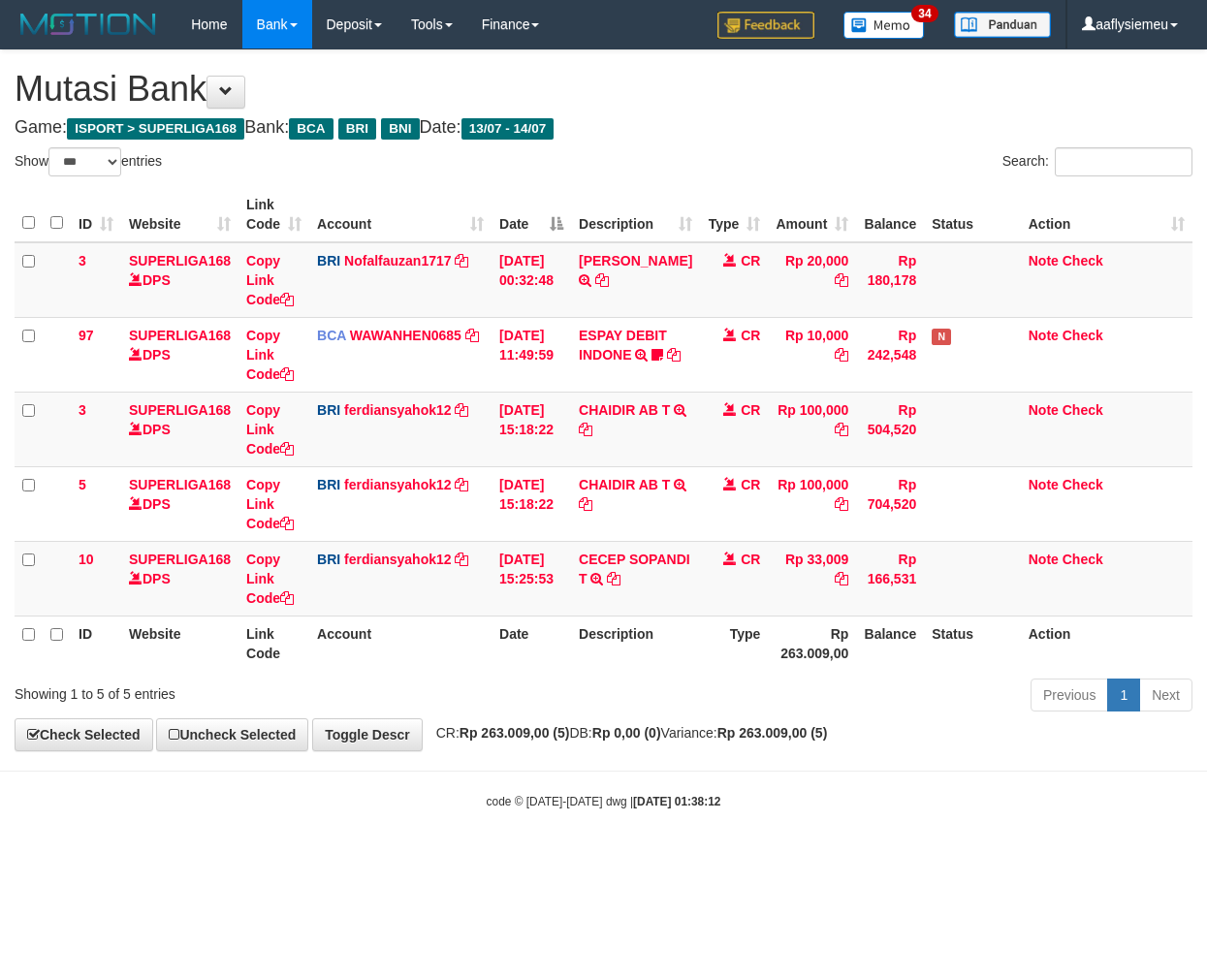 select on "***" 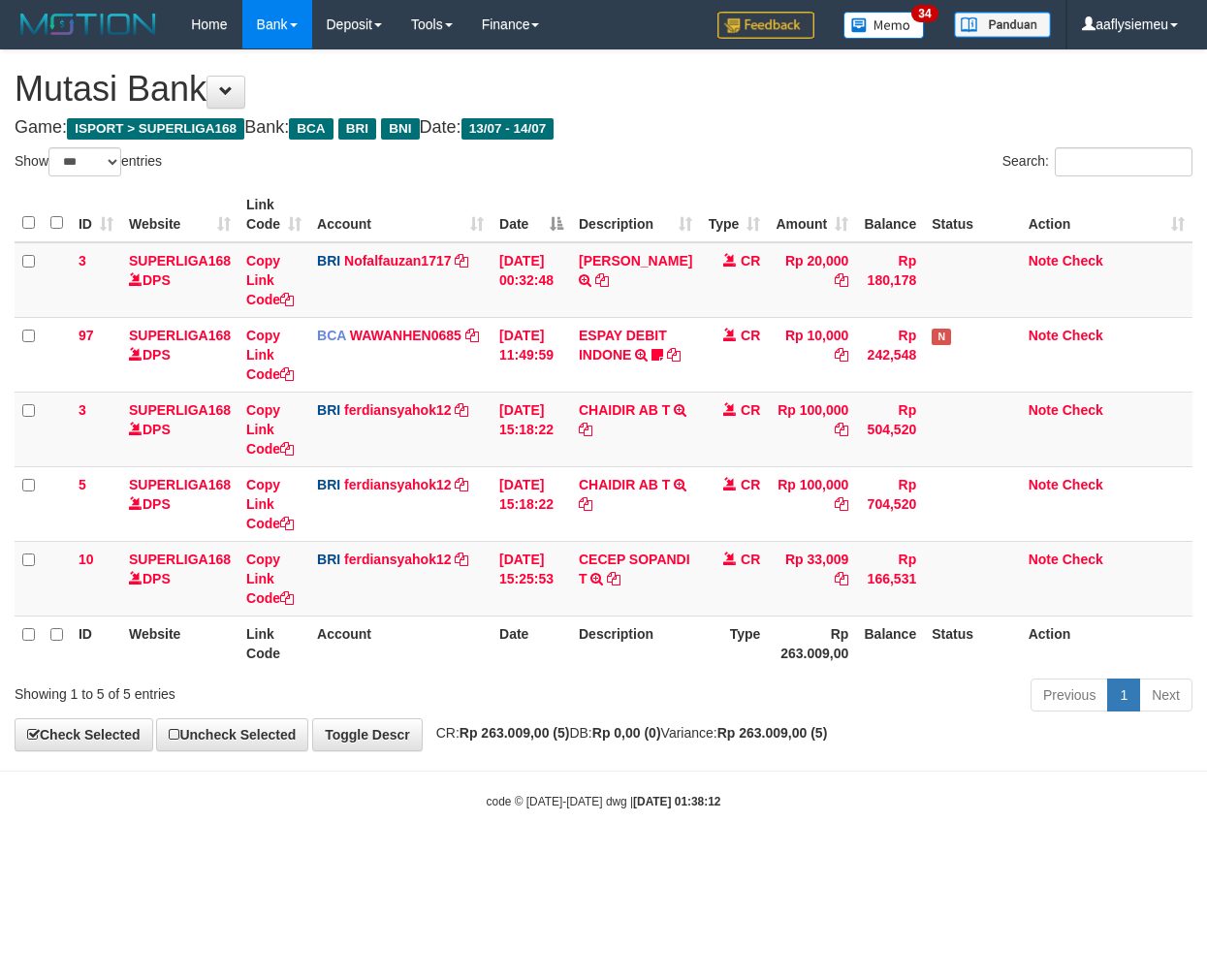 scroll, scrollTop: 0, scrollLeft: 0, axis: both 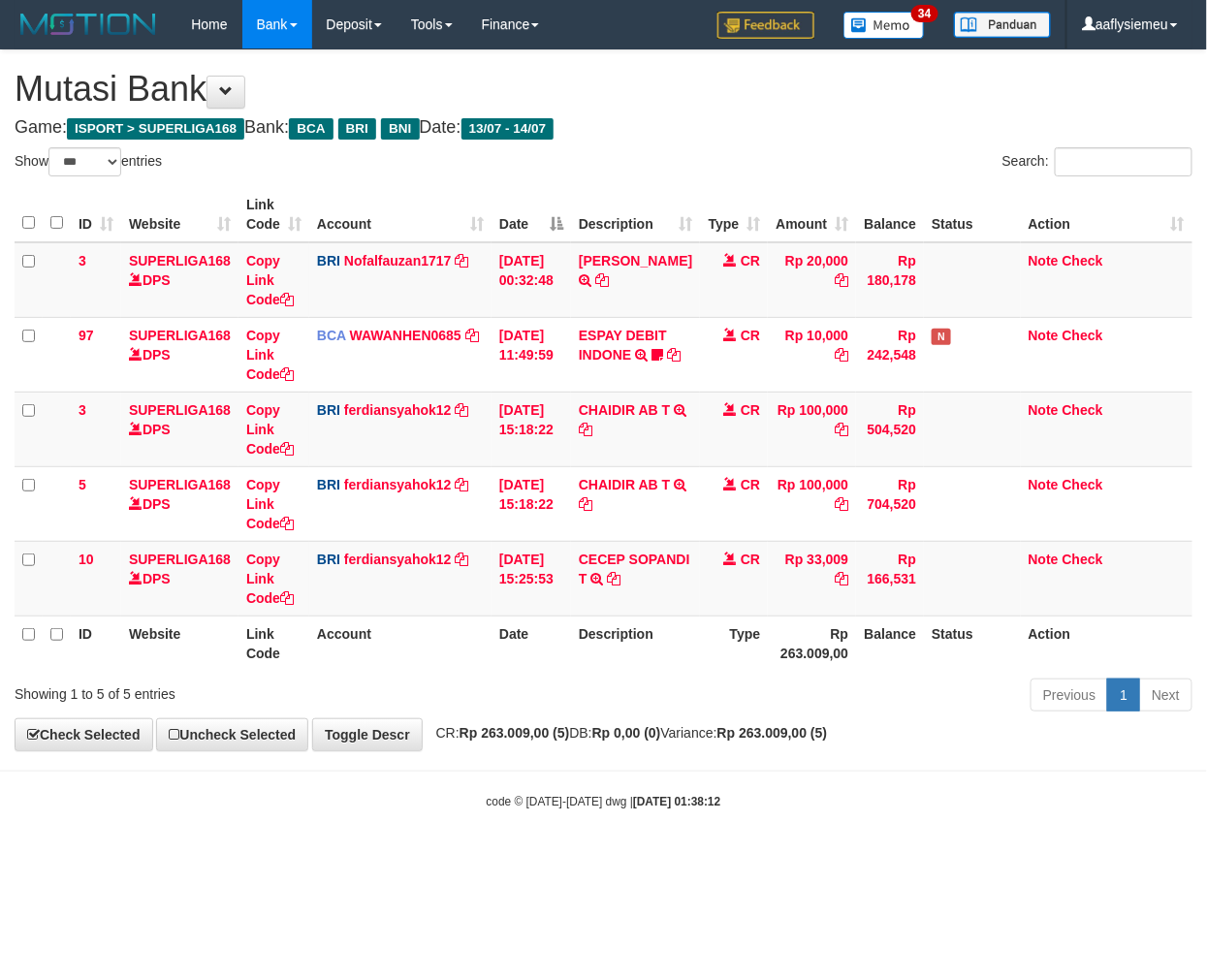 click on "Toggle navigation
Home
Bank
Account List
Load
By Website
Group
[ISPORT]													SUPERLIGA168
By Load Group (DPS)
34" at bounding box center [603, 429] 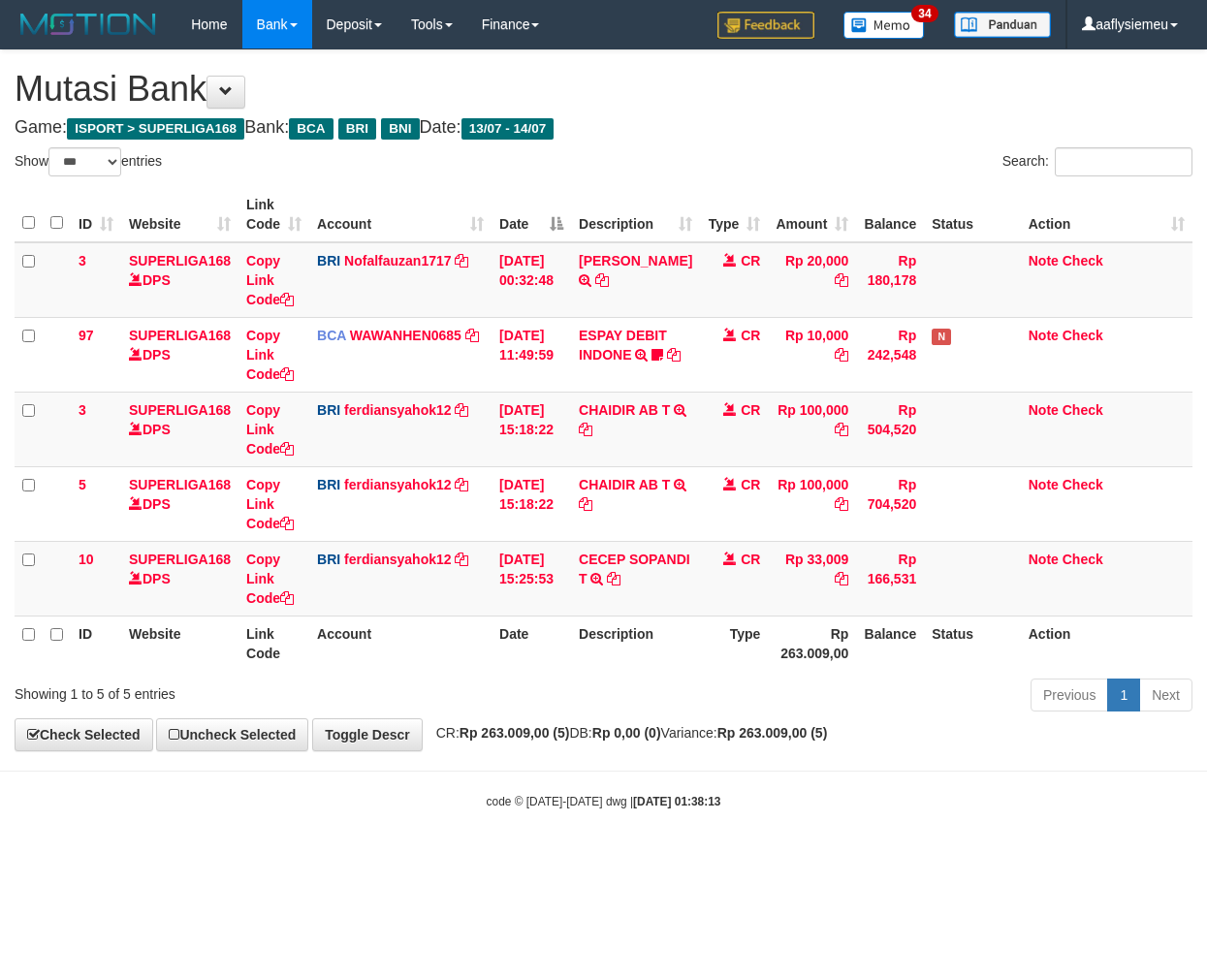 select on "***" 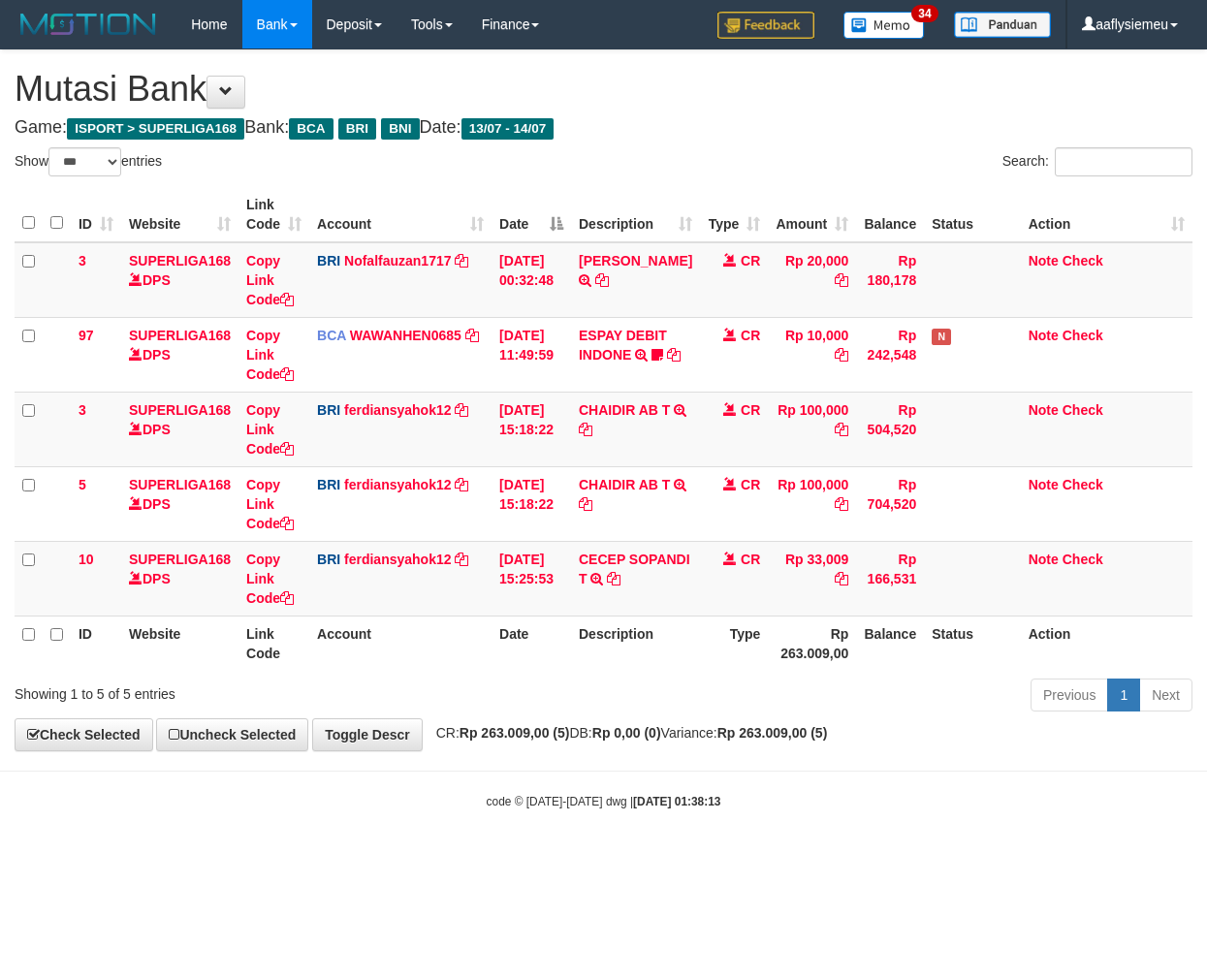 scroll, scrollTop: 0, scrollLeft: 0, axis: both 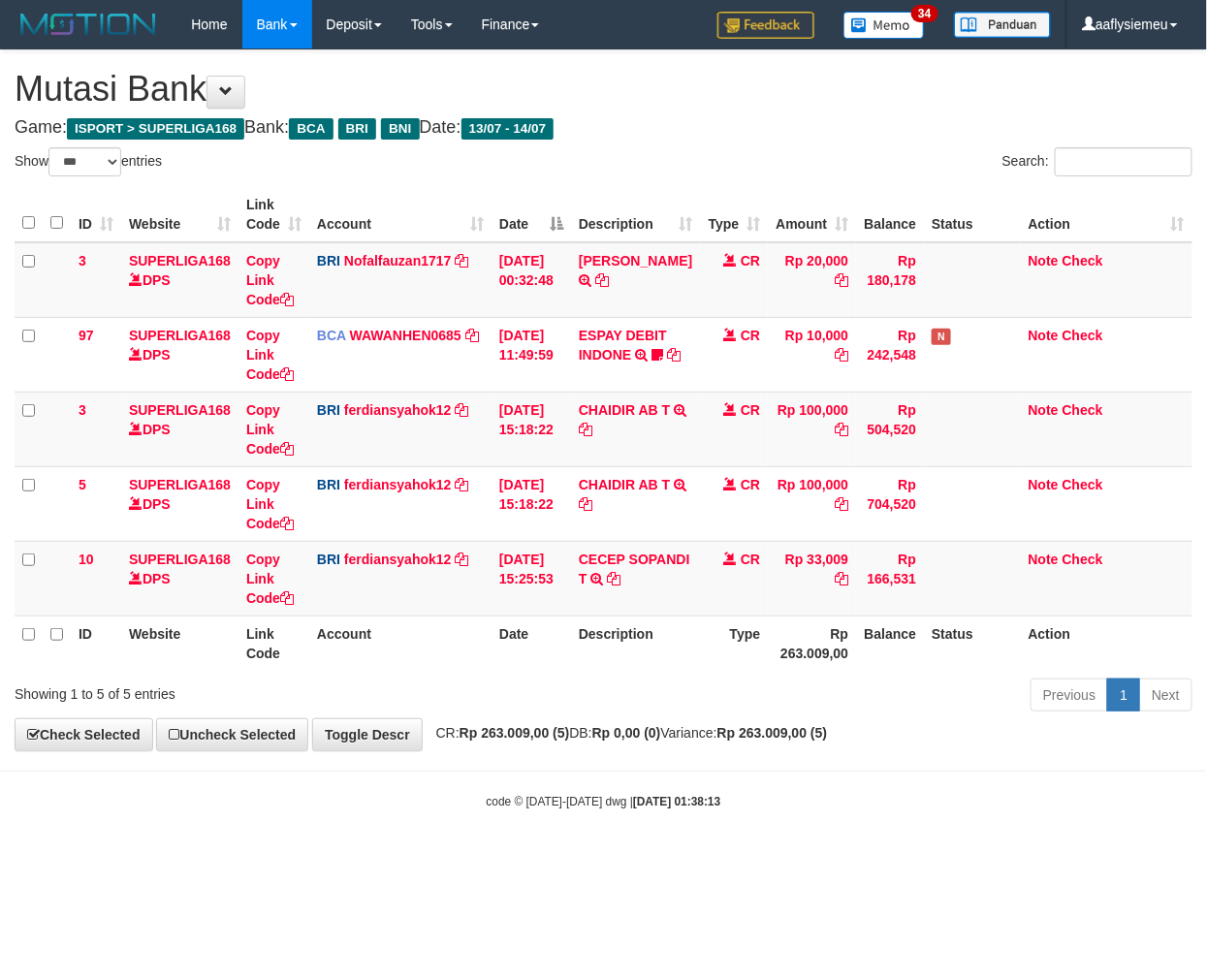 click on "code © 2012-2018 dwg |  2025/07/14 01:38:13" at bounding box center (603, 801) 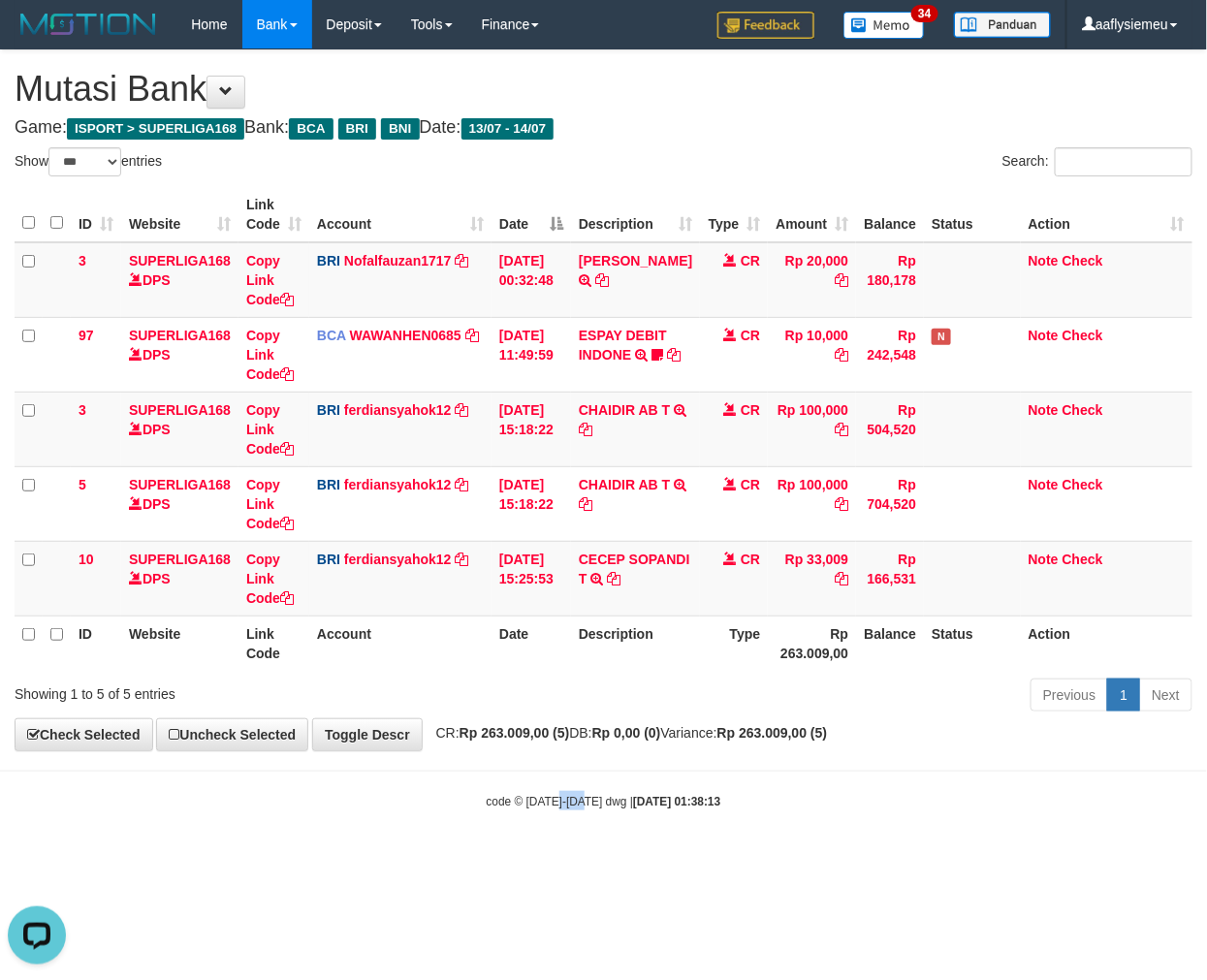 scroll, scrollTop: 0, scrollLeft: 0, axis: both 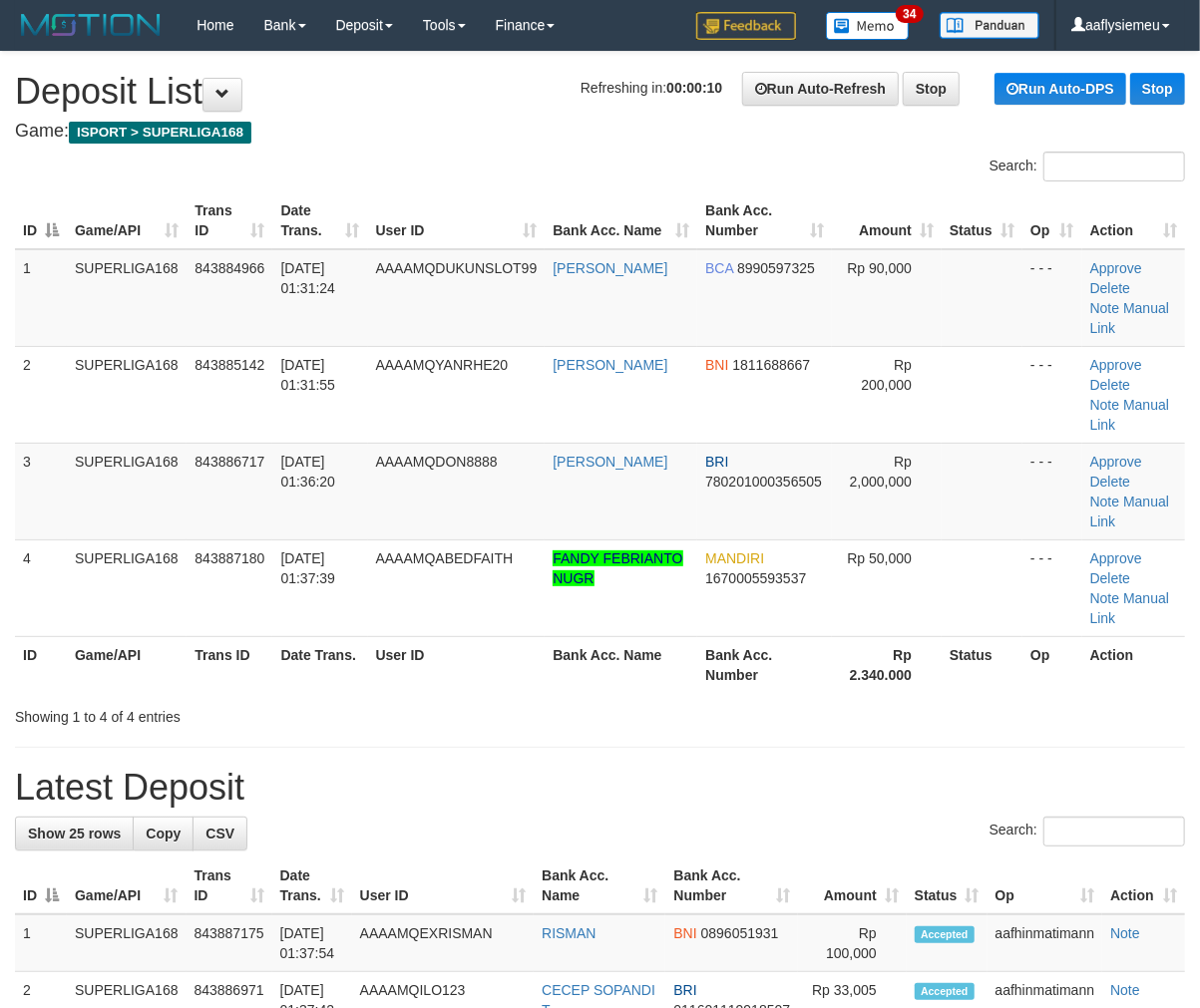 drag, startPoint x: 61, startPoint y: 699, endPoint x: 0, endPoint y: 736, distance: 71.34424 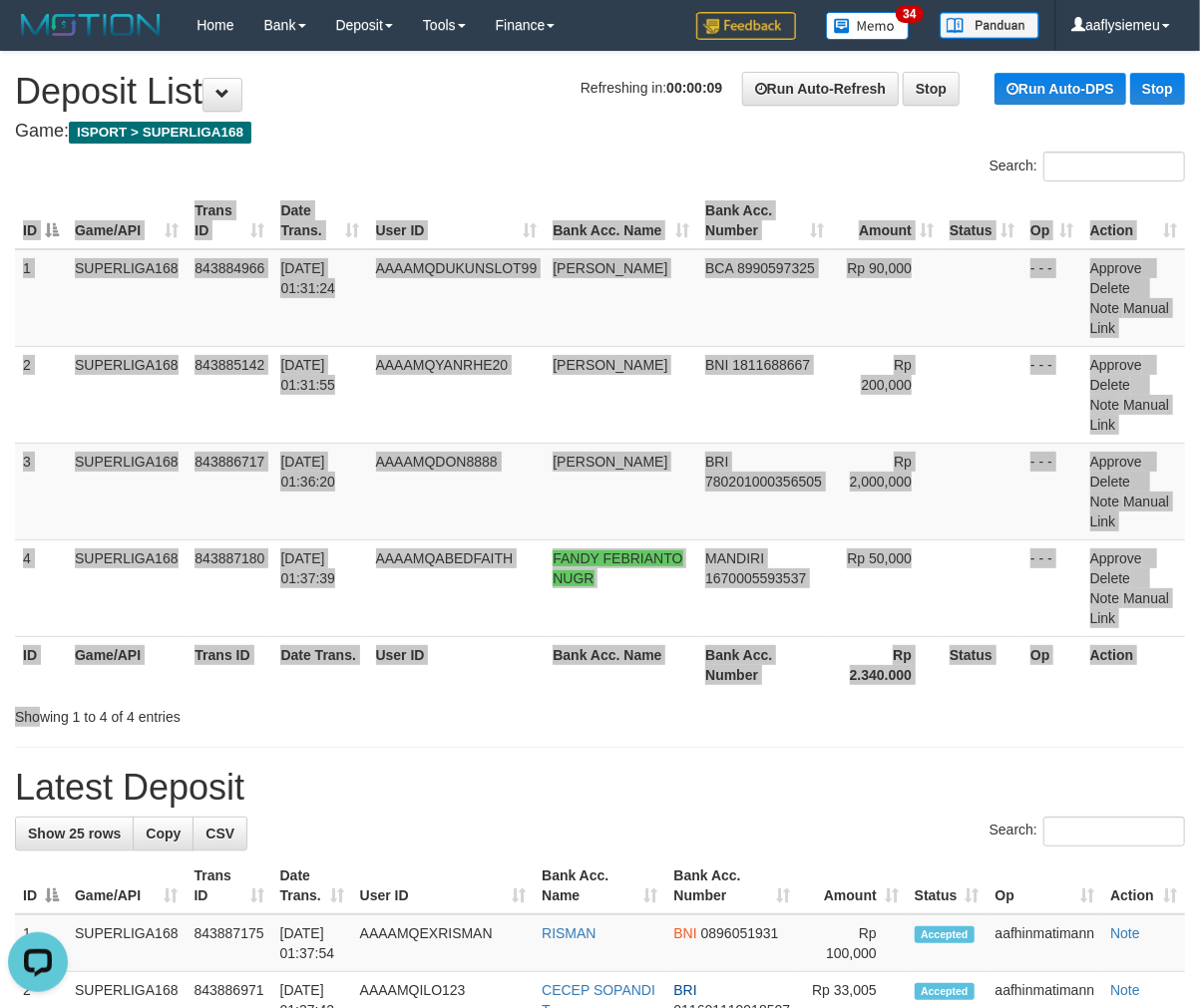 scroll, scrollTop: 0, scrollLeft: 0, axis: both 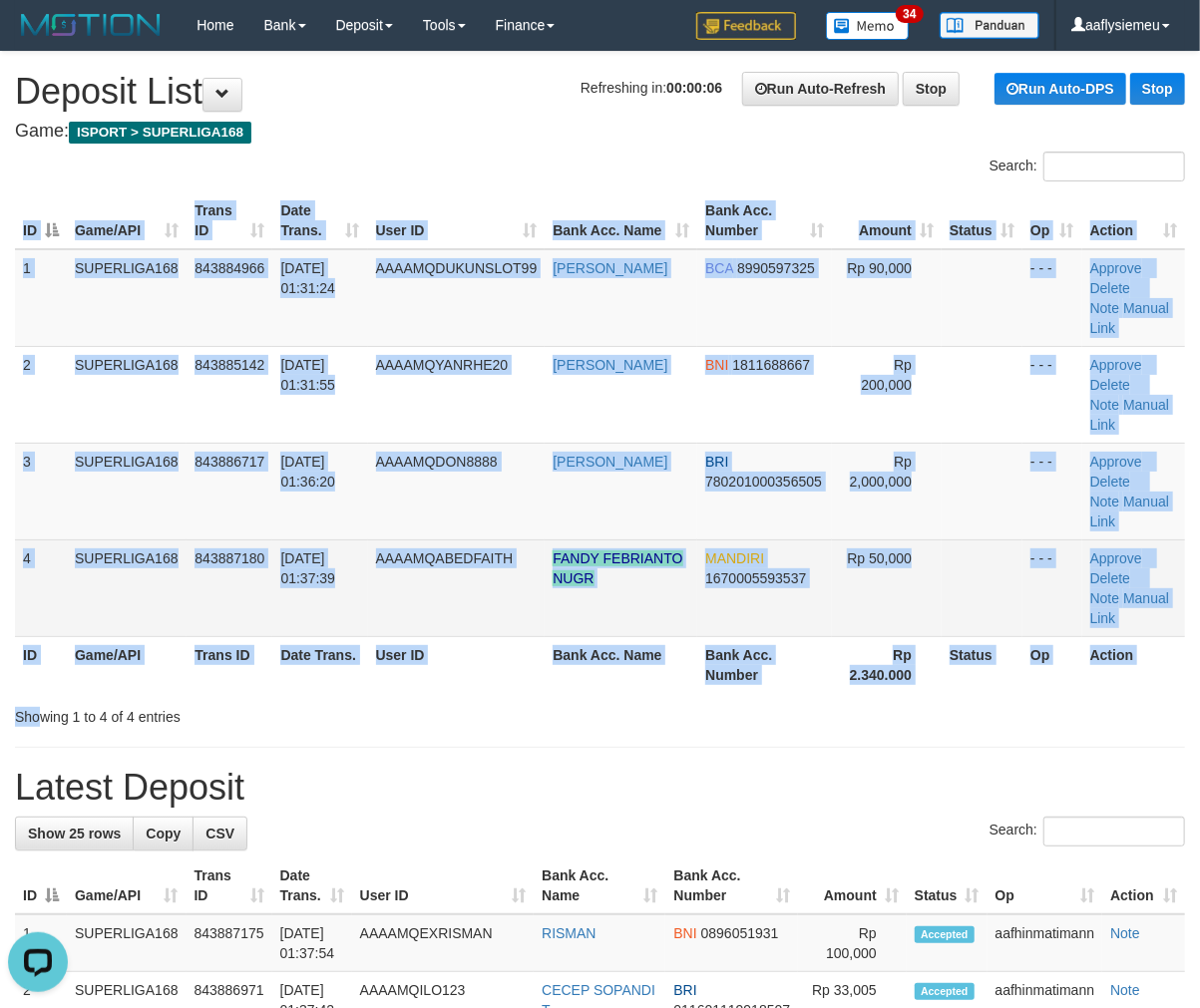 drag, startPoint x: 130, startPoint y: 623, endPoint x: 24, endPoint y: 652, distance: 109.8954 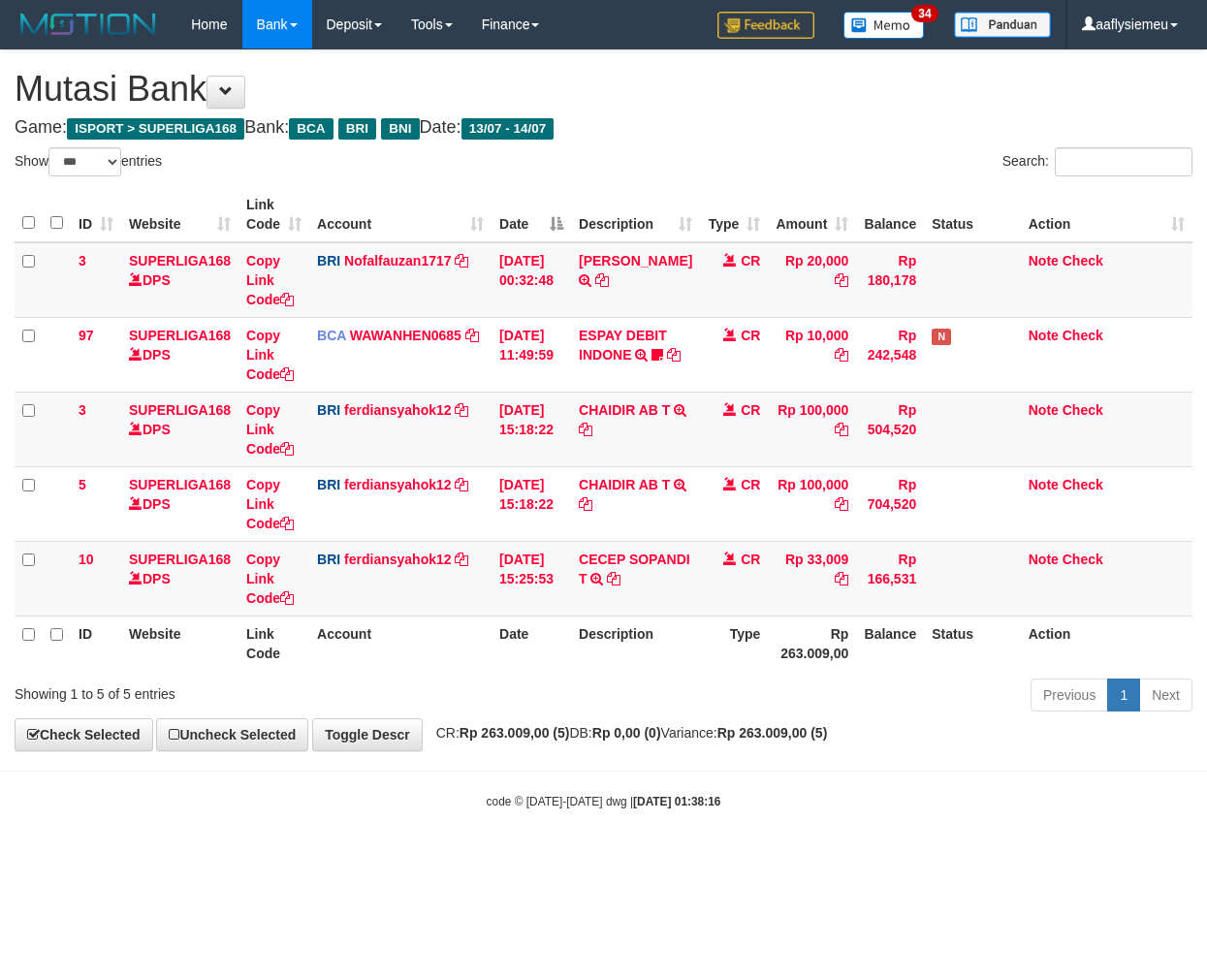 select on "***" 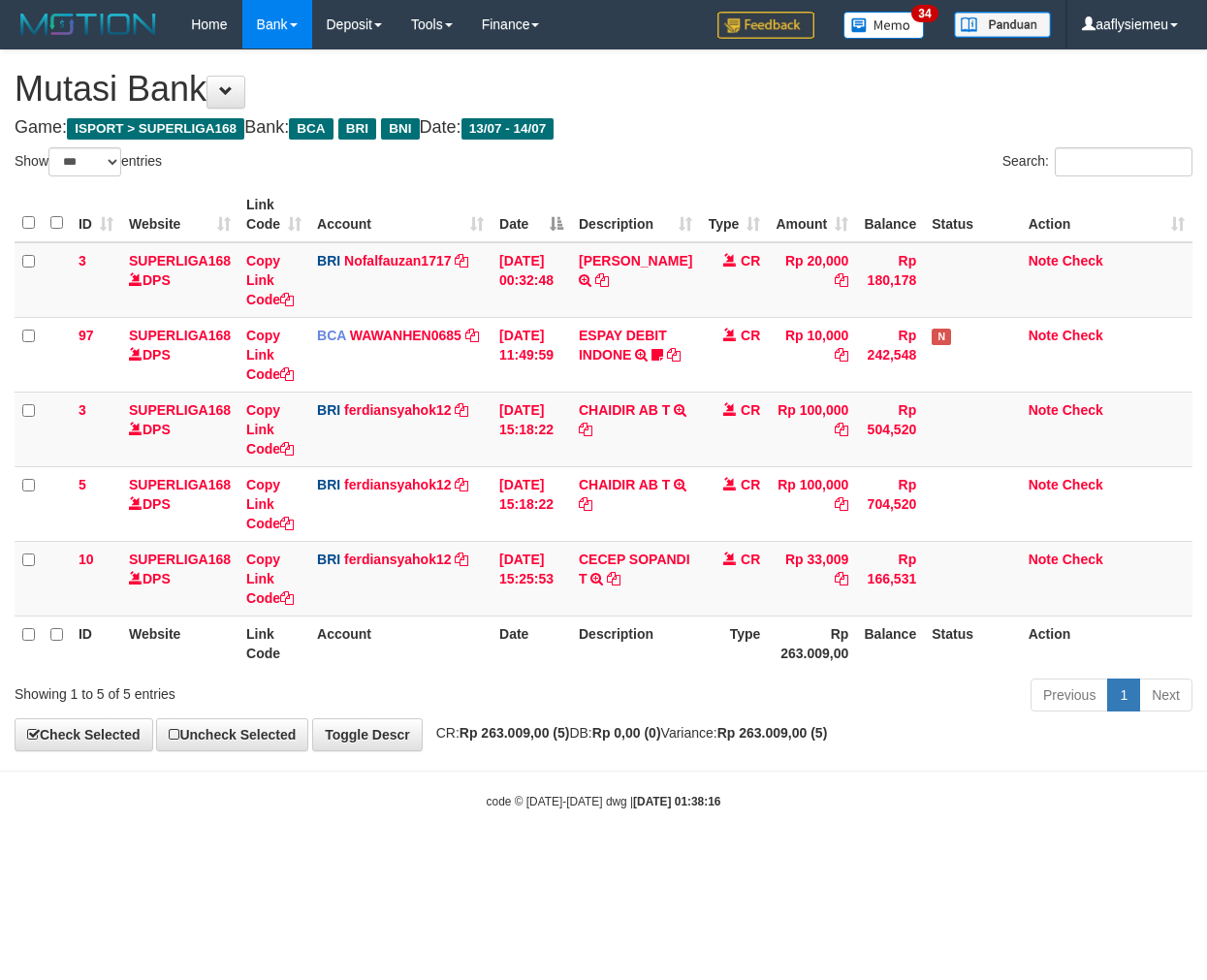 scroll, scrollTop: 0, scrollLeft: 0, axis: both 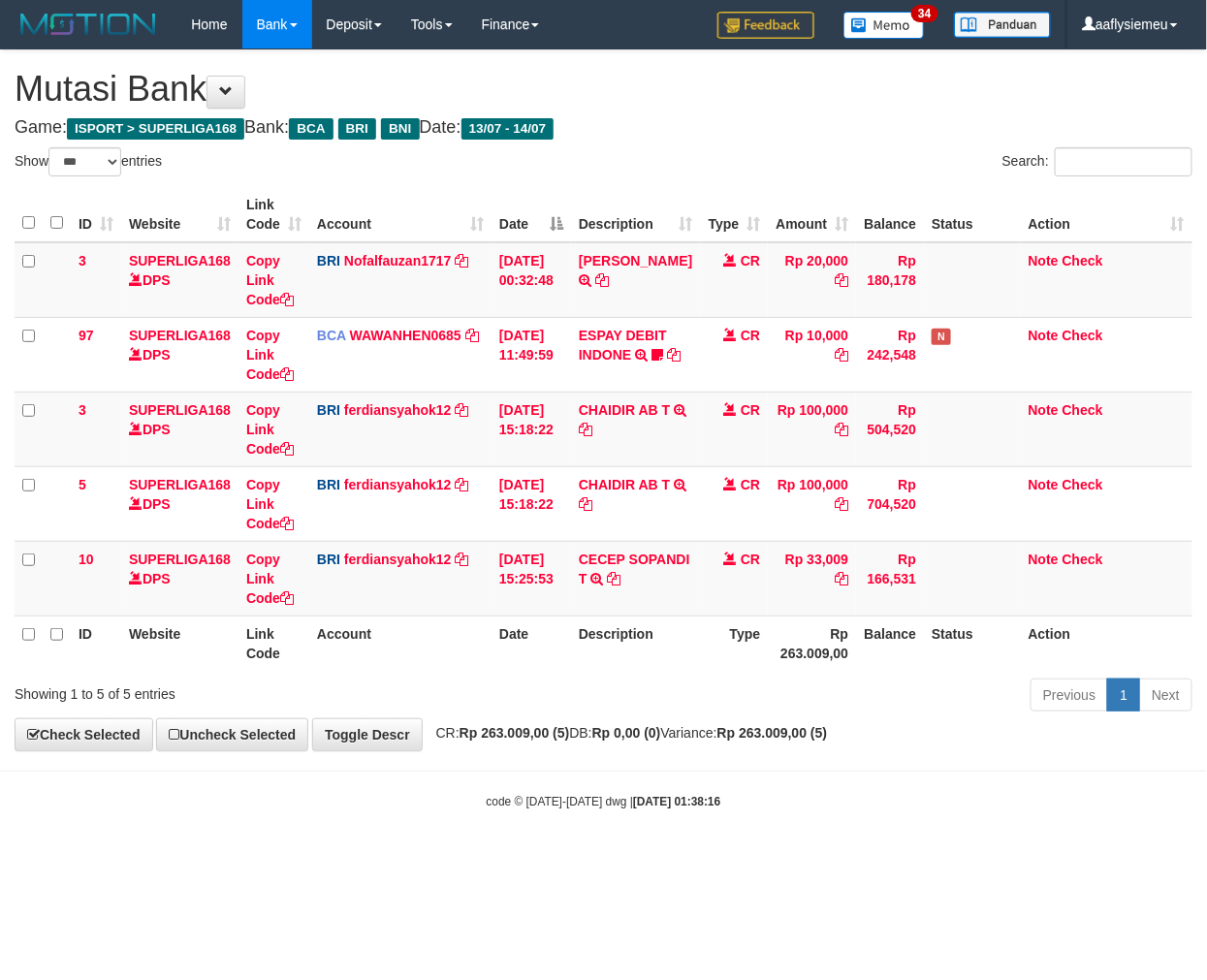 click on "Toggle navigation
Home
Bank
Account List
Load
By Website
Group
[ISPORT]													SUPERLIGA168
By Load Group (DPS)" at bounding box center (603, 429) 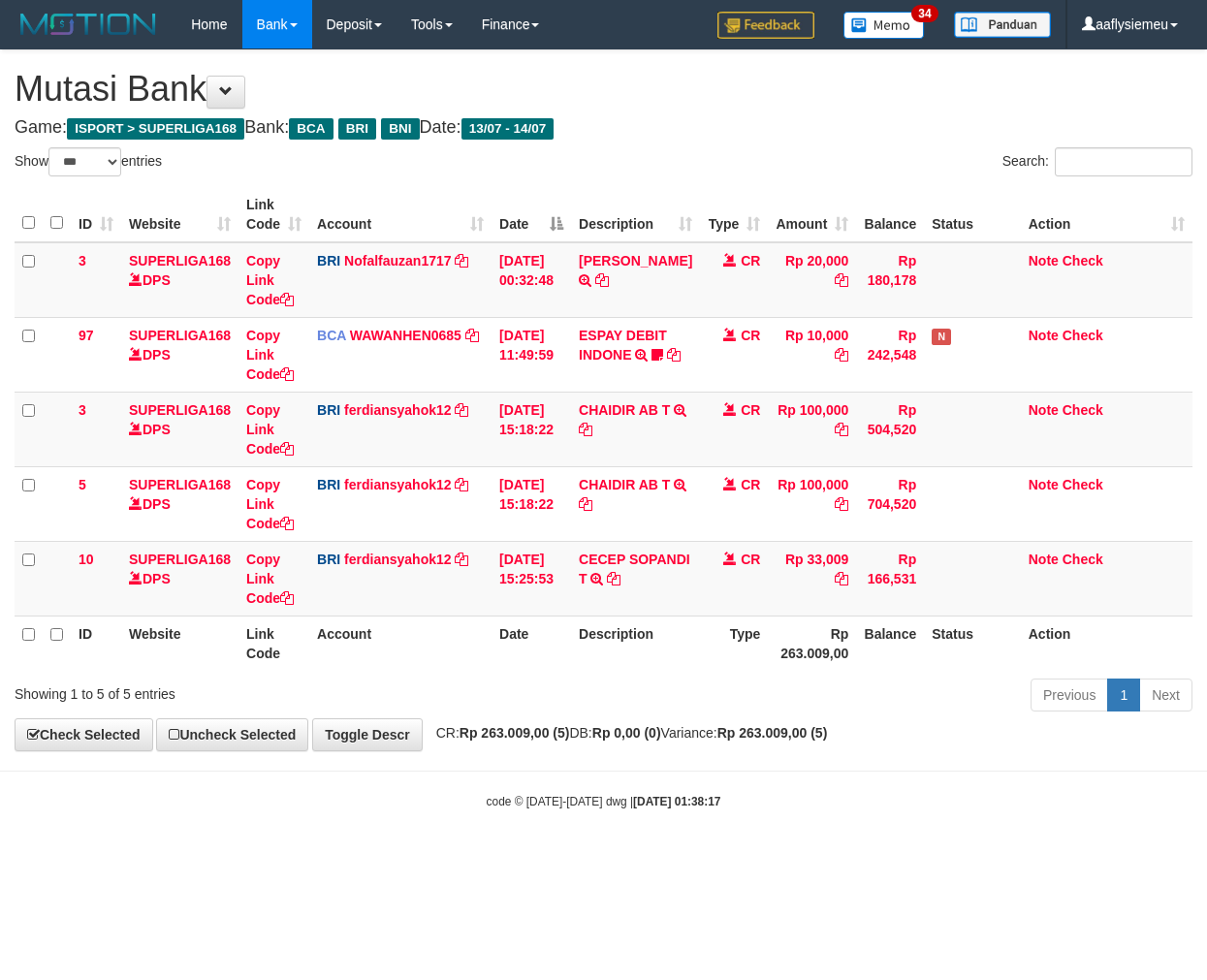 select on "***" 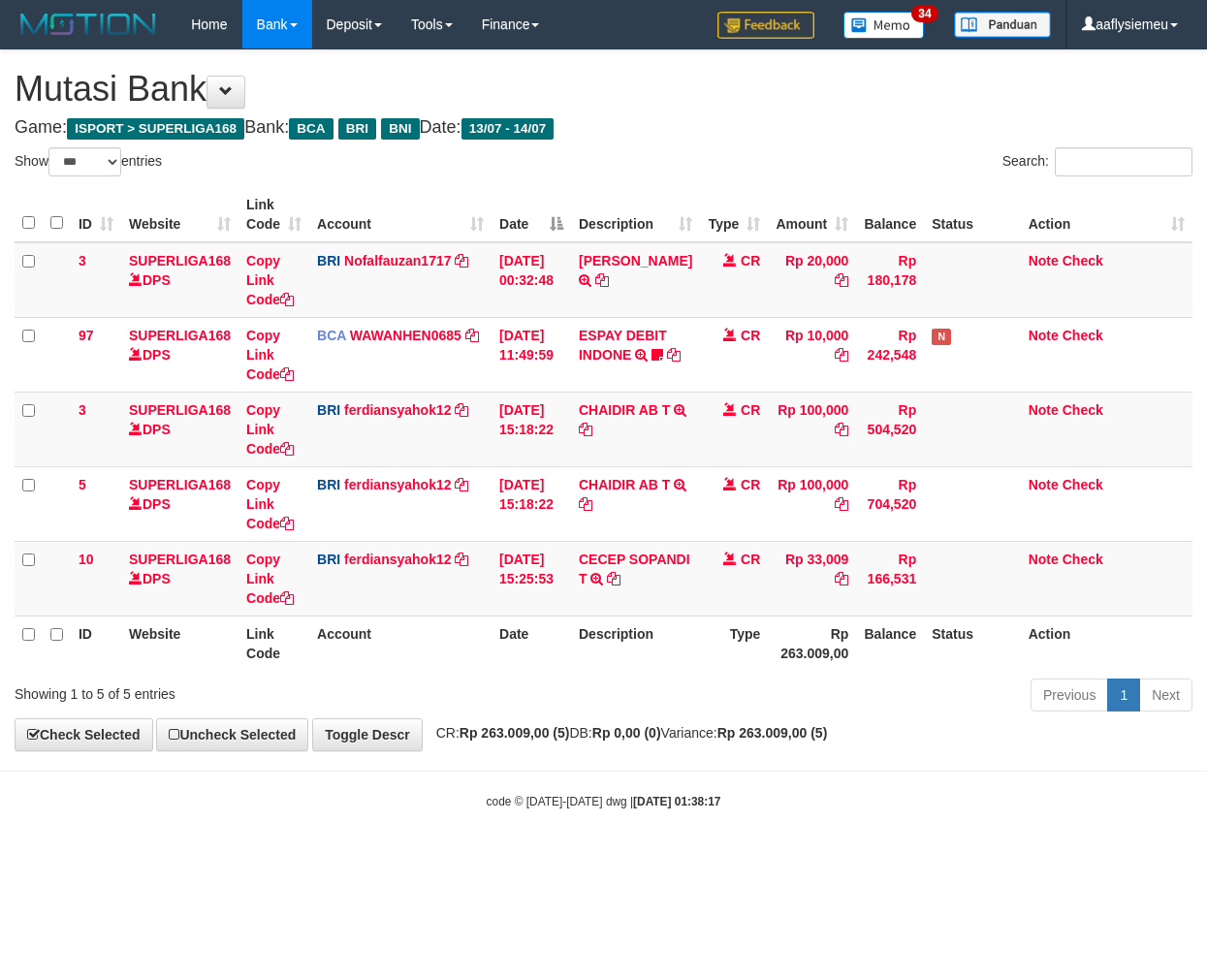 scroll, scrollTop: 0, scrollLeft: 0, axis: both 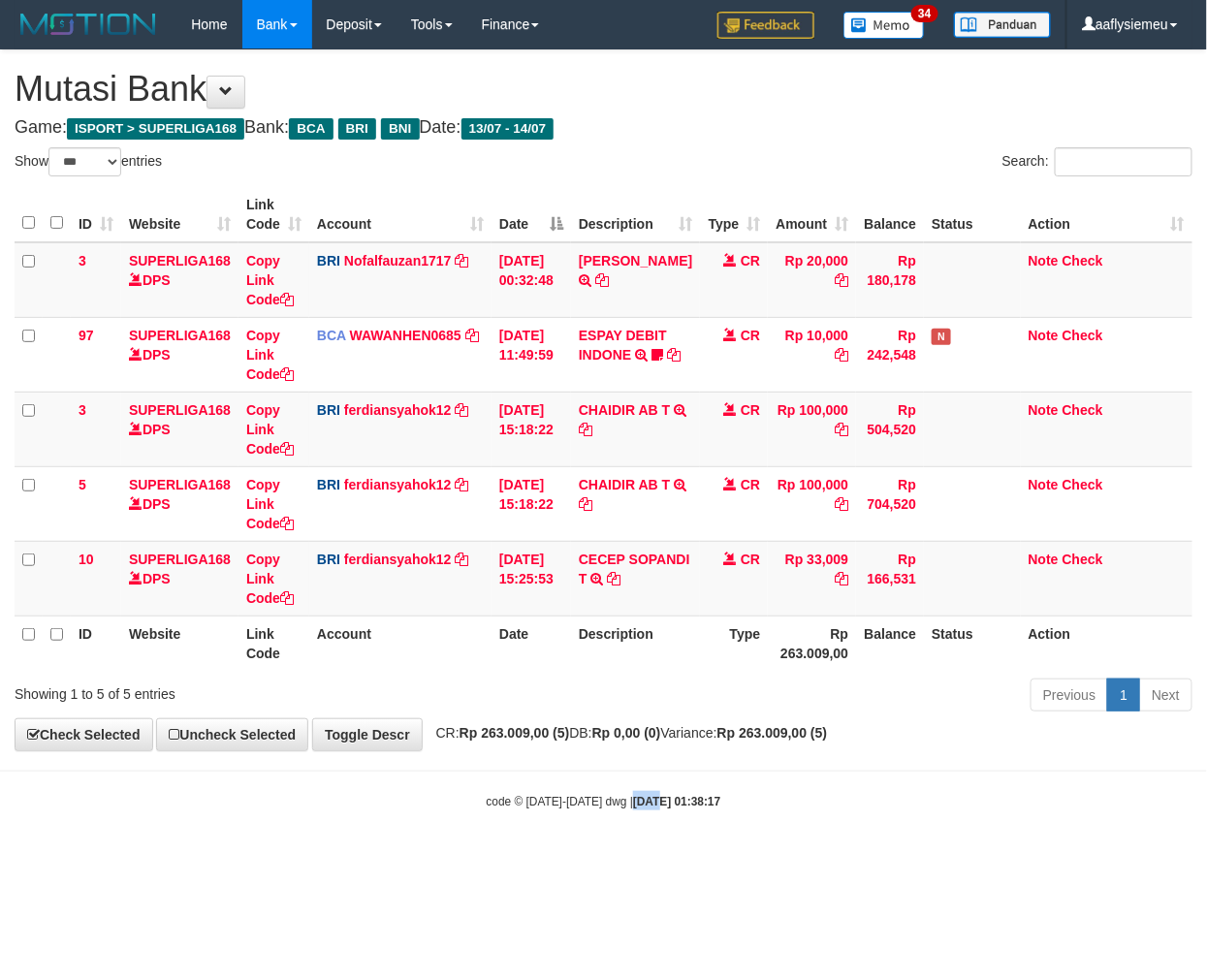 drag, startPoint x: 0, startPoint y: 0, endPoint x: 642, endPoint y: 888, distance: 1095.768 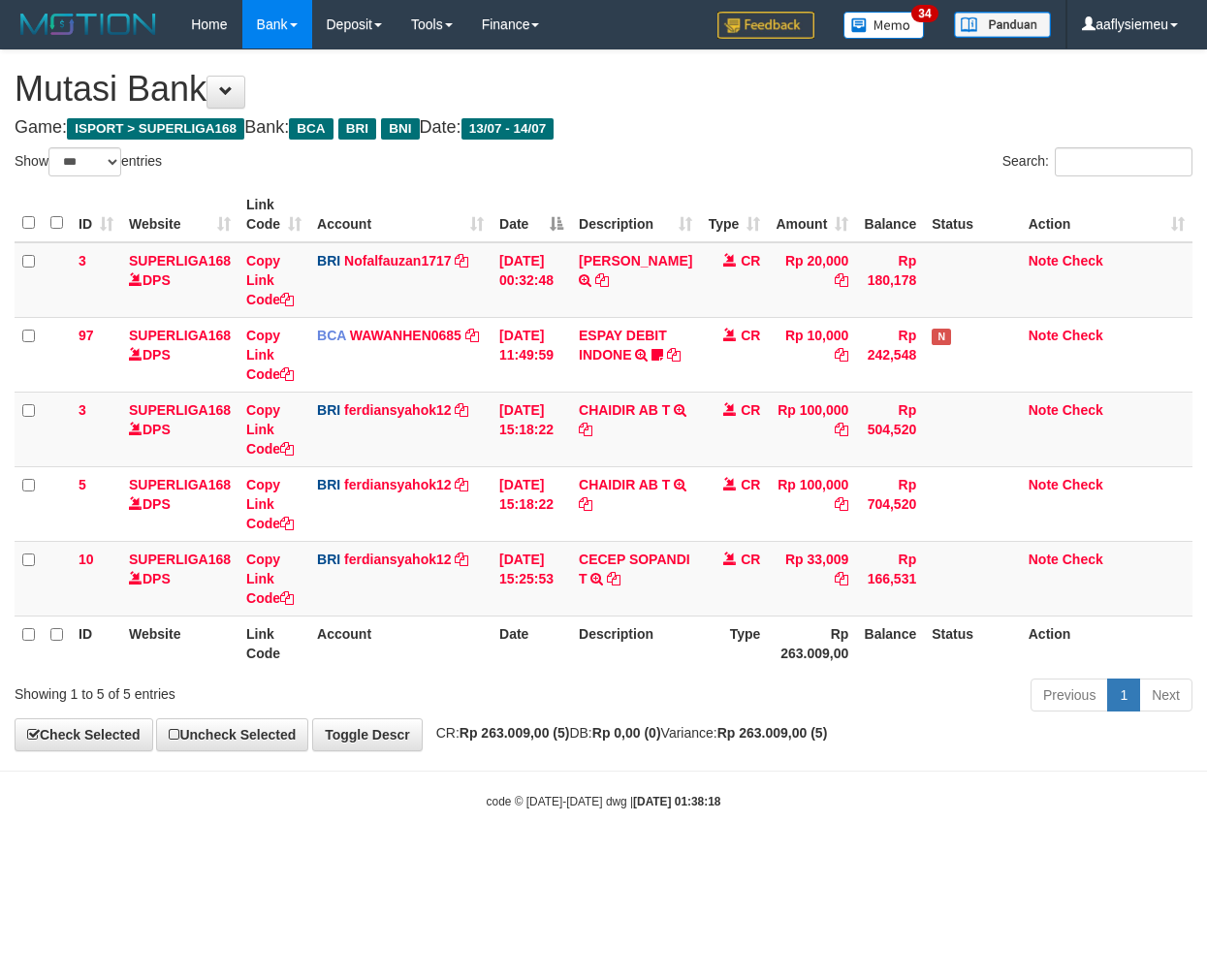 select on "***" 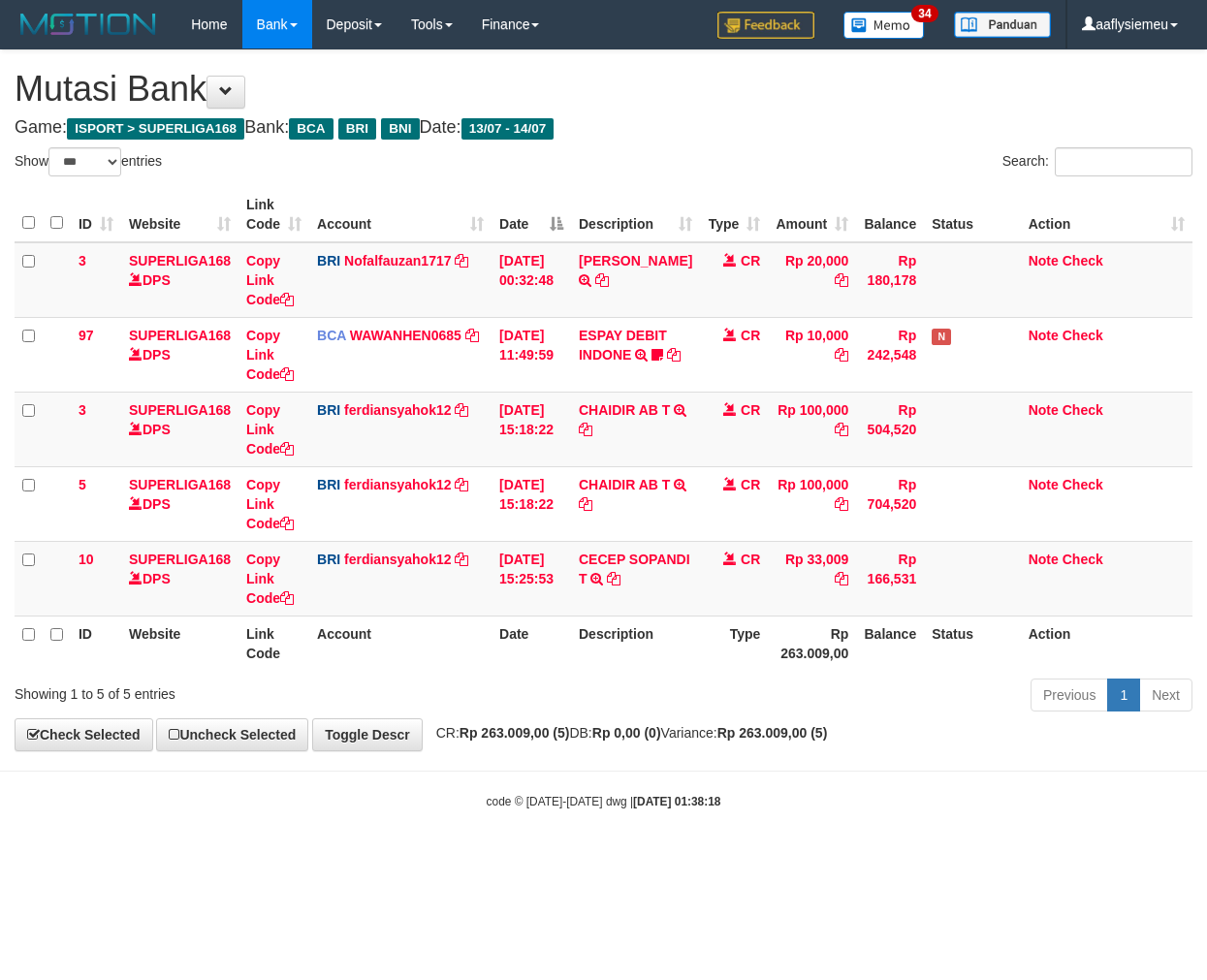 scroll, scrollTop: 0, scrollLeft: 0, axis: both 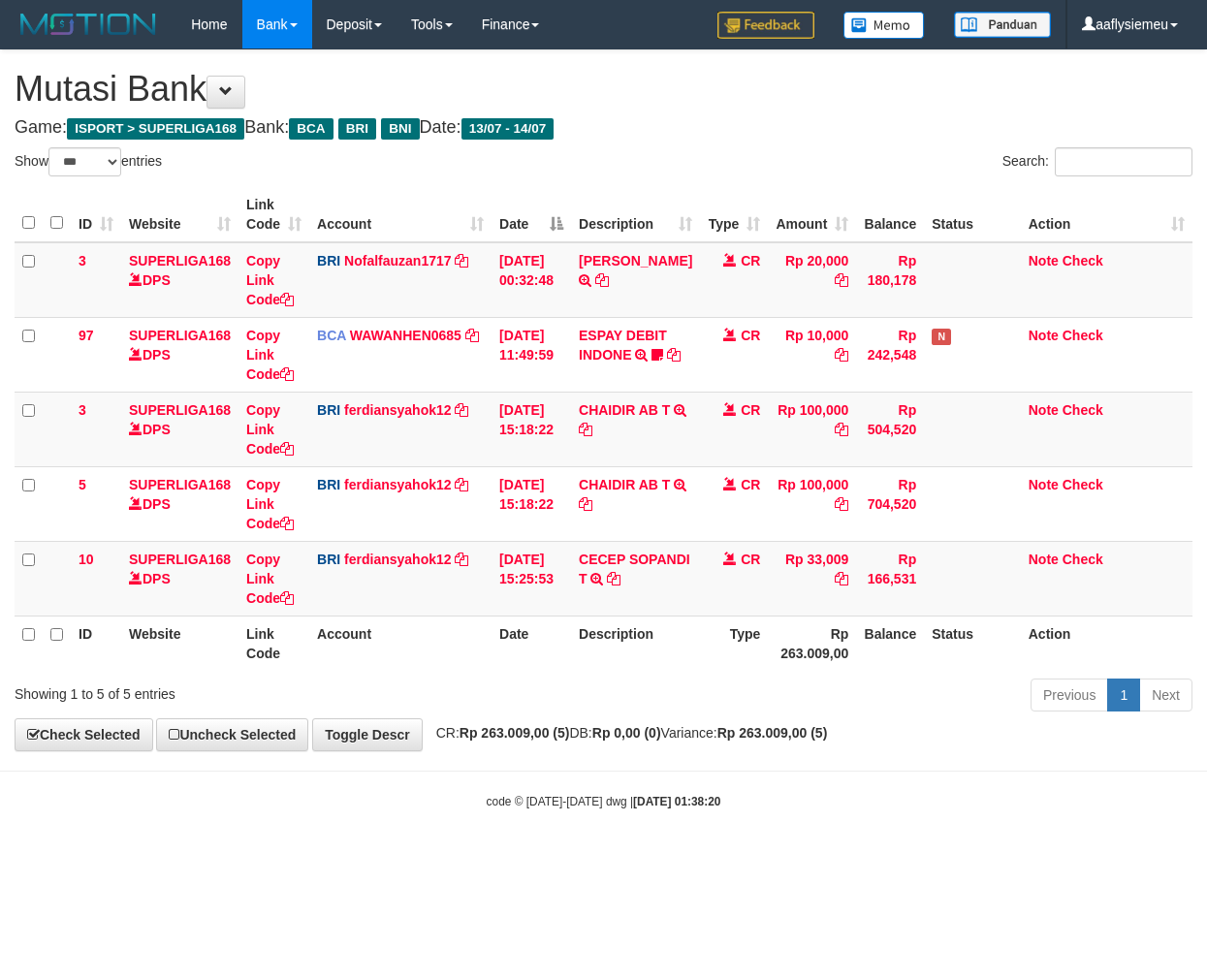 select on "***" 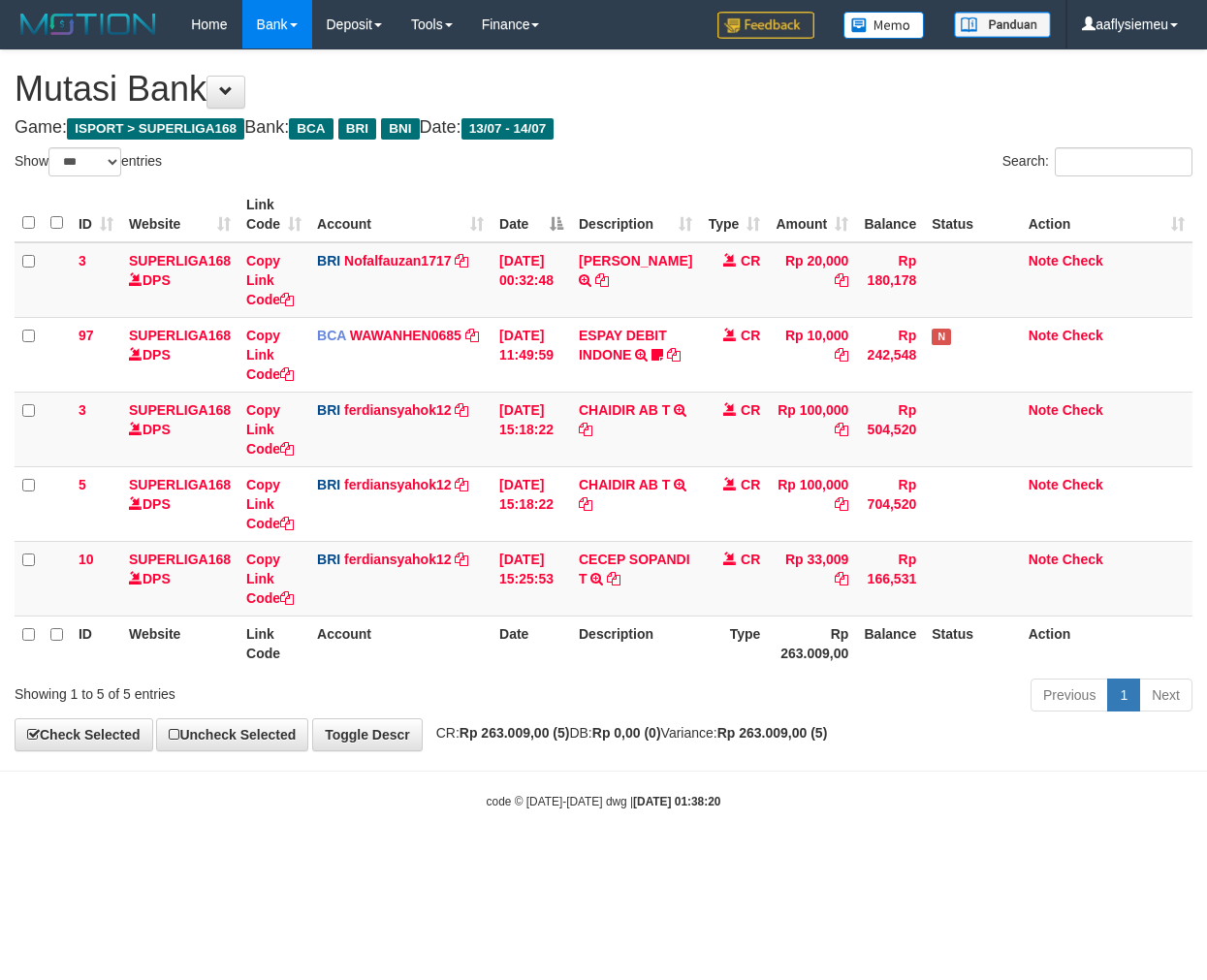 scroll, scrollTop: 0, scrollLeft: 0, axis: both 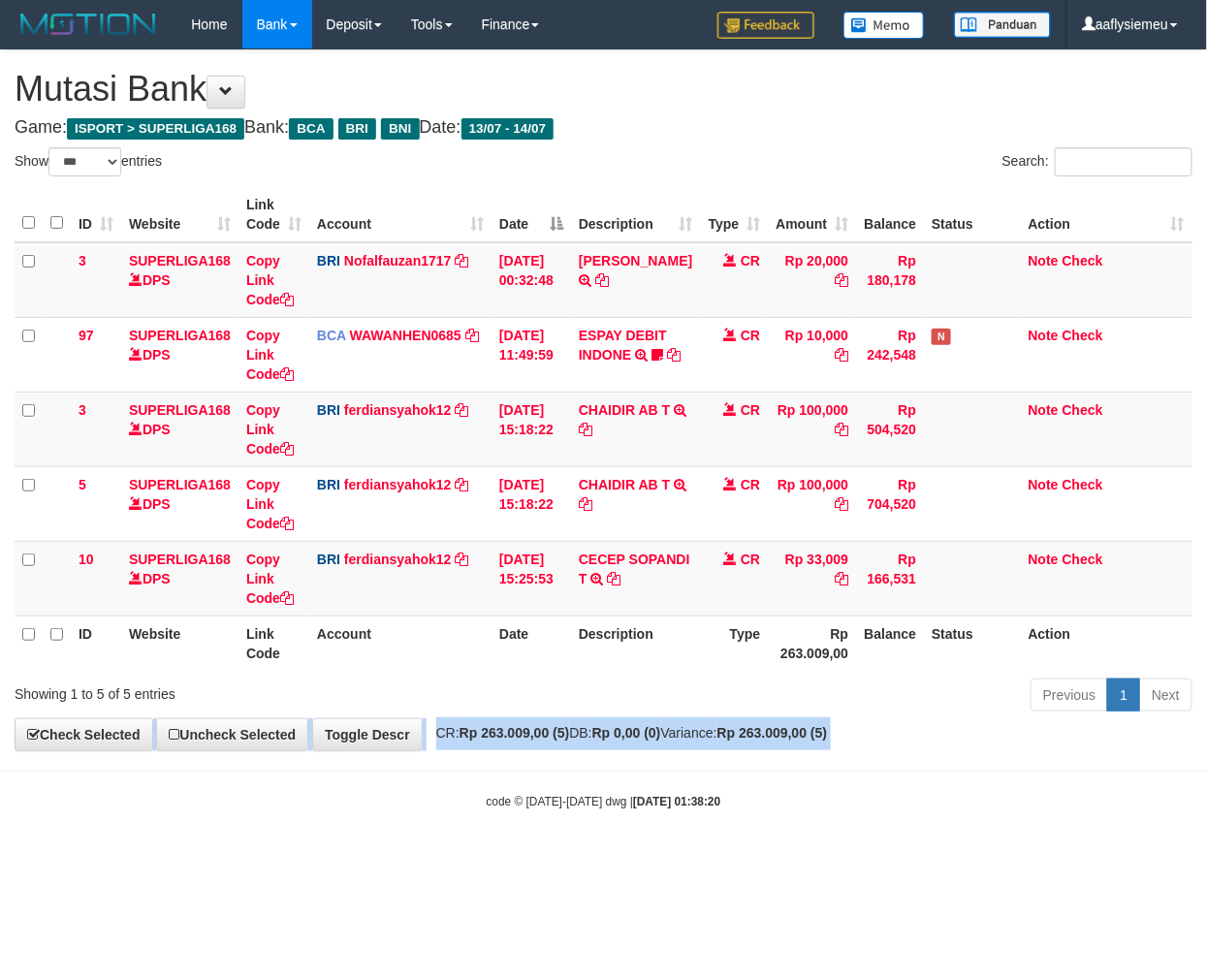 click on "**********" at bounding box center [603, 400] 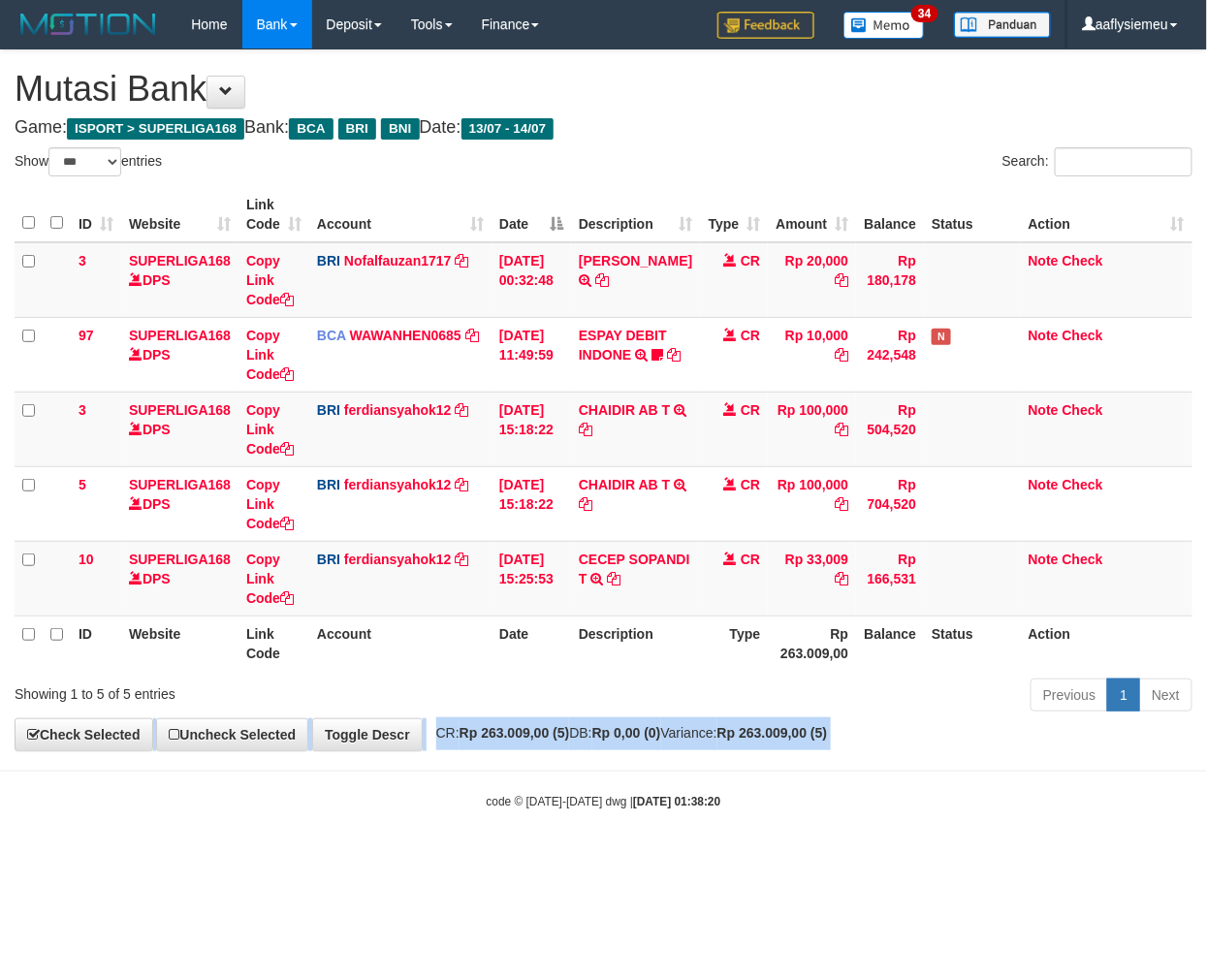 drag, startPoint x: 0, startPoint y: 0, endPoint x: 1205, endPoint y: 705, distance: 1396.0838 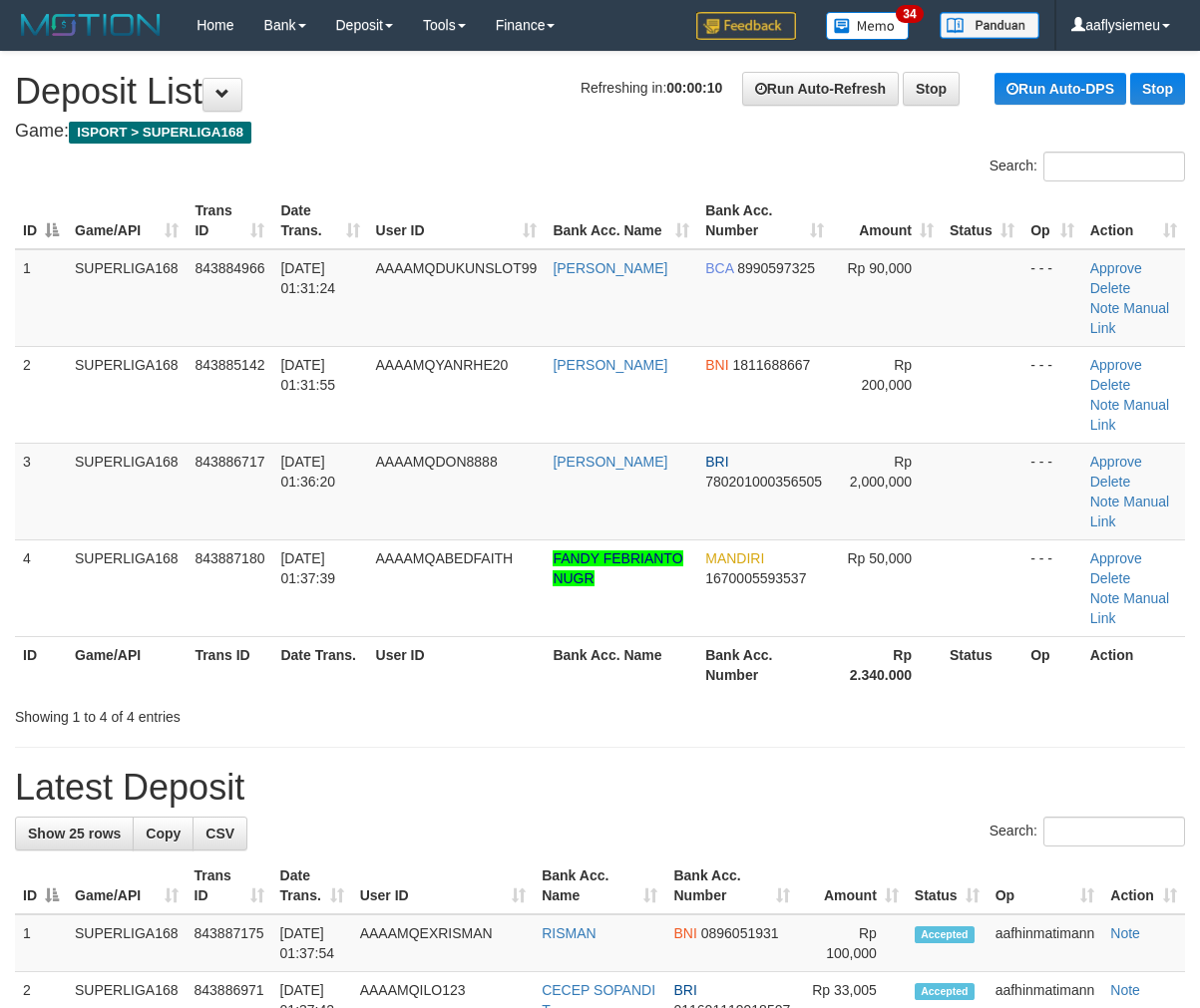 scroll, scrollTop: 0, scrollLeft: 0, axis: both 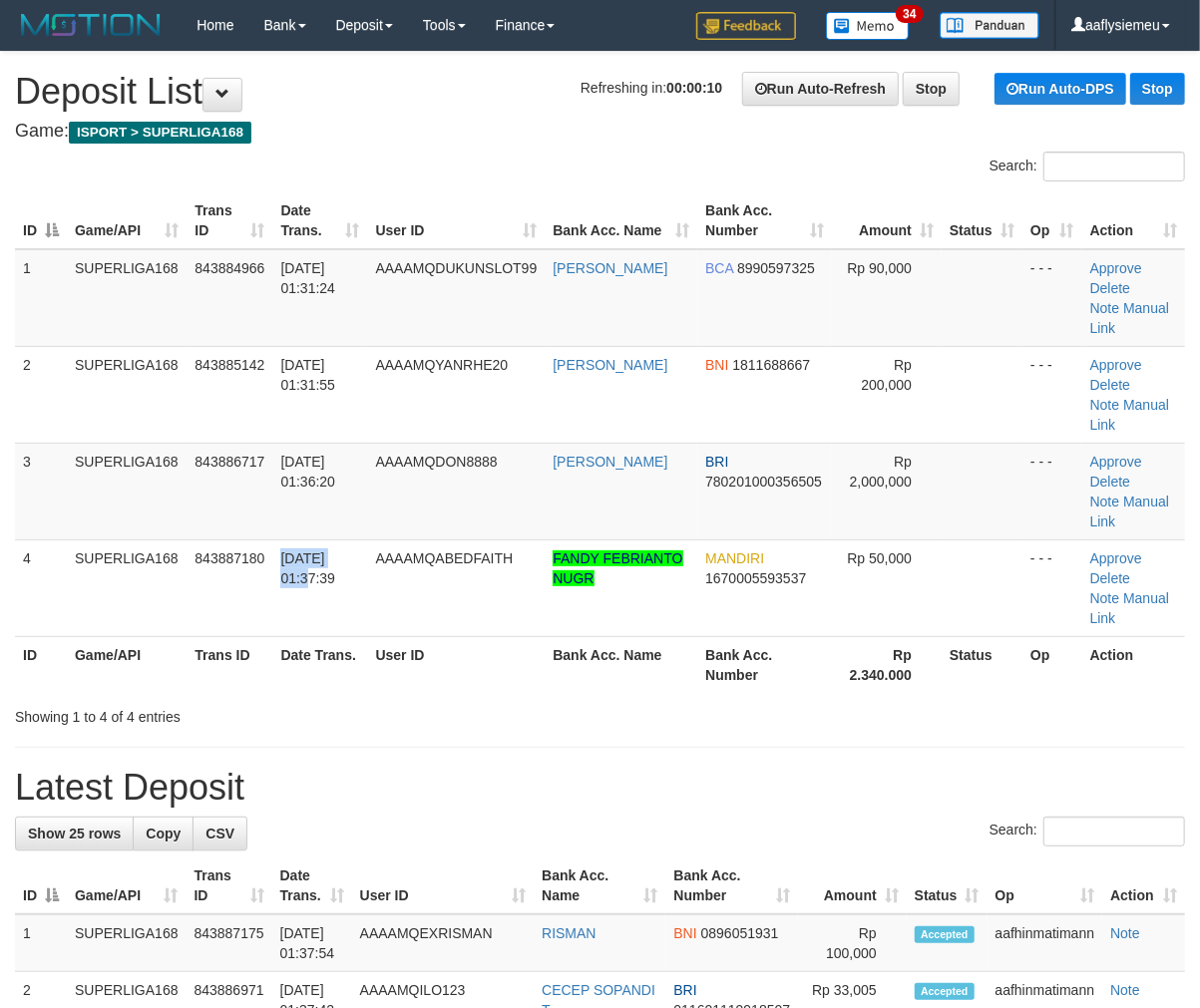 click on "4
SUPERLIGA168
843887180
14/07/2025 01:37:39
AAAAMQABEDFAITH
FANDY FEBRIANTO NUGR
MANDIRI
1670005593537
Rp 50,000
- - -
Approve
Delete
Note
Manual Link" at bounding box center (600, 587) 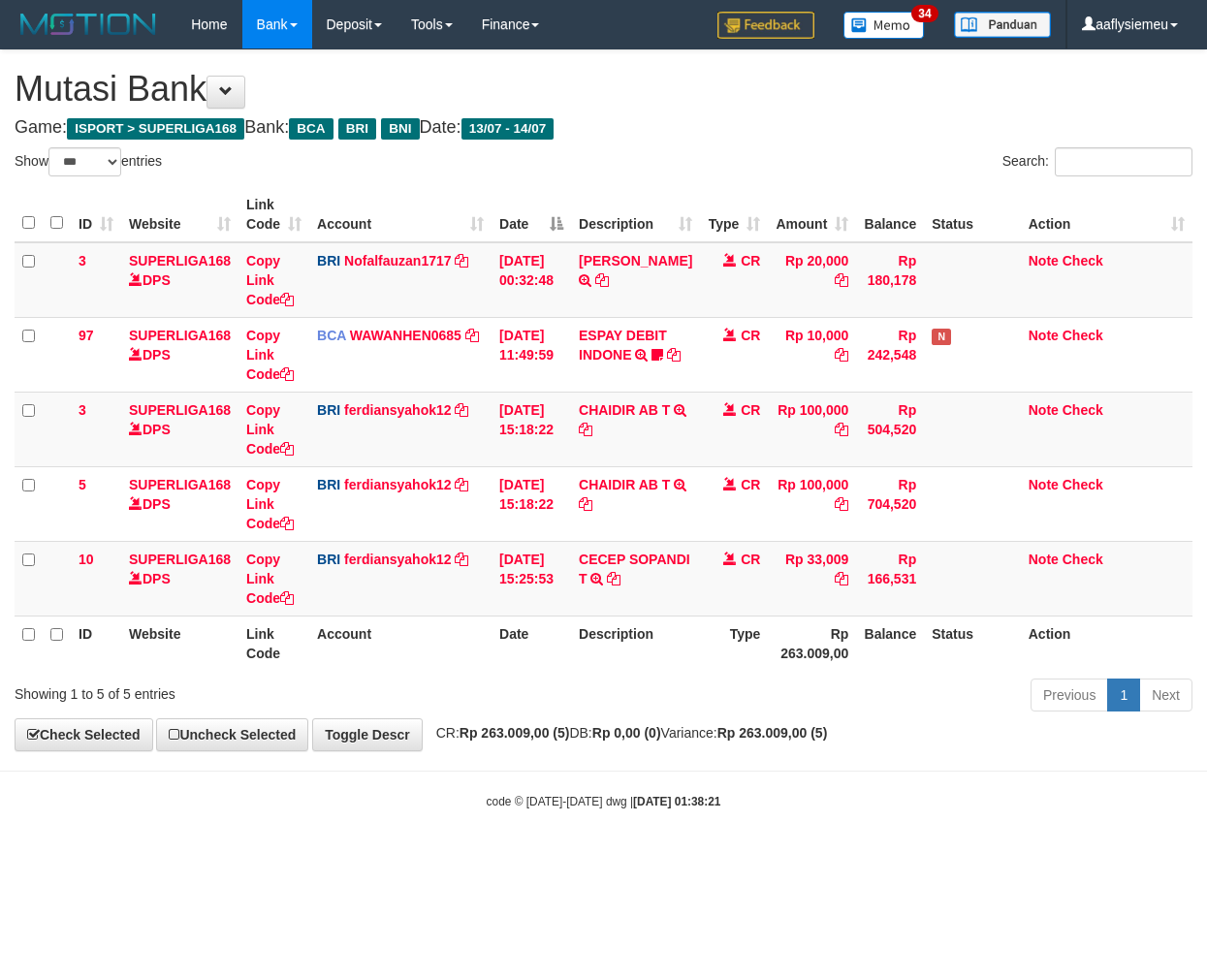 select on "***" 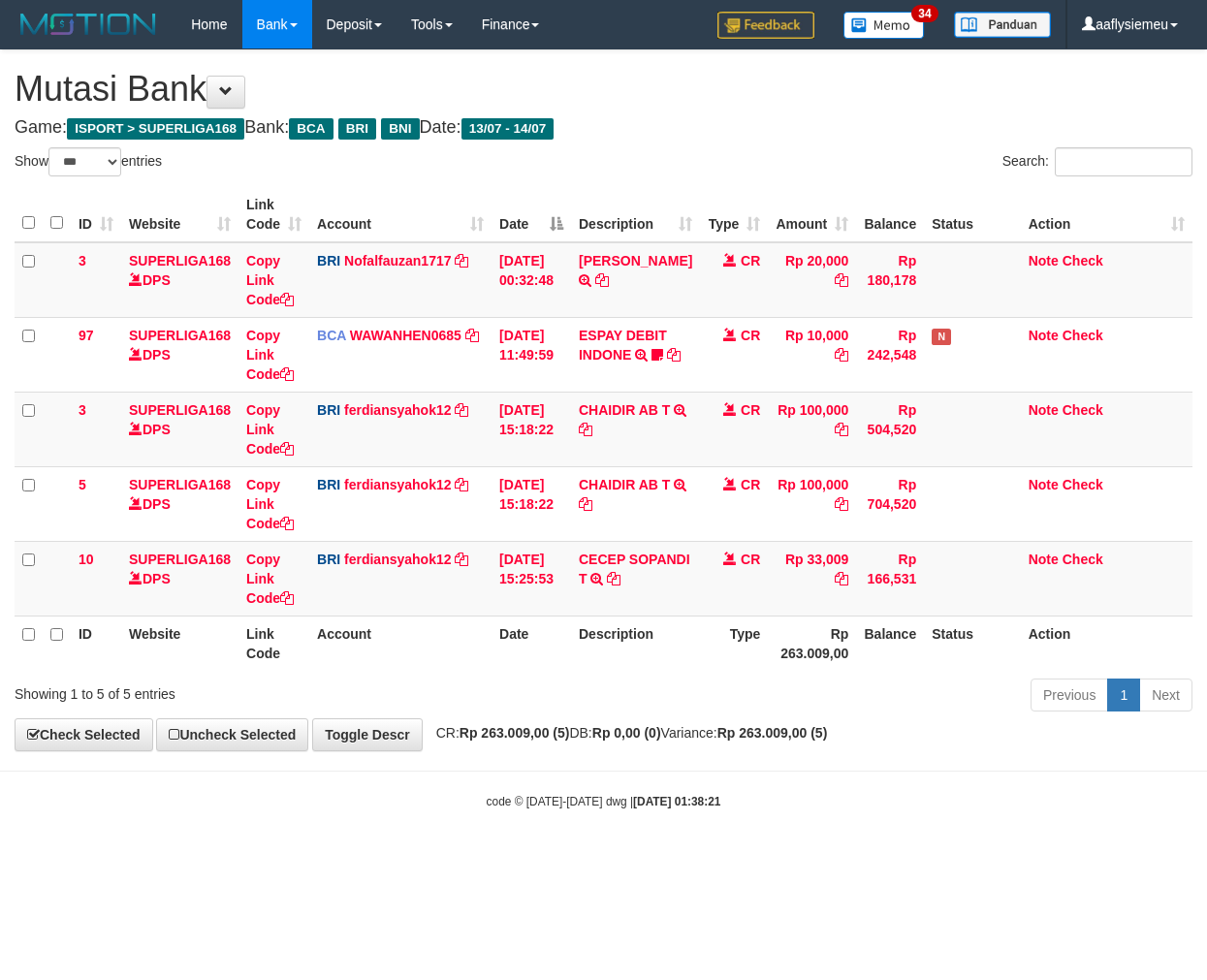 scroll, scrollTop: 0, scrollLeft: 0, axis: both 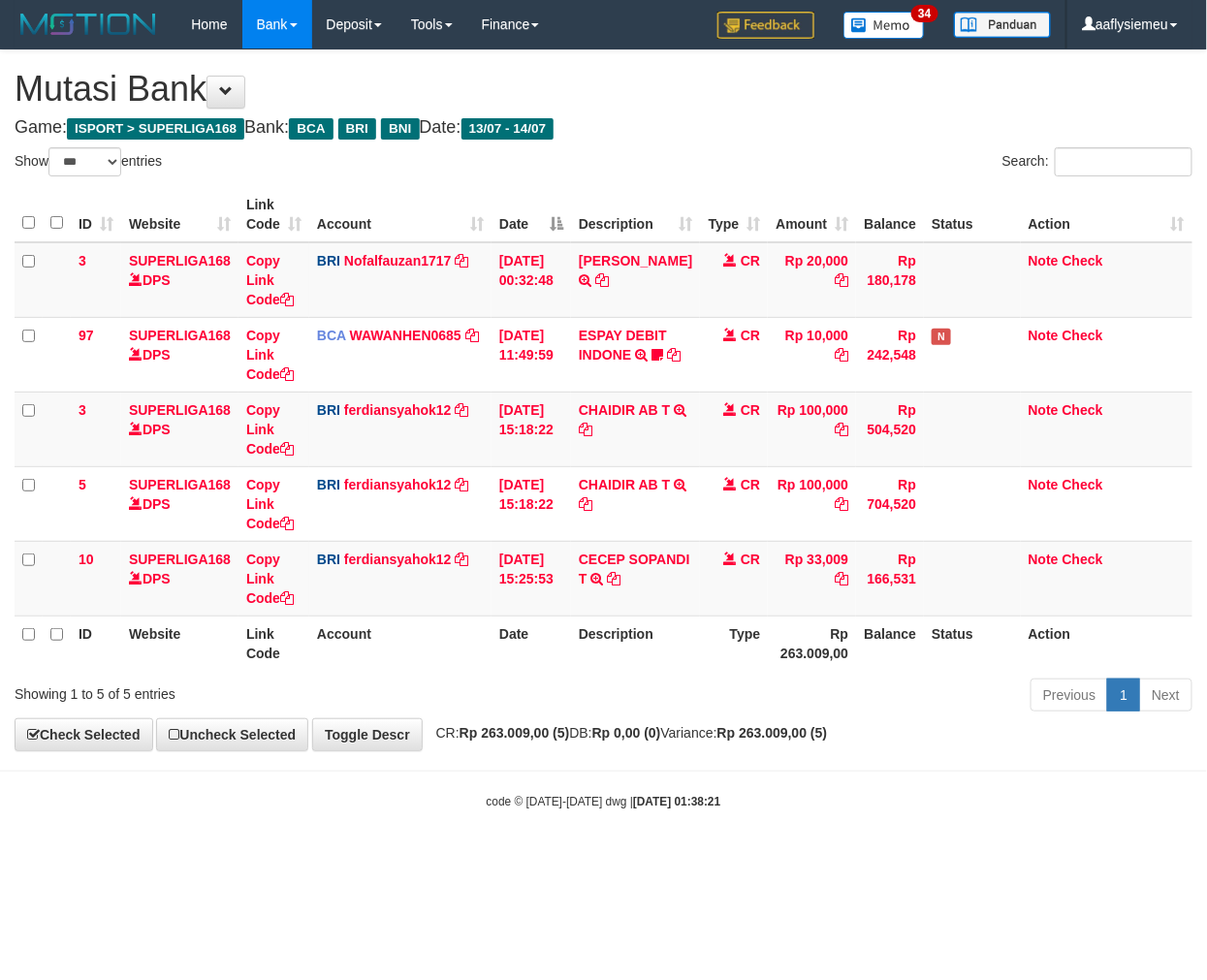 click on "Toggle navigation
Home
Bank
Account List
Load
By Website
Group
[ISPORT]													SUPERLIGA168
By Load Group (DPS)
34" at bounding box center (603, 429) 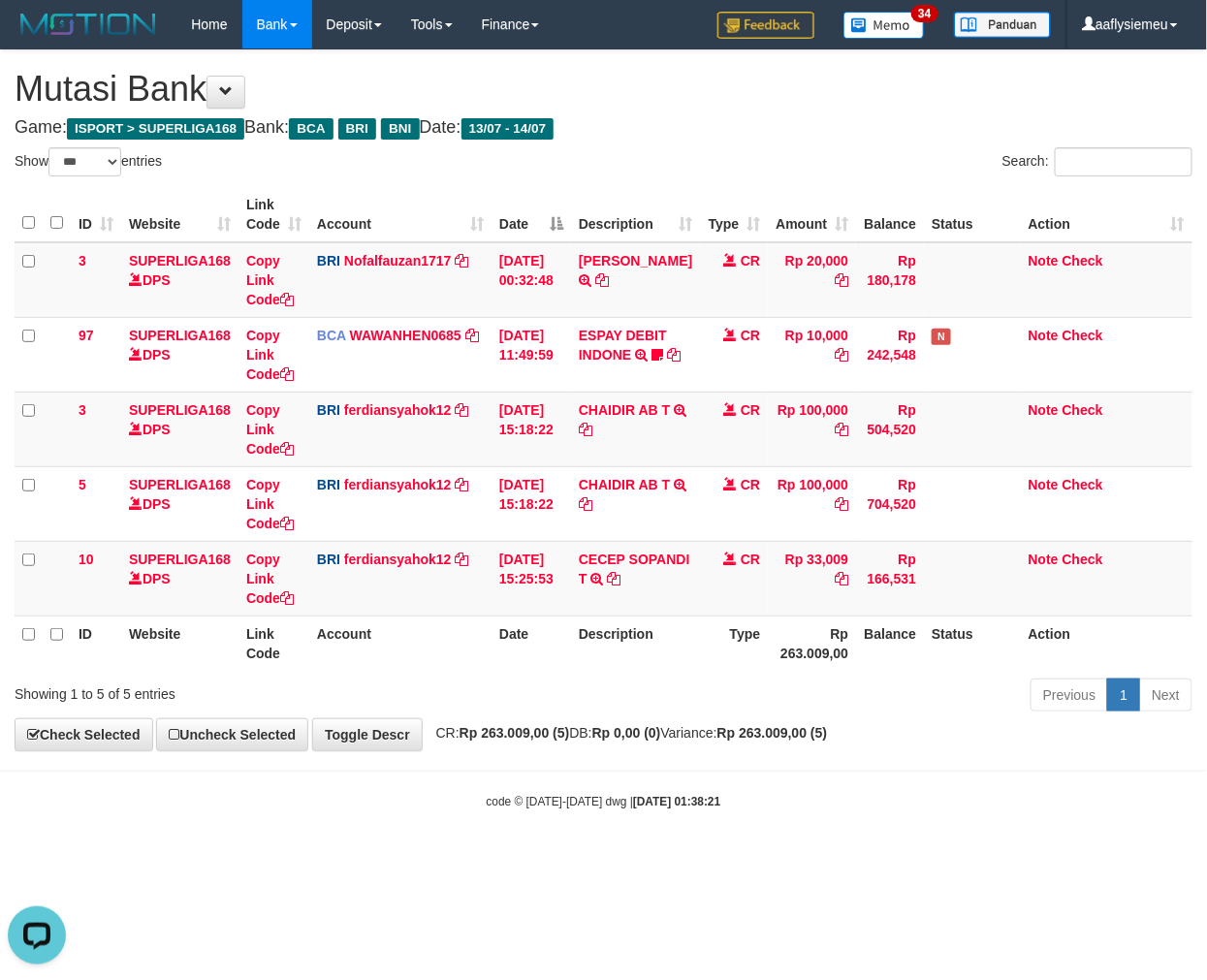 scroll, scrollTop: 0, scrollLeft: 0, axis: both 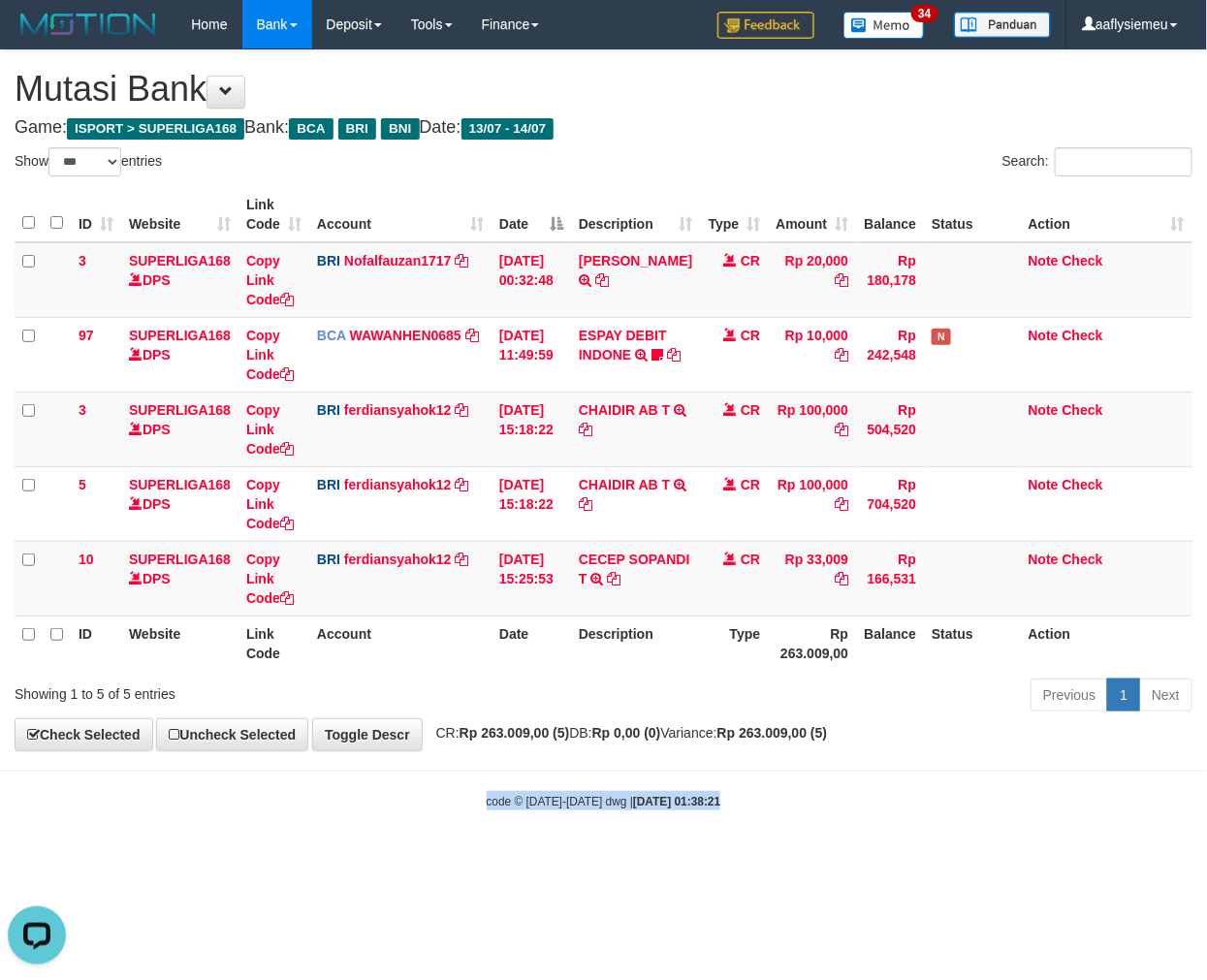 click on "Toggle navigation
Home
Bank
Account List
Load
By Website
Group
[ISPORT]													SUPERLIGA168
By Load Group (DPS)
34" at bounding box center [603, 429] 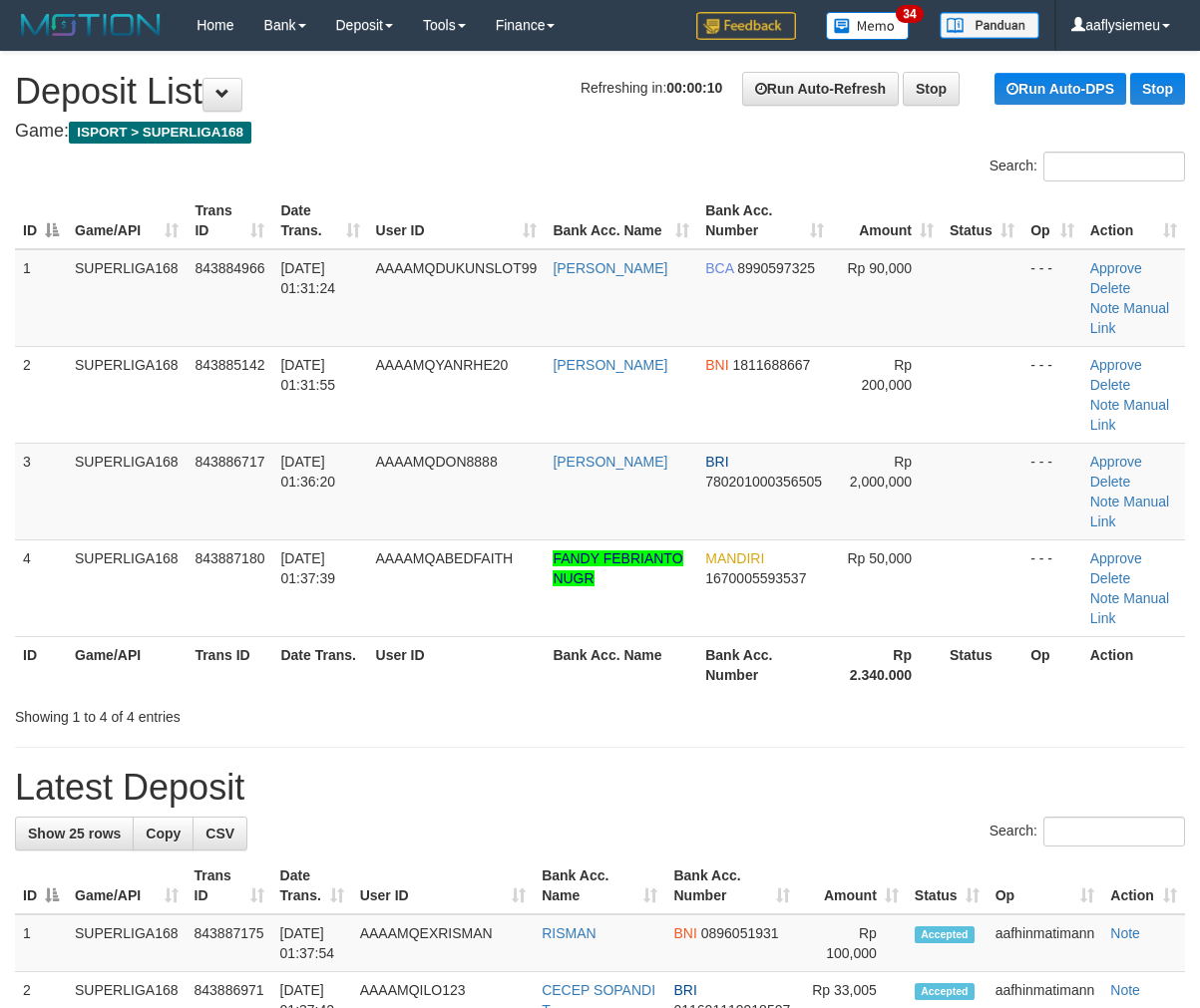 scroll, scrollTop: 0, scrollLeft: 0, axis: both 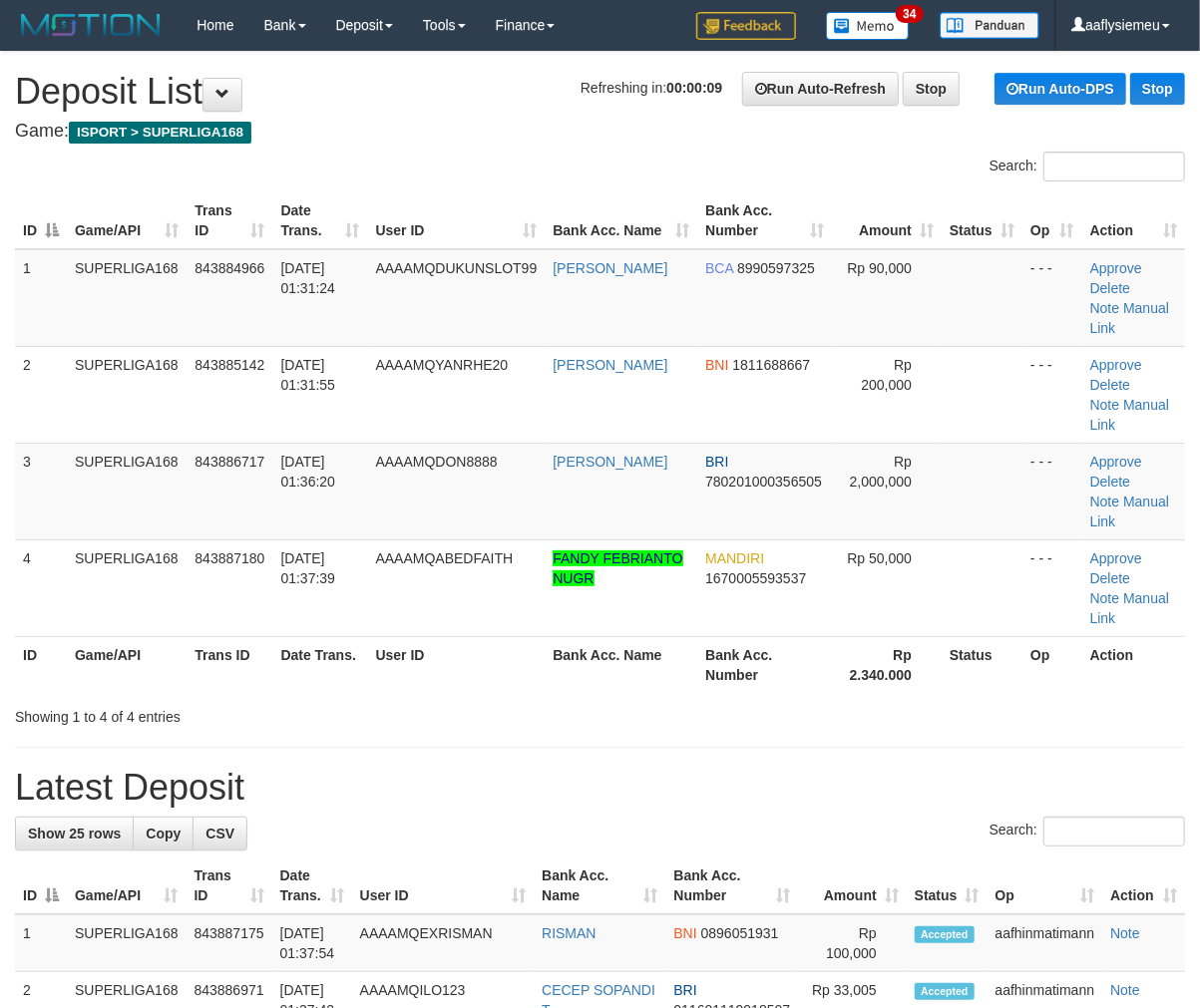 drag, startPoint x: 193, startPoint y: 651, endPoint x: 3, endPoint y: 696, distance: 195.25624 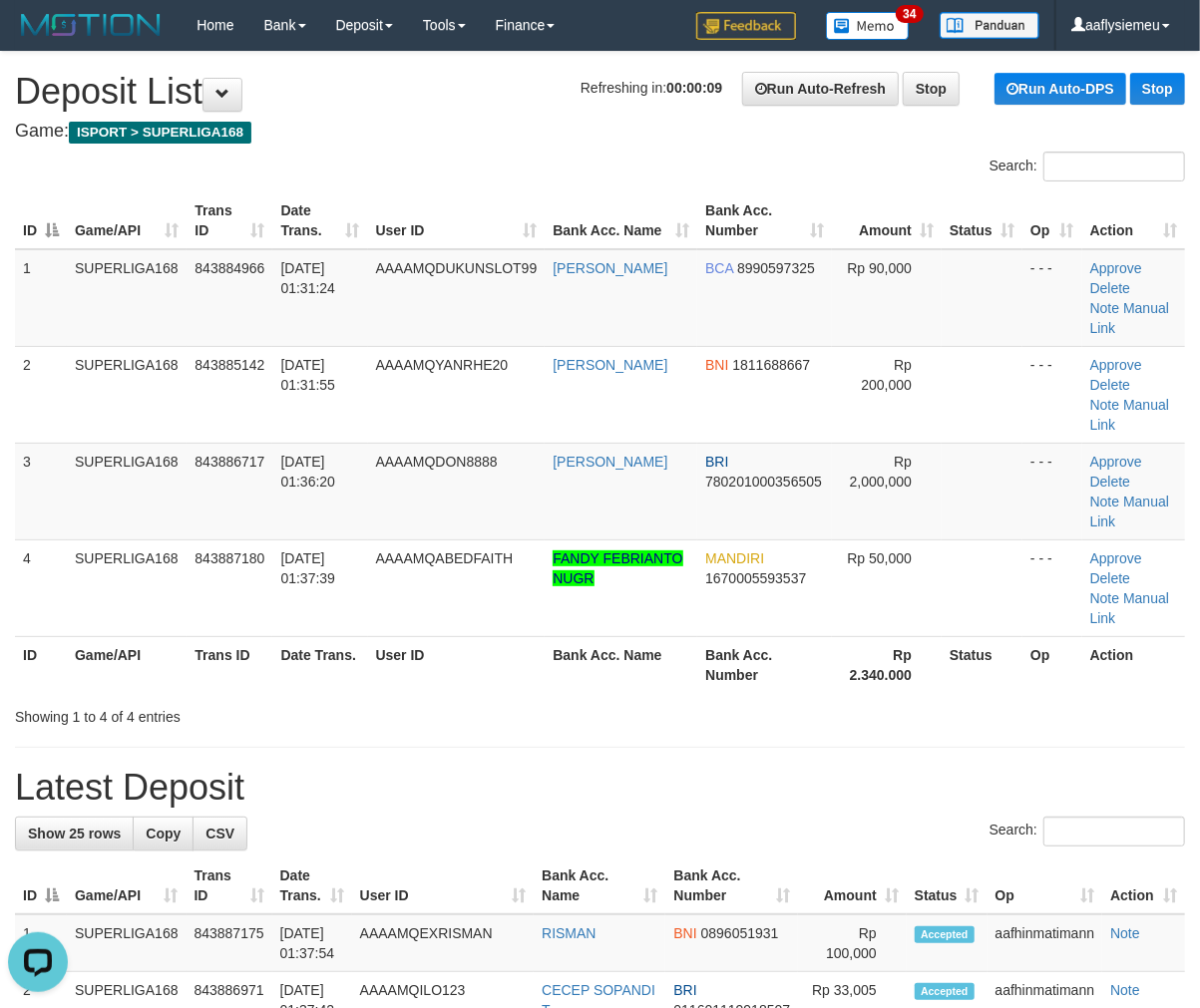 scroll, scrollTop: 0, scrollLeft: 0, axis: both 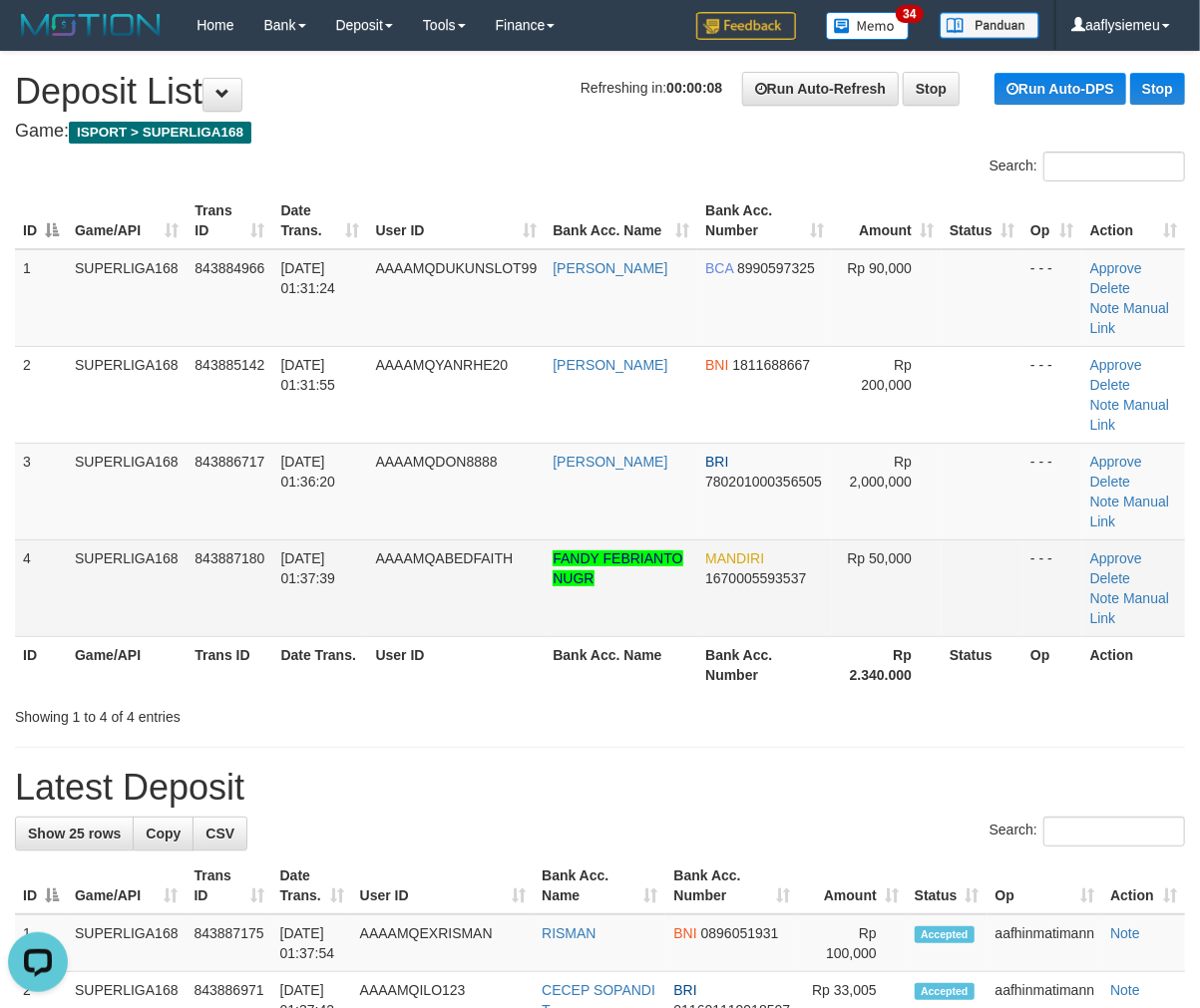 drag, startPoint x: 114, startPoint y: 626, endPoint x: 10, endPoint y: 655, distance: 107.96759 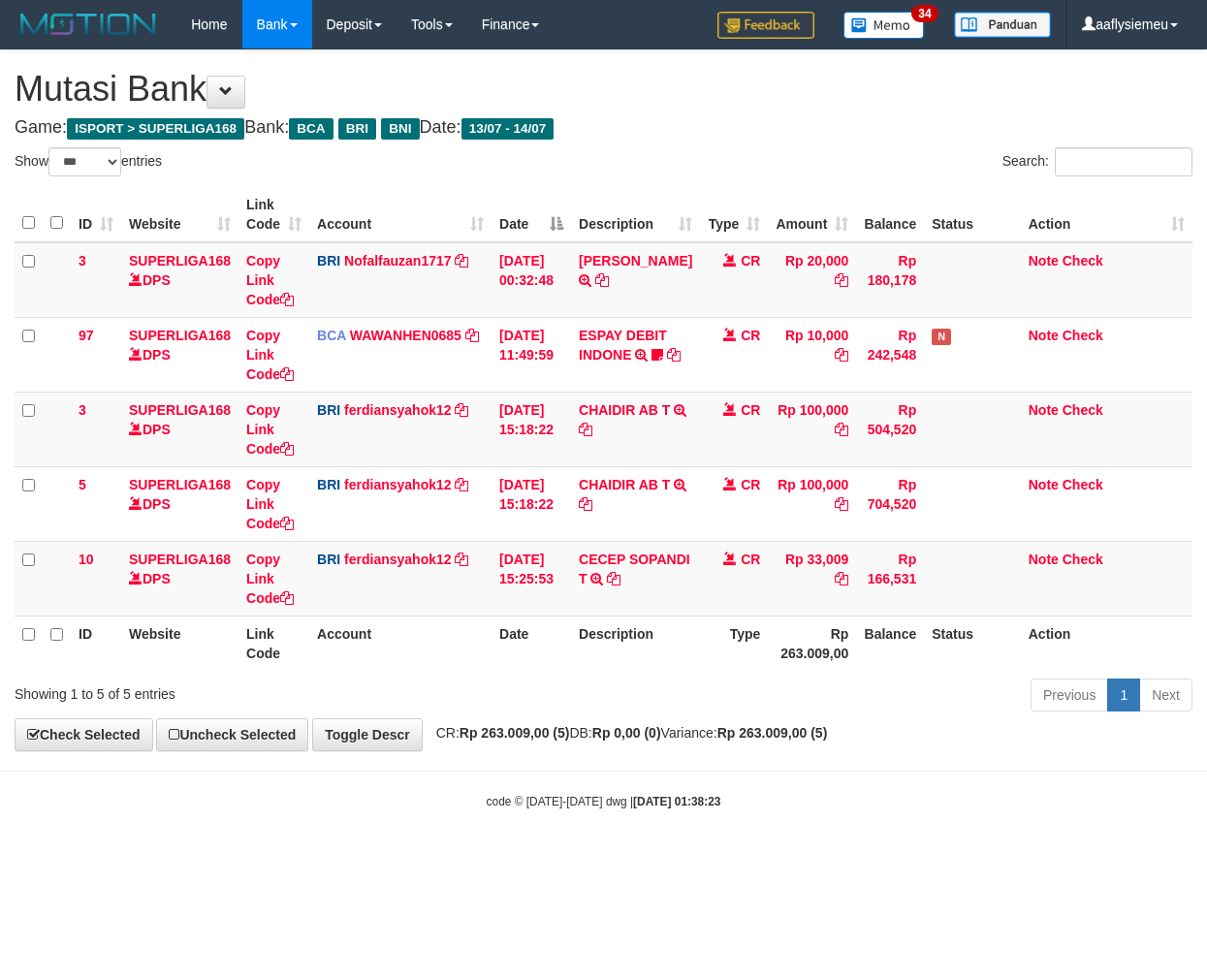 select on "***" 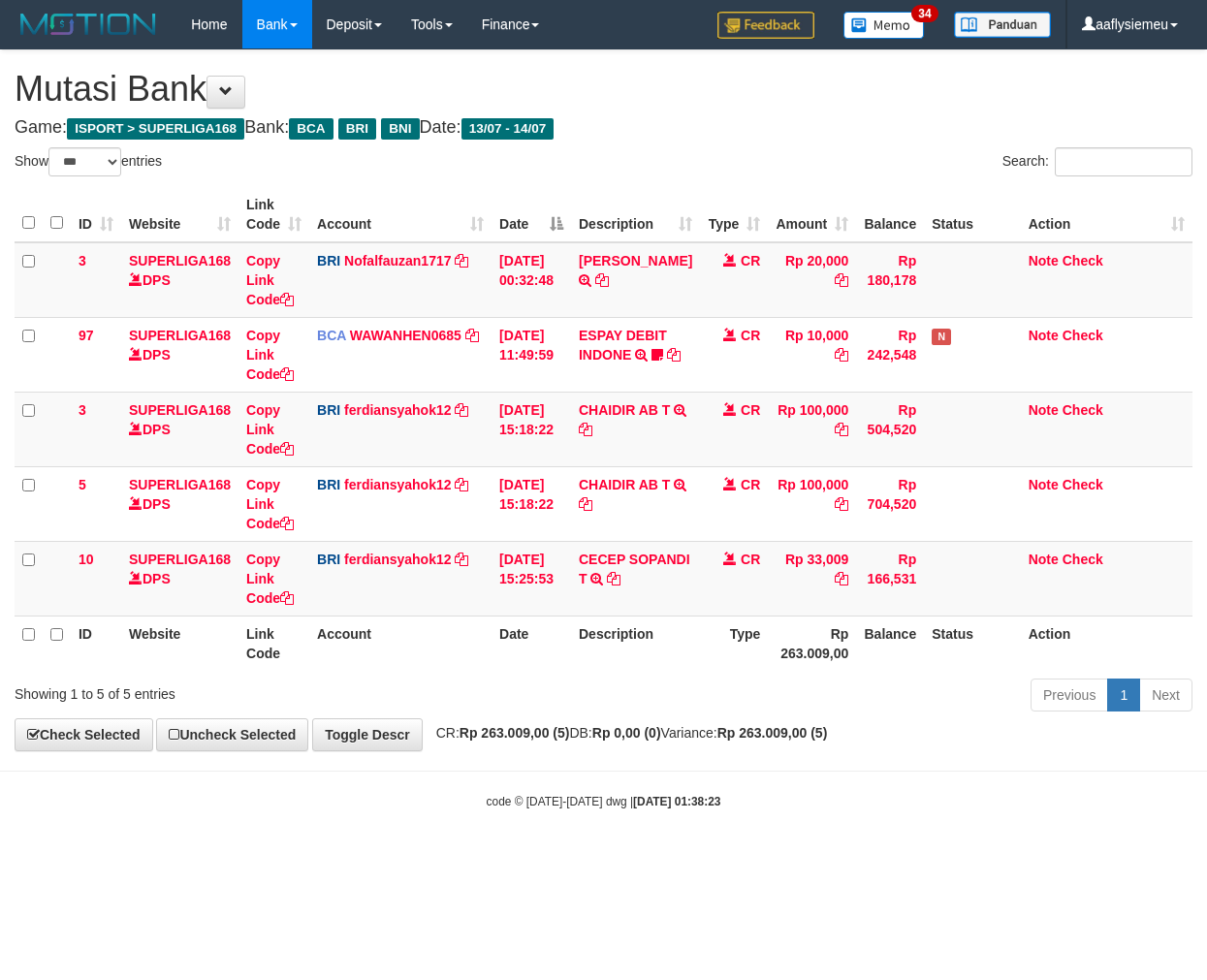 scroll, scrollTop: 0, scrollLeft: 0, axis: both 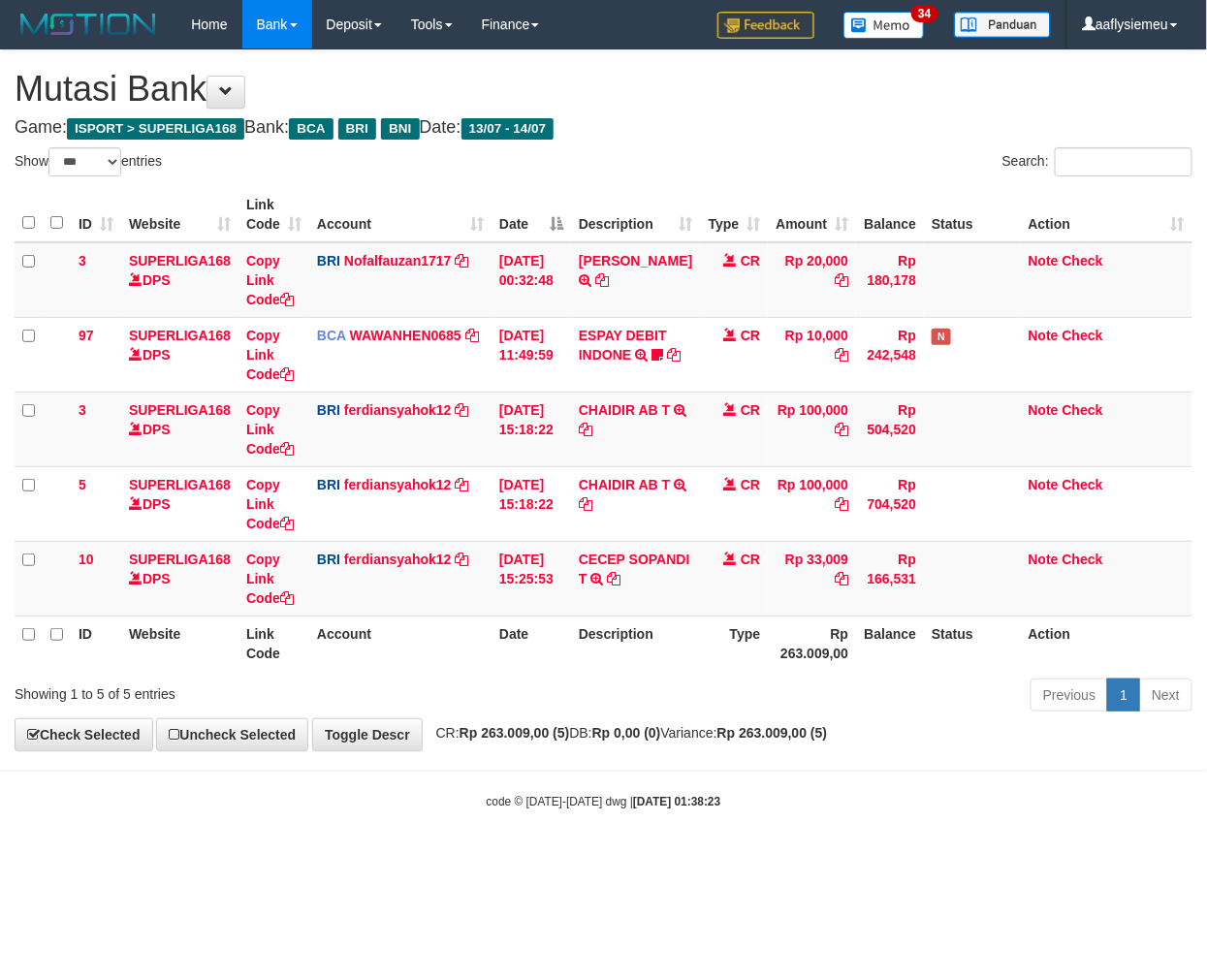 click on "Toggle navigation
Home
Bank
Account List
Load
By Website
Group
[ISPORT]													SUPERLIGA168
By Load Group (DPS)
34" at bounding box center [603, 429] 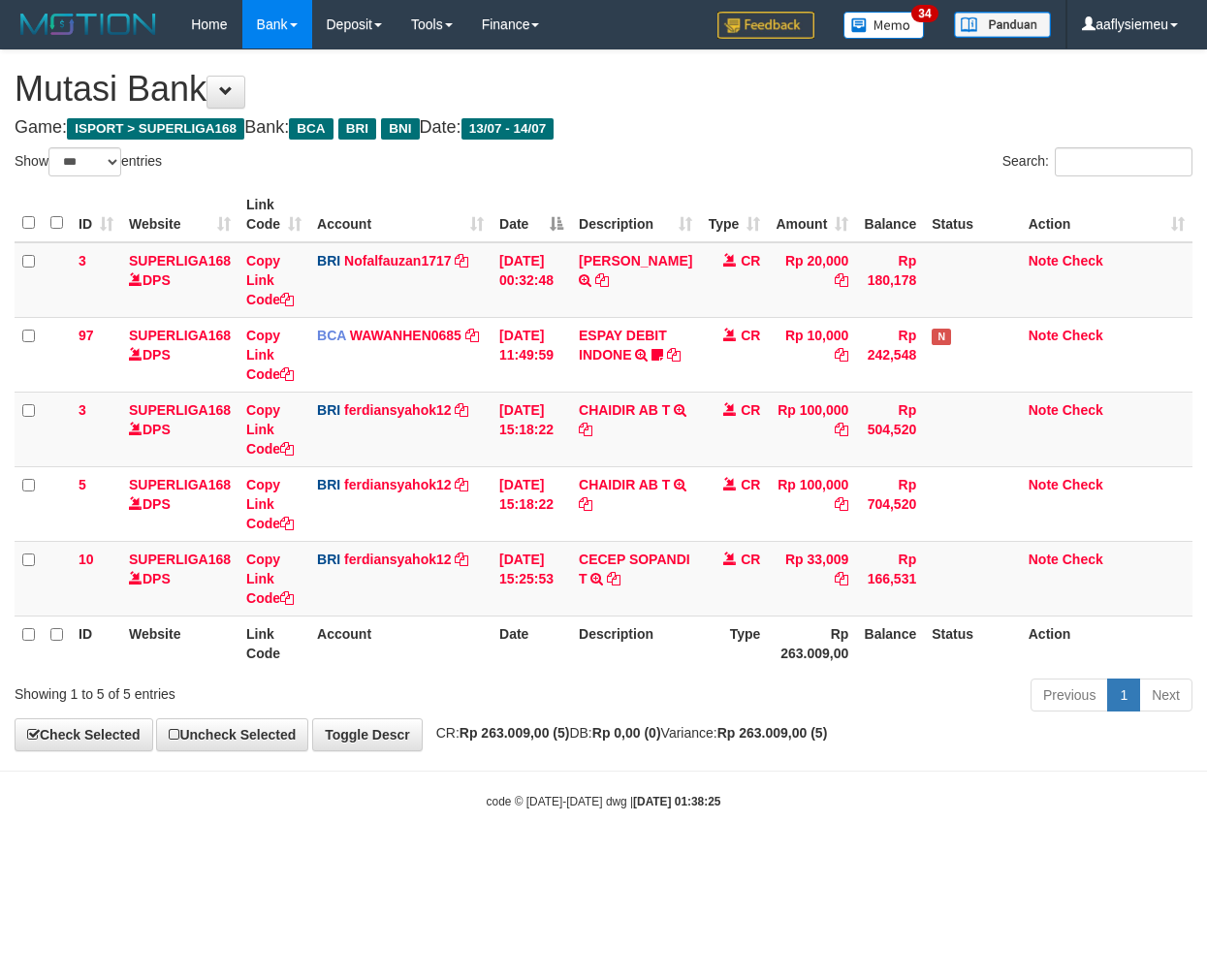 select on "***" 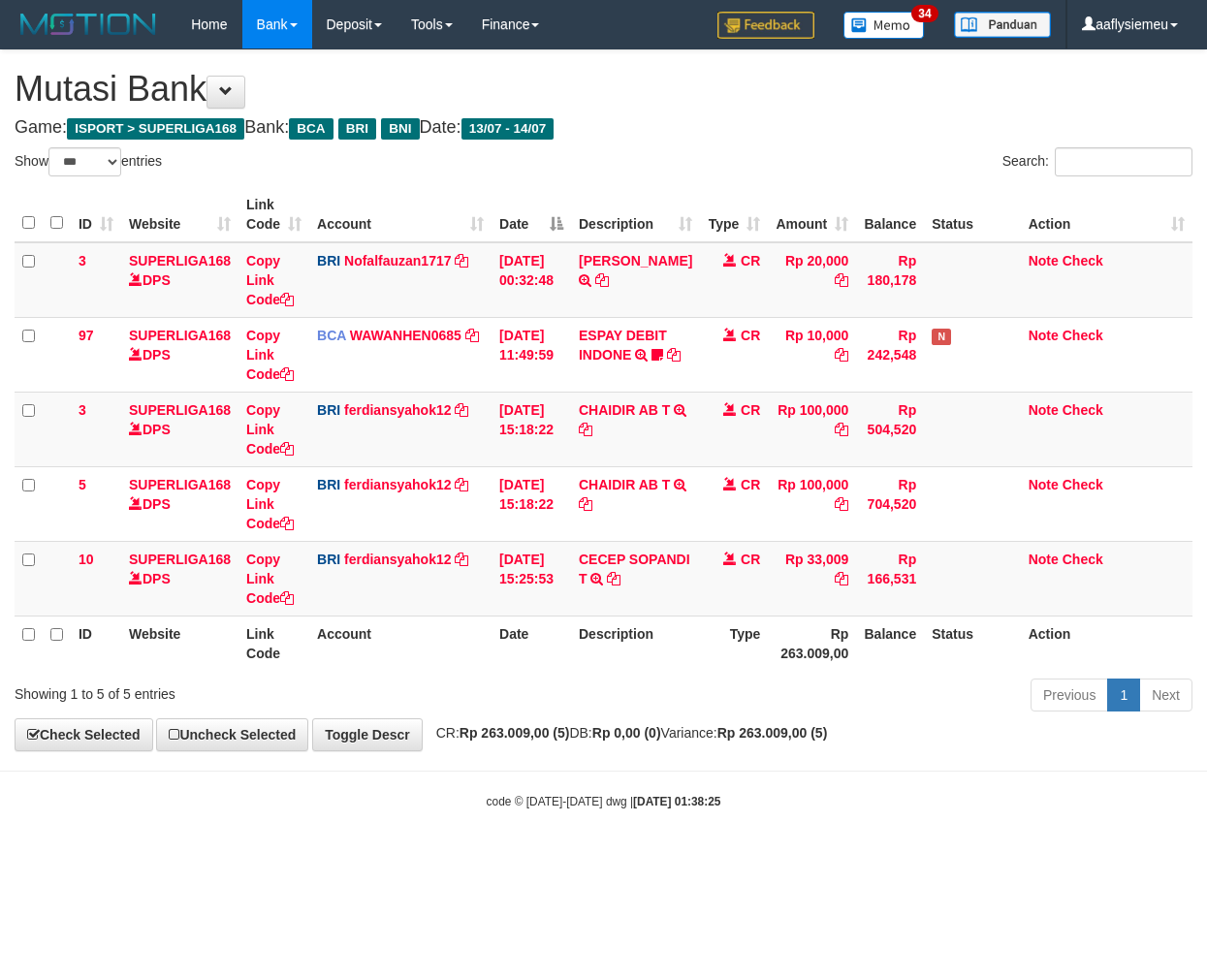 scroll, scrollTop: 0, scrollLeft: 0, axis: both 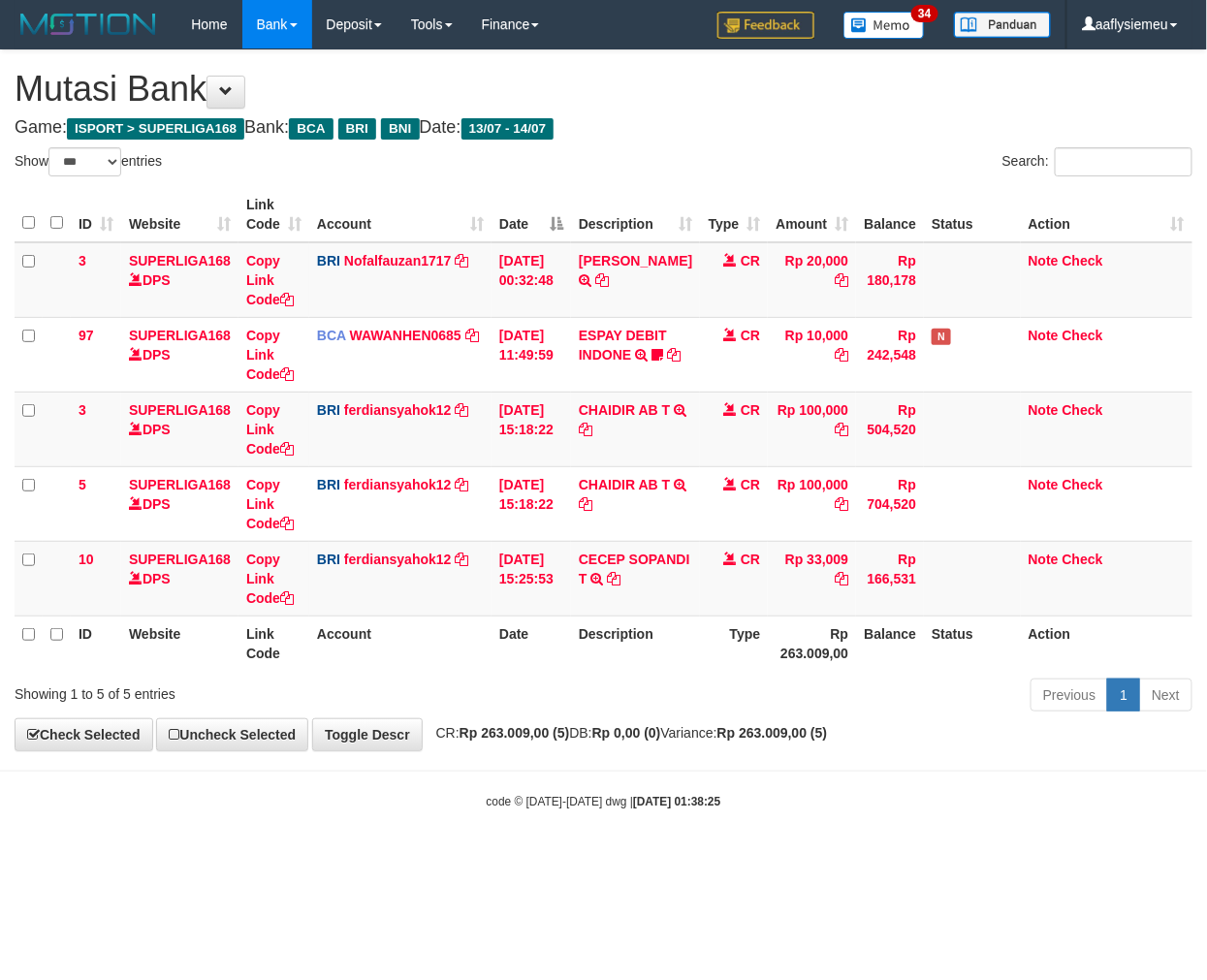 click on "Toggle navigation
Home
Bank
Account List
Load
By Website
Group
[ISPORT]													SUPERLIGA168
By Load Group (DPS)
34" at bounding box center (603, 429) 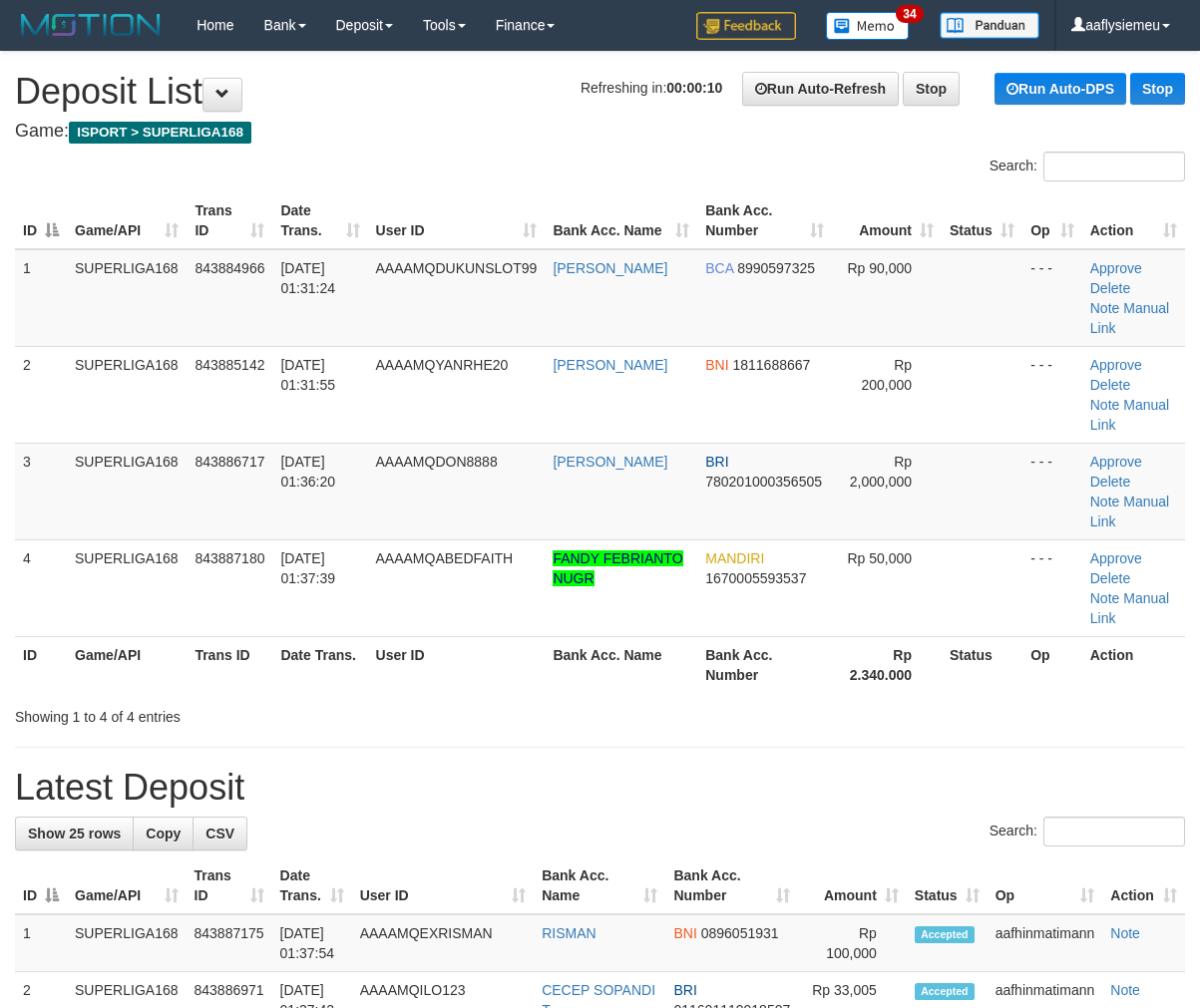 scroll, scrollTop: 0, scrollLeft: 0, axis: both 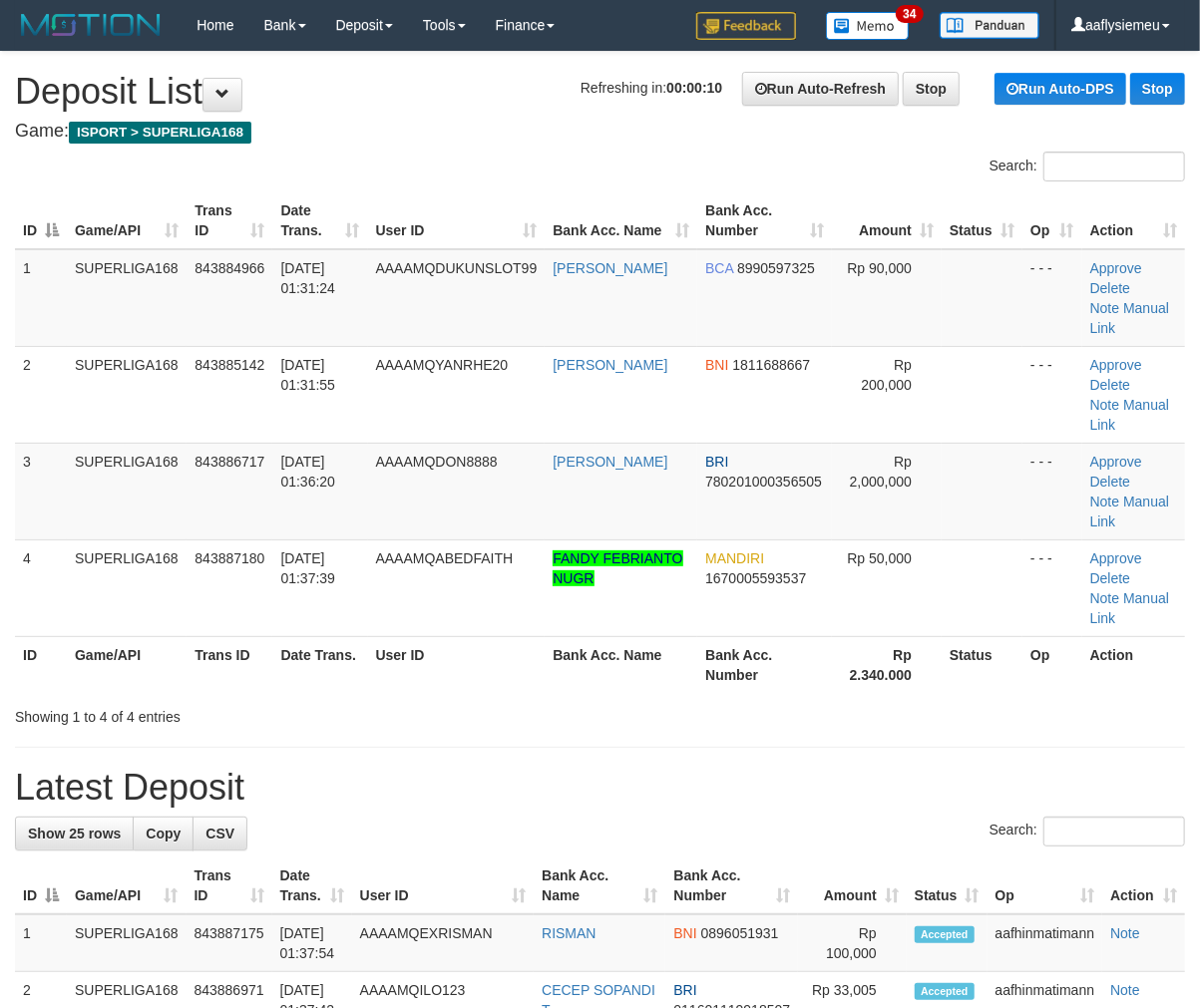 drag, startPoint x: 123, startPoint y: 614, endPoint x: 5, endPoint y: 646, distance: 122.26201 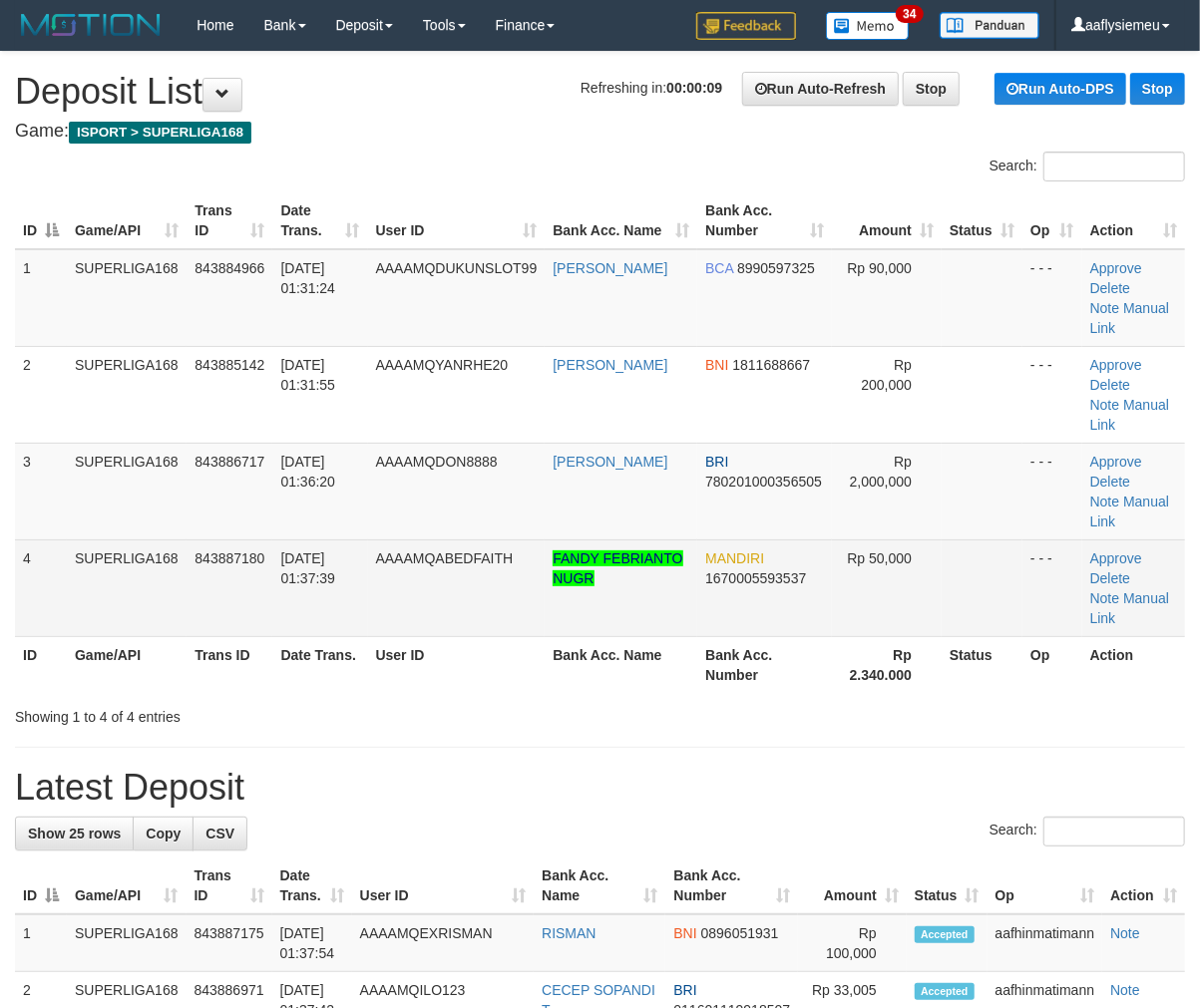drag, startPoint x: 142, startPoint y: 493, endPoint x: 30, endPoint y: 546, distance: 123.90722 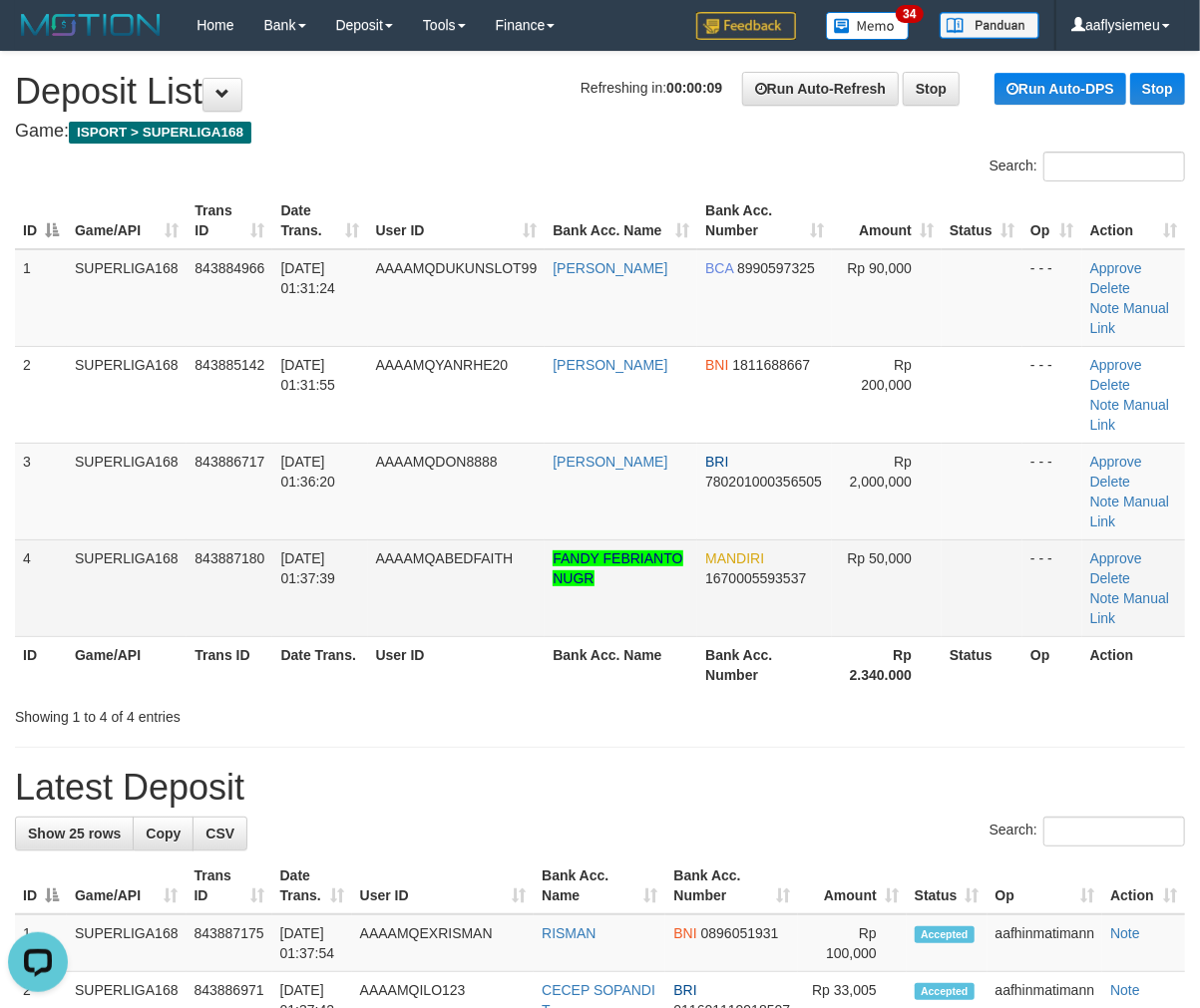 scroll, scrollTop: 0, scrollLeft: 0, axis: both 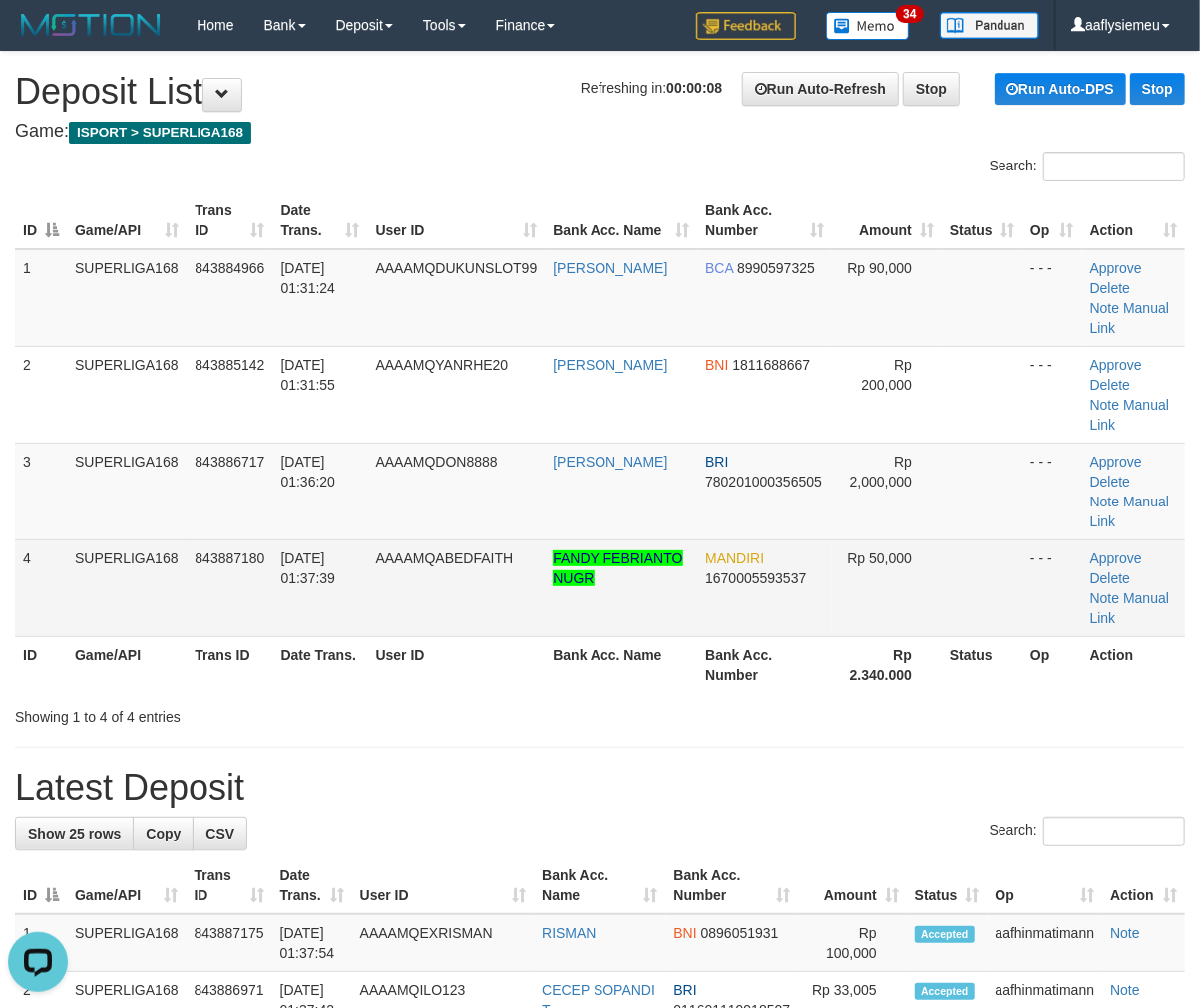 click on "4" at bounding box center [41, 587] 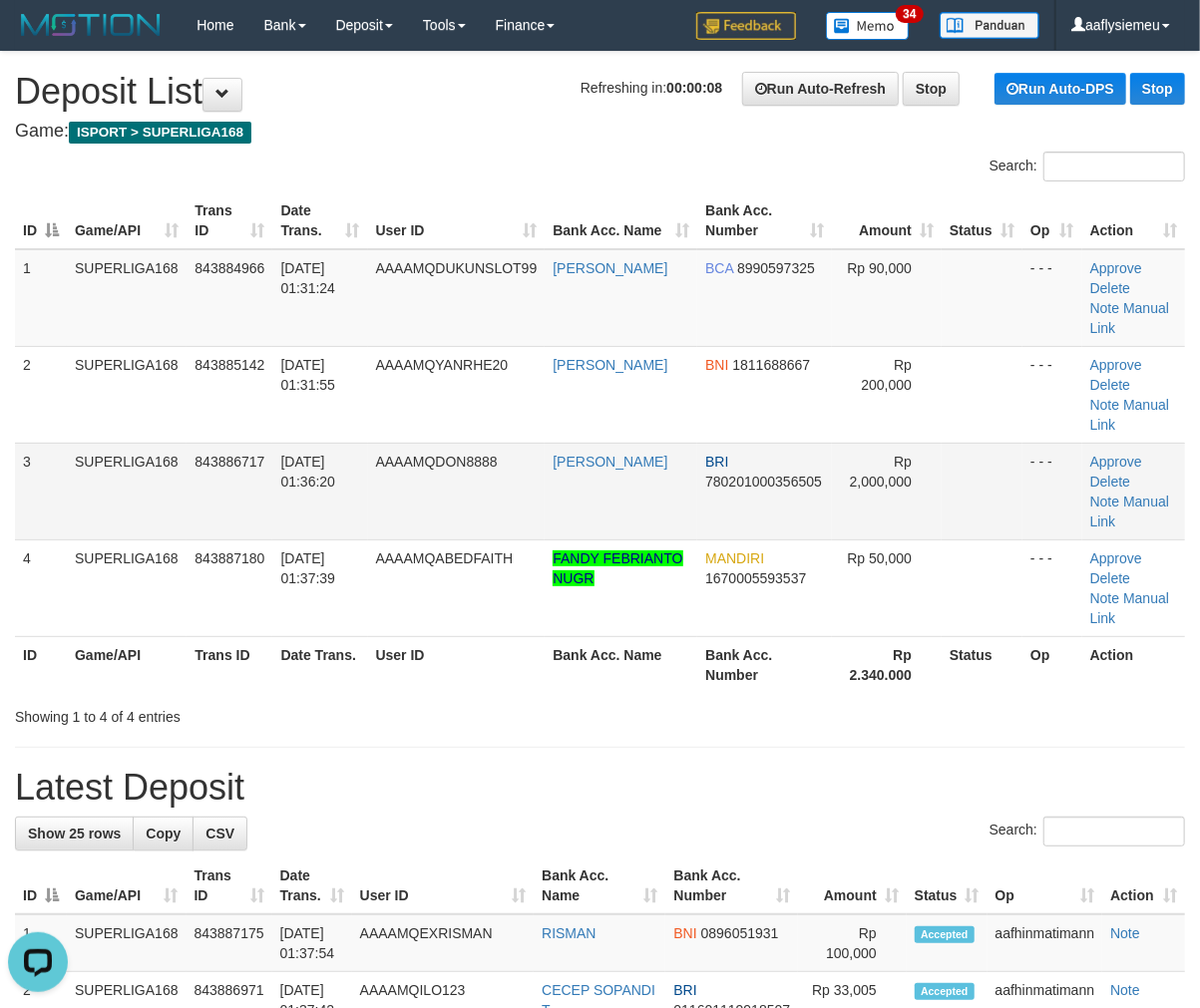 drag, startPoint x: 101, startPoint y: 430, endPoint x: 85, endPoint y: 442, distance: 20 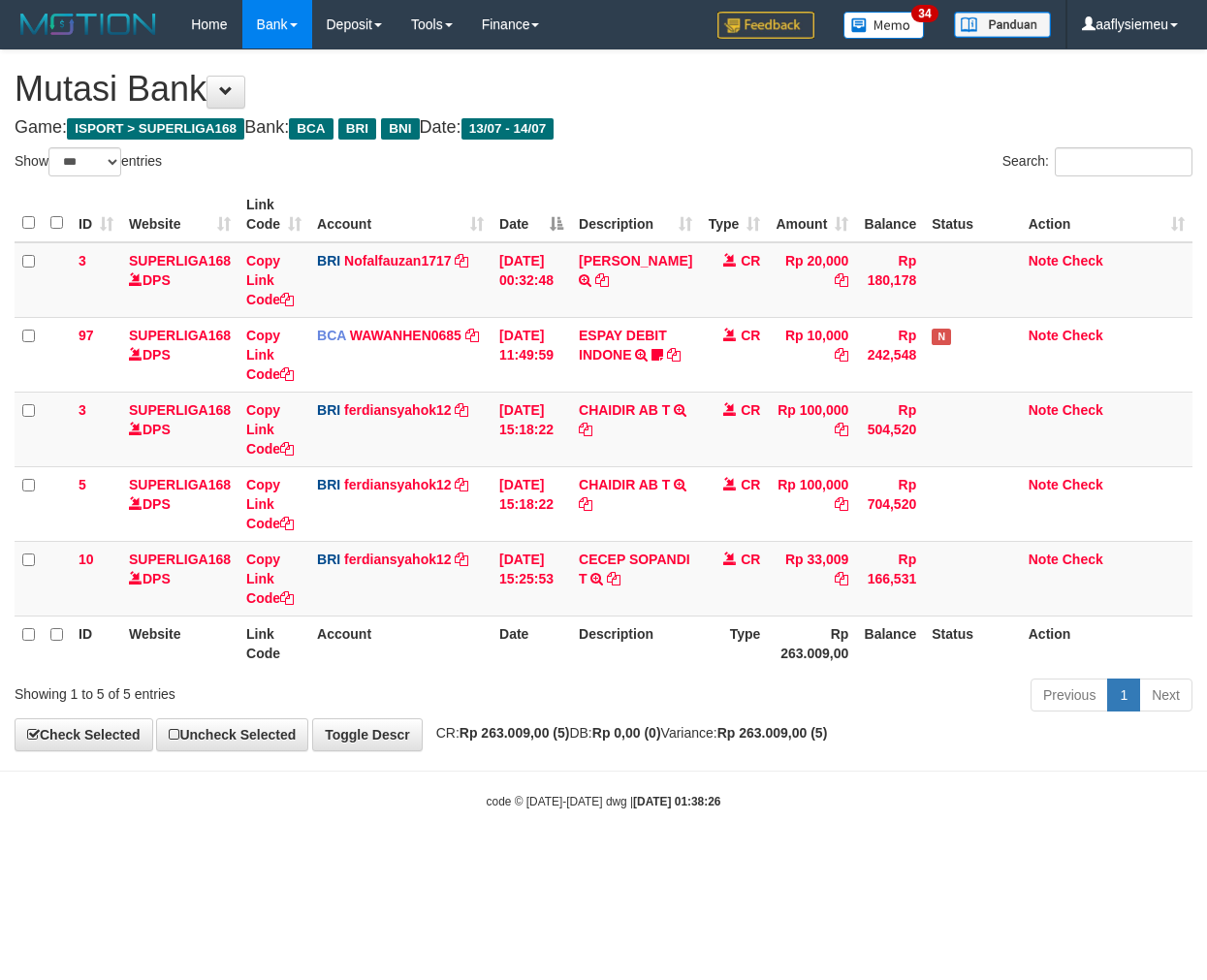 select on "***" 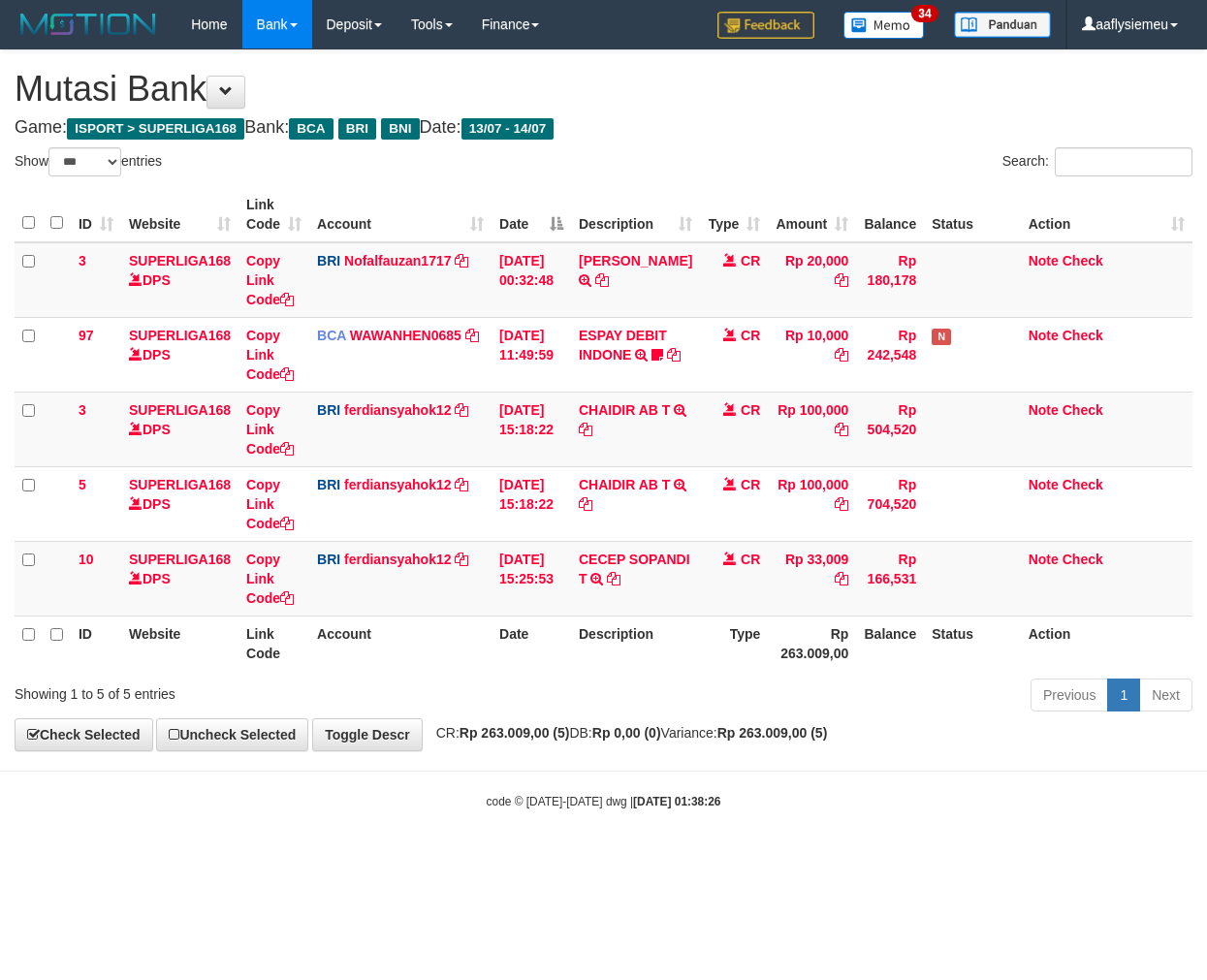 scroll, scrollTop: 0, scrollLeft: 0, axis: both 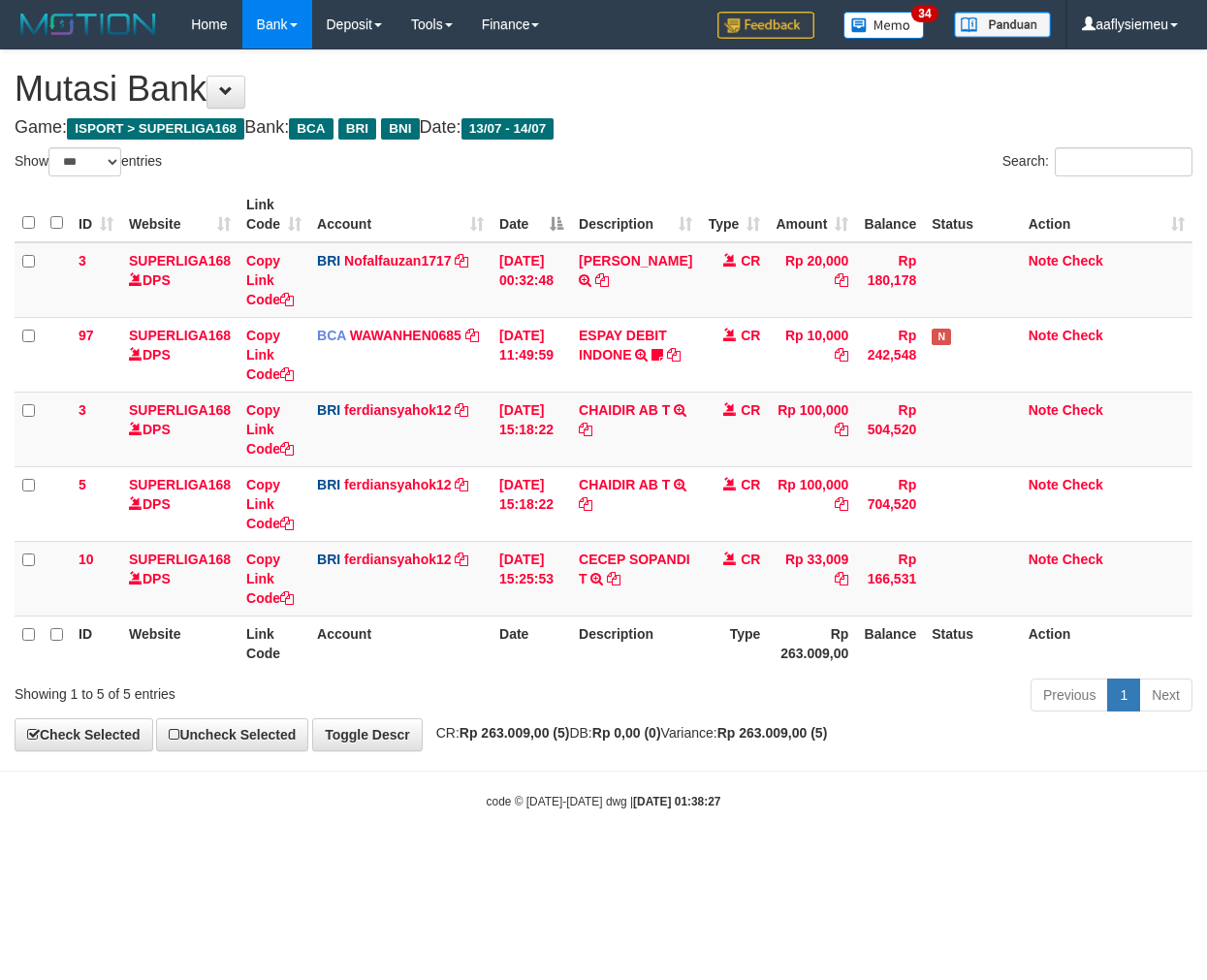 select on "***" 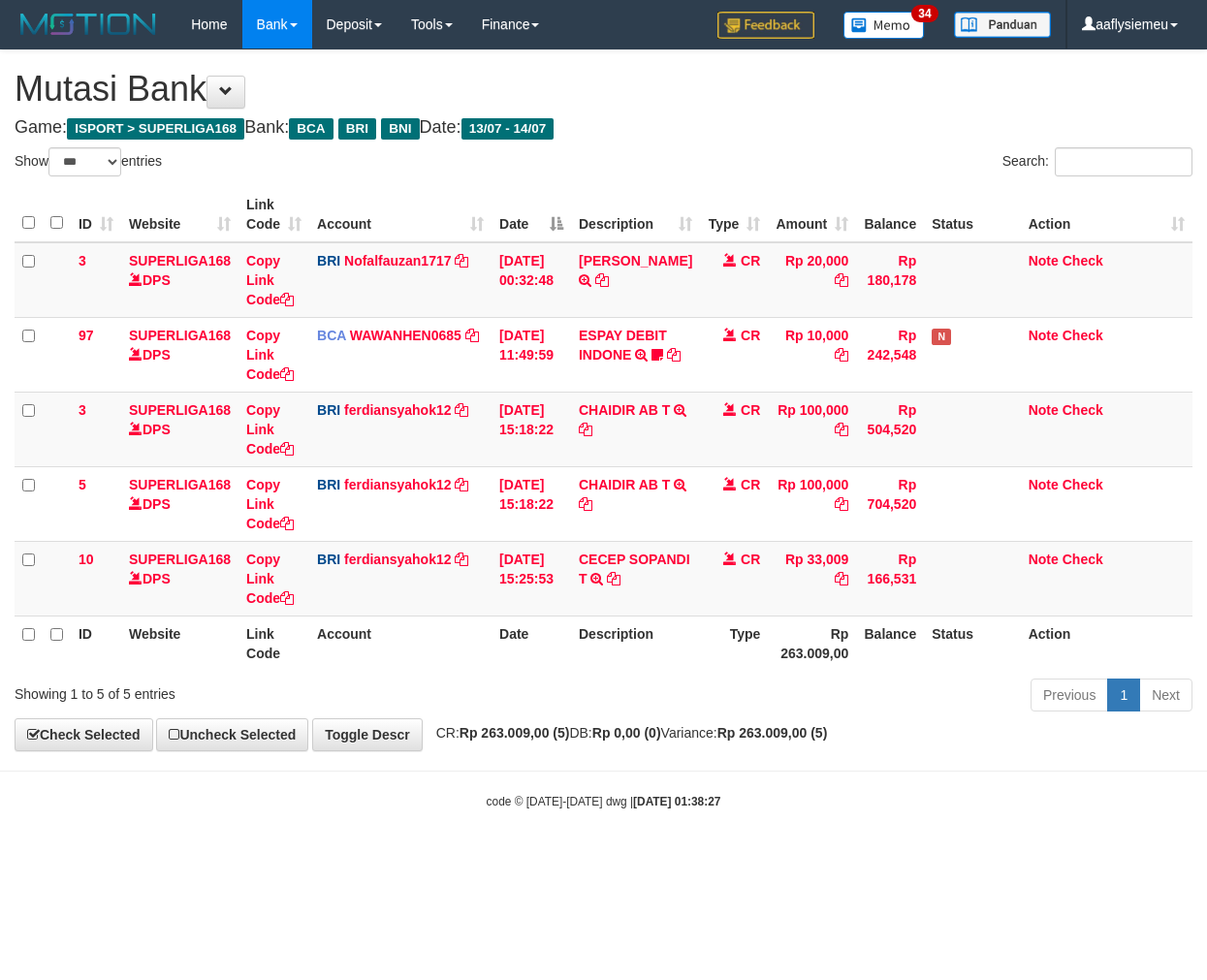 scroll, scrollTop: 0, scrollLeft: 0, axis: both 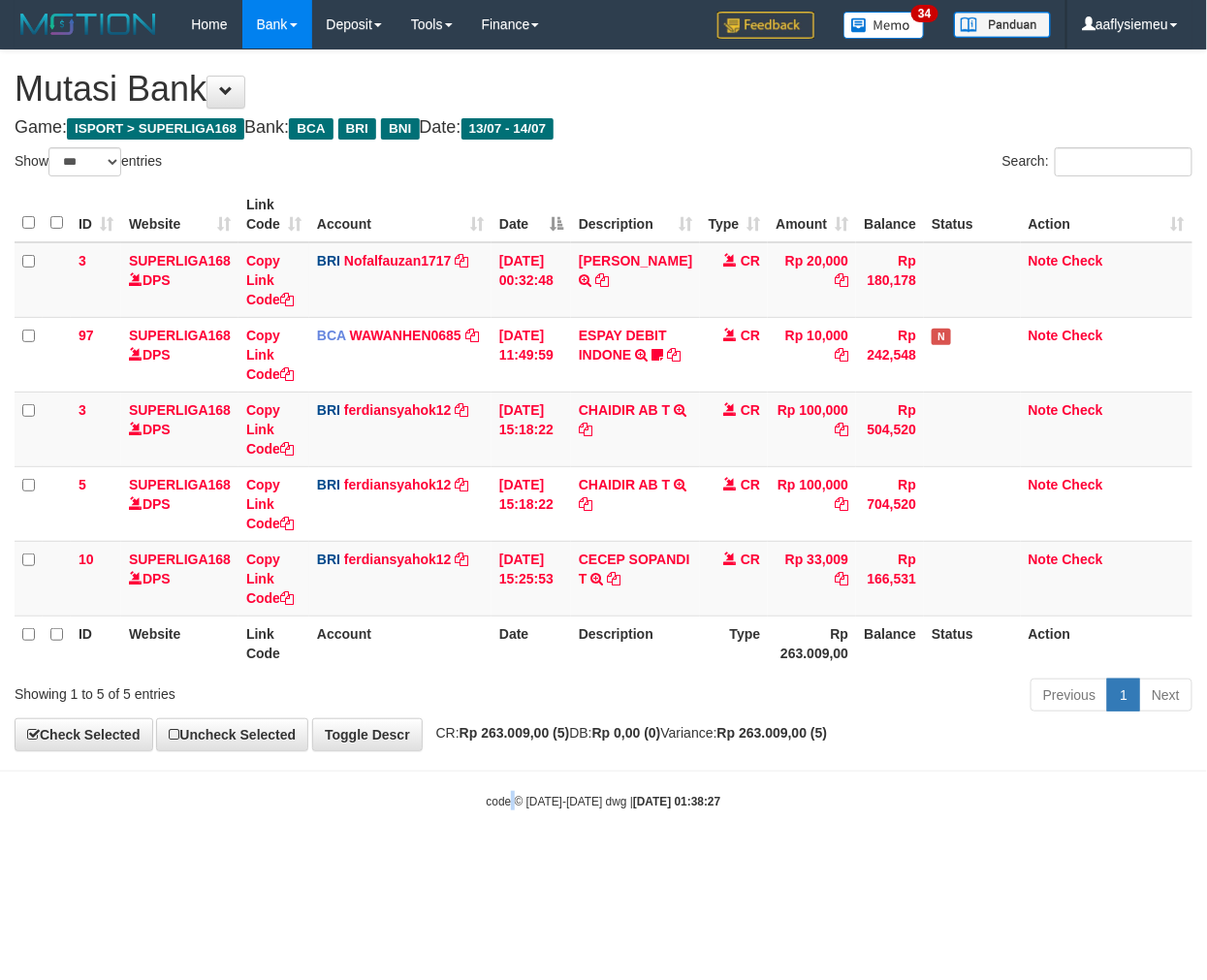click on "code © 2012-2018 dwg |  2025/07/14 01:38:27" at bounding box center (604, 802) 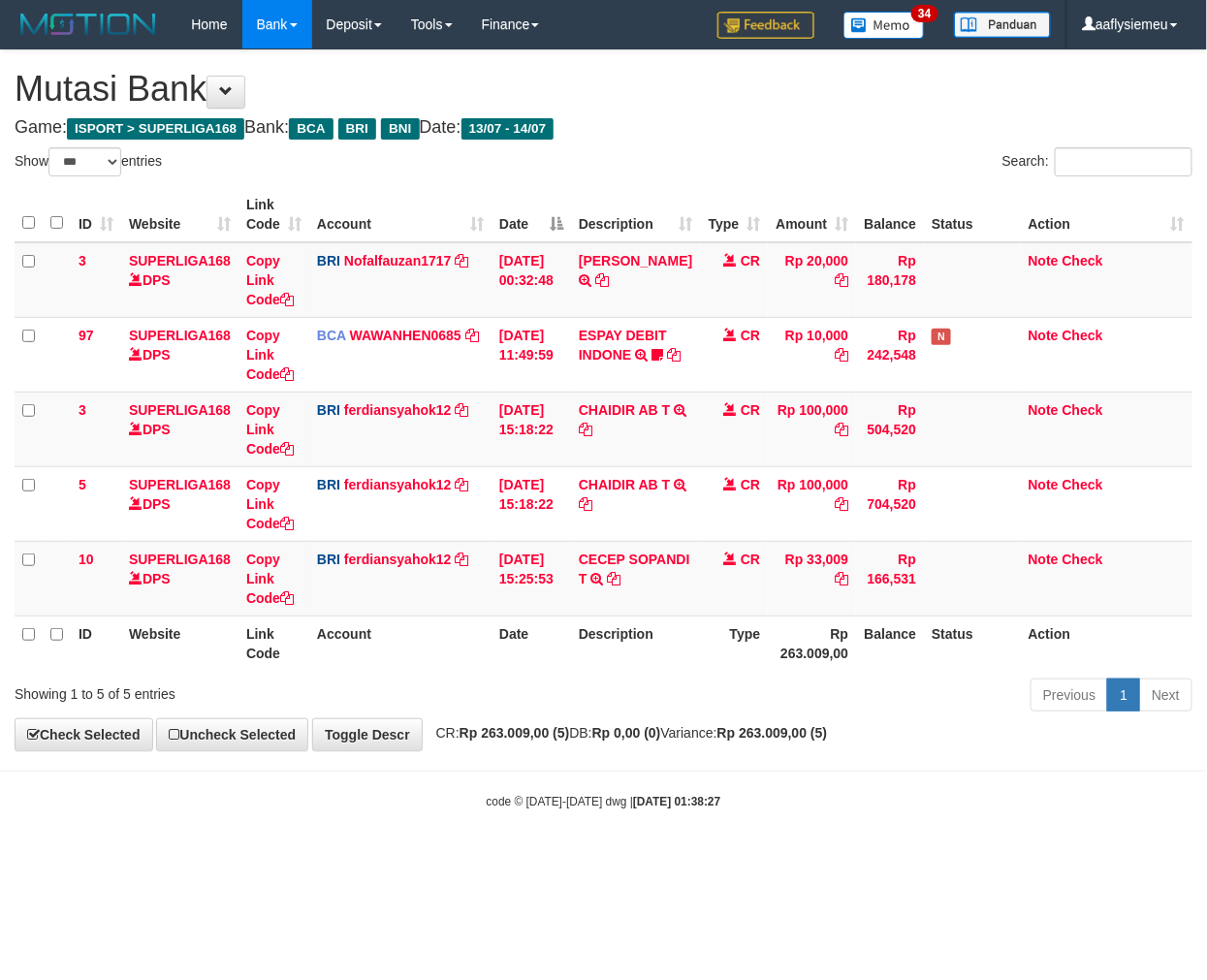 click on "Toggle navigation
Home
Bank
Account List
Load
By Website
Group
[ISPORT]													SUPERLIGA168
By Load Group (DPS)
34" at bounding box center (603, 429) 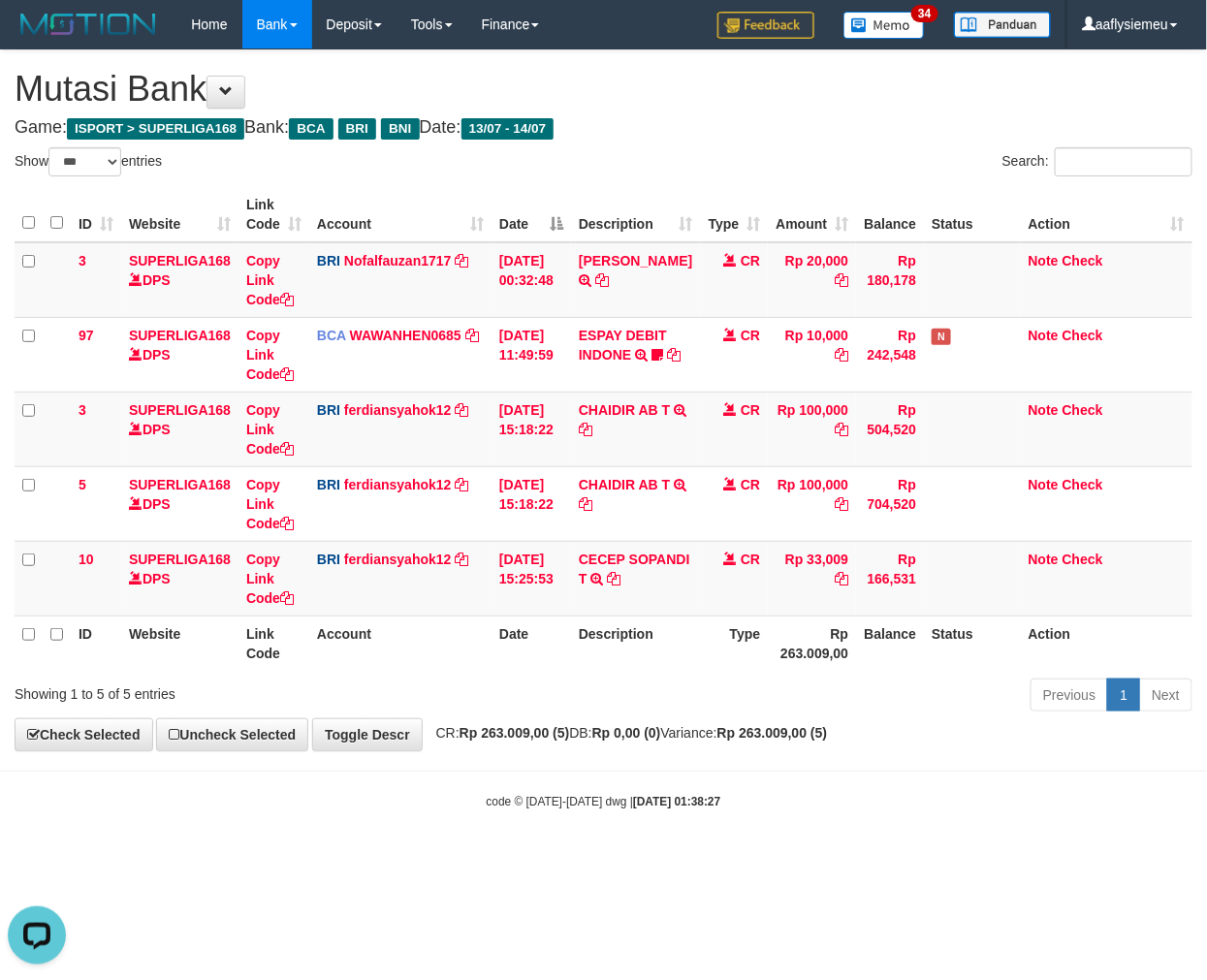 scroll, scrollTop: 0, scrollLeft: 0, axis: both 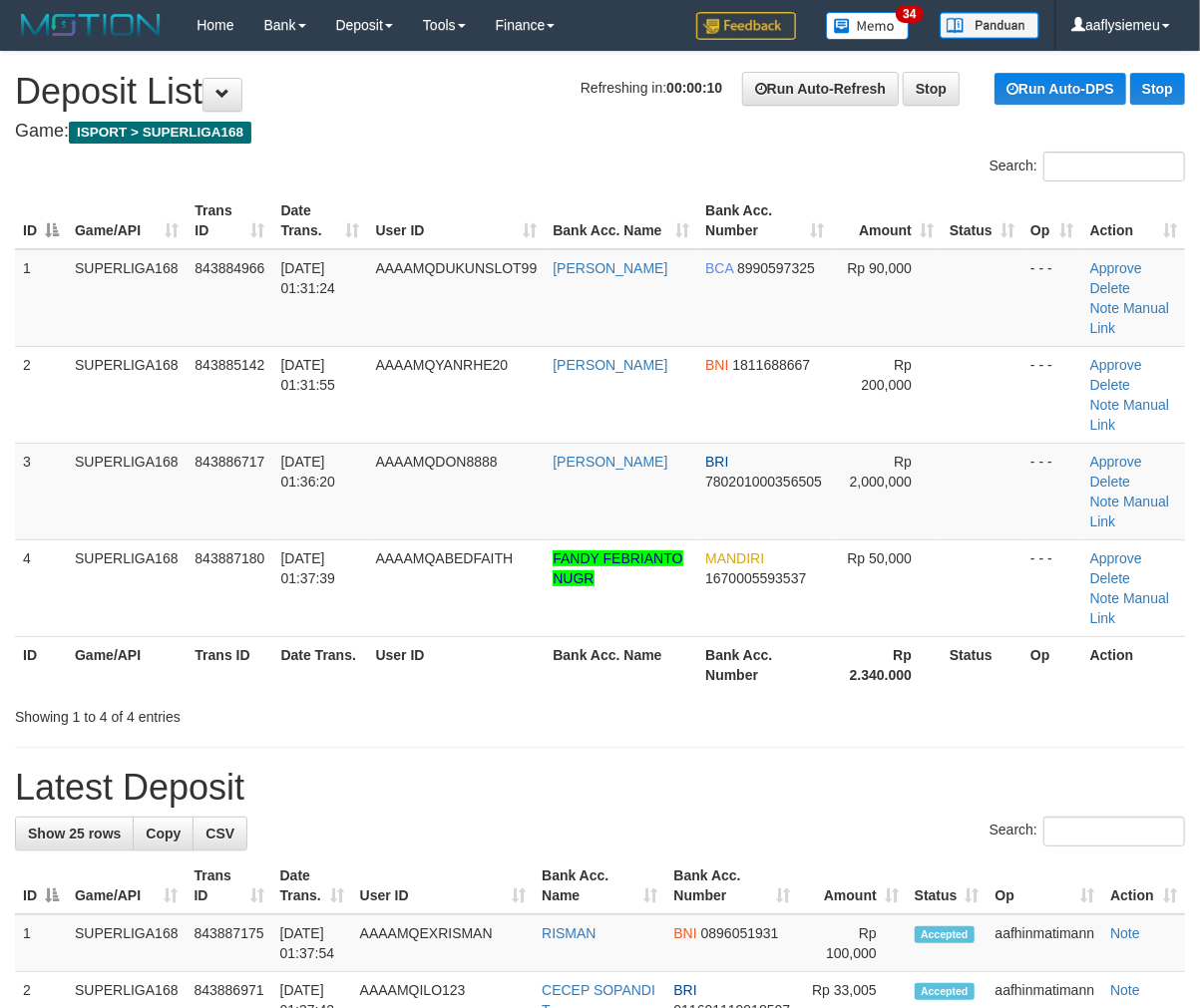 click on "1
SUPERLIGA168
843884966
[DATE] 01:31:24
AAAAMQDUKUNSLOT99
[PERSON_NAME]
BCA
8990597325
Rp 90,000
- - -
Approve
[GEOGRAPHIC_DATA]
Note
Manual Link
2
SUPERLIGA168
843885142
[DATE] 01:31:55
AAAAMQYANRHE20
KUSPRIYANTO
BNI
1811688667
Rp 200,000
- - -
Approve
BRI" at bounding box center [600, 443] 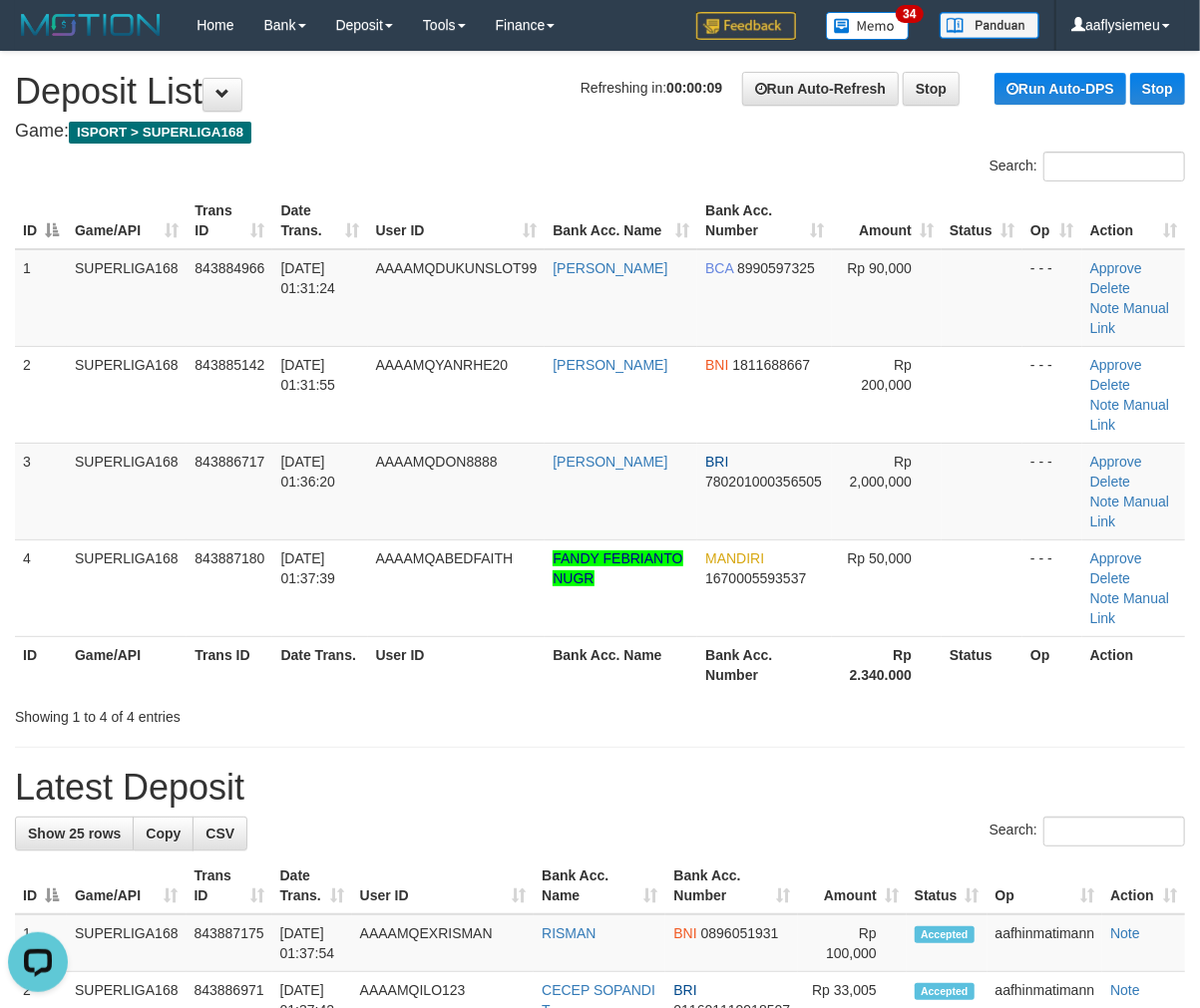 scroll, scrollTop: 0, scrollLeft: 0, axis: both 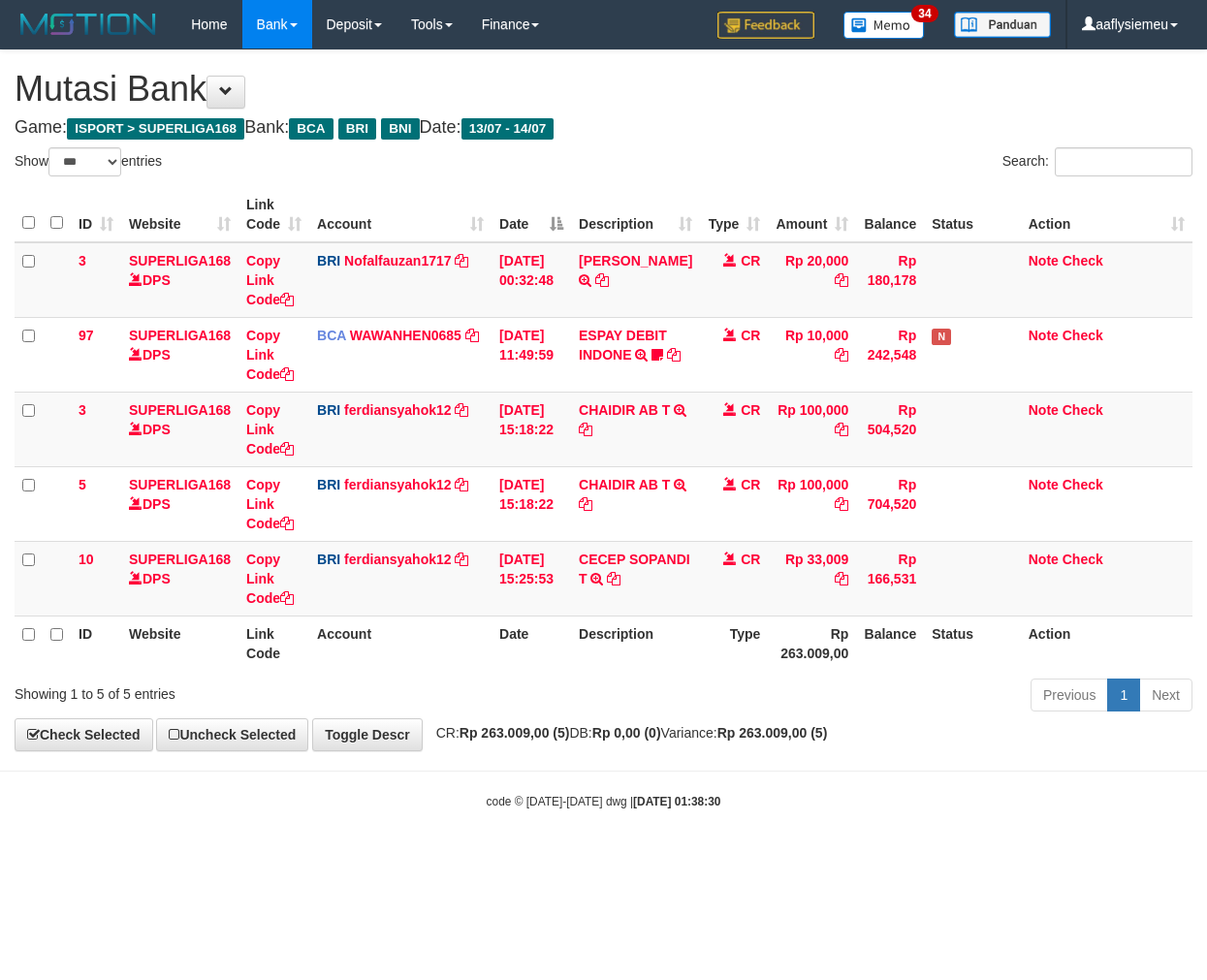 select on "***" 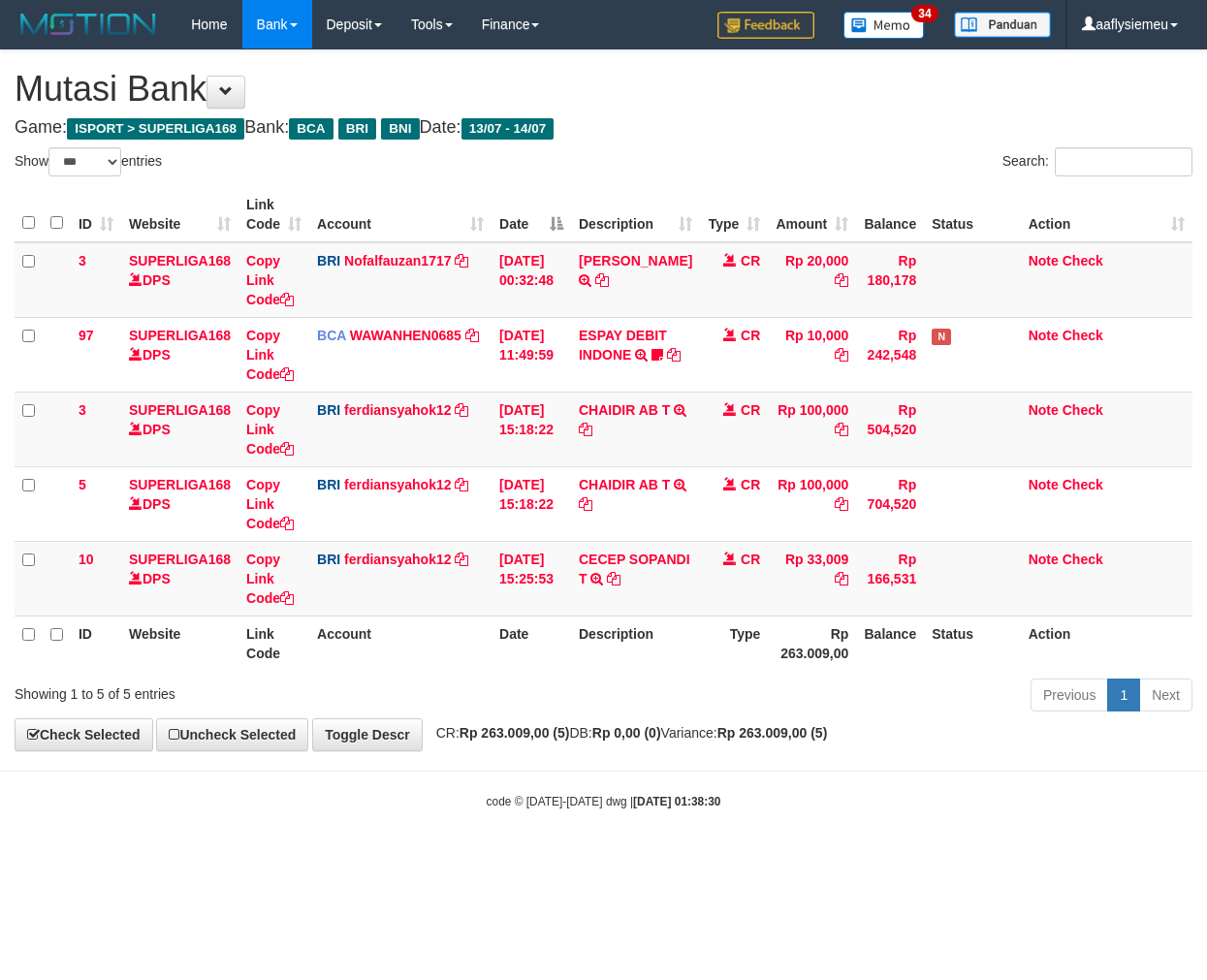 click on "Toggle navigation
Home
Bank
Account List
Load
By Website
Group
[ISPORT]													SUPERLIGA168
By Load Group (DPS)
34" at bounding box center [603, 429] 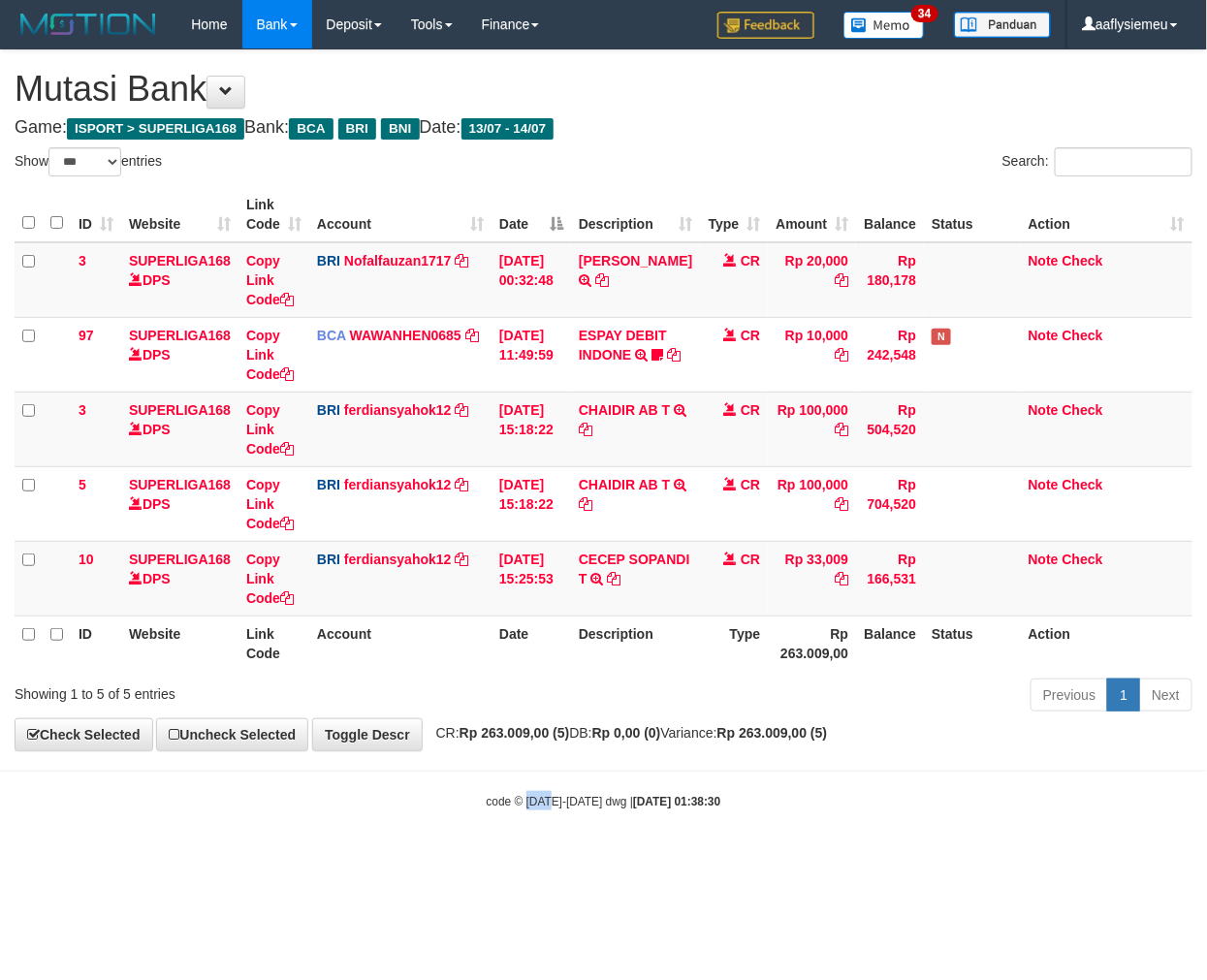 click on "Toggle navigation
Home
Bank
Account List
Load
By Website
Group
[ISPORT]													SUPERLIGA168
By Load Group (DPS)
34" at bounding box center [603, 429] 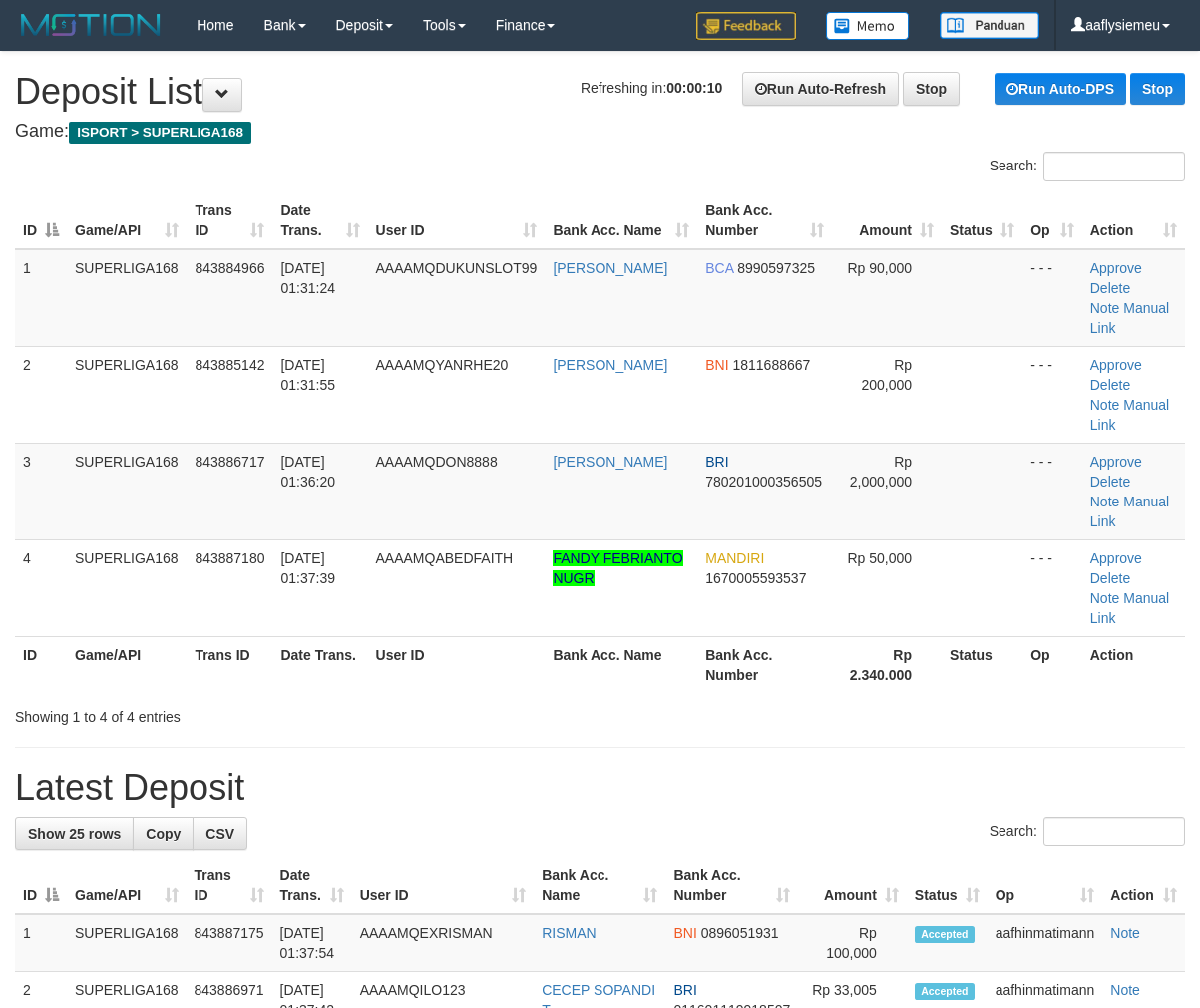 scroll, scrollTop: 0, scrollLeft: 0, axis: both 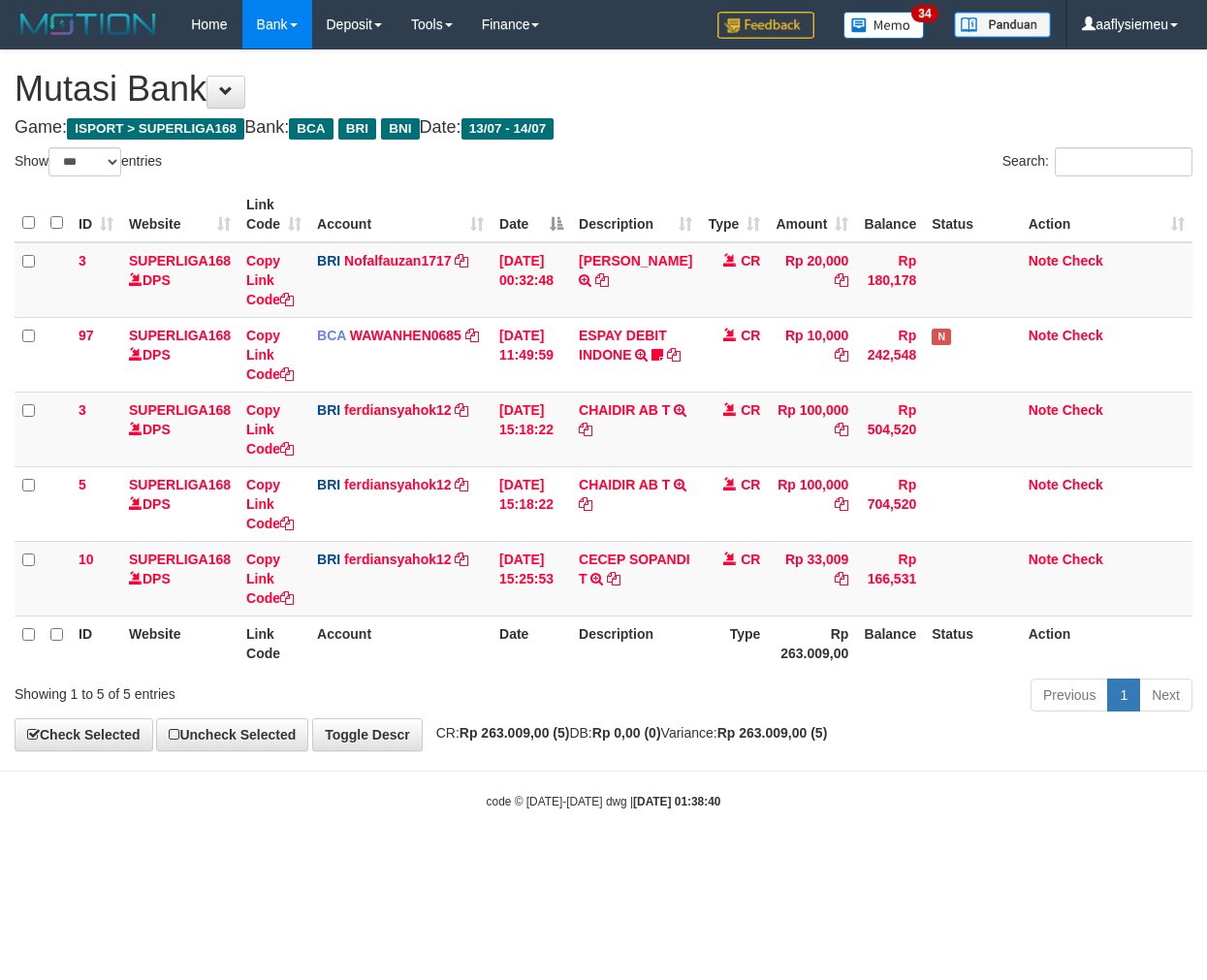select on "***" 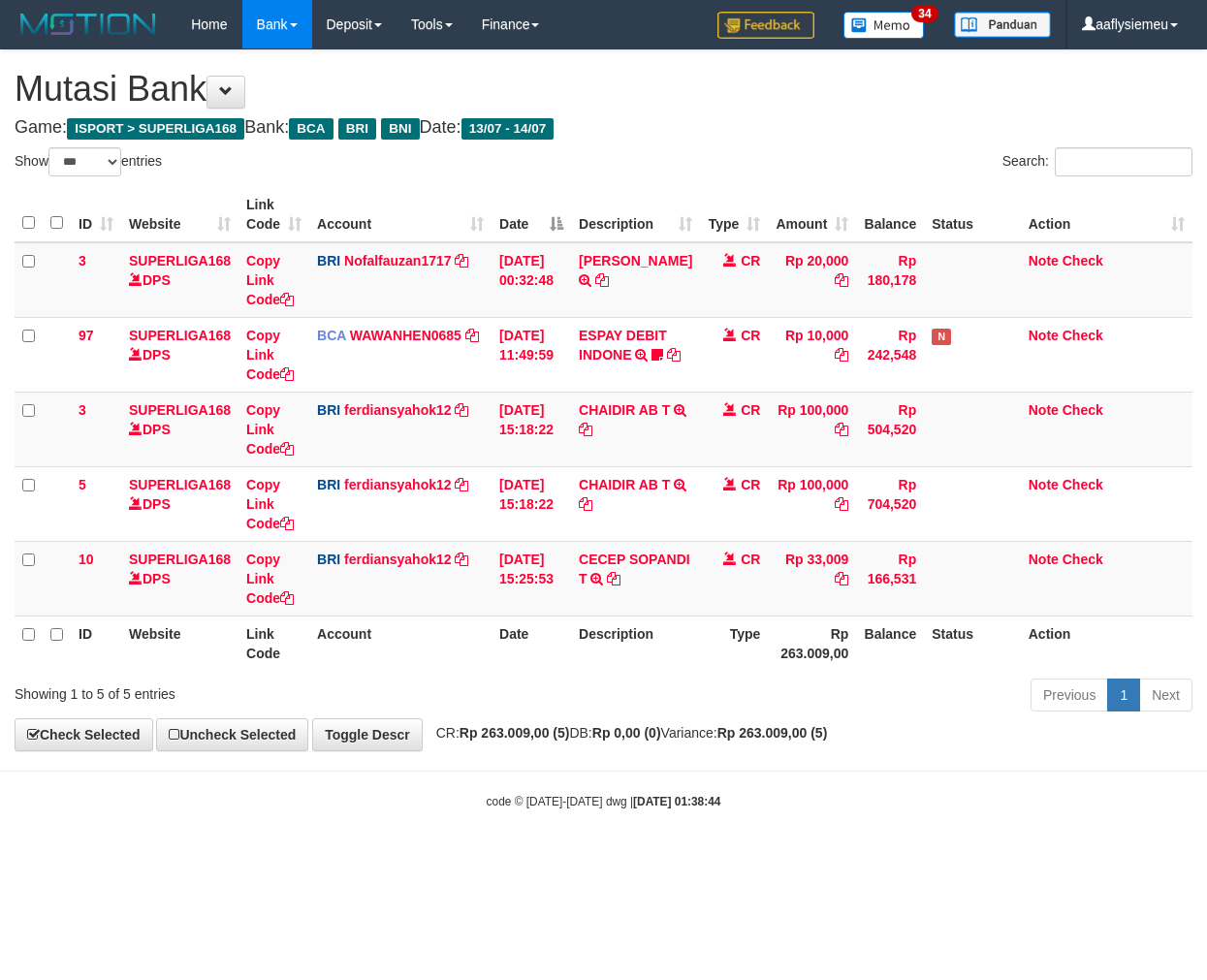 select on "***" 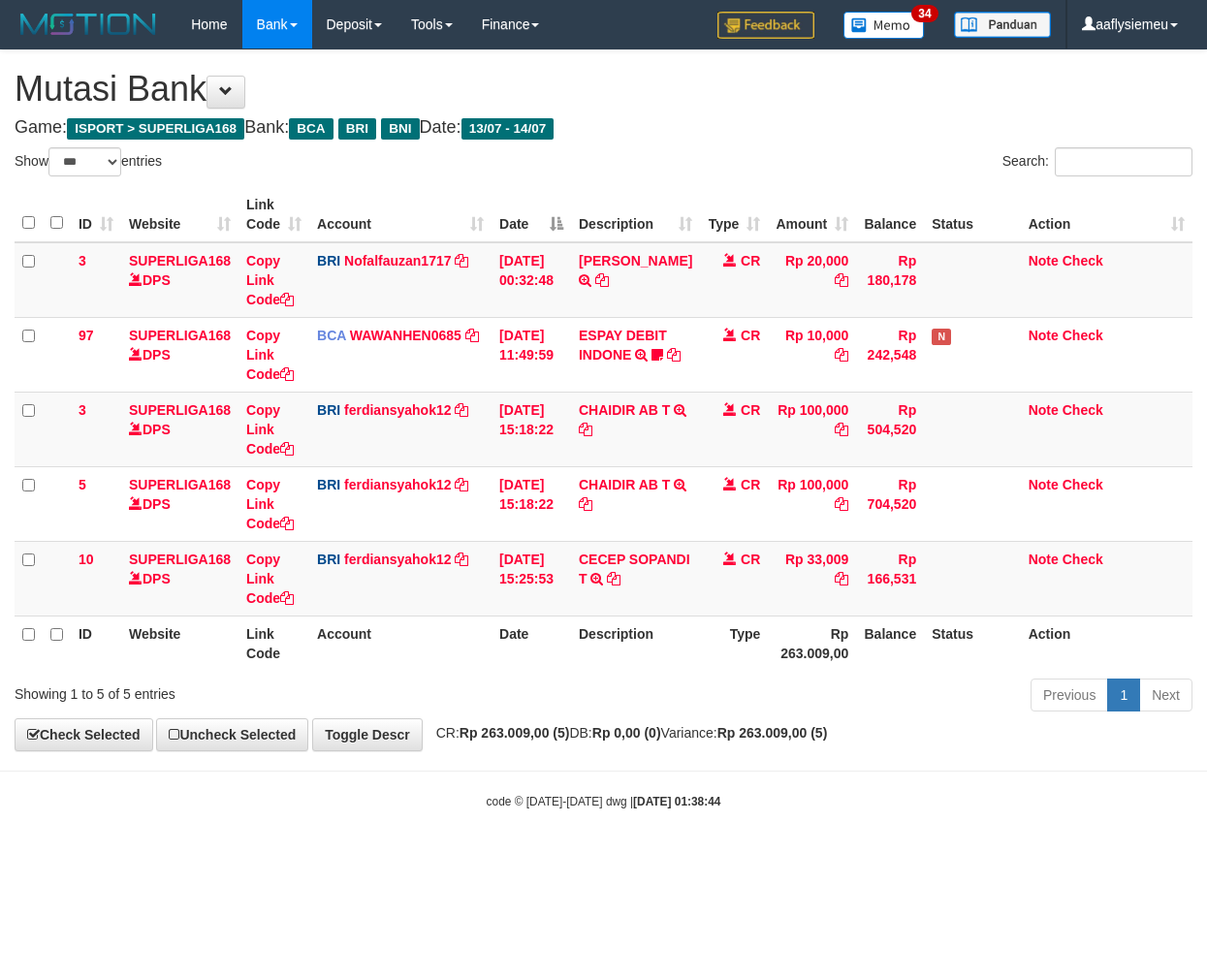 scroll, scrollTop: 0, scrollLeft: 0, axis: both 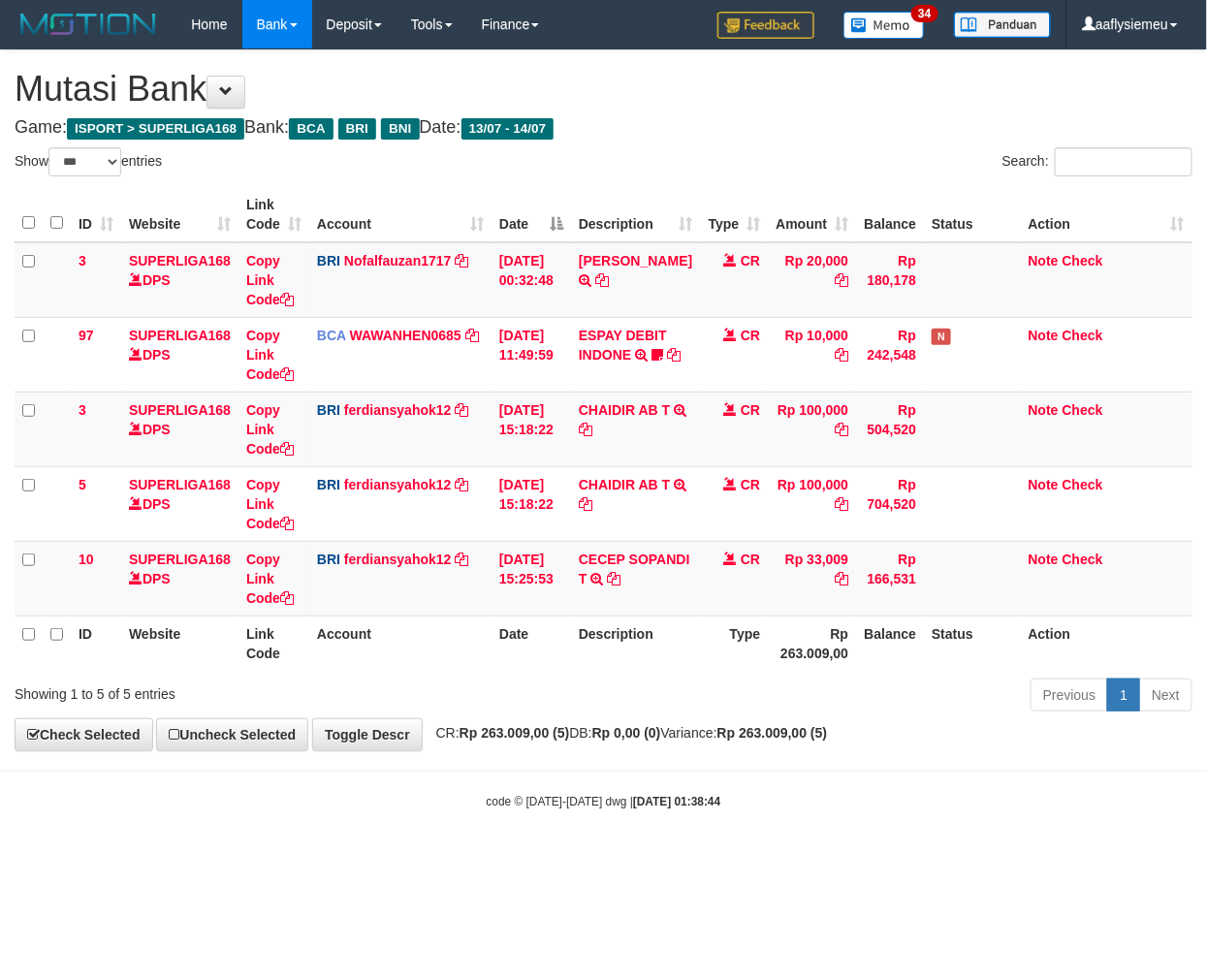 click on "Toggle navigation
Home
Bank
Account List
Load
By Website
Group
[ISPORT]													SUPERLIGA168
By Load Group (DPS)
34" at bounding box center (603, 429) 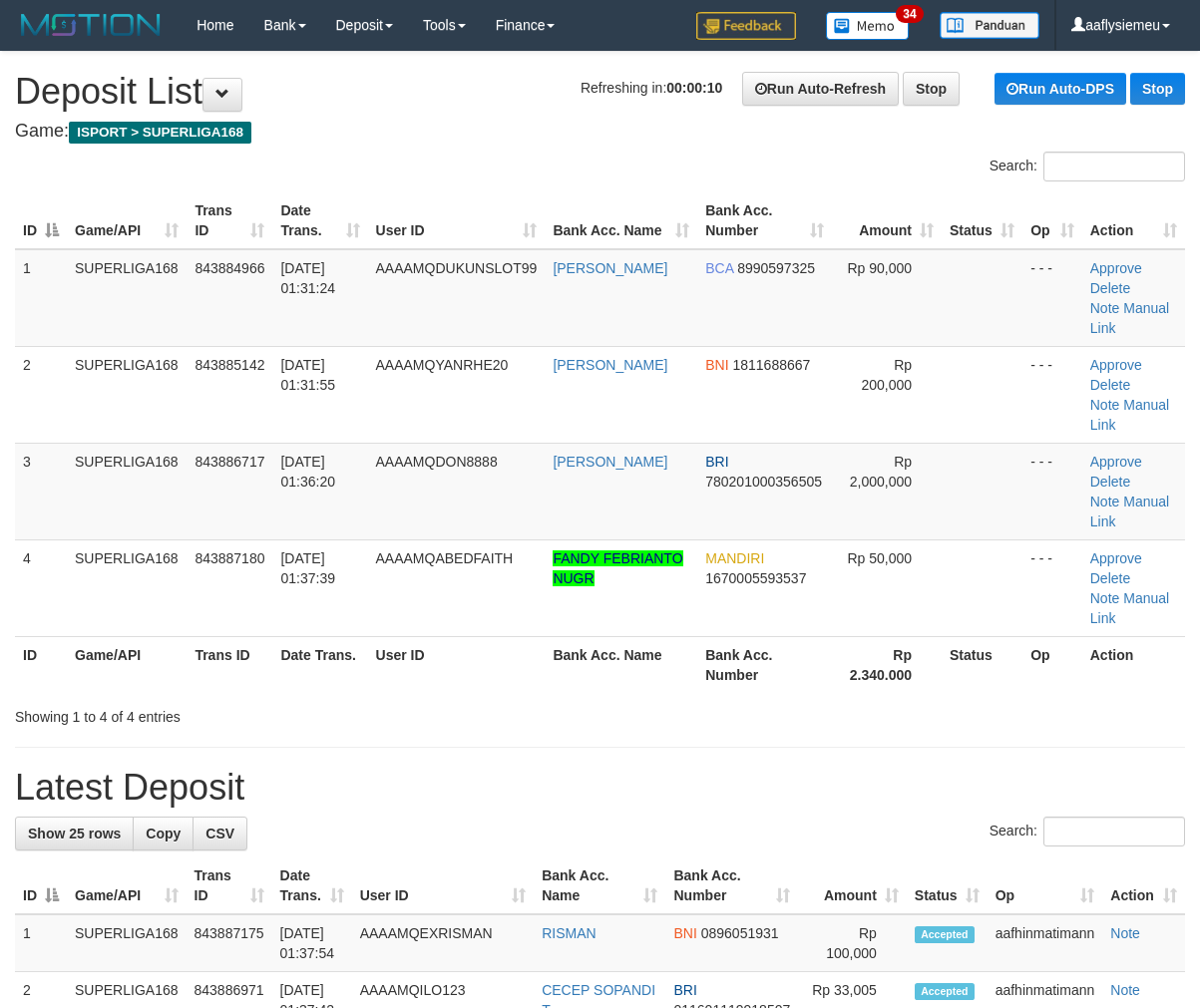 scroll, scrollTop: 0, scrollLeft: 0, axis: both 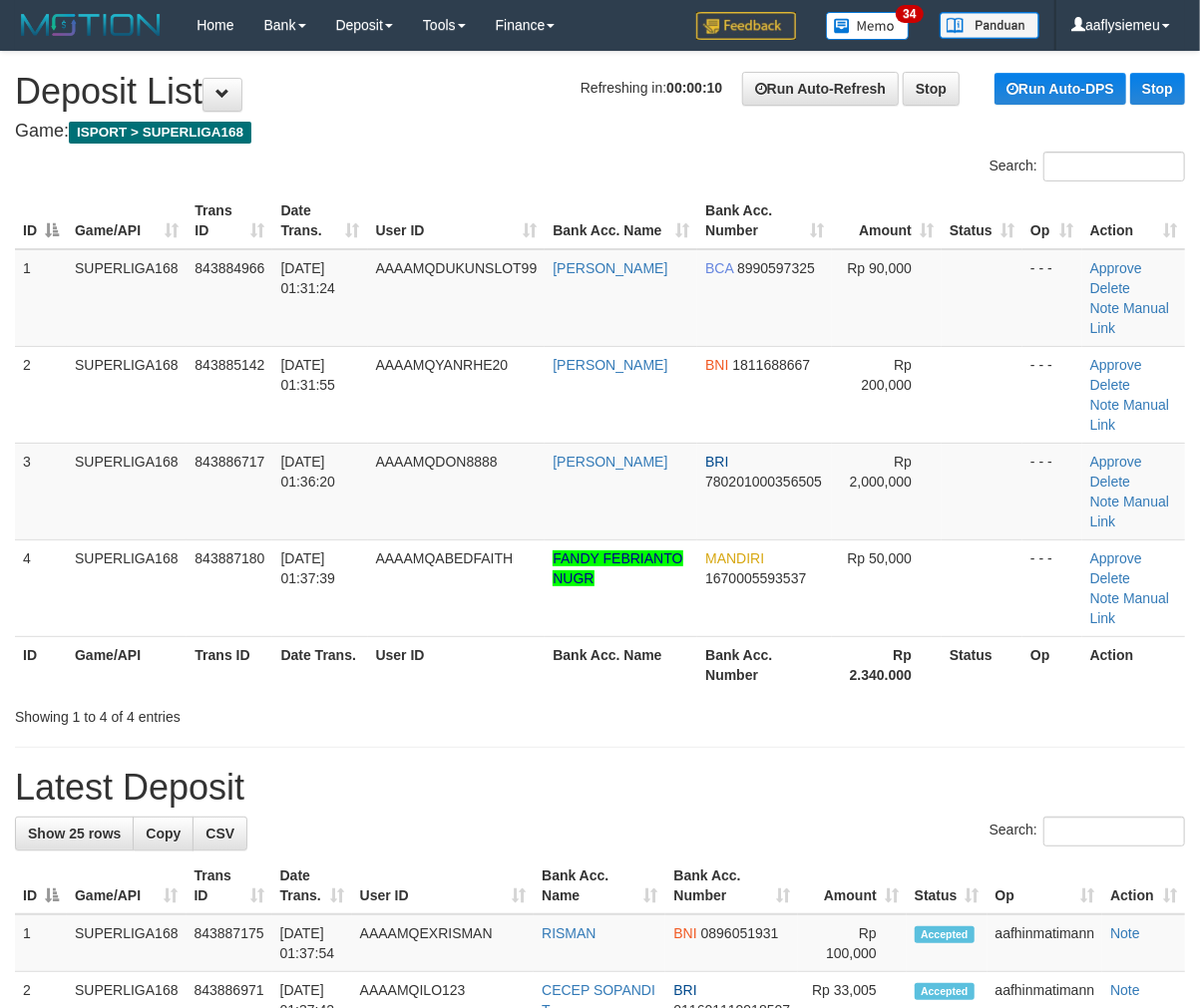 click on "Game/API" at bounding box center (127, 664) 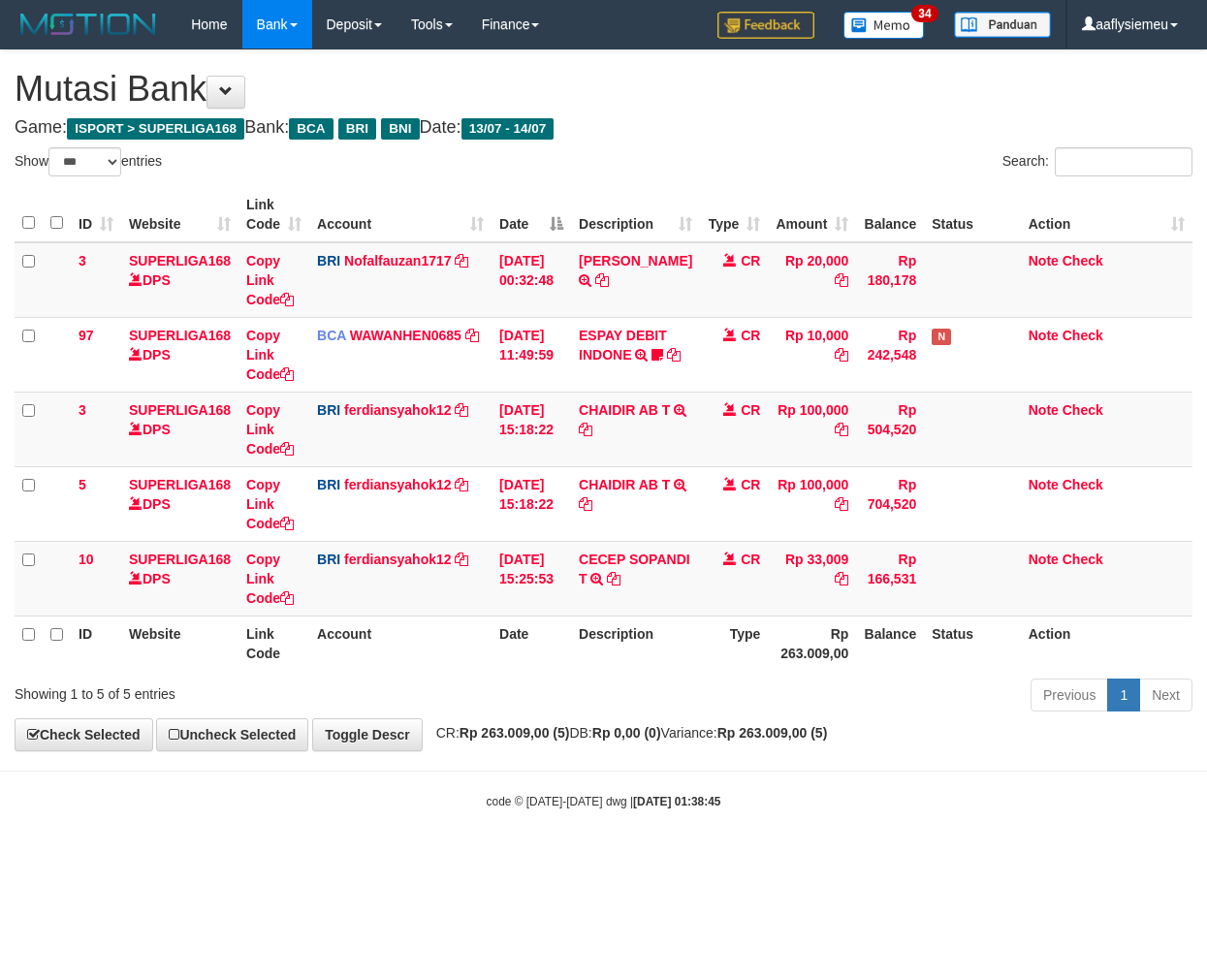 select on "***" 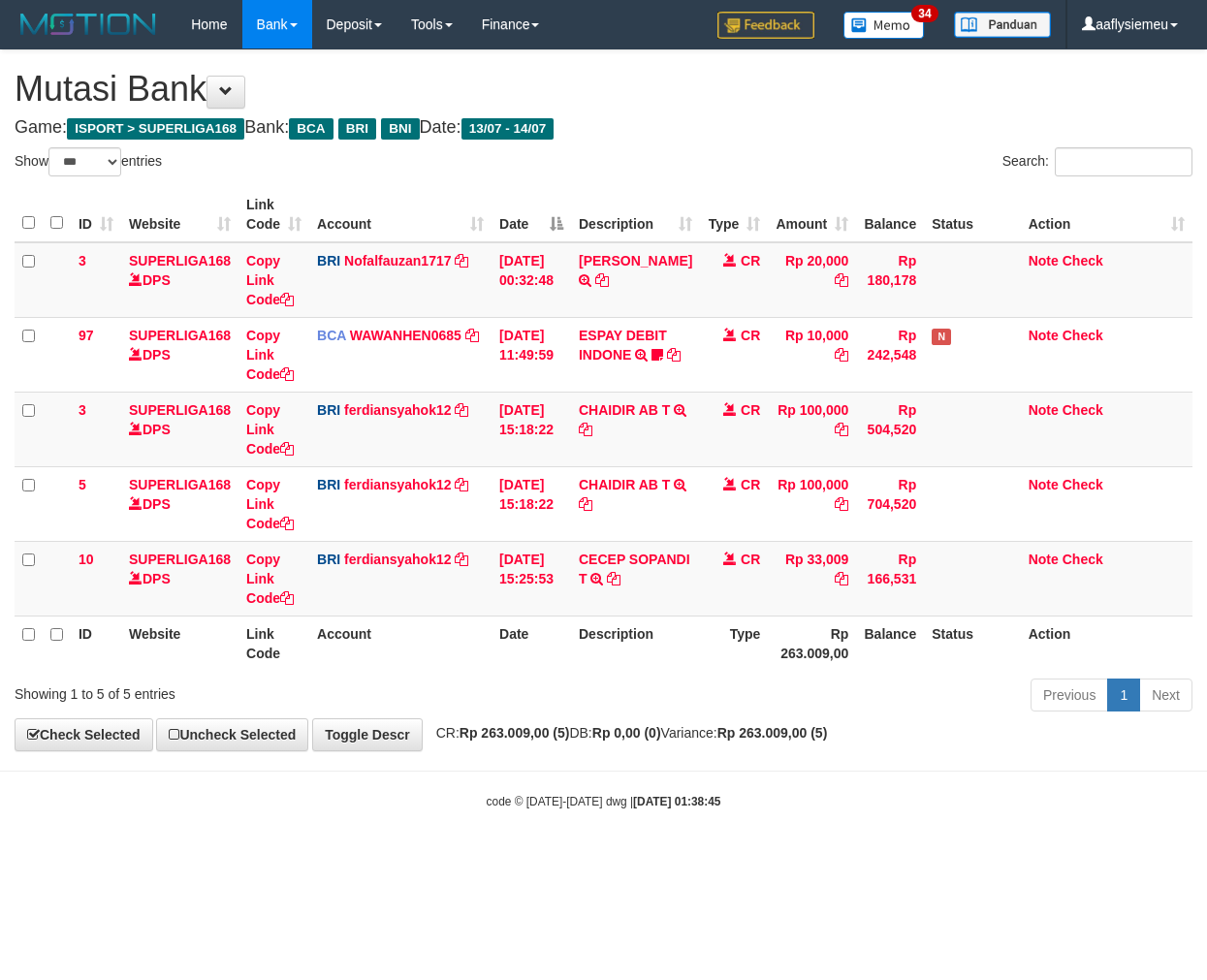 scroll, scrollTop: 0, scrollLeft: 0, axis: both 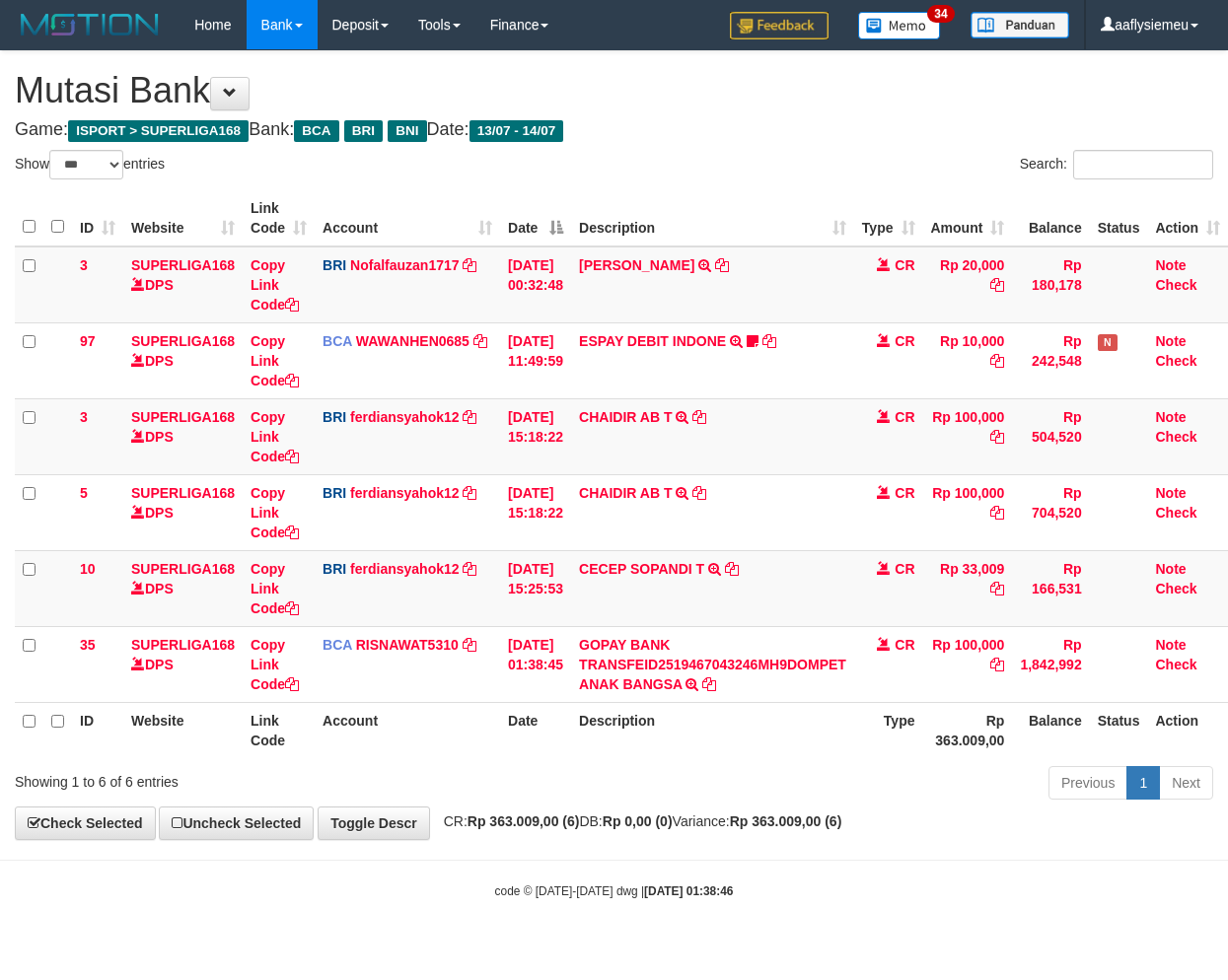 select on "***" 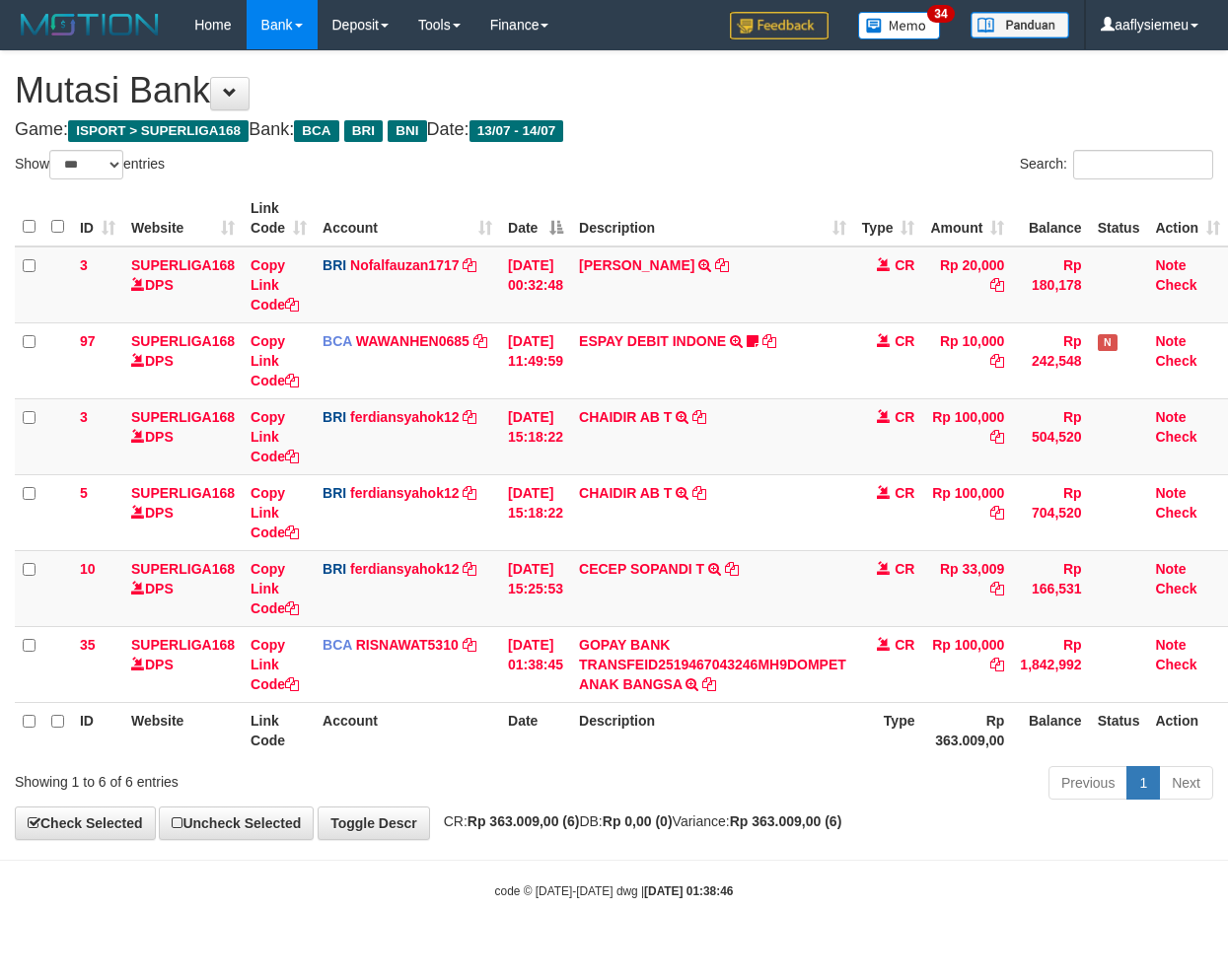scroll, scrollTop: 0, scrollLeft: 0, axis: both 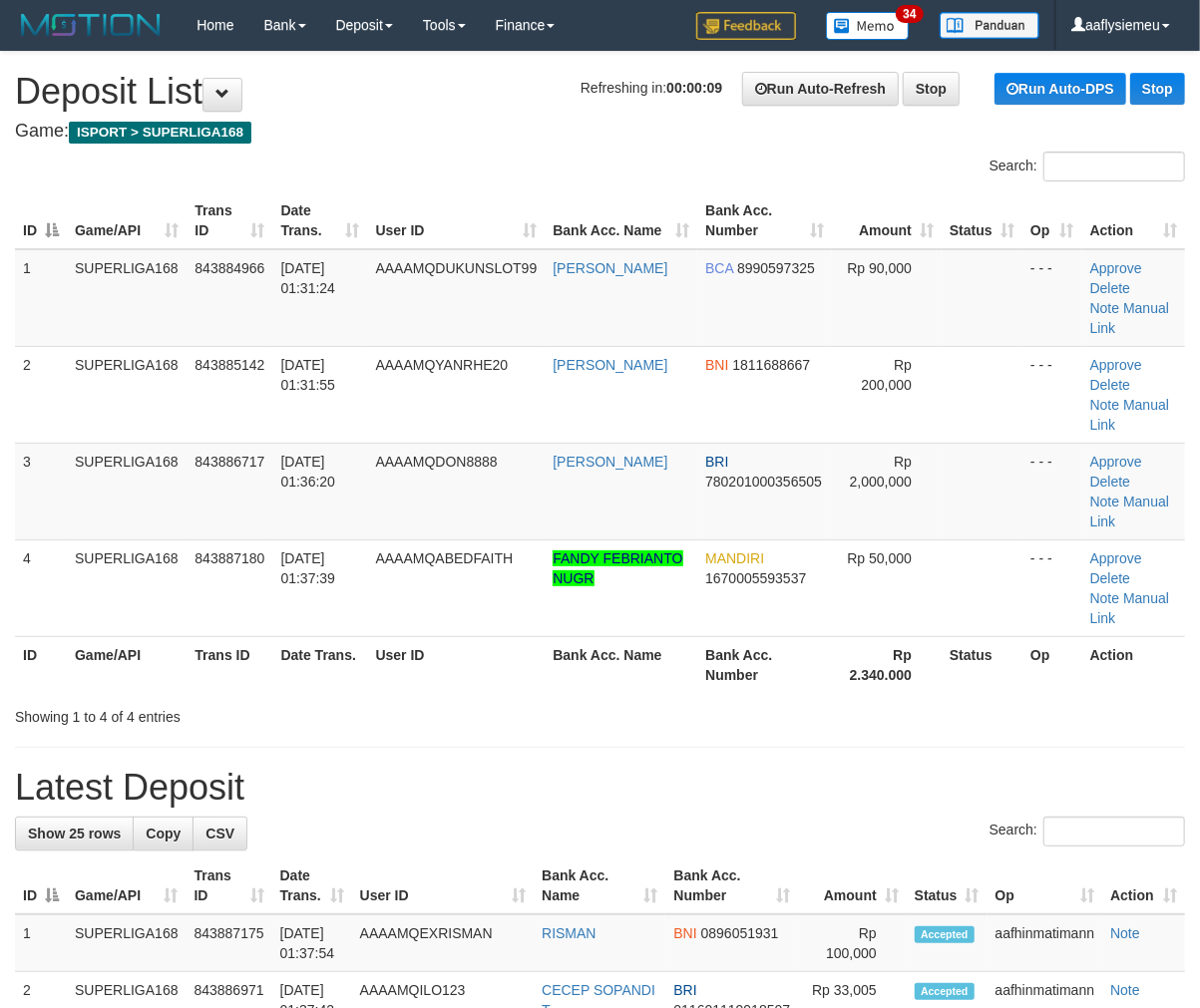 drag, startPoint x: 142, startPoint y: 613, endPoint x: 2, endPoint y: 665, distance: 149.34524 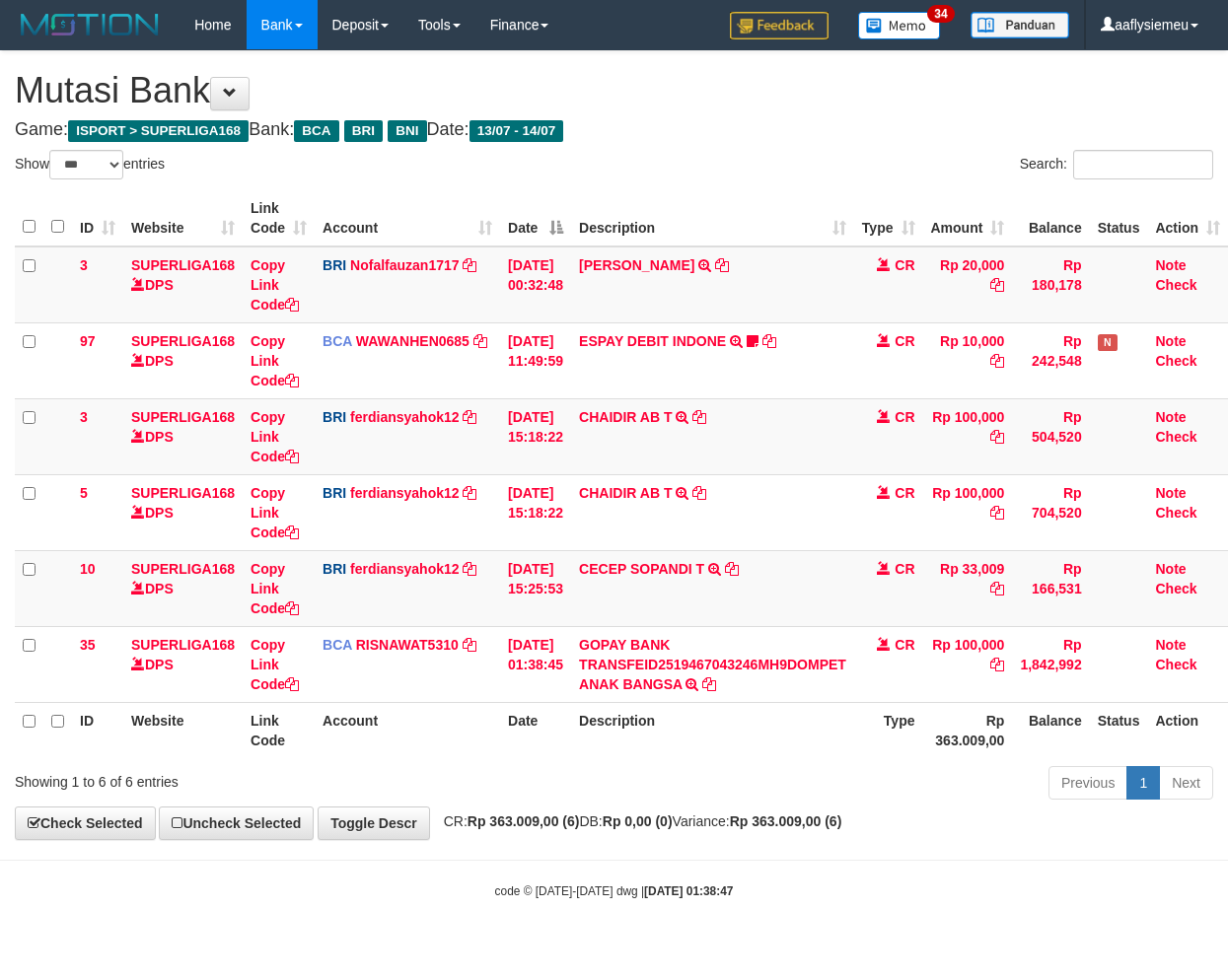 select on "***" 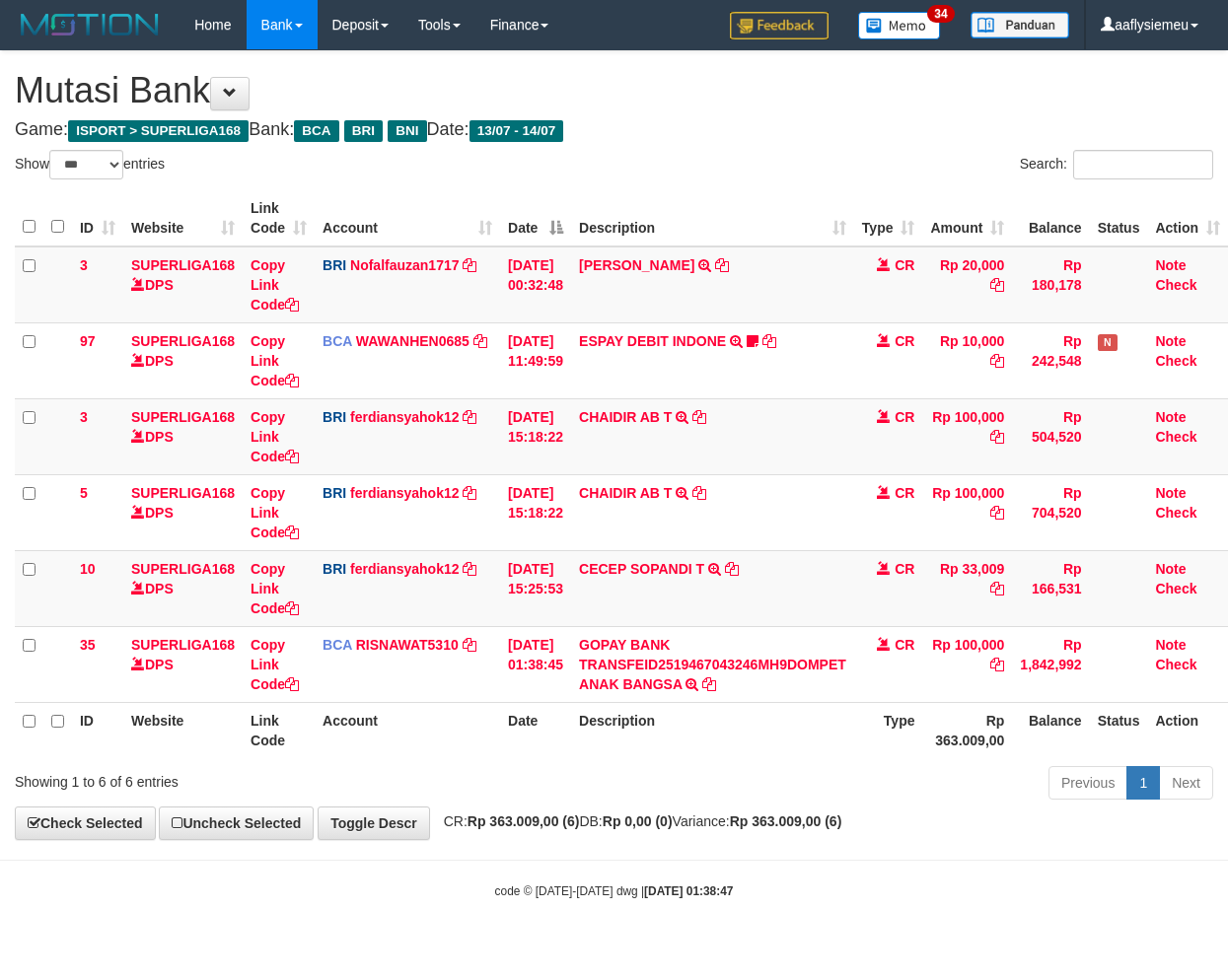 scroll, scrollTop: 0, scrollLeft: 0, axis: both 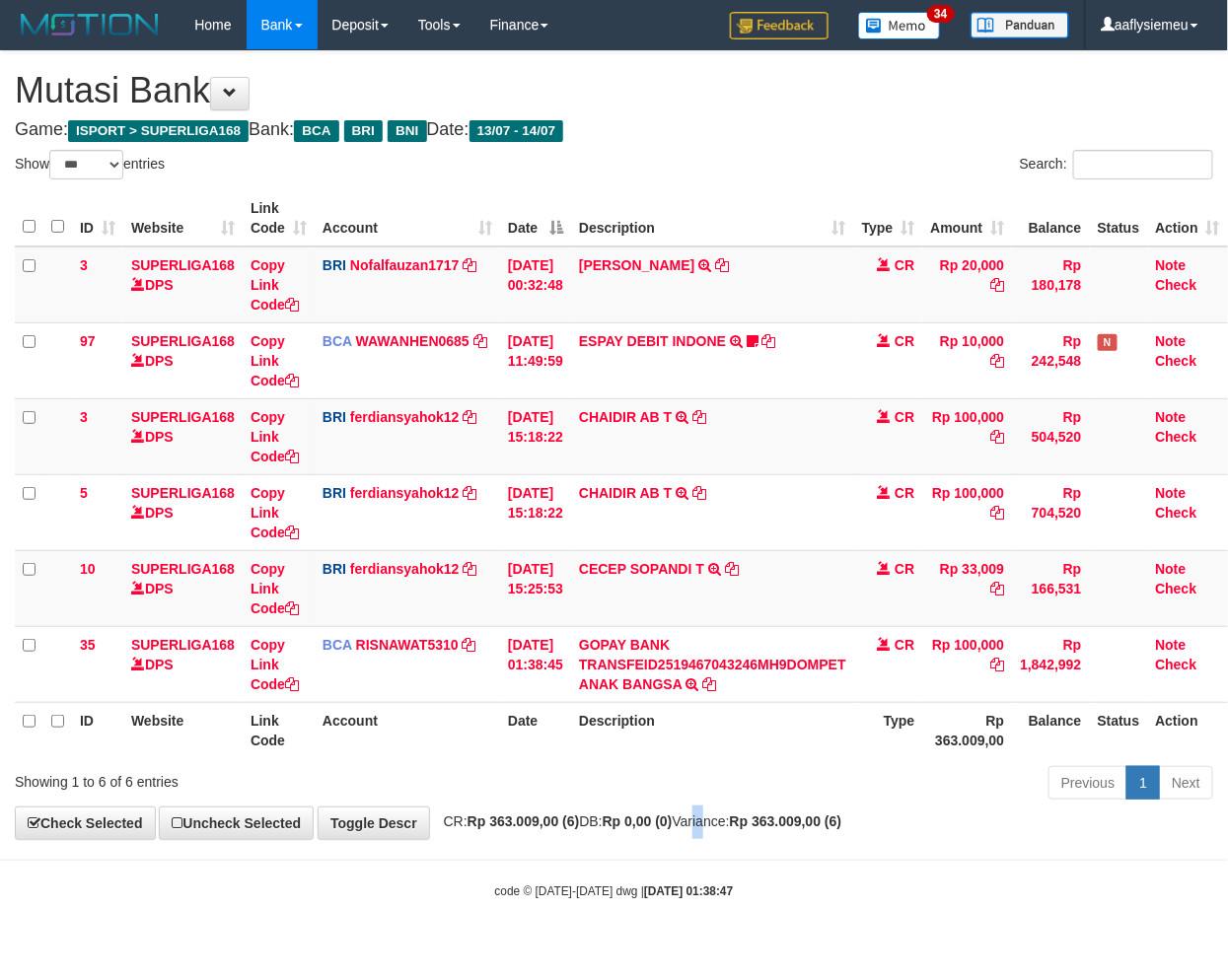 click on "**********" at bounding box center (614, 445) 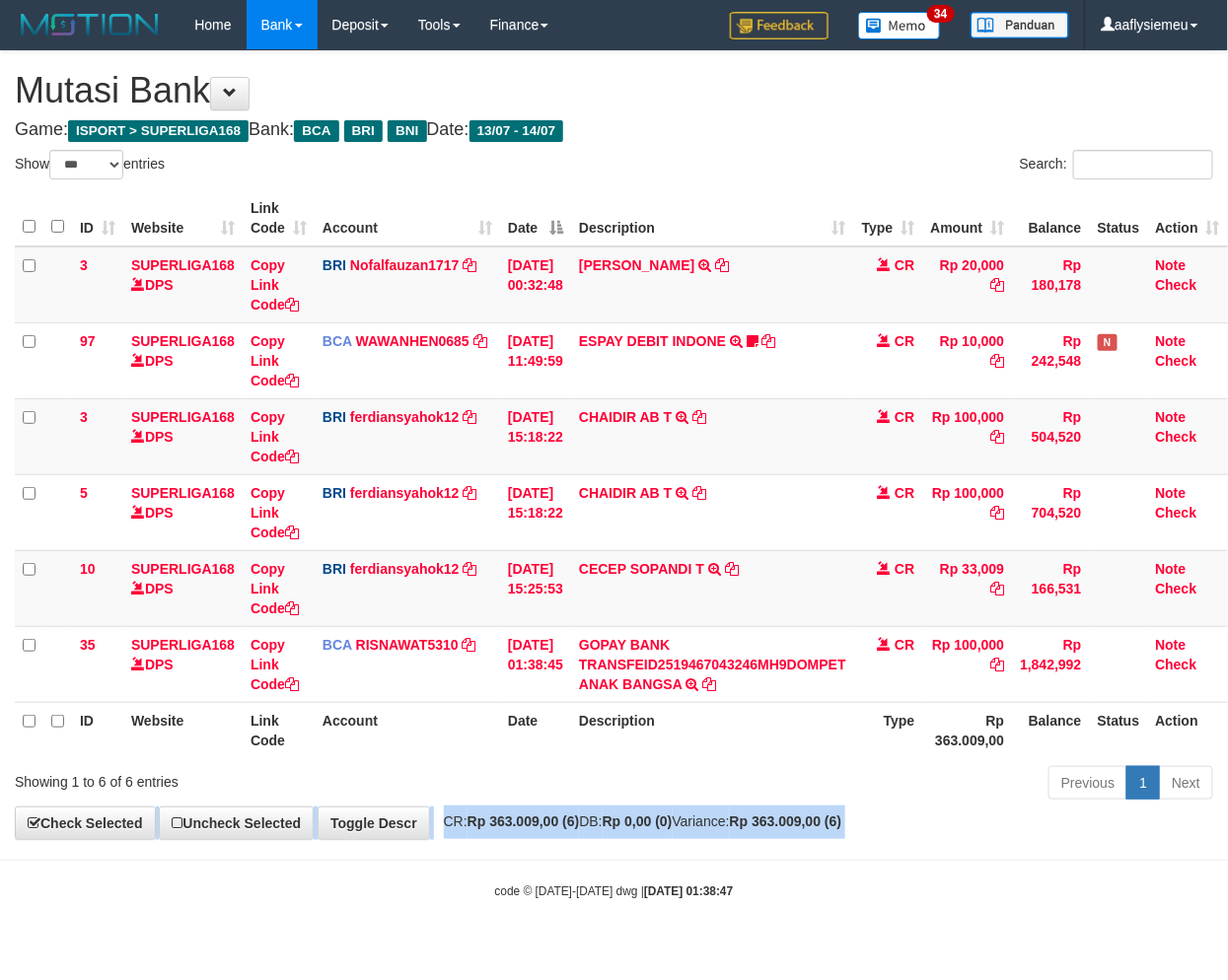 click on "**********" at bounding box center [614, 445] 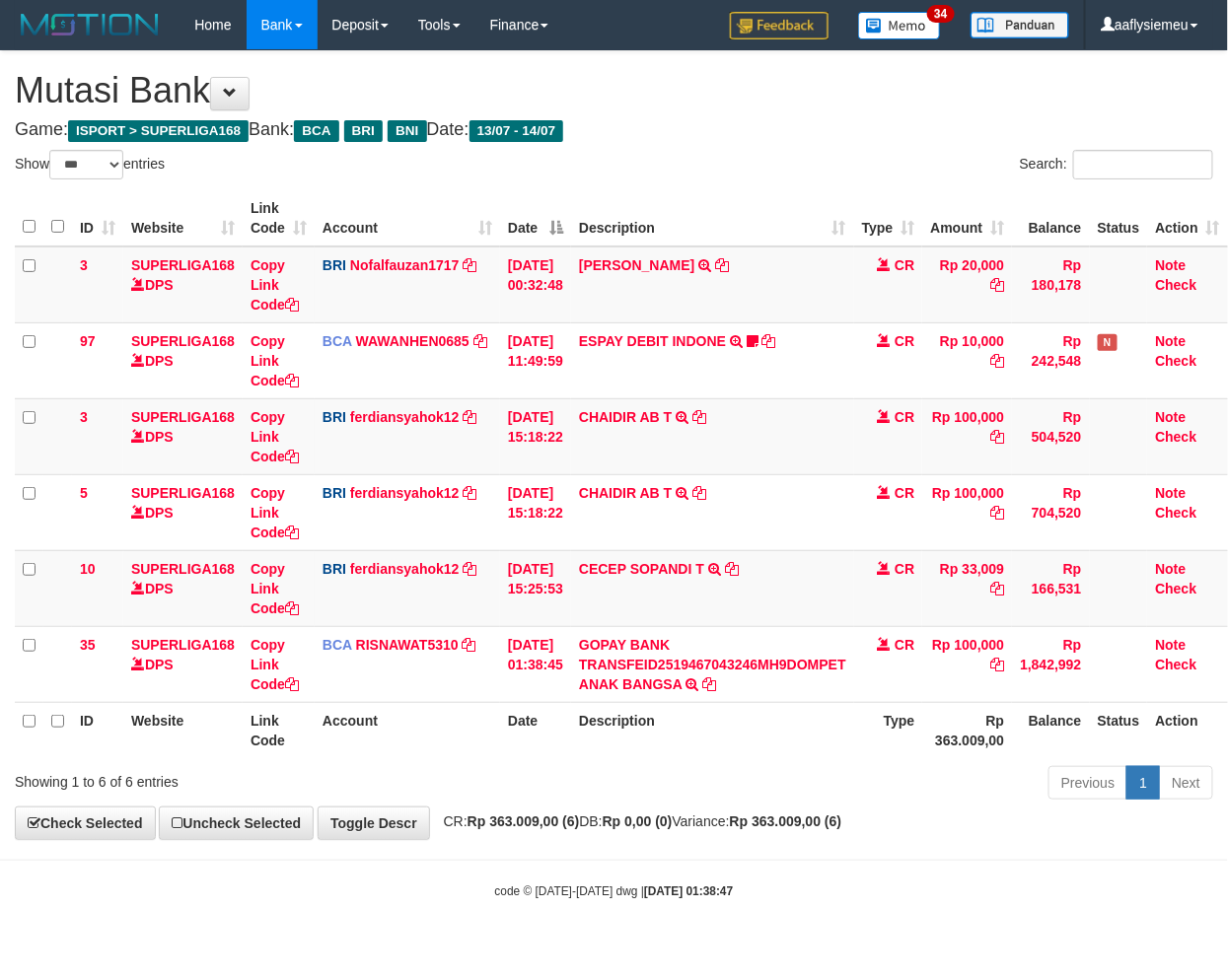 click on "Toggle navigation
Home
Bank
Account List
Load
By Website
Group
[ISPORT]													SUPERLIGA168
By Load Group (DPS)
34" at bounding box center [614, 474] 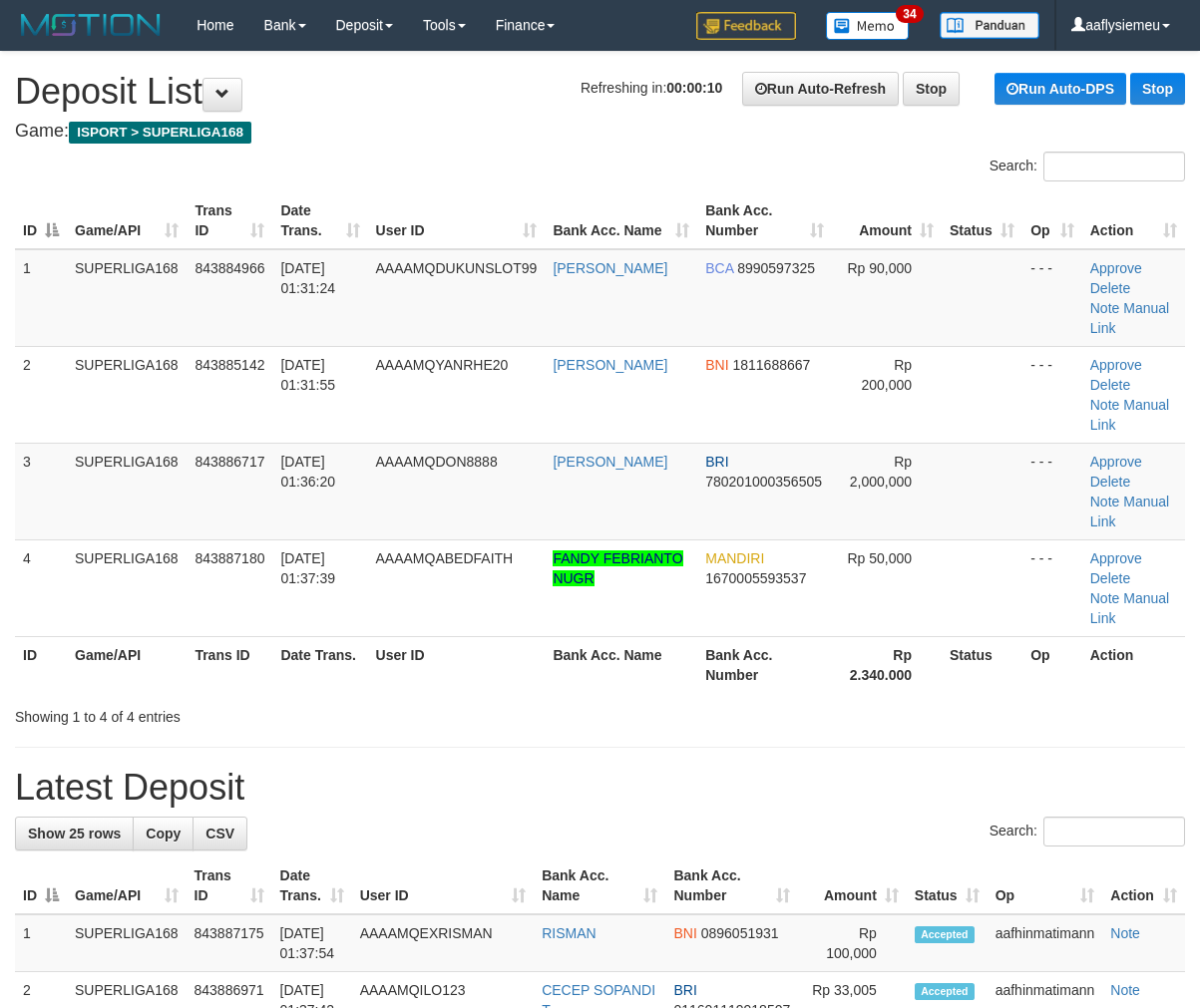 scroll, scrollTop: 0, scrollLeft: 0, axis: both 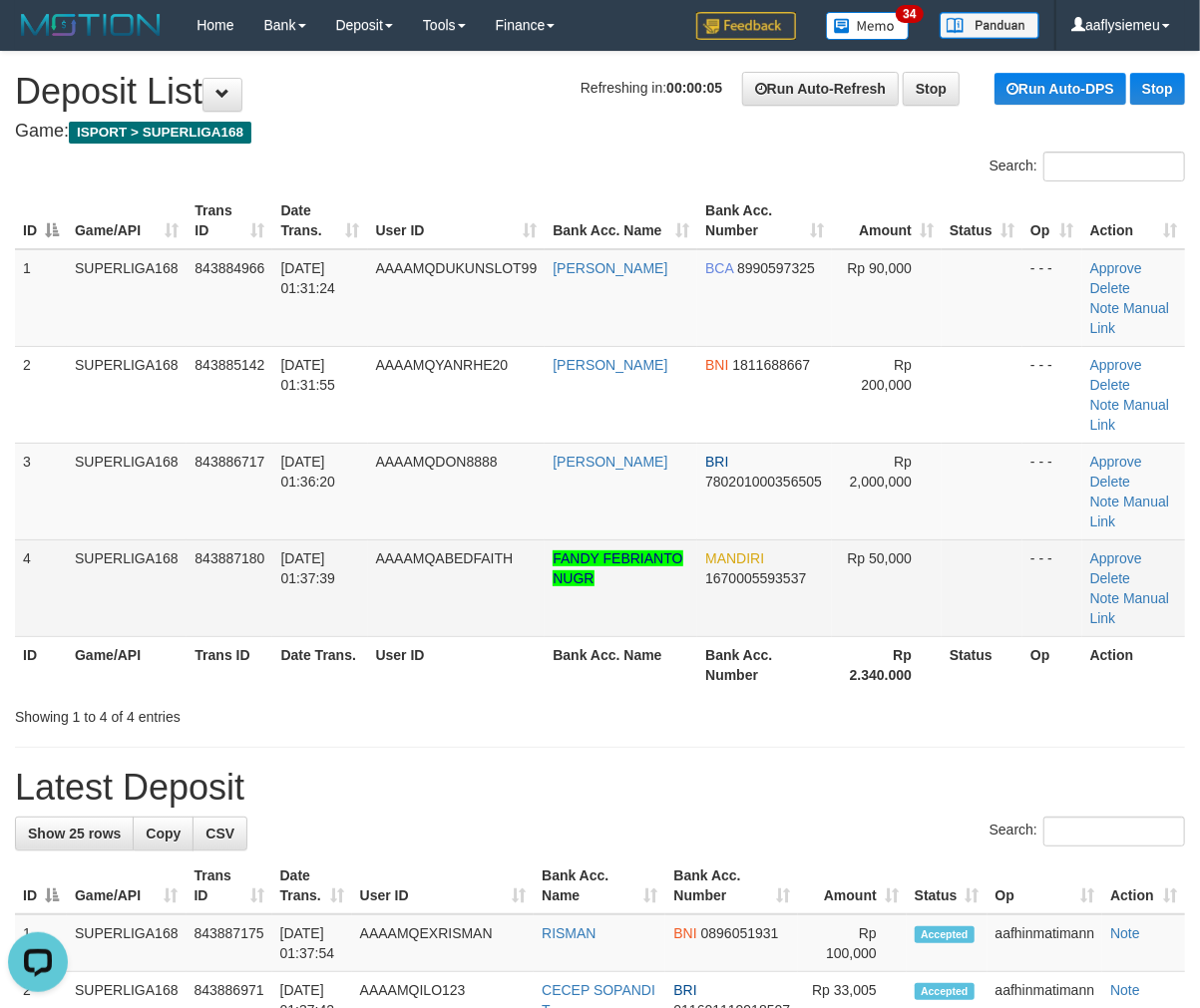 click on "AAAAMQABEDFAITH" at bounding box center (457, 587) 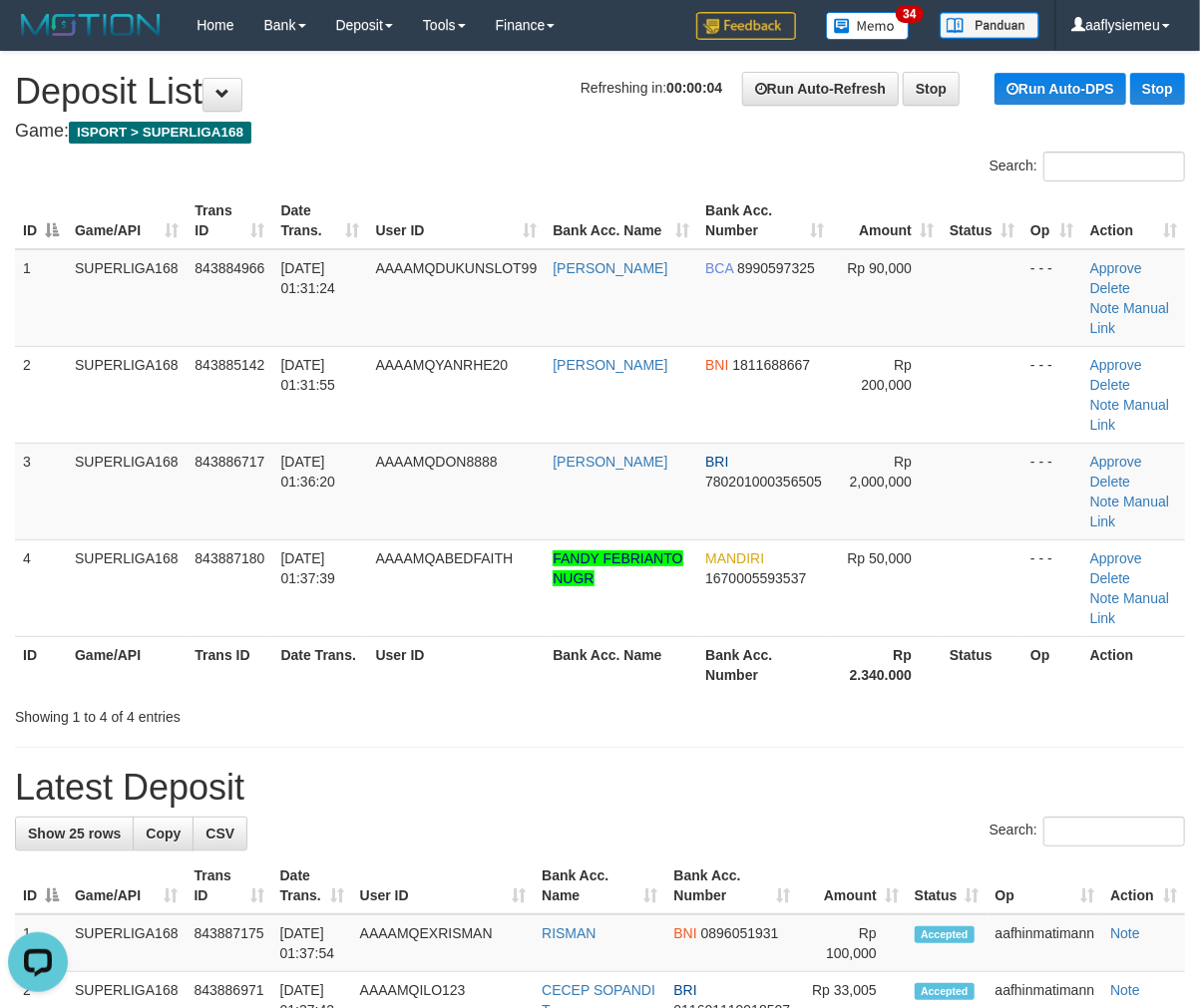 drag, startPoint x: 154, startPoint y: 640, endPoint x: 0, endPoint y: 686, distance: 160.72336 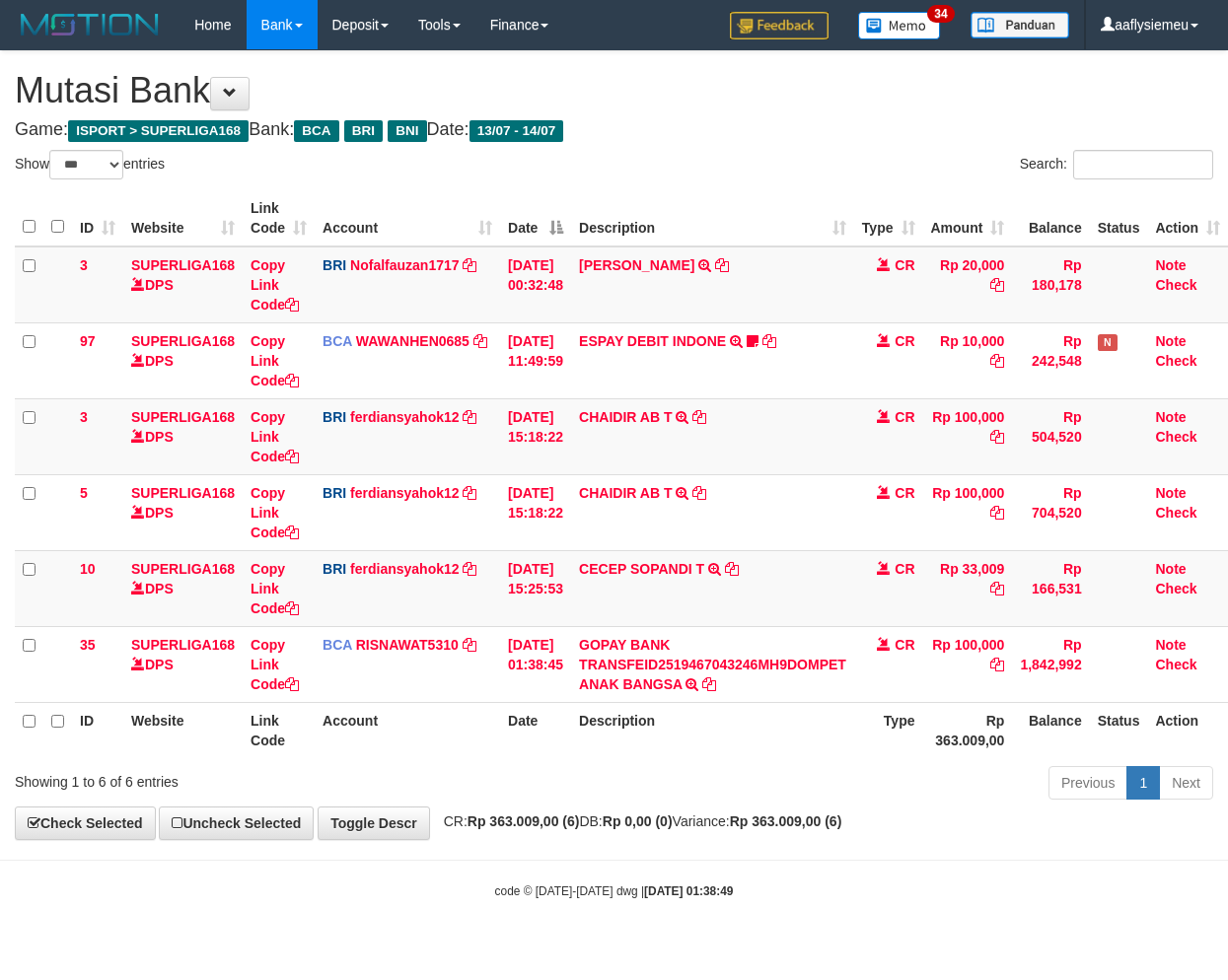 select on "***" 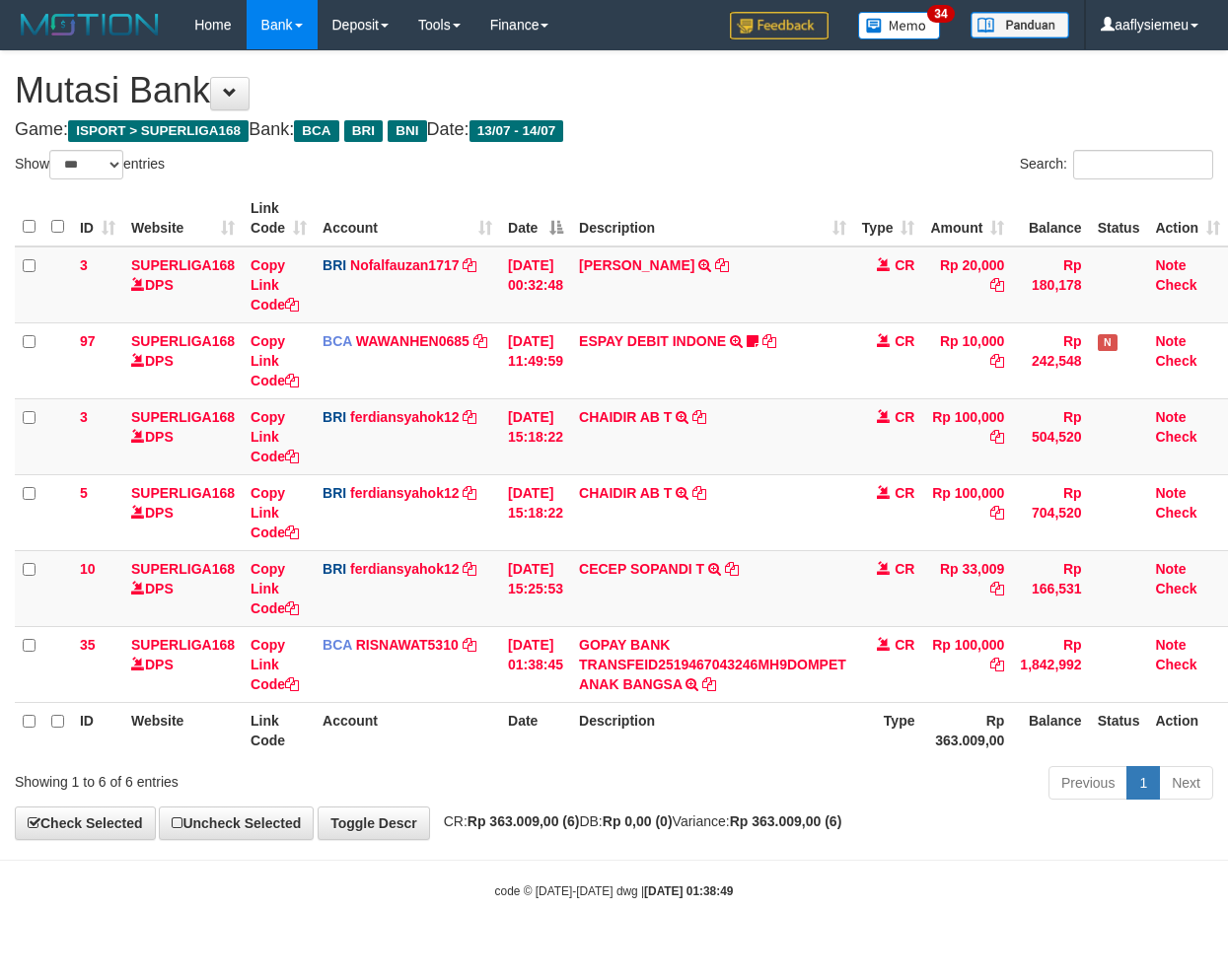 scroll, scrollTop: 0, scrollLeft: 0, axis: both 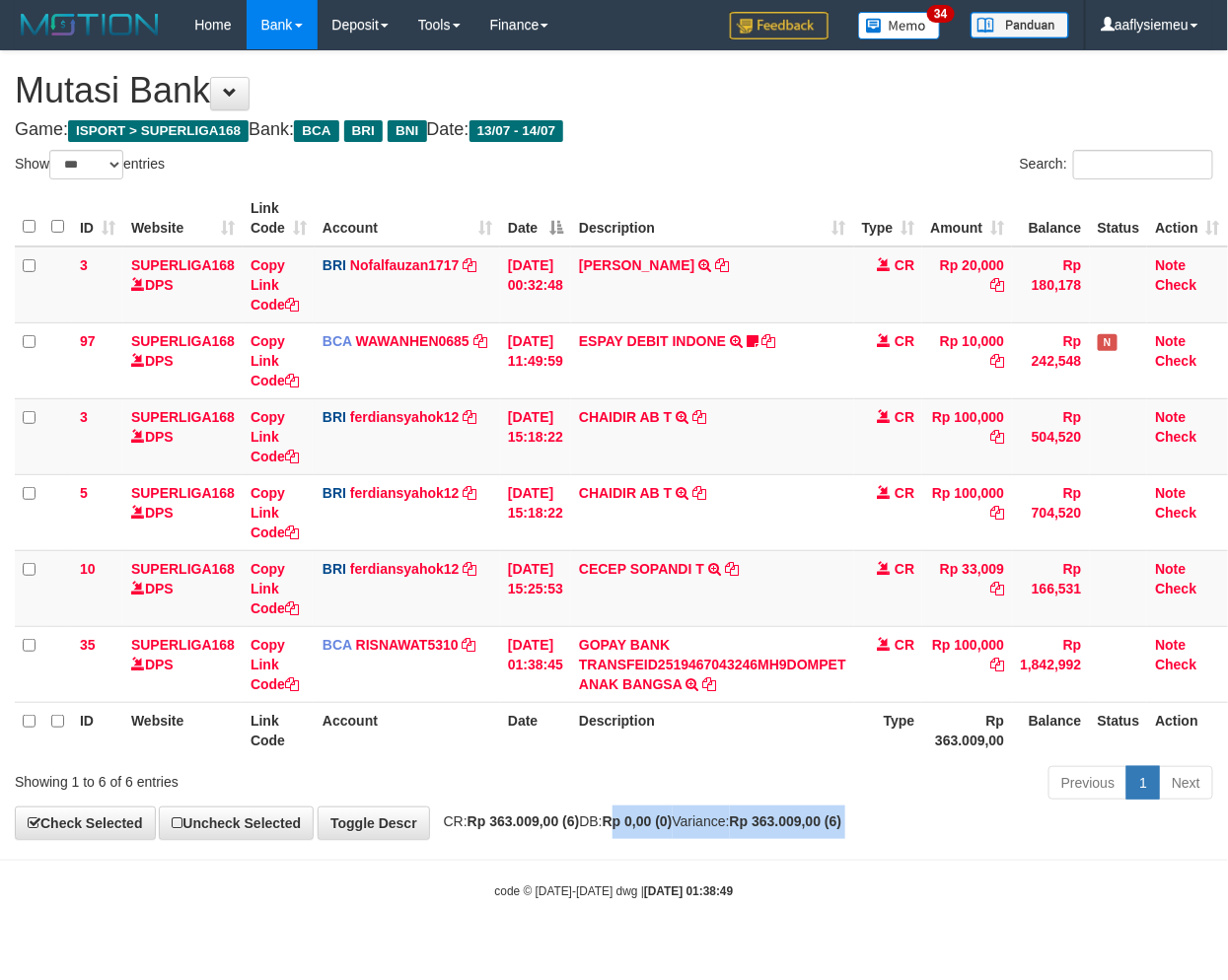 click on "Toggle navigation
Home
Bank
Account List
Load
By Website
Group
[ISPORT]													SUPERLIGA168
By Load Group (DPS)
34" at bounding box center [614, 474] 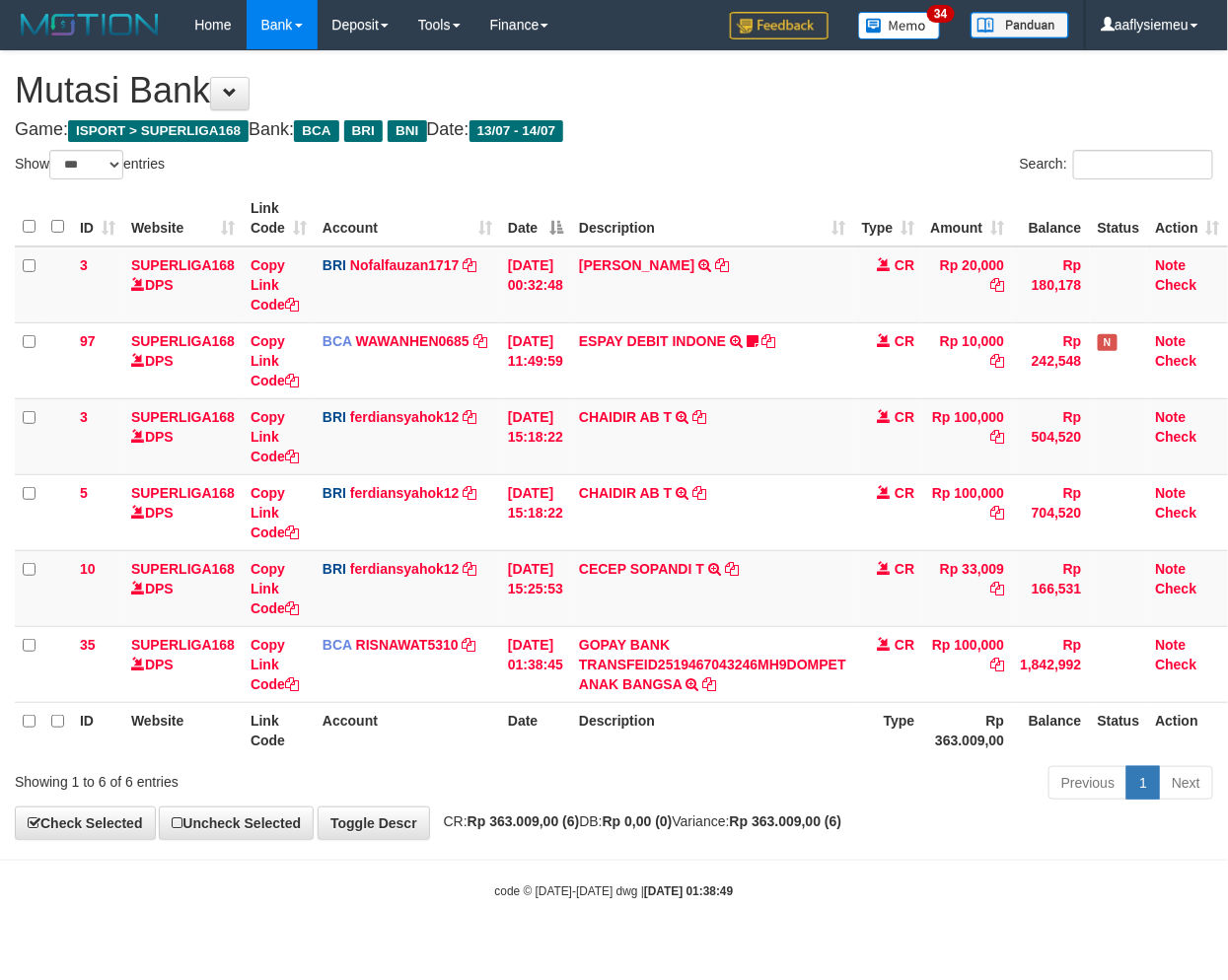 click on "Toggle navigation
Home
Bank
Account List
Load
By Website
Group
[ISPORT]													SUPERLIGA168
By Load Group (DPS)
34" at bounding box center [614, 474] 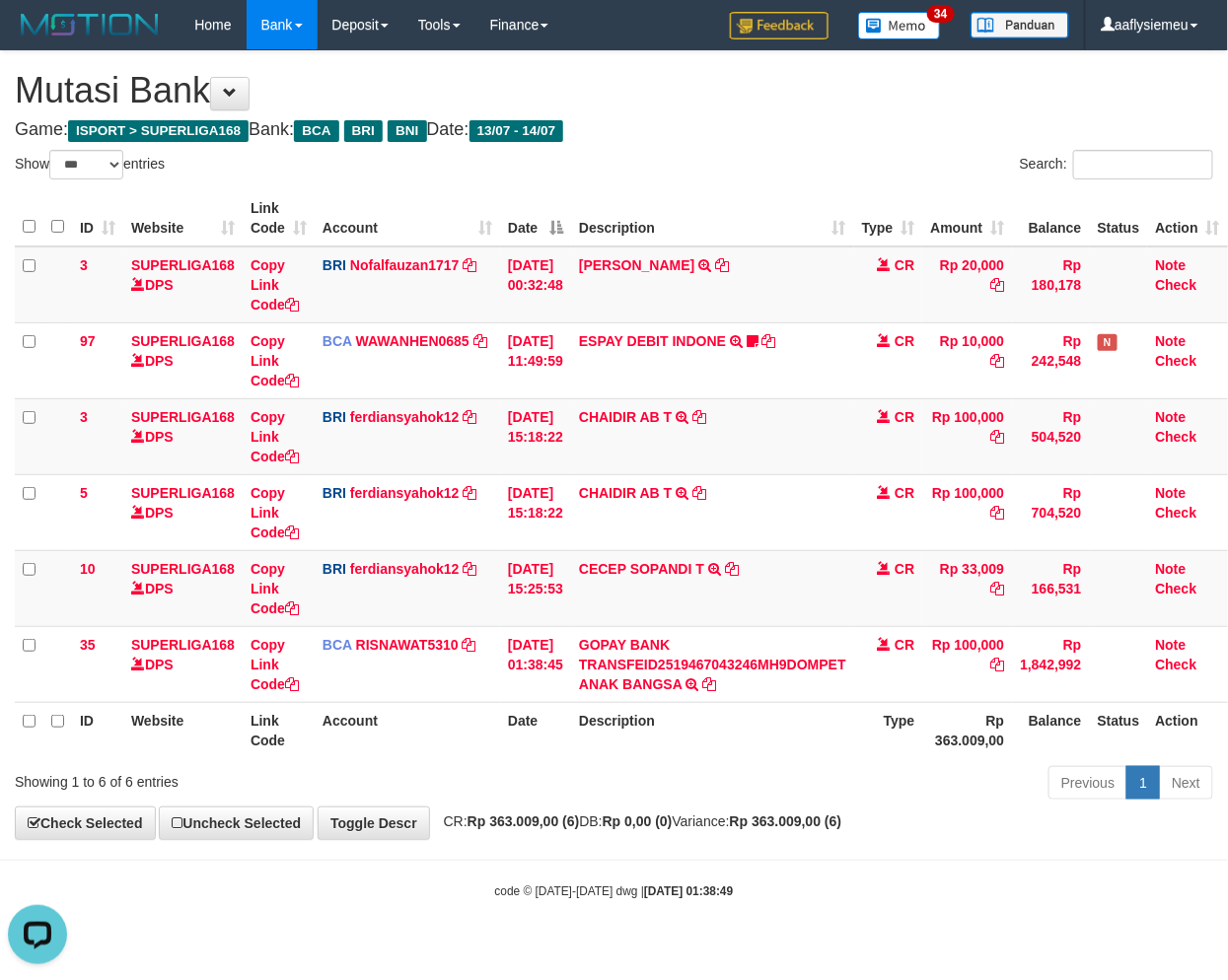 scroll, scrollTop: 0, scrollLeft: 0, axis: both 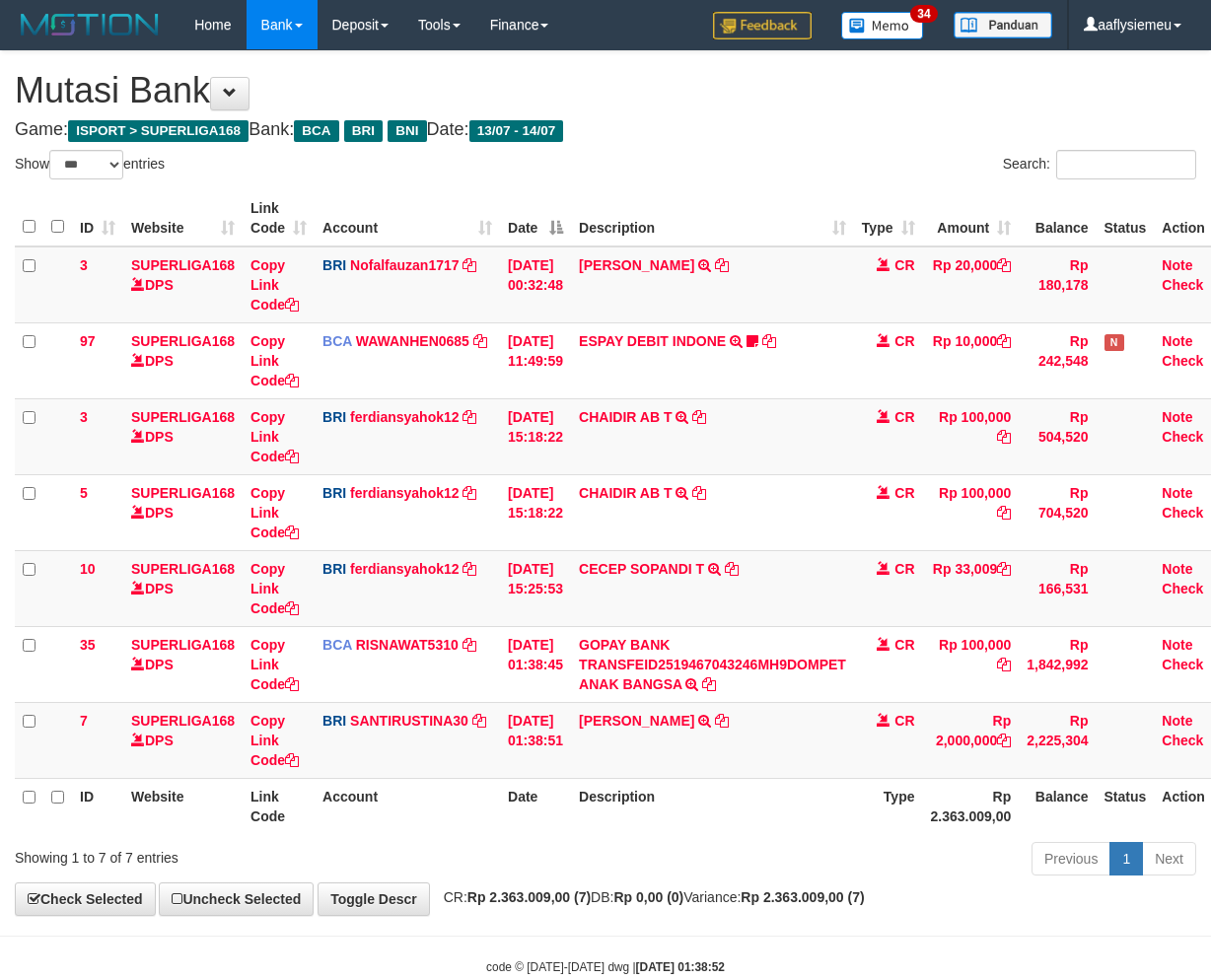 select on "***" 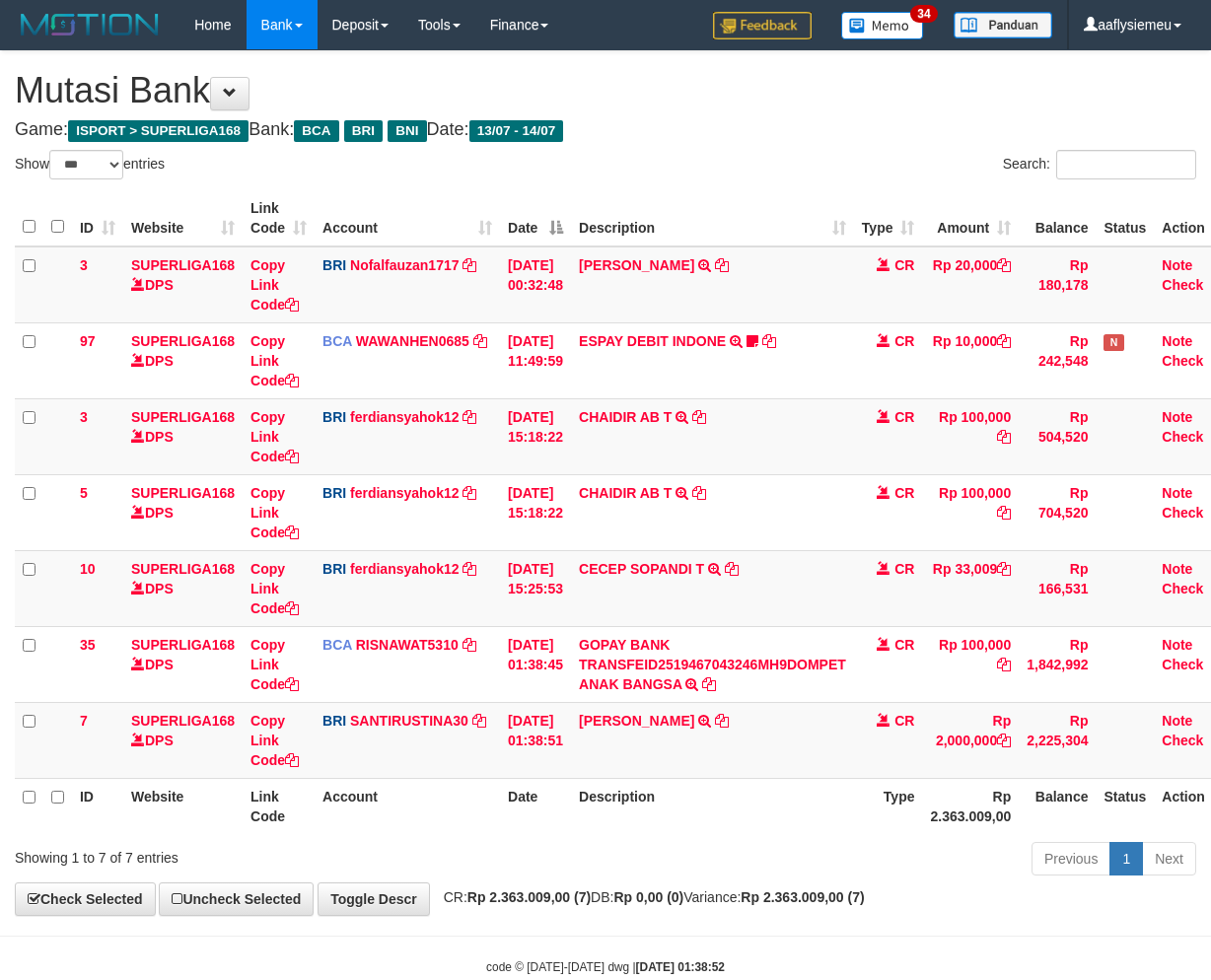 scroll, scrollTop: 0, scrollLeft: 0, axis: both 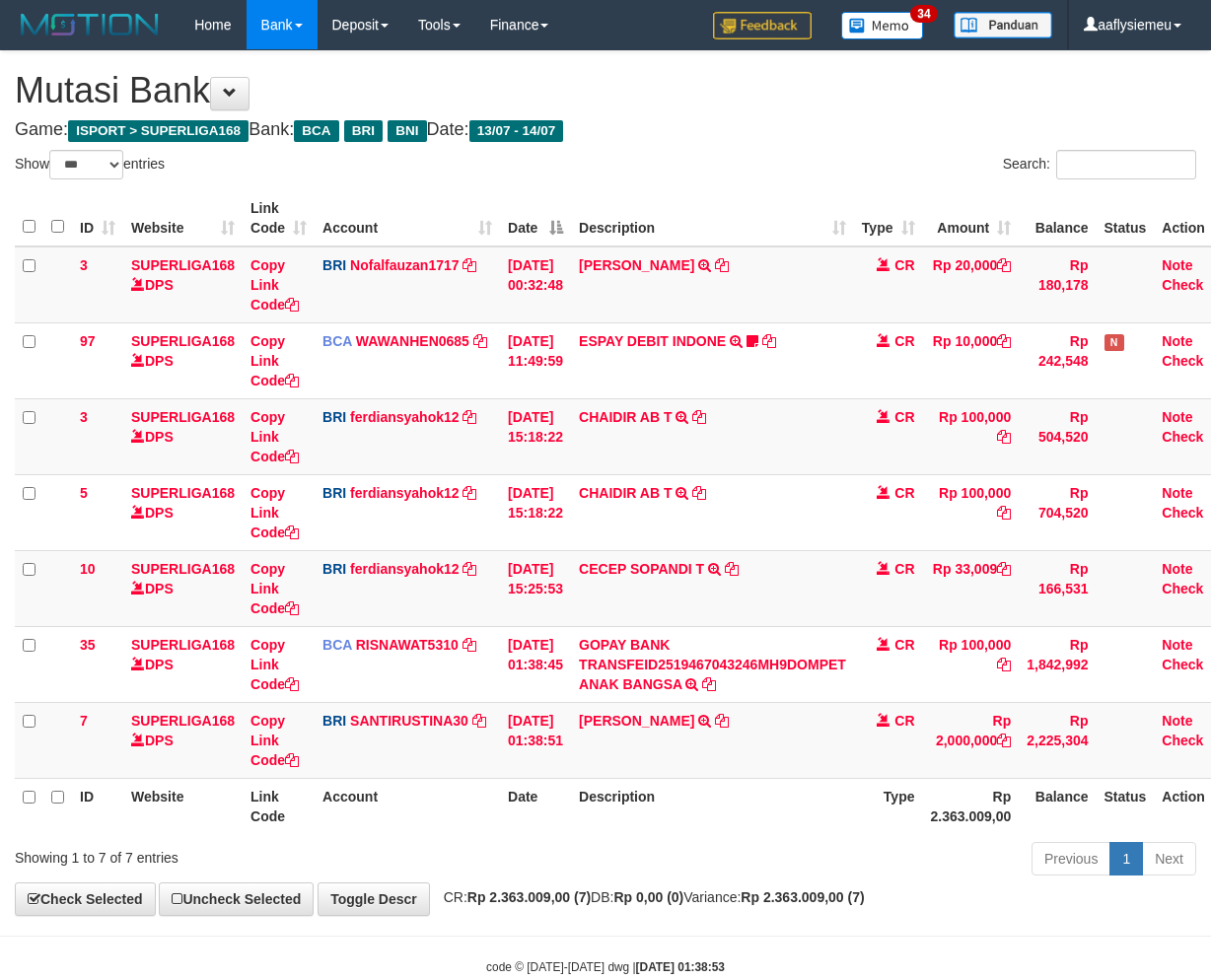 select on "***" 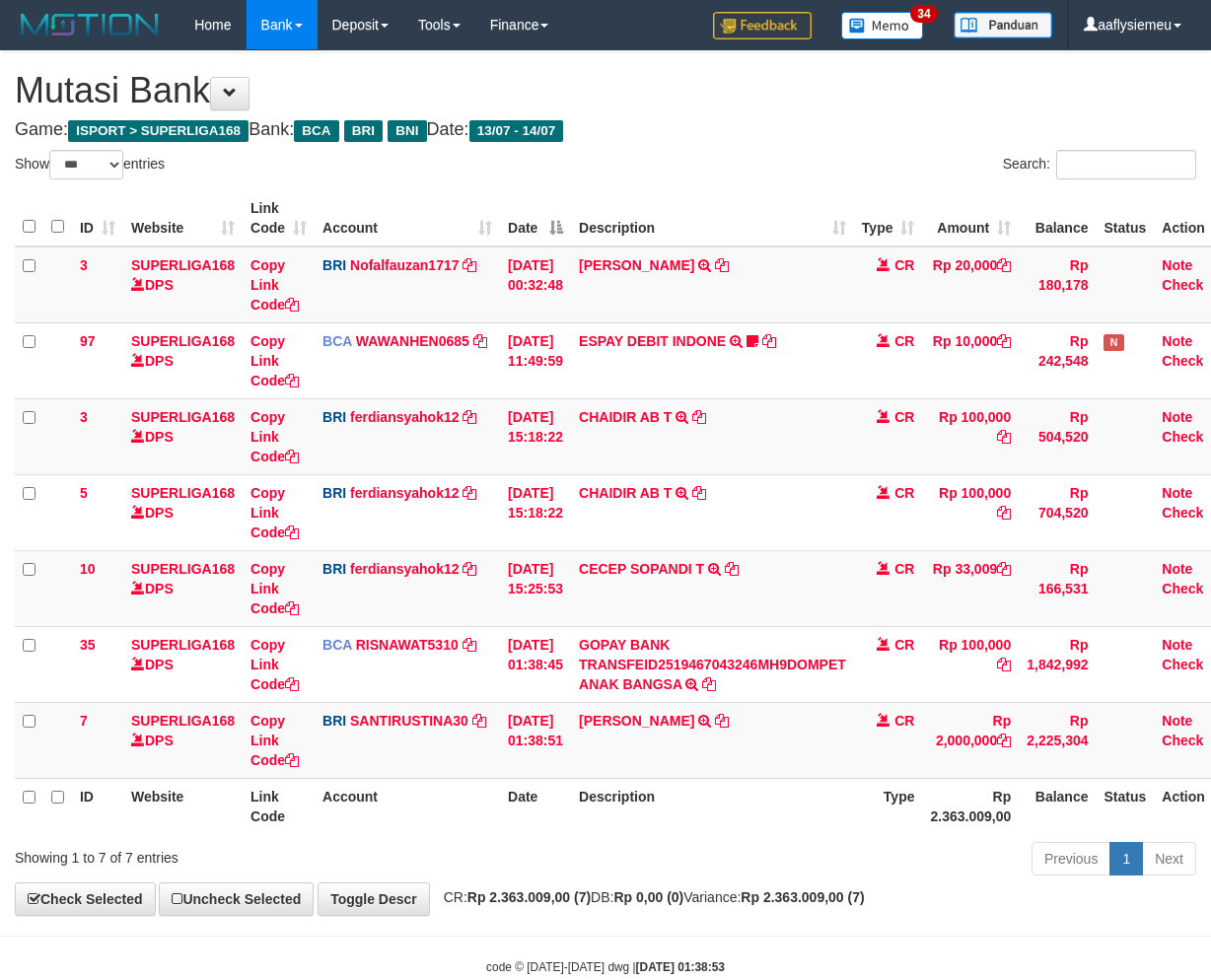 scroll, scrollTop: 0, scrollLeft: 0, axis: both 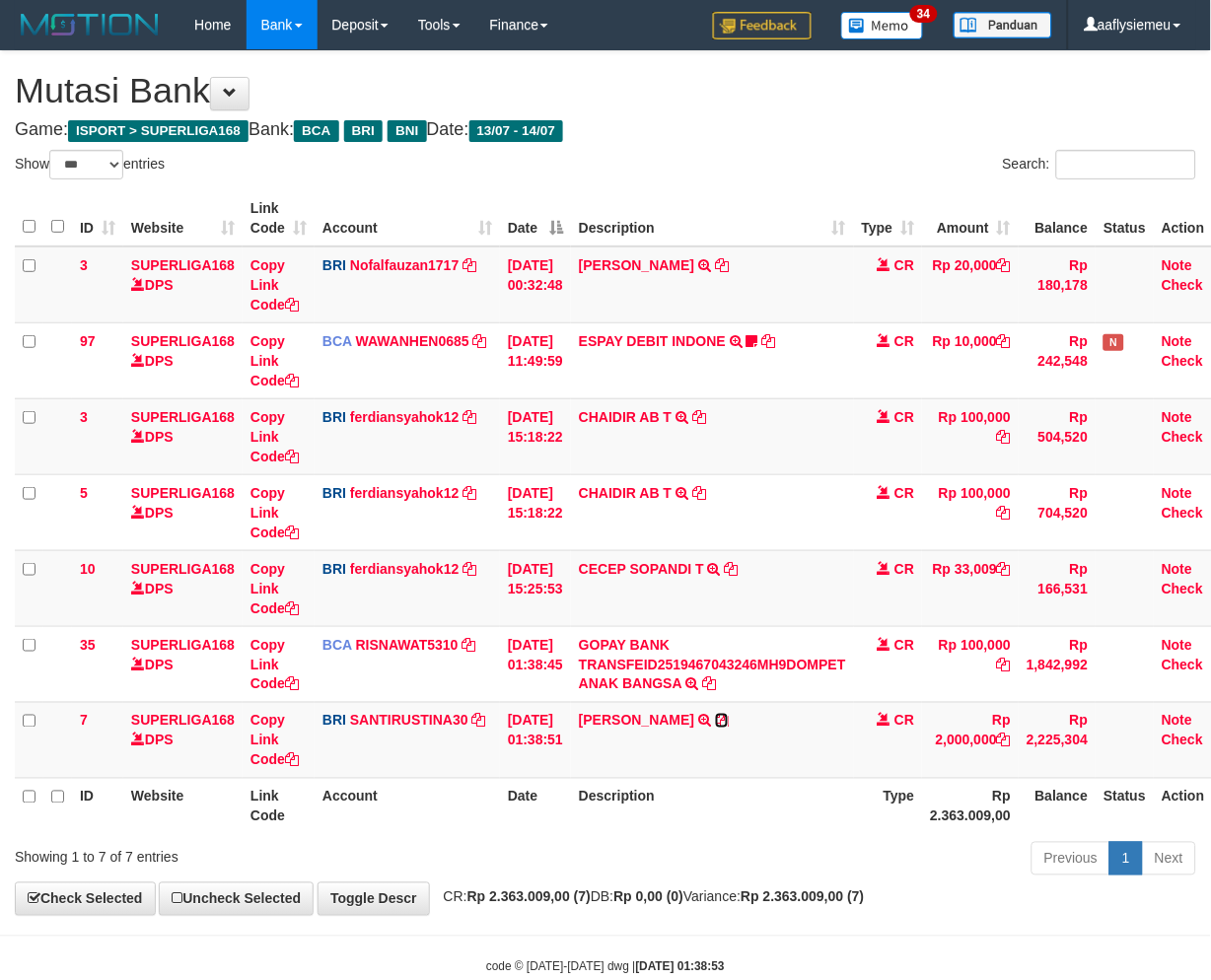 click at bounding box center [722, 721] 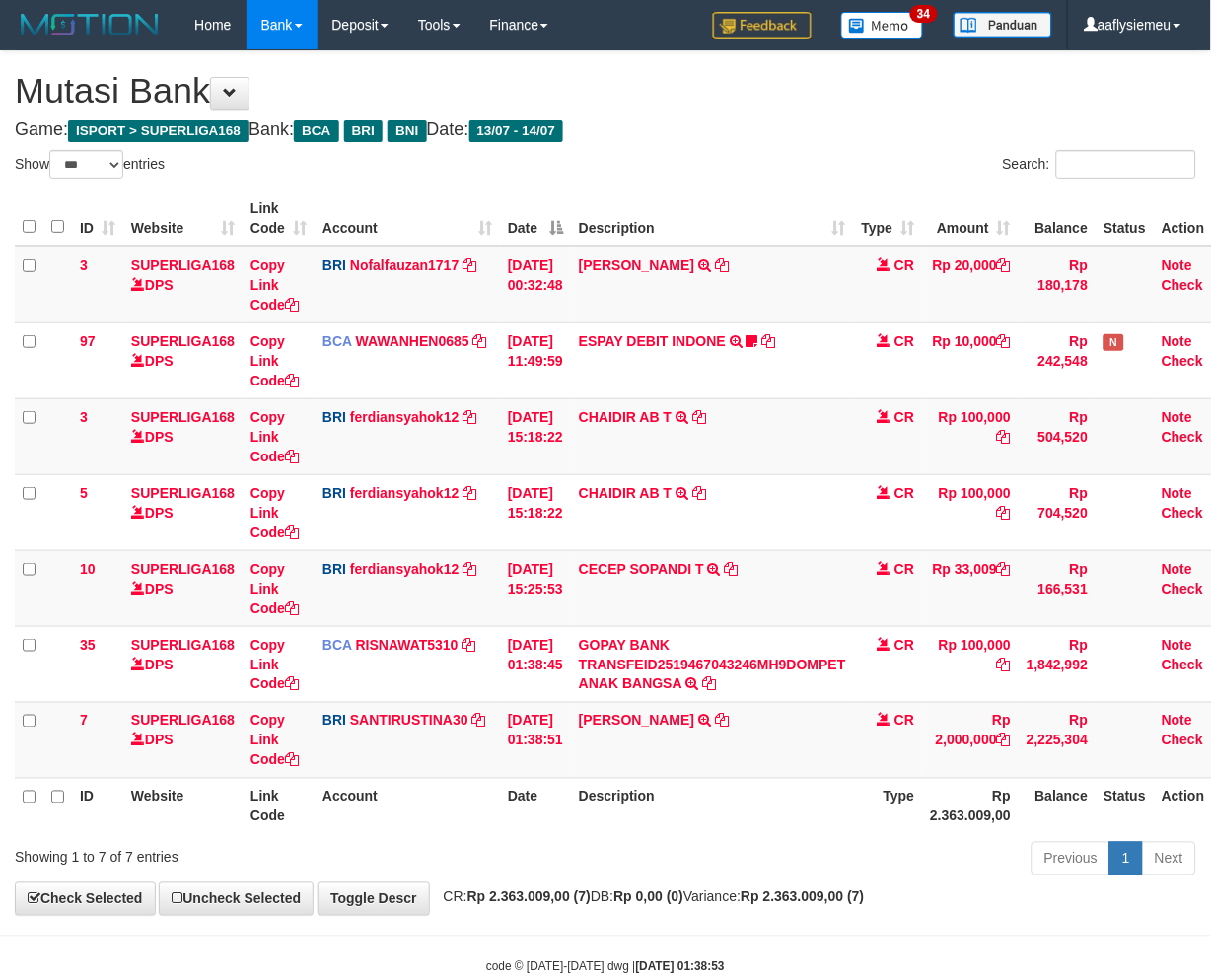 drag, startPoint x: 856, startPoint y: 826, endPoint x: 1216, endPoint y: 746, distance: 368.78178 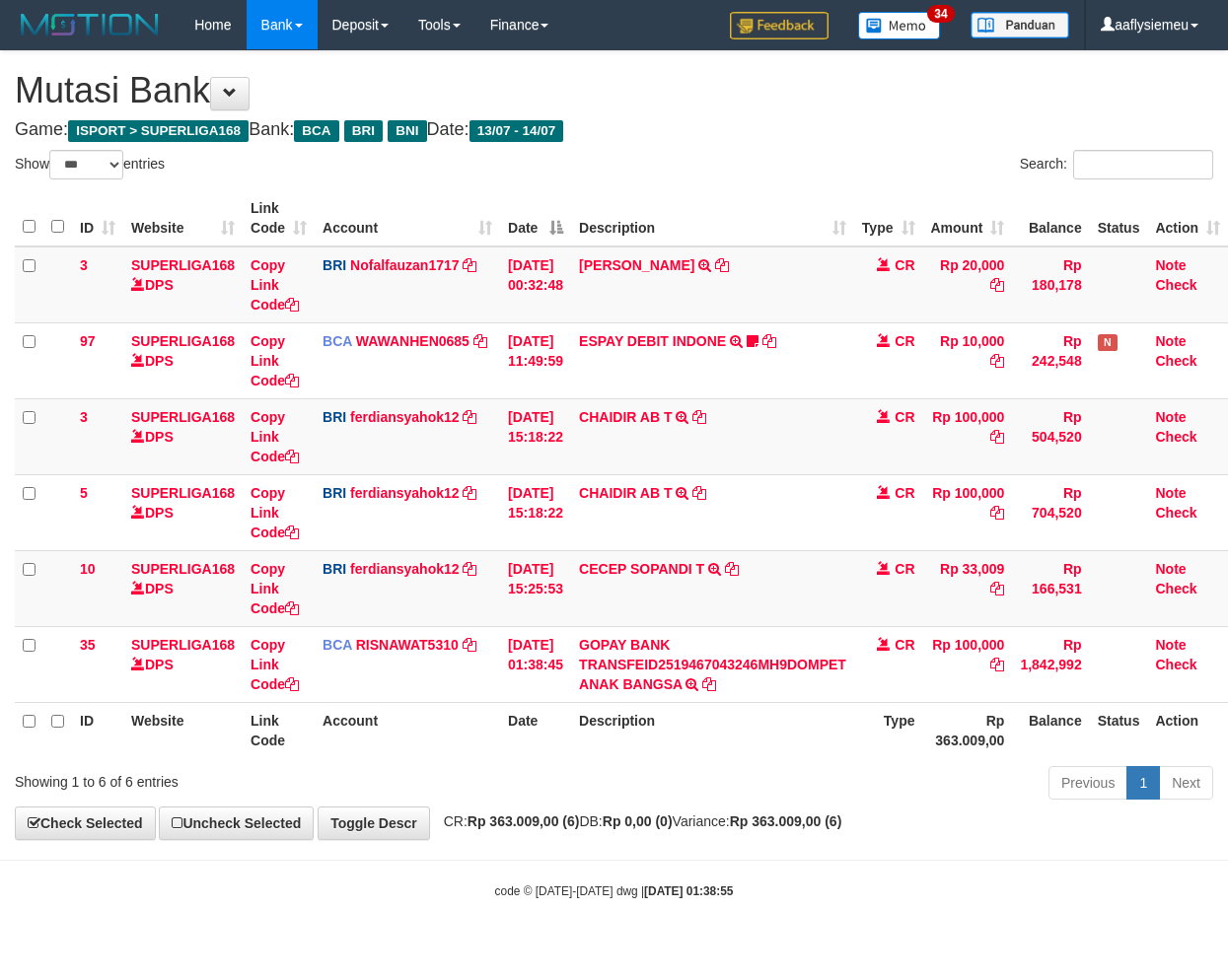 select on "***" 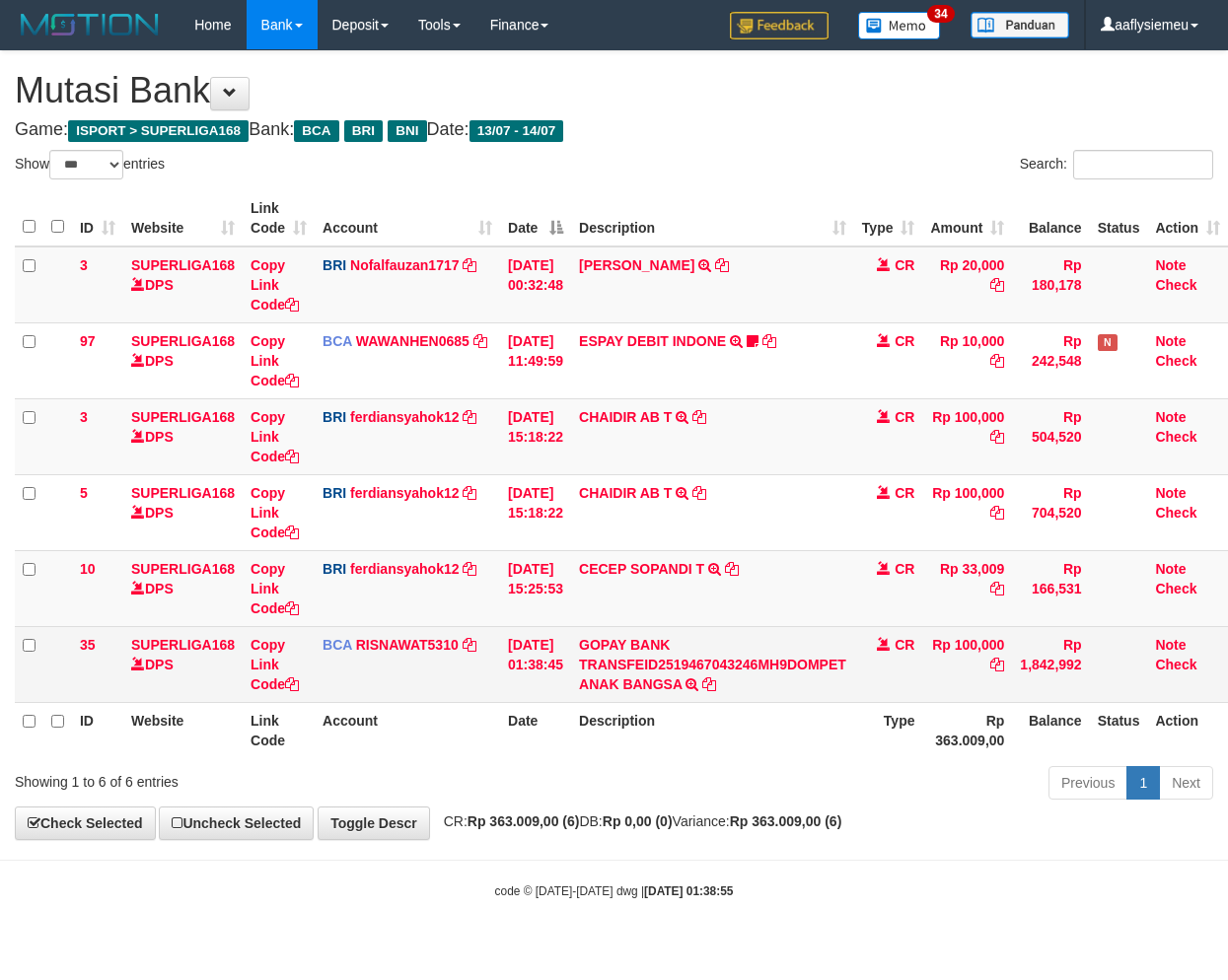 scroll, scrollTop: 0, scrollLeft: 0, axis: both 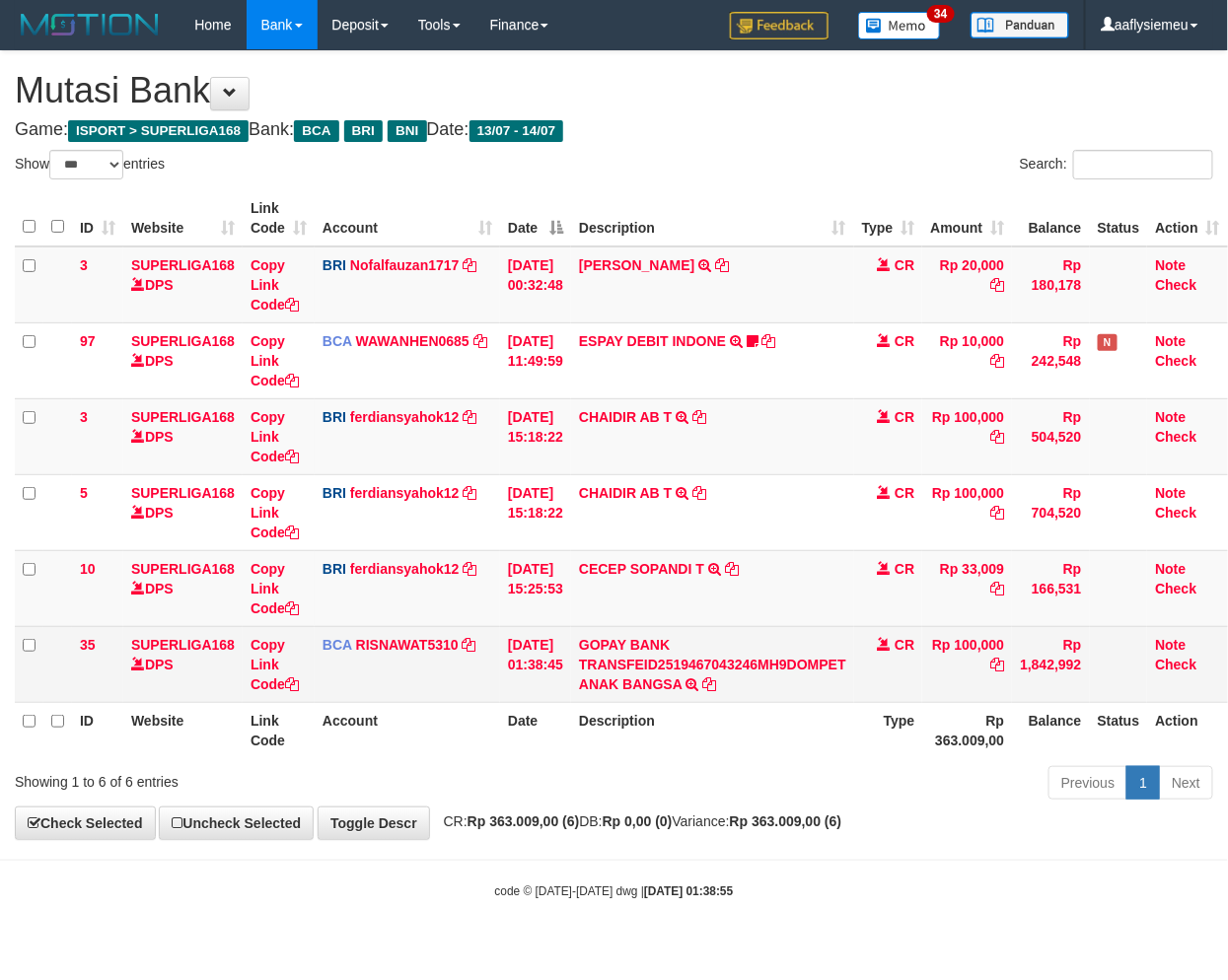 drag, startPoint x: 677, startPoint y: 819, endPoint x: 1223, endPoint y: 698, distance: 559.2468 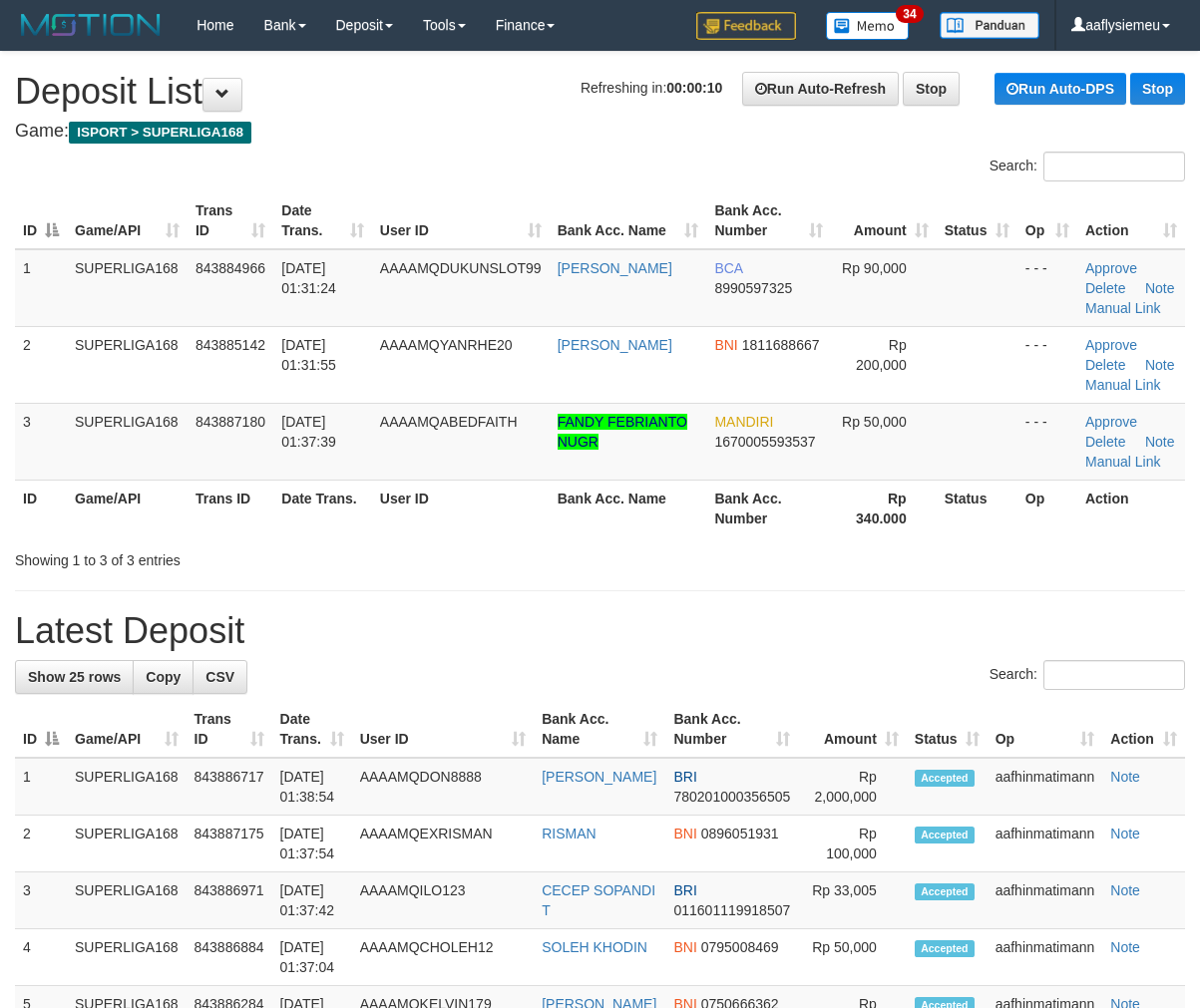 scroll, scrollTop: 0, scrollLeft: 0, axis: both 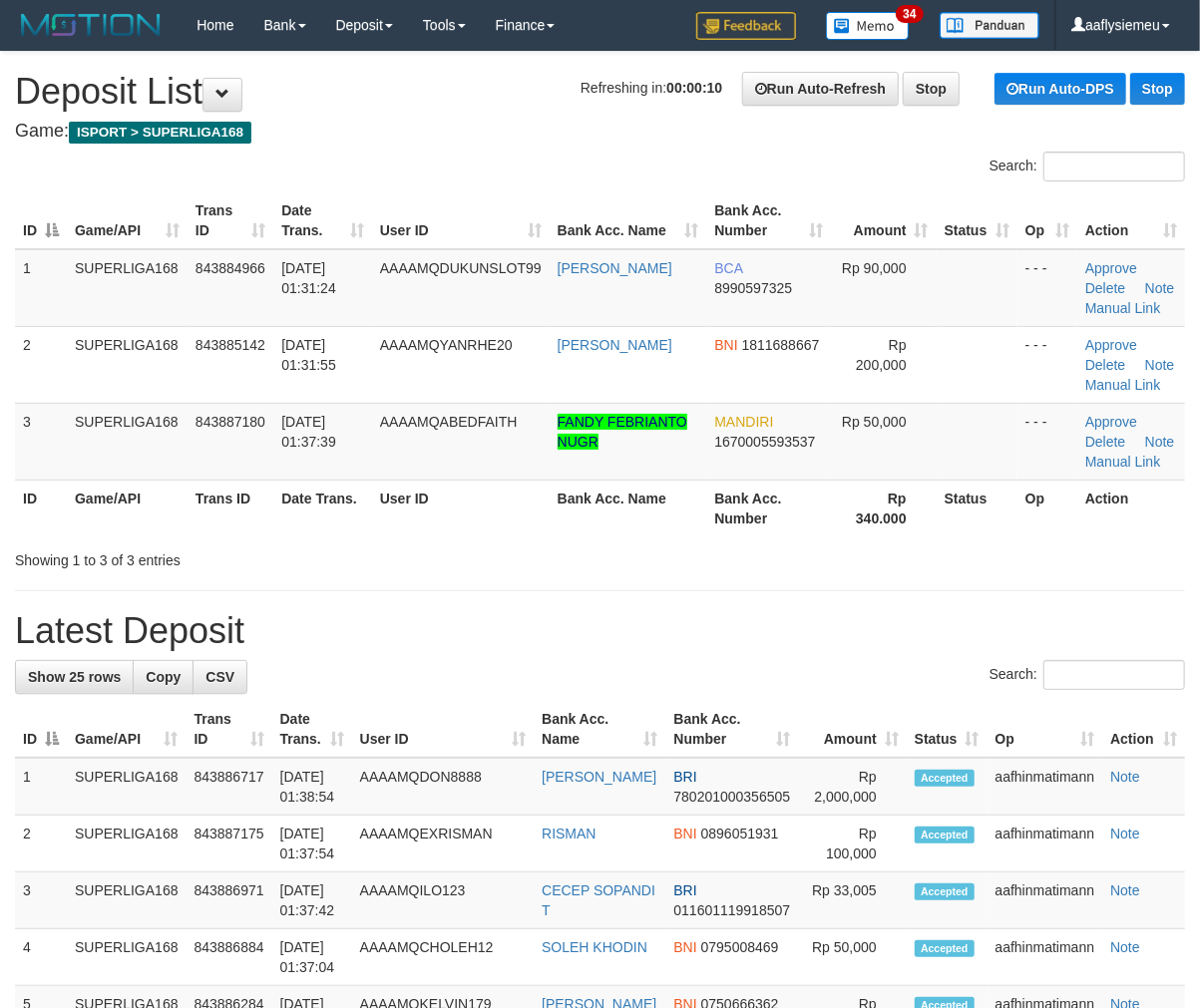 click on "**********" at bounding box center (600, 1181) 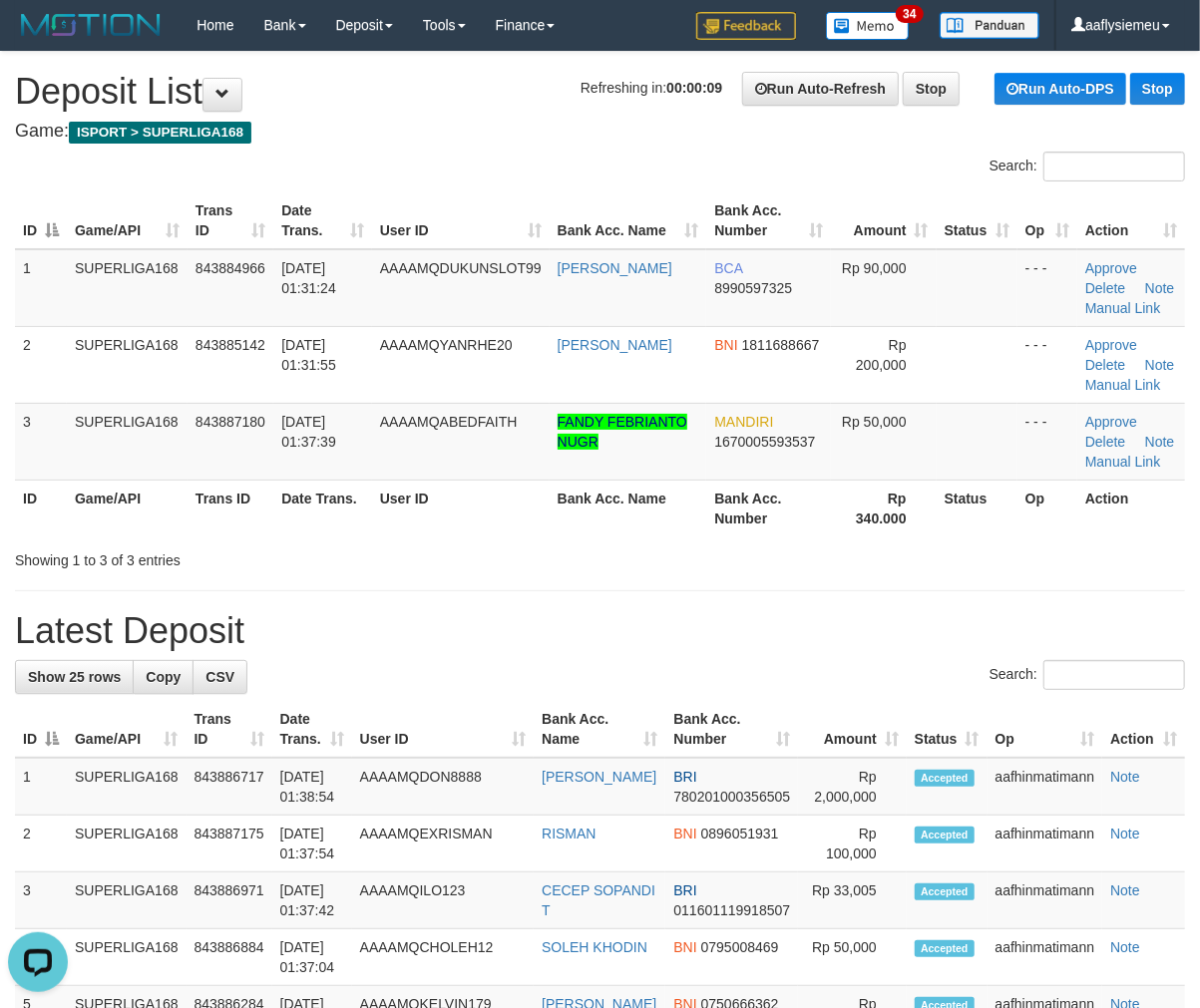 scroll, scrollTop: 0, scrollLeft: 0, axis: both 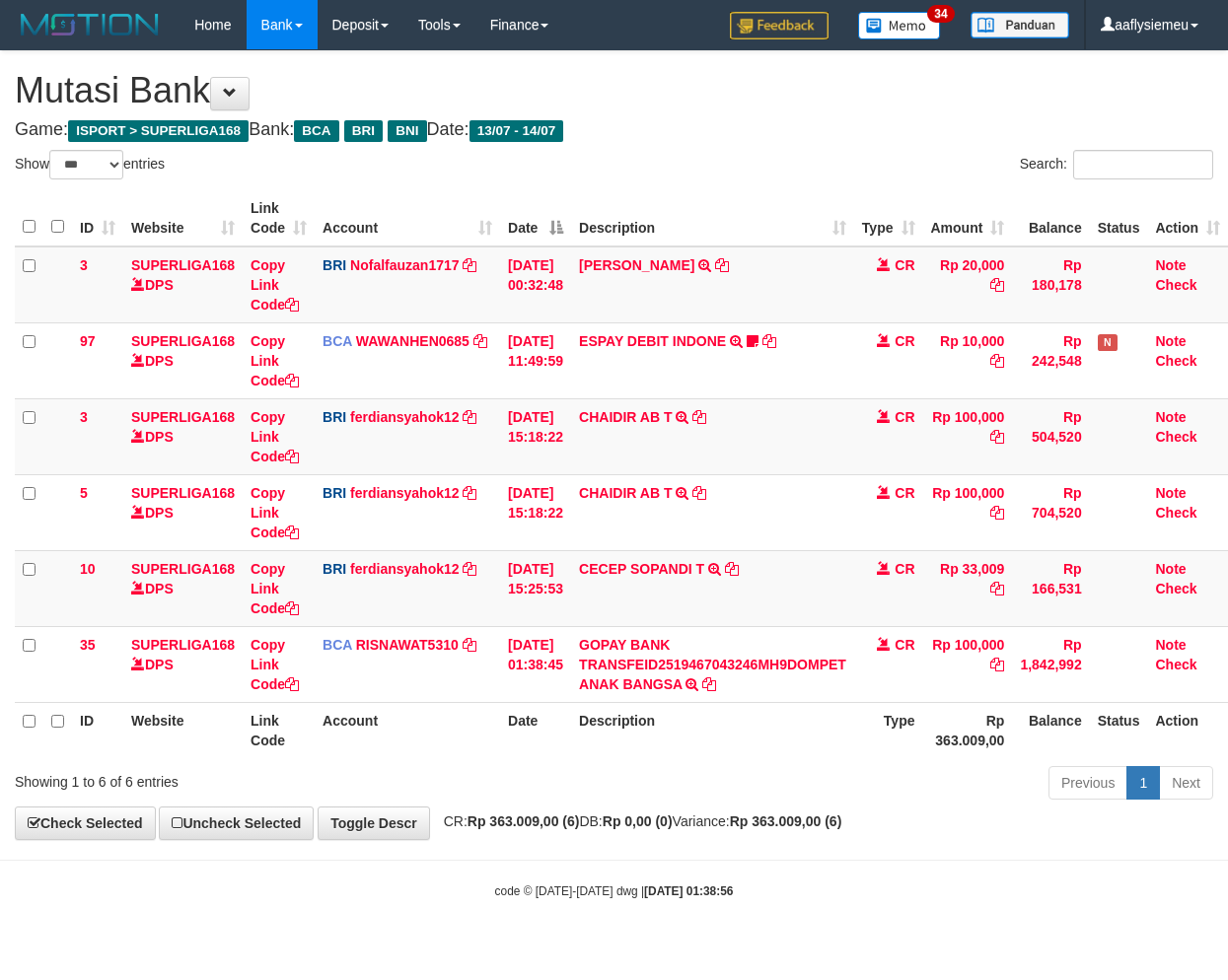 select on "***" 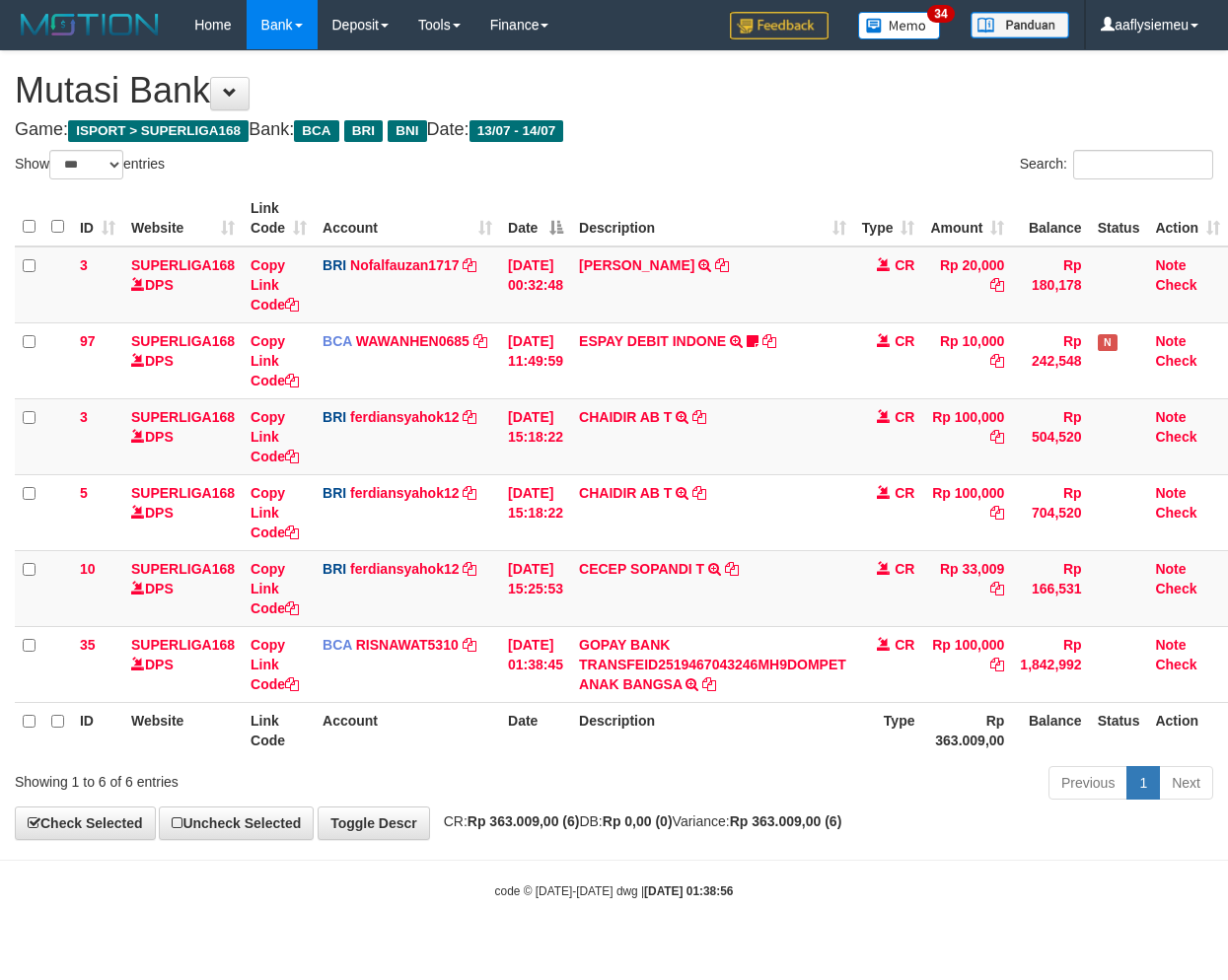 scroll, scrollTop: 0, scrollLeft: 0, axis: both 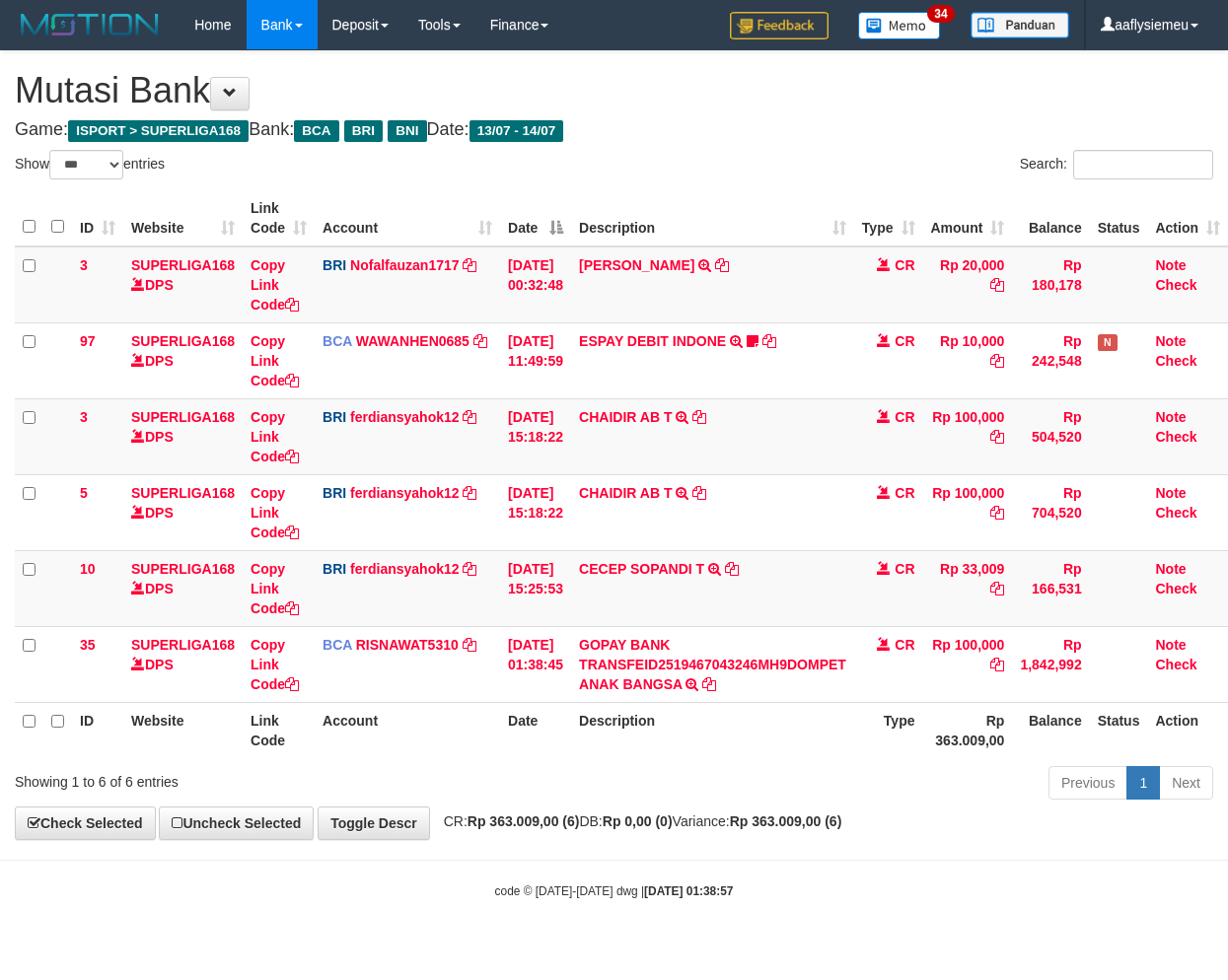 select on "***" 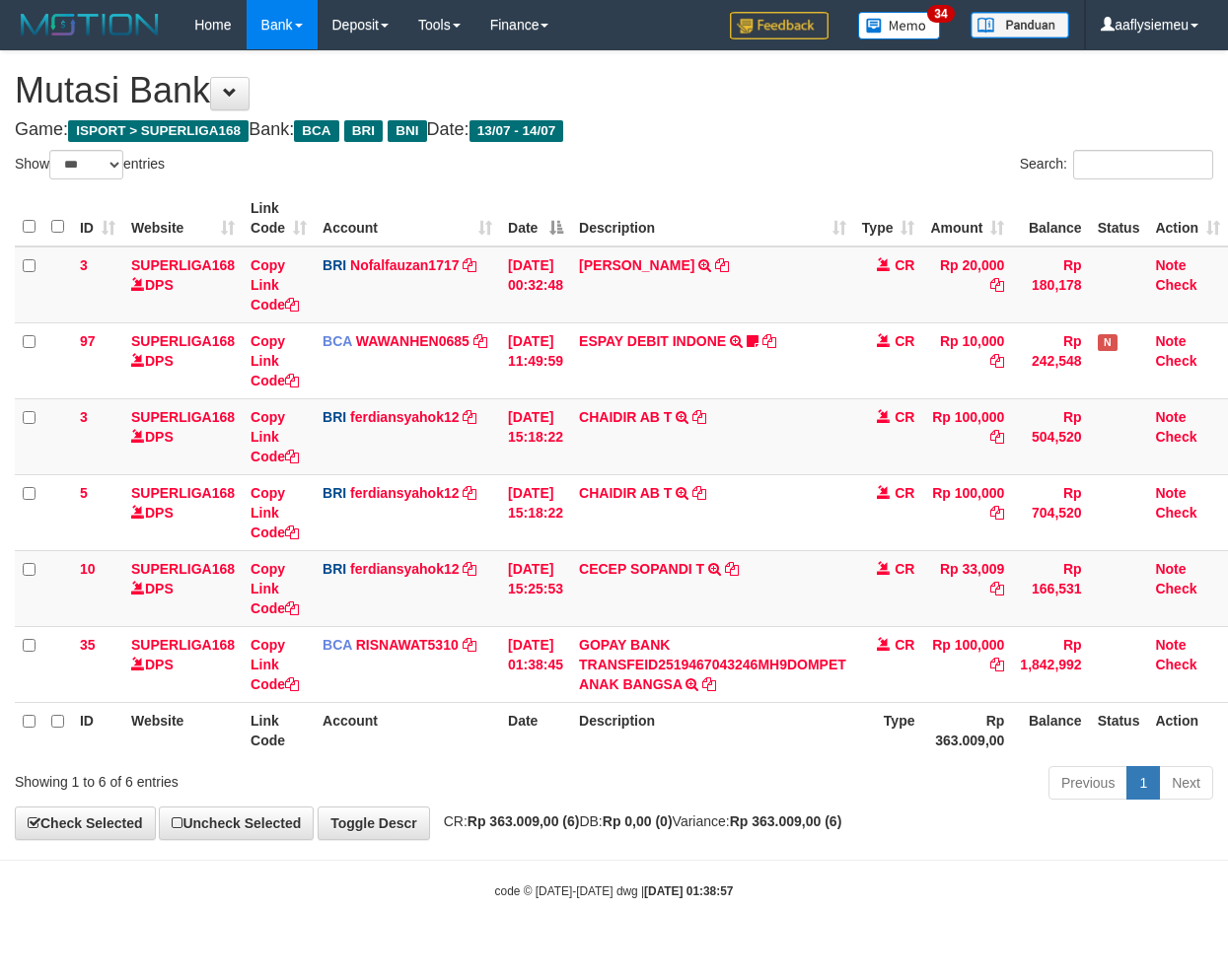 scroll, scrollTop: 0, scrollLeft: 0, axis: both 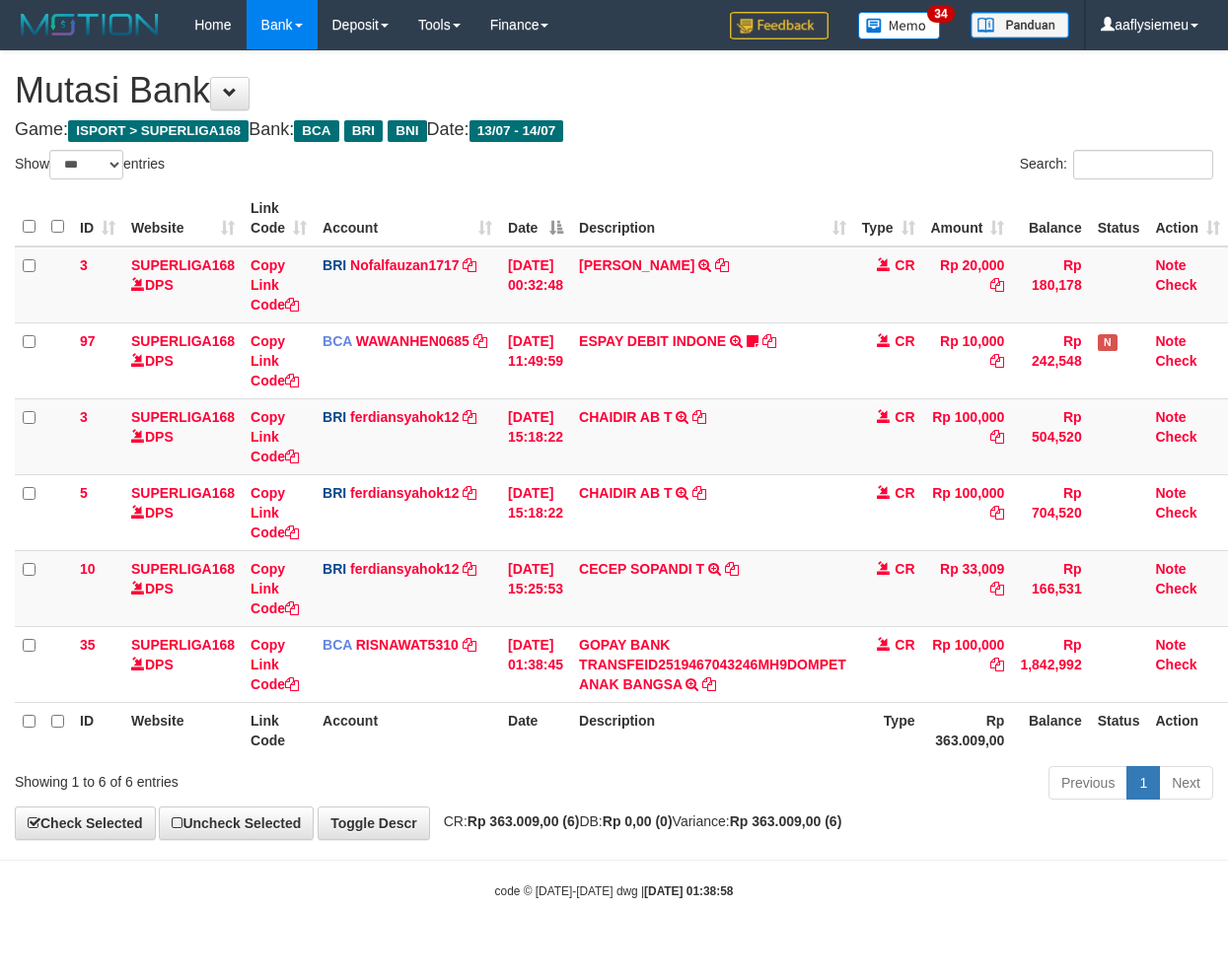 select on "***" 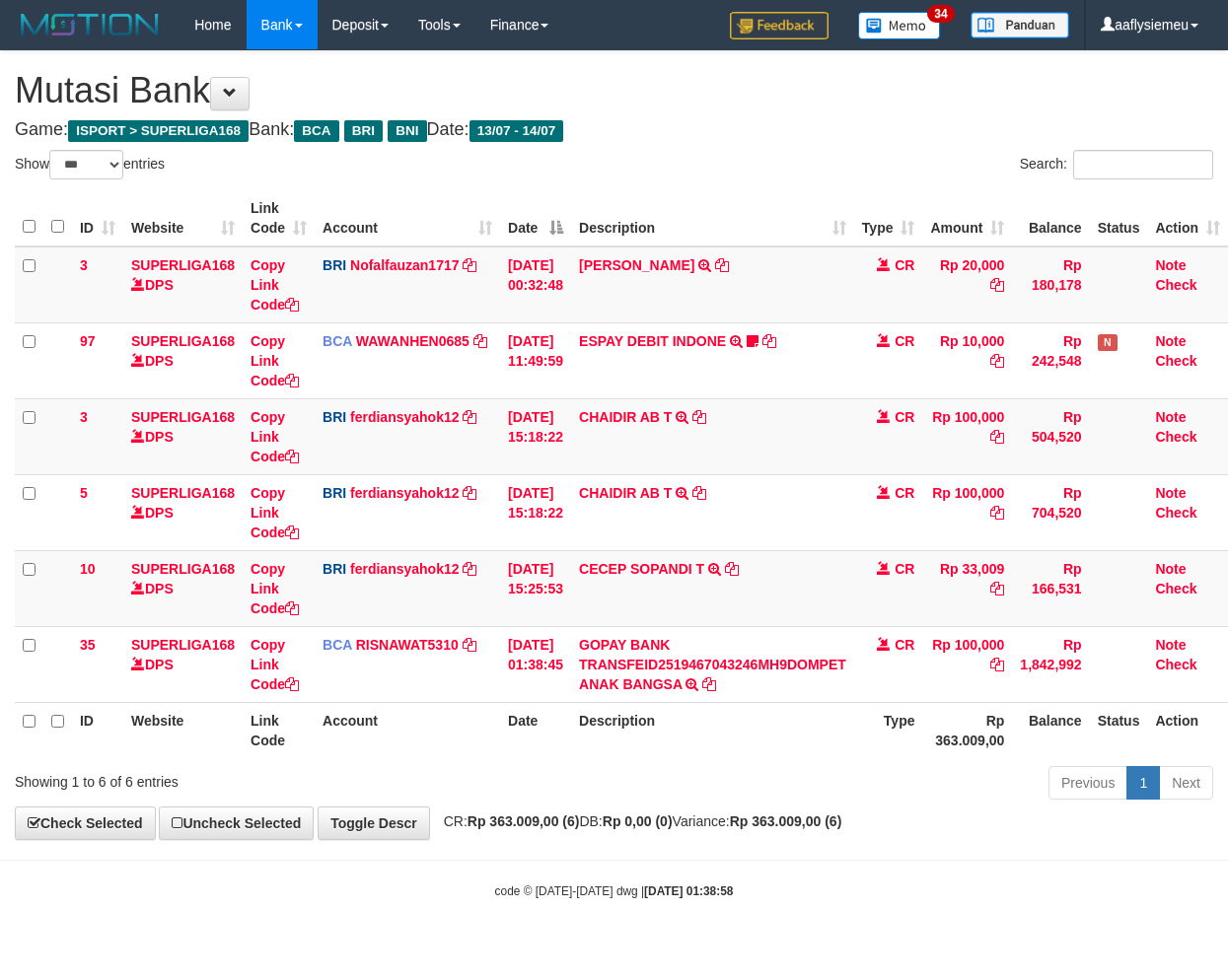 scroll, scrollTop: 0, scrollLeft: 0, axis: both 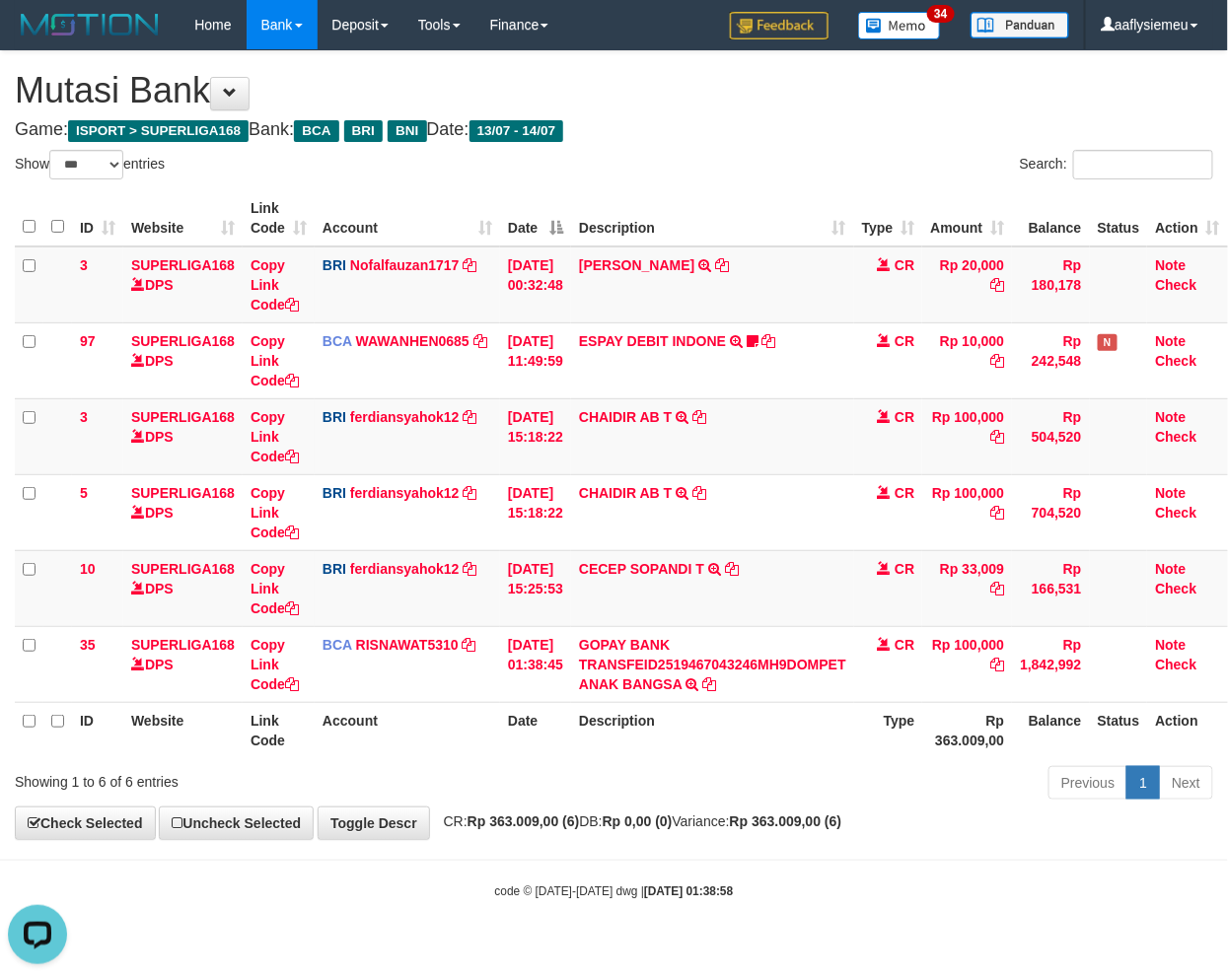 click on "Toggle navigation
Home
Bank
Account List
Load
By Website
Group
[ISPORT]													SUPERLIGA168
By Load Group (DPS)
34" at bounding box center (614, 474) 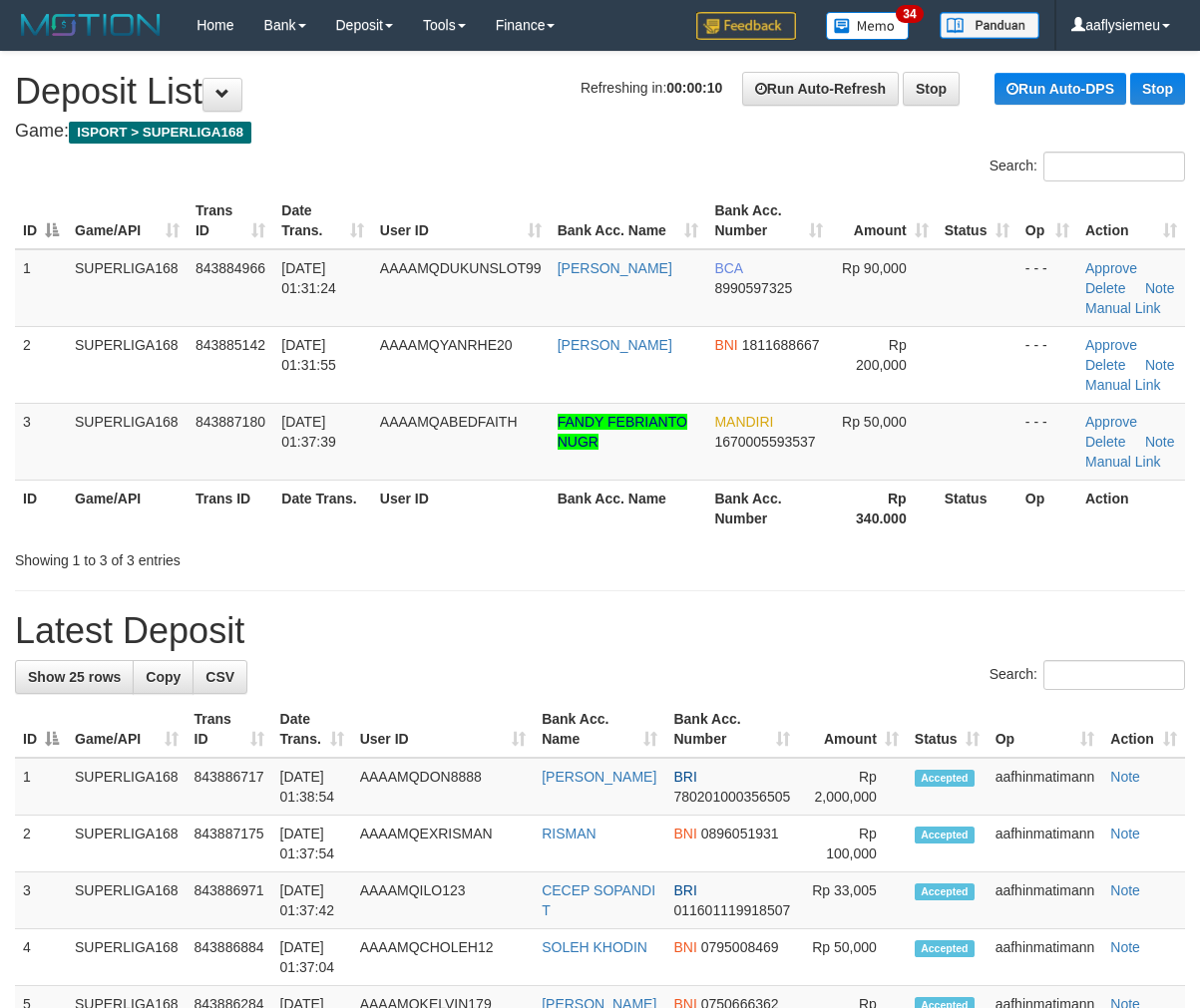 scroll, scrollTop: 0, scrollLeft: 0, axis: both 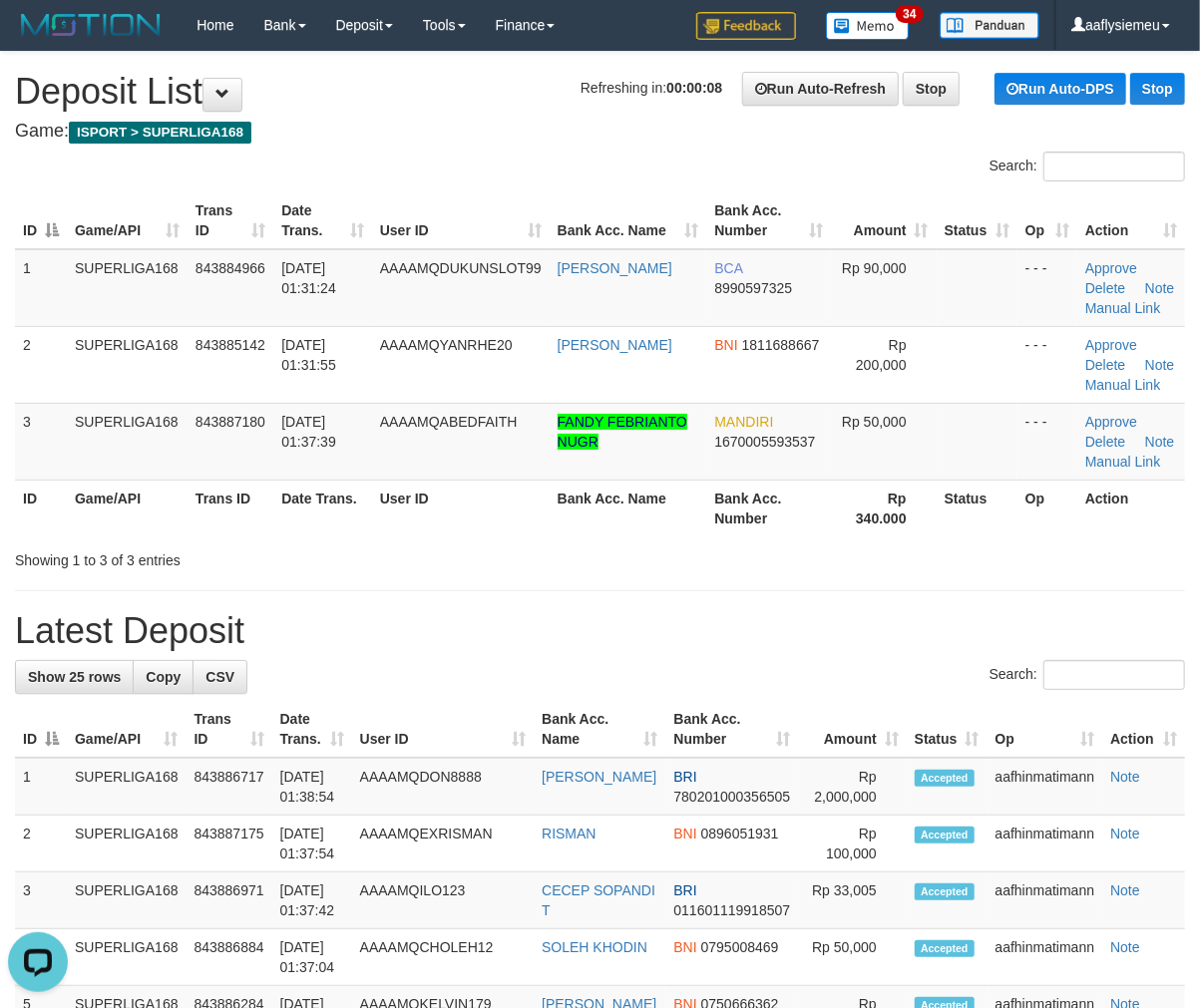 drag, startPoint x: 232, startPoint y: 590, endPoint x: 210, endPoint y: 614, distance: 32.55764 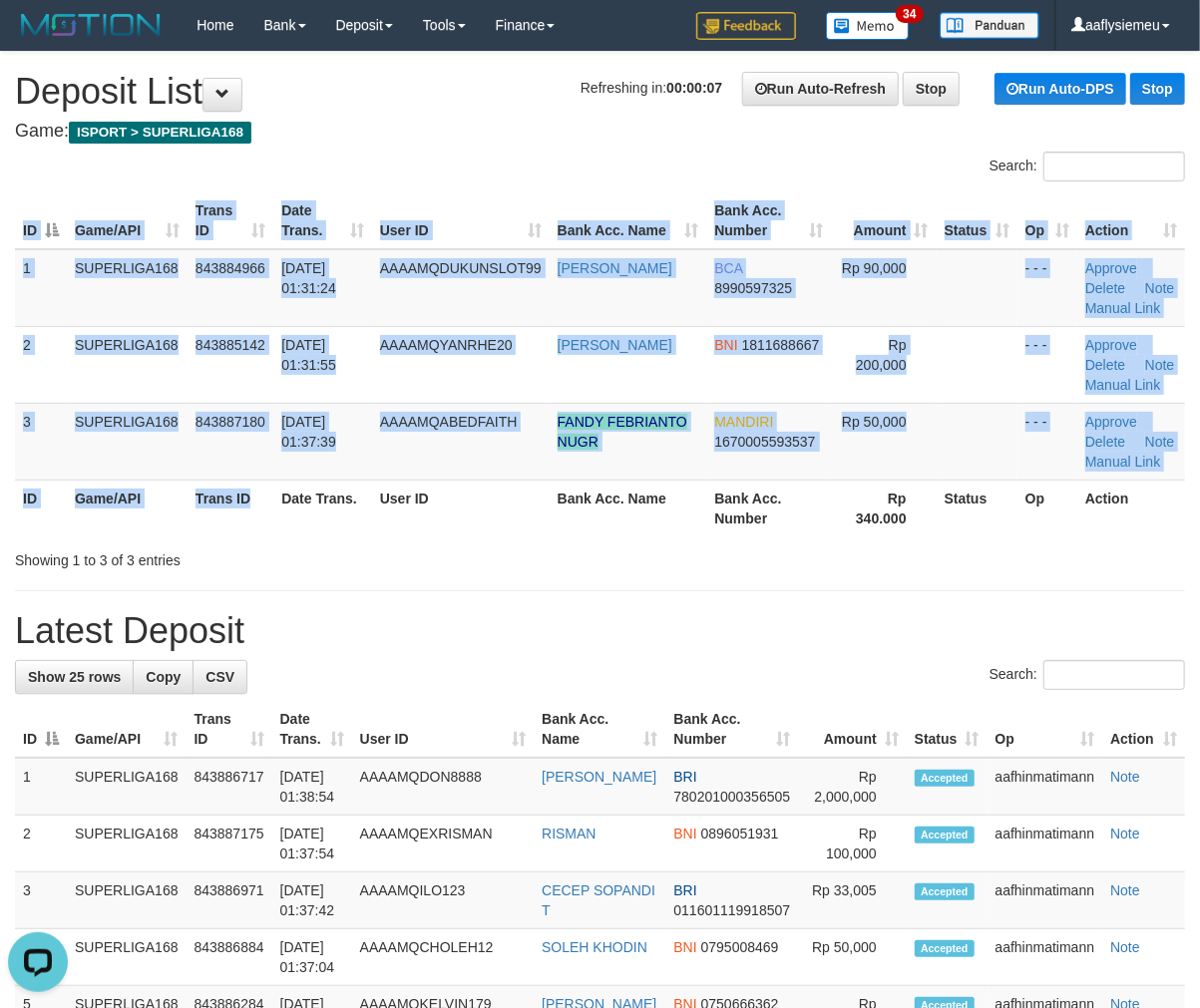 click on "Showing 1 to 3 of 3 entries" at bounding box center (249, 556) 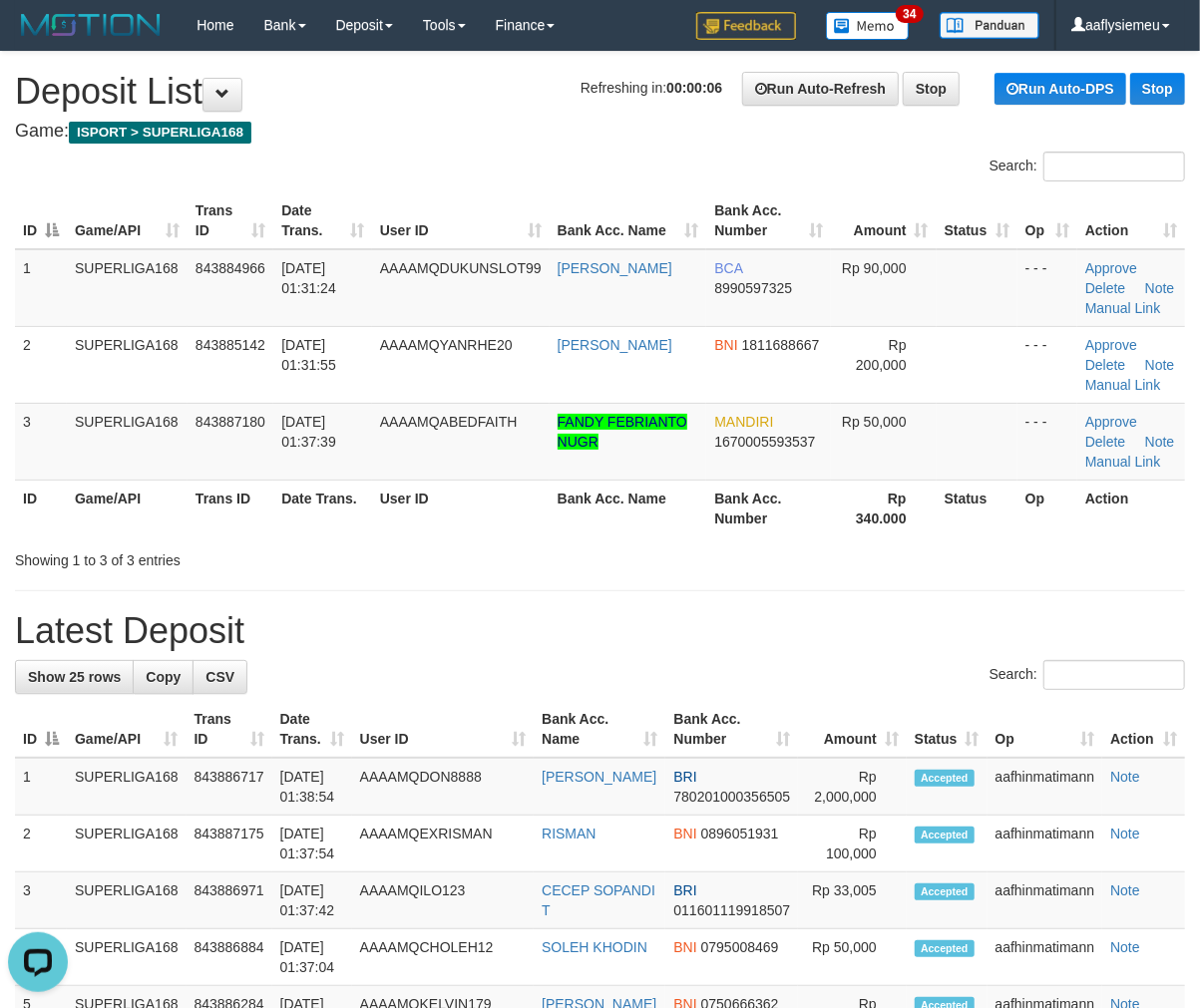 click on "Showing 1 to 3 of 3 entries" at bounding box center (249, 556) 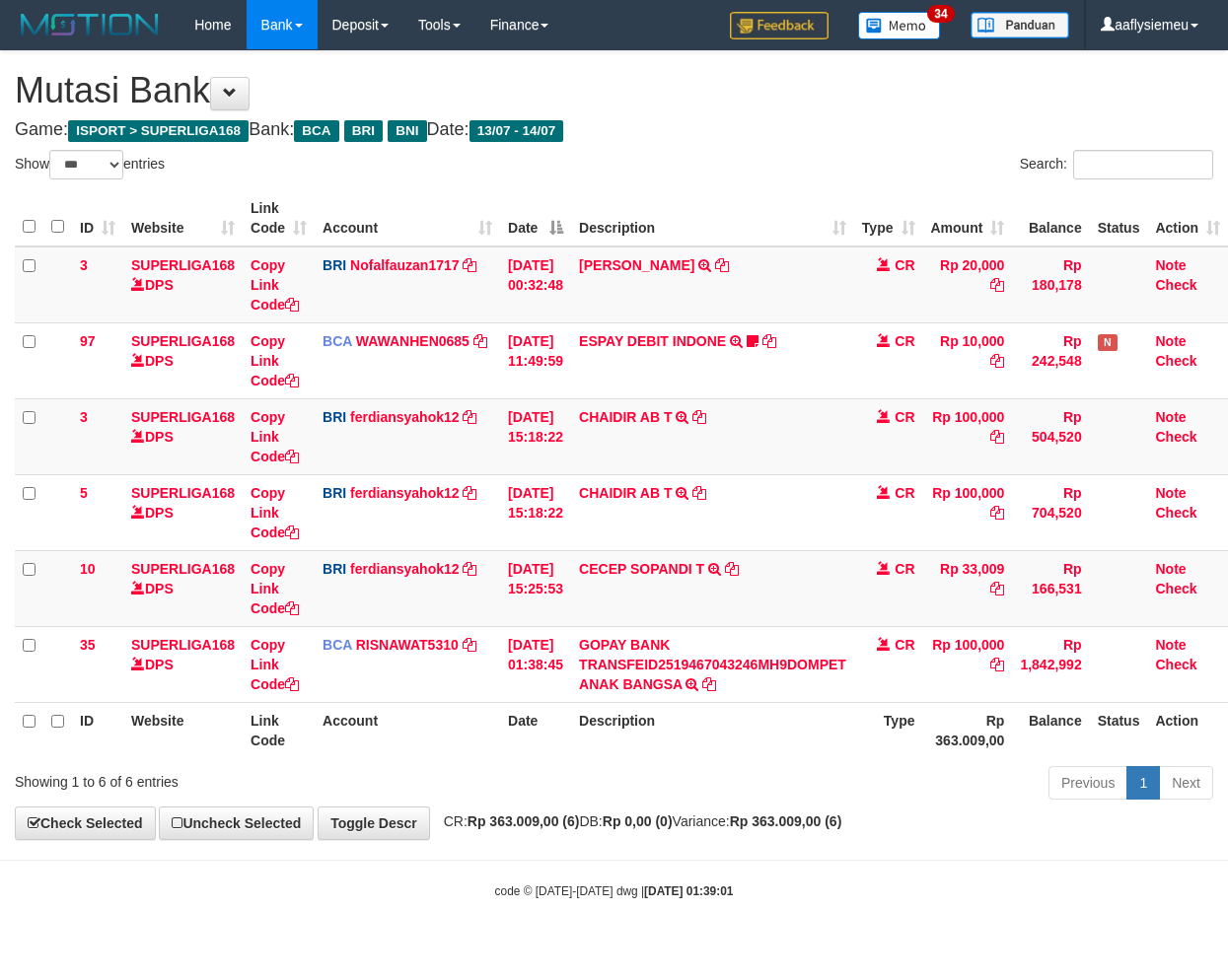 select on "***" 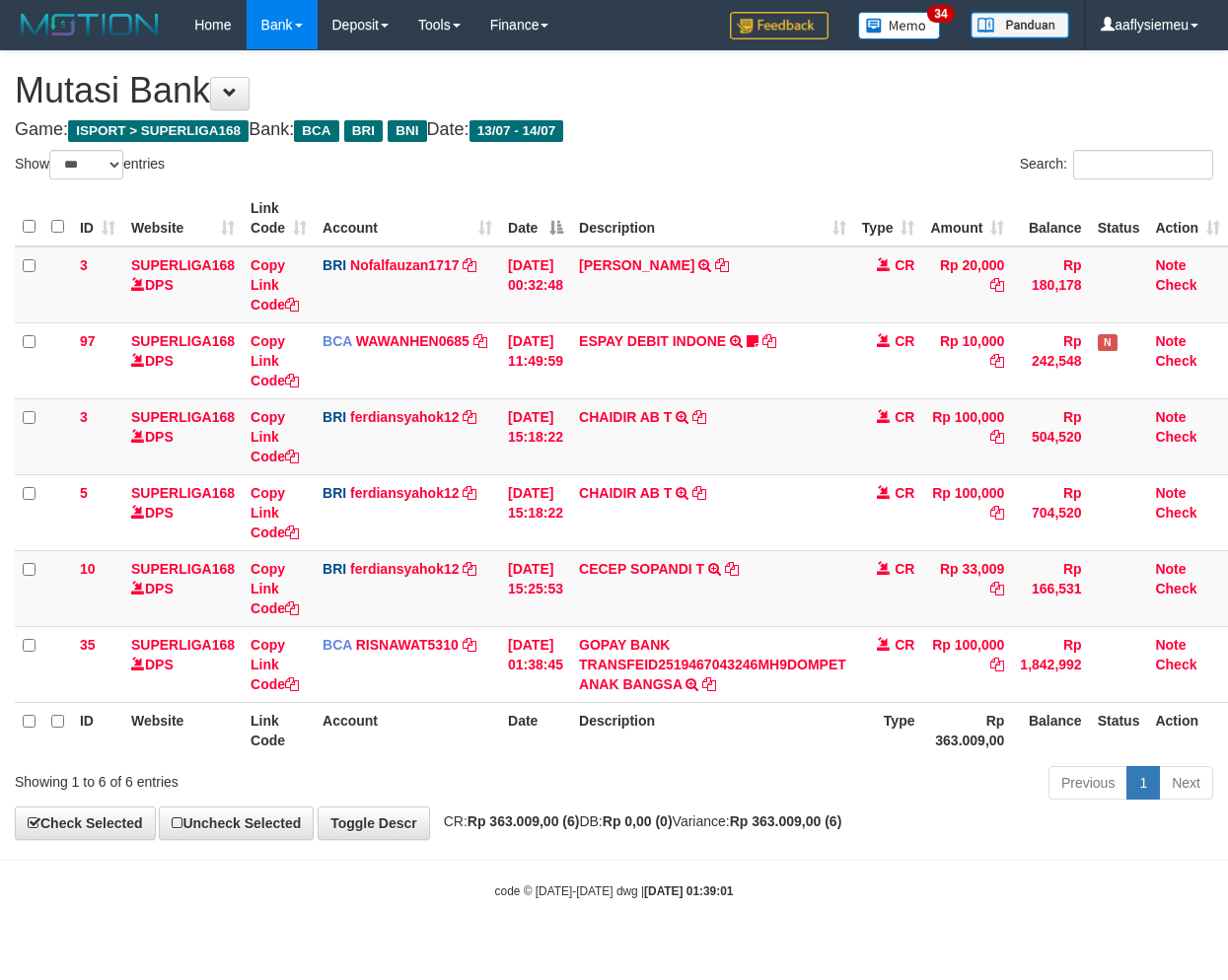 scroll, scrollTop: 0, scrollLeft: 0, axis: both 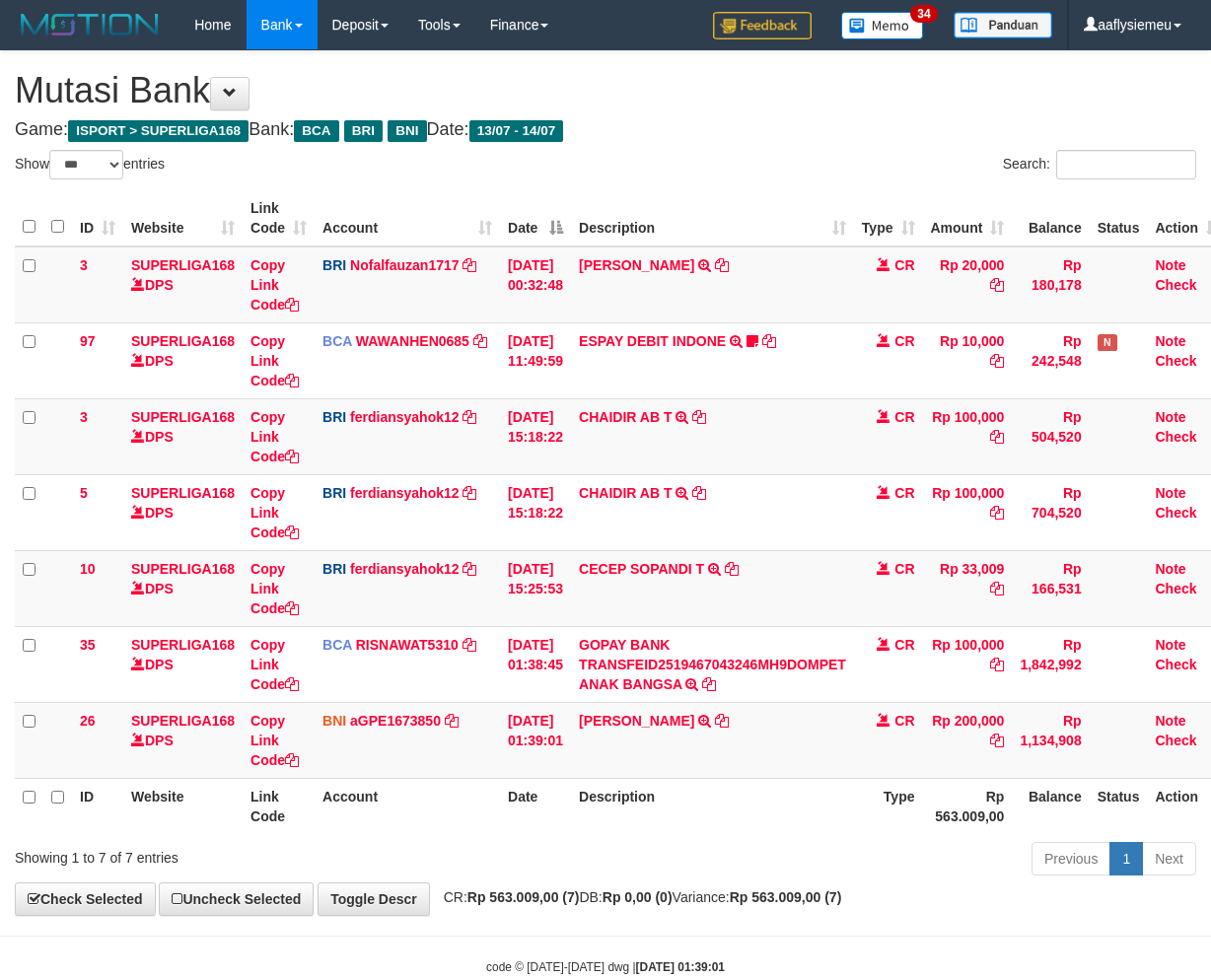 select on "***" 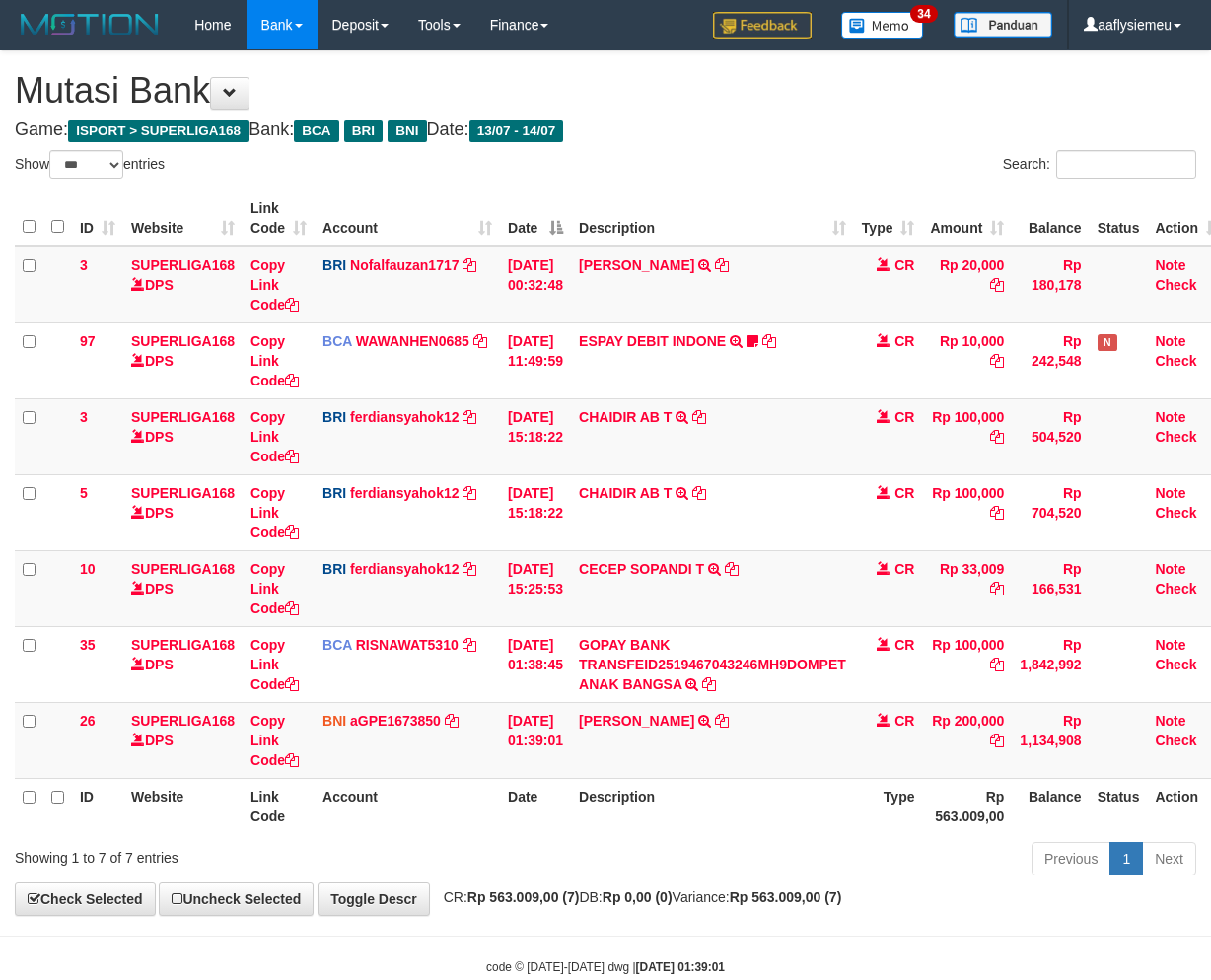 scroll, scrollTop: 0, scrollLeft: 0, axis: both 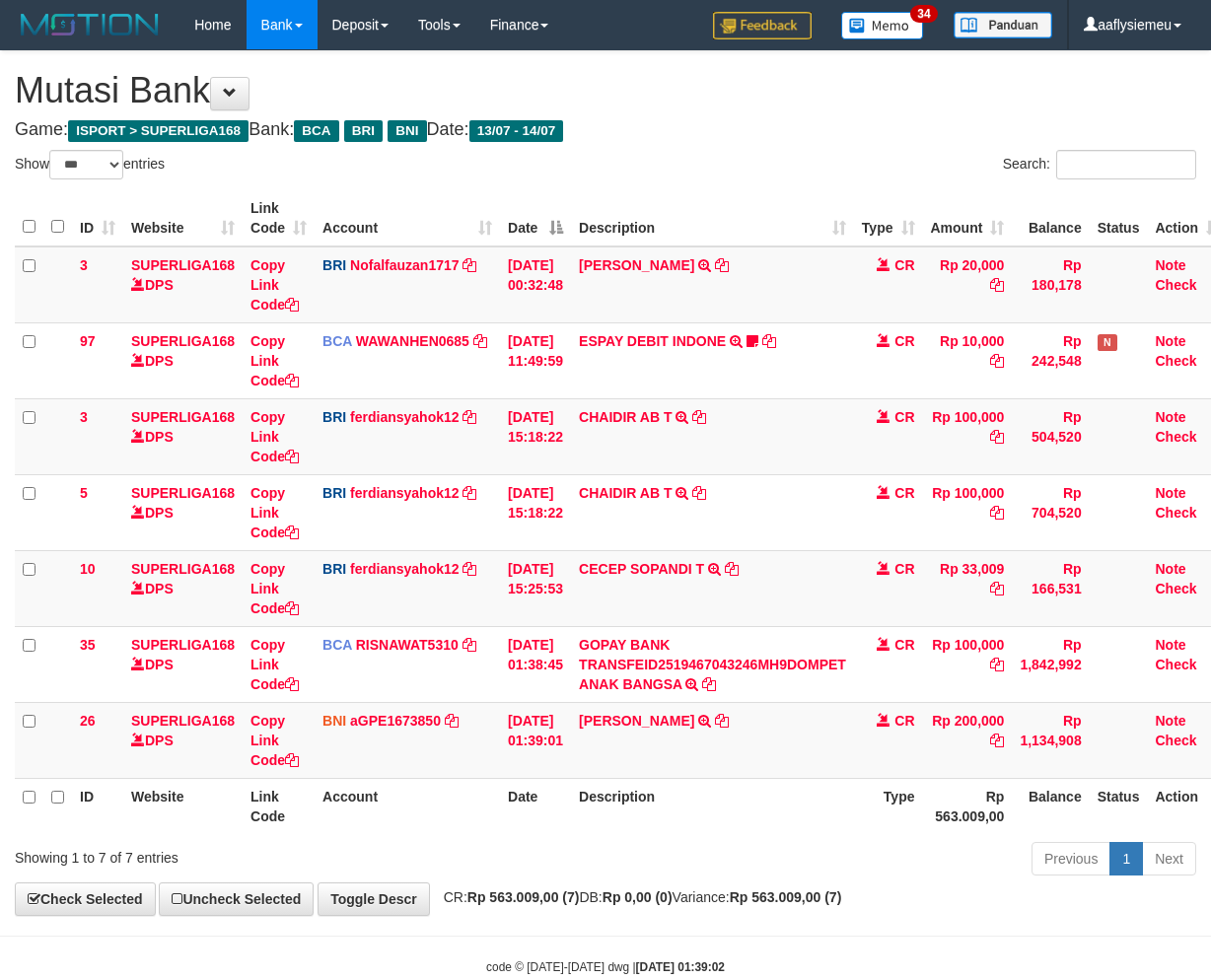 select on "***" 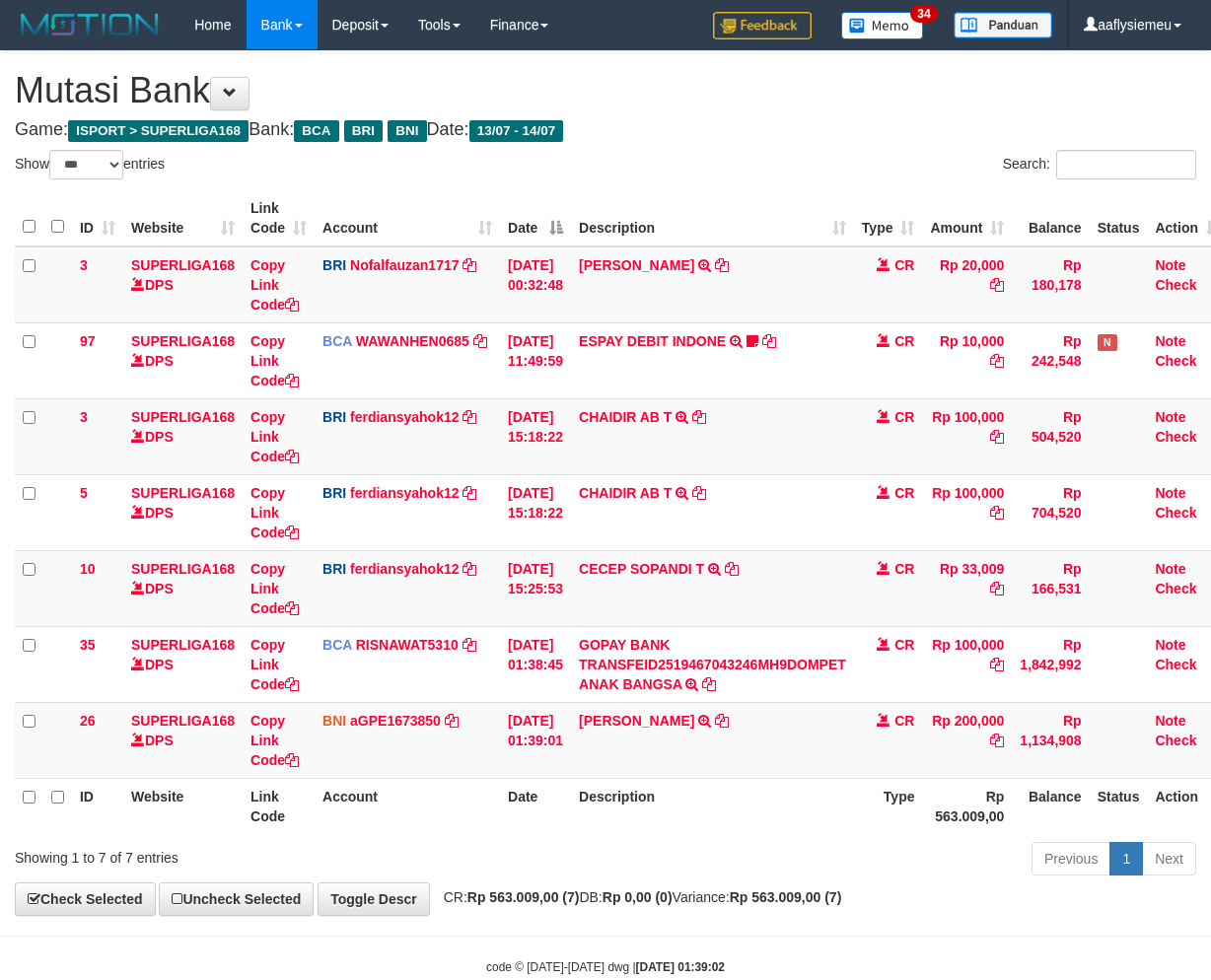 scroll, scrollTop: 0, scrollLeft: 0, axis: both 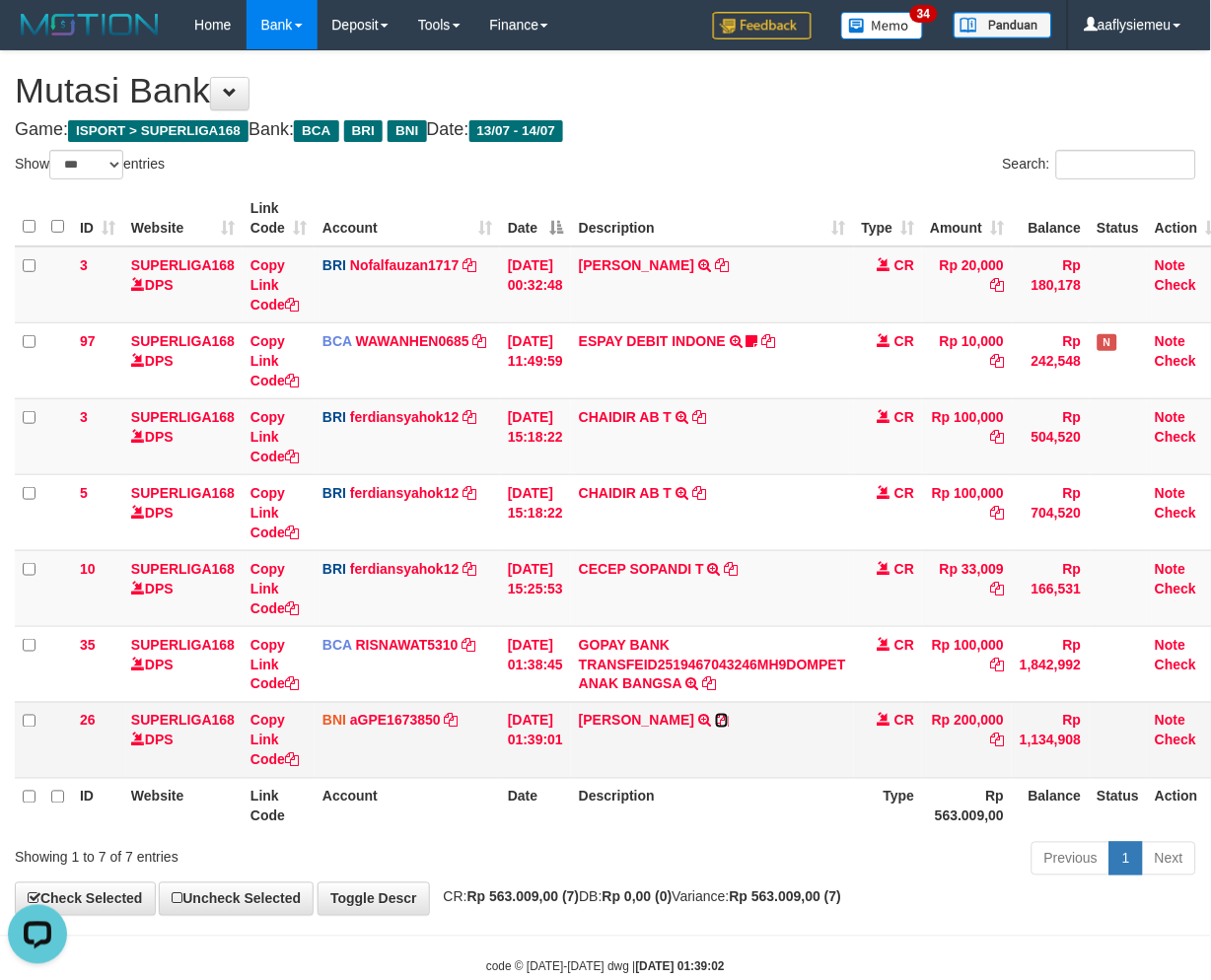 click at bounding box center (722, 721) 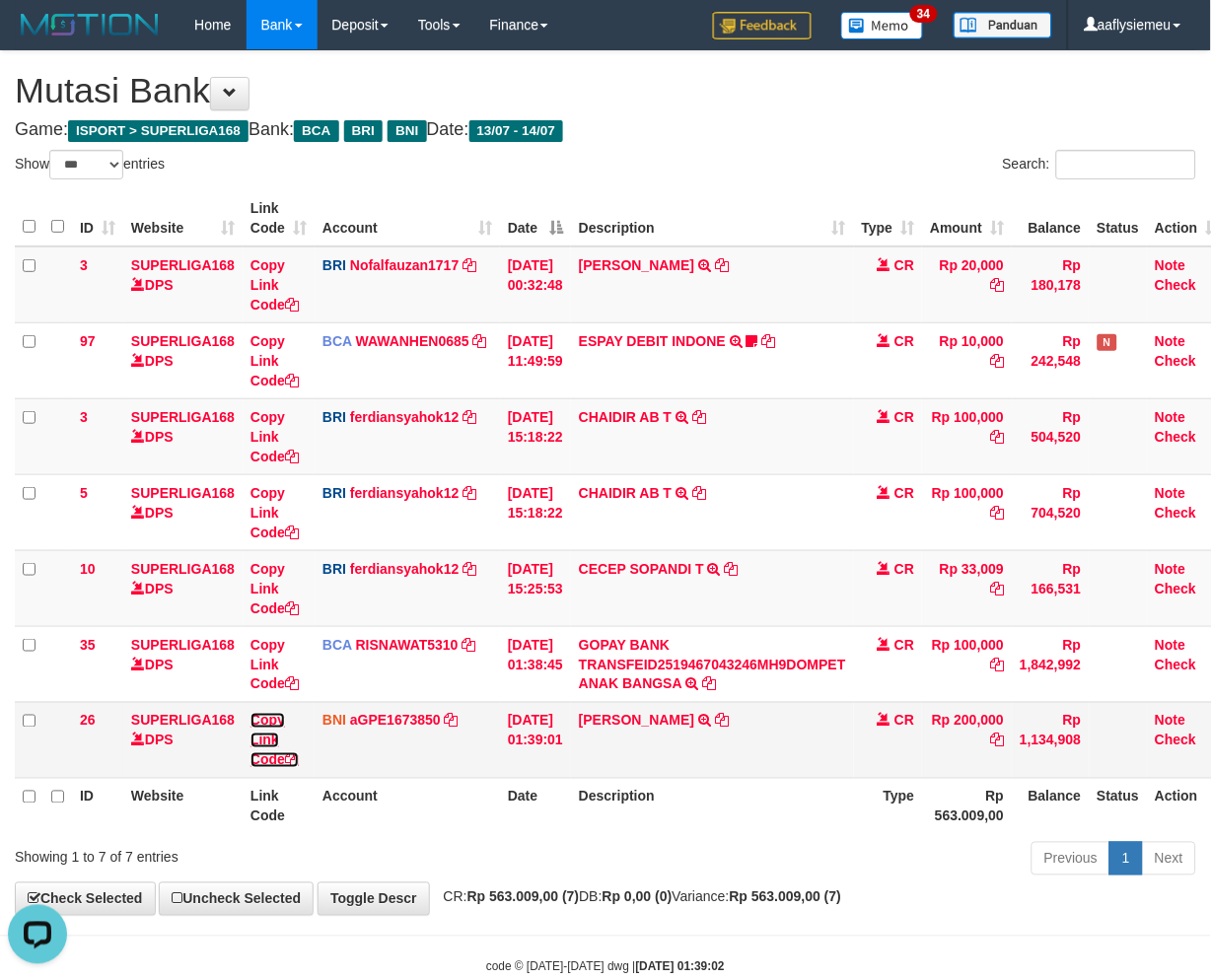 click on "Copy Link Code" at bounding box center (274, 740) 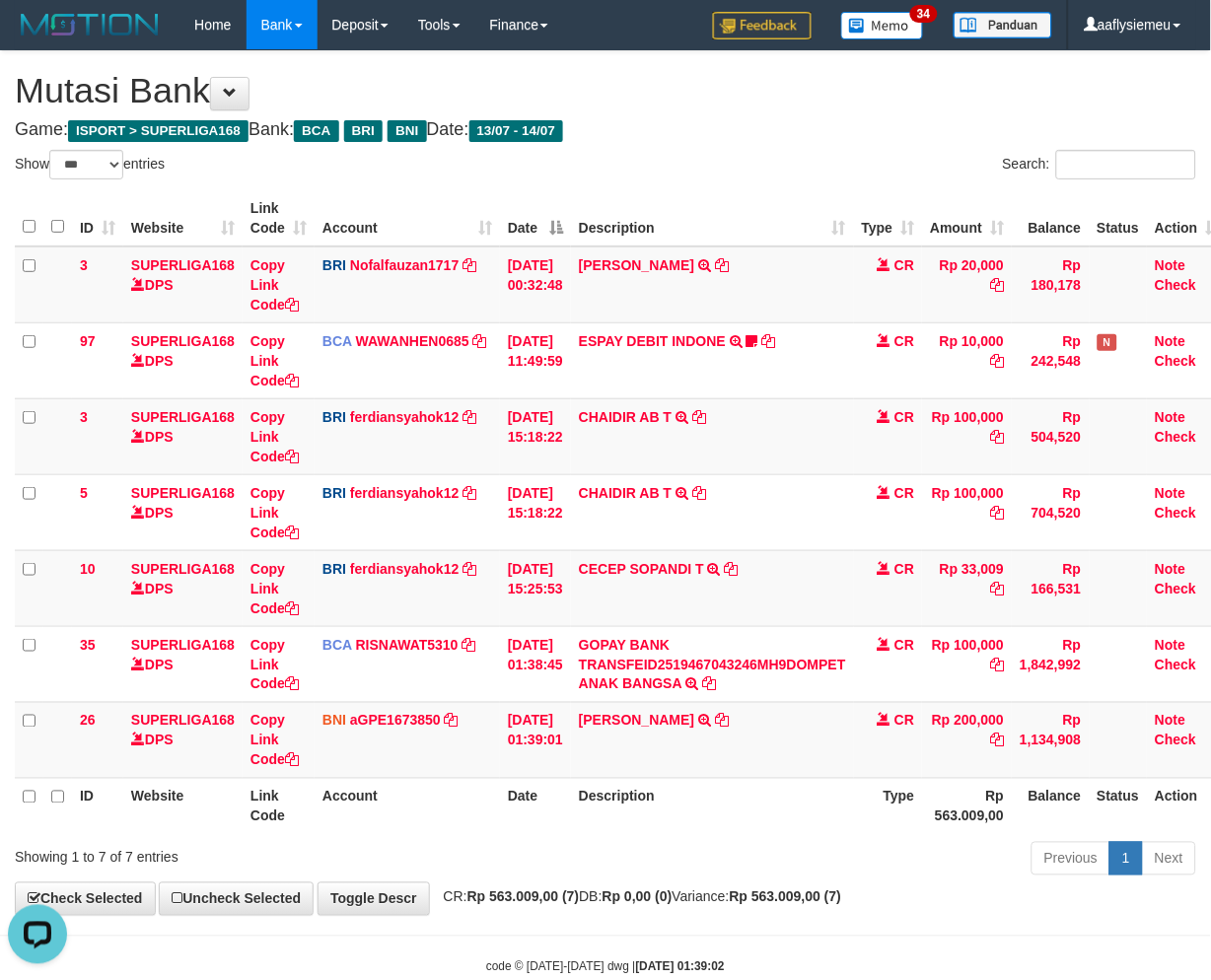 scroll, scrollTop: 248, scrollLeft: 0, axis: vertical 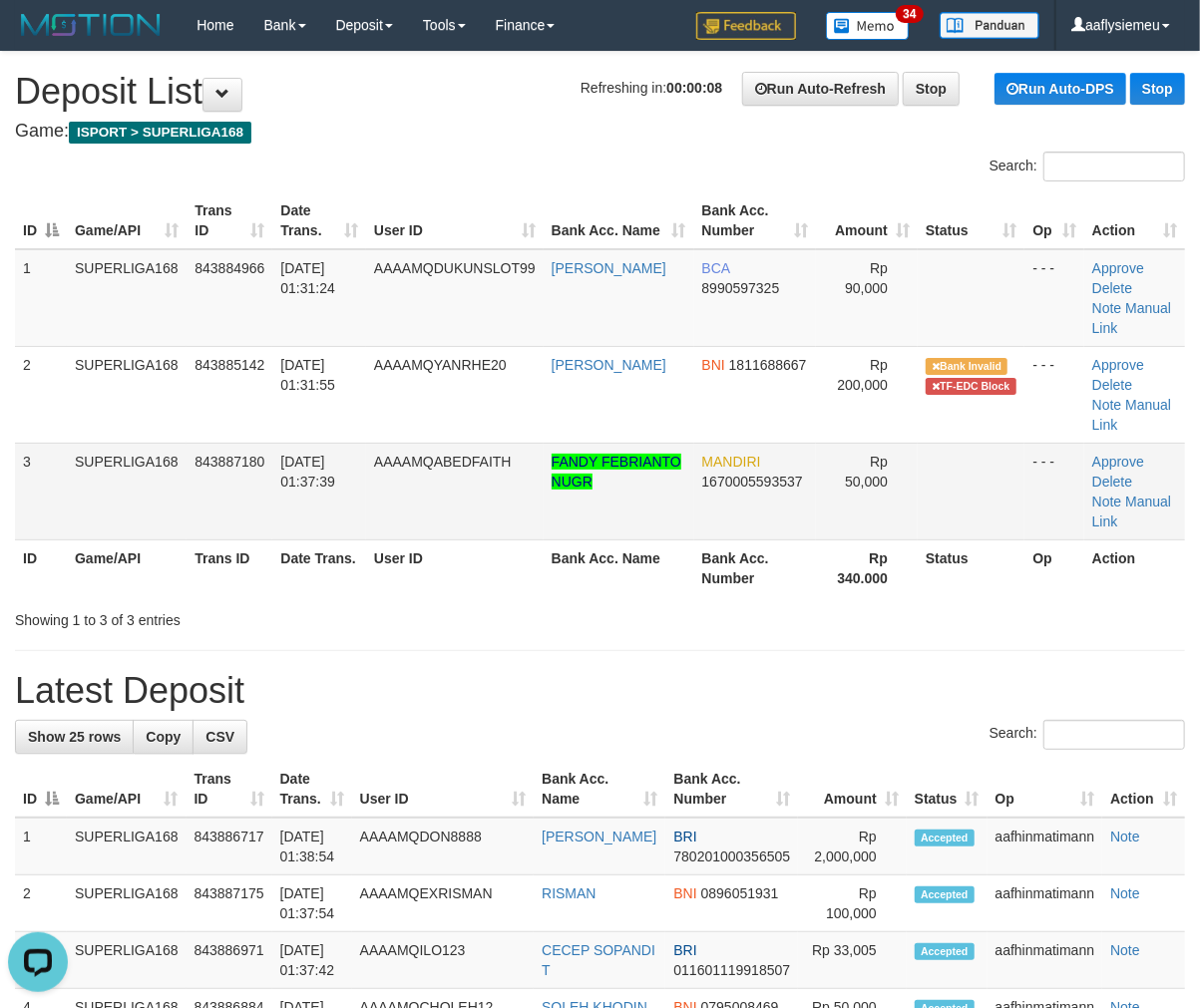 click on "SUPERLIGA168" at bounding box center (127, 491) 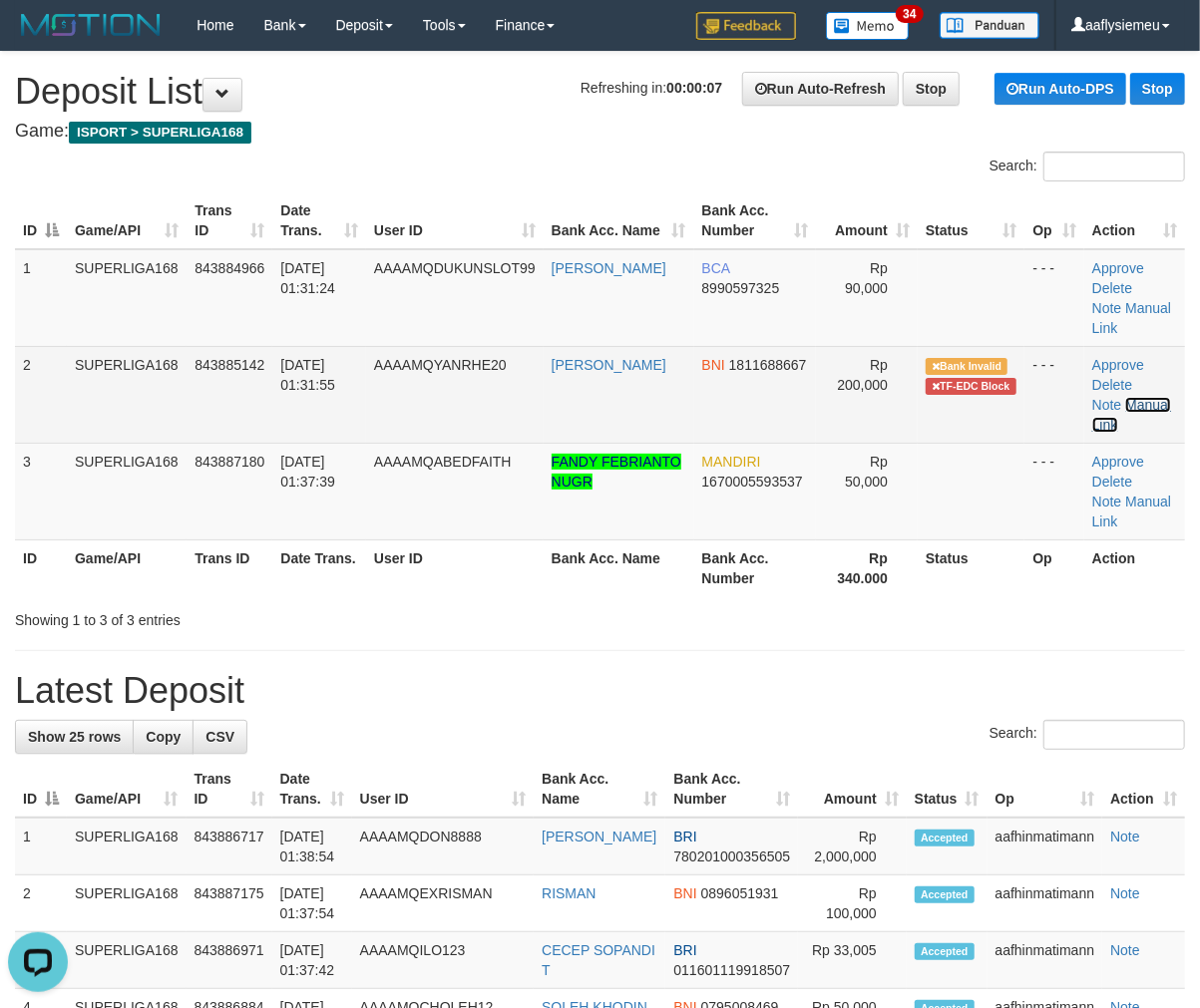 click on "Manual Link" at bounding box center (1131, 415) 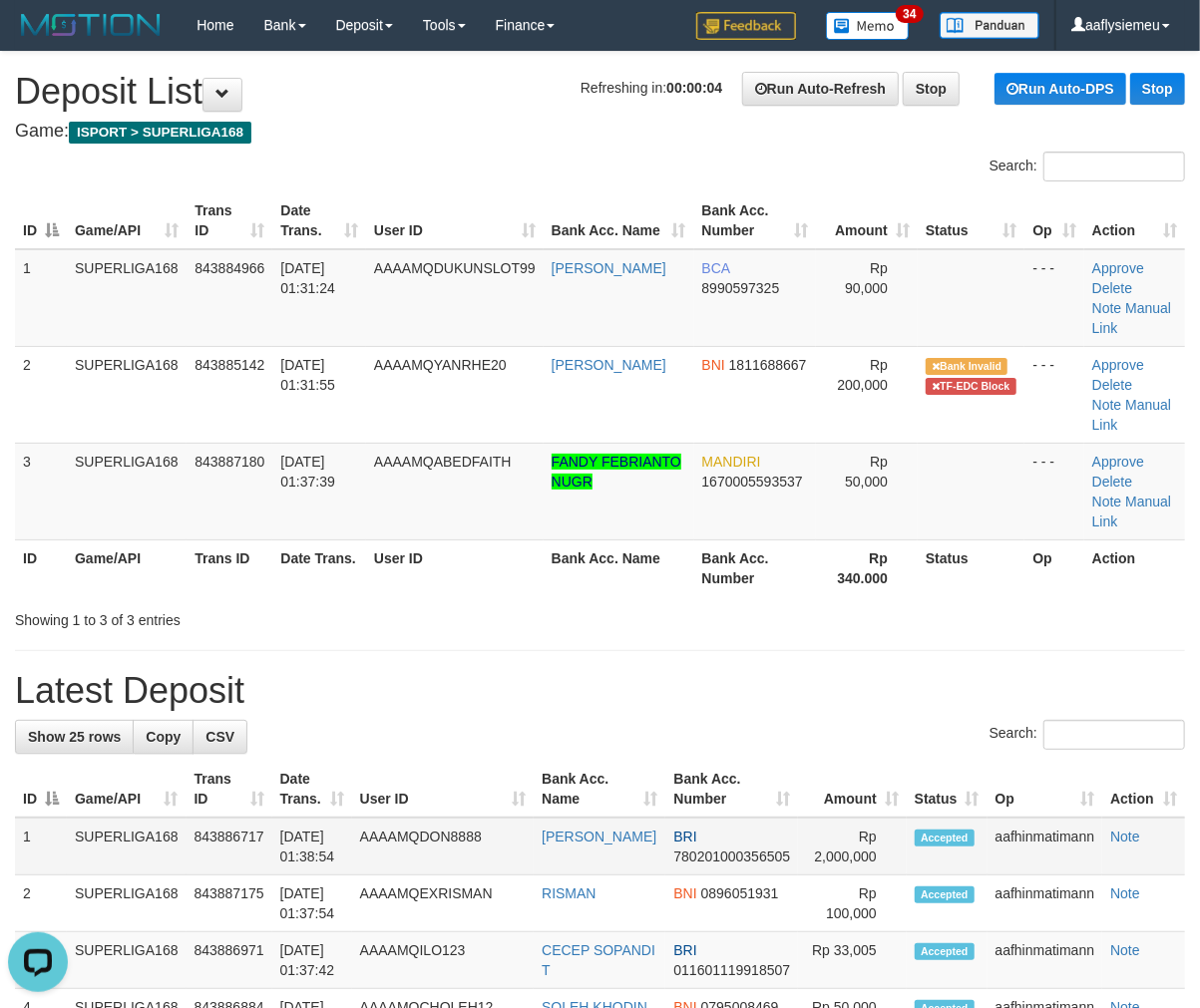 click on "SUPERLIGA168" at bounding box center (127, 846) 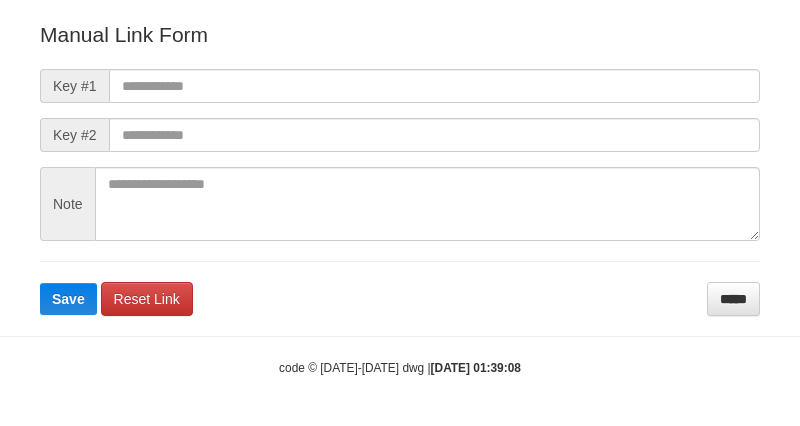 scroll, scrollTop: 222, scrollLeft: 0, axis: vertical 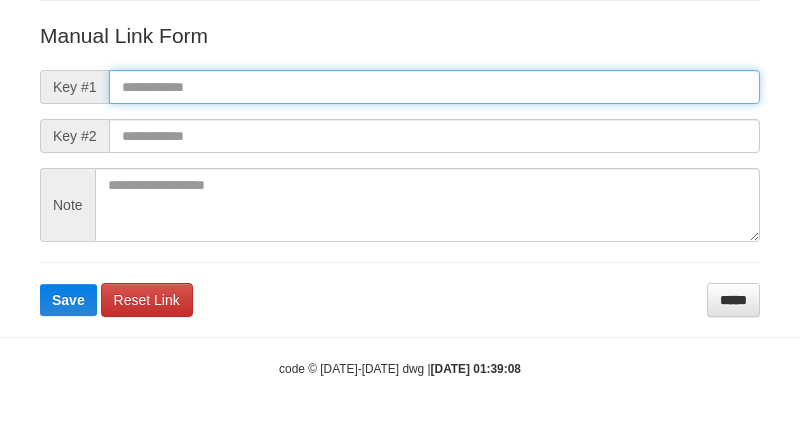 drag, startPoint x: 186, startPoint y: 81, endPoint x: 155, endPoint y: 165, distance: 89.537704 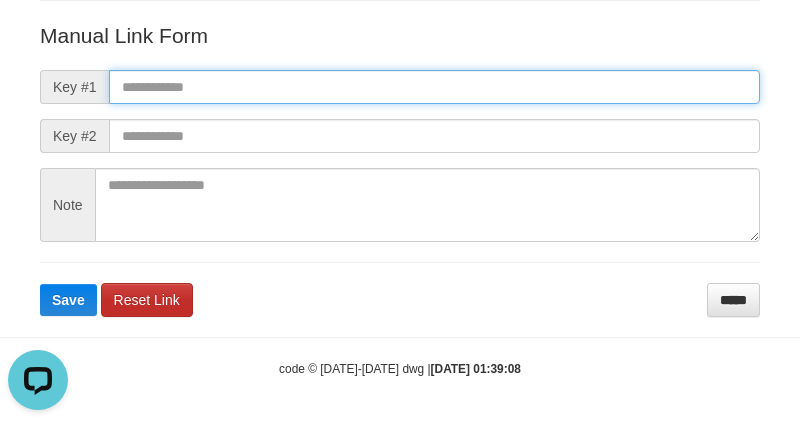 scroll, scrollTop: 0, scrollLeft: 0, axis: both 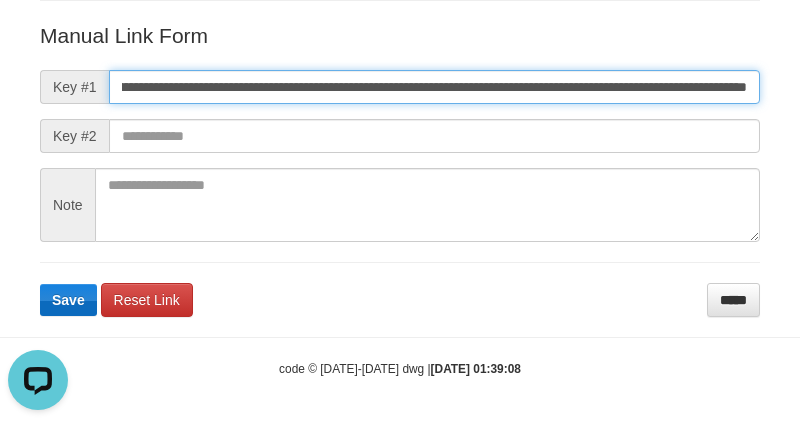 type on "**********" 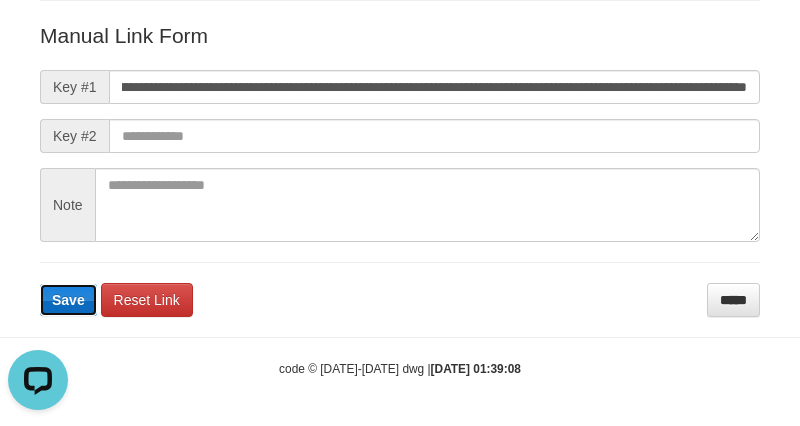 click on "Save" at bounding box center [68, 300] 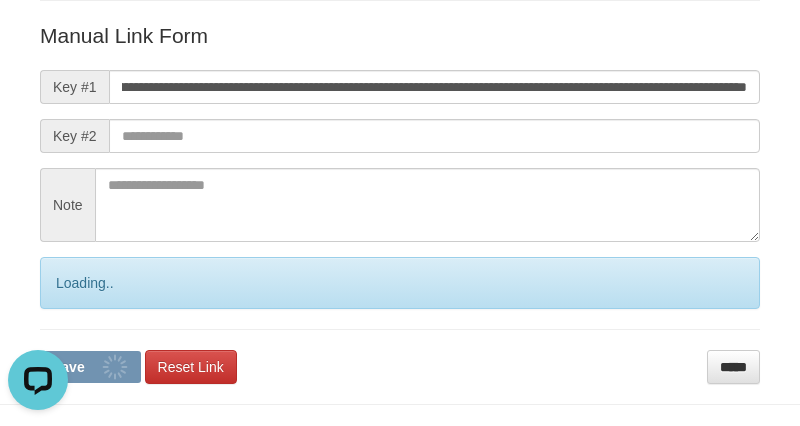 scroll, scrollTop: 0, scrollLeft: 0, axis: both 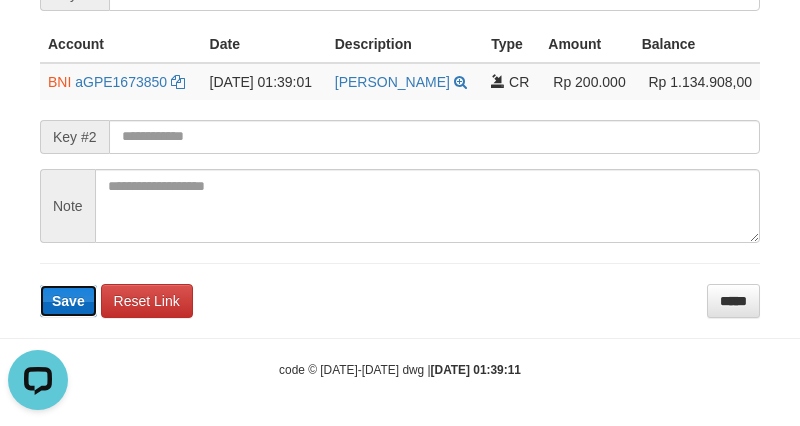 click on "Save" at bounding box center (68, 301) 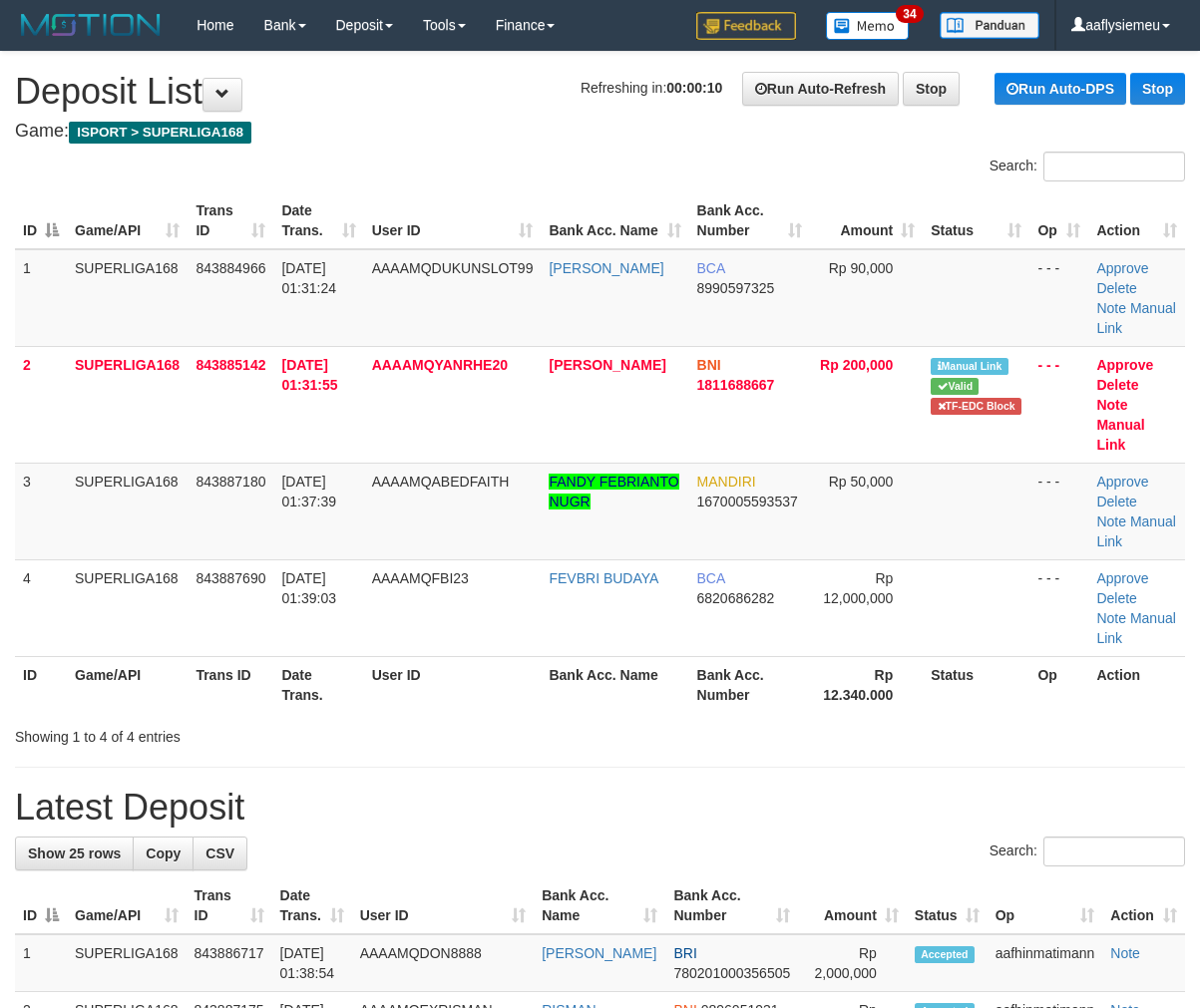 scroll, scrollTop: 0, scrollLeft: 0, axis: both 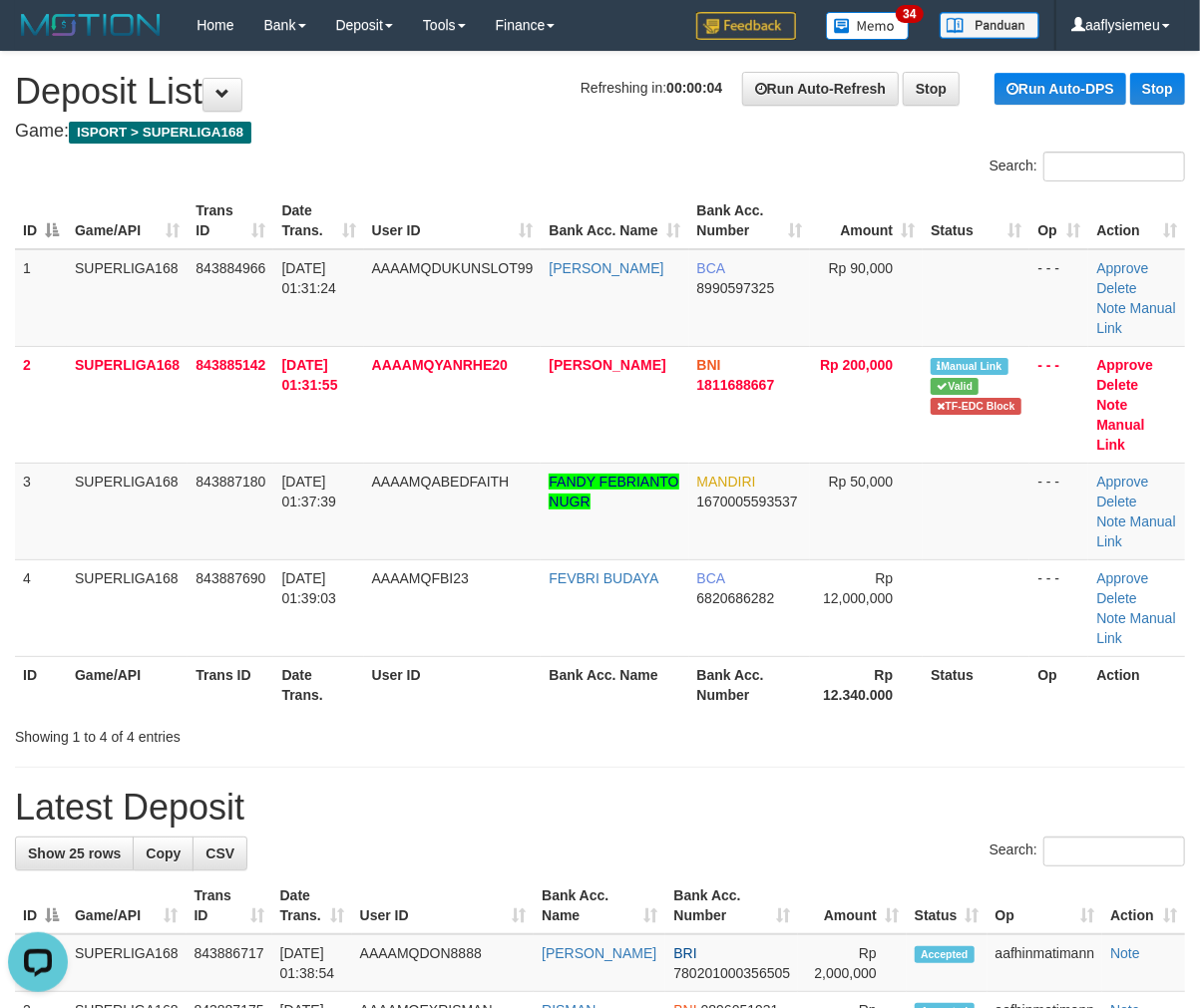 drag, startPoint x: 150, startPoint y: 523, endPoint x: 2, endPoint y: 603, distance: 168.23793 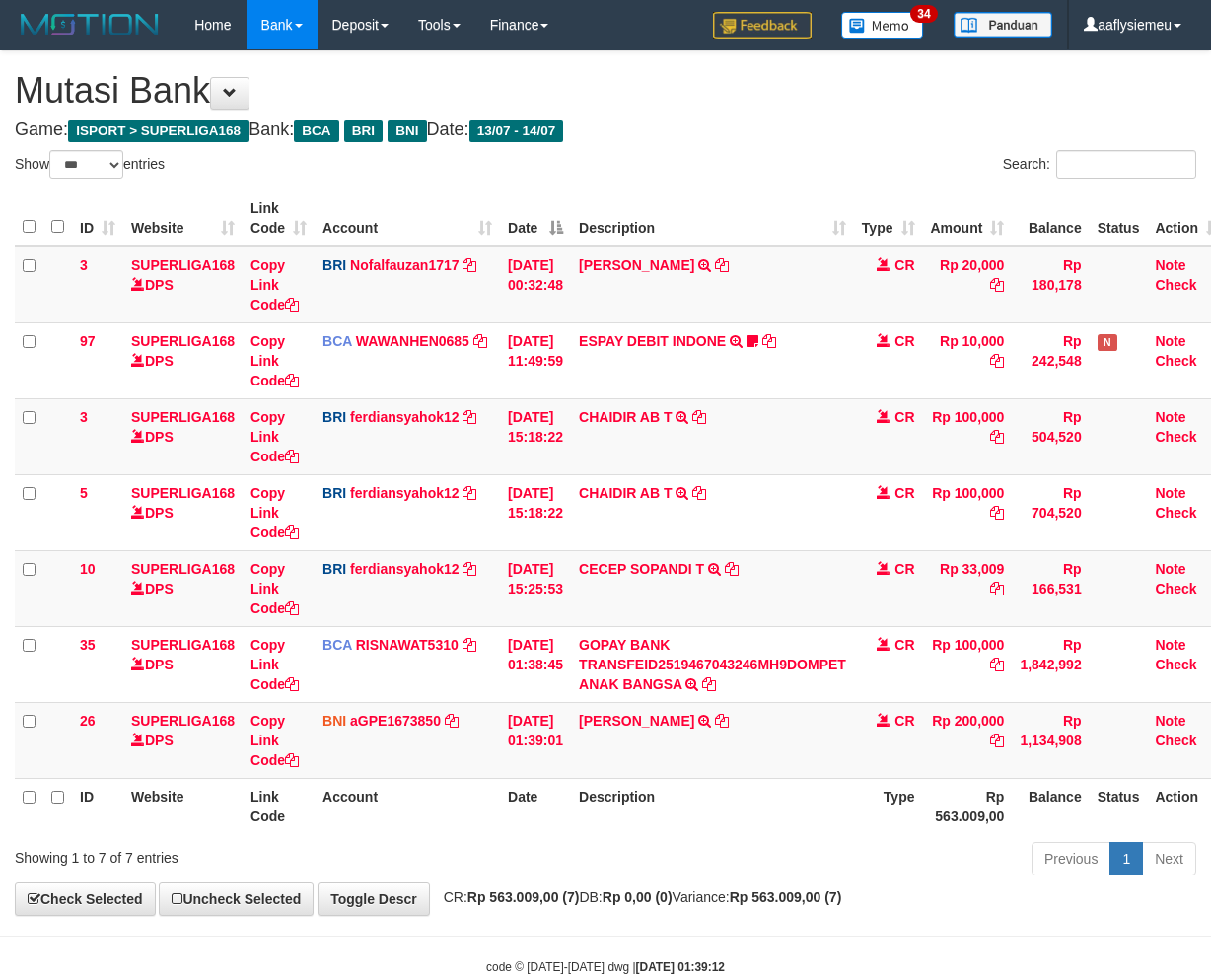 select on "***" 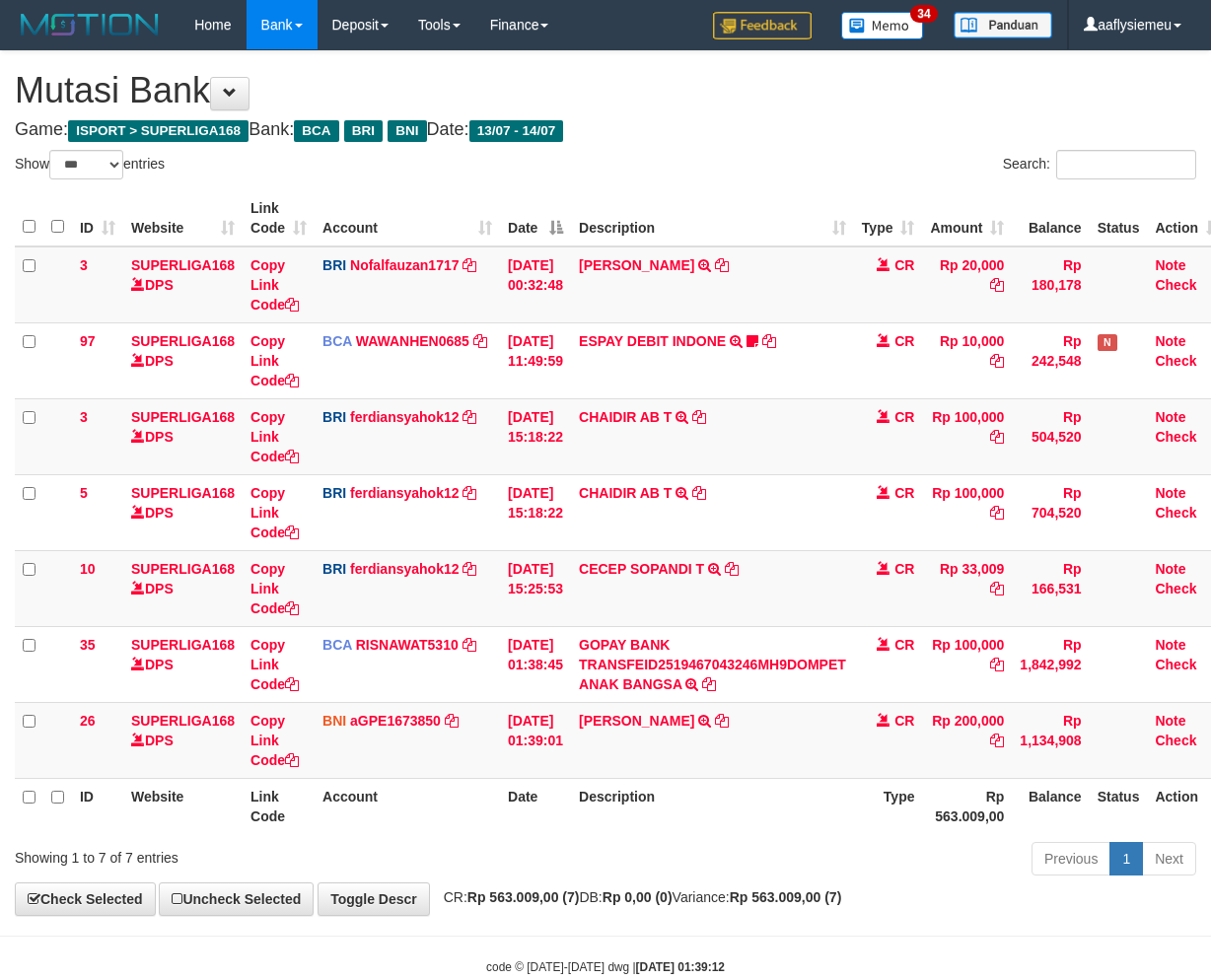scroll, scrollTop: 0, scrollLeft: 0, axis: both 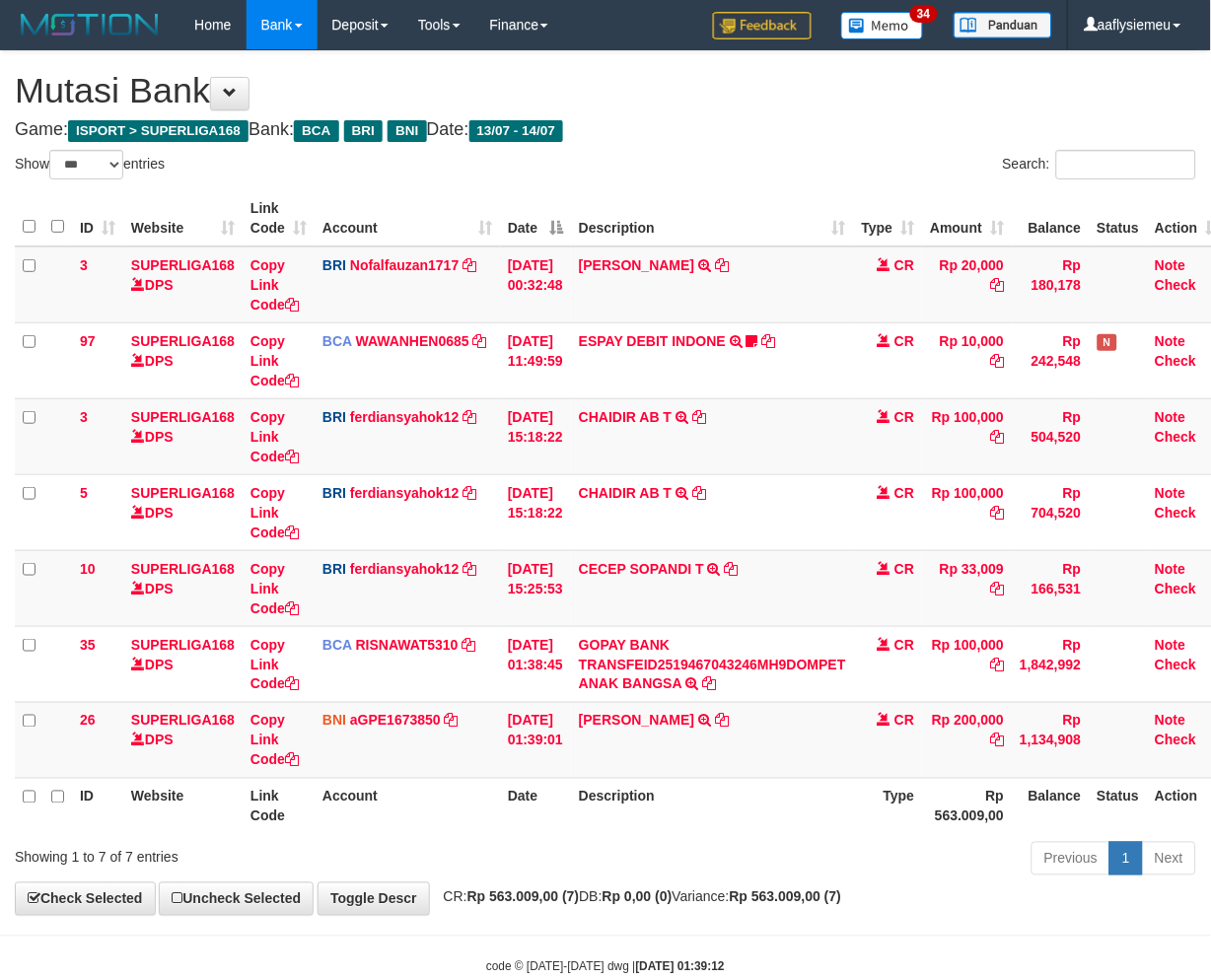click on "Description" at bounding box center [712, 805] 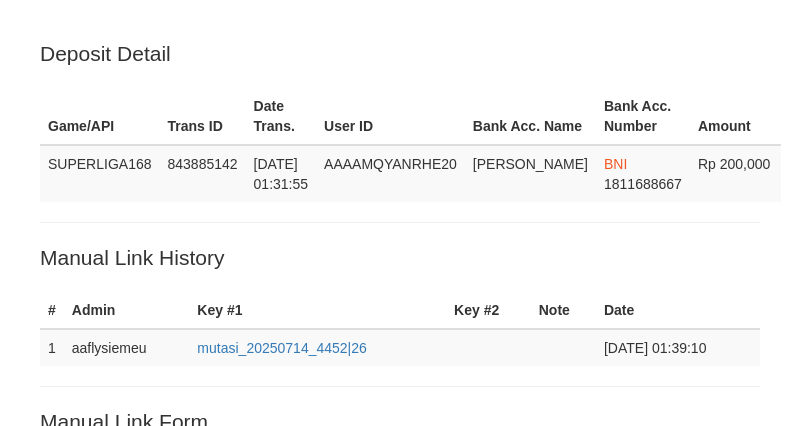 scroll, scrollTop: 480, scrollLeft: 0, axis: vertical 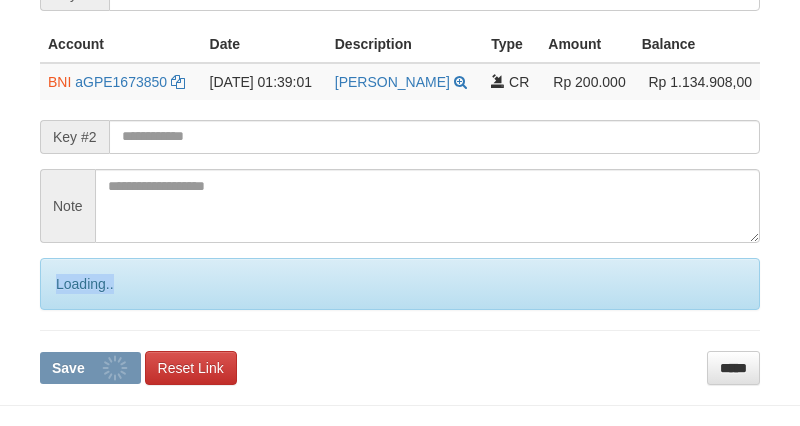 click on "Loading.." at bounding box center (400, 284) 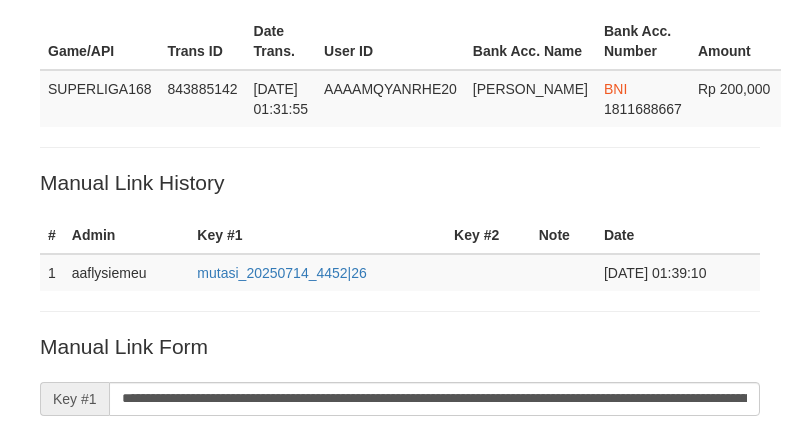 scroll, scrollTop: 480, scrollLeft: 0, axis: vertical 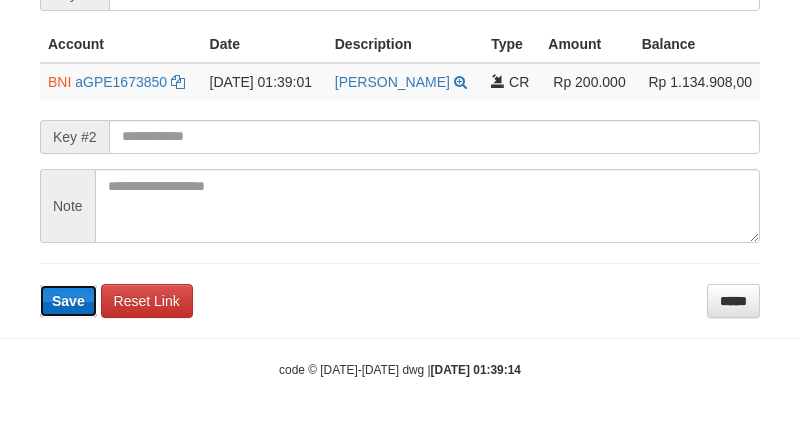 type 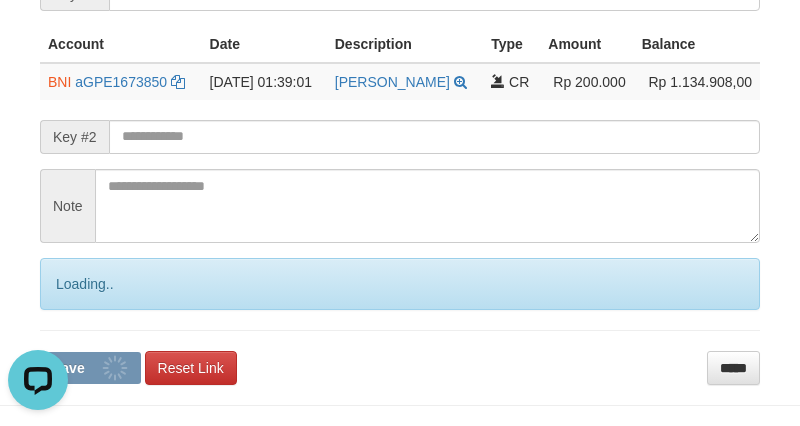 click on "**********" at bounding box center (400, 155) 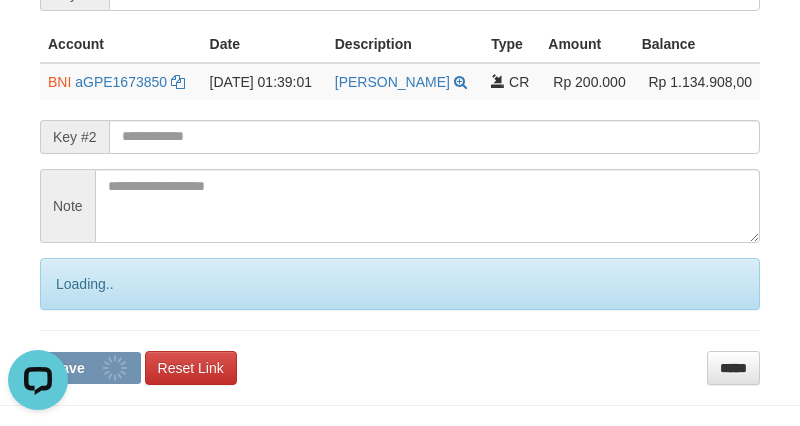 click on "**********" at bounding box center (400, 155) 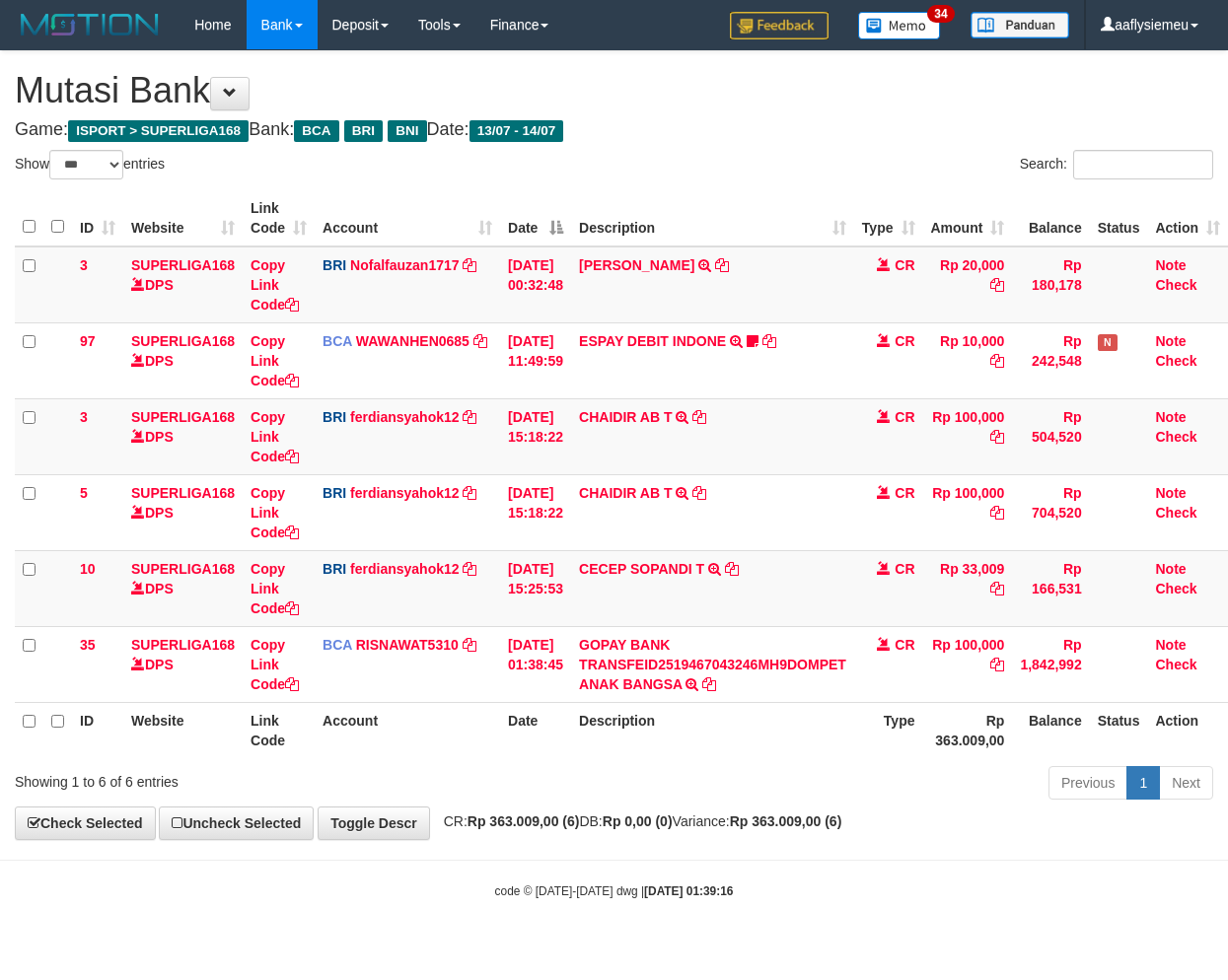 select on "***" 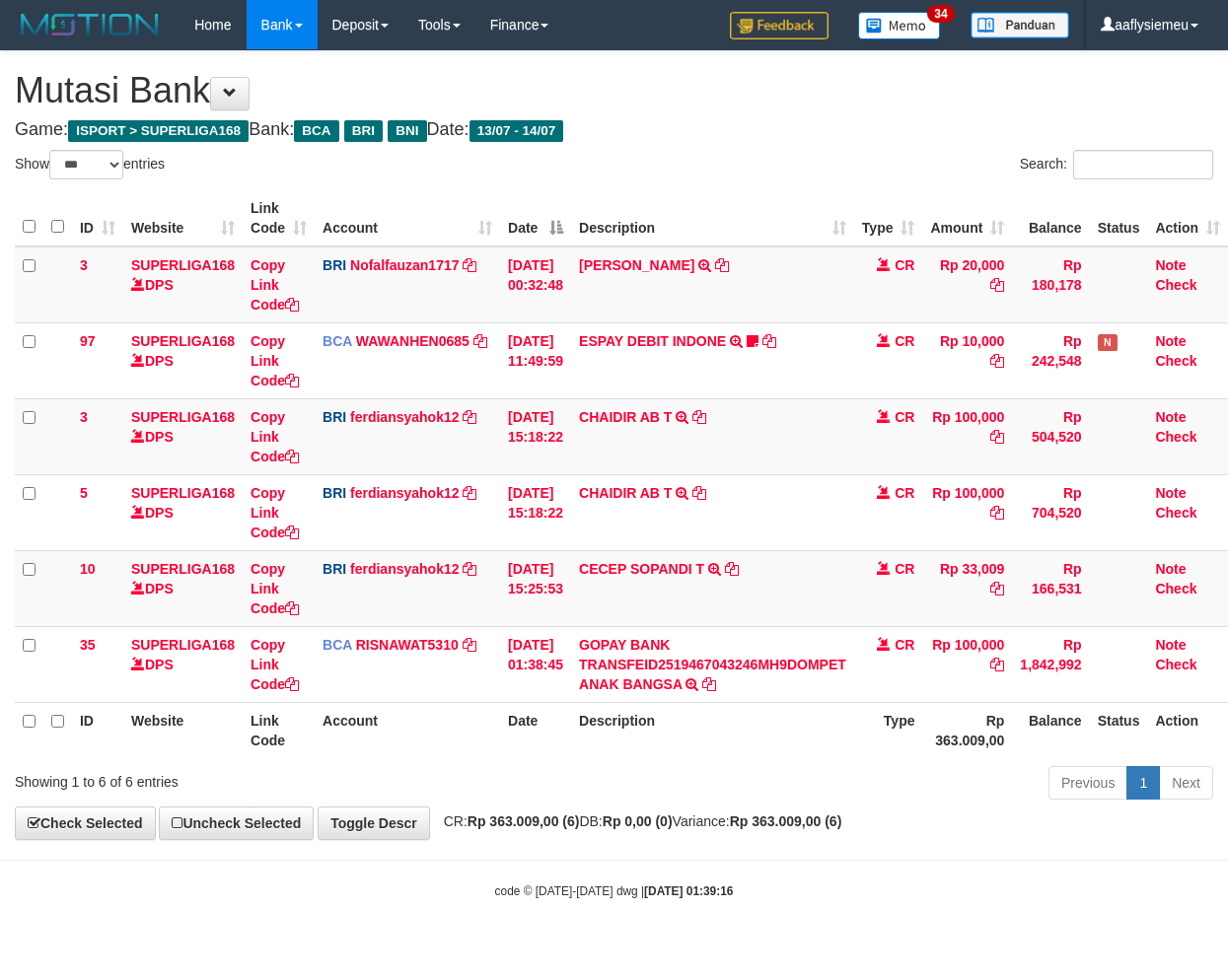 scroll, scrollTop: 0, scrollLeft: 0, axis: both 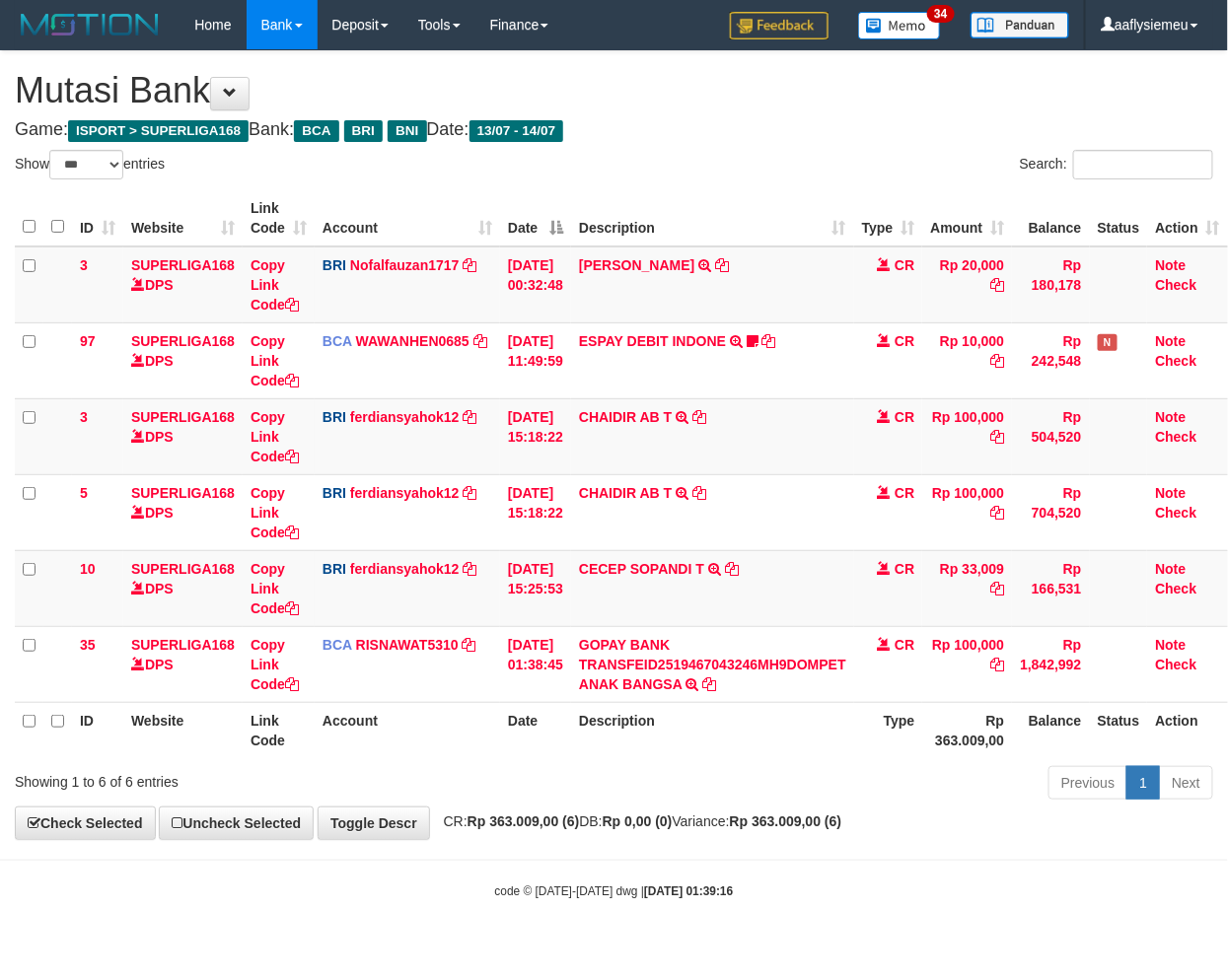 drag, startPoint x: 757, startPoint y: 814, endPoint x: 819, endPoint y: 783, distance: 69.31811 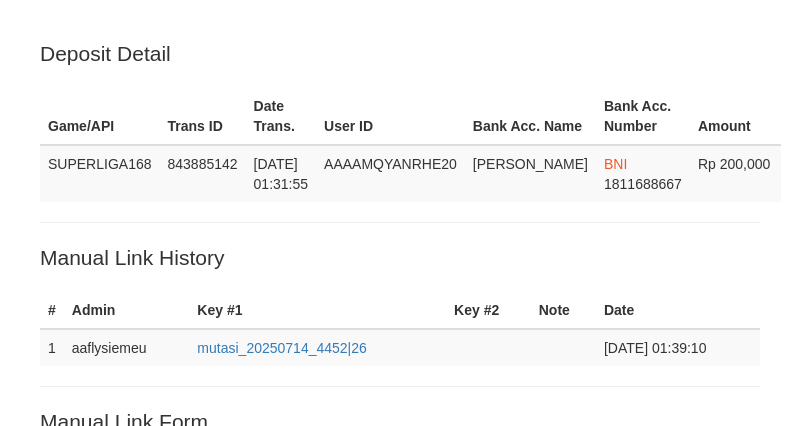 scroll, scrollTop: 343, scrollLeft: 0, axis: vertical 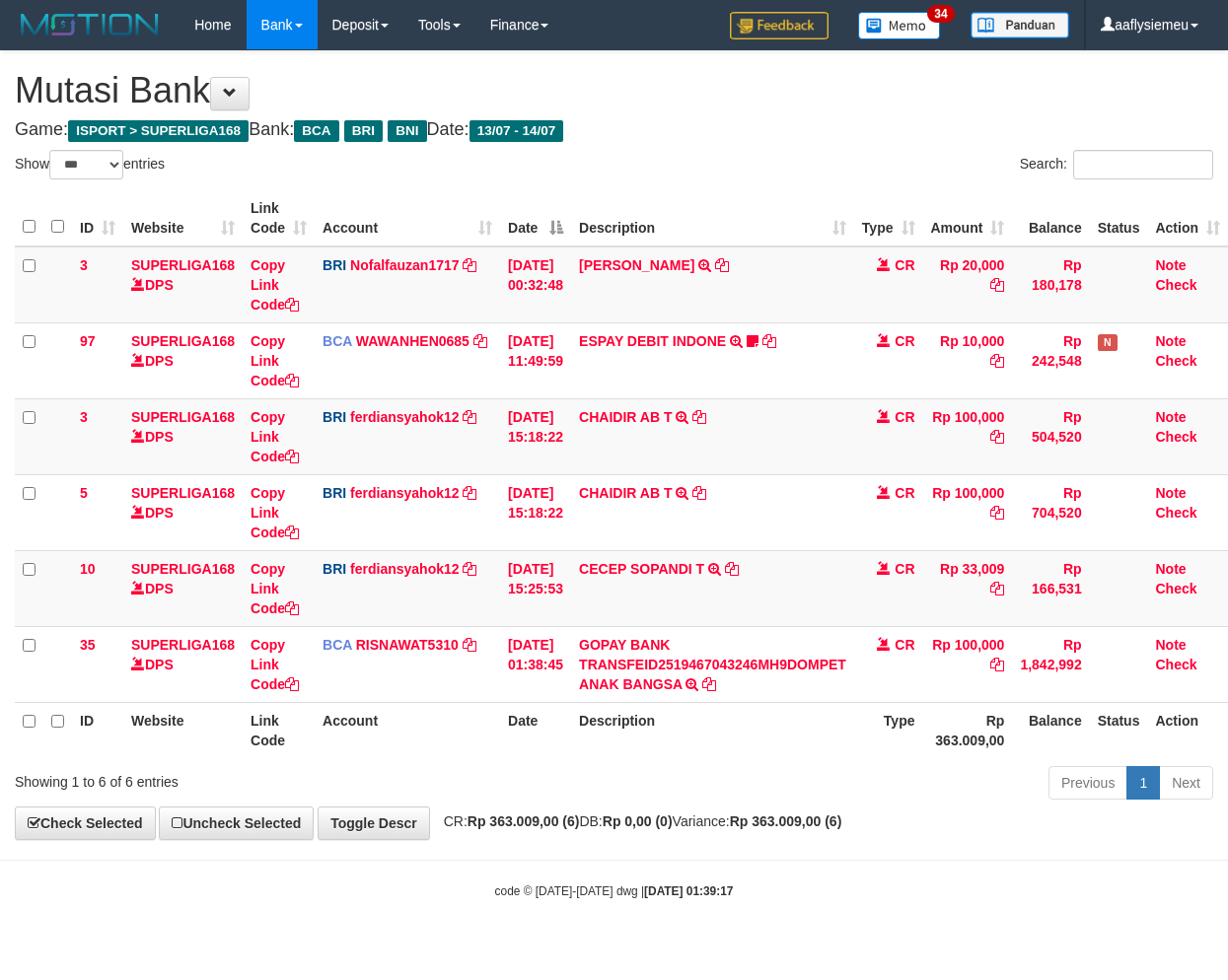 select on "***" 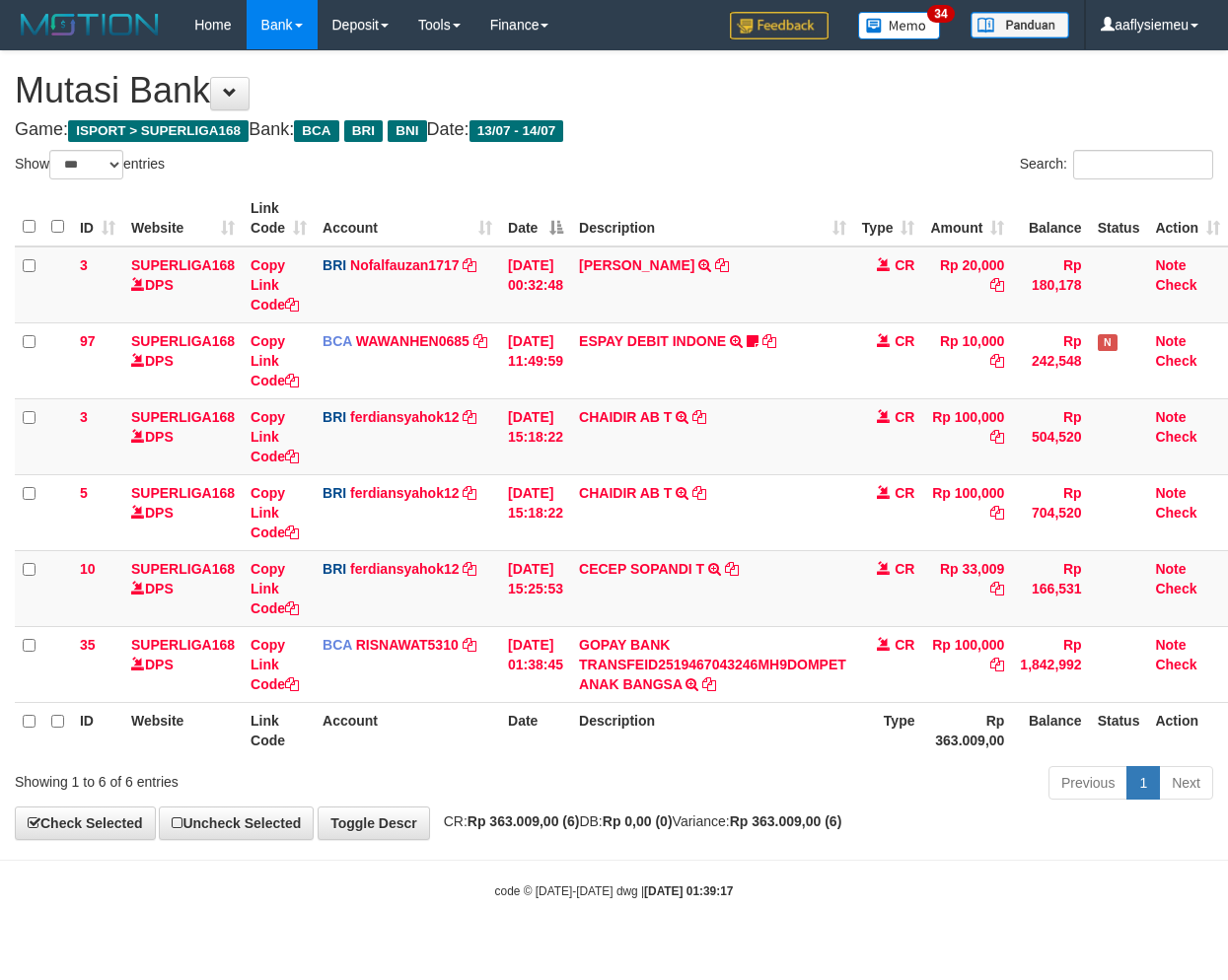 scroll, scrollTop: 0, scrollLeft: 0, axis: both 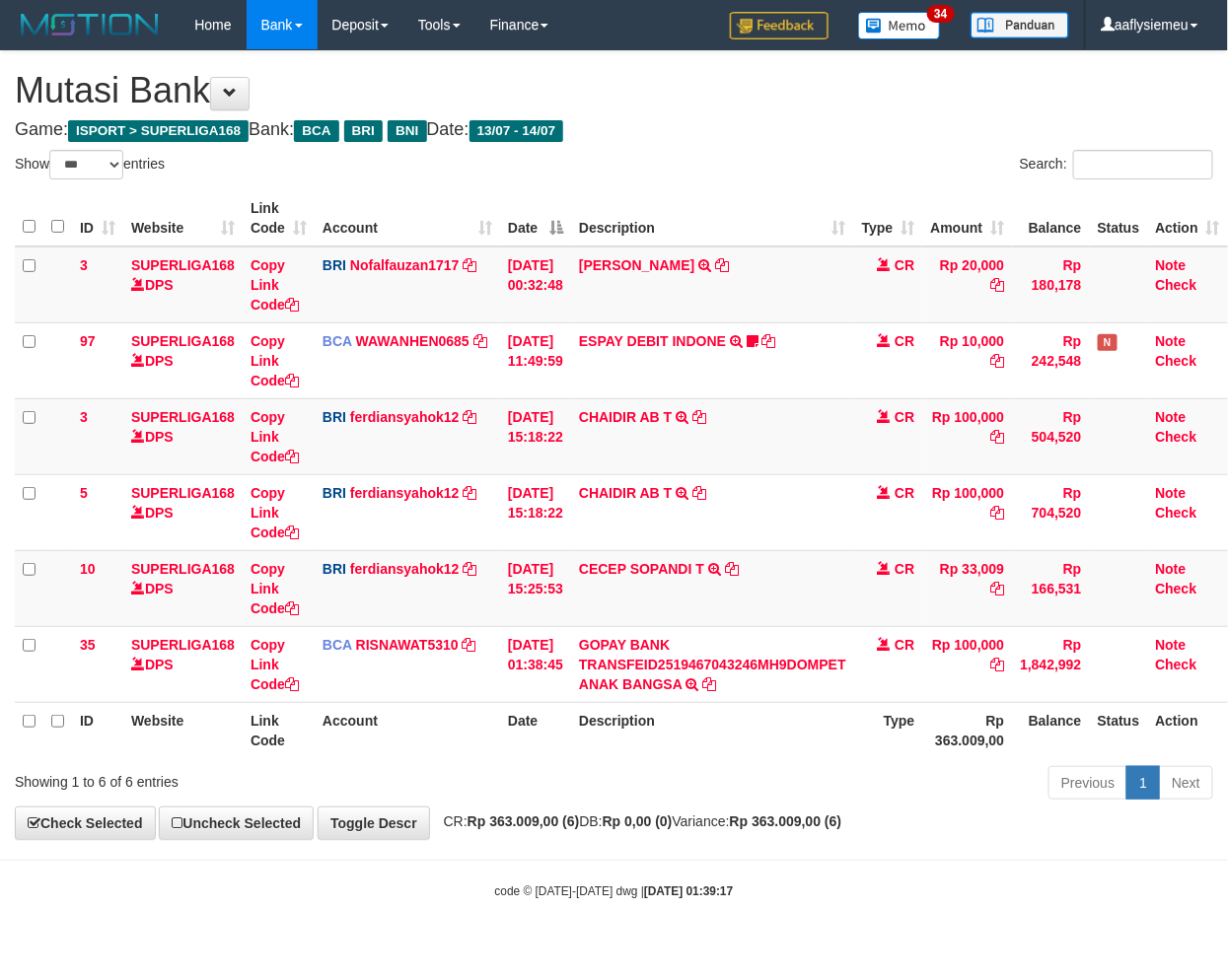 drag, startPoint x: 696, startPoint y: 782, endPoint x: 728, endPoint y: 767, distance: 35.341194 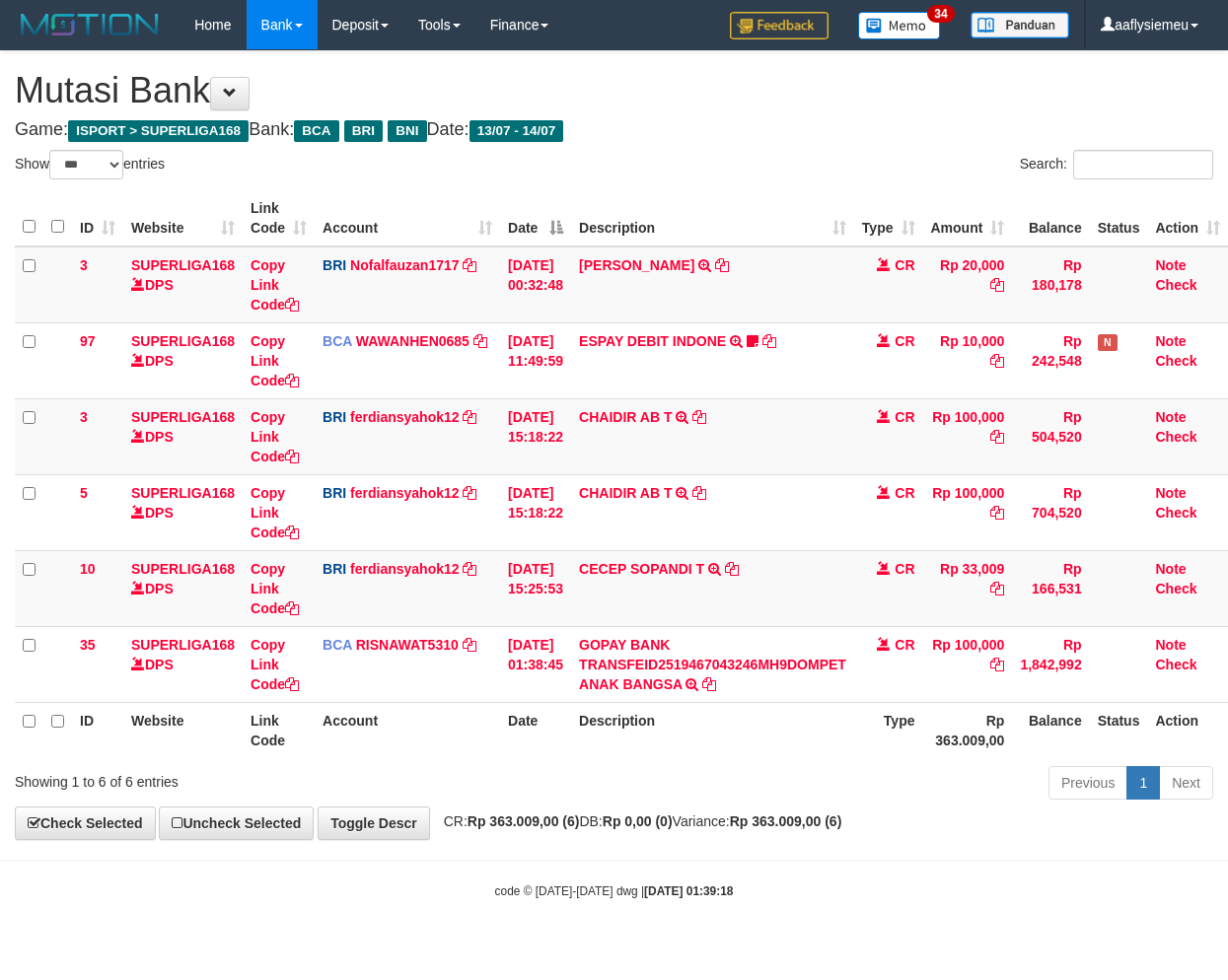select on "***" 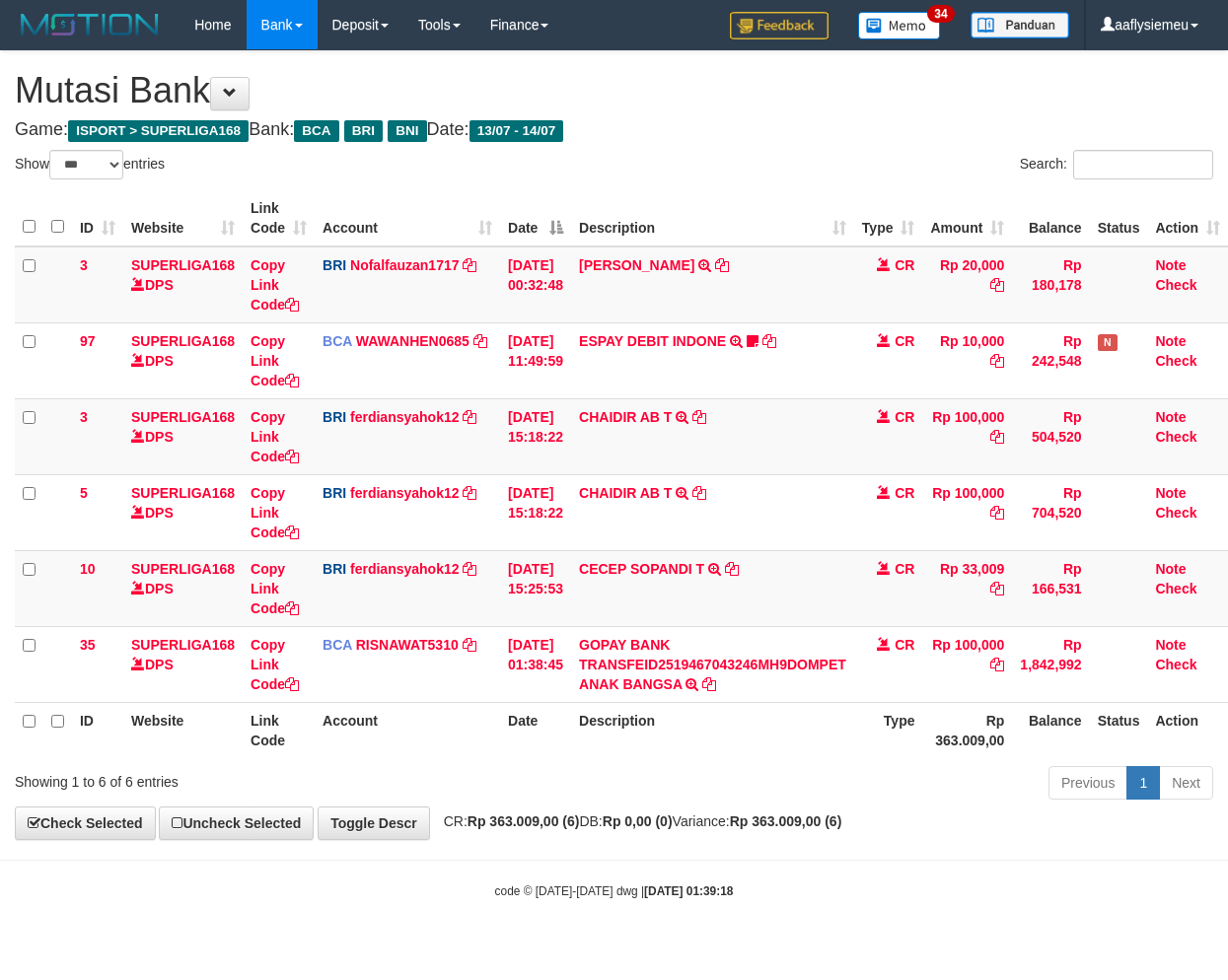 scroll, scrollTop: 0, scrollLeft: 0, axis: both 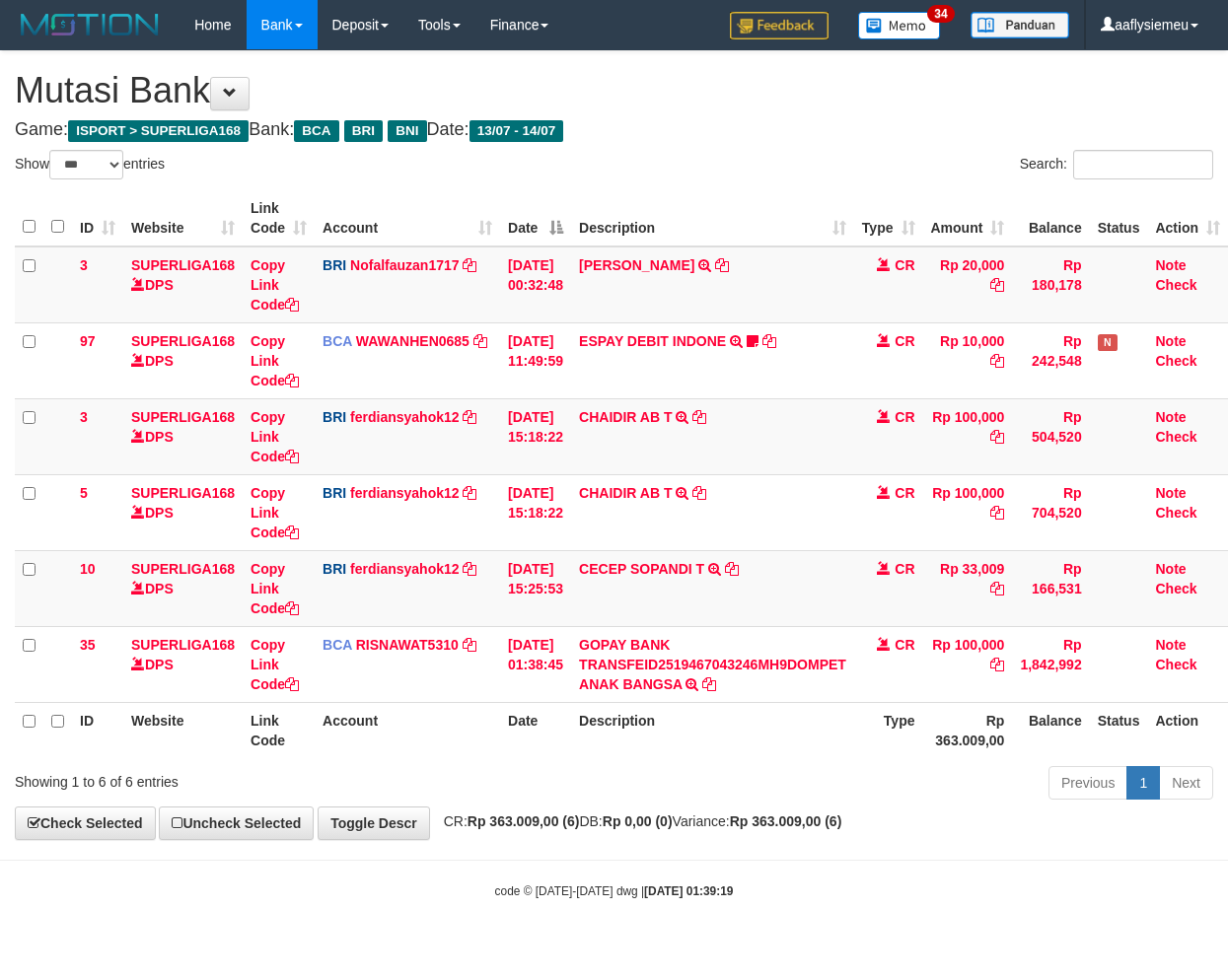 select on "***" 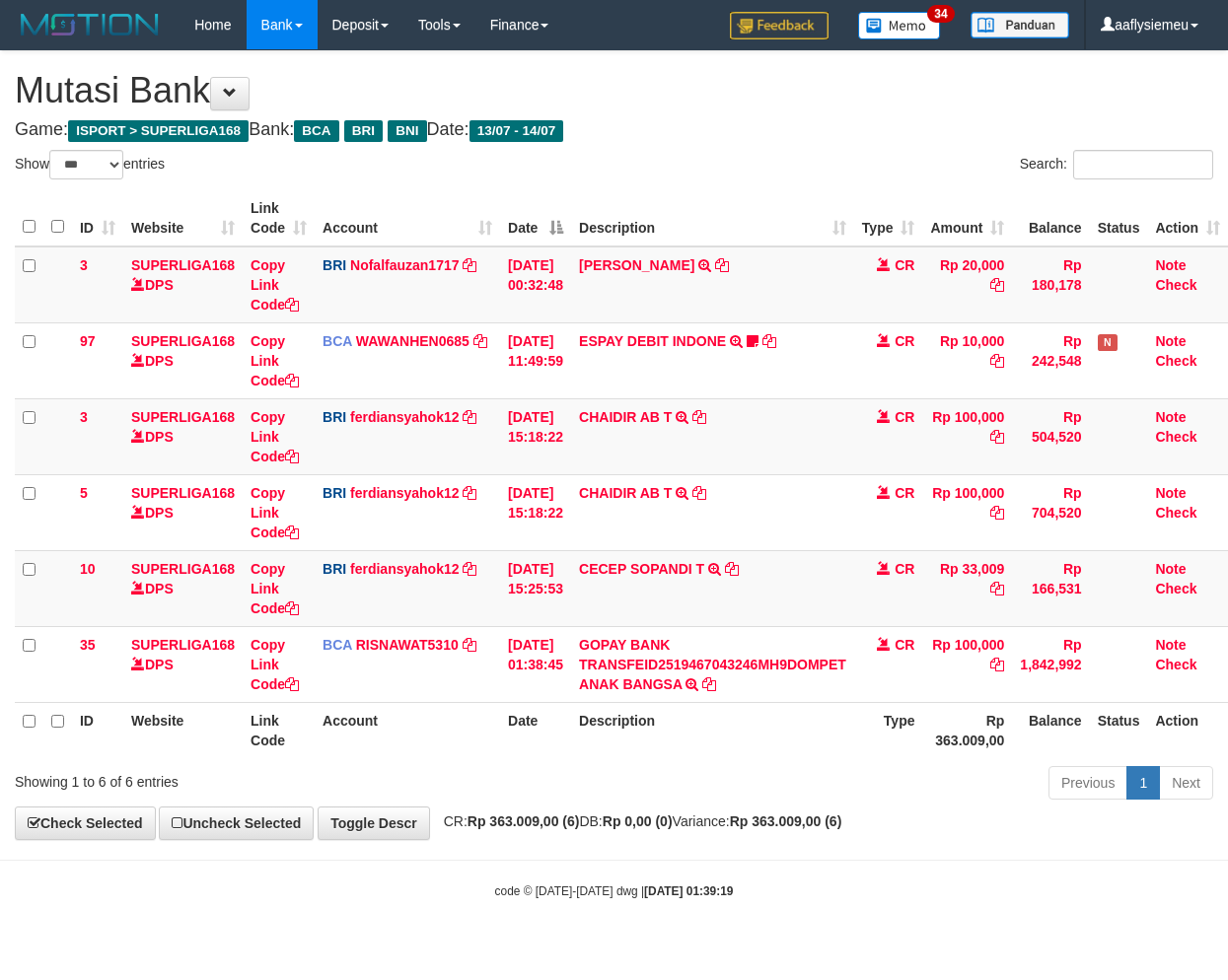 scroll, scrollTop: 0, scrollLeft: 0, axis: both 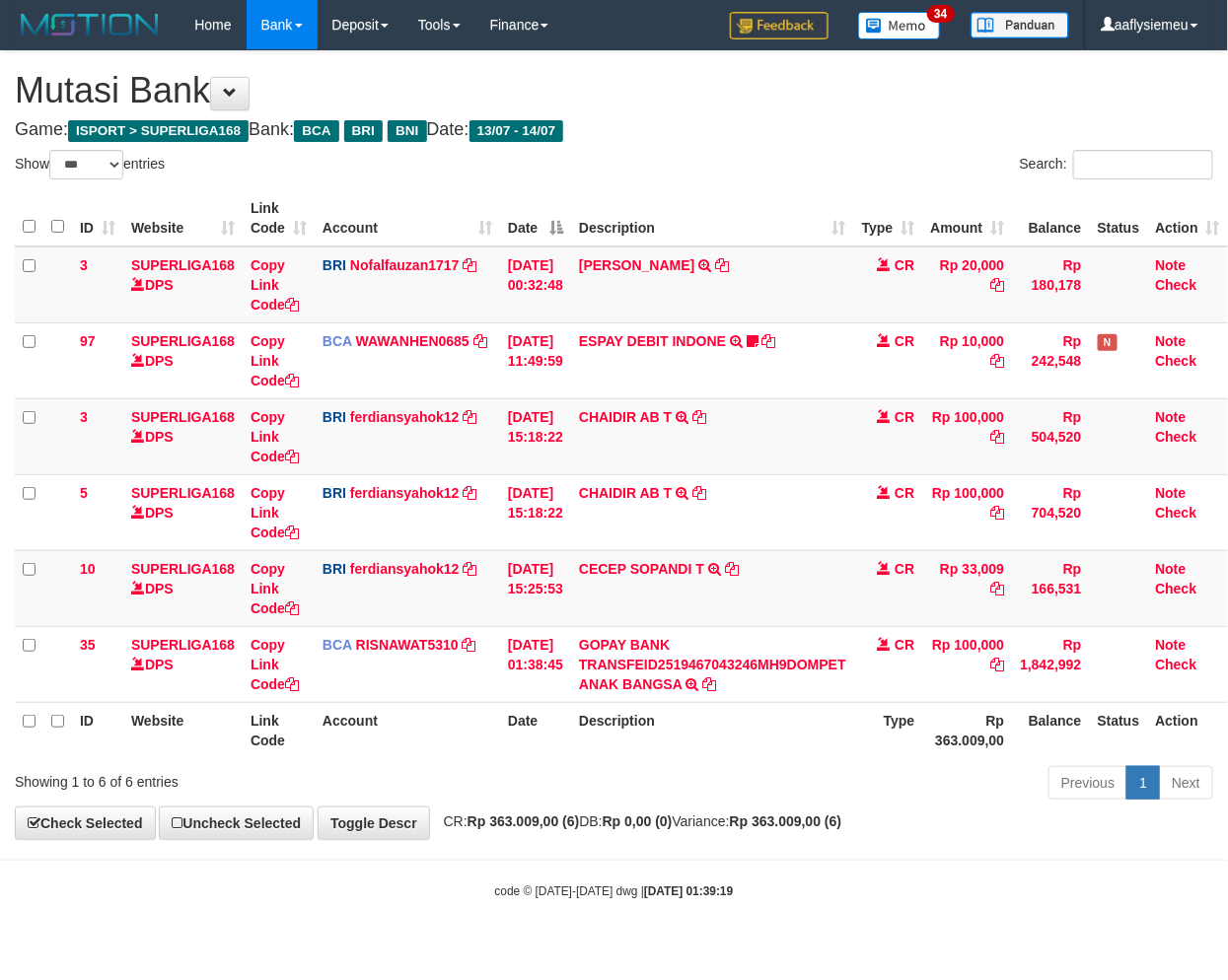 click on "Type" at bounding box center [889, 730] 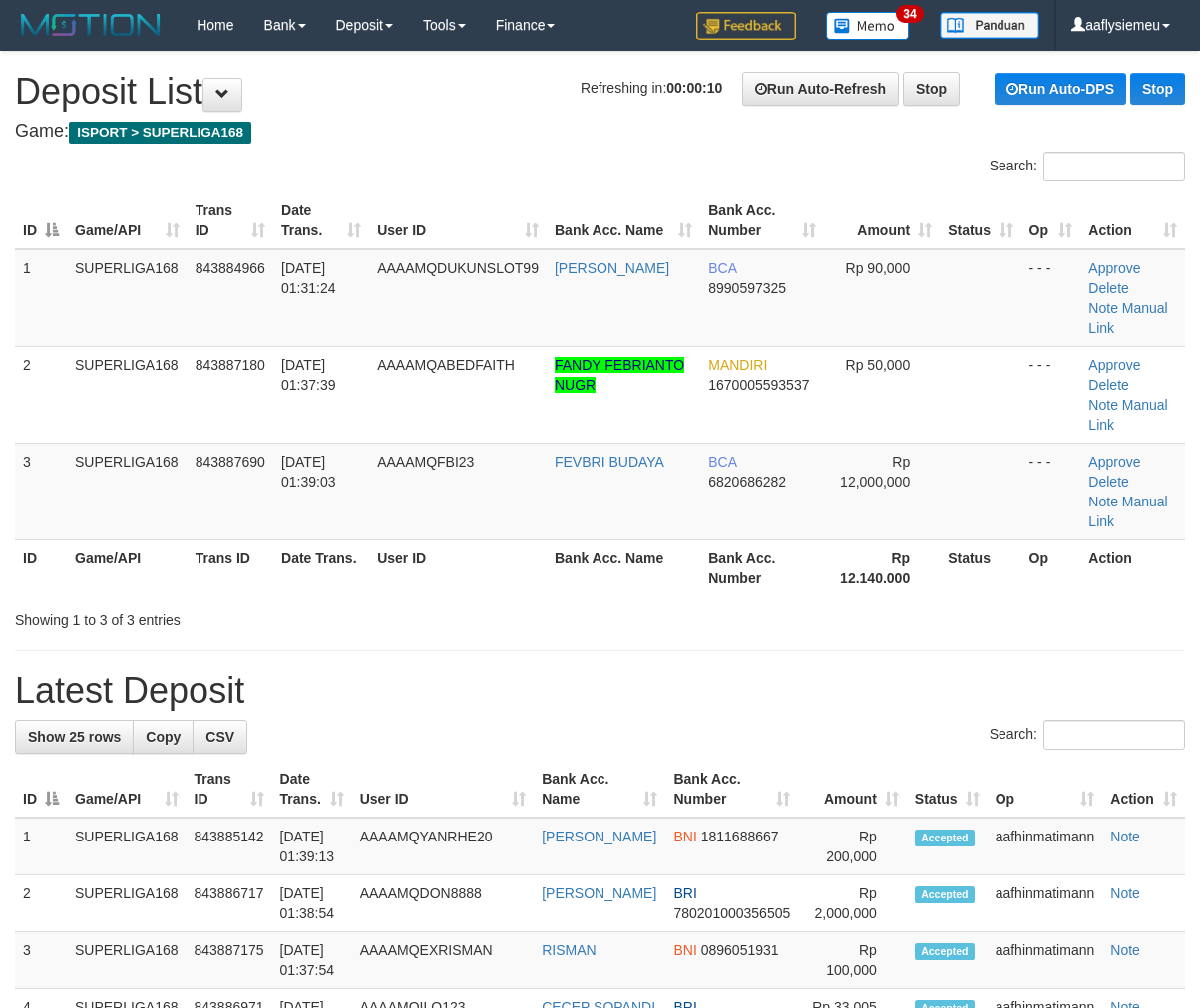 scroll, scrollTop: 0, scrollLeft: 0, axis: both 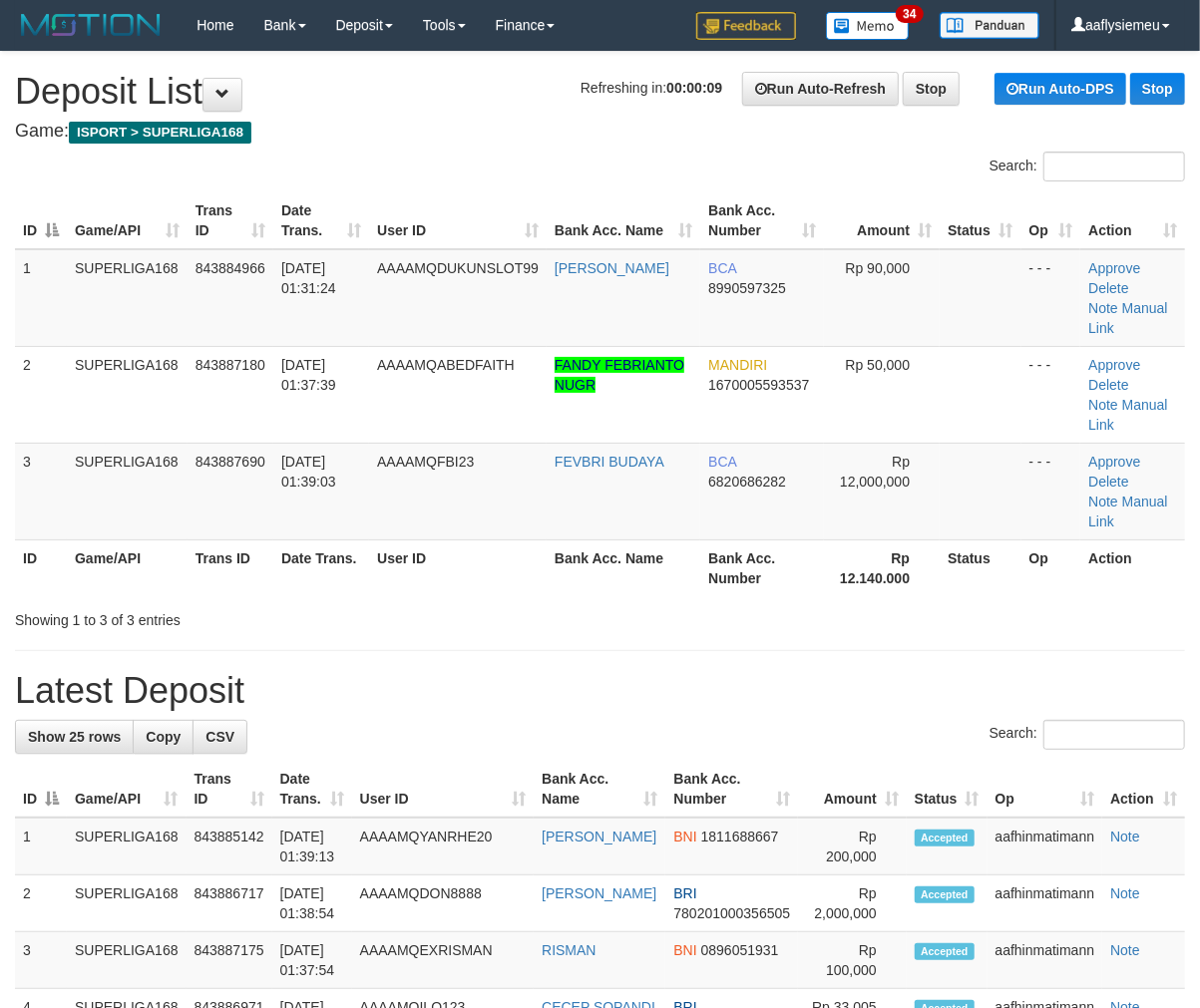drag, startPoint x: 167, startPoint y: 536, endPoint x: 104, endPoint y: 589, distance: 82.32861 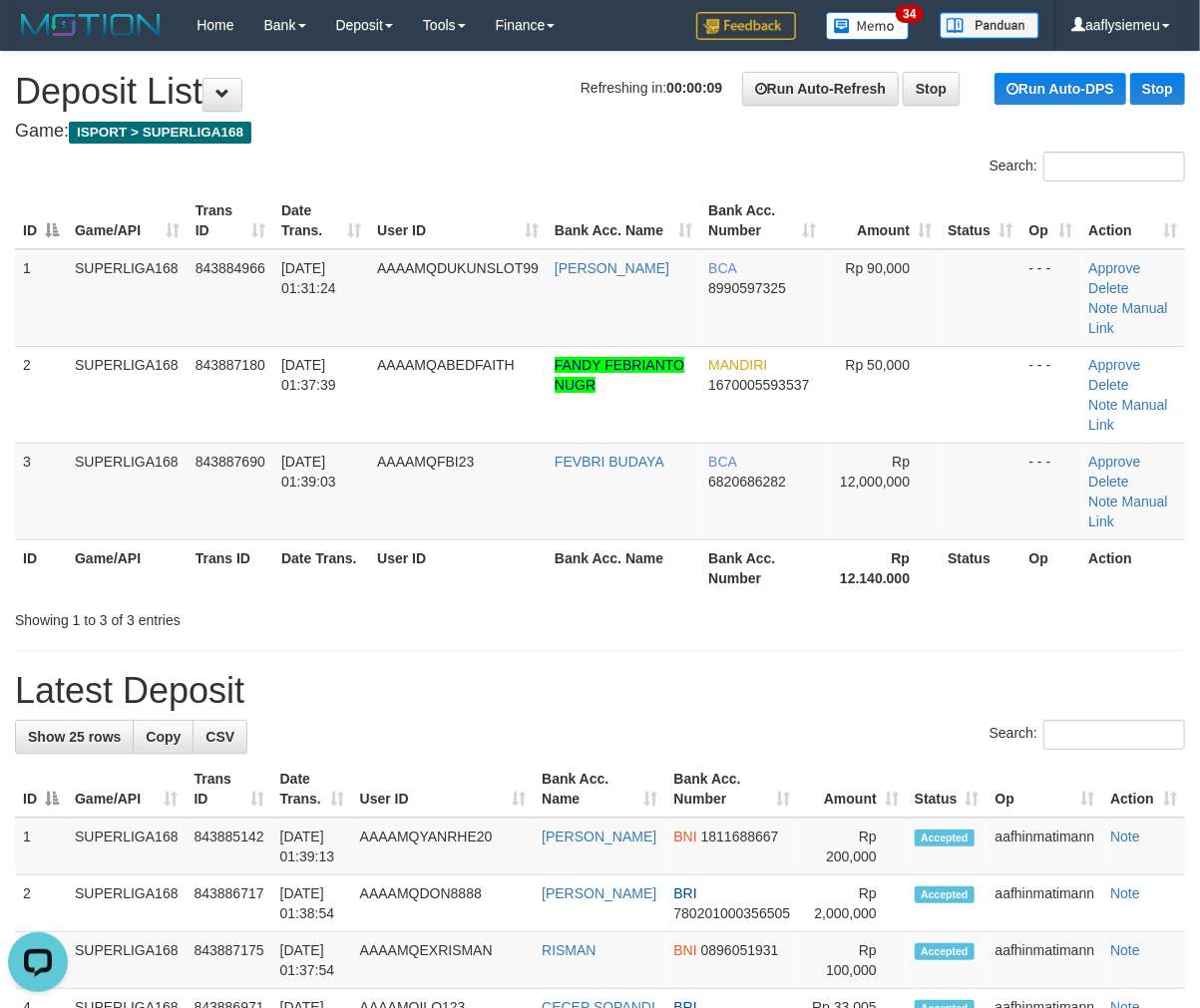 scroll, scrollTop: 0, scrollLeft: 0, axis: both 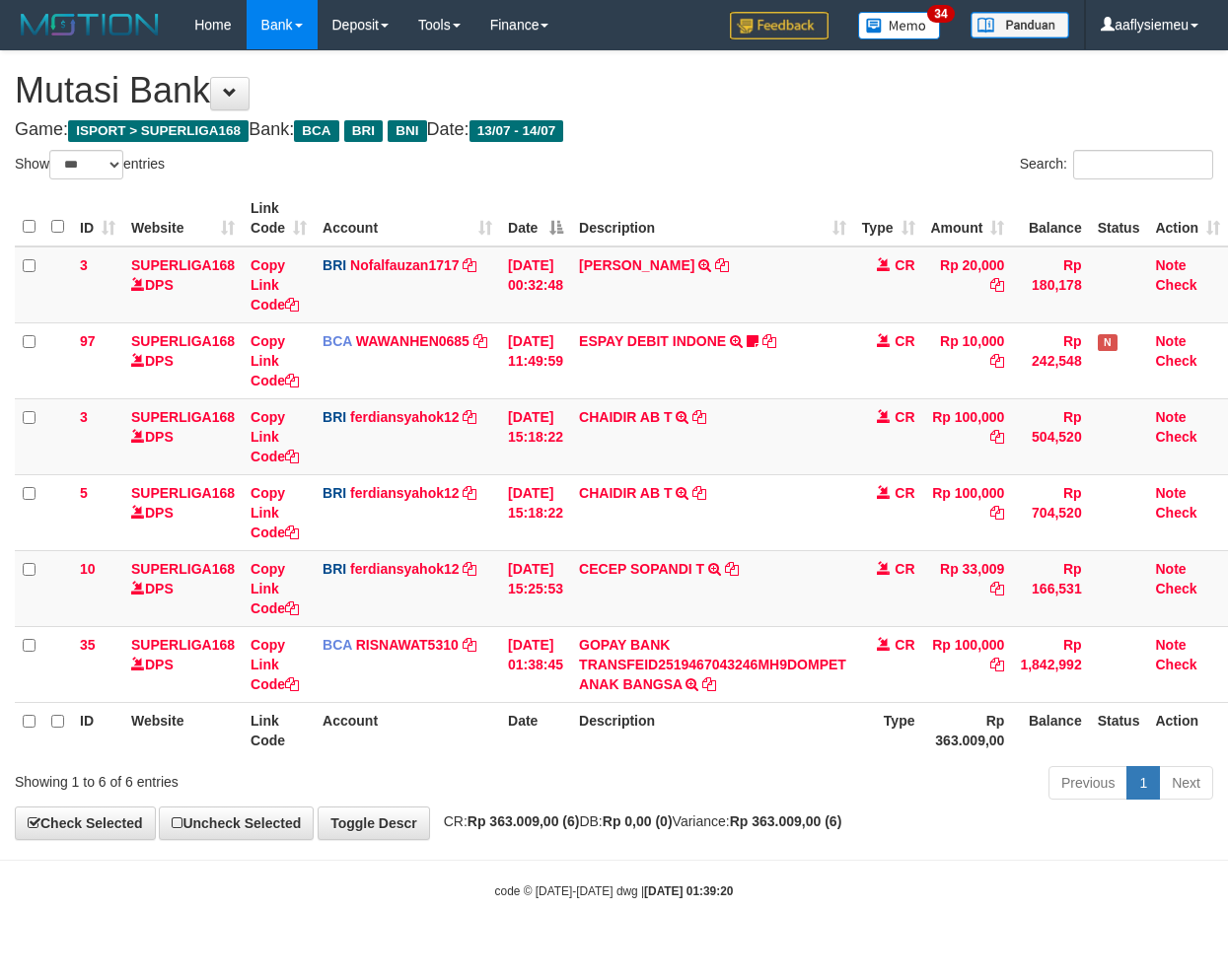 select on "***" 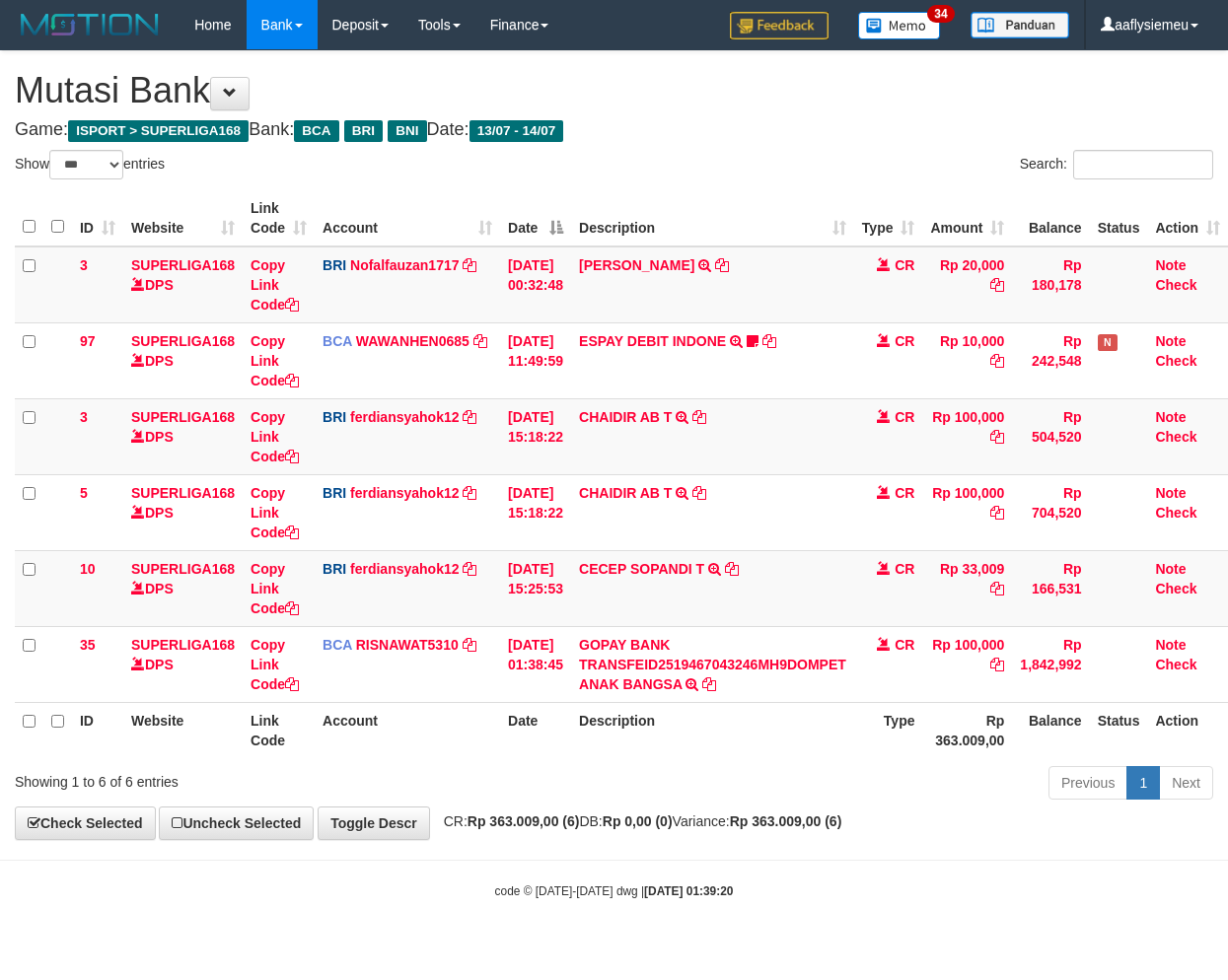 scroll, scrollTop: 0, scrollLeft: 0, axis: both 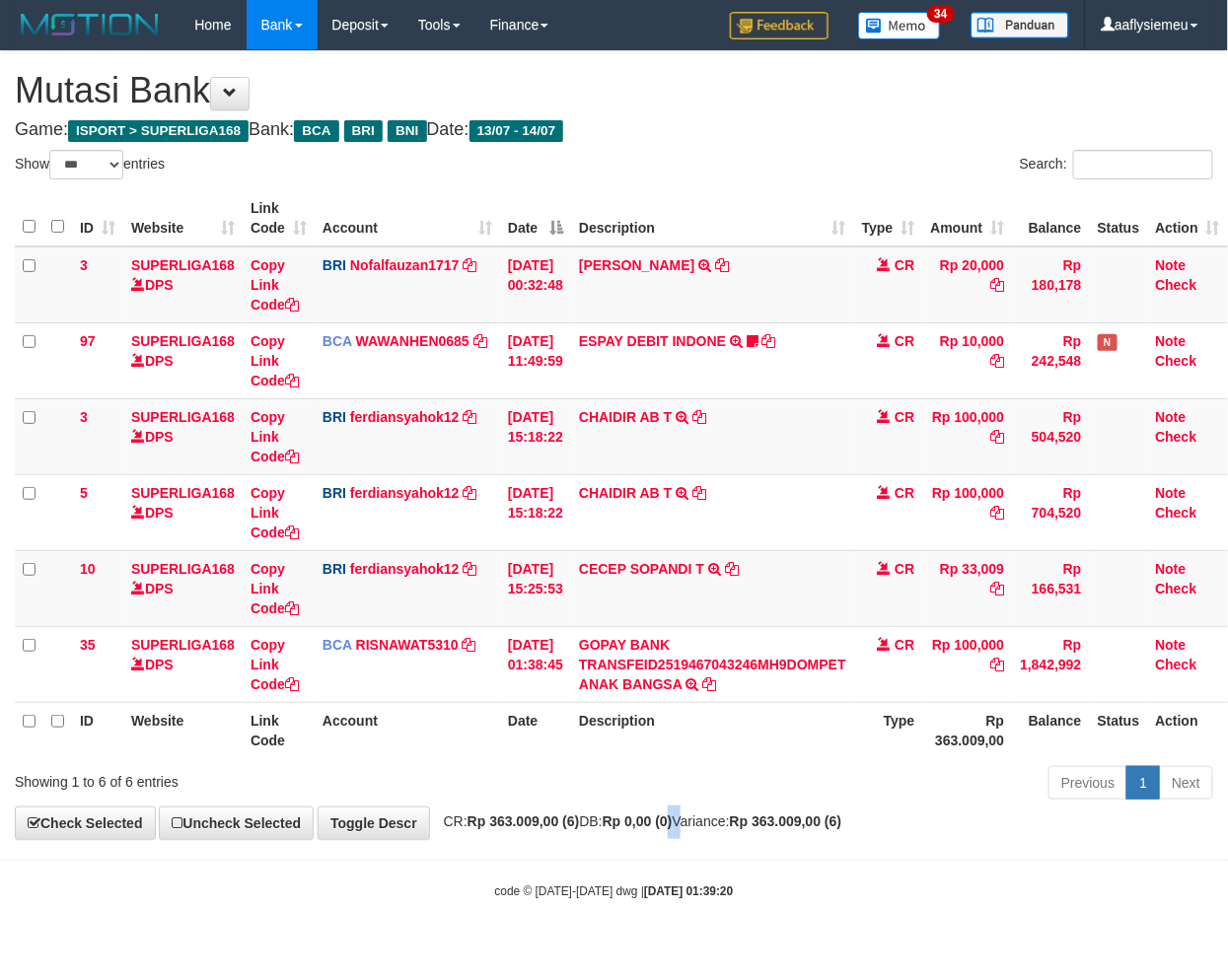 drag, startPoint x: 707, startPoint y: 816, endPoint x: 756, endPoint y: 797, distance: 52.554733 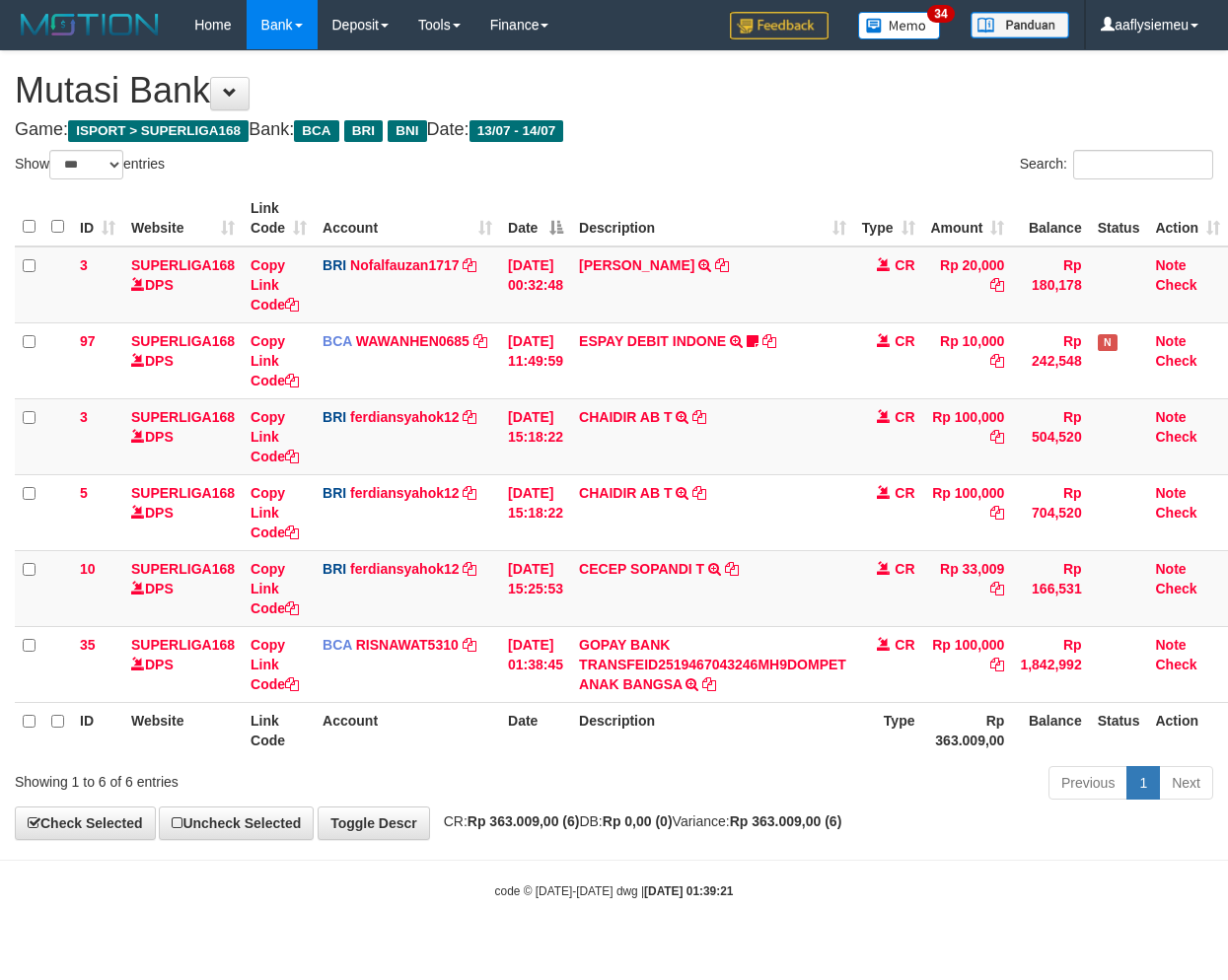 select on "***" 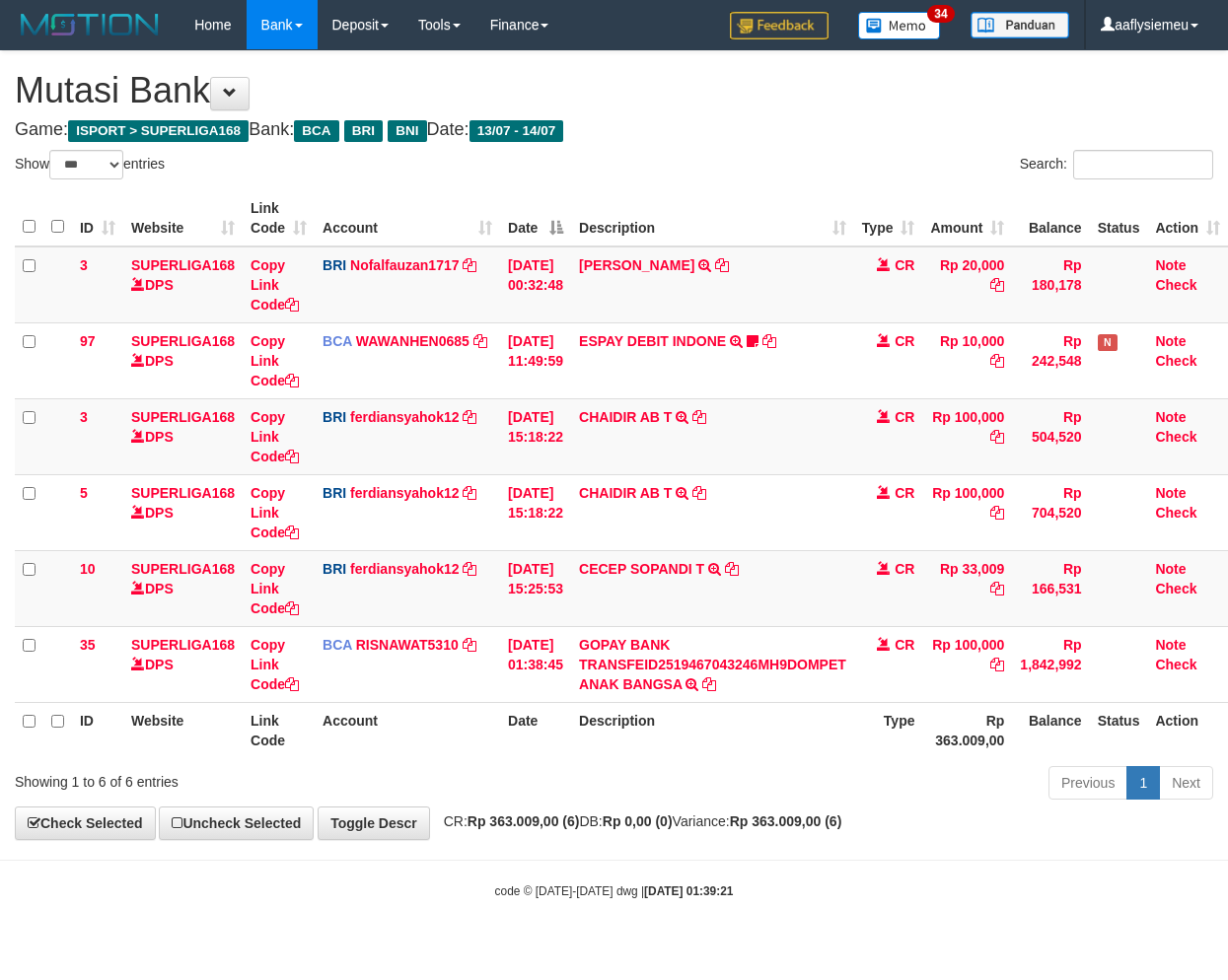 scroll, scrollTop: 0, scrollLeft: 0, axis: both 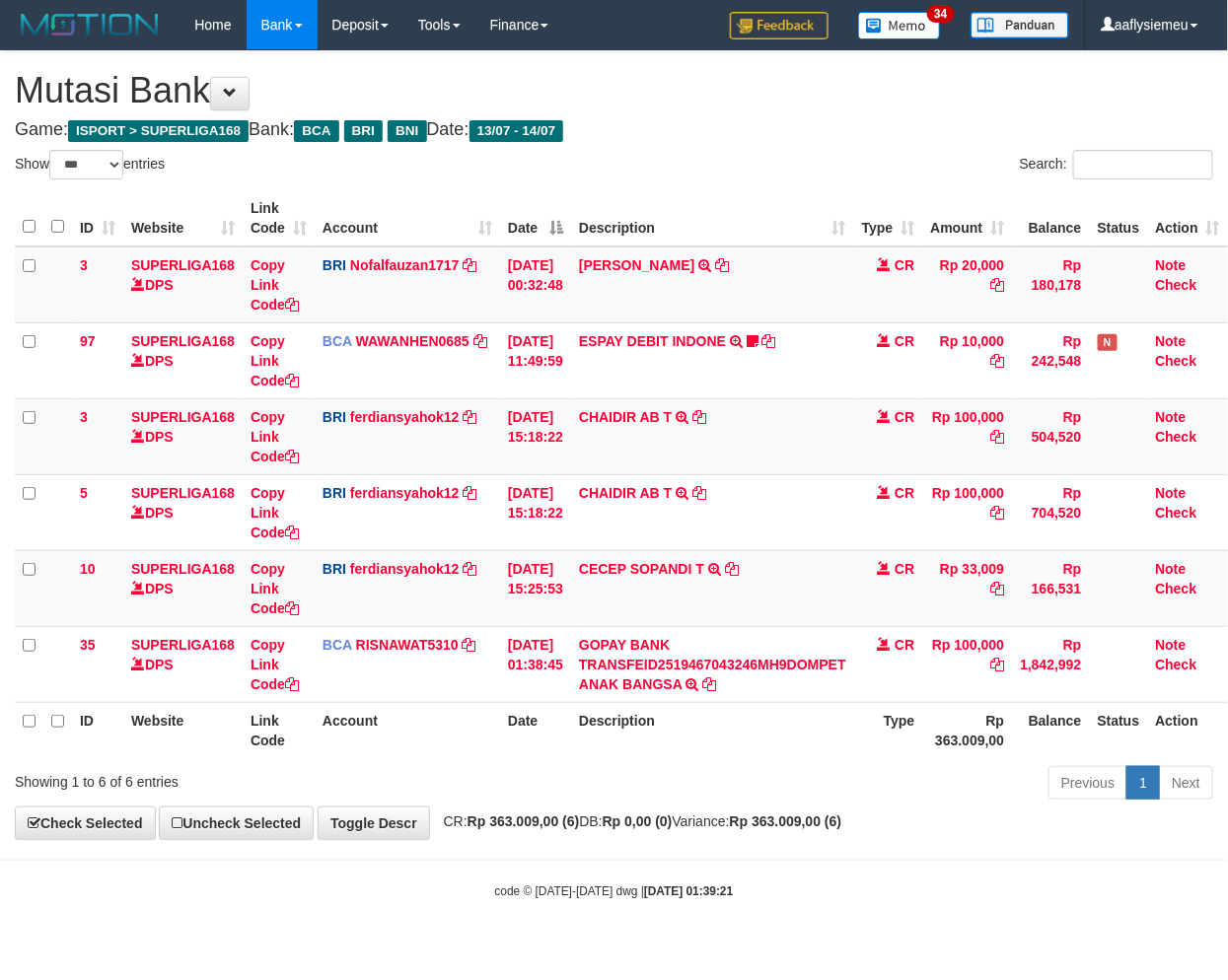 click on "**********" at bounding box center (614, 445) 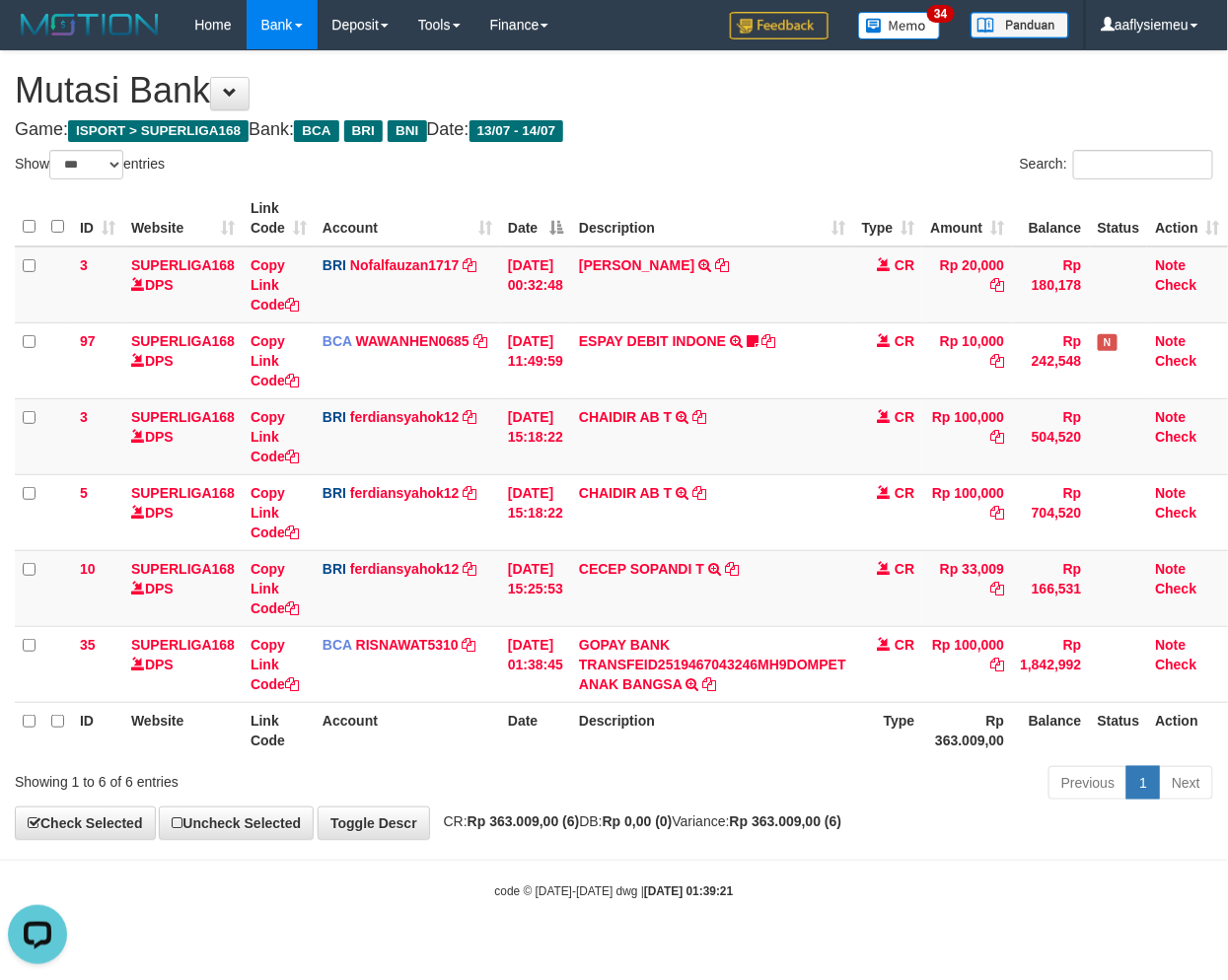 scroll, scrollTop: 0, scrollLeft: 0, axis: both 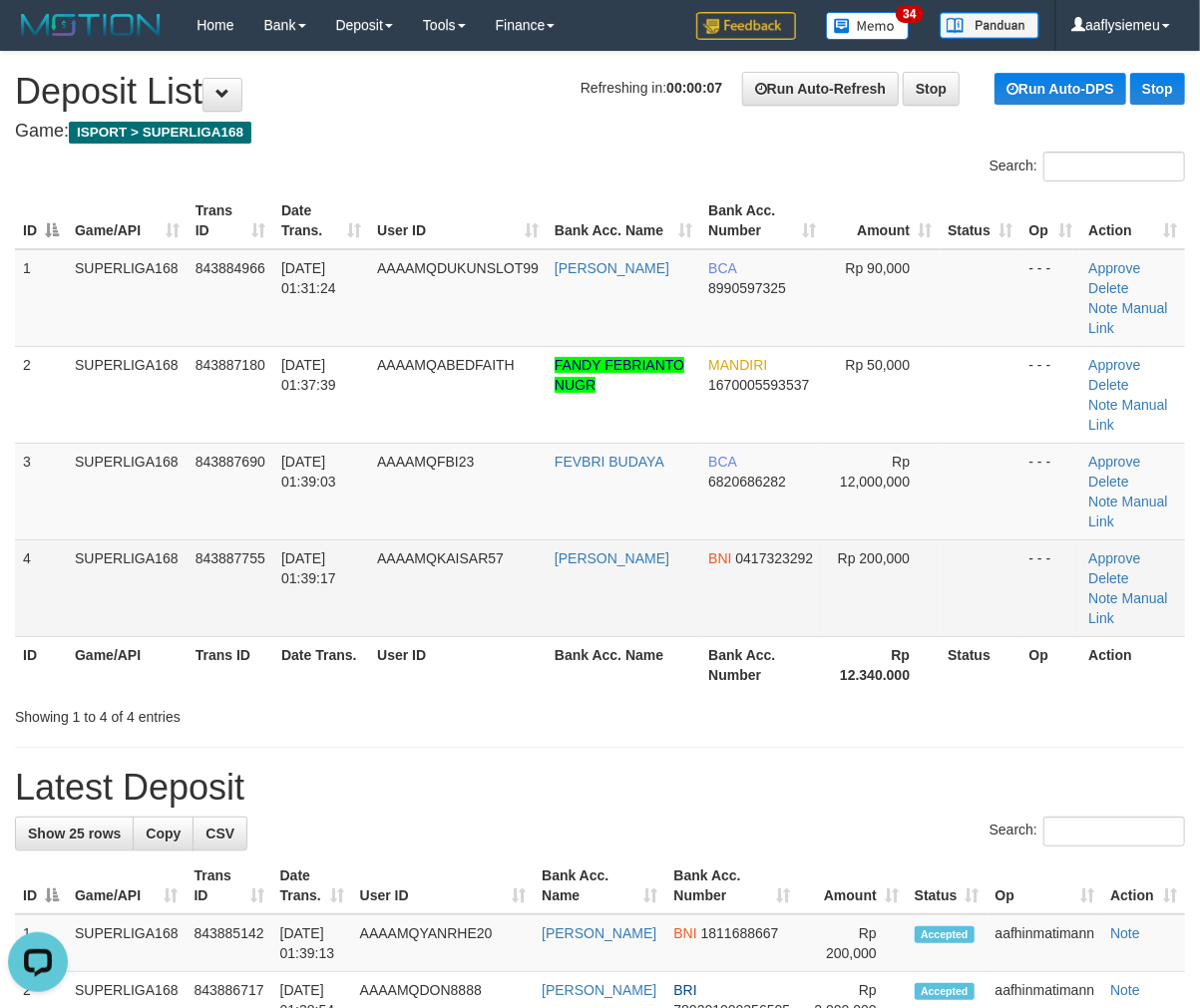 click on "SUPERLIGA168" at bounding box center (127, 587) 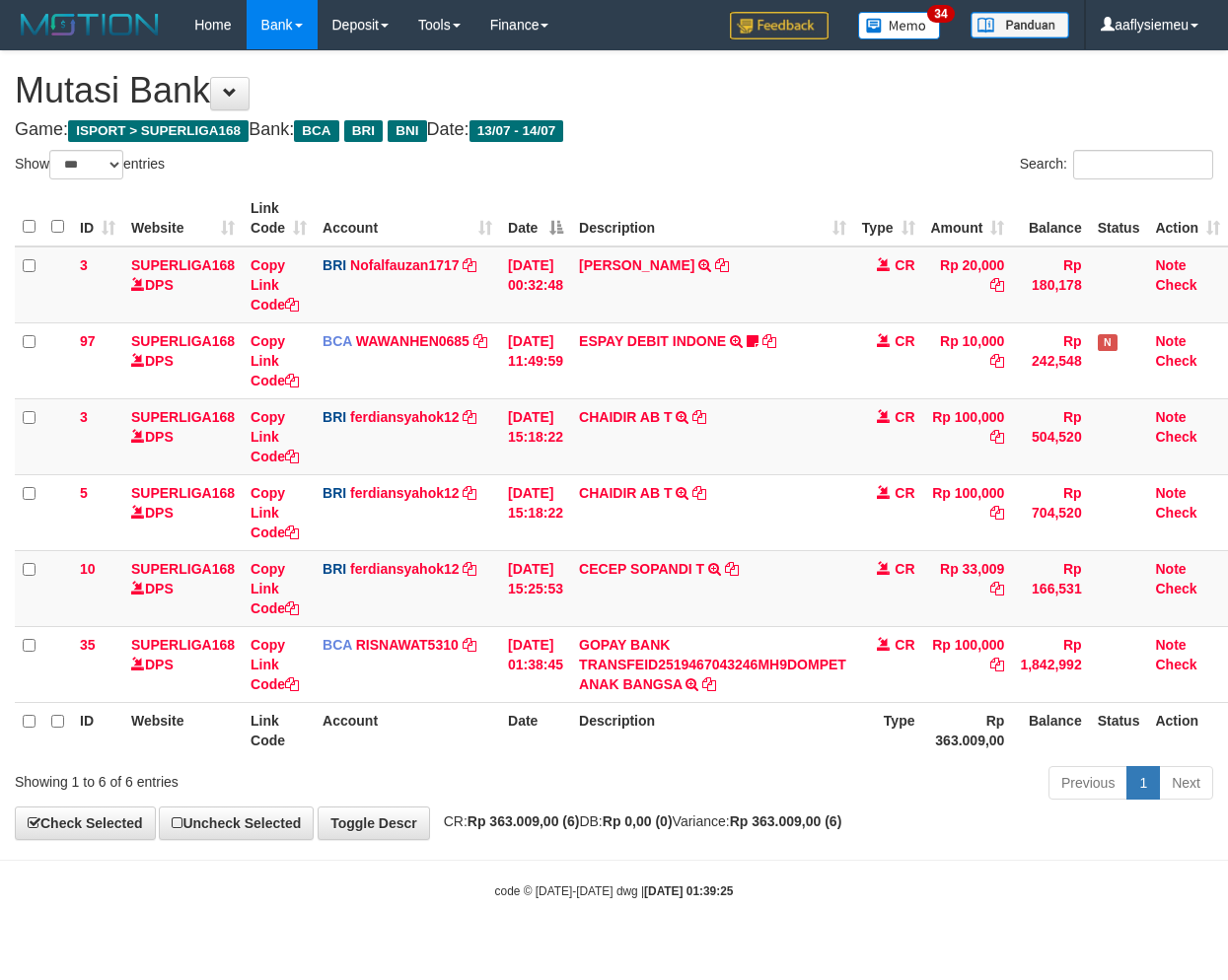 select on "***" 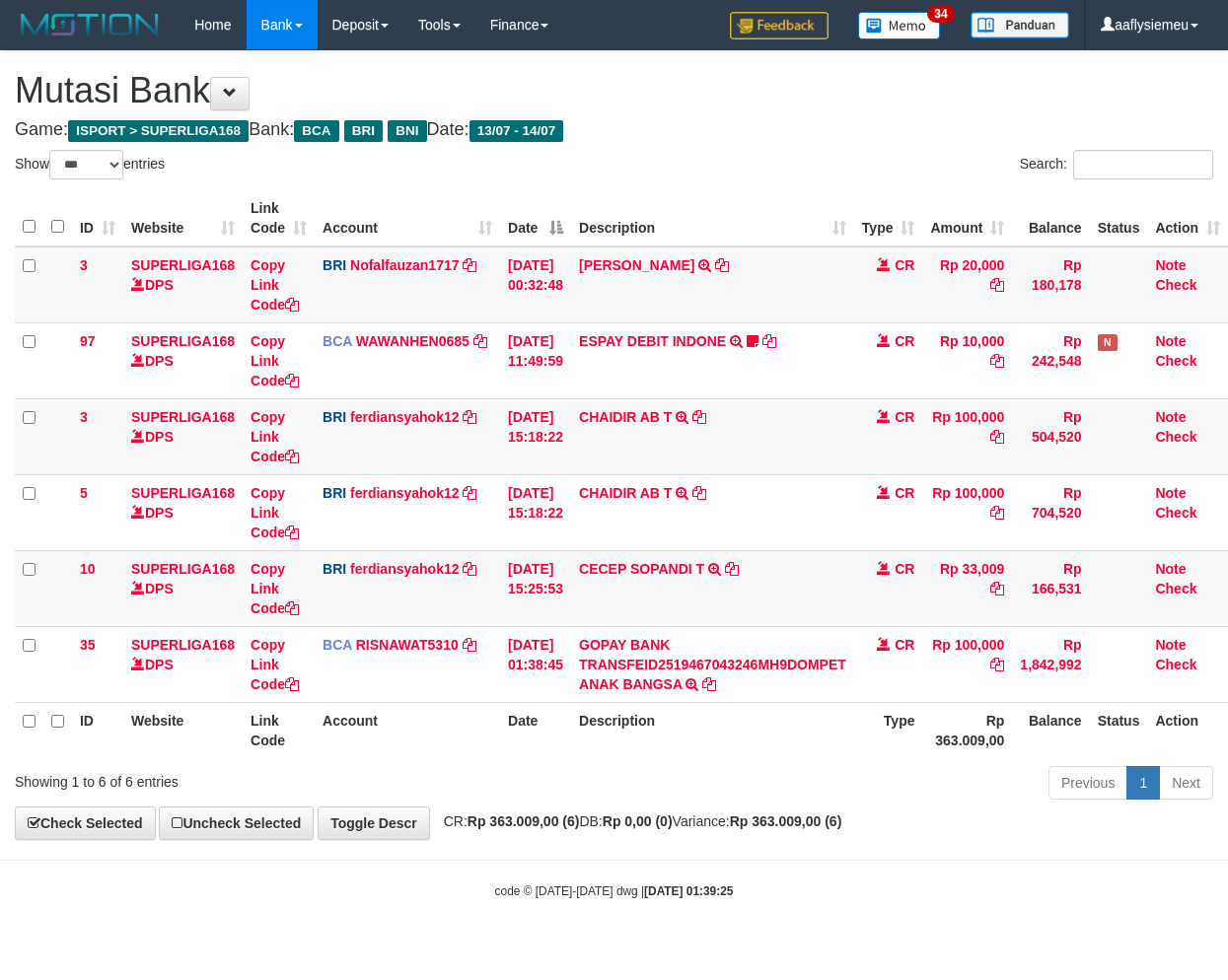 scroll, scrollTop: 0, scrollLeft: 0, axis: both 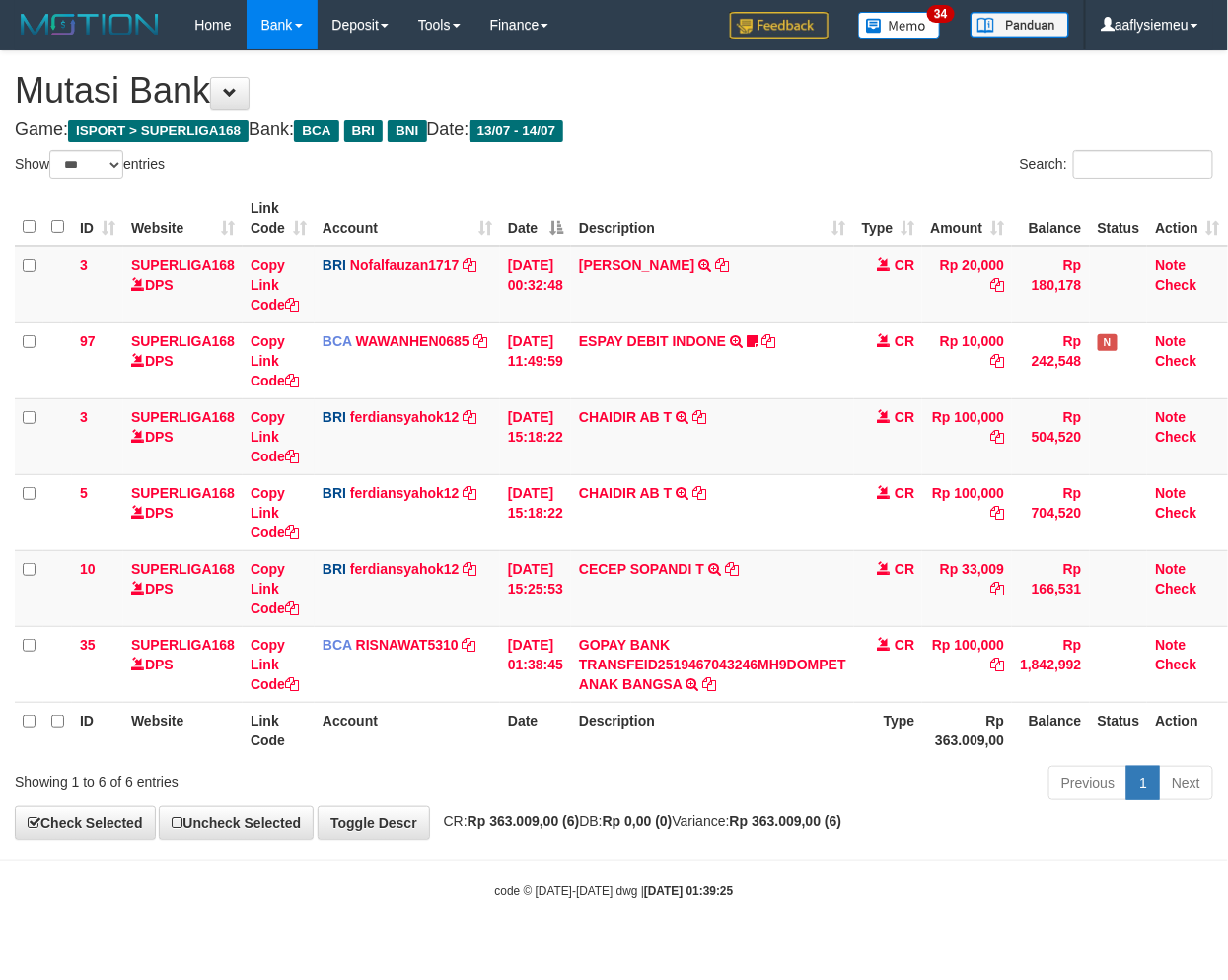 click on "Toggle navigation
Home
Bank
Account List
Load
By Website
Group
[ISPORT]													SUPERLIGA168
By Load Group (DPS)
34" at bounding box center (614, 474) 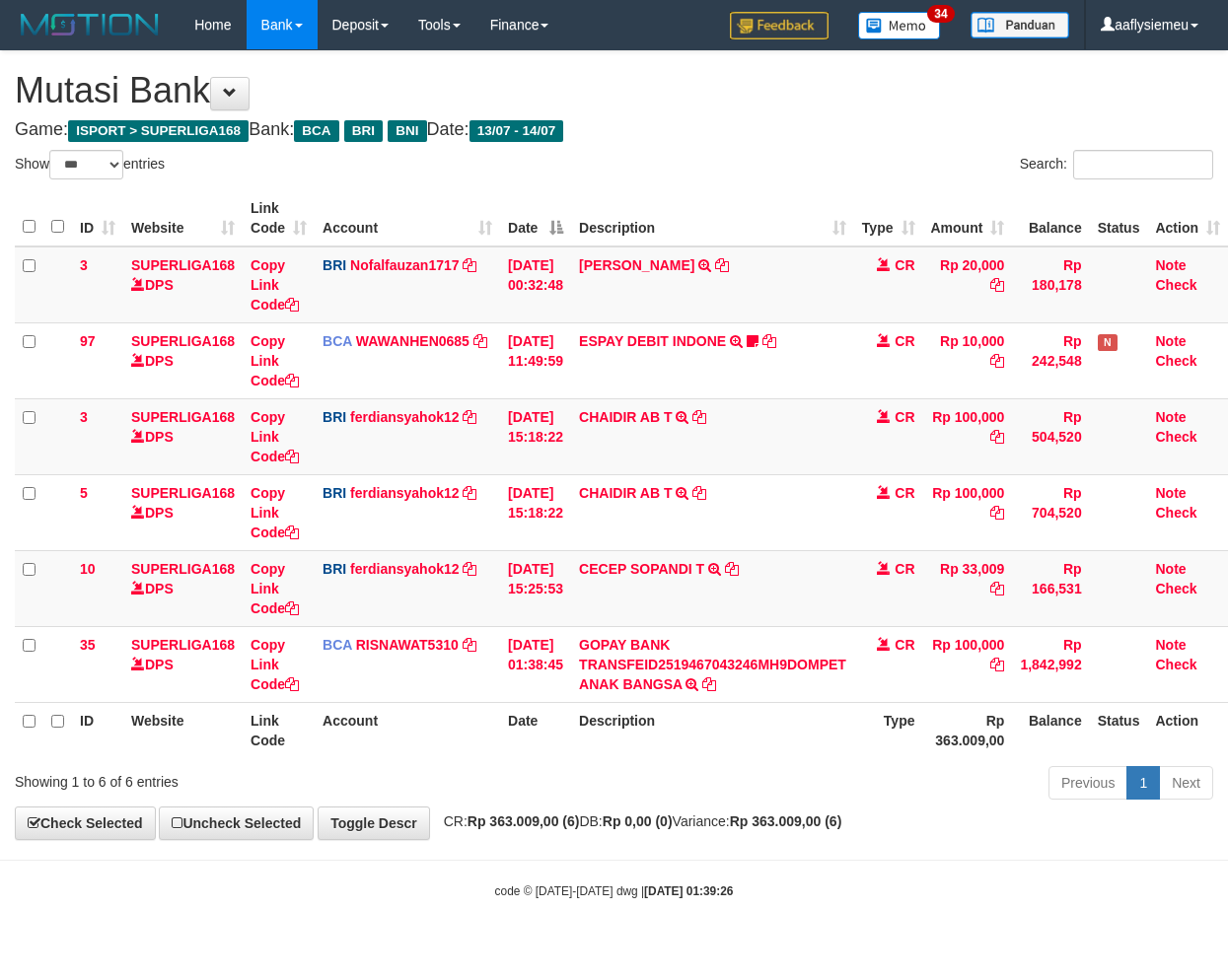select on "***" 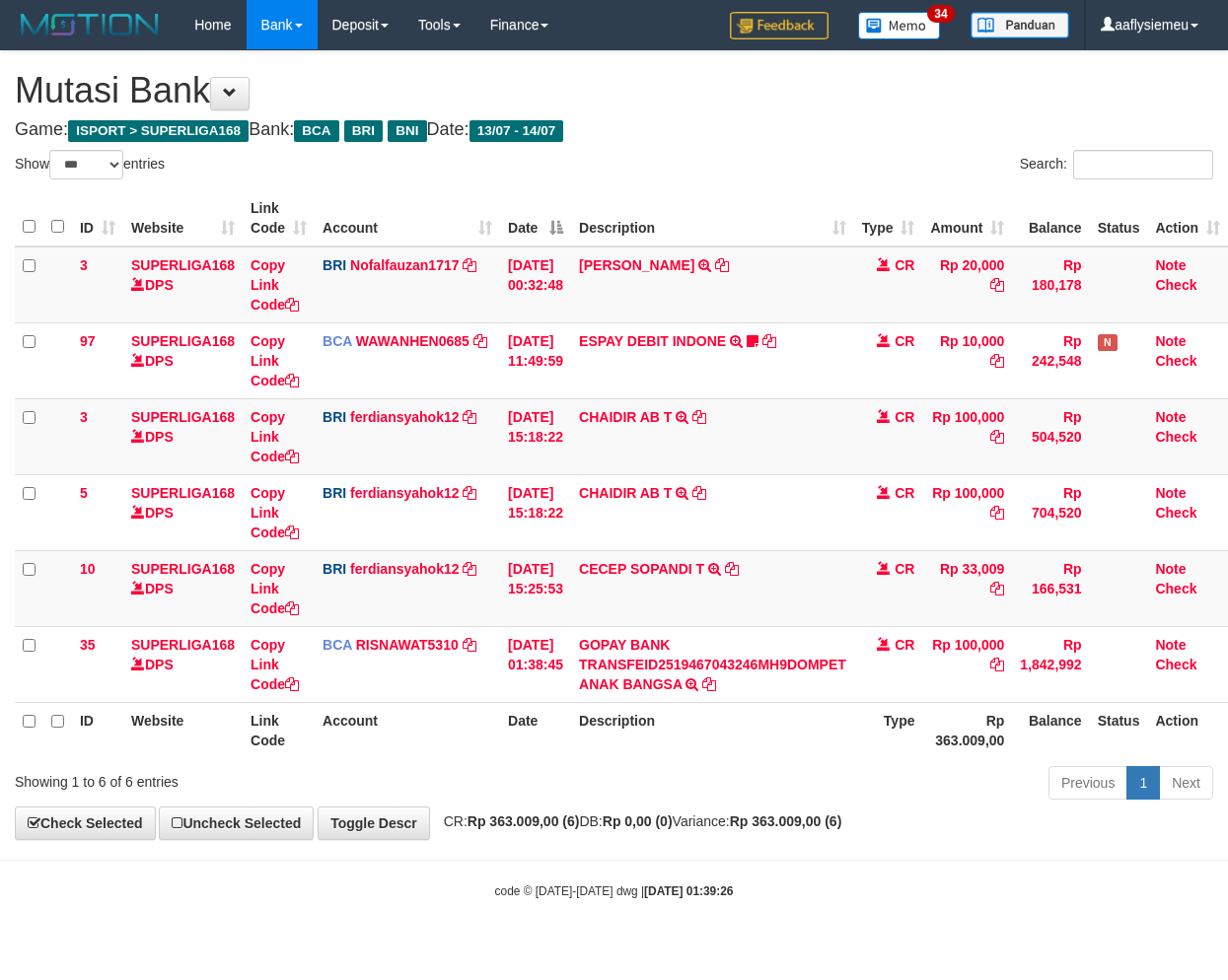 scroll, scrollTop: 0, scrollLeft: 0, axis: both 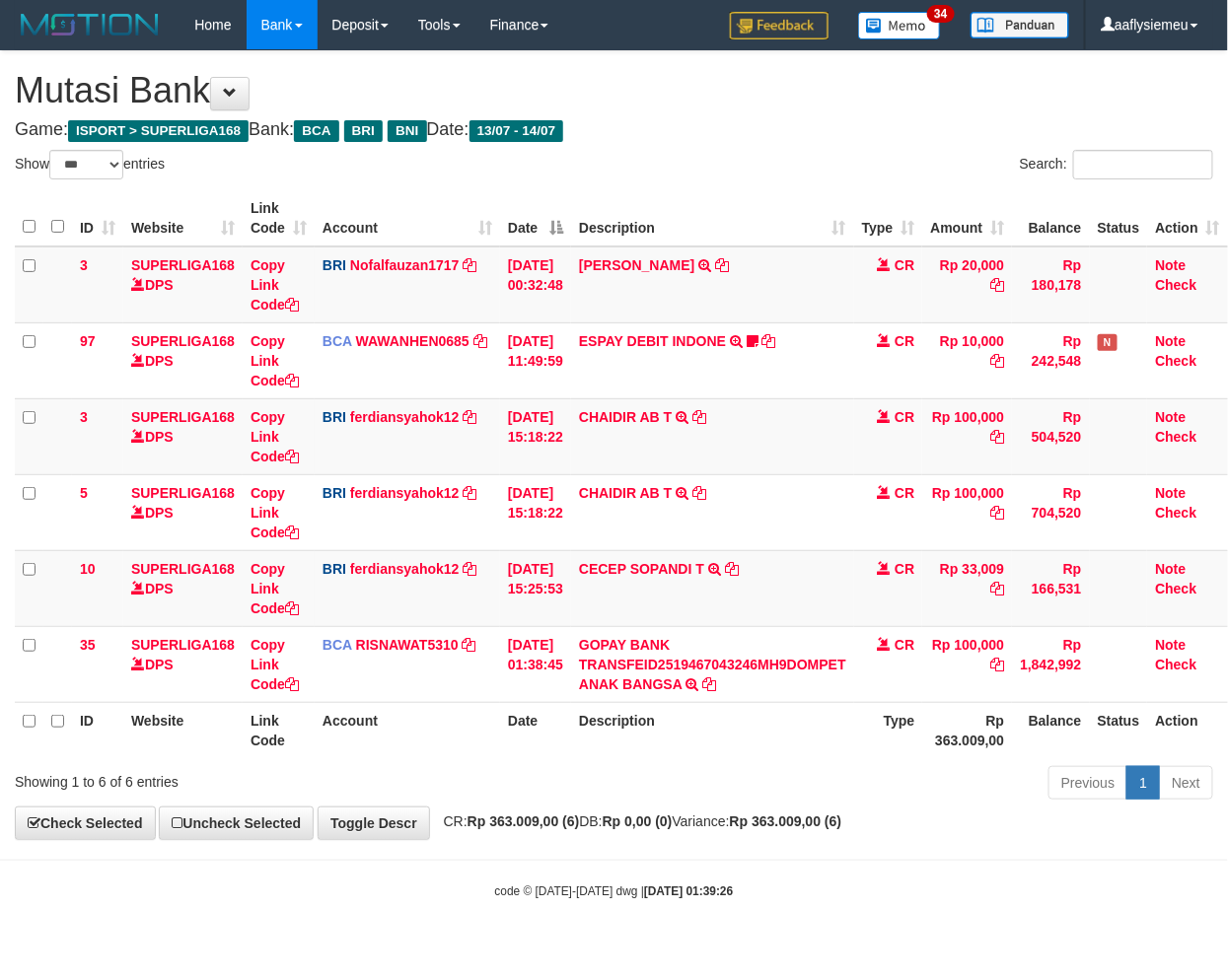 click on "**********" at bounding box center (614, 445) 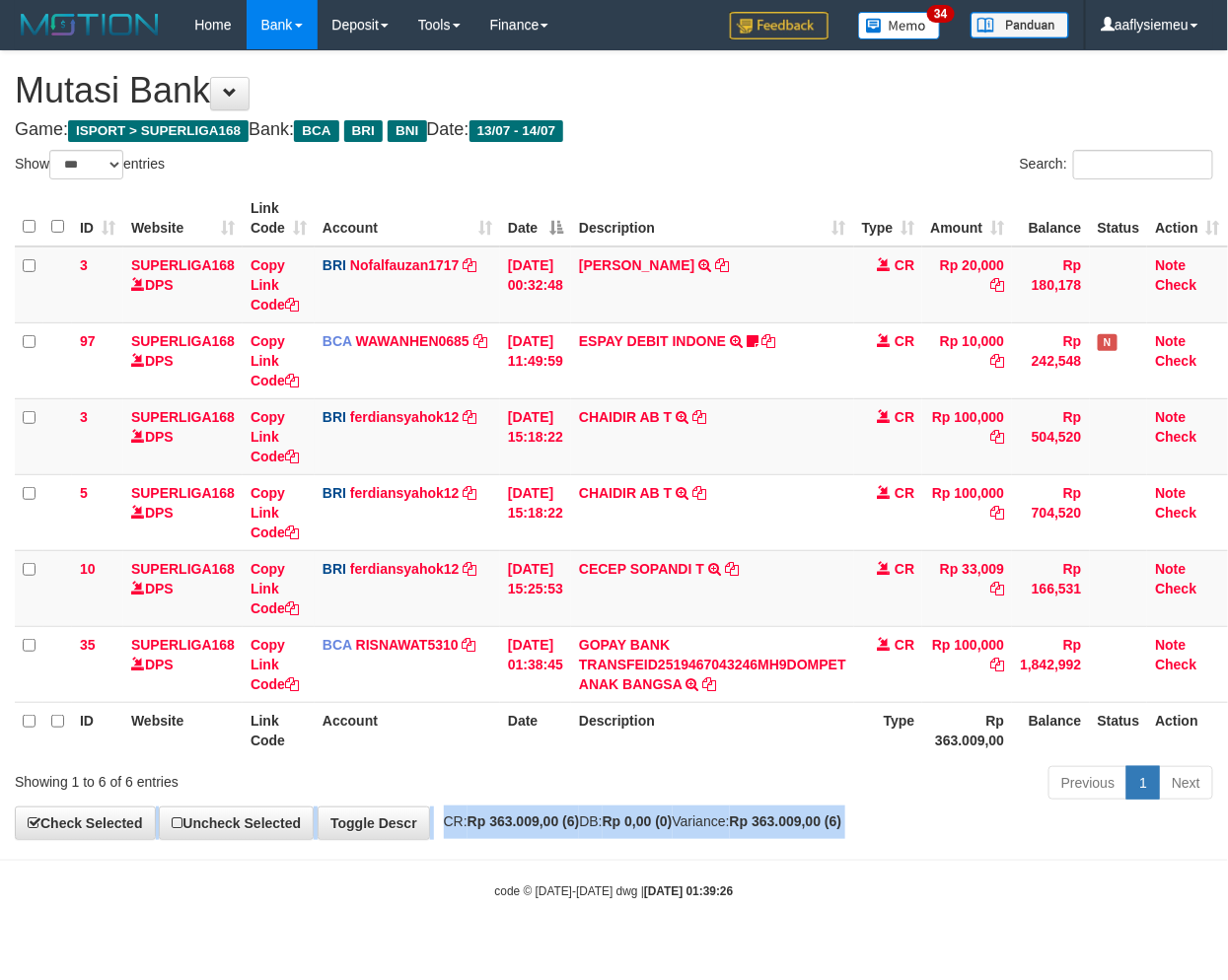 drag, startPoint x: 0, startPoint y: 0, endPoint x: 764, endPoint y: 812, distance: 1114.917 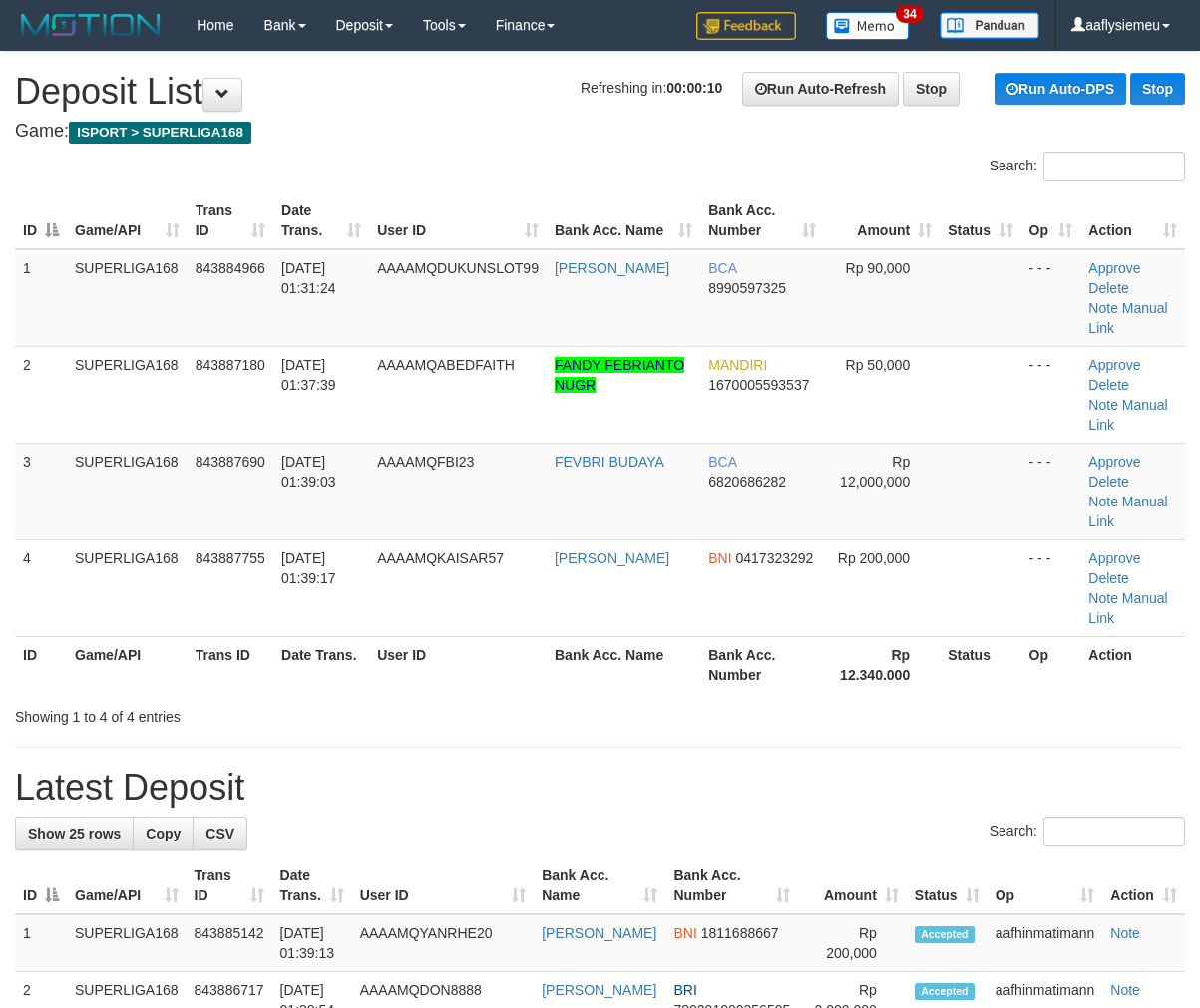 scroll, scrollTop: 0, scrollLeft: 0, axis: both 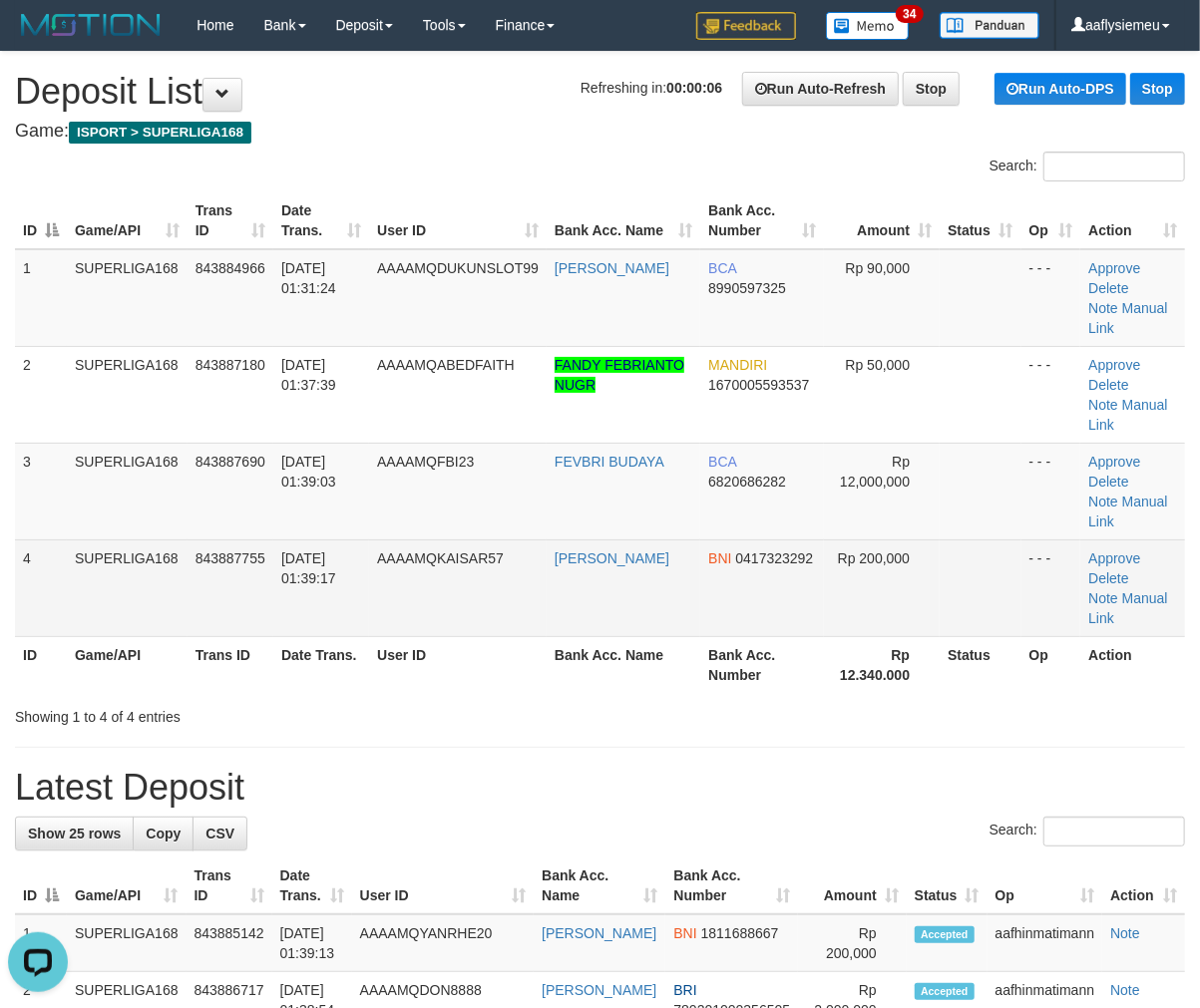 click on "SUPERLIGA168" at bounding box center [127, 587] 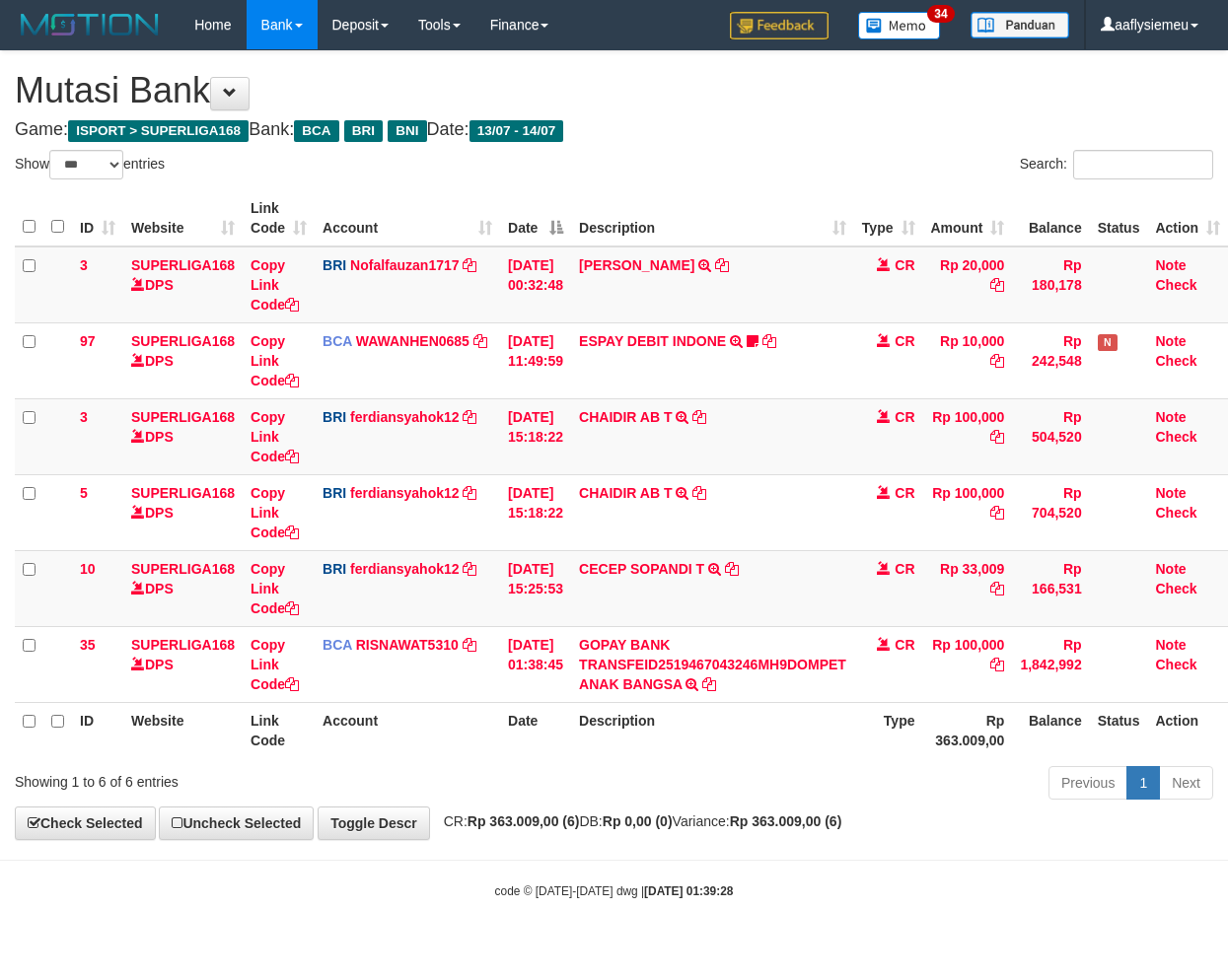 select on "***" 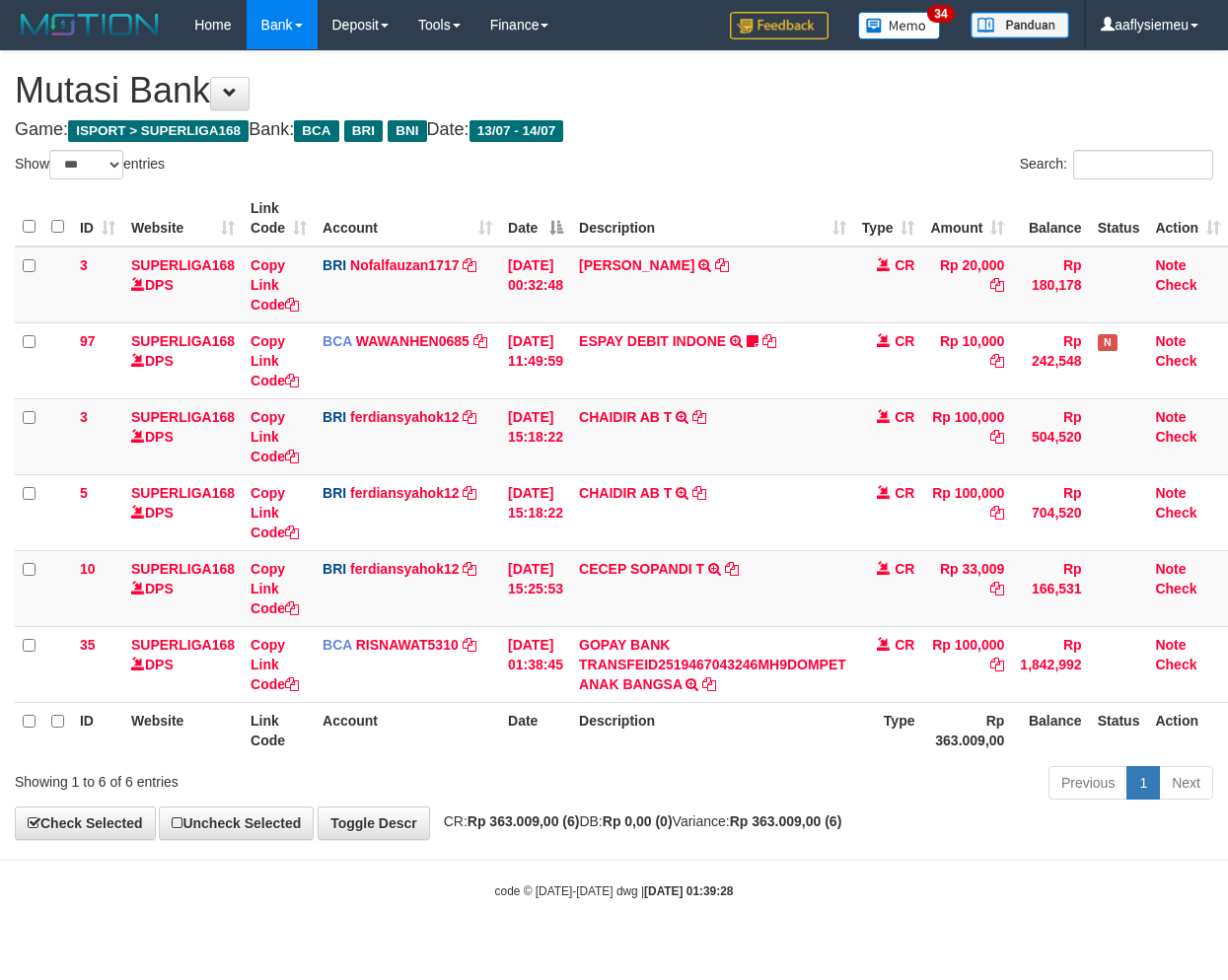 scroll, scrollTop: 0, scrollLeft: 0, axis: both 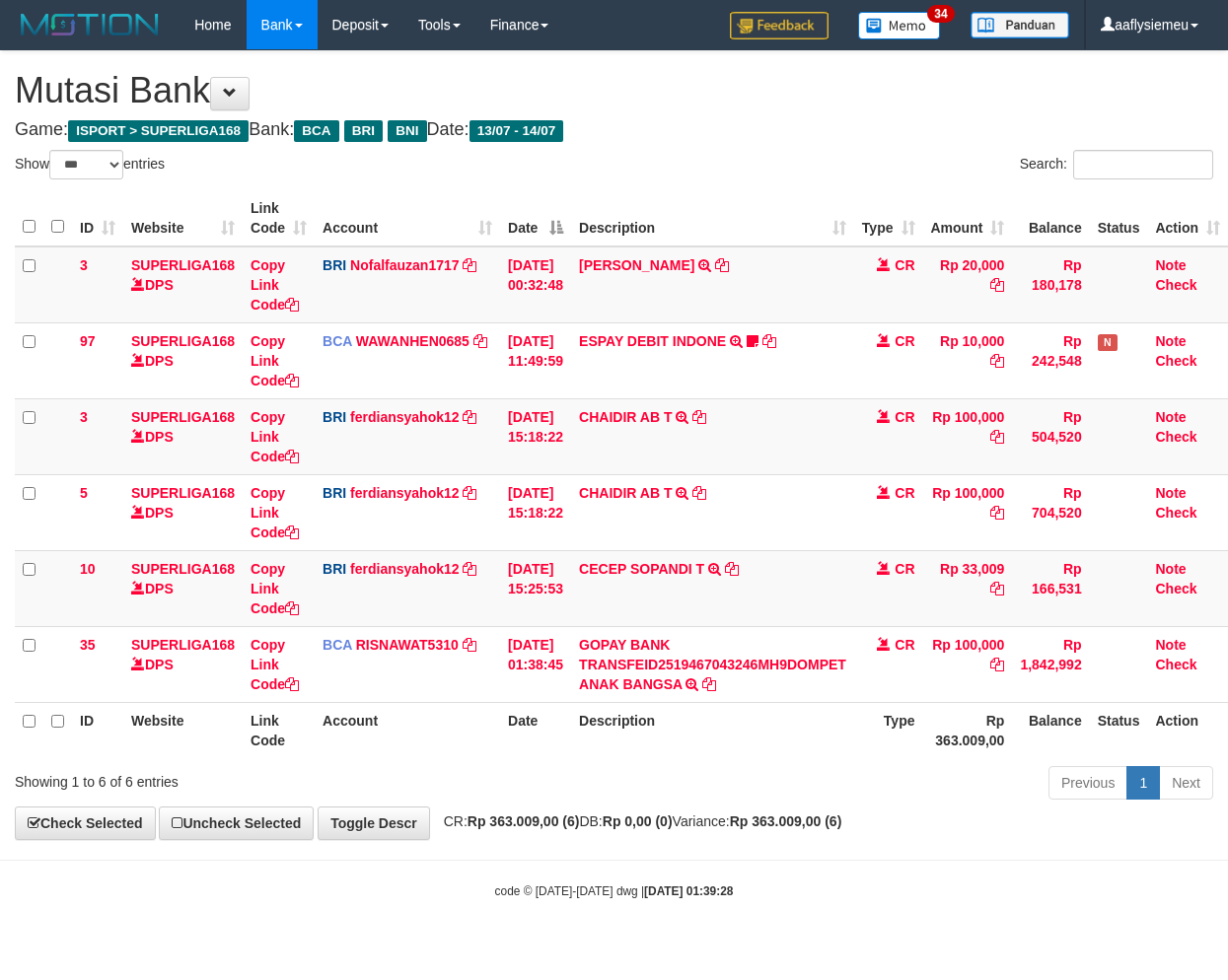 select on "***" 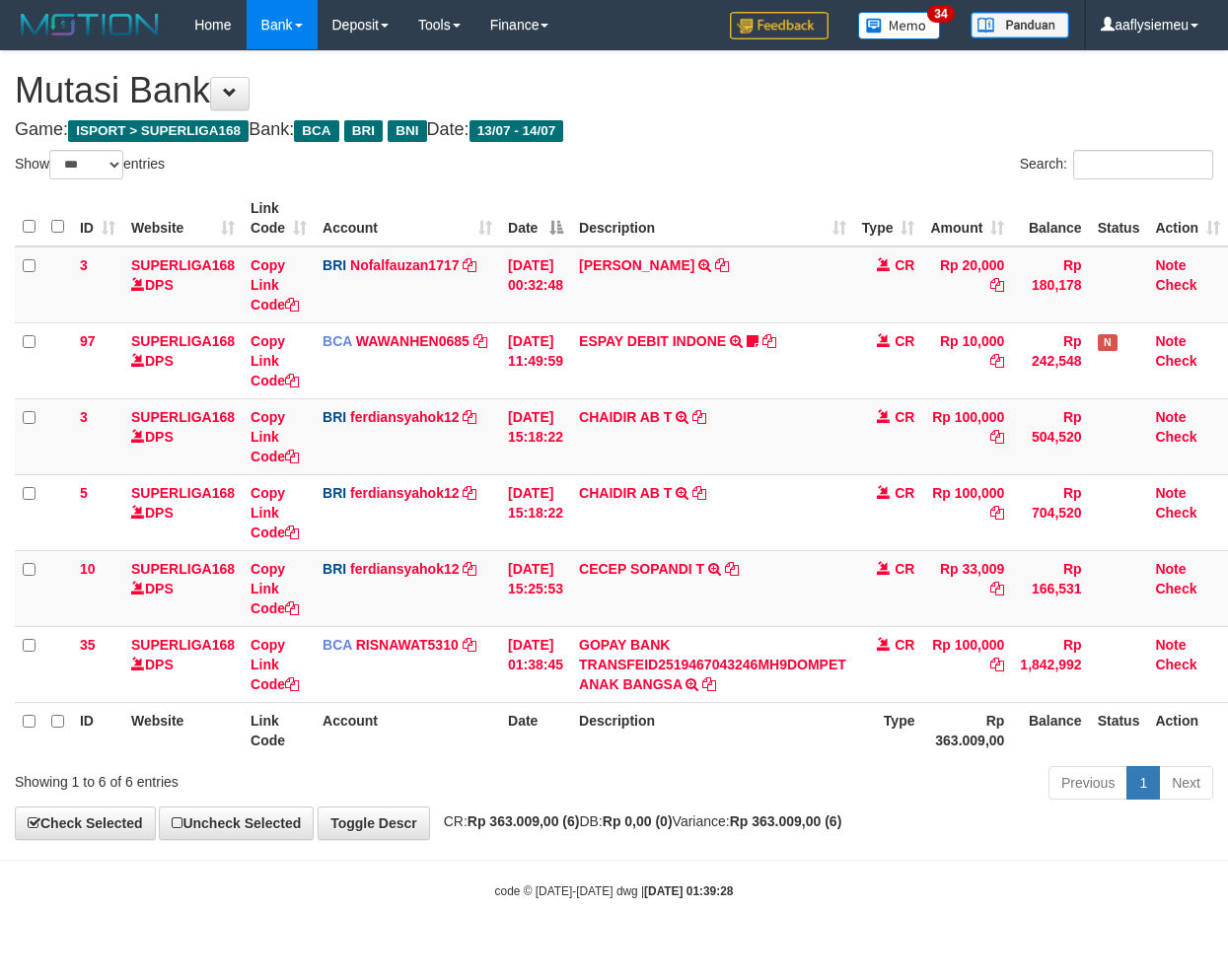 scroll, scrollTop: 0, scrollLeft: 0, axis: both 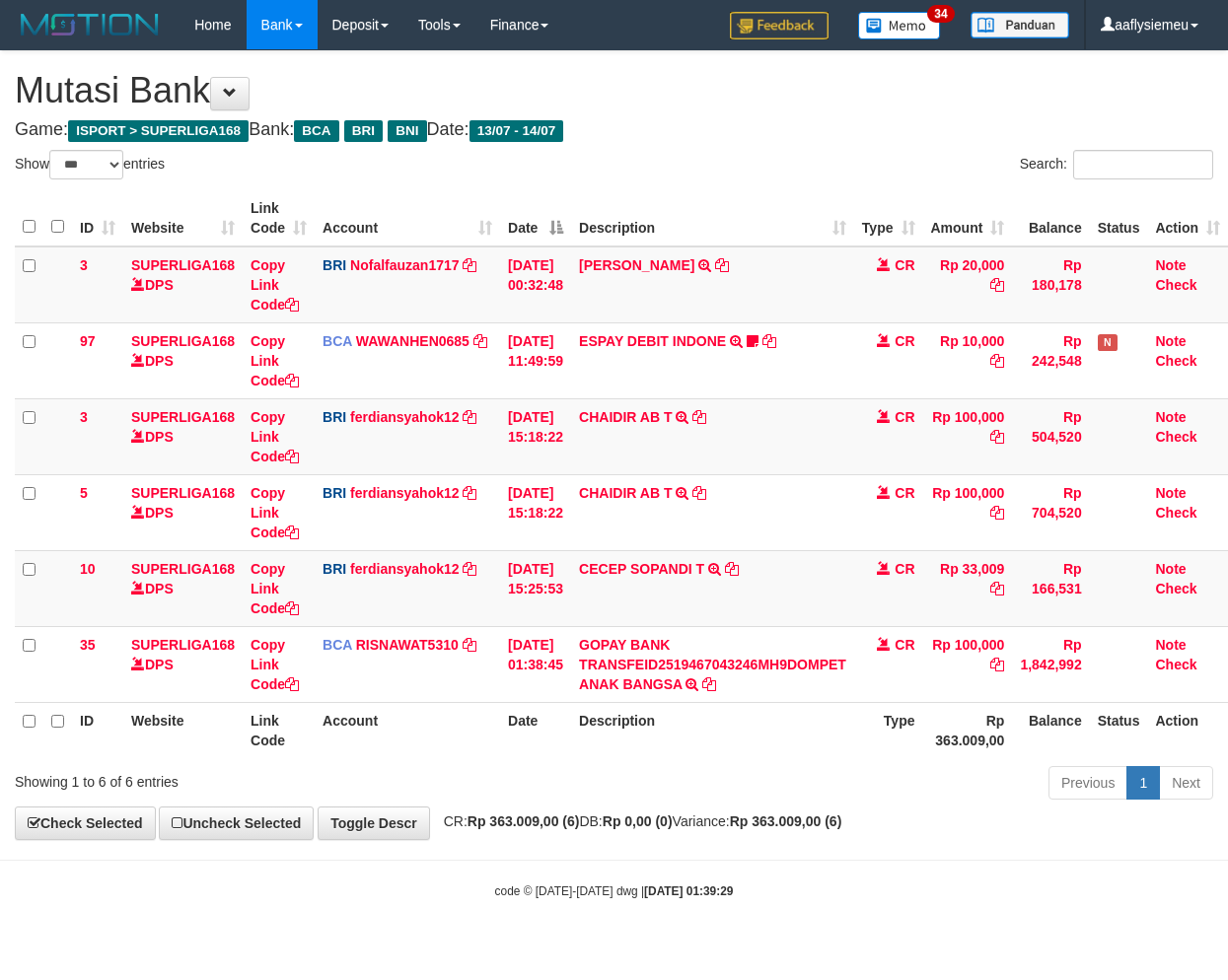 select on "***" 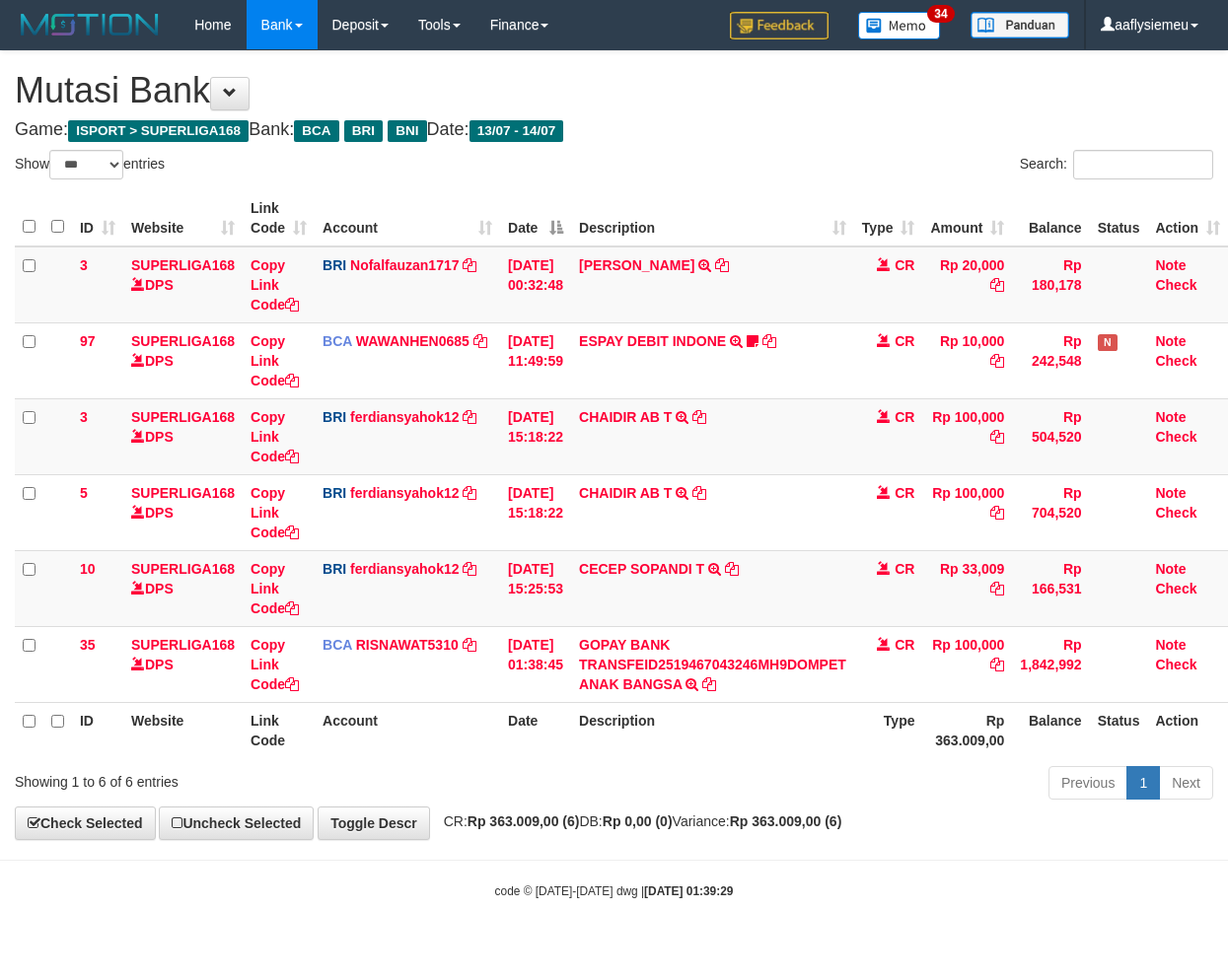 scroll, scrollTop: 0, scrollLeft: 0, axis: both 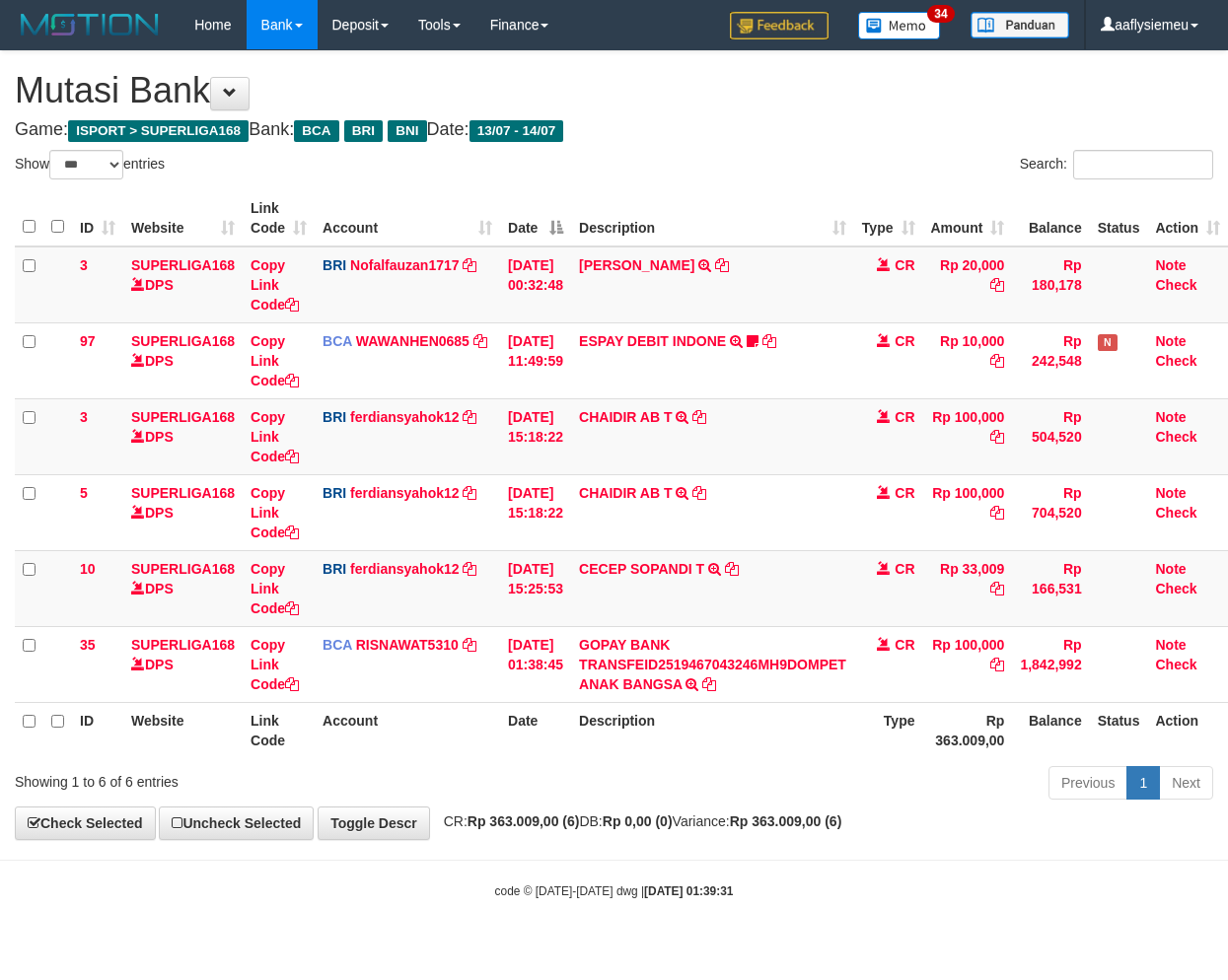 select on "***" 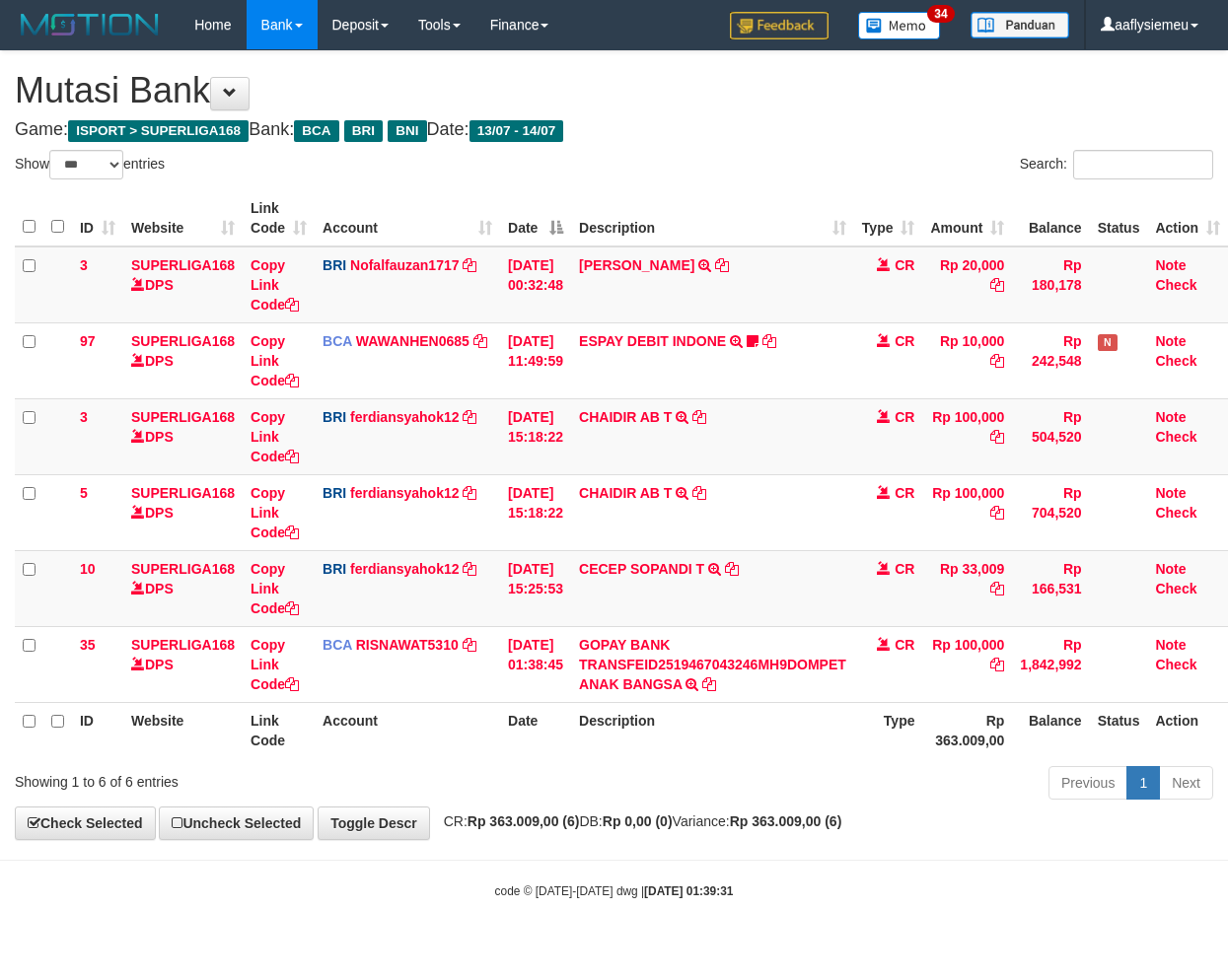 scroll, scrollTop: 0, scrollLeft: 0, axis: both 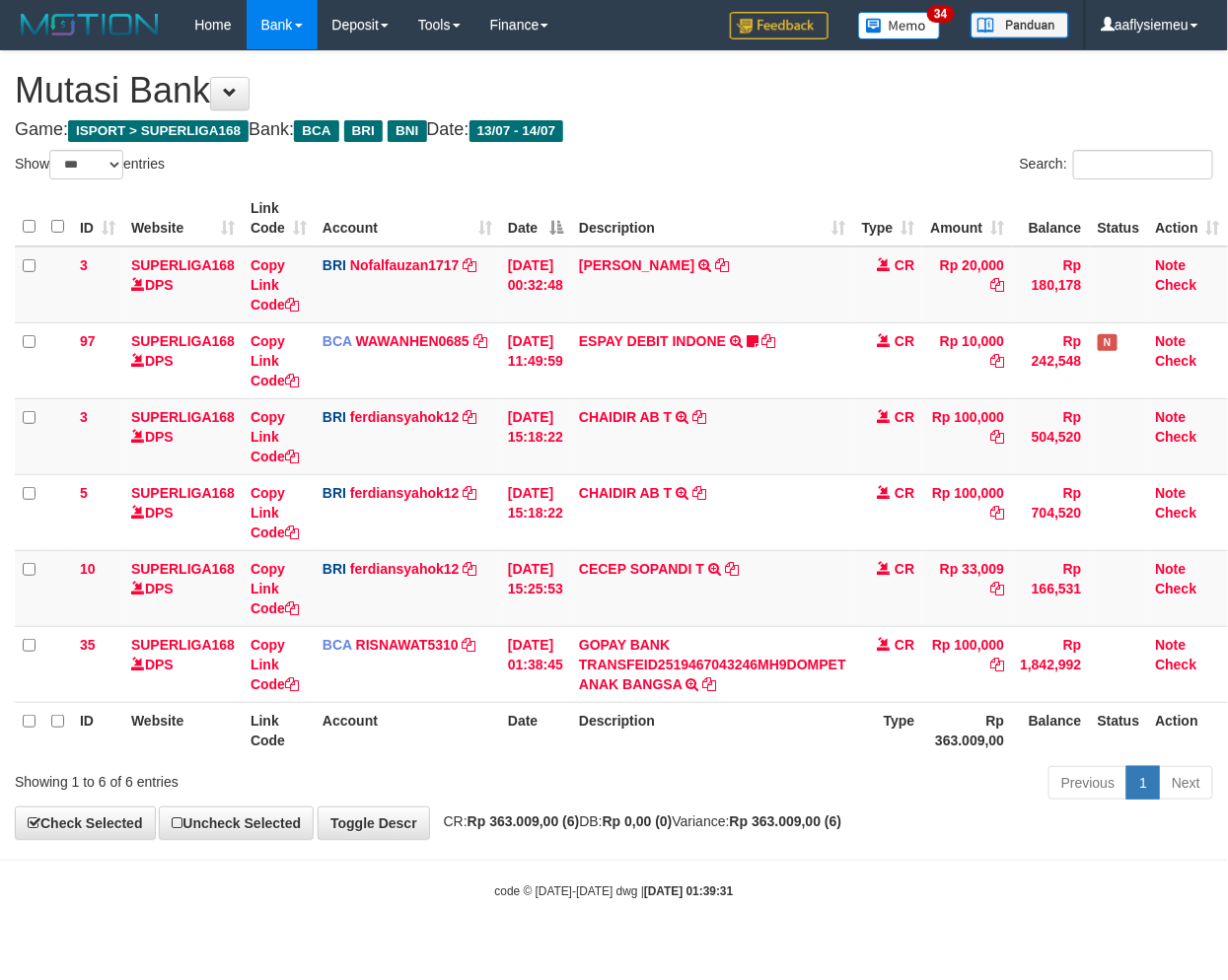 click on "Previous 1 Next" at bounding box center [870, 785] 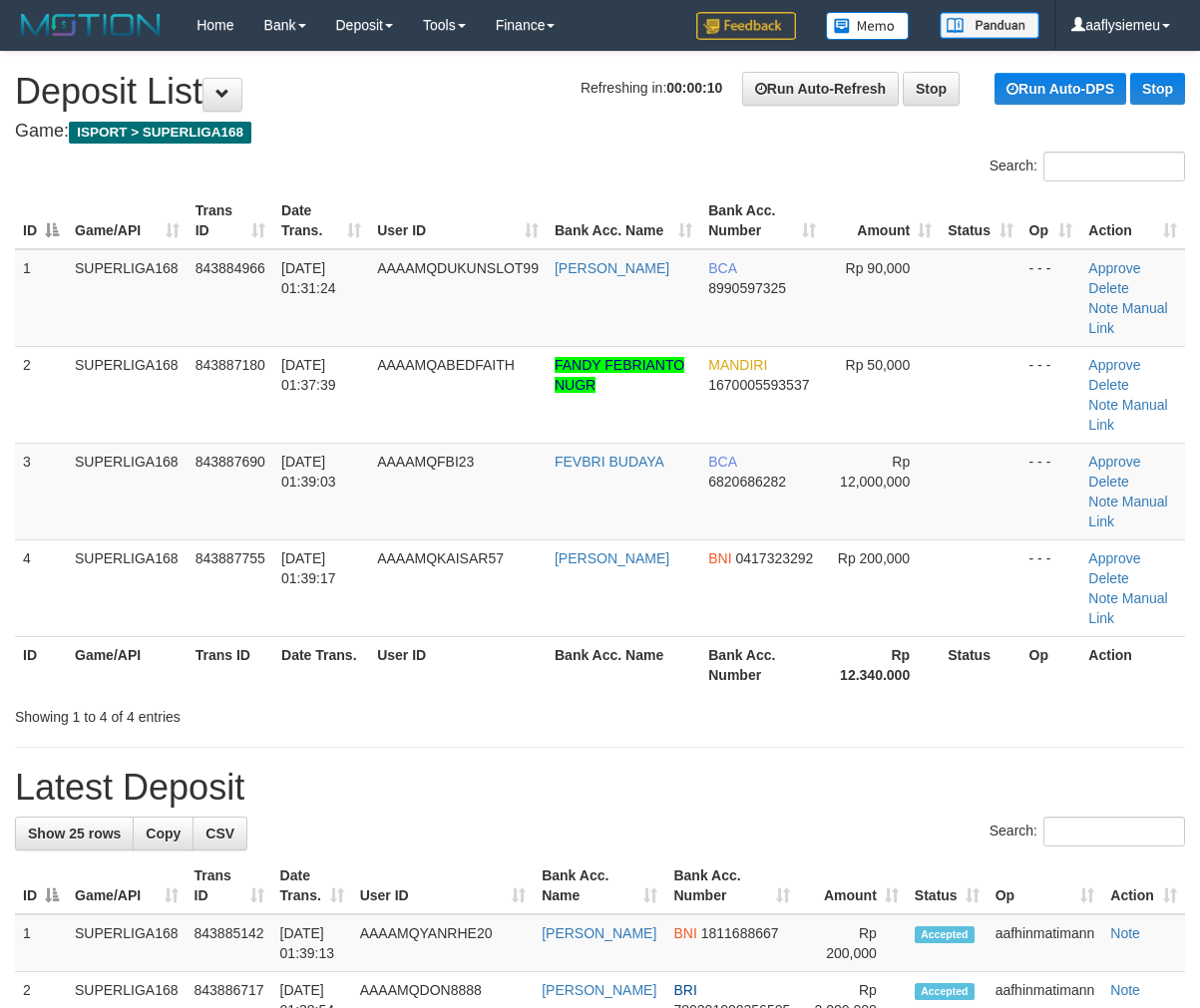 scroll, scrollTop: 0, scrollLeft: 0, axis: both 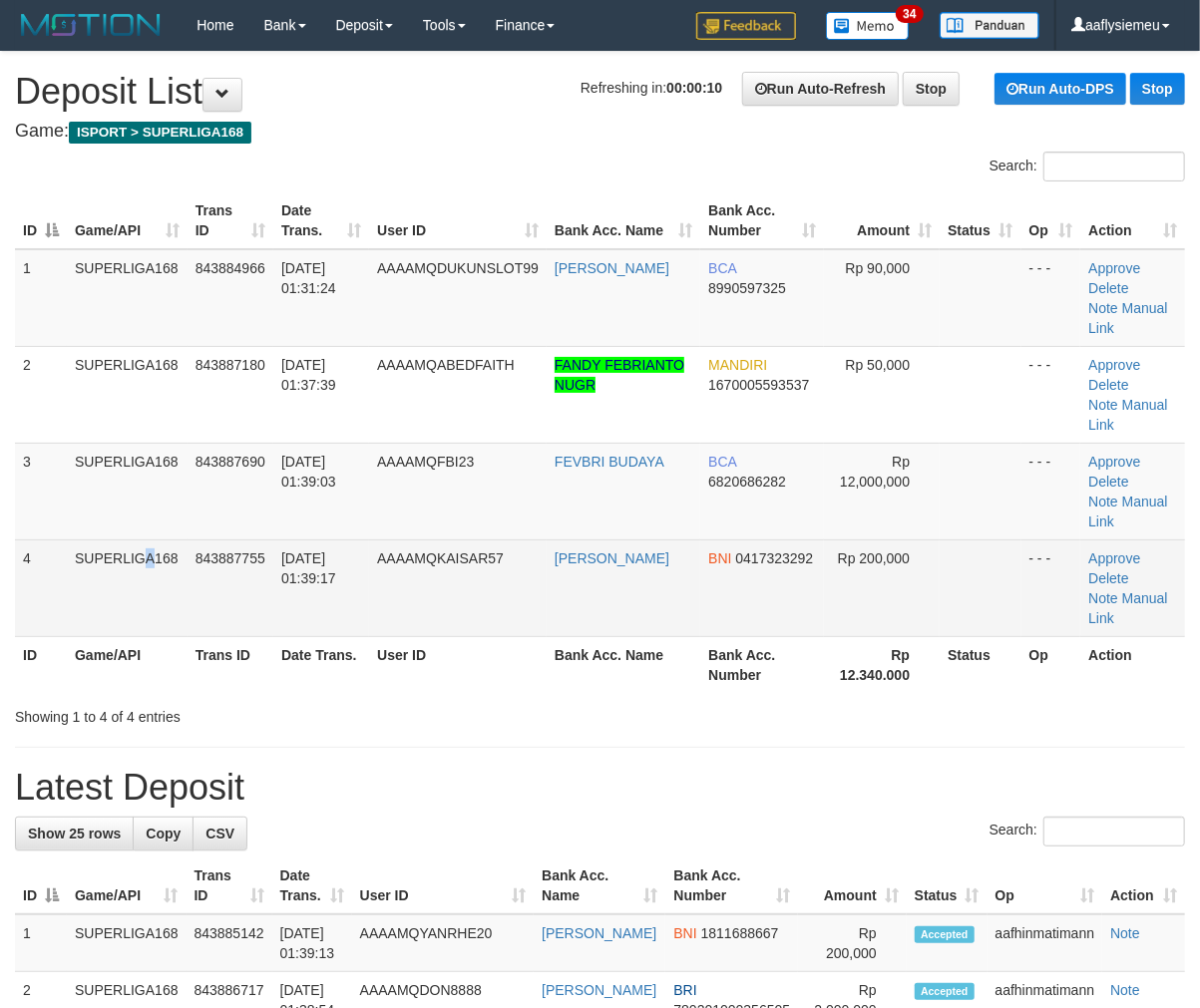 click on "SUPERLIGA168" at bounding box center [127, 587] 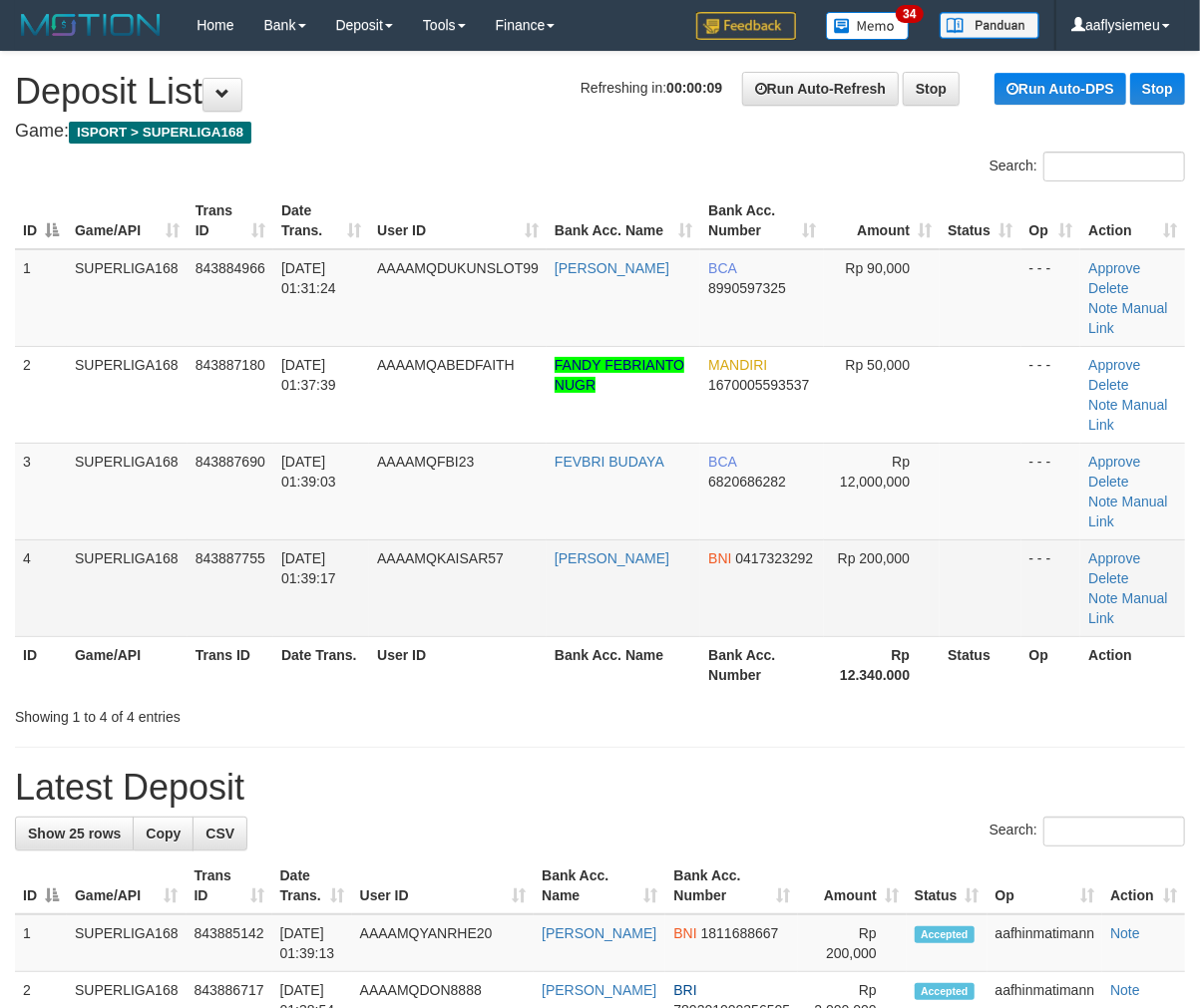 click on "SUPERLIGA168" at bounding box center [127, 587] 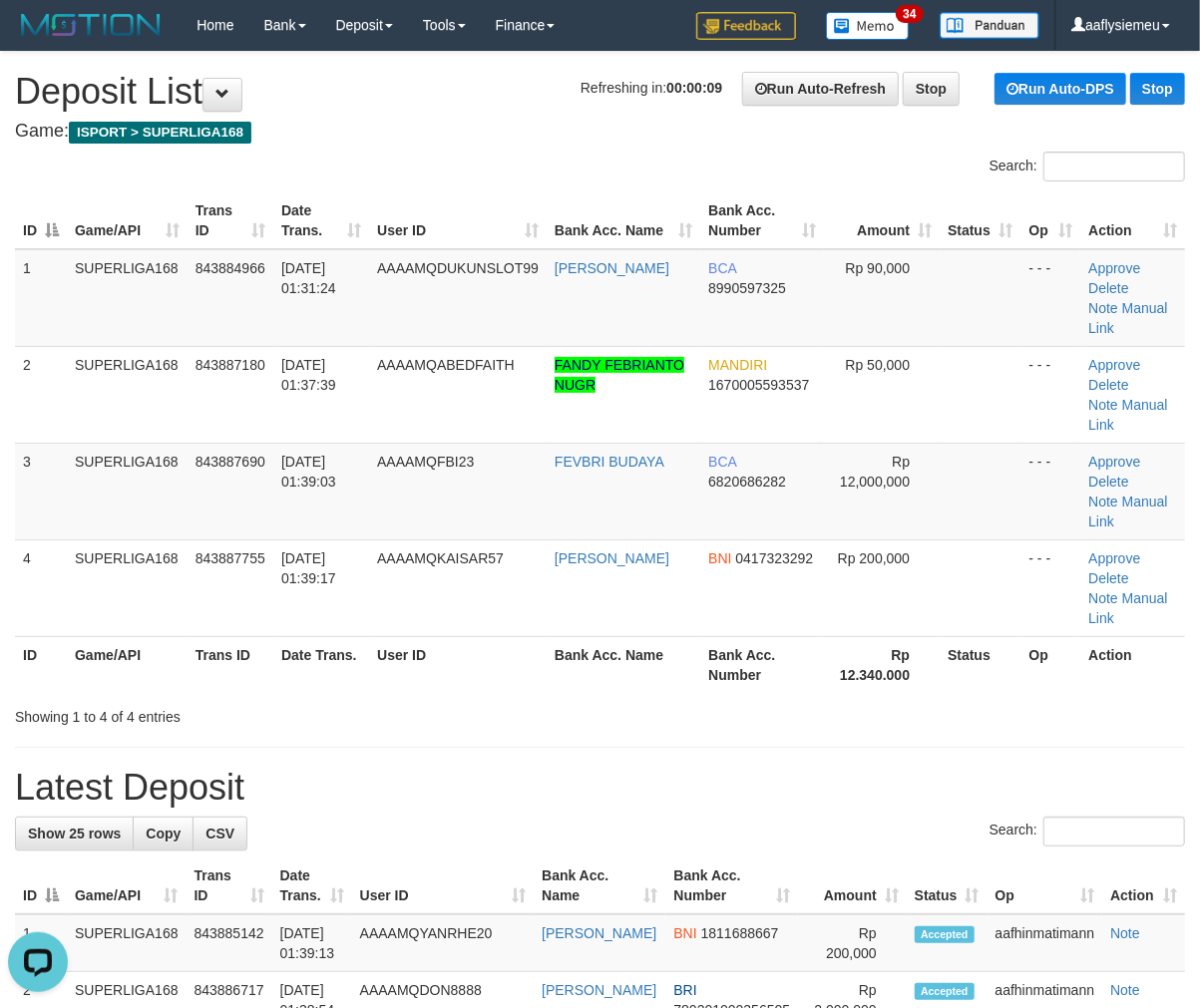 scroll, scrollTop: 0, scrollLeft: 0, axis: both 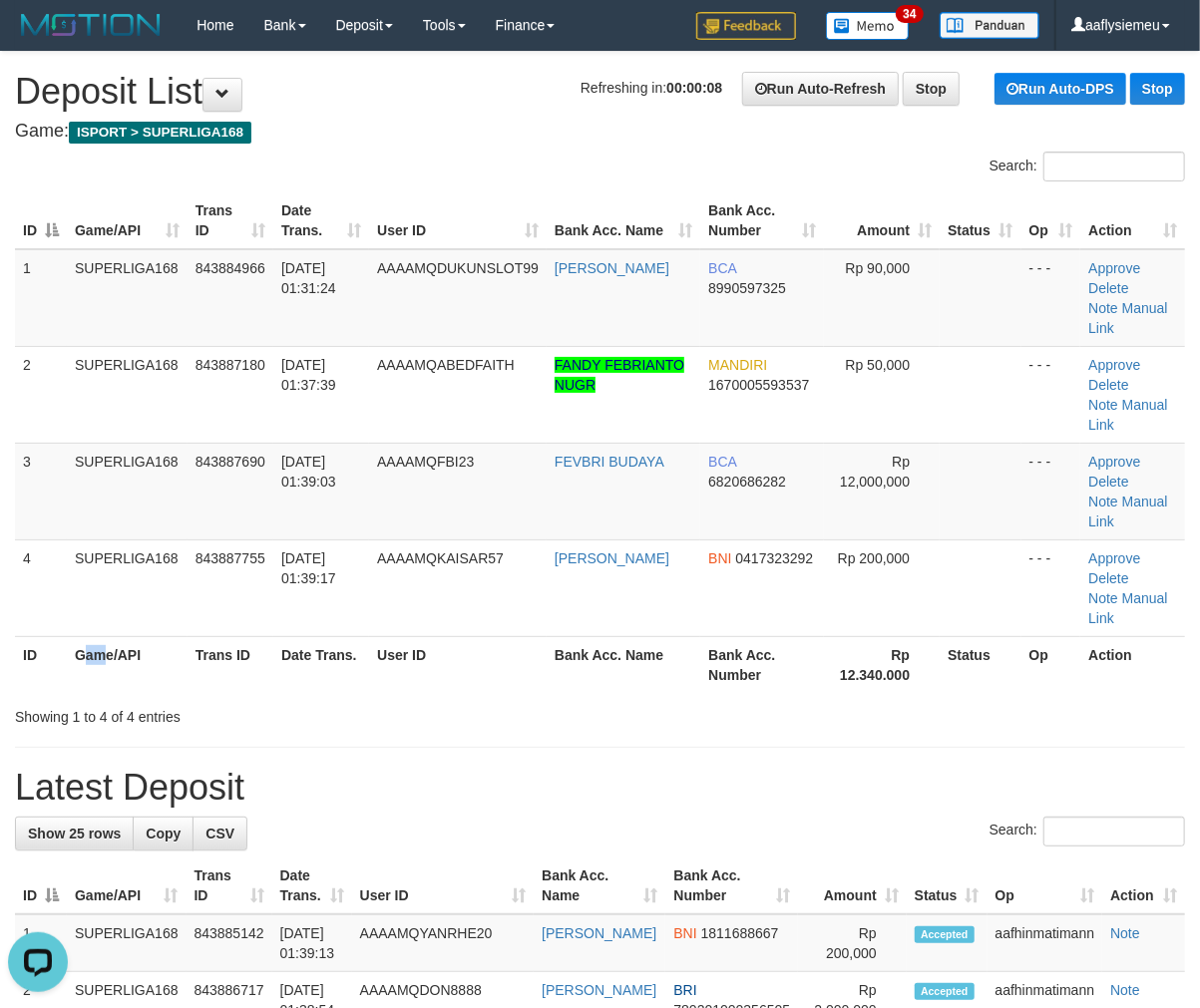 click on "Game/API" at bounding box center (127, 664) 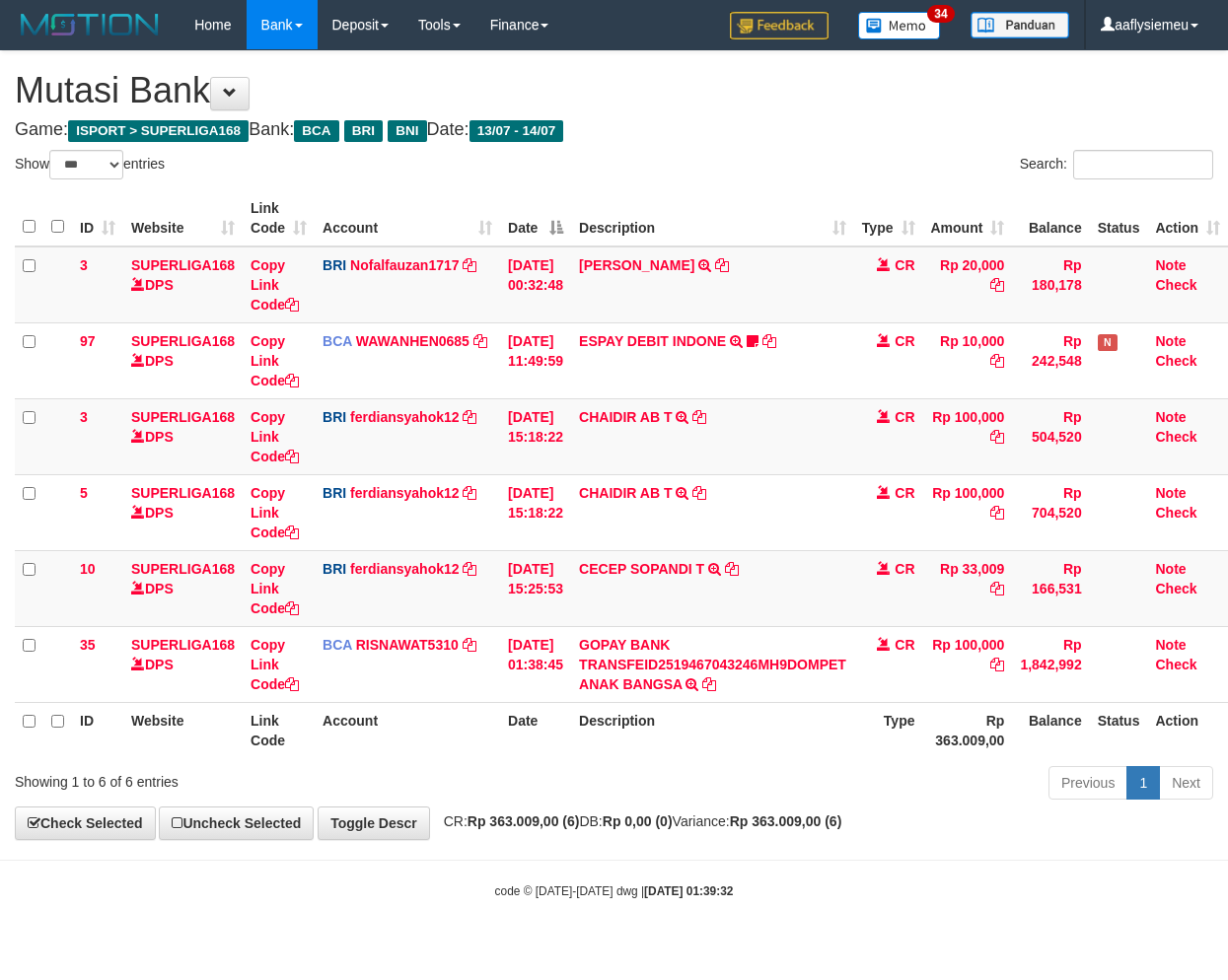 select on "***" 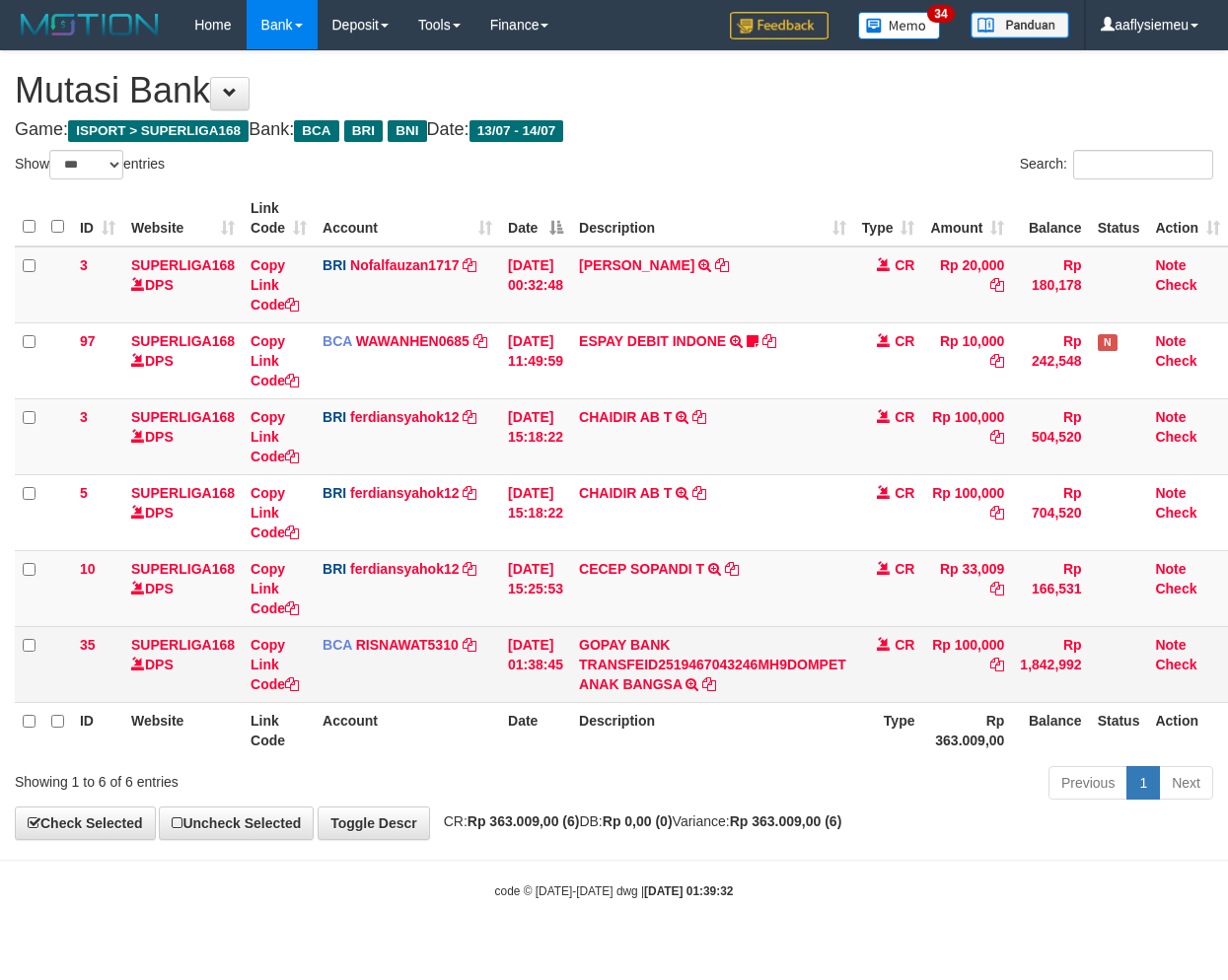 scroll, scrollTop: 0, scrollLeft: 0, axis: both 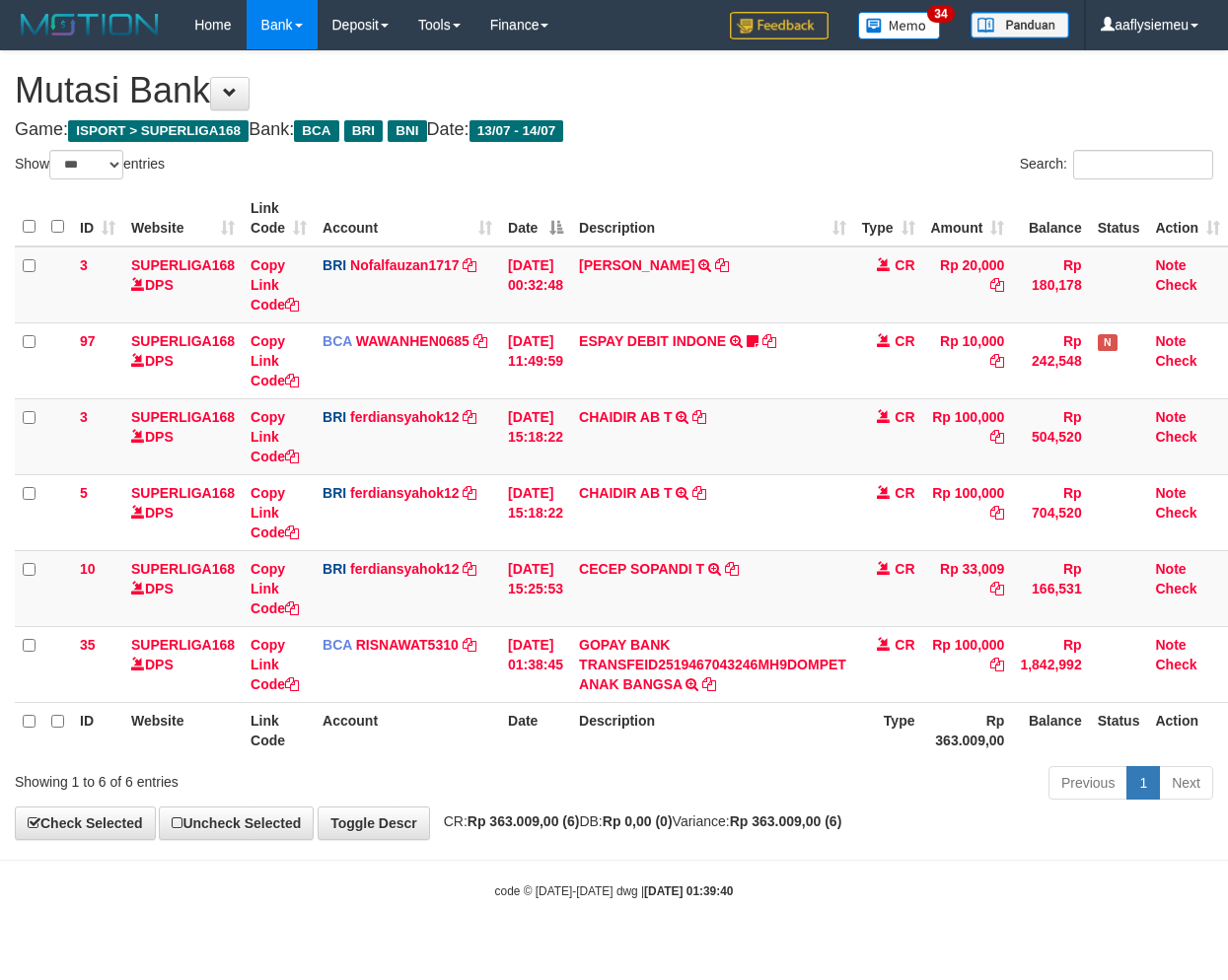 select on "***" 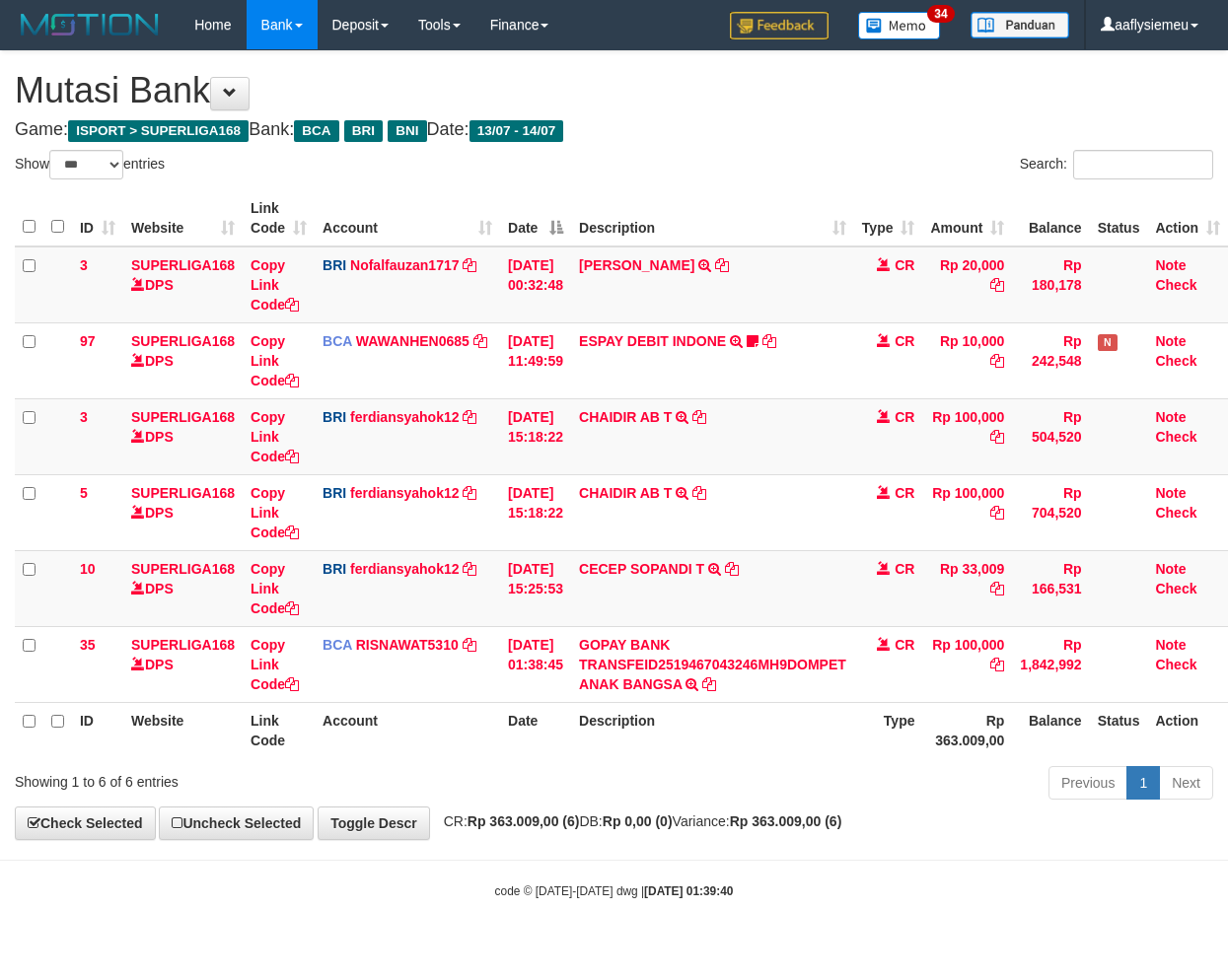 scroll, scrollTop: 0, scrollLeft: 0, axis: both 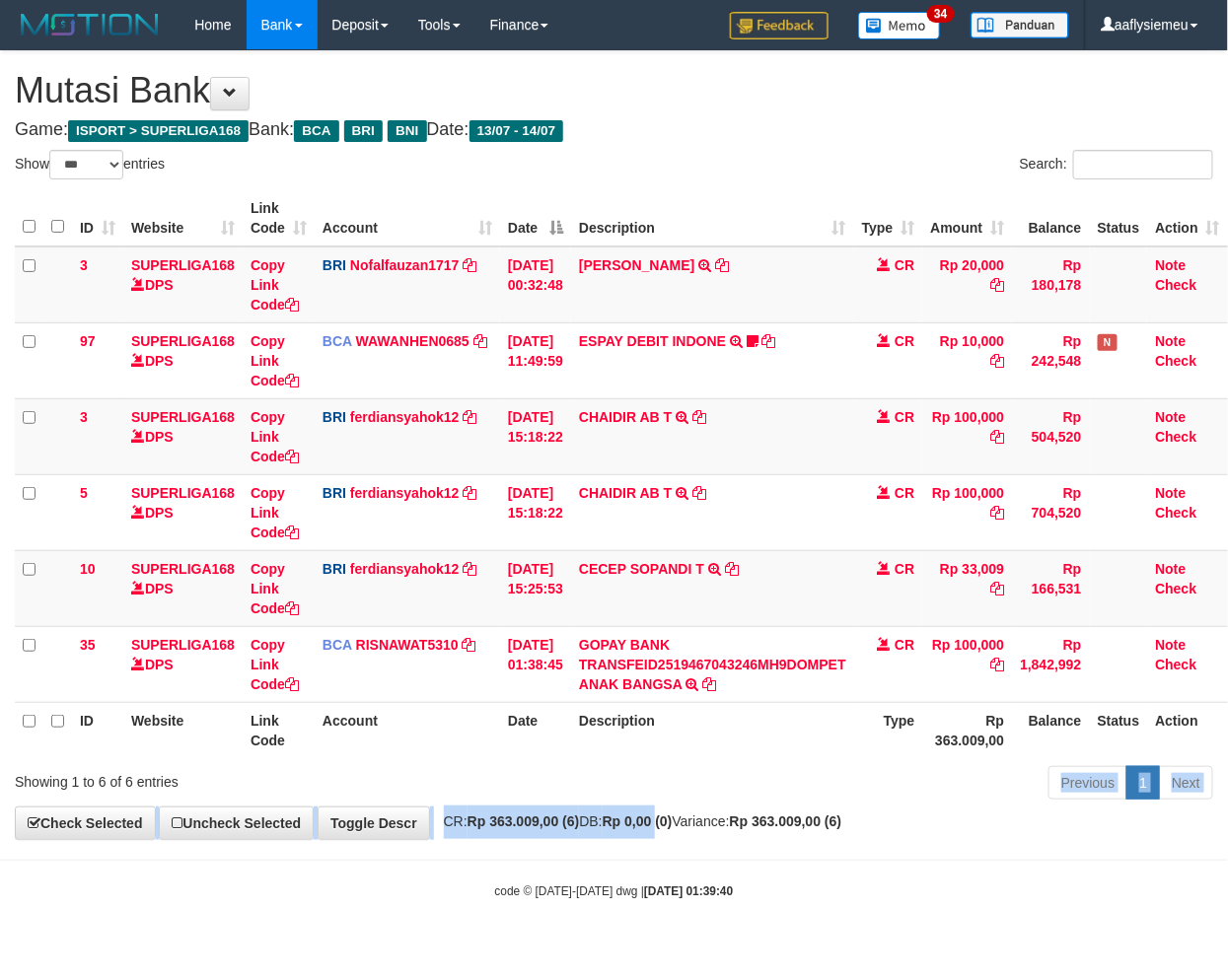 click on "**********" at bounding box center [614, 445] 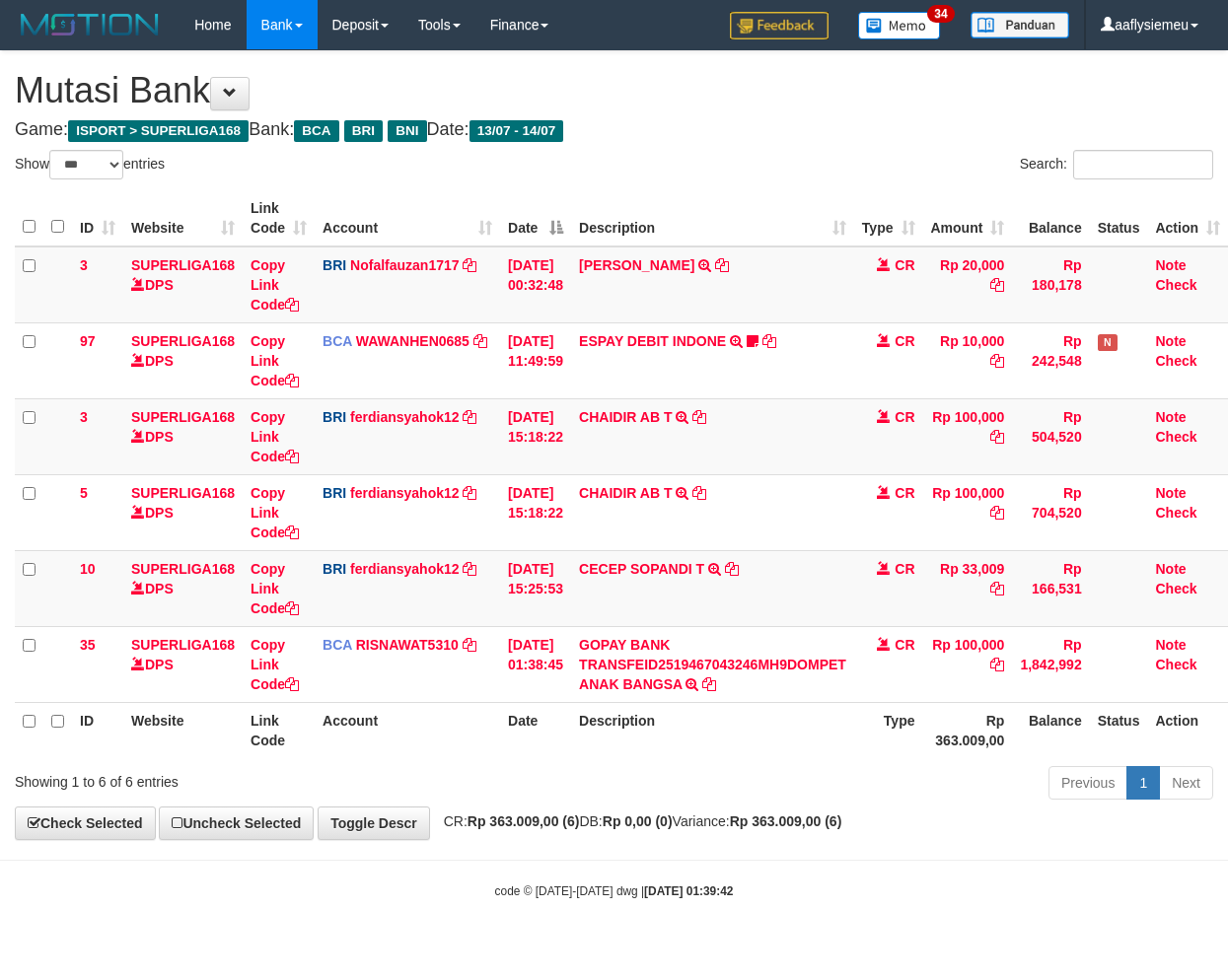 select on "***" 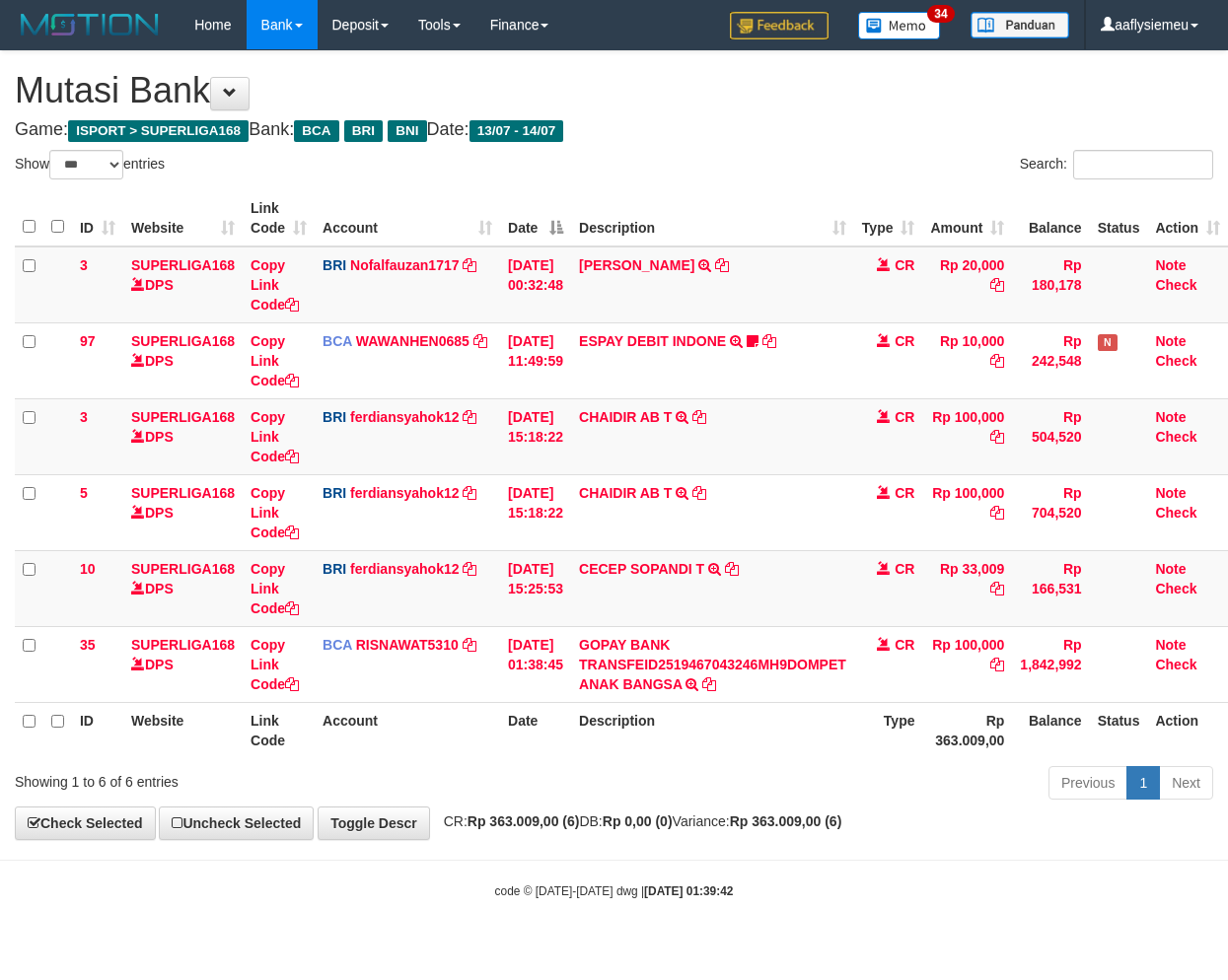 scroll, scrollTop: 0, scrollLeft: 0, axis: both 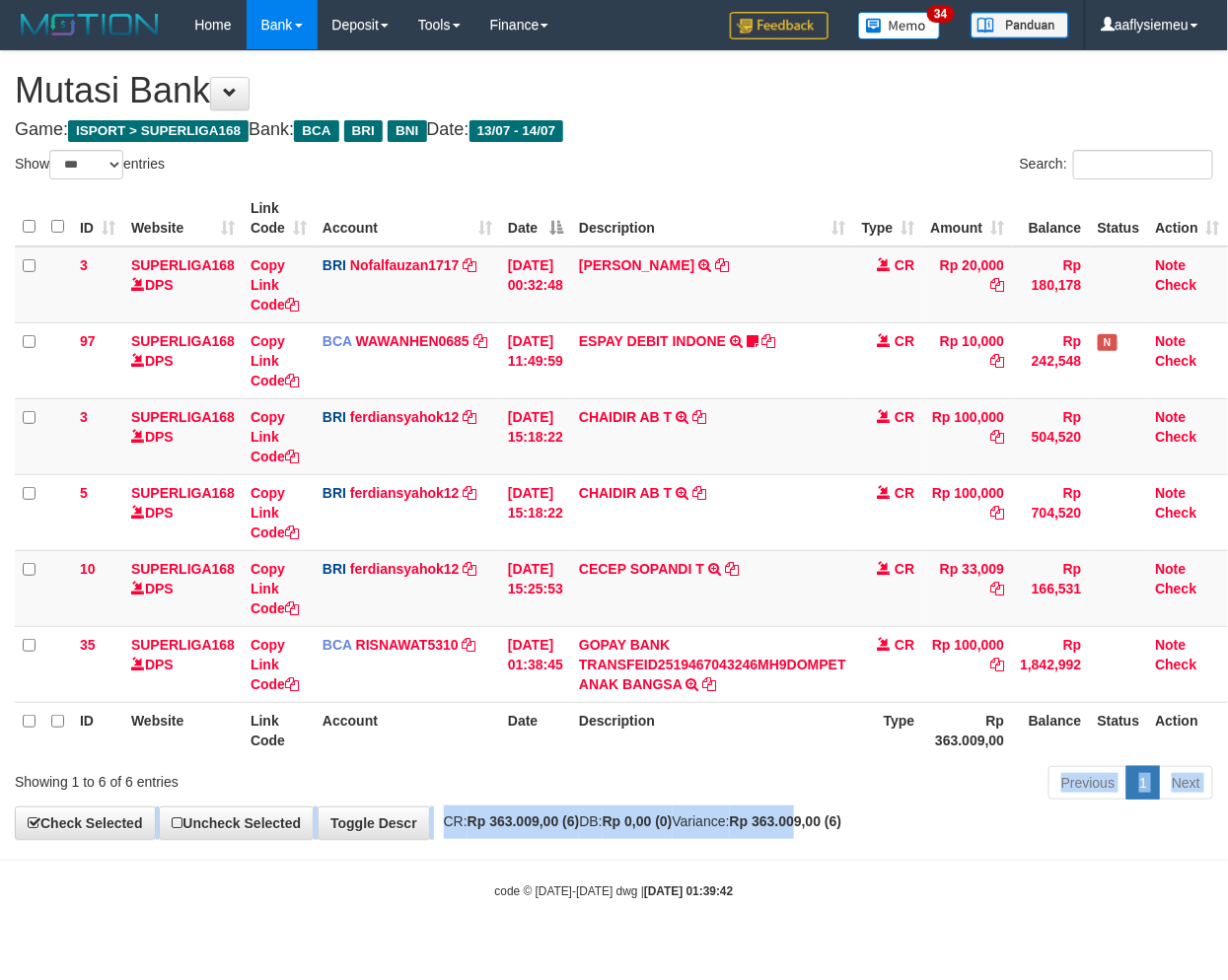 click on "**********" at bounding box center (614, 445) 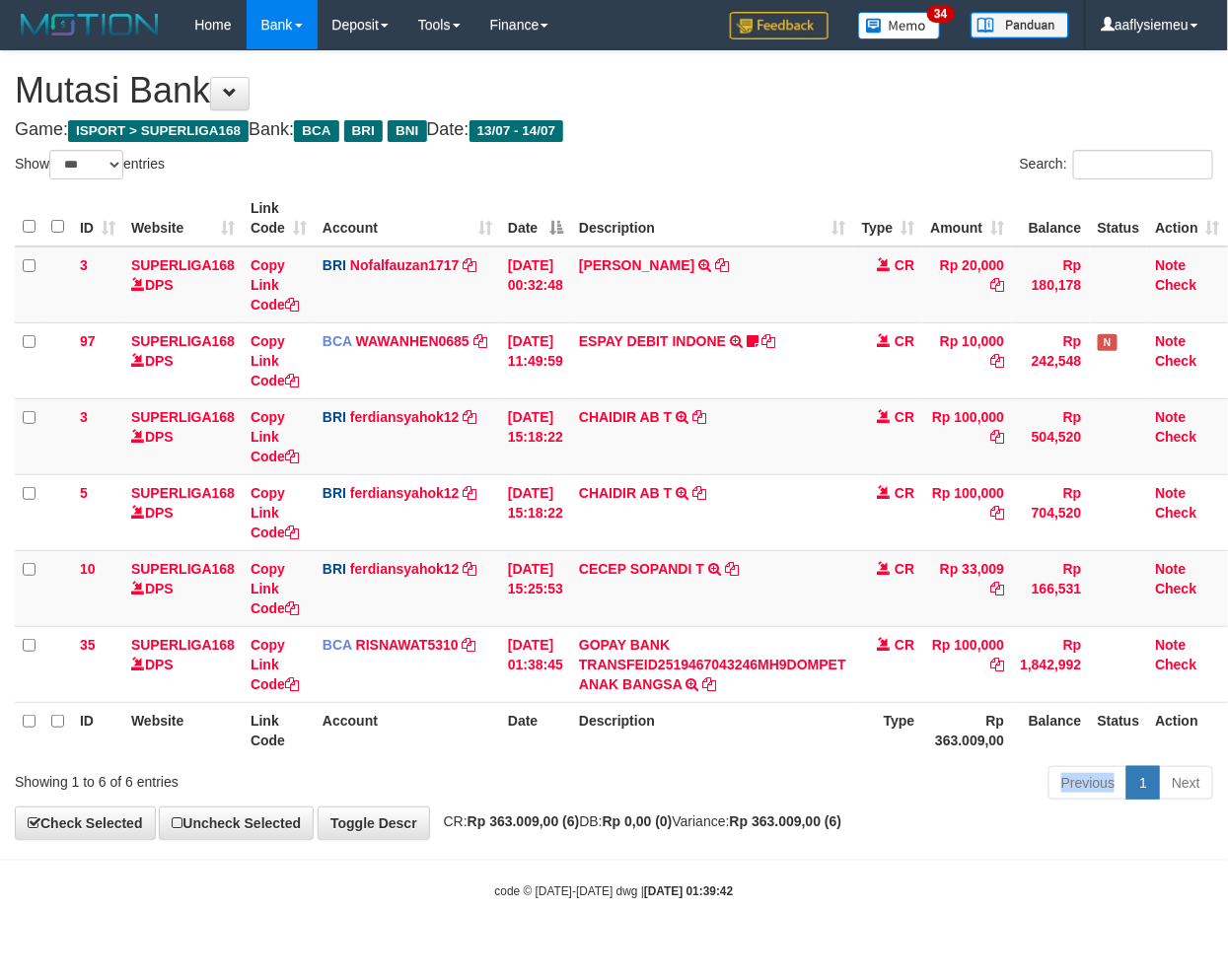 click on "Previous 1 Next" at bounding box center [870, 785] 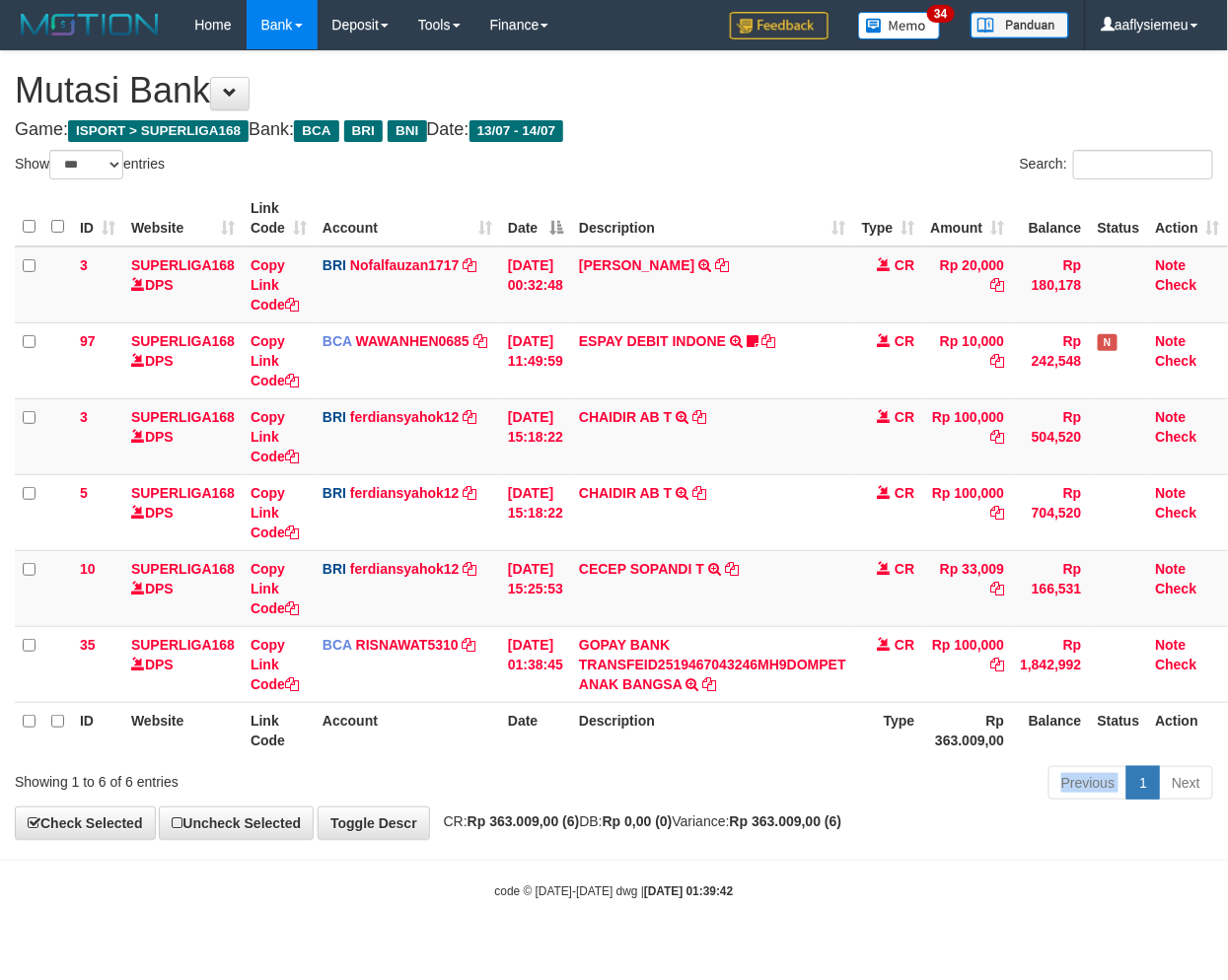 click on "Previous 1 Next" at bounding box center (870, 785) 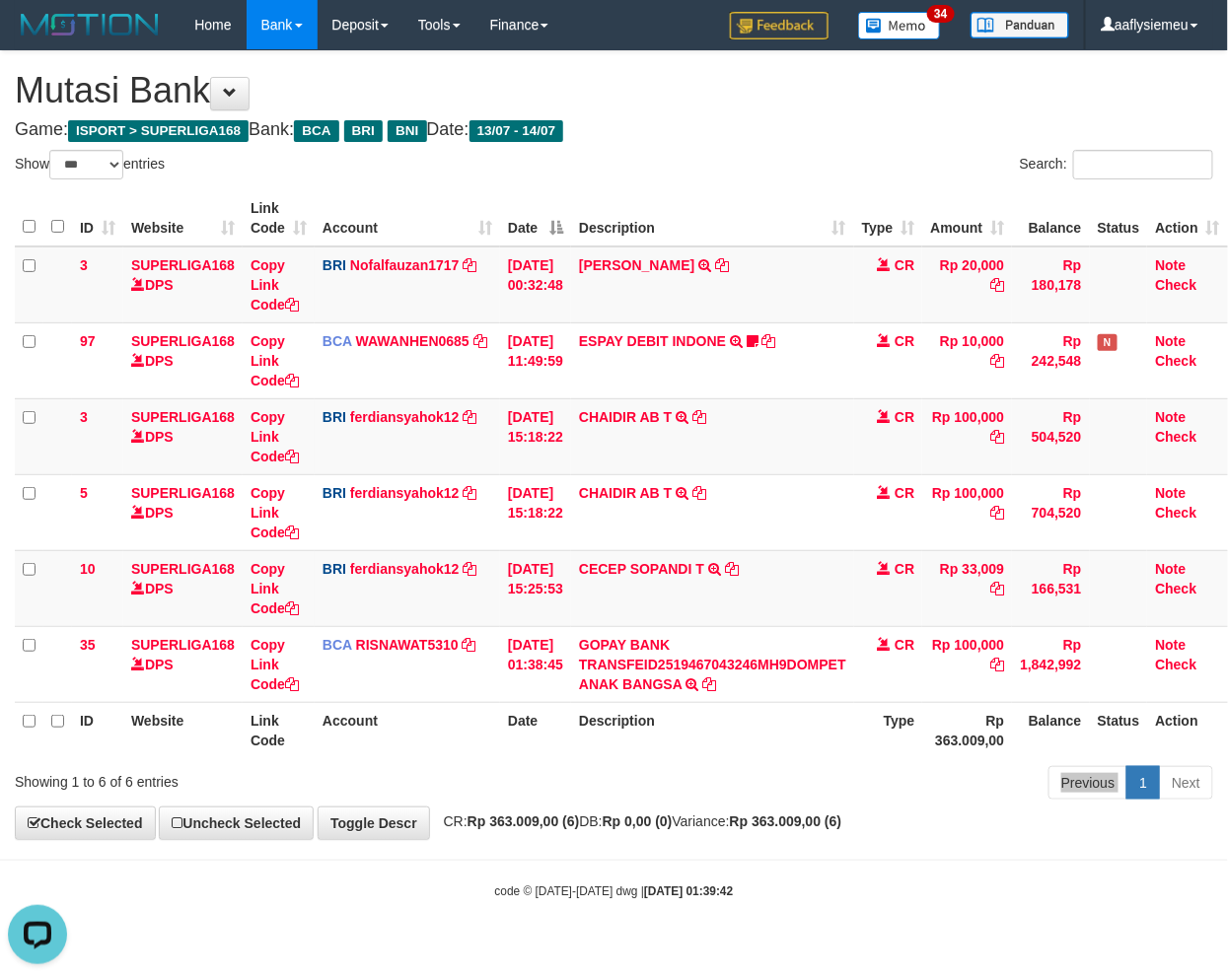 scroll, scrollTop: 0, scrollLeft: 0, axis: both 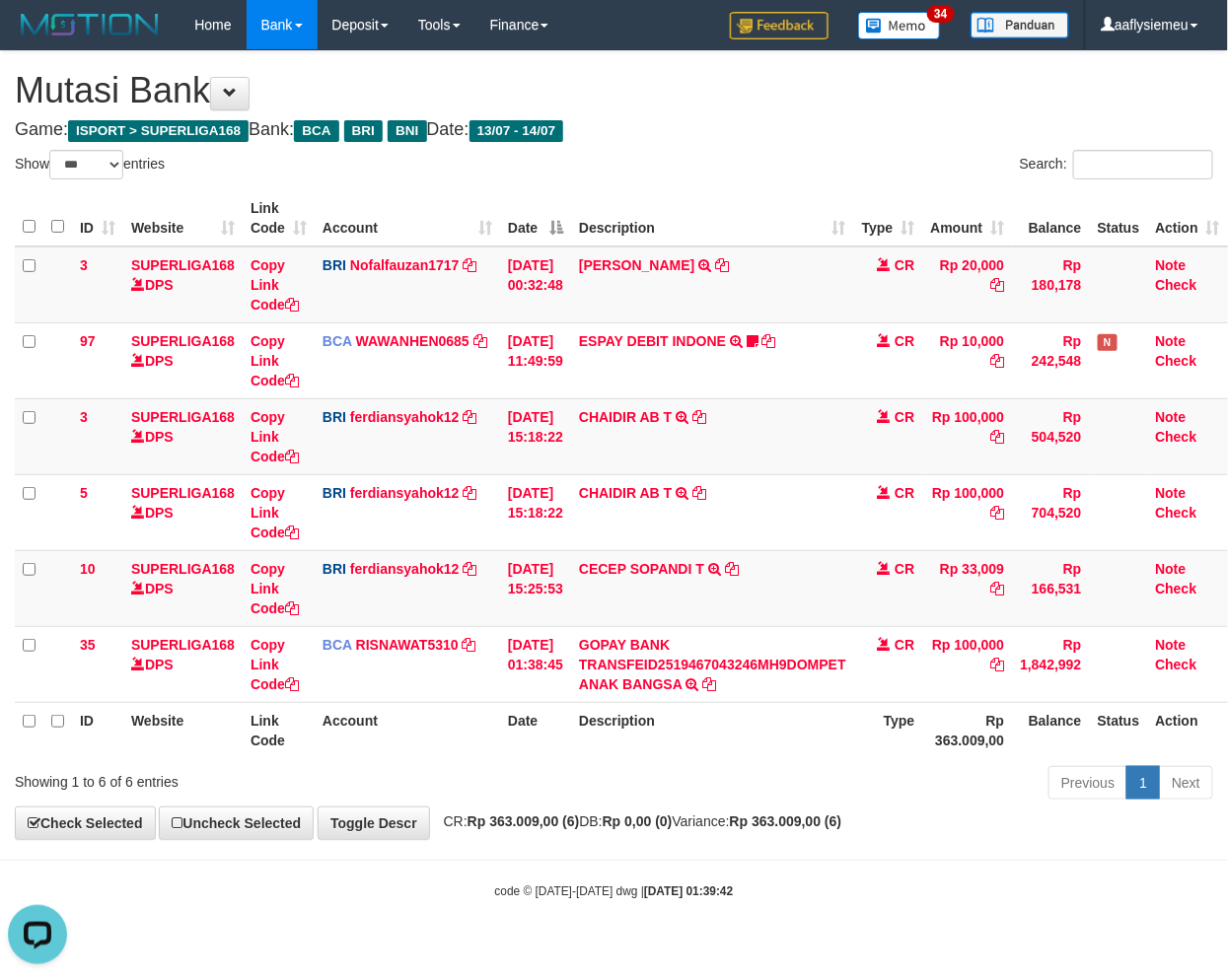 click on "Previous 1 Next" at bounding box center [870, 785] 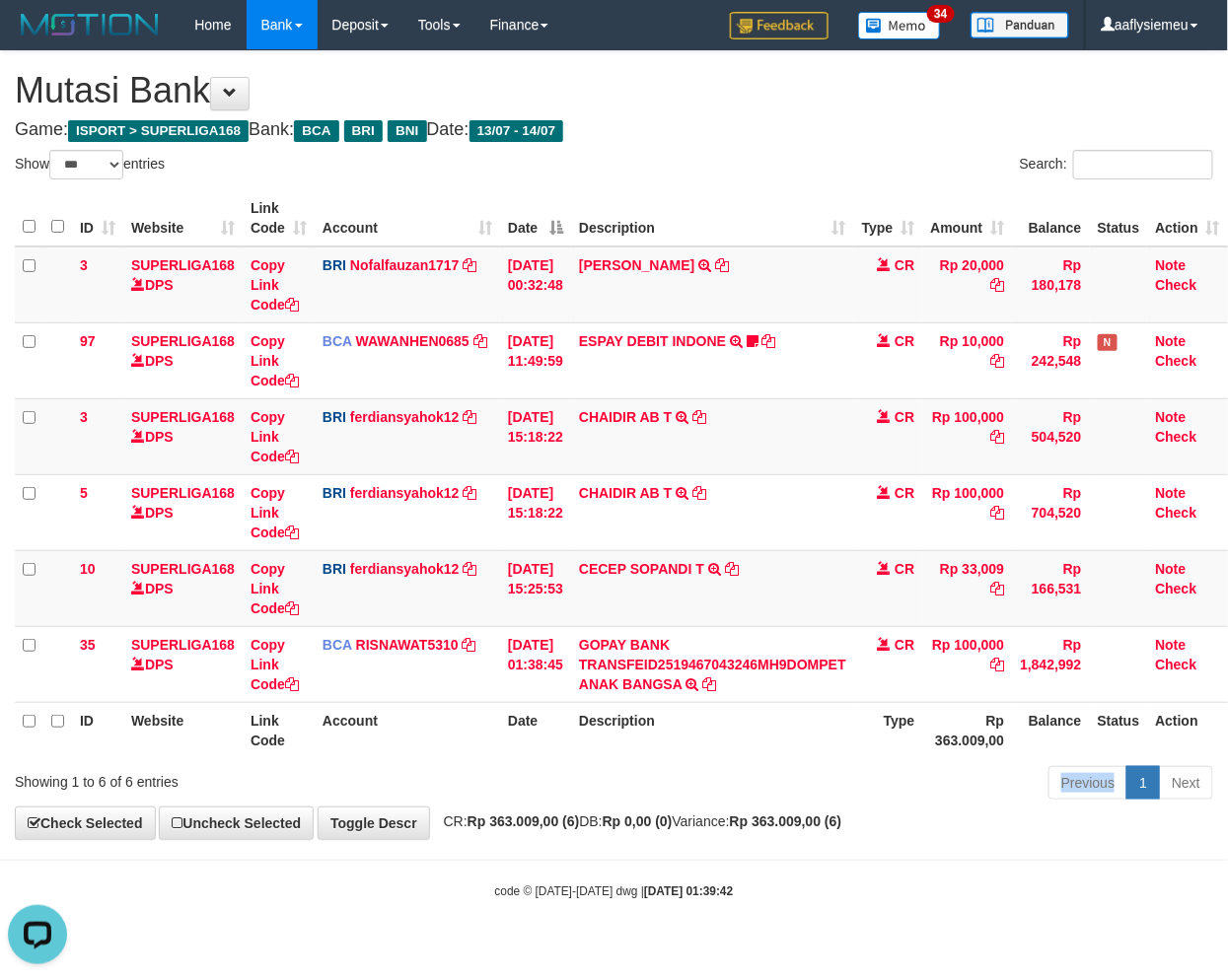 click on "Previous 1 Next" at bounding box center (870, 785) 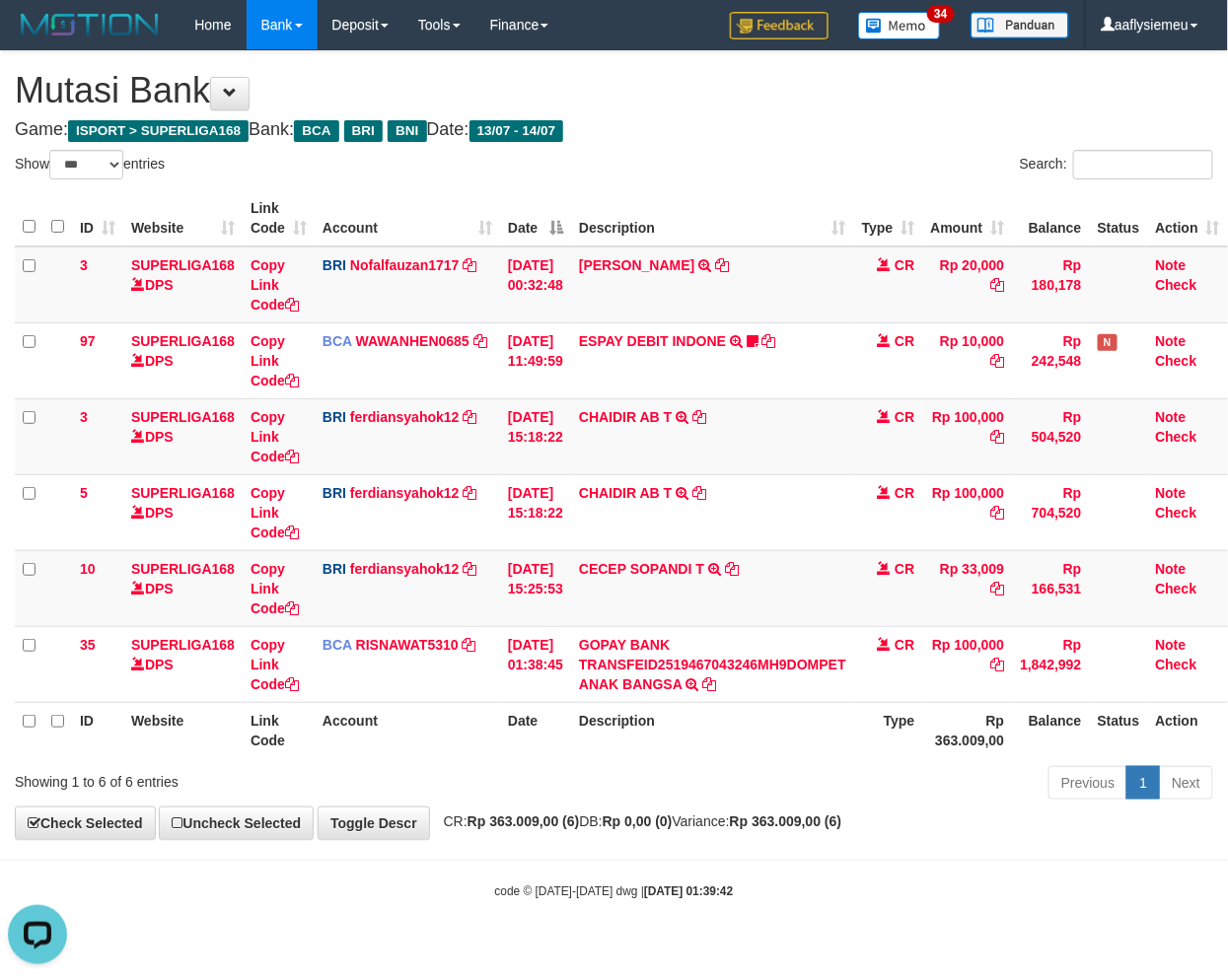 click on "Previous 1 Next" at bounding box center [870, 785] 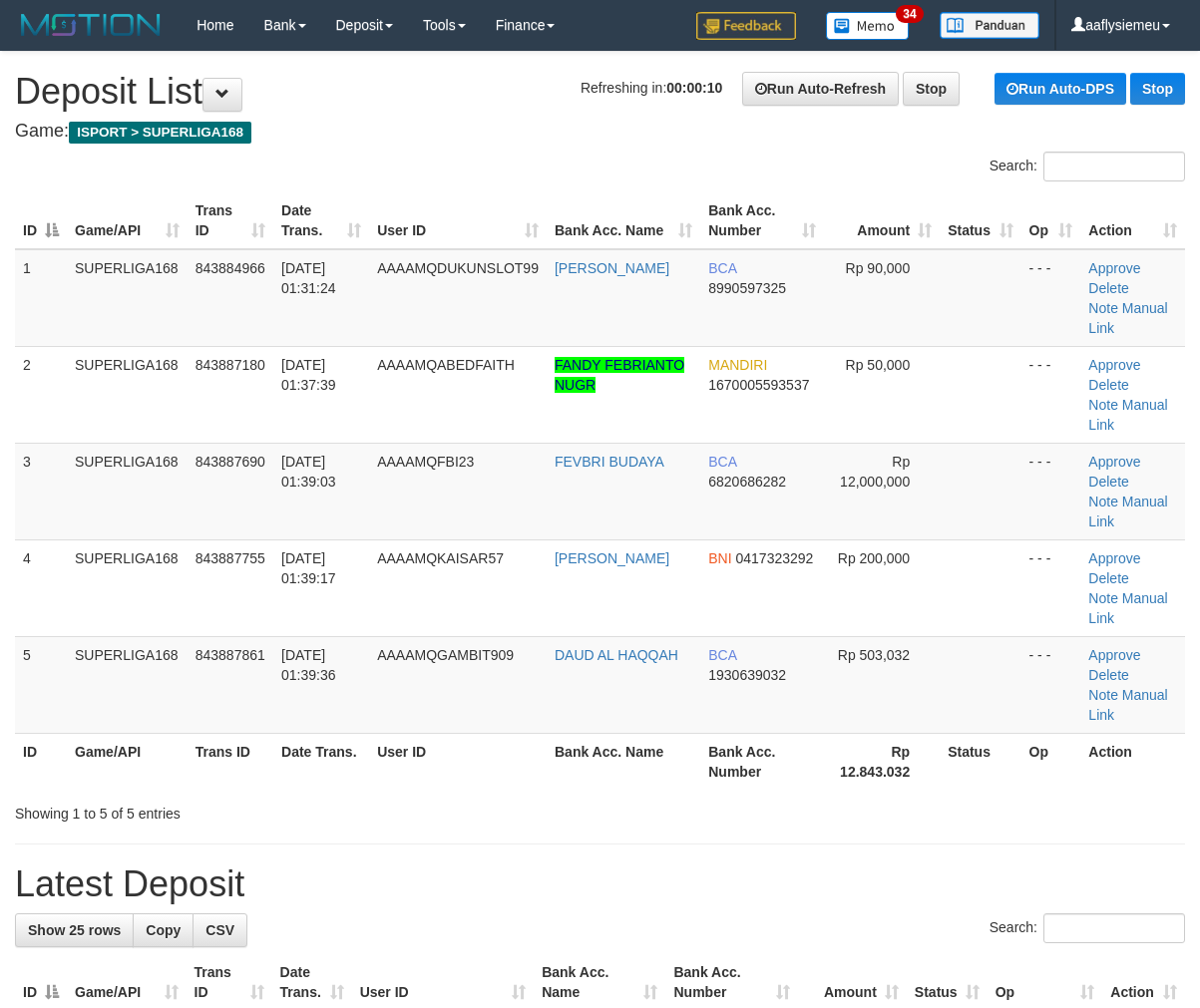 scroll, scrollTop: 0, scrollLeft: 0, axis: both 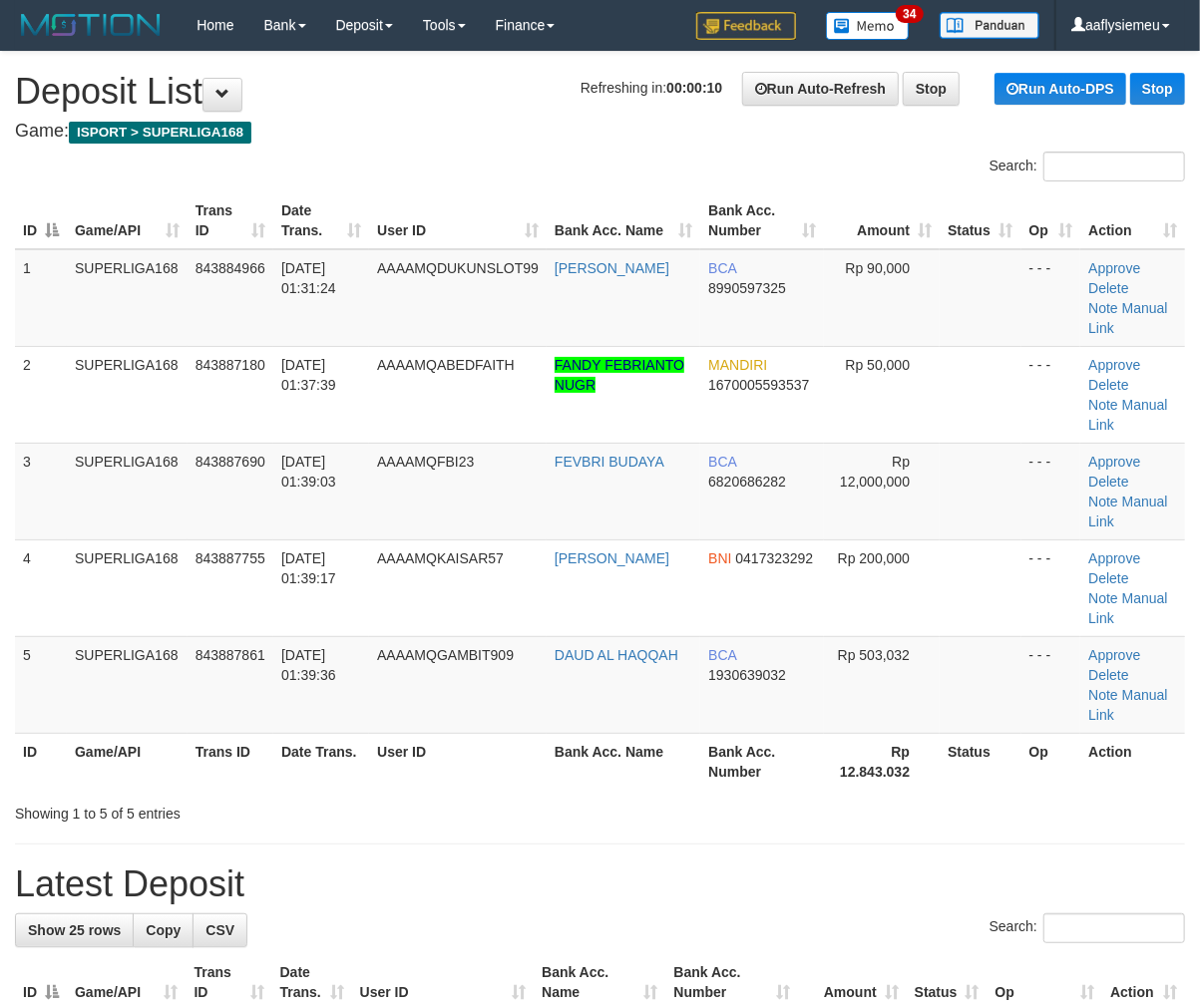 click on "Trans ID" at bounding box center (230, 761) 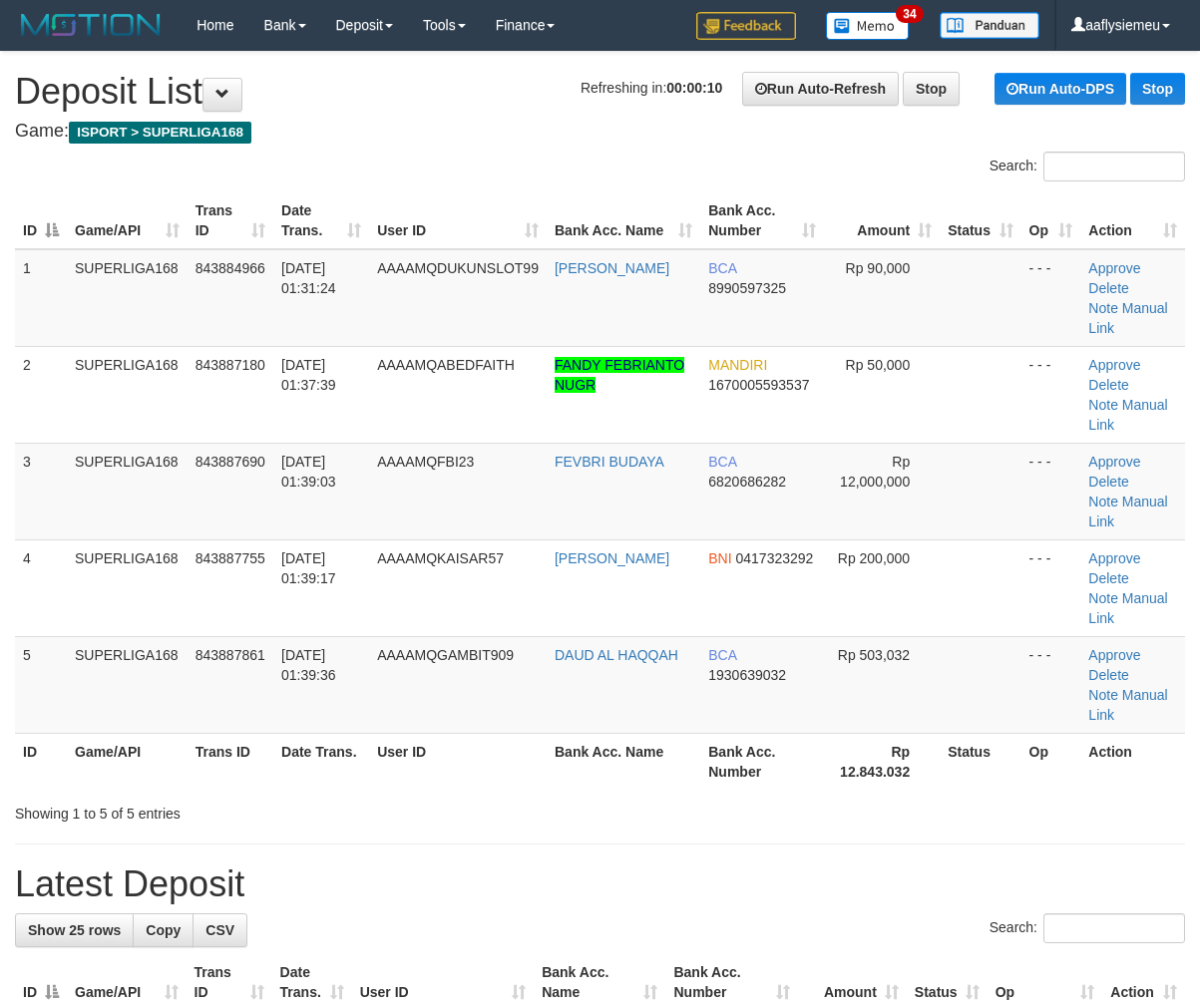 scroll, scrollTop: 0, scrollLeft: 0, axis: both 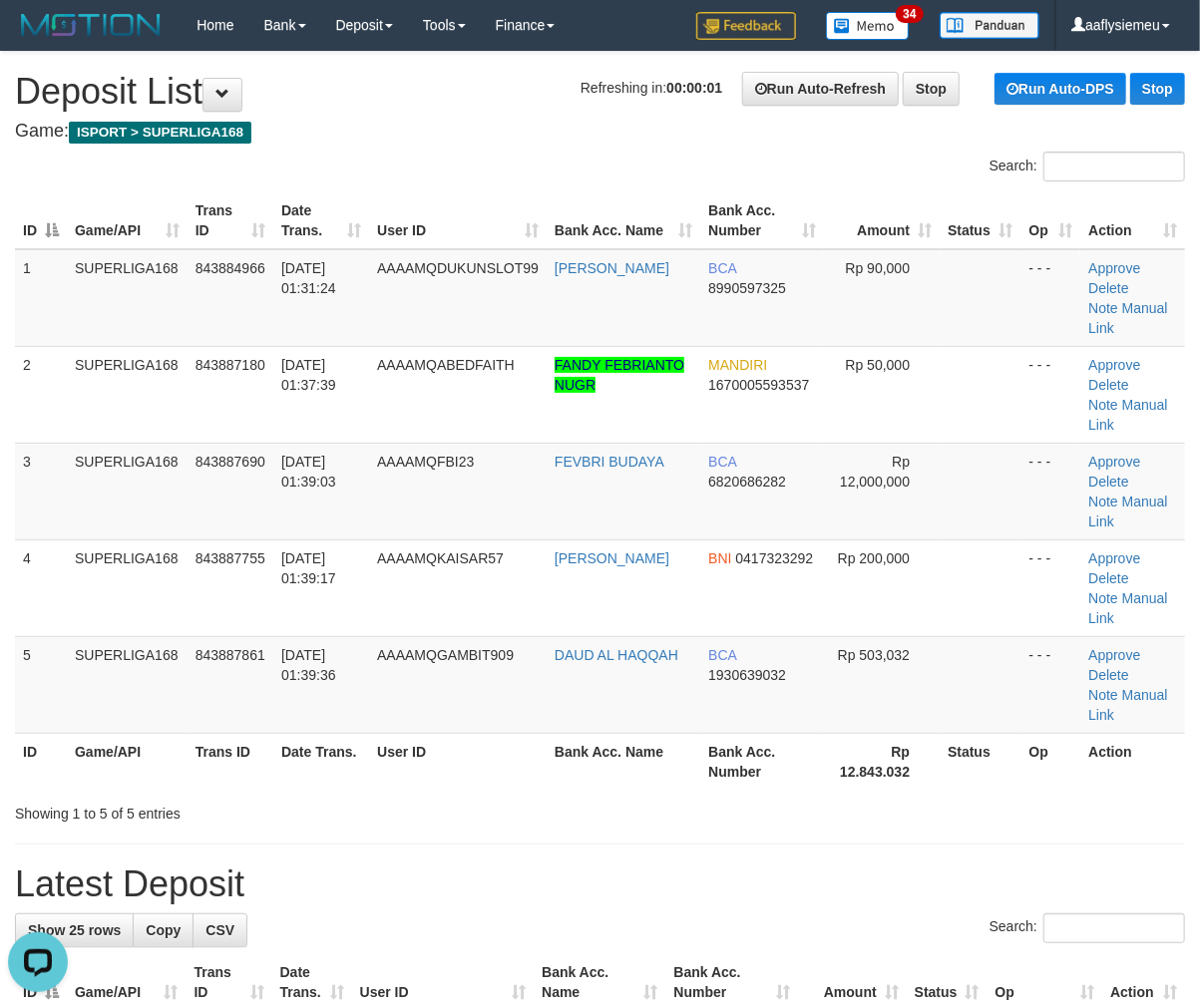 drag, startPoint x: 235, startPoint y: 556, endPoint x: 0, endPoint y: 662, distance: 257.8003 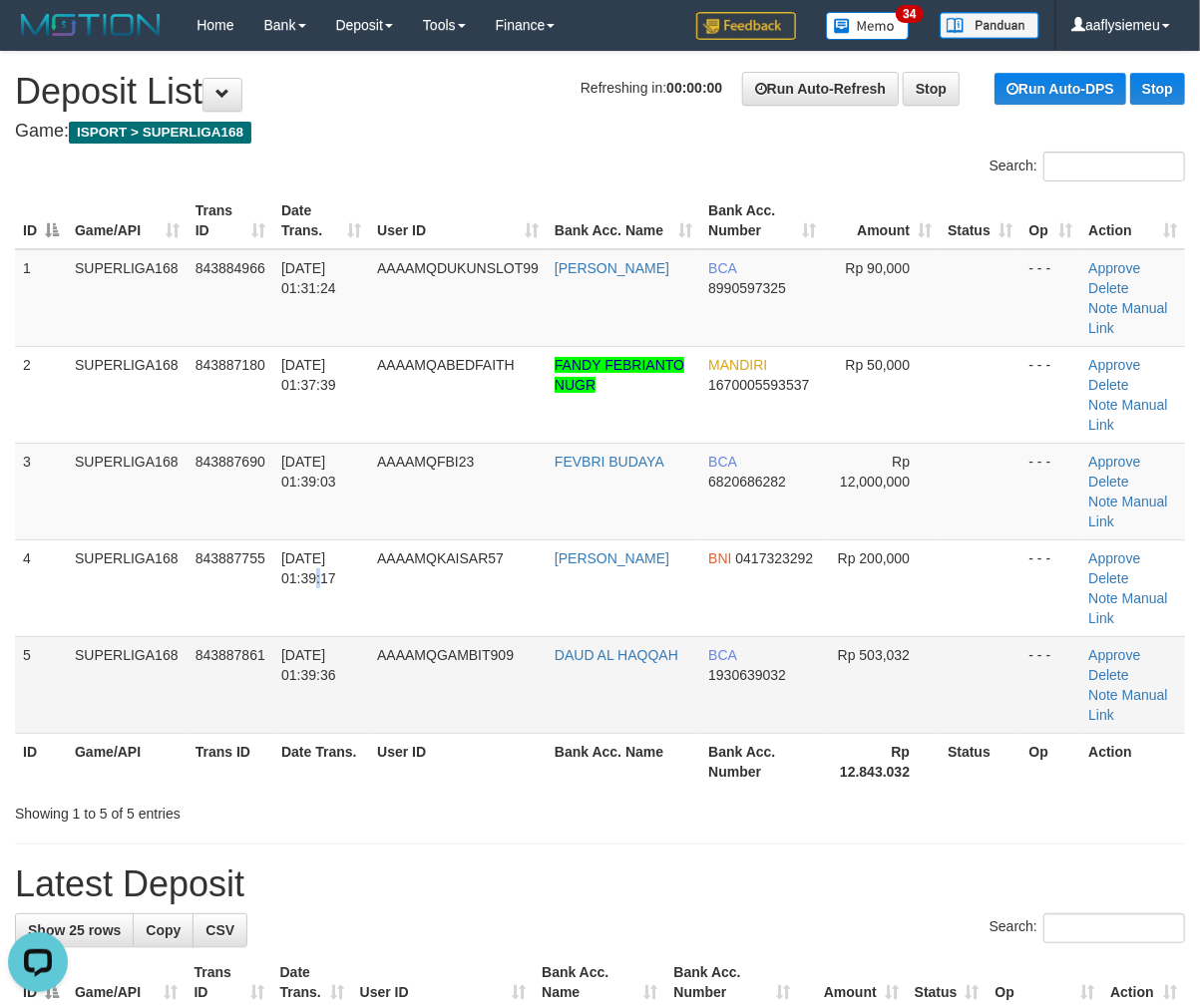 drag, startPoint x: 296, startPoint y: 535, endPoint x: 78, endPoint y: 622, distance: 234.71898 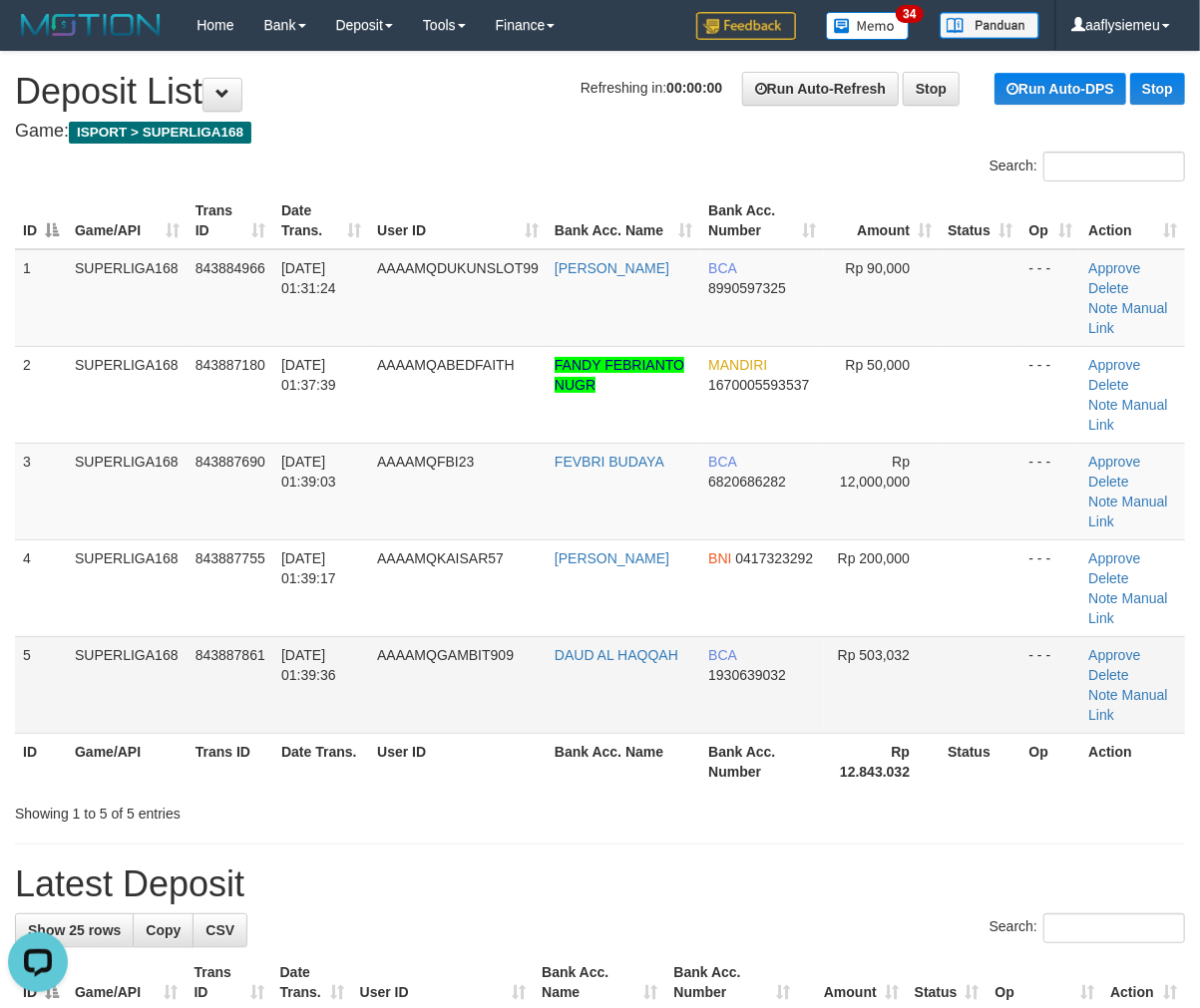 click on "SUPERLIGA168" at bounding box center [127, 684] 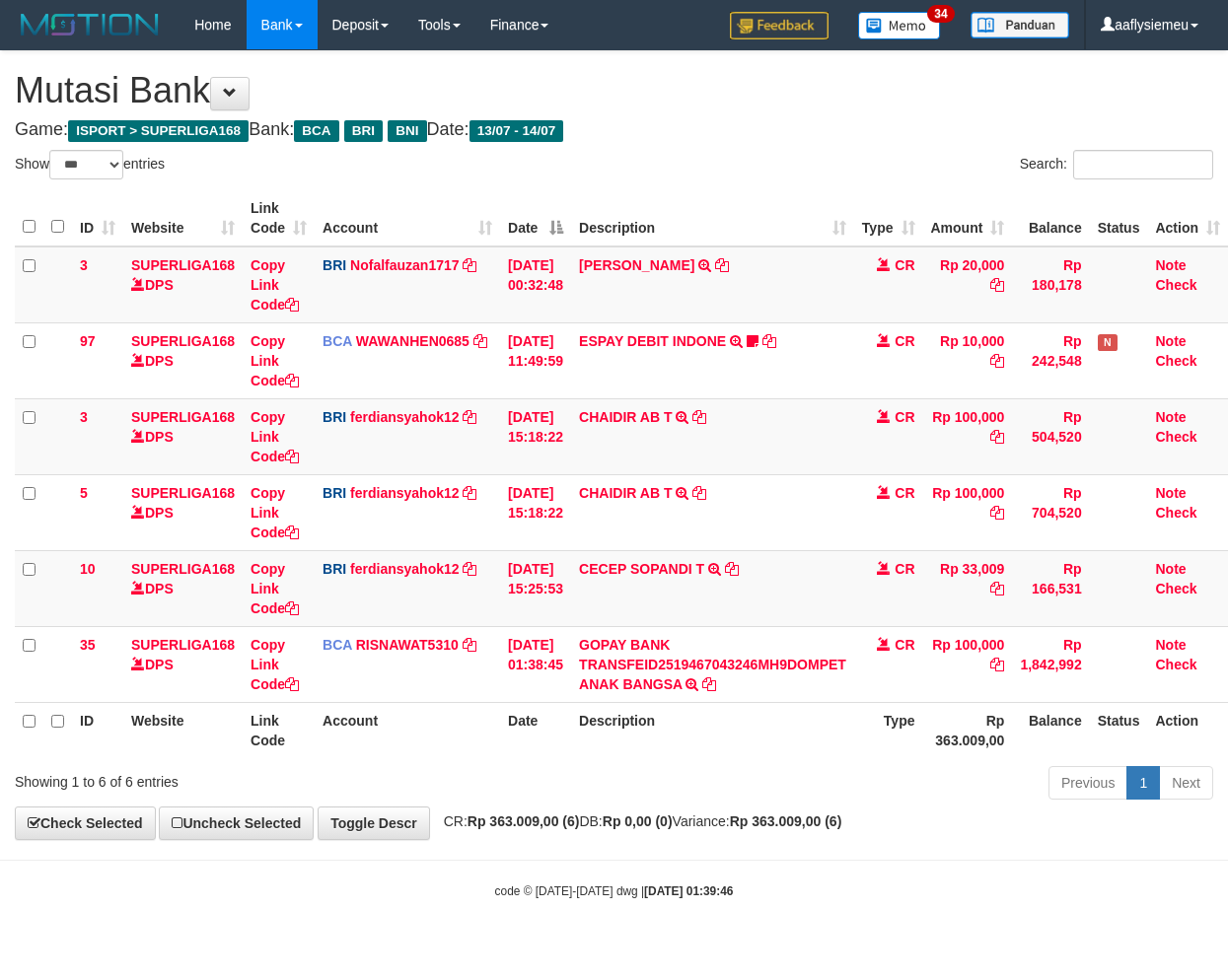 select on "***" 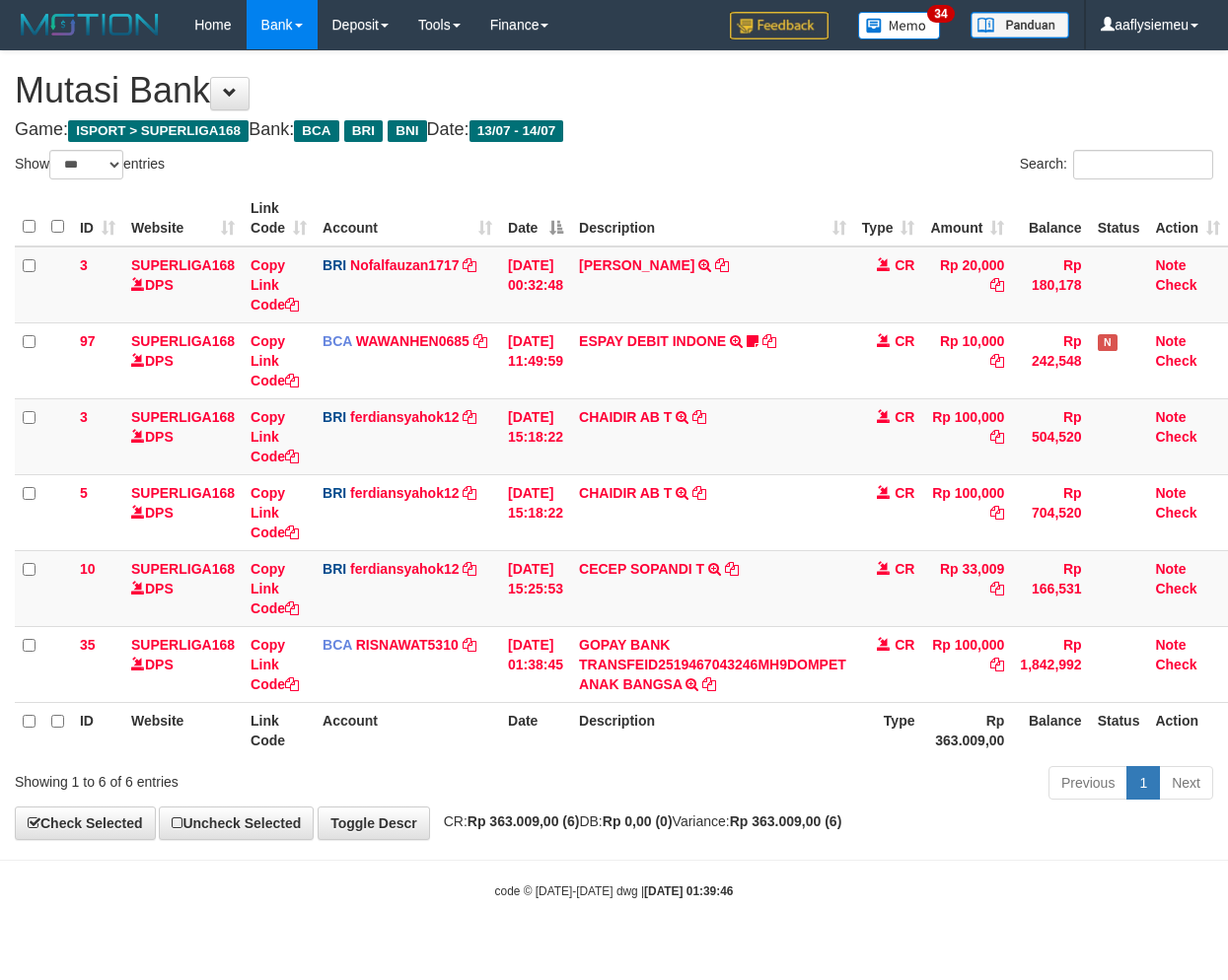 scroll, scrollTop: 0, scrollLeft: 0, axis: both 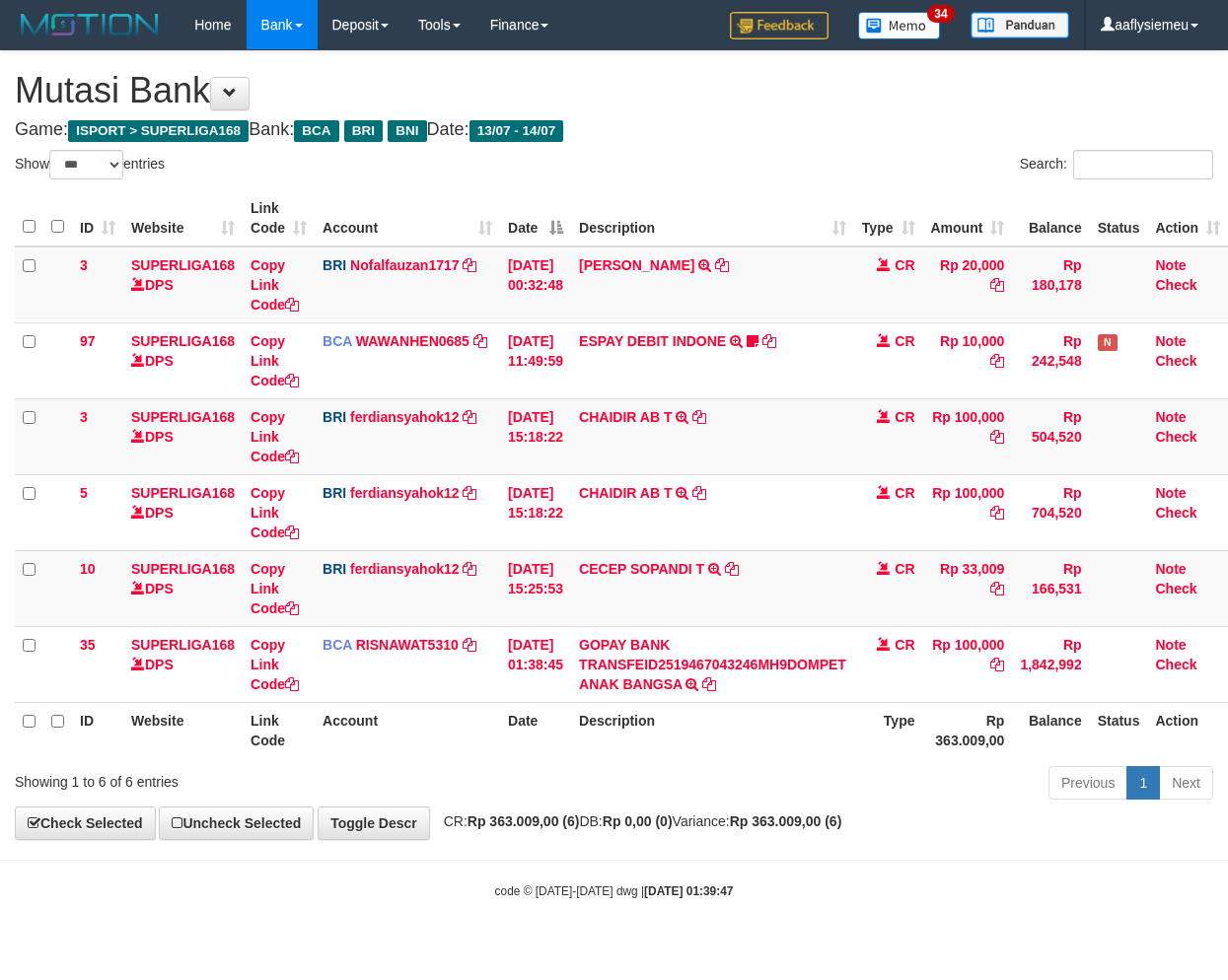 select on "***" 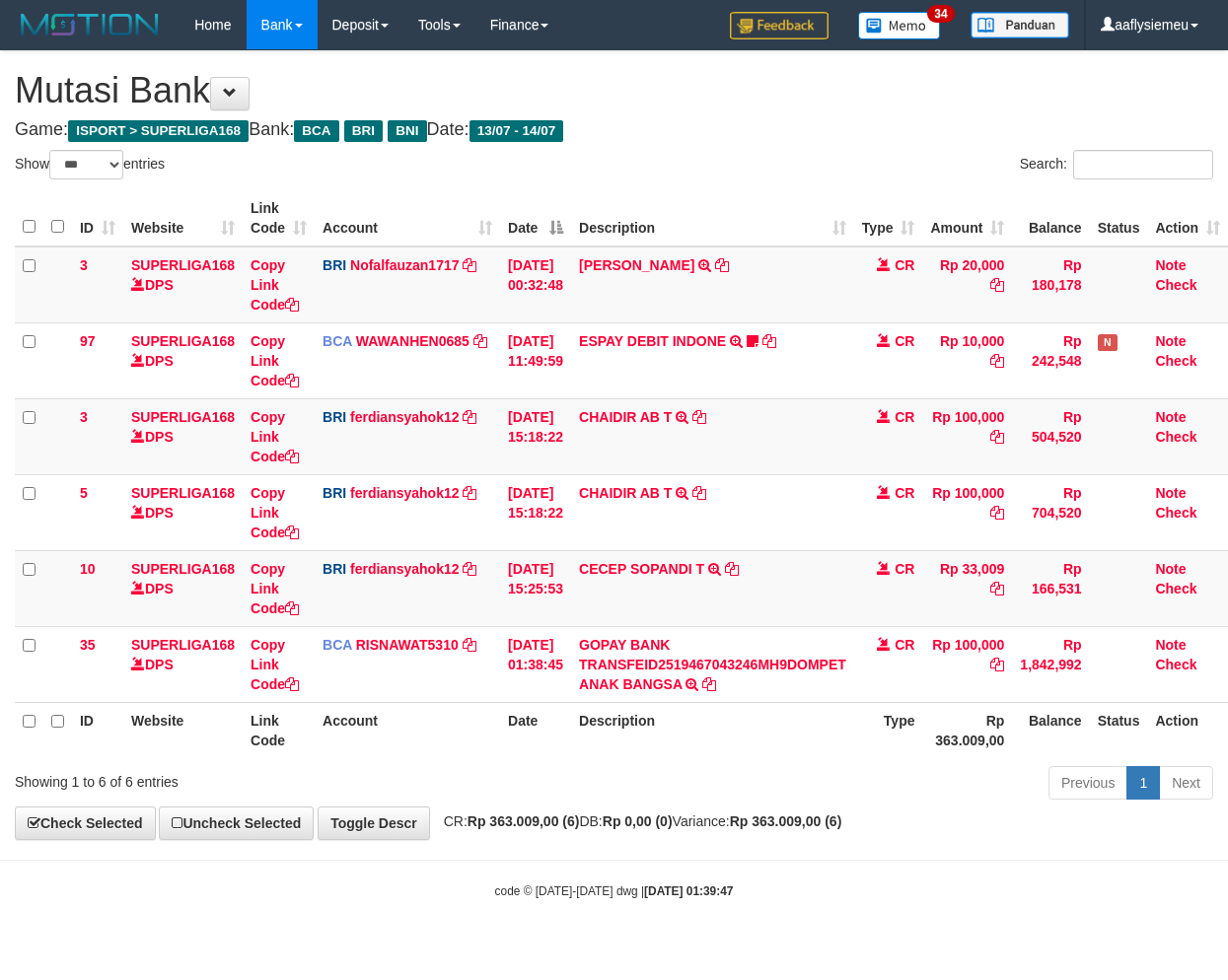 scroll, scrollTop: 0, scrollLeft: 0, axis: both 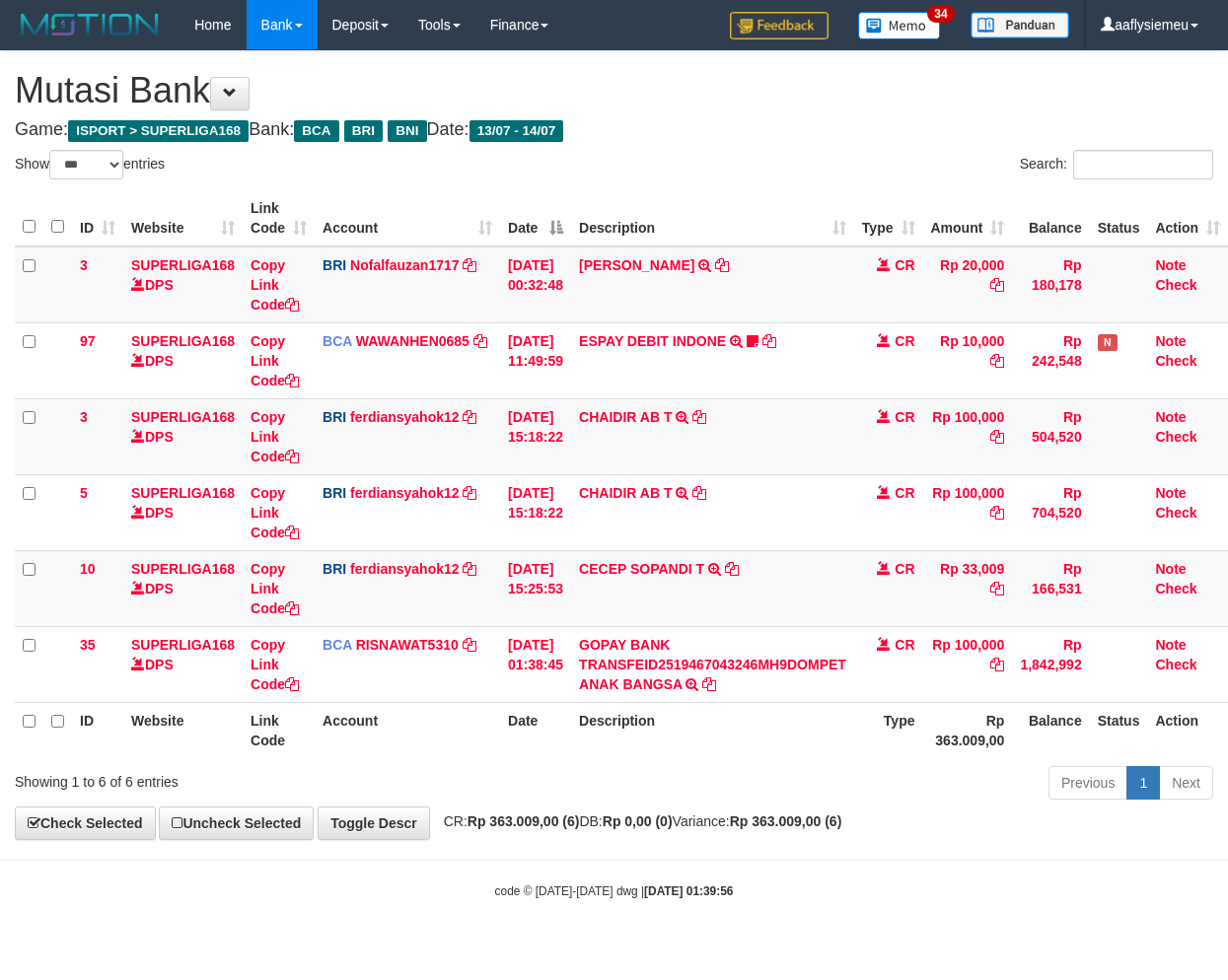 select on "***" 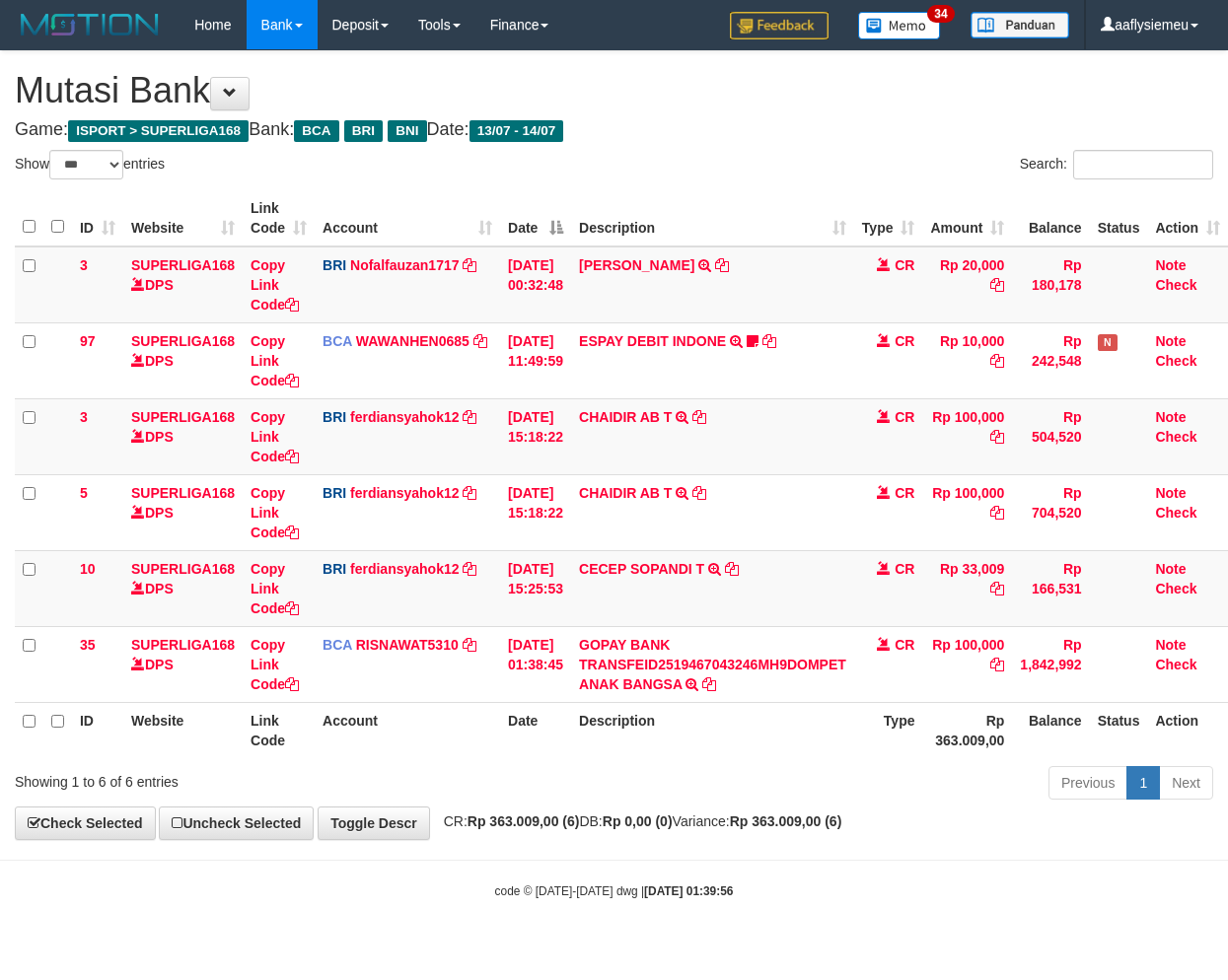 scroll, scrollTop: 0, scrollLeft: 0, axis: both 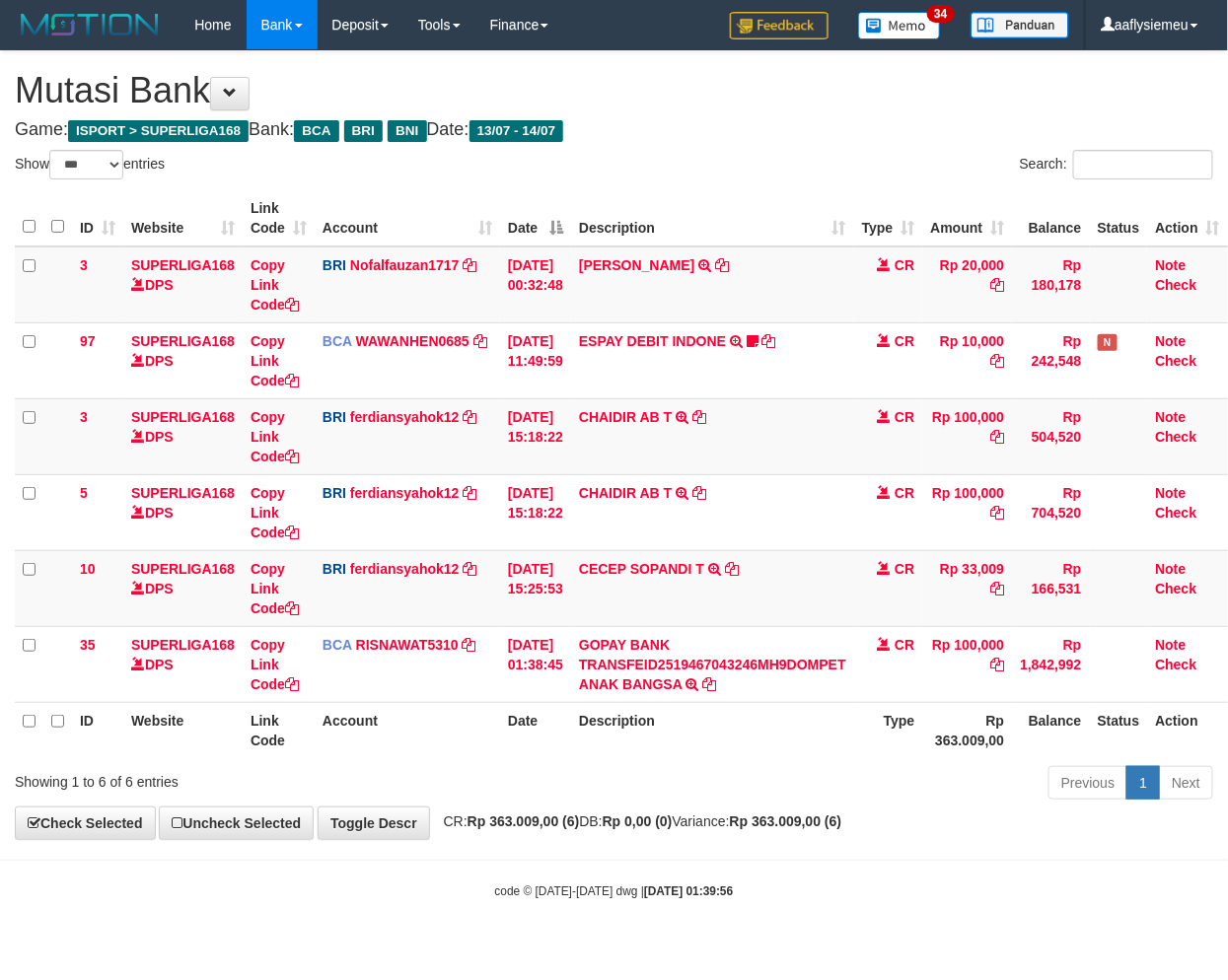 click on "Previous 1 Next" at bounding box center (870, 785) 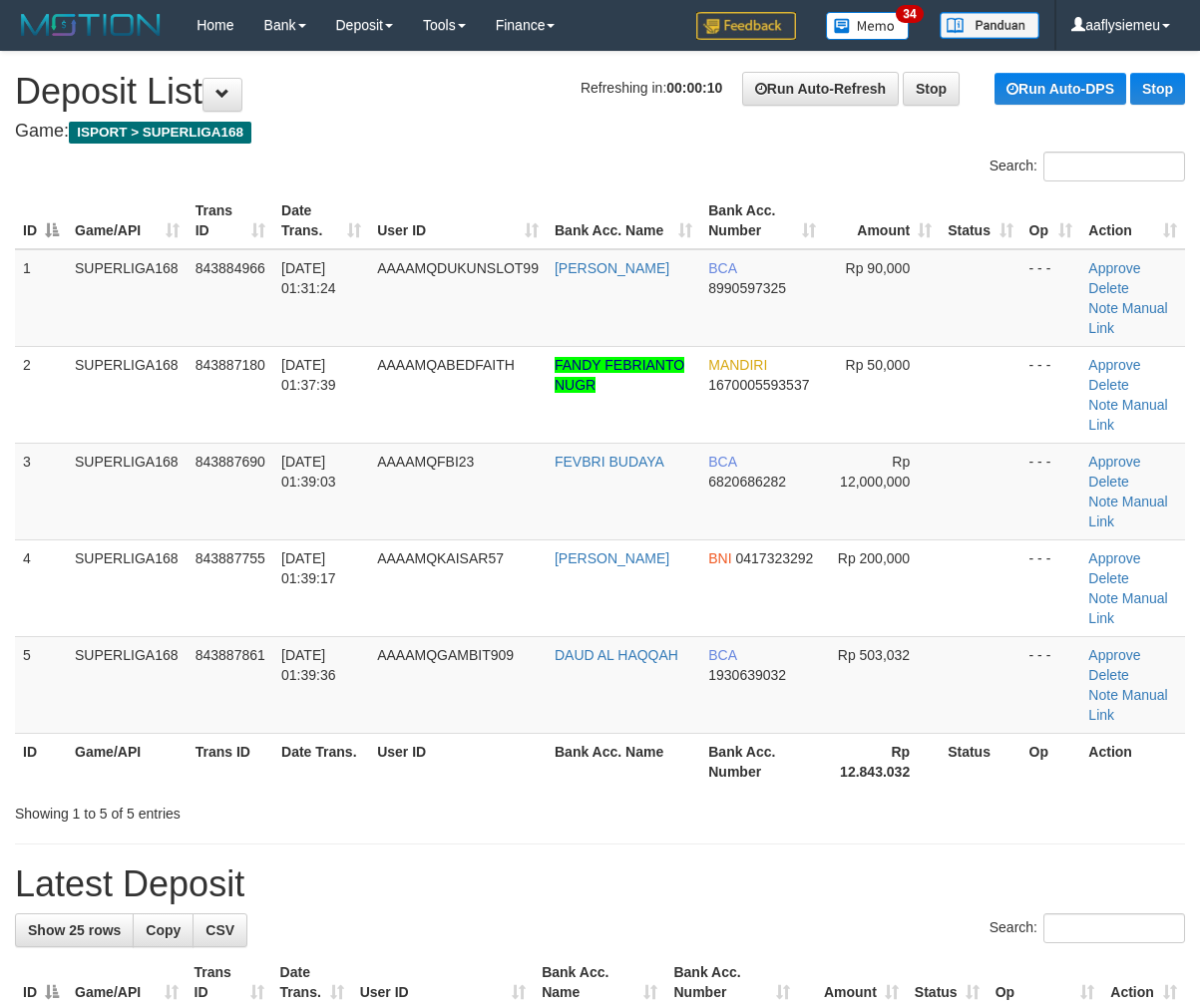 scroll, scrollTop: 0, scrollLeft: 0, axis: both 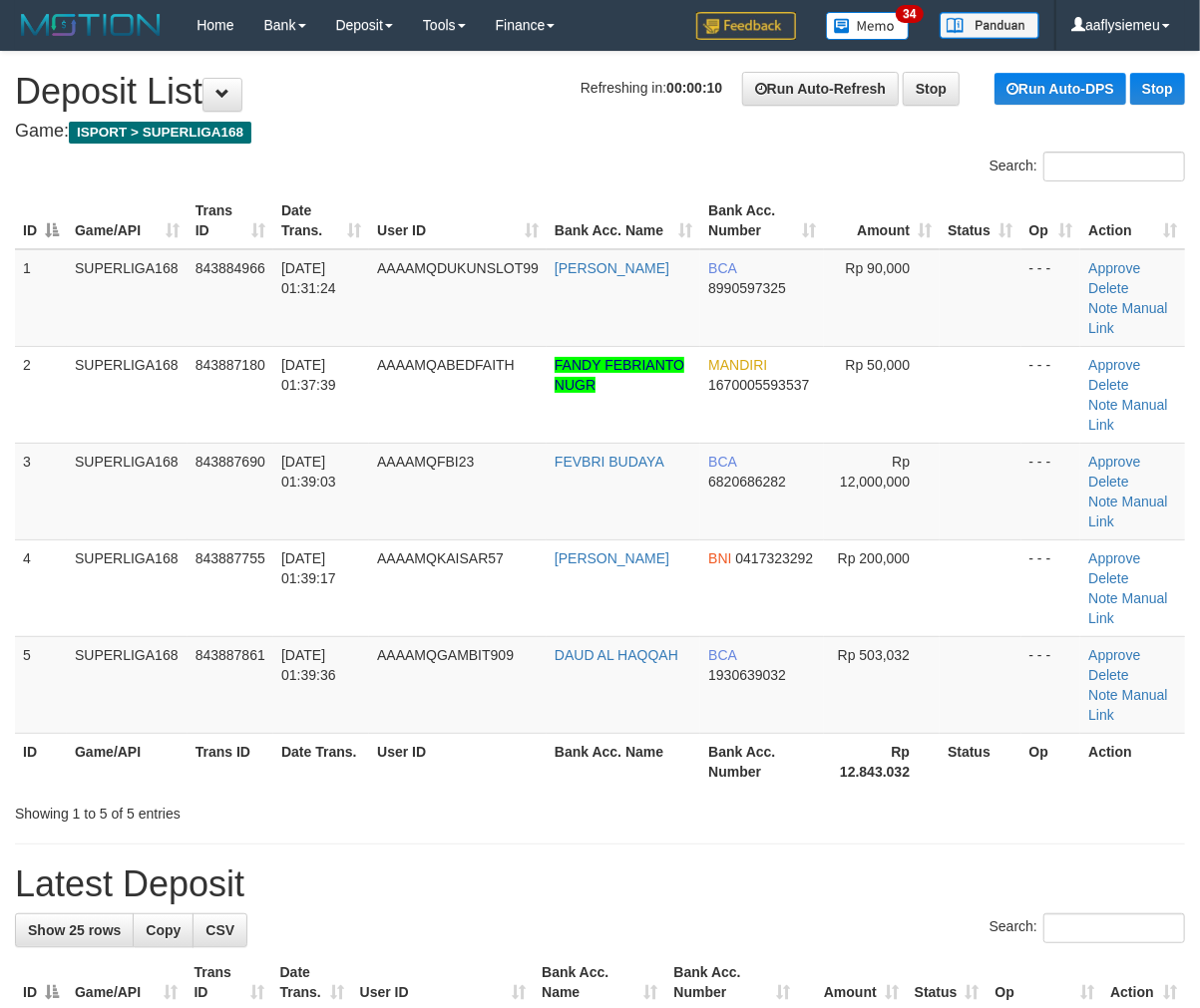 click on "5" at bounding box center (41, 684) 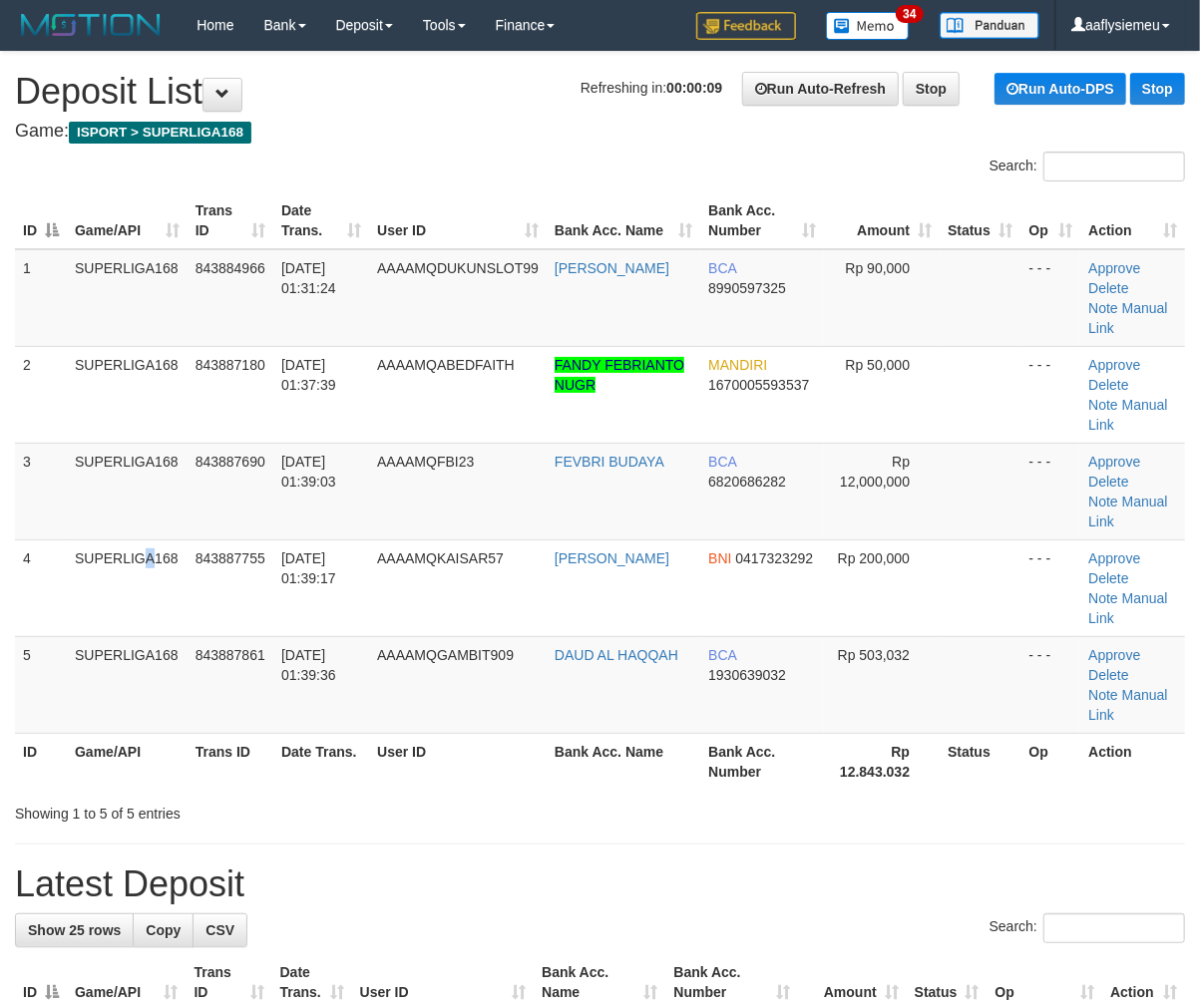drag, startPoint x: 103, startPoint y: 551, endPoint x: 1, endPoint y: 596, distance: 111.48543 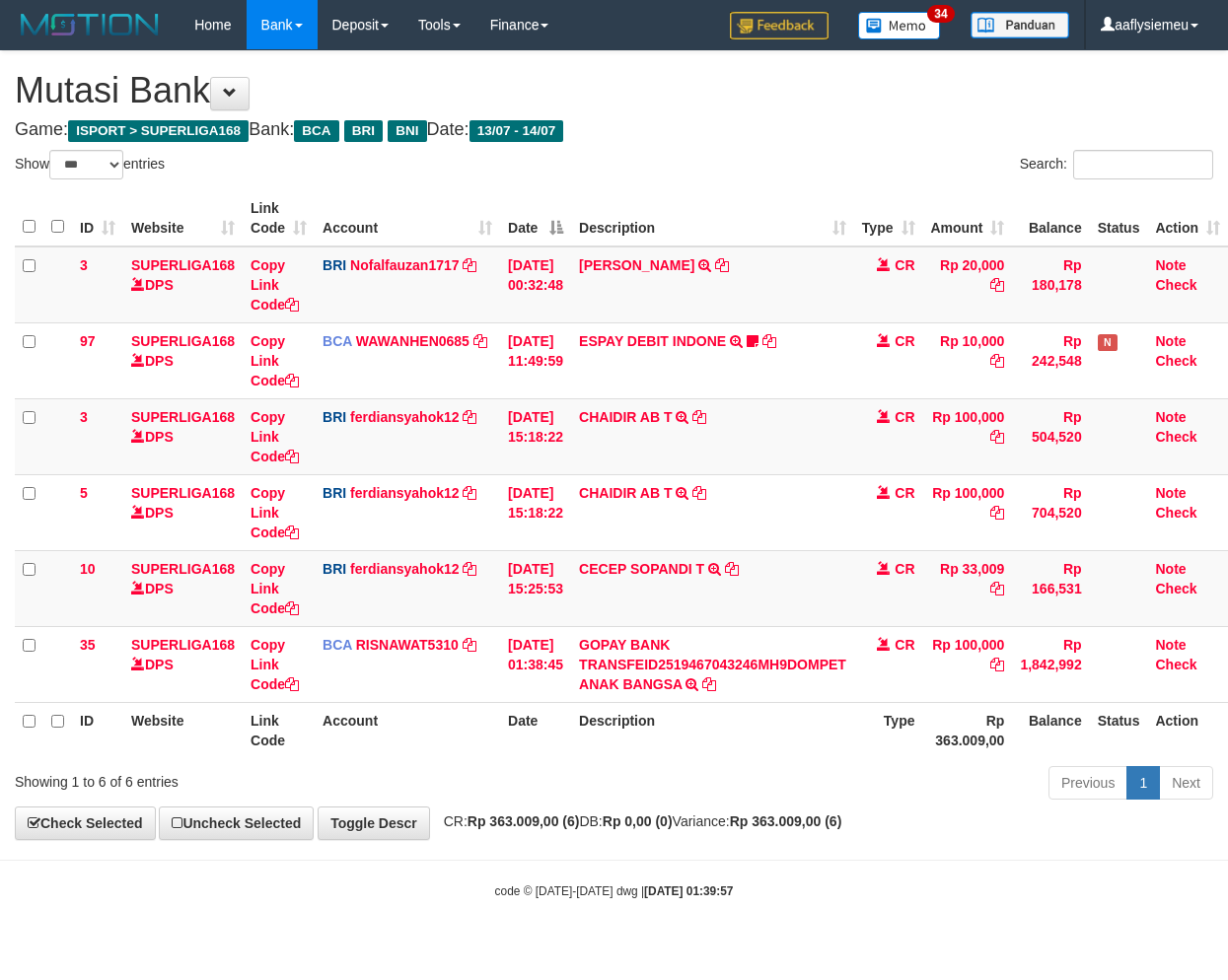 select on "***" 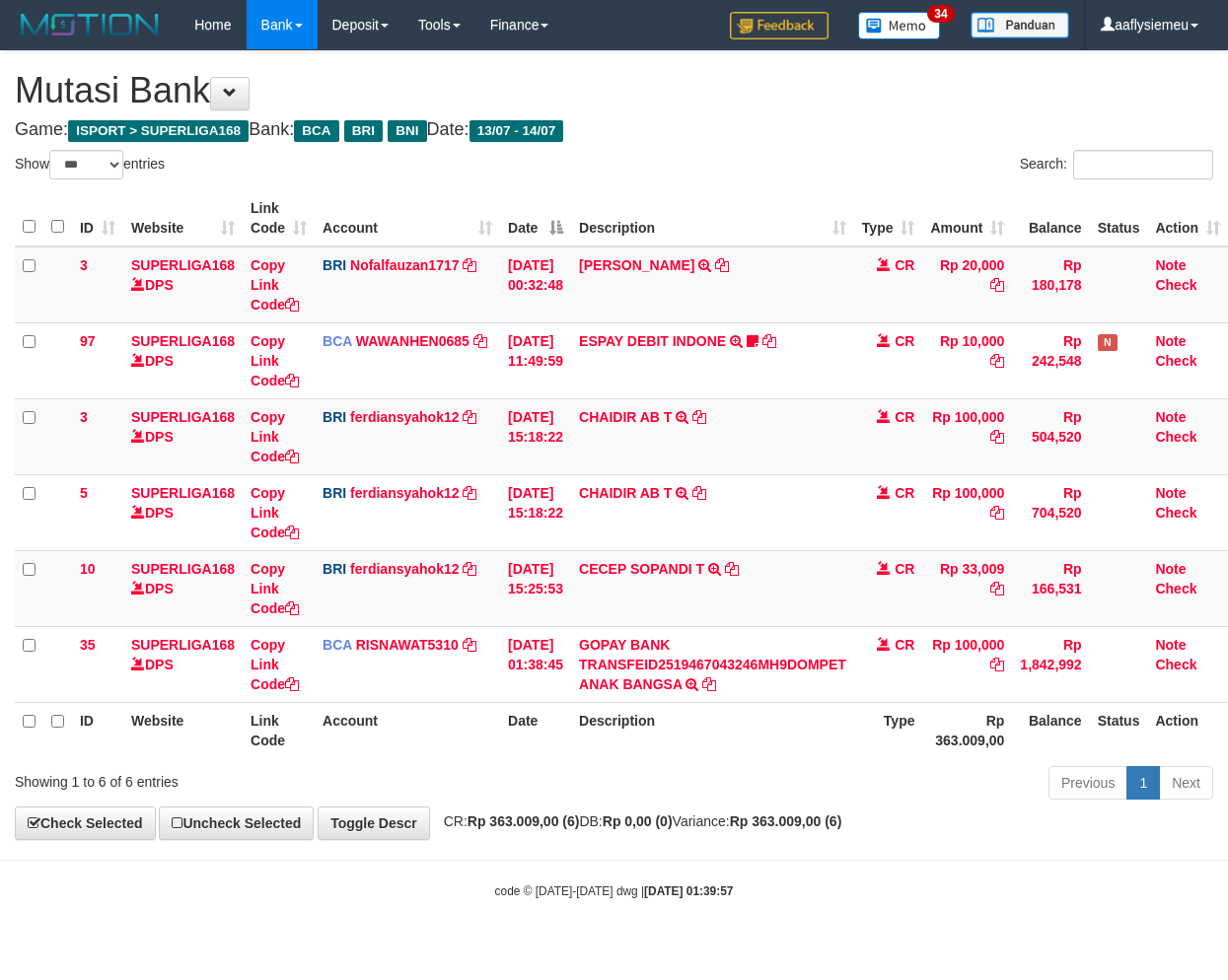 scroll, scrollTop: 0, scrollLeft: 0, axis: both 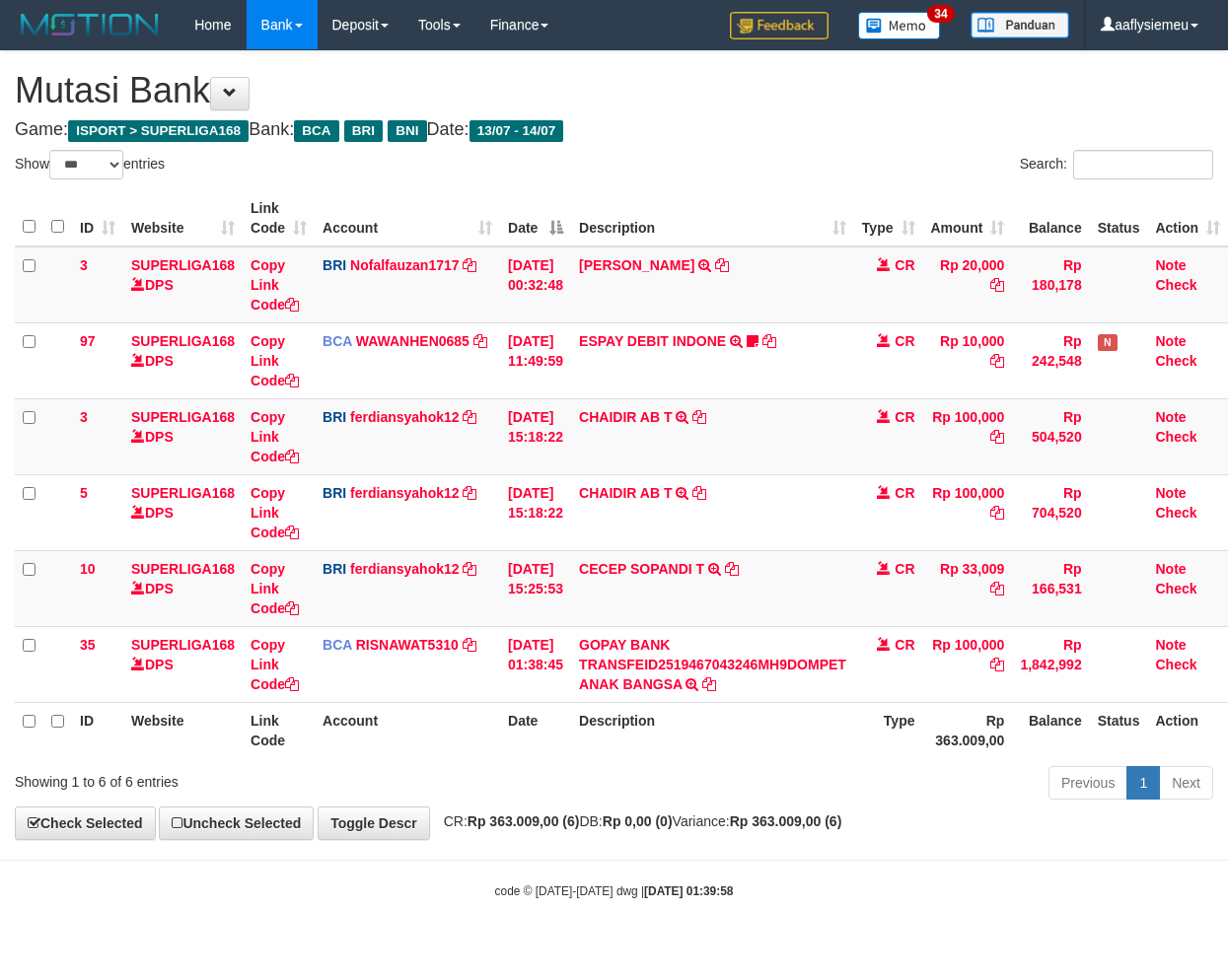 select on "***" 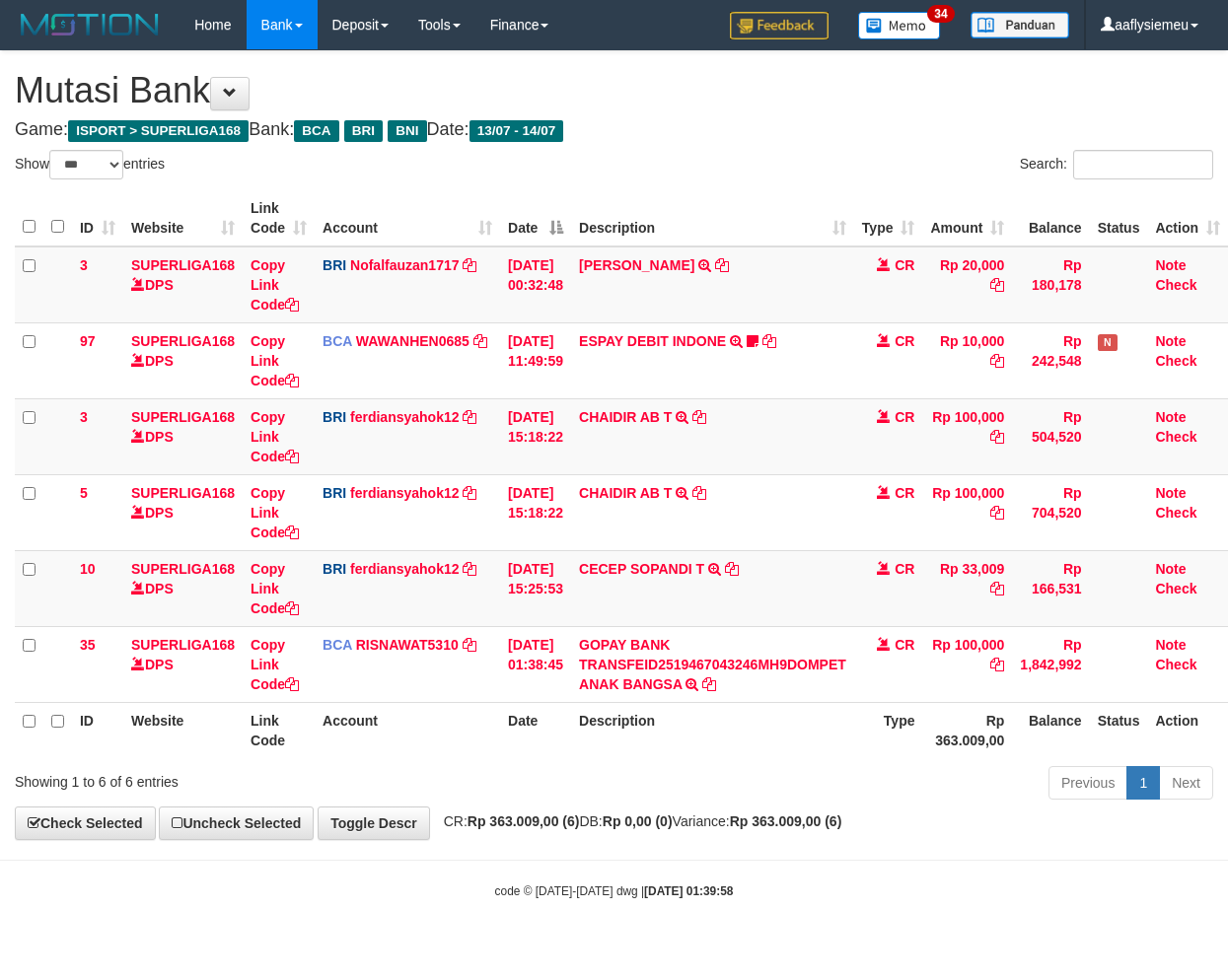 scroll, scrollTop: 0, scrollLeft: 0, axis: both 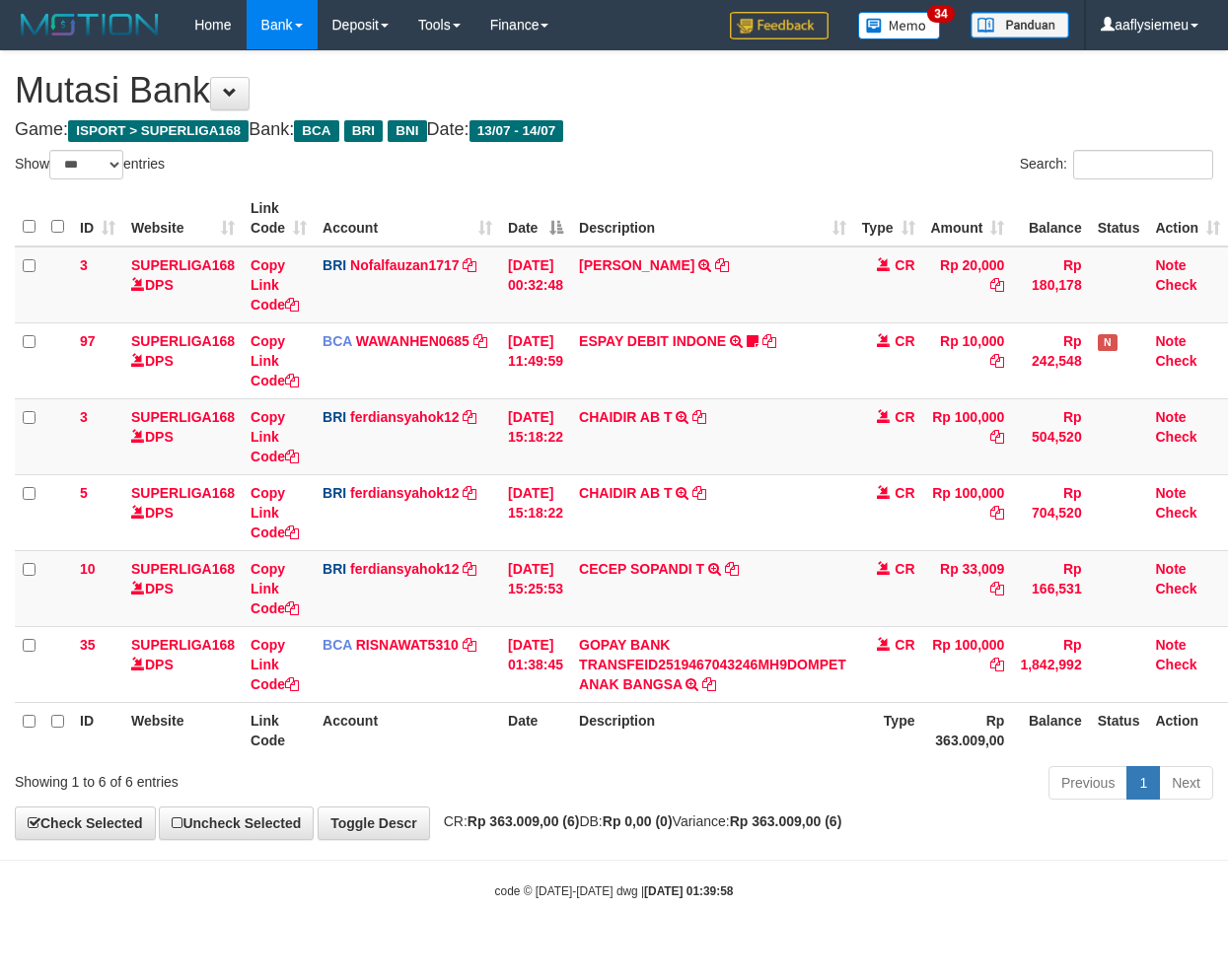 select on "***" 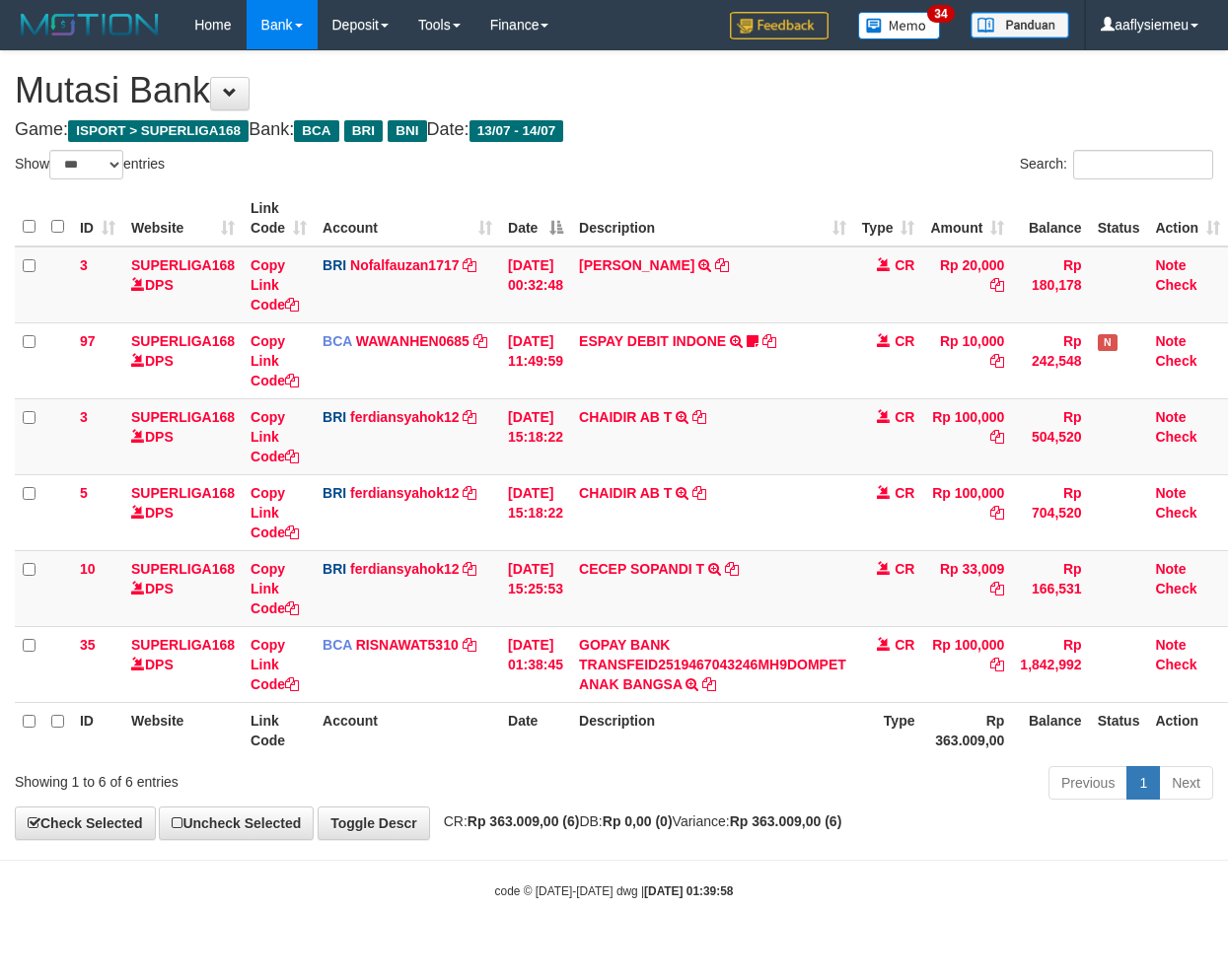 scroll, scrollTop: 0, scrollLeft: 0, axis: both 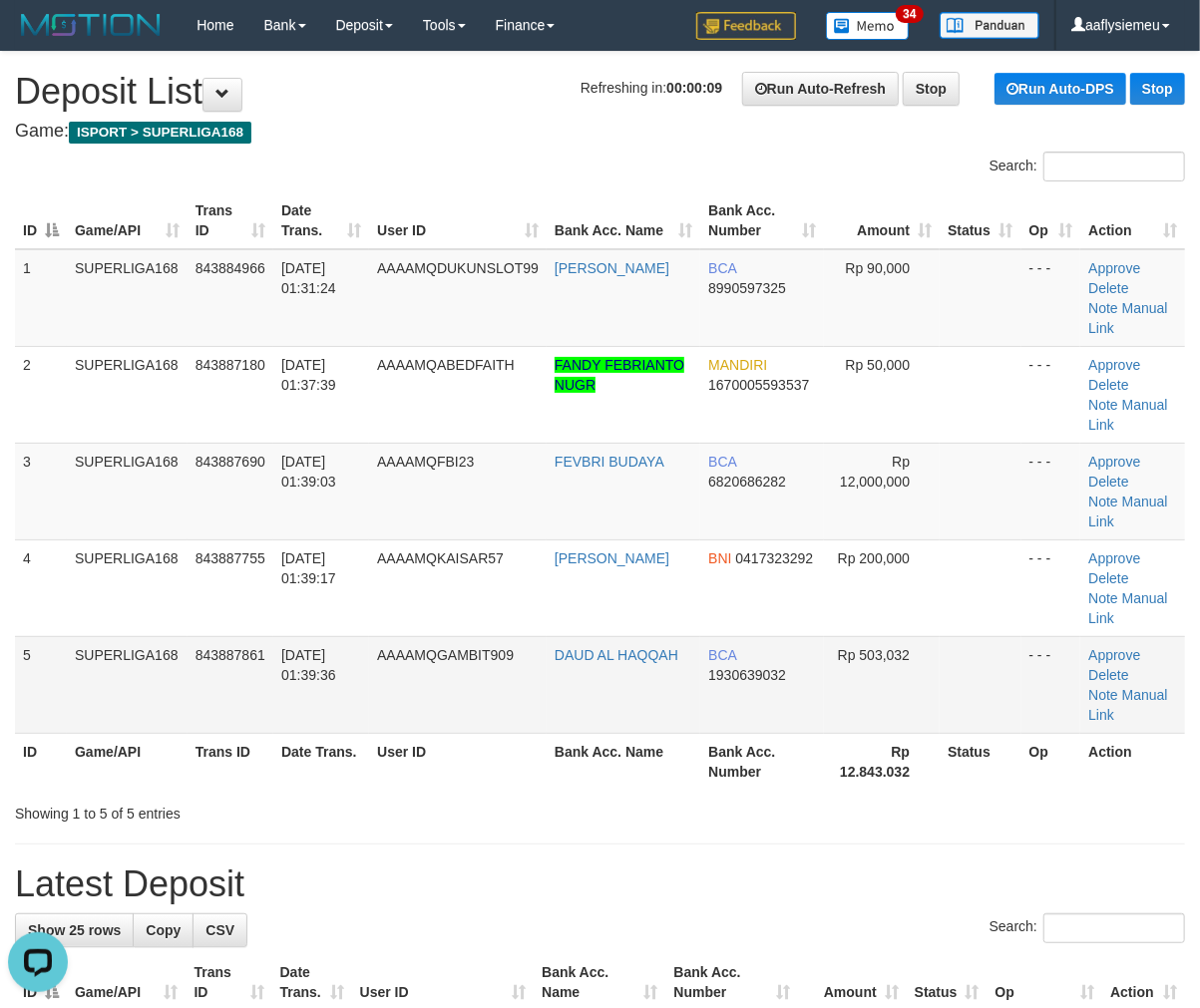 click on "SUPERLIGA168" at bounding box center (127, 684) 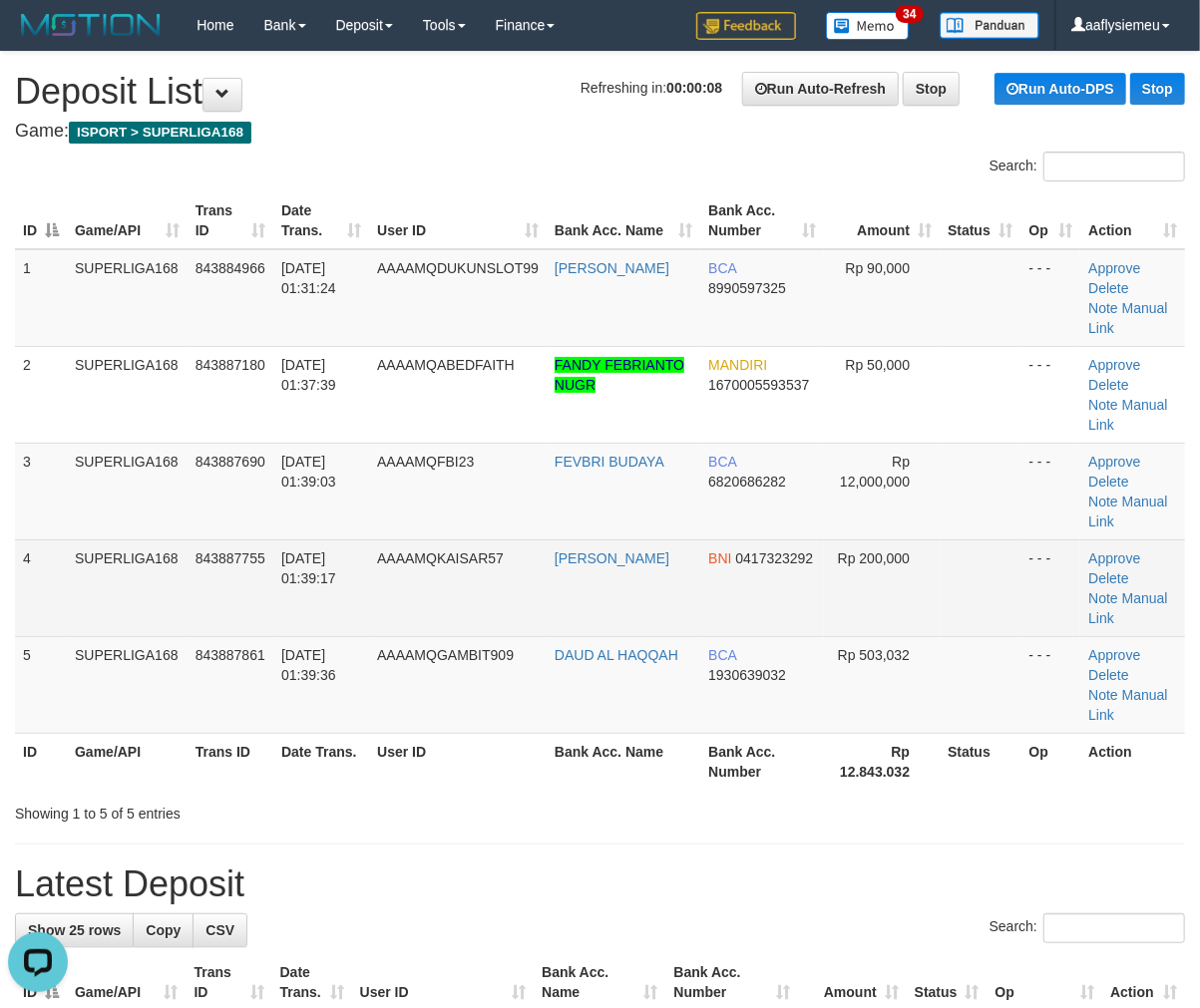 click on "843887755" at bounding box center [230, 587] 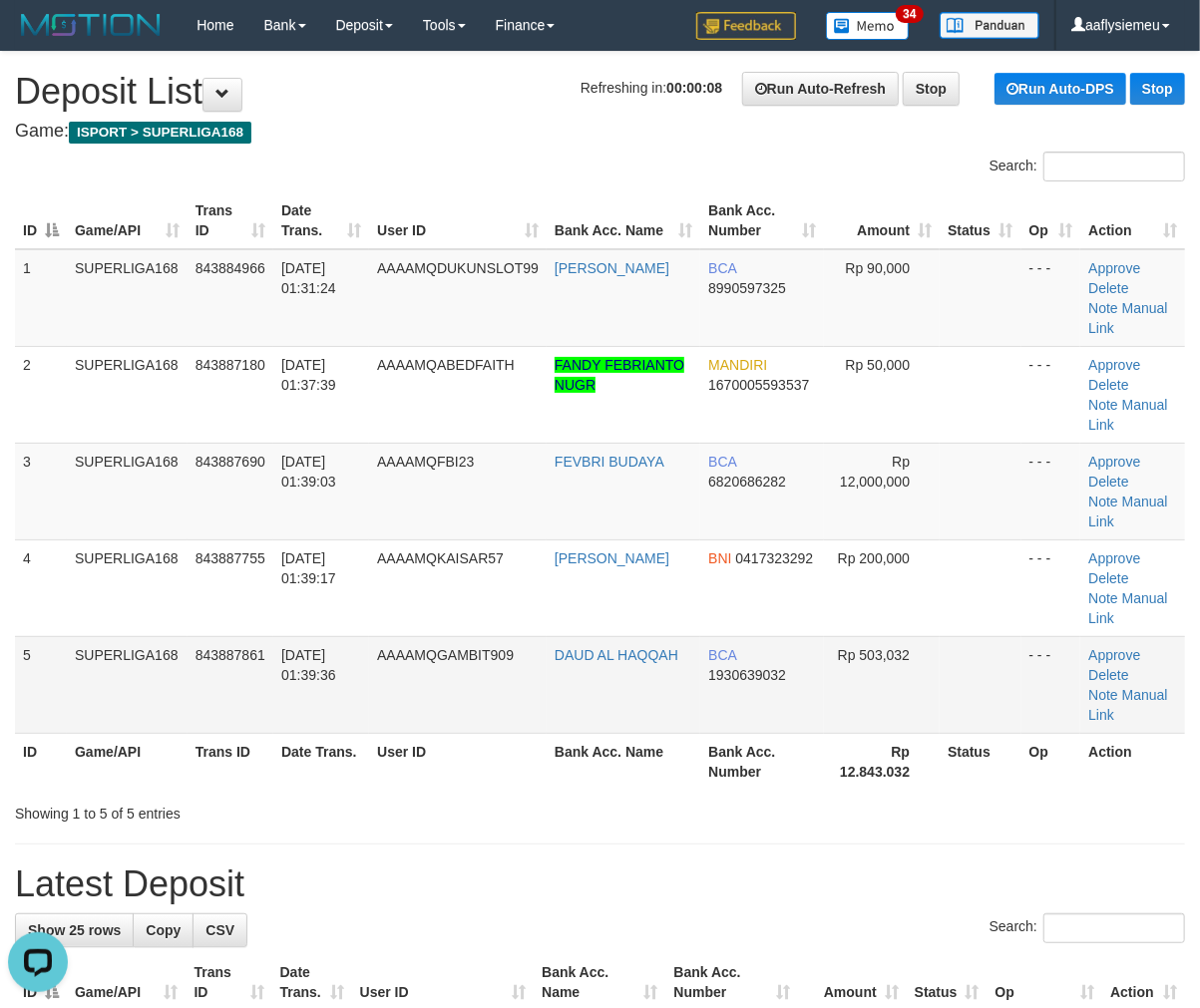 click on "5" at bounding box center (41, 684) 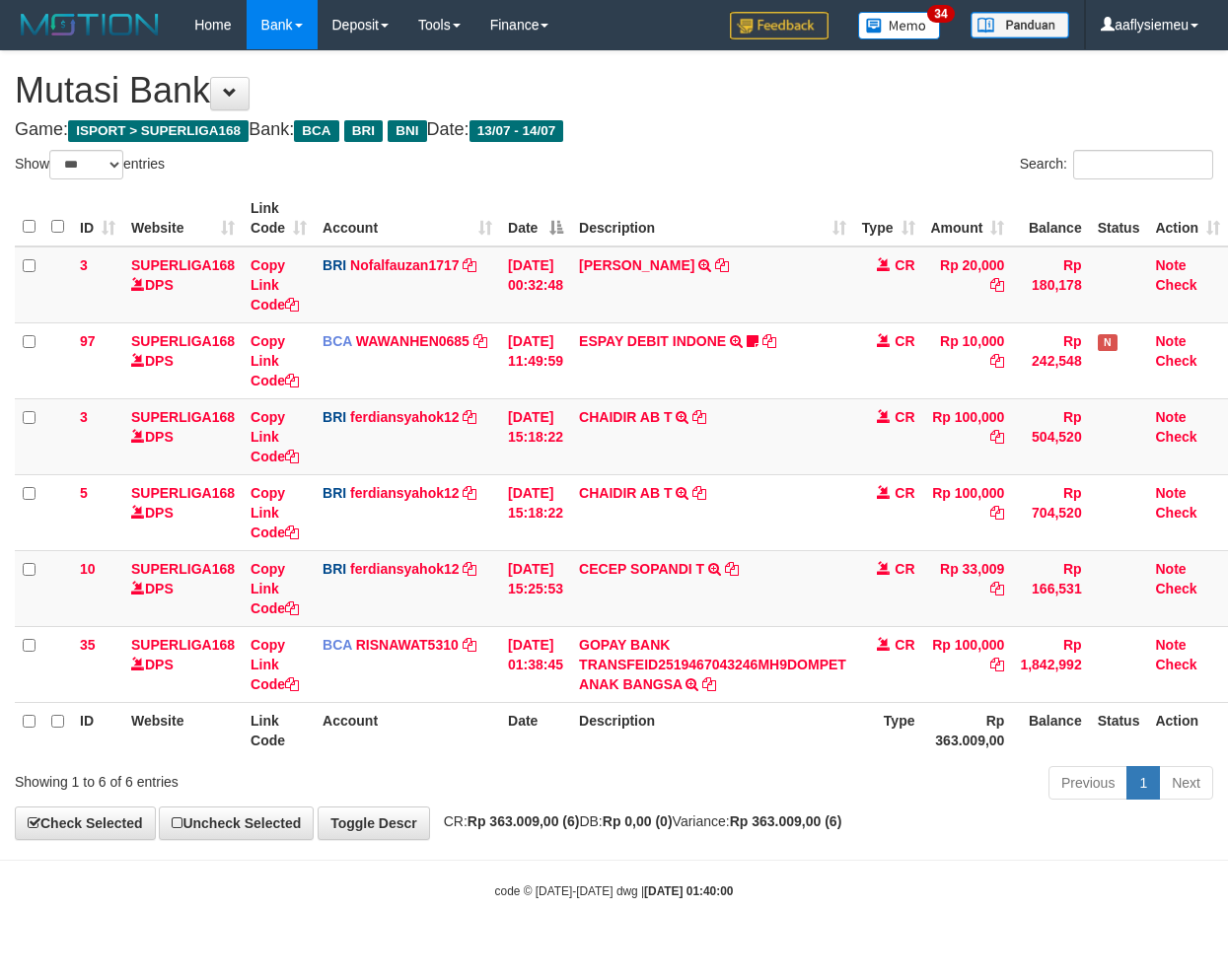 select on "***" 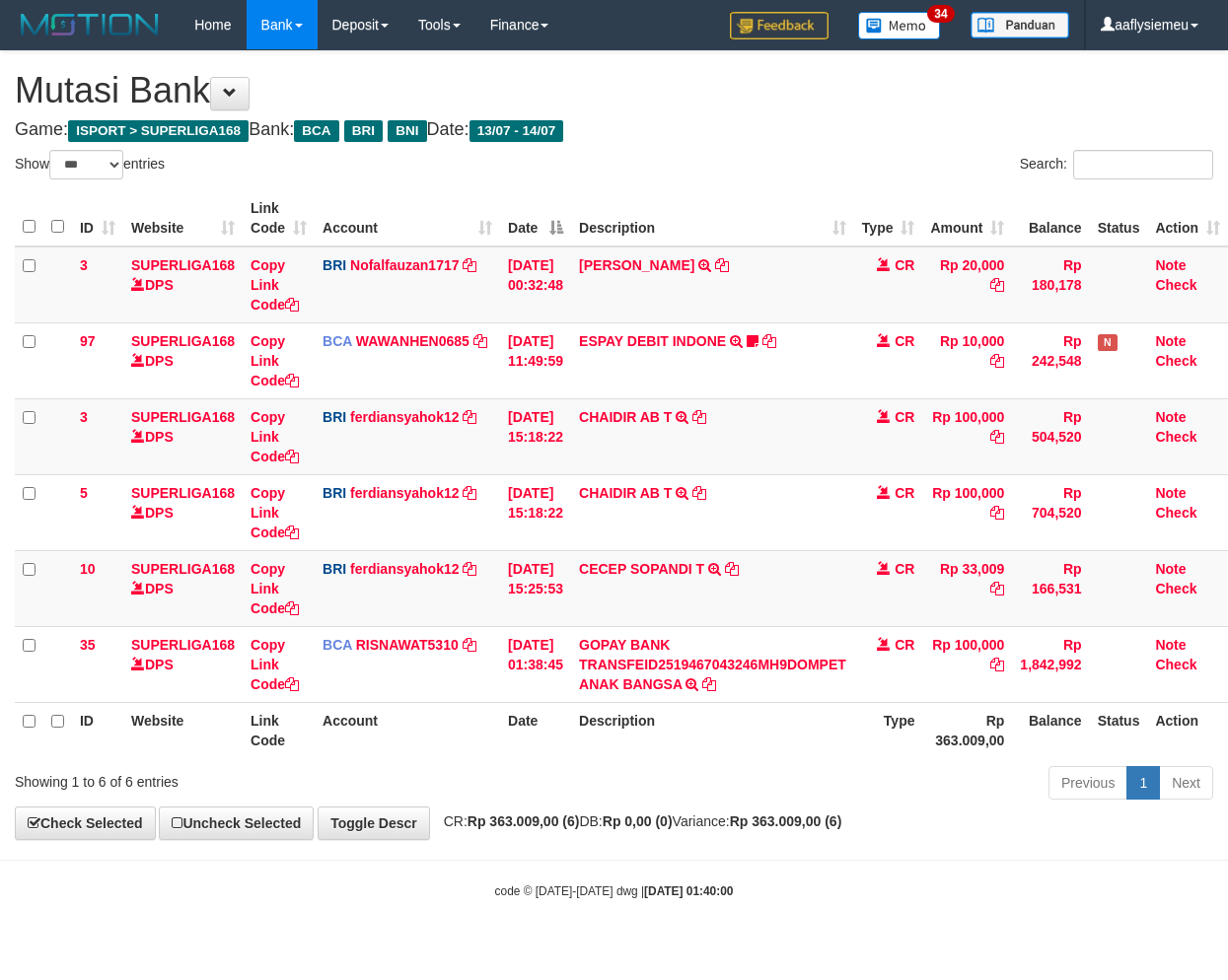scroll, scrollTop: 0, scrollLeft: 0, axis: both 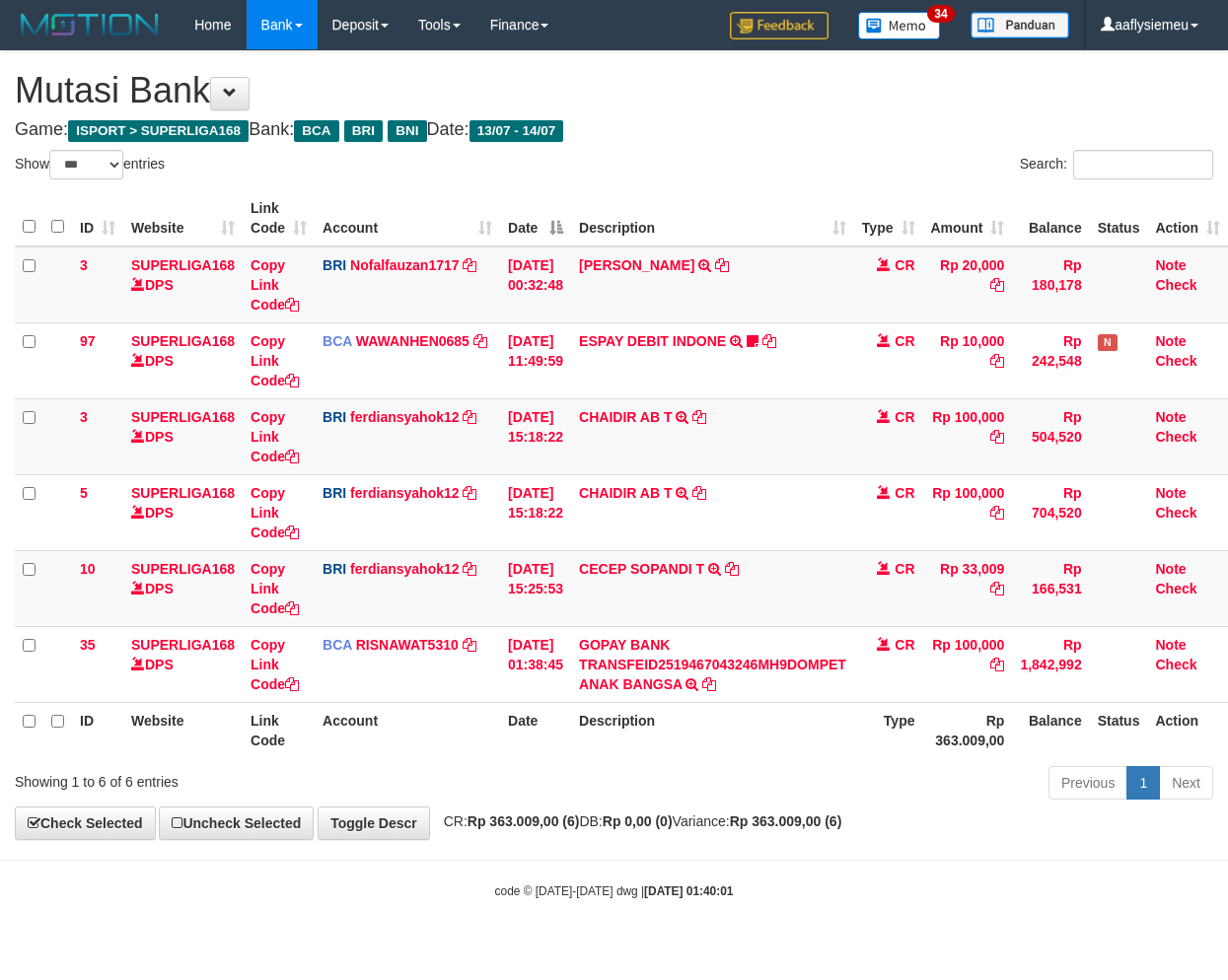 select on "***" 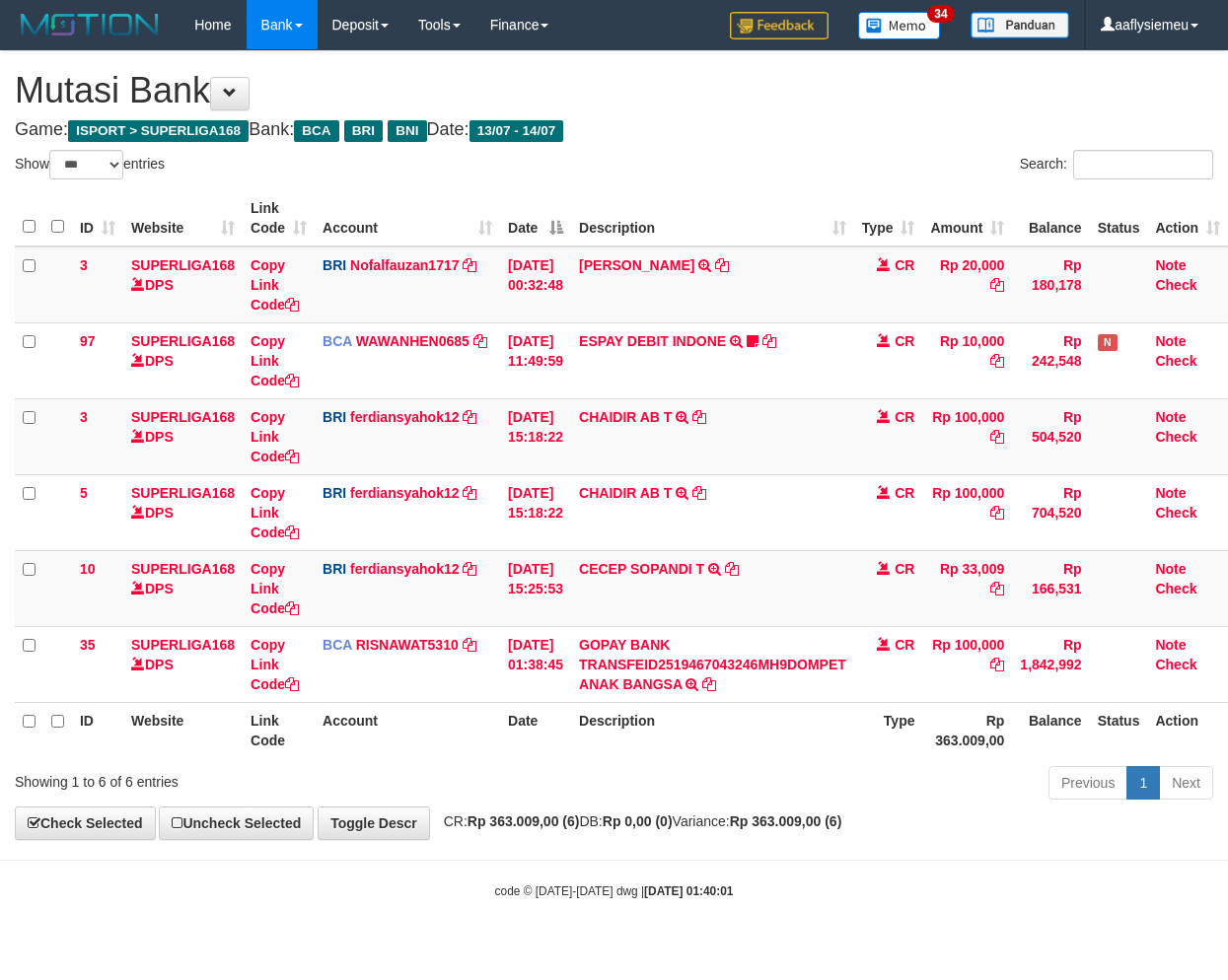 scroll, scrollTop: 0, scrollLeft: 0, axis: both 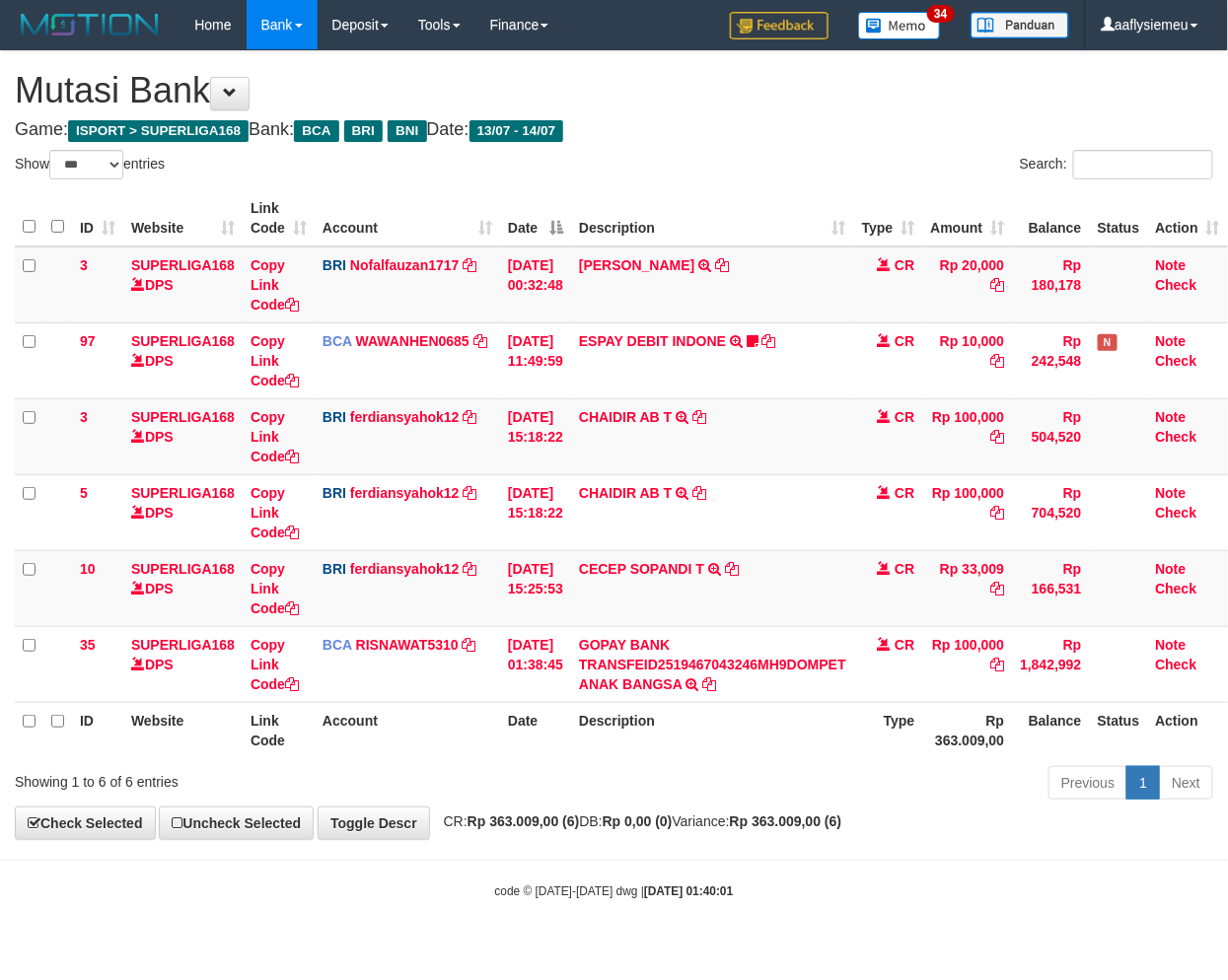 click on "Description" at bounding box center [712, 730] 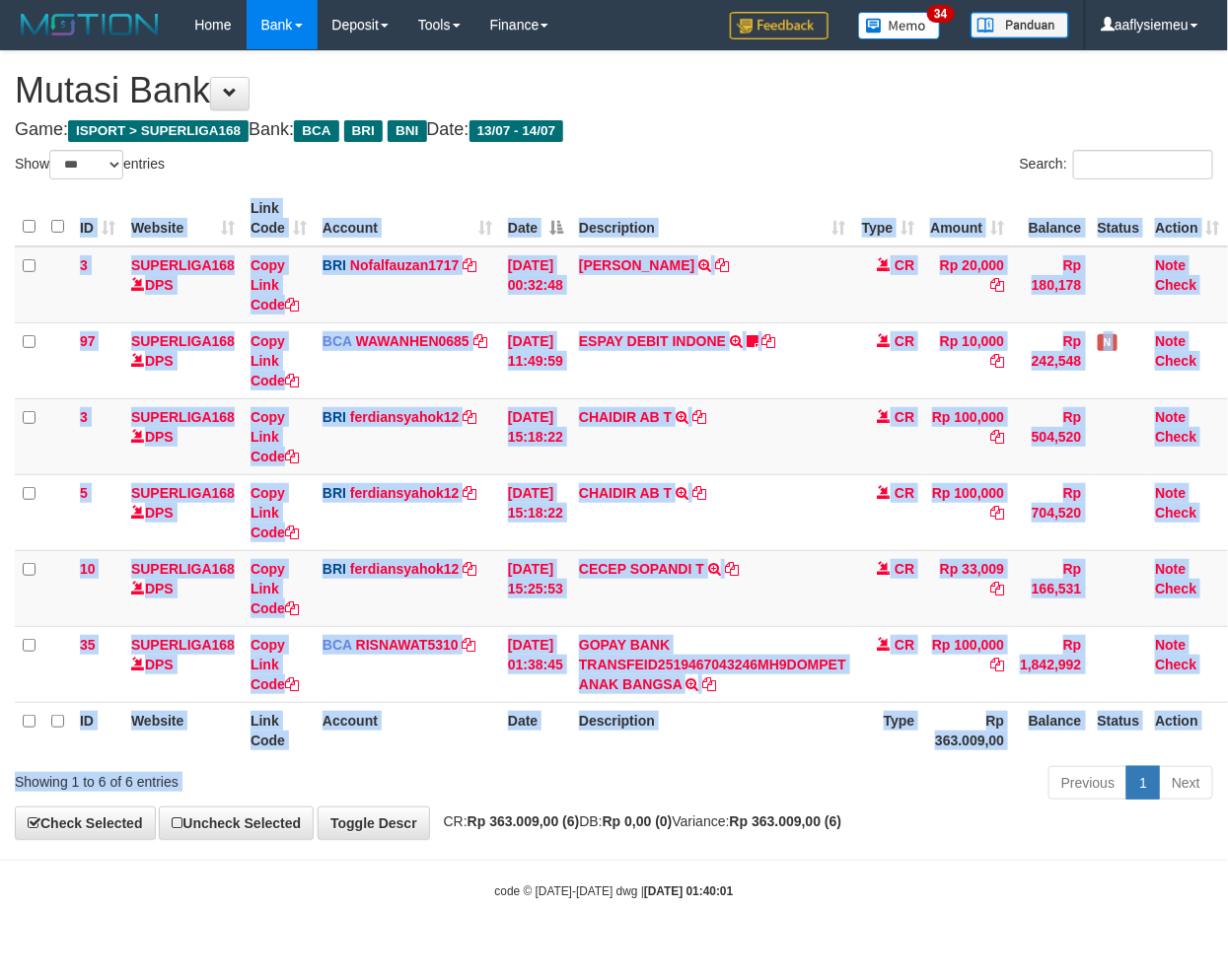 click on "Show  ** ** ** ***  entries Search:
ID Website Link Code Account Date Description Type Amount Balance Status Action
3
SUPERLIGA168    DPS
Copy Link Code
BRI
Nofalfauzan1717
DPS
NOFAL ZANURIAH
mutasi_20250713_2213 | 3
mutasi_20250713_2213 | 3
13/07/2025 00:32:48
MUHAMMAD LUT         TRANSFER NBMB MUHAMMAD LUT TO NOFAL ZANURIAH
CR
Rp 20,000
Rp 180,178
Note
Check
97
SUPERLIGA168    DPS
Copy Link Code
BCA
WAWANHEN0685" at bounding box center (614, 478) 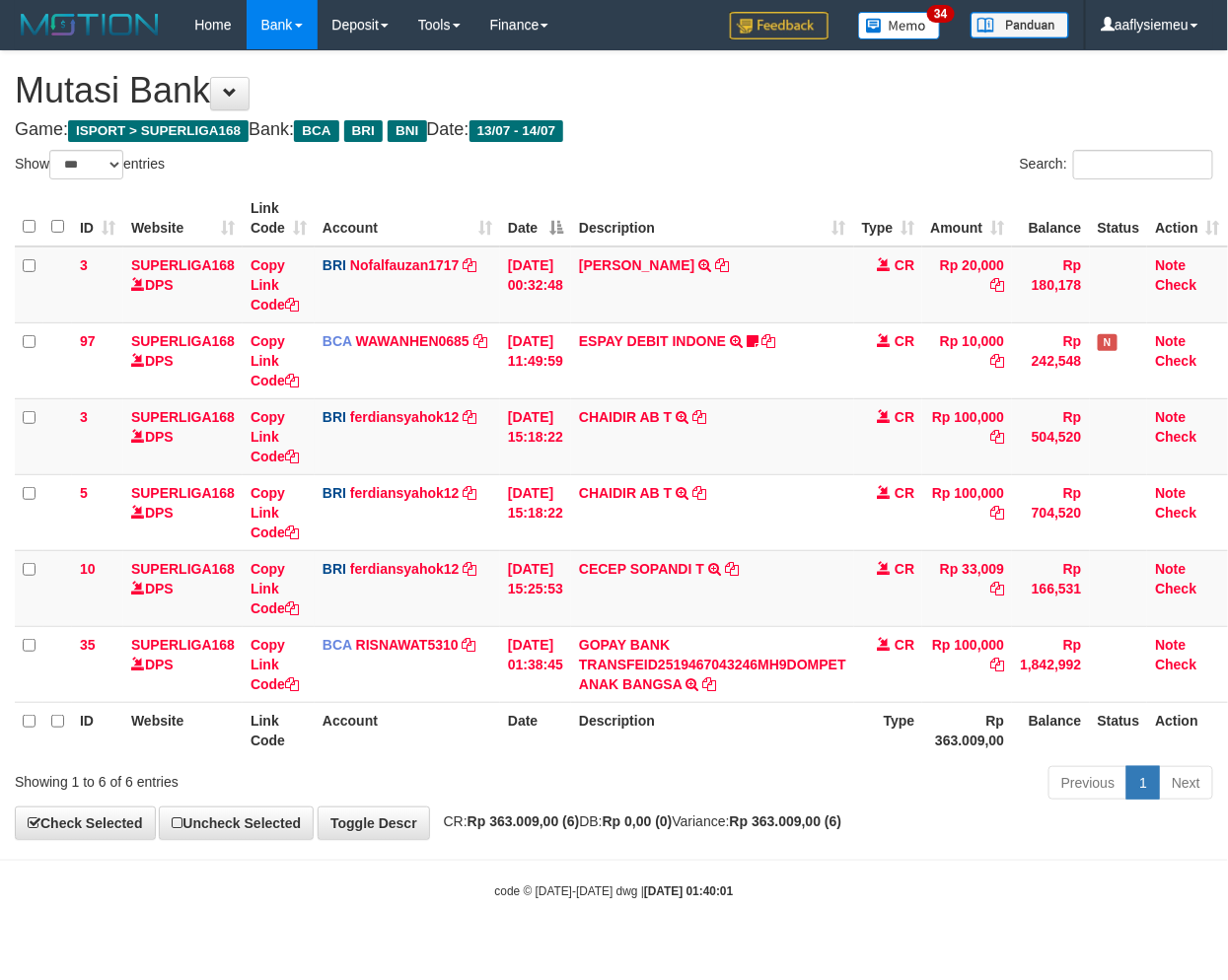 click on "ID Website Link Code Account Date Description Type Amount Balance Status Action
3
SUPERLIGA168    DPS
Copy Link Code
BRI
Nofalfauzan1717
DPS
NOFAL ZANURIAH
mutasi_20250713_2213 | 3
mutasi_20250713_2213 | 3
13/07/2025 00:32:48
MUHAMMAD LUT         TRANSFER NBMB MUHAMMAD LUT TO NOFAL ZANURIAH
CR
Rp 20,000
Rp 180,178
Note
Check
97
SUPERLIGA168    DPS
Copy Link Code
BCA
WAWANHEN0685
DPS" at bounding box center (614, 474) 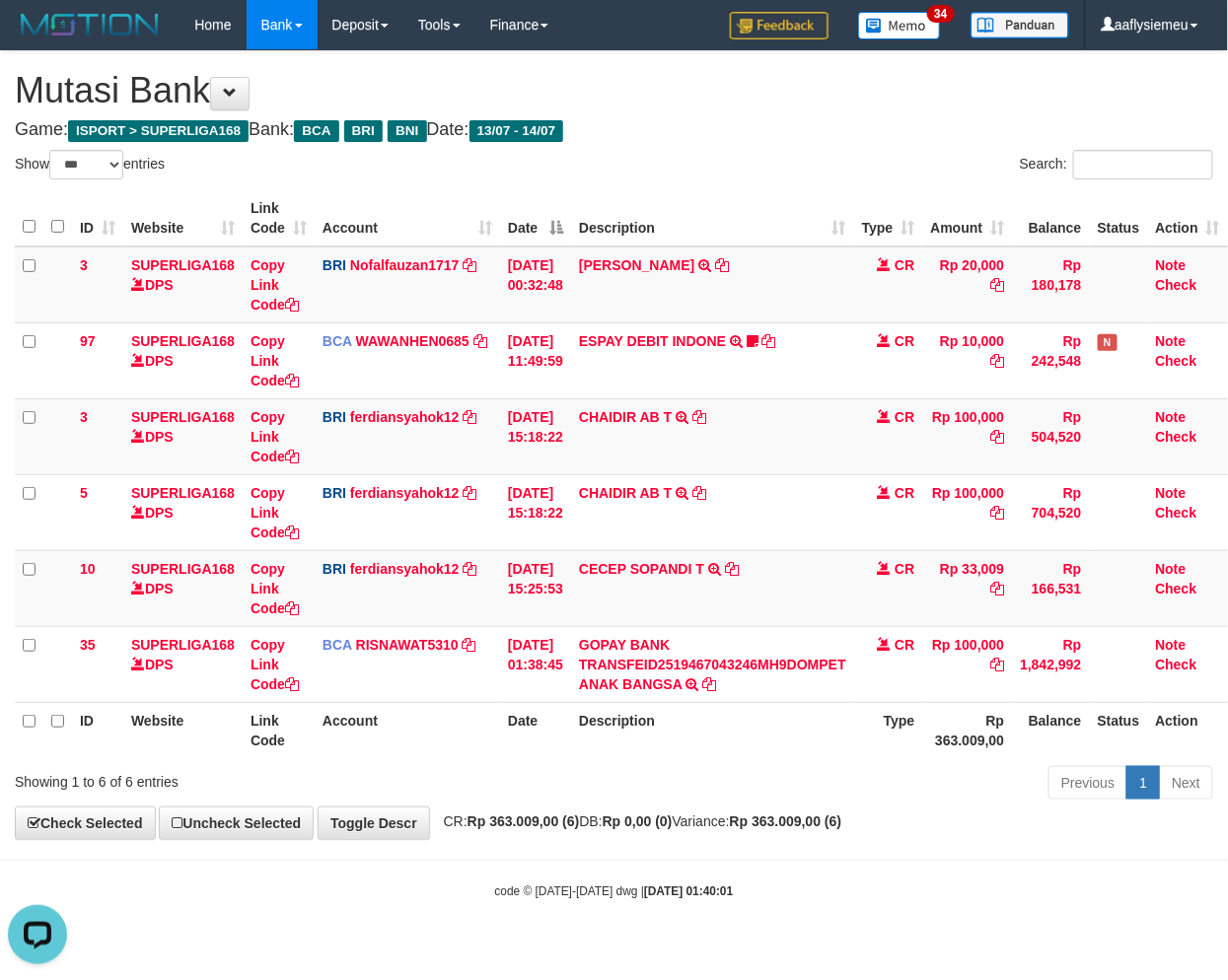 scroll, scrollTop: 0, scrollLeft: 0, axis: both 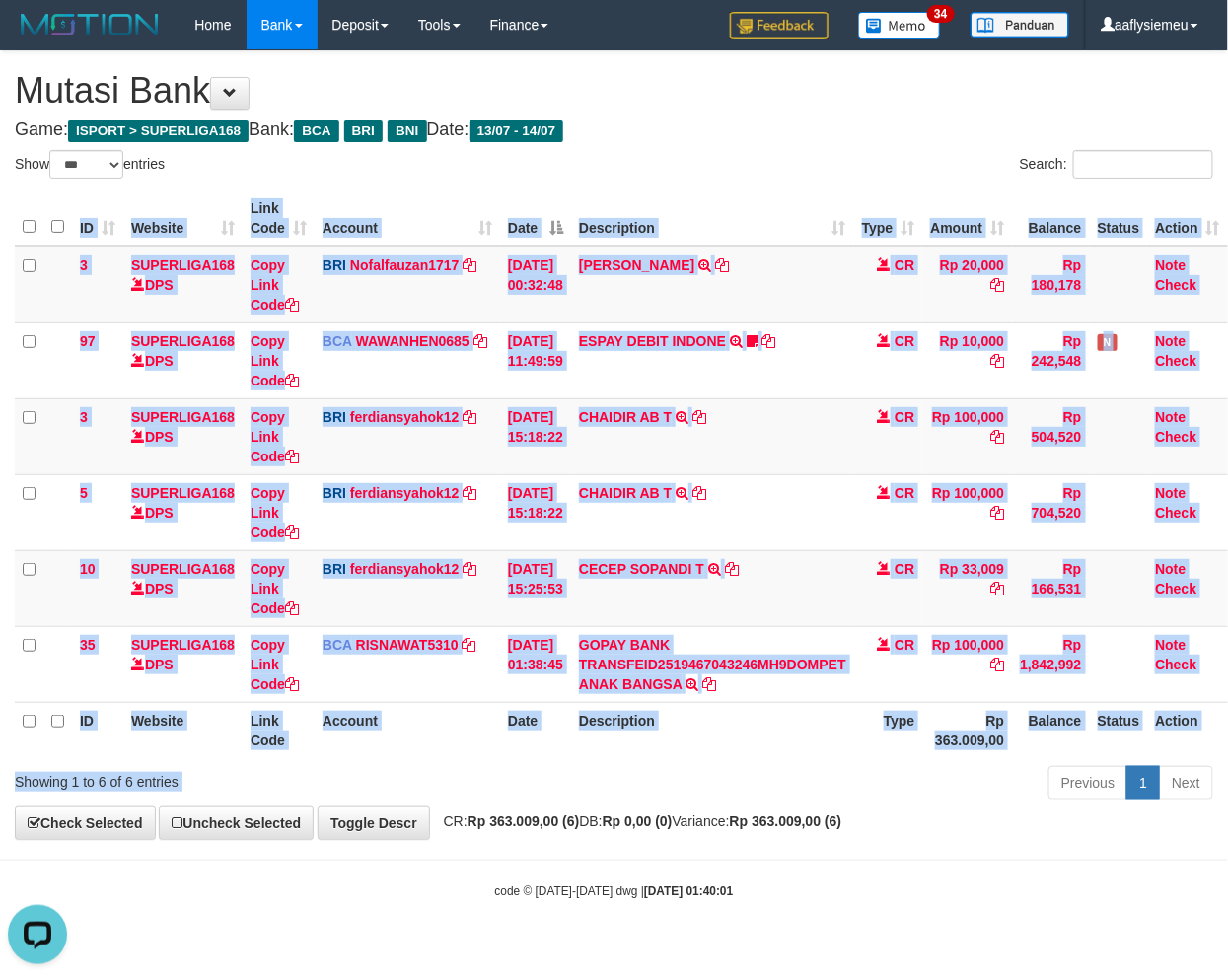 drag, startPoint x: 656, startPoint y: 759, endPoint x: 652, endPoint y: 773, distance: 14.56022 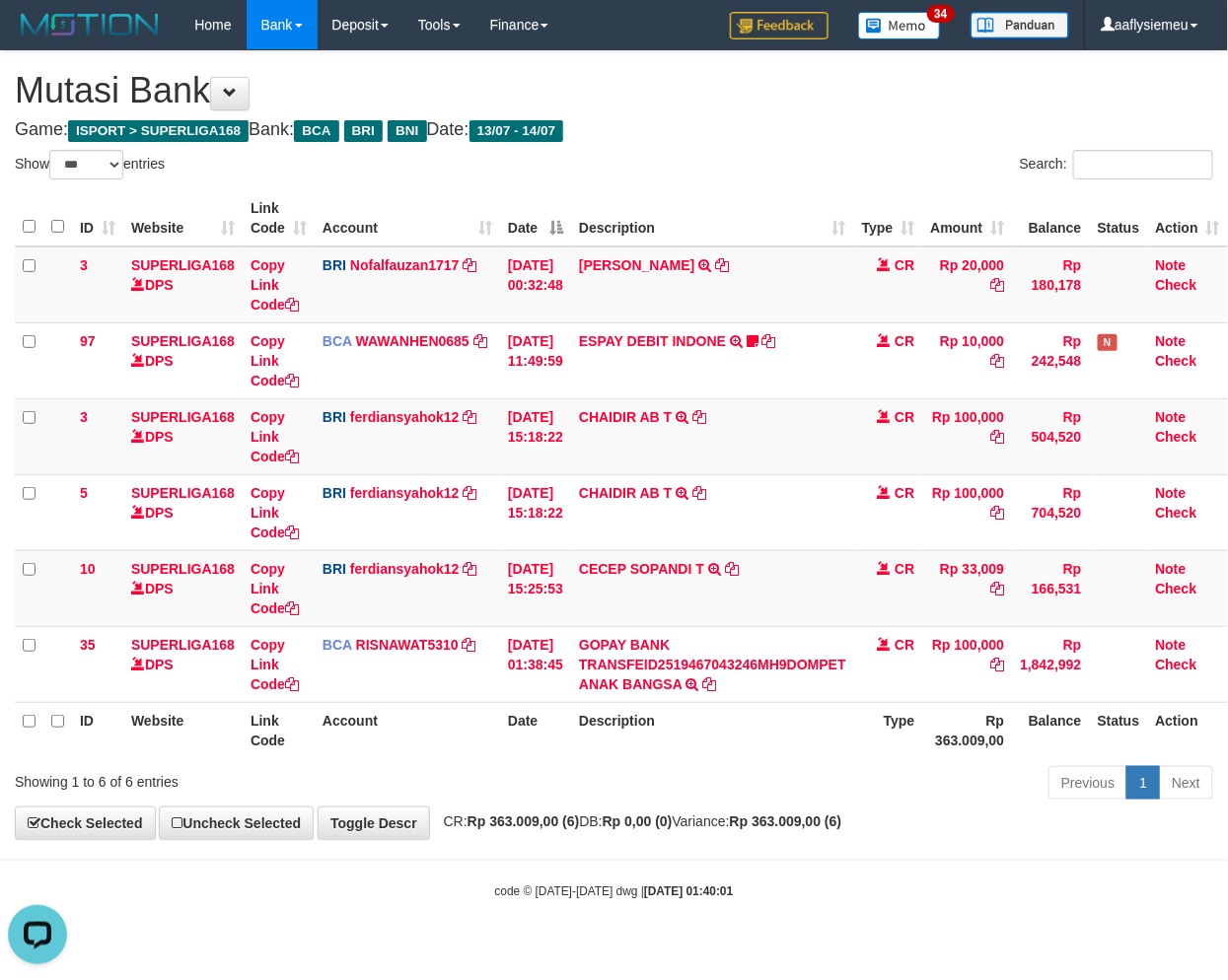 click on "Previous 1 Next" at bounding box center (870, 785) 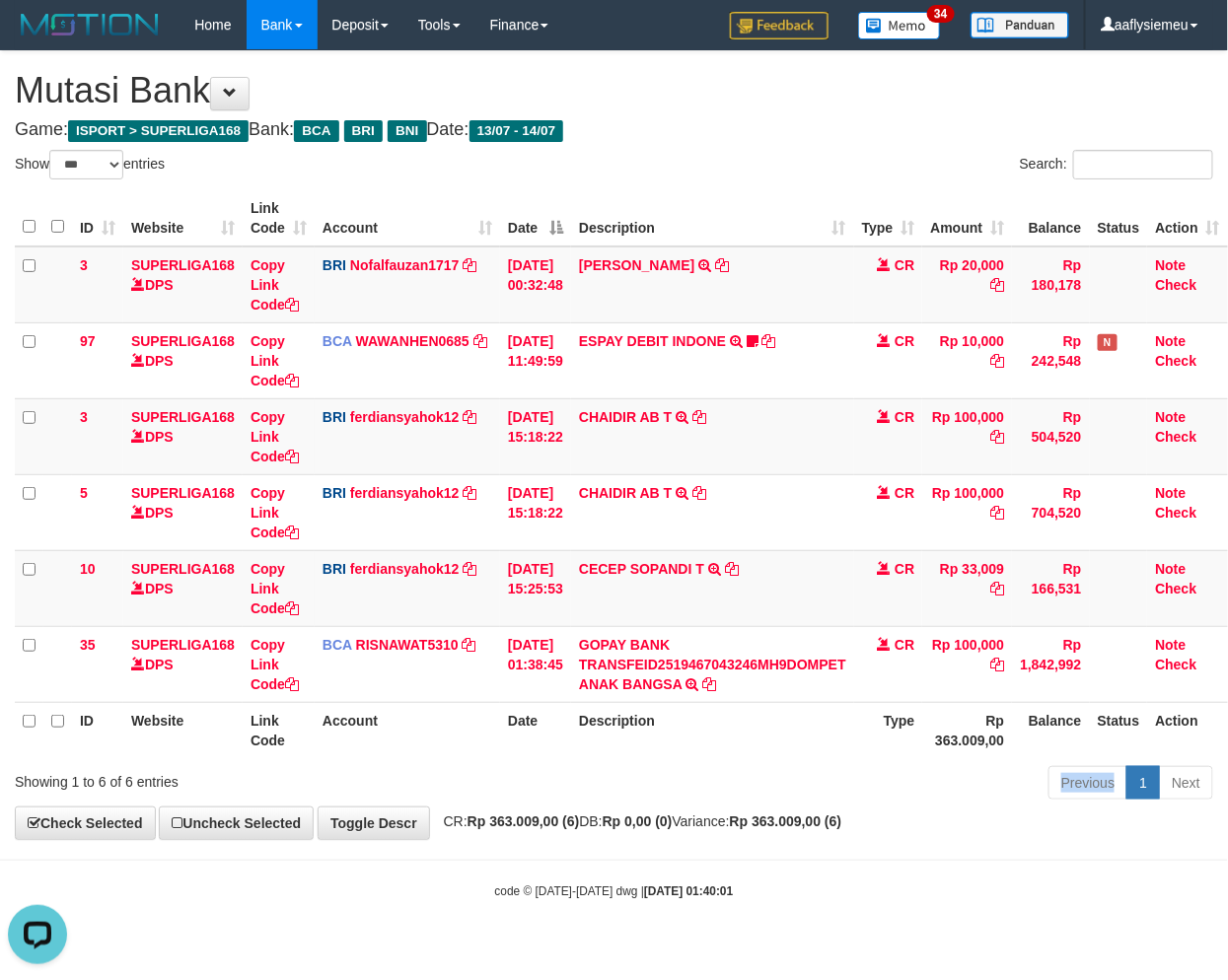 click on "Previous 1 Next" at bounding box center (870, 785) 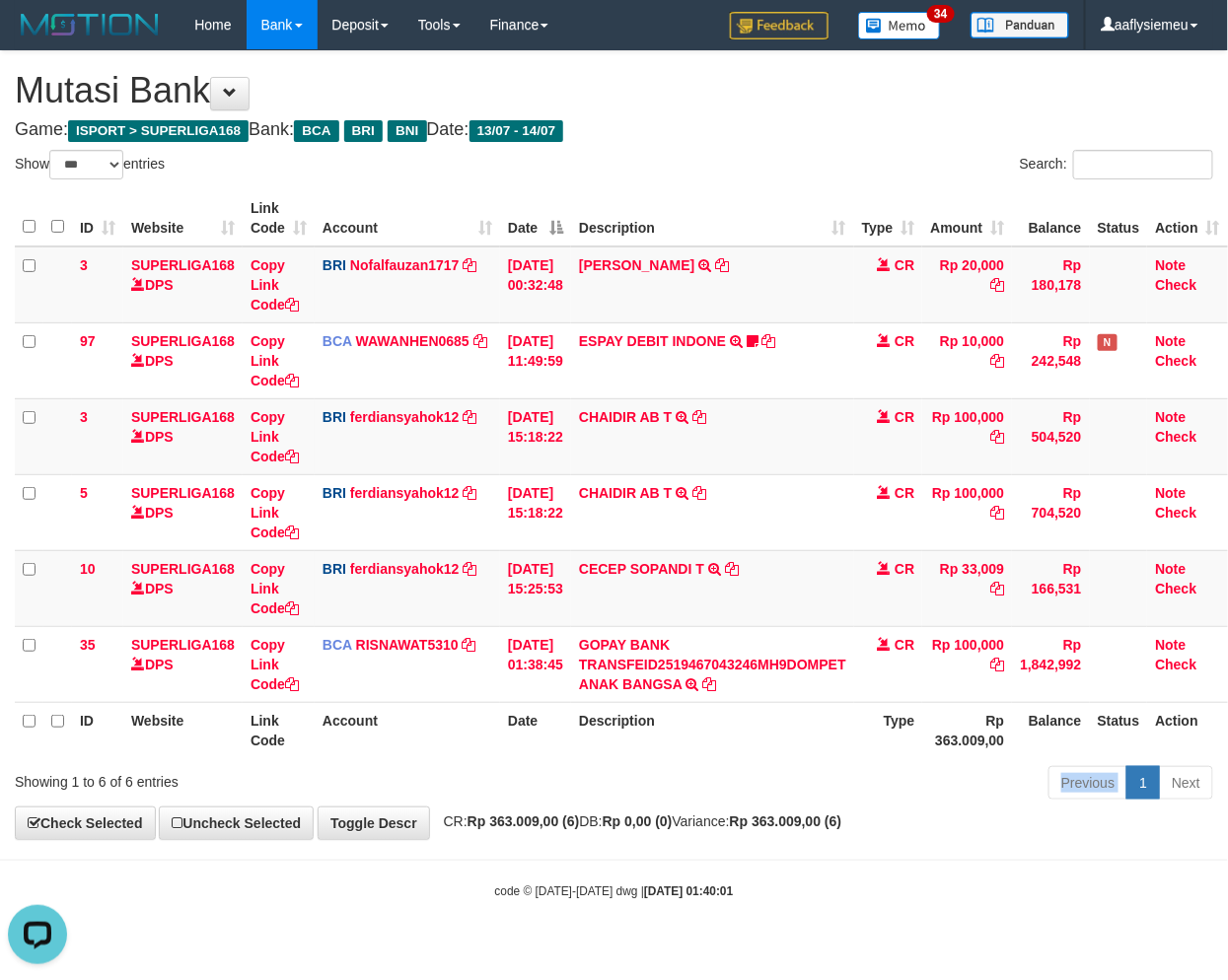 click on "Previous 1 Next" at bounding box center [870, 785] 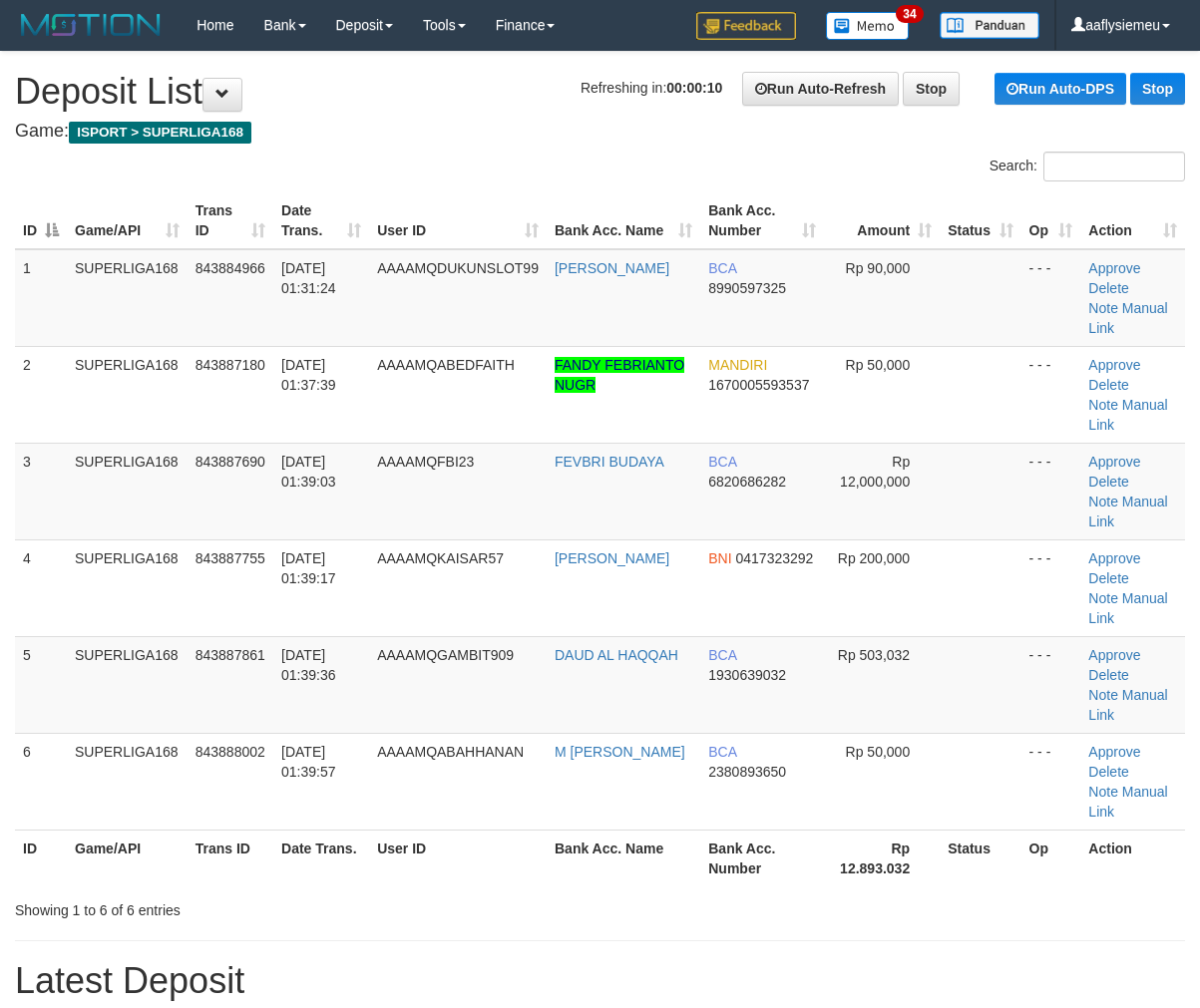 scroll, scrollTop: 0, scrollLeft: 0, axis: both 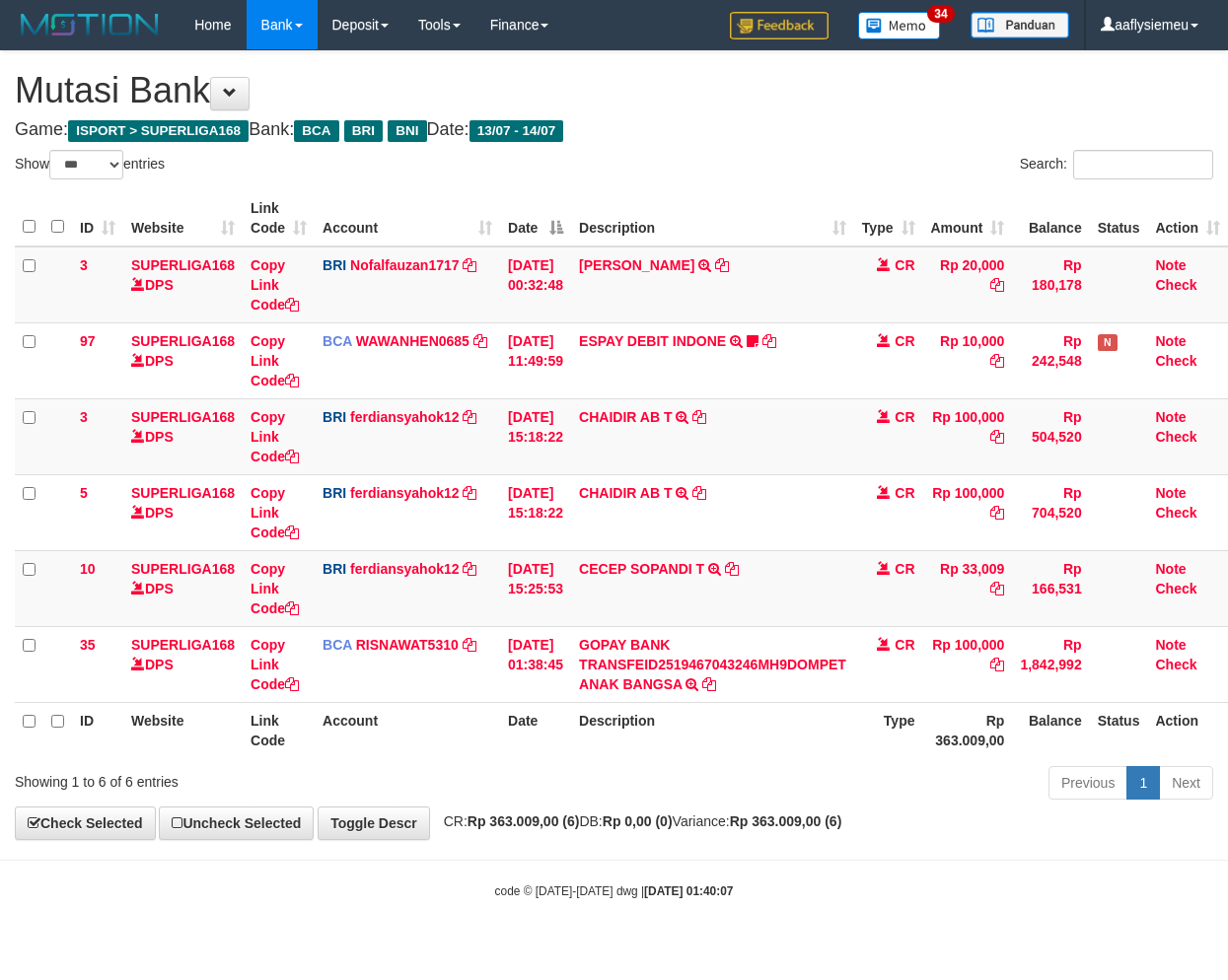 select on "***" 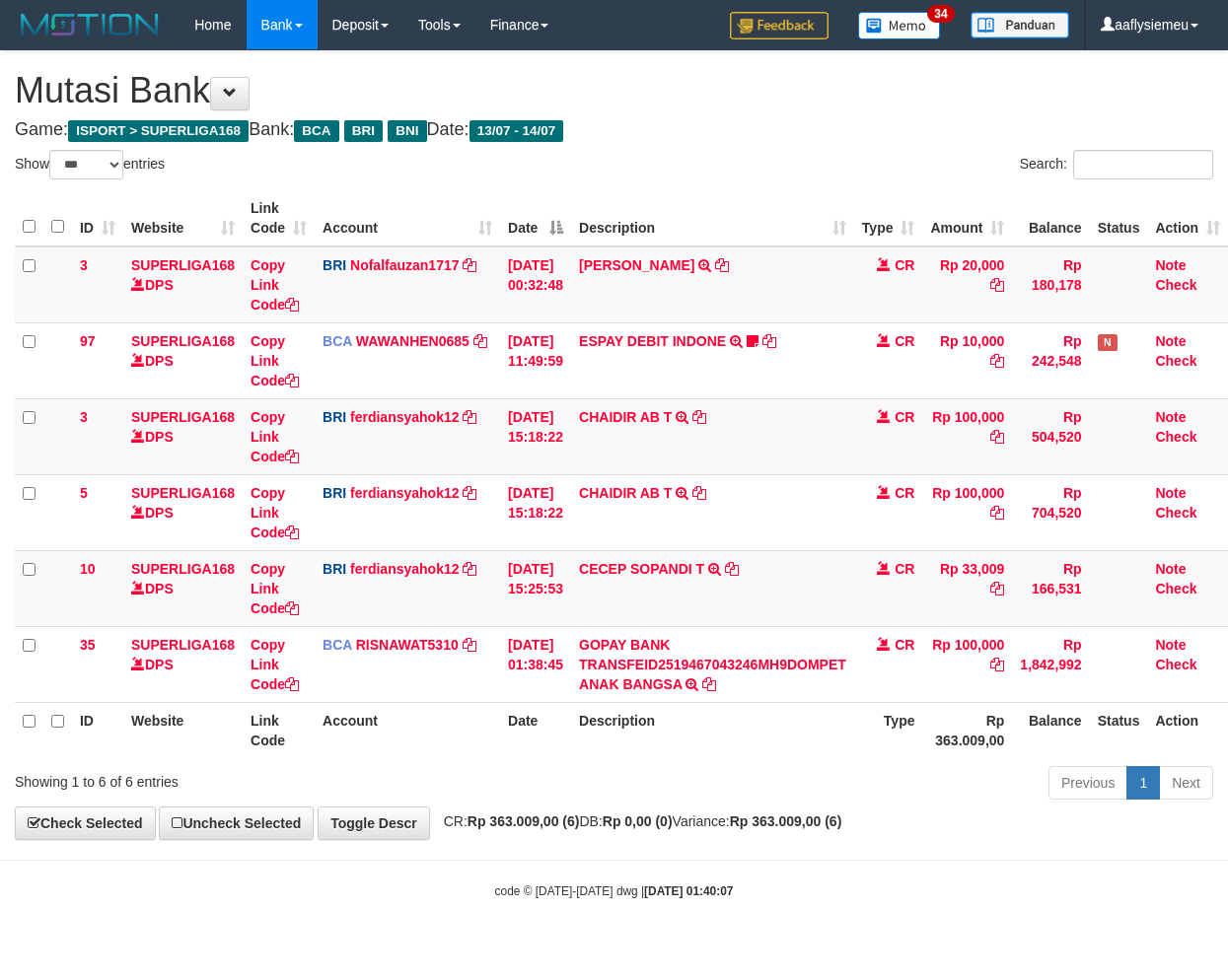 scroll, scrollTop: 0, scrollLeft: 0, axis: both 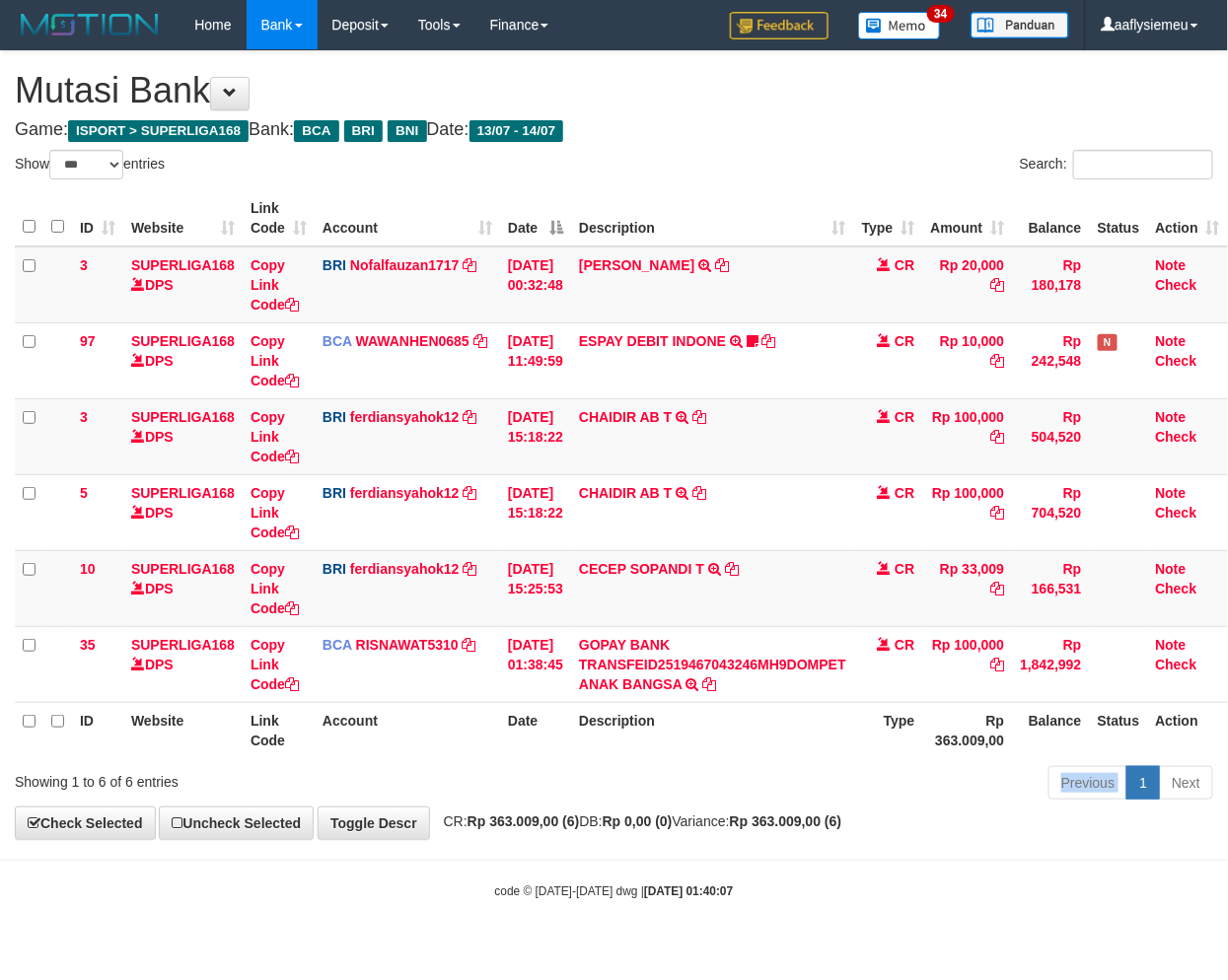 drag, startPoint x: 0, startPoint y: 0, endPoint x: 636, endPoint y: 800, distance: 1022.0059 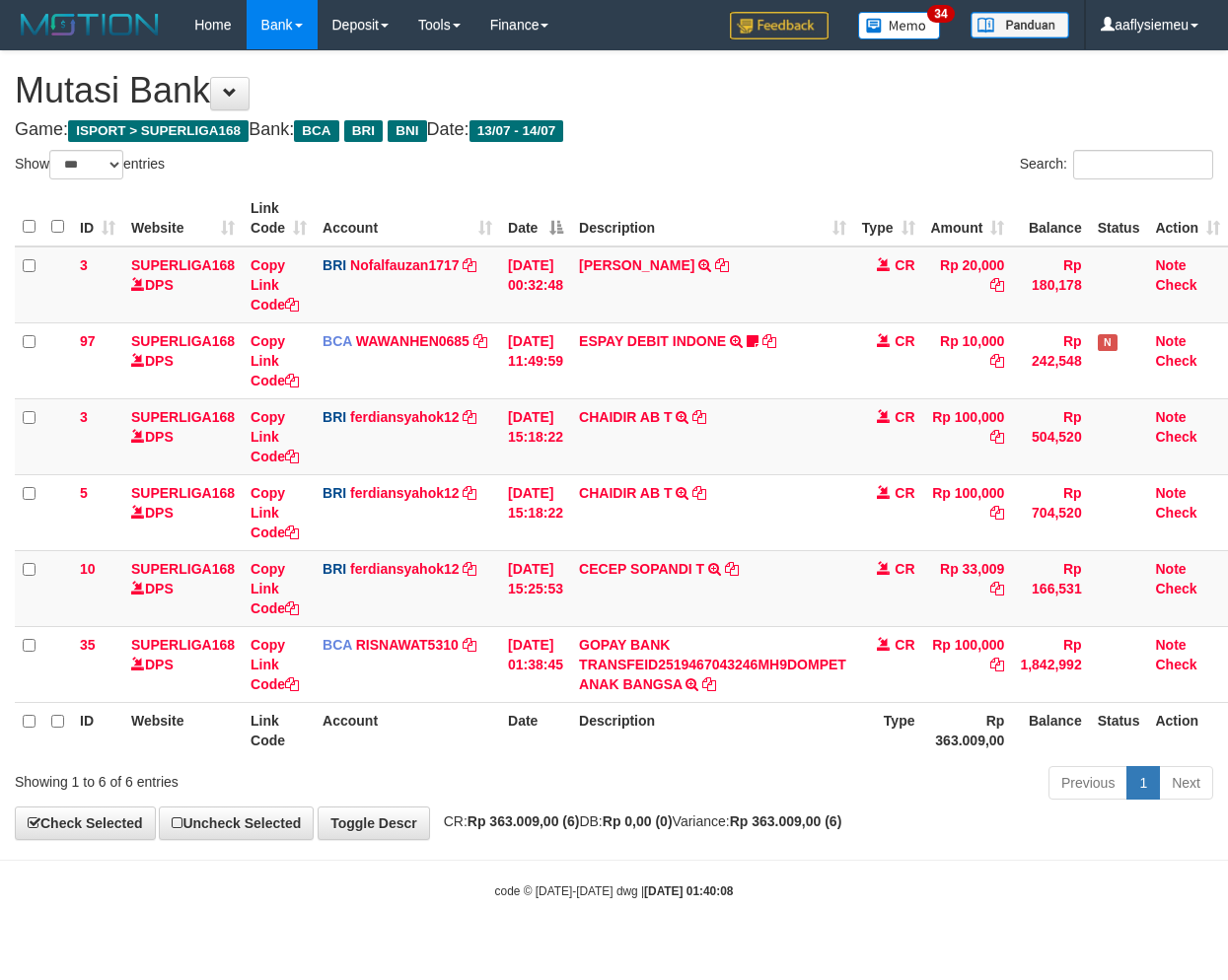 select on "***" 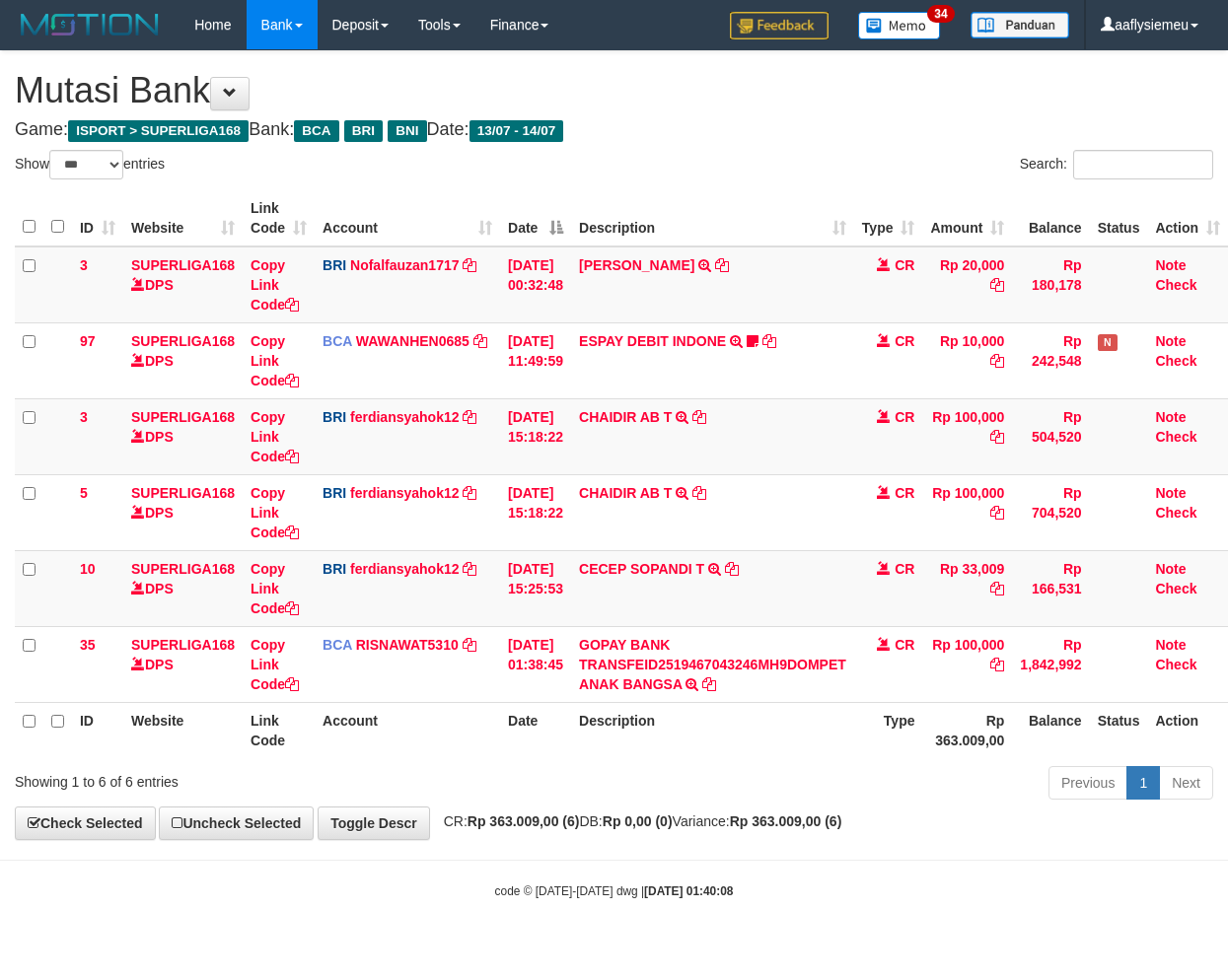 scroll, scrollTop: 0, scrollLeft: 0, axis: both 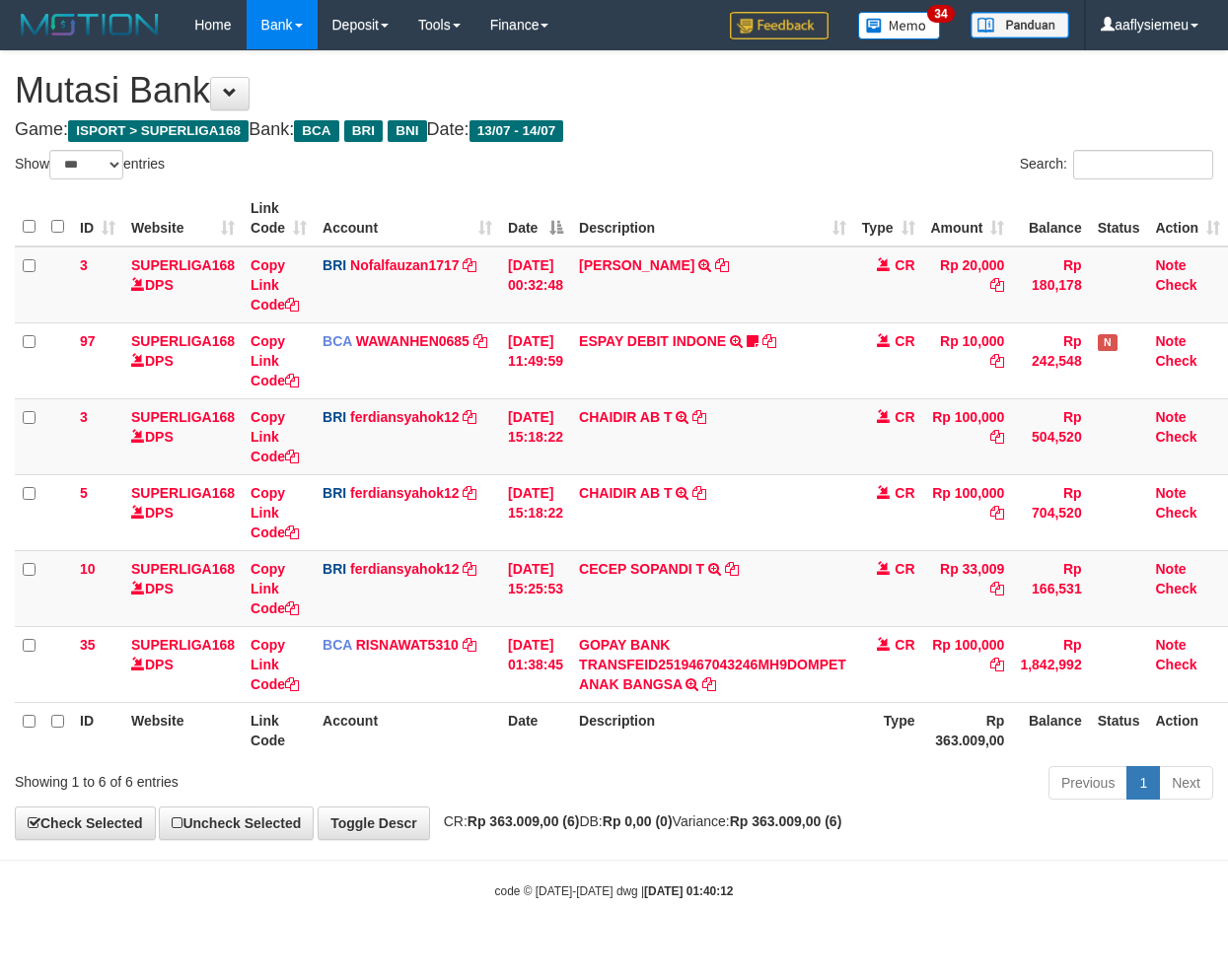 select on "***" 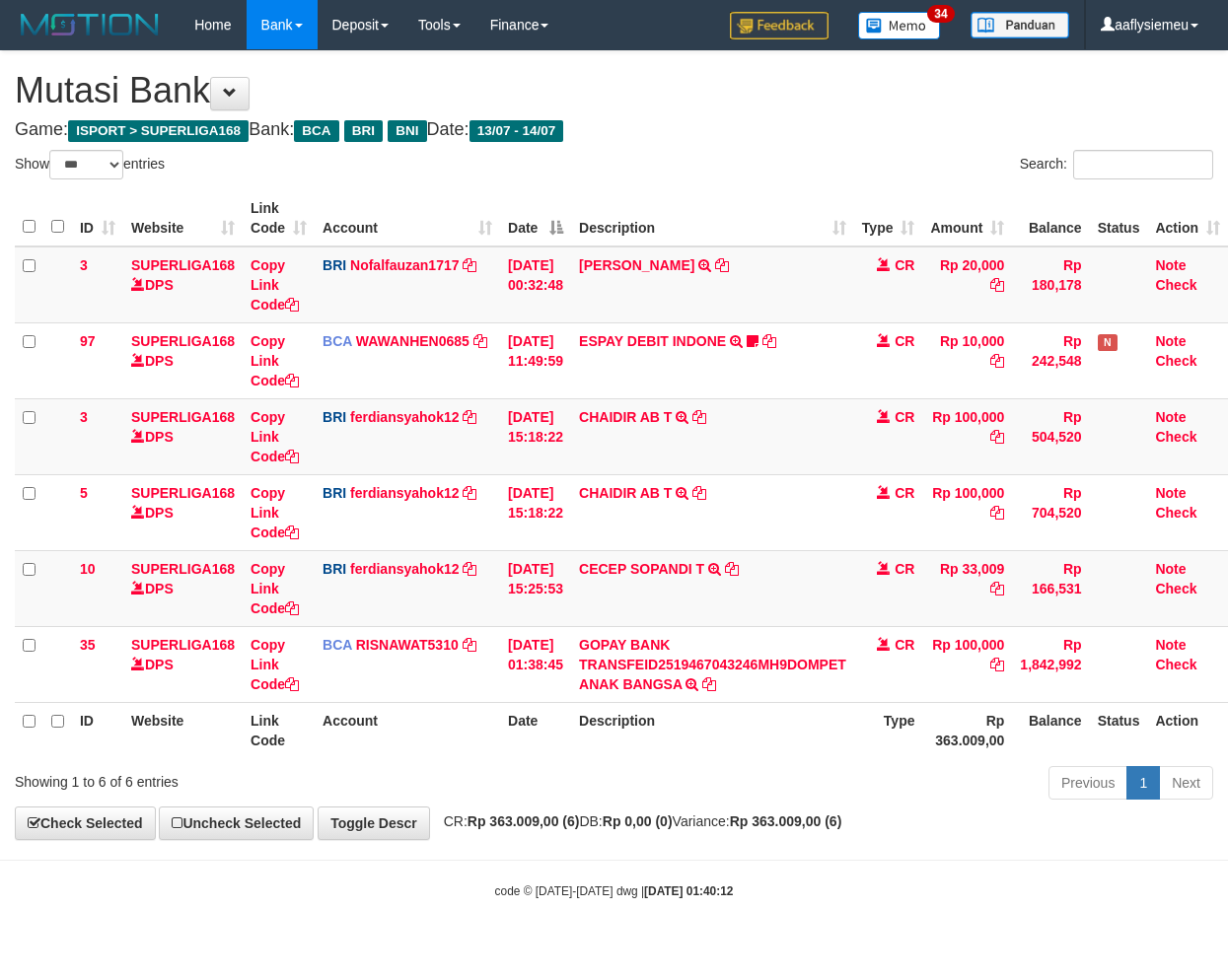 scroll, scrollTop: 0, scrollLeft: 0, axis: both 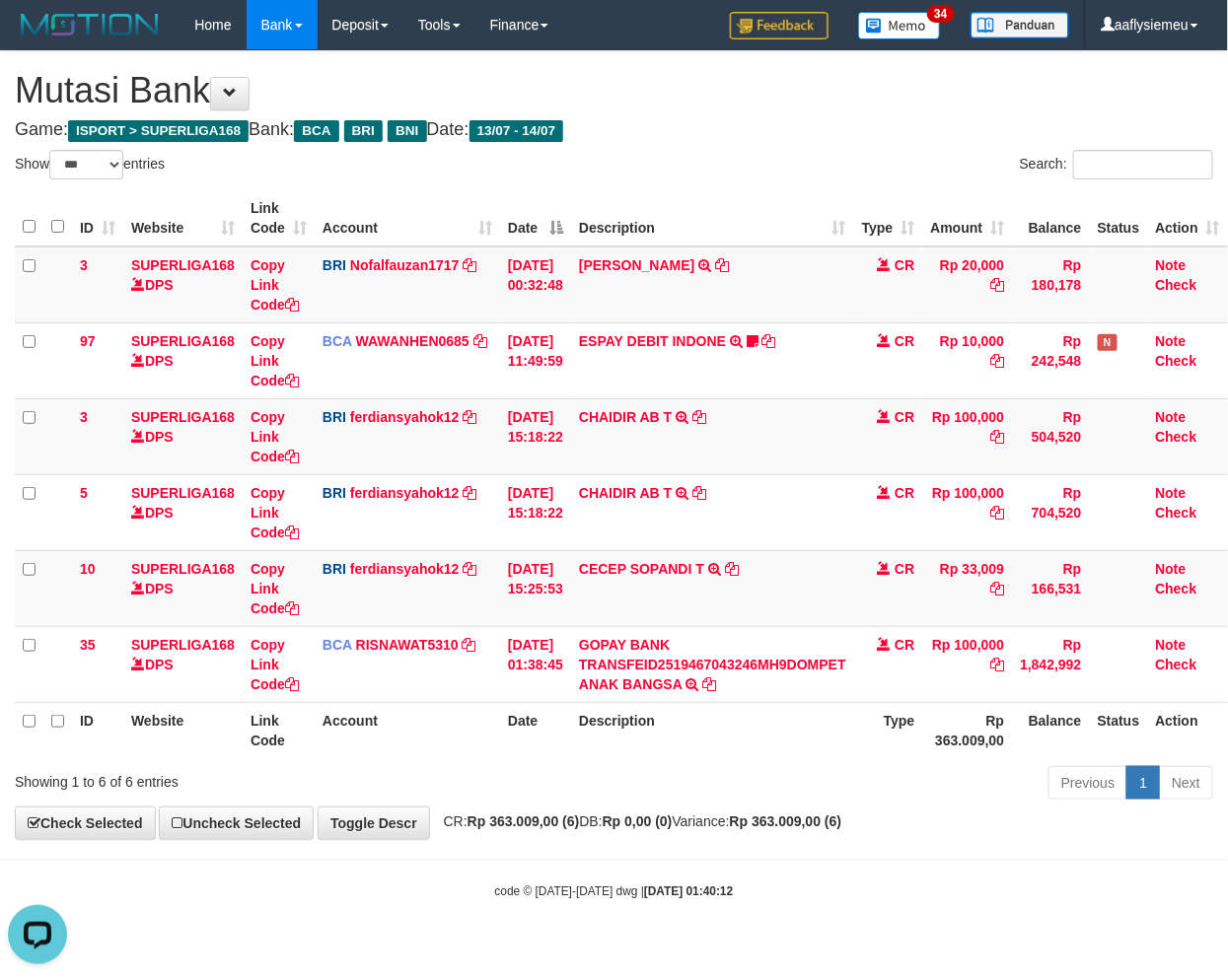 drag, startPoint x: 536, startPoint y: 815, endPoint x: 751, endPoint y: 765, distance: 220.7374 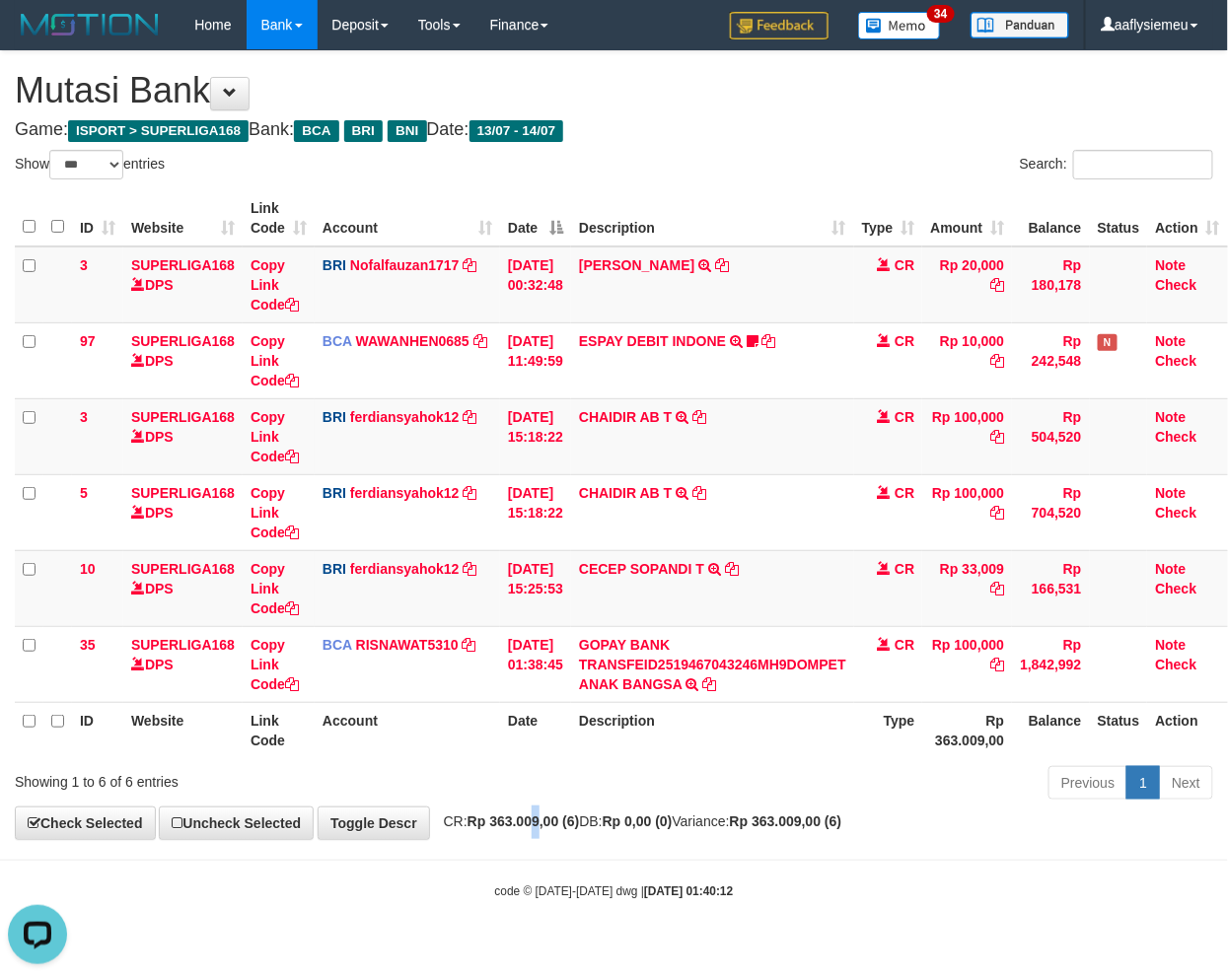 drag, startPoint x: 545, startPoint y: 823, endPoint x: 555, endPoint y: 825, distance: 10.198039 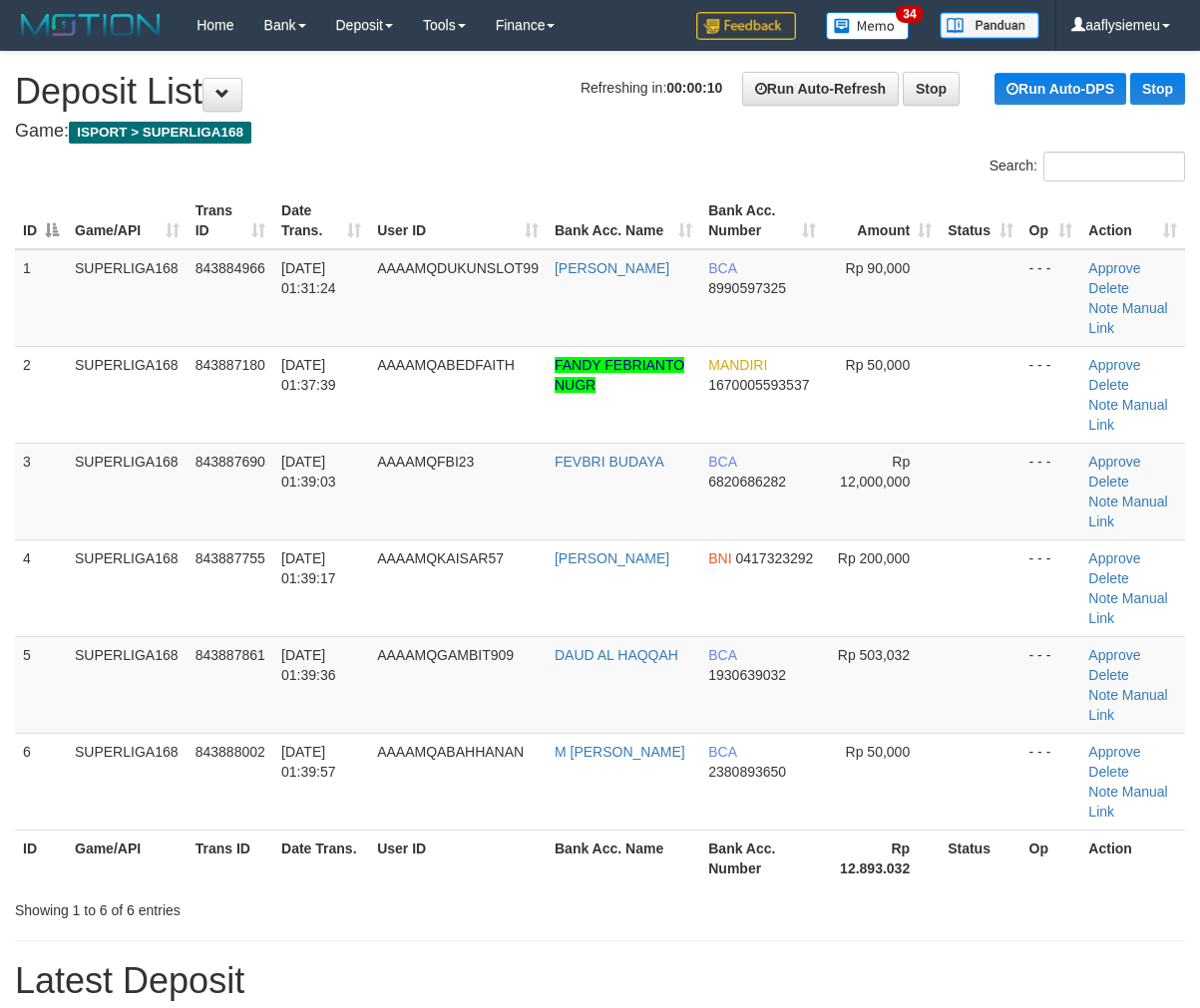 scroll, scrollTop: 0, scrollLeft: 0, axis: both 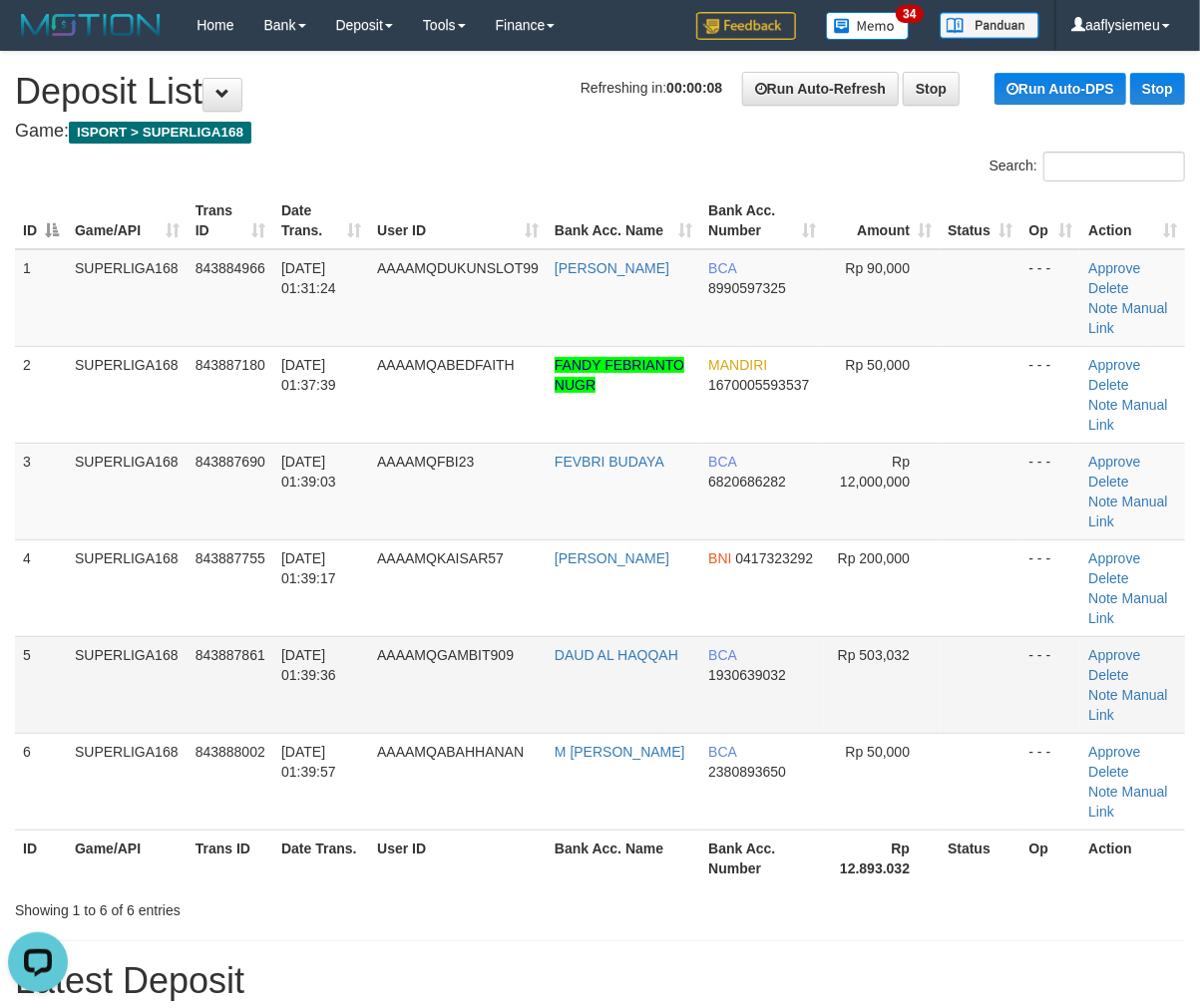 click on "5" at bounding box center (41, 684) 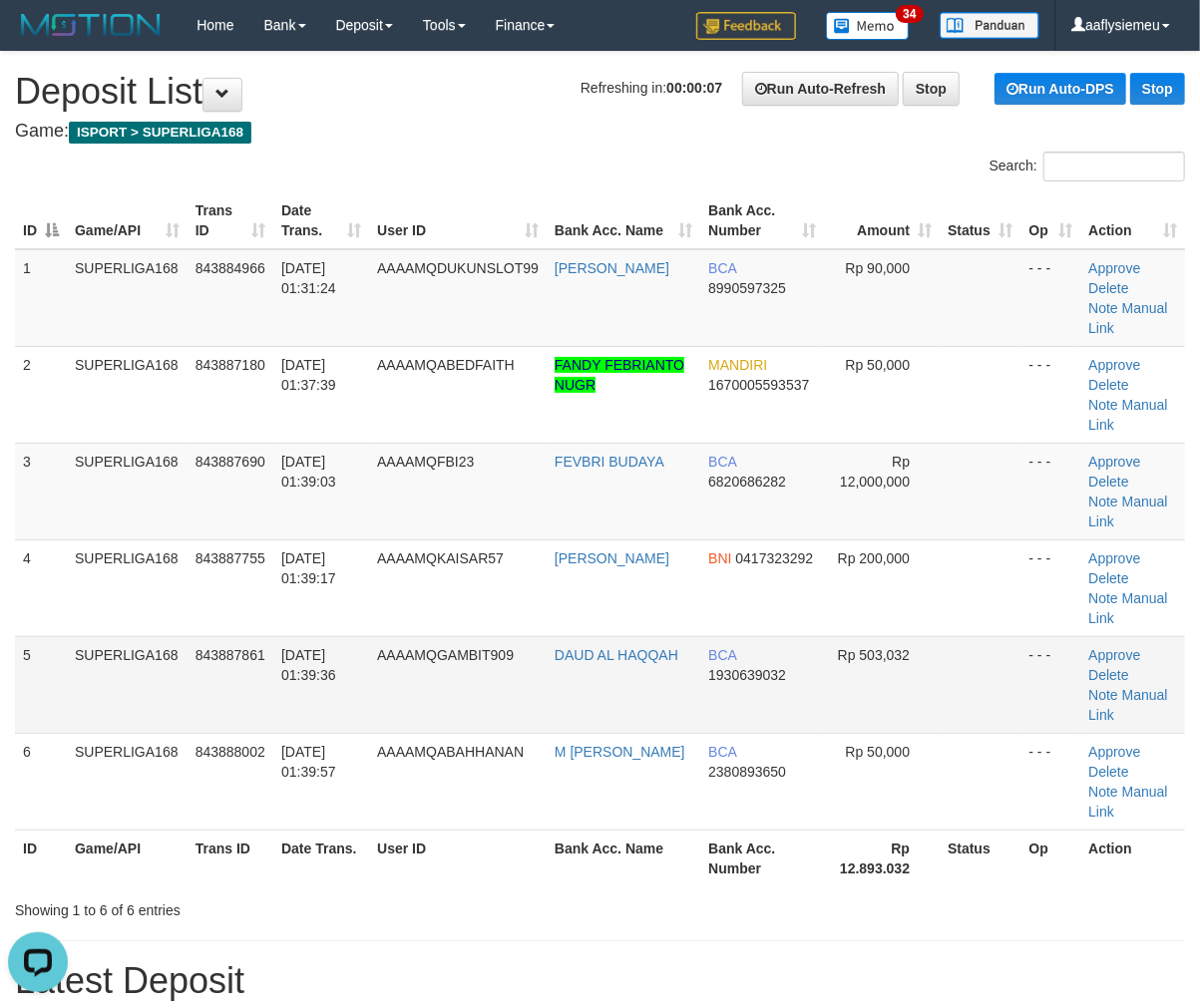 click on "843887861" at bounding box center [230, 655] 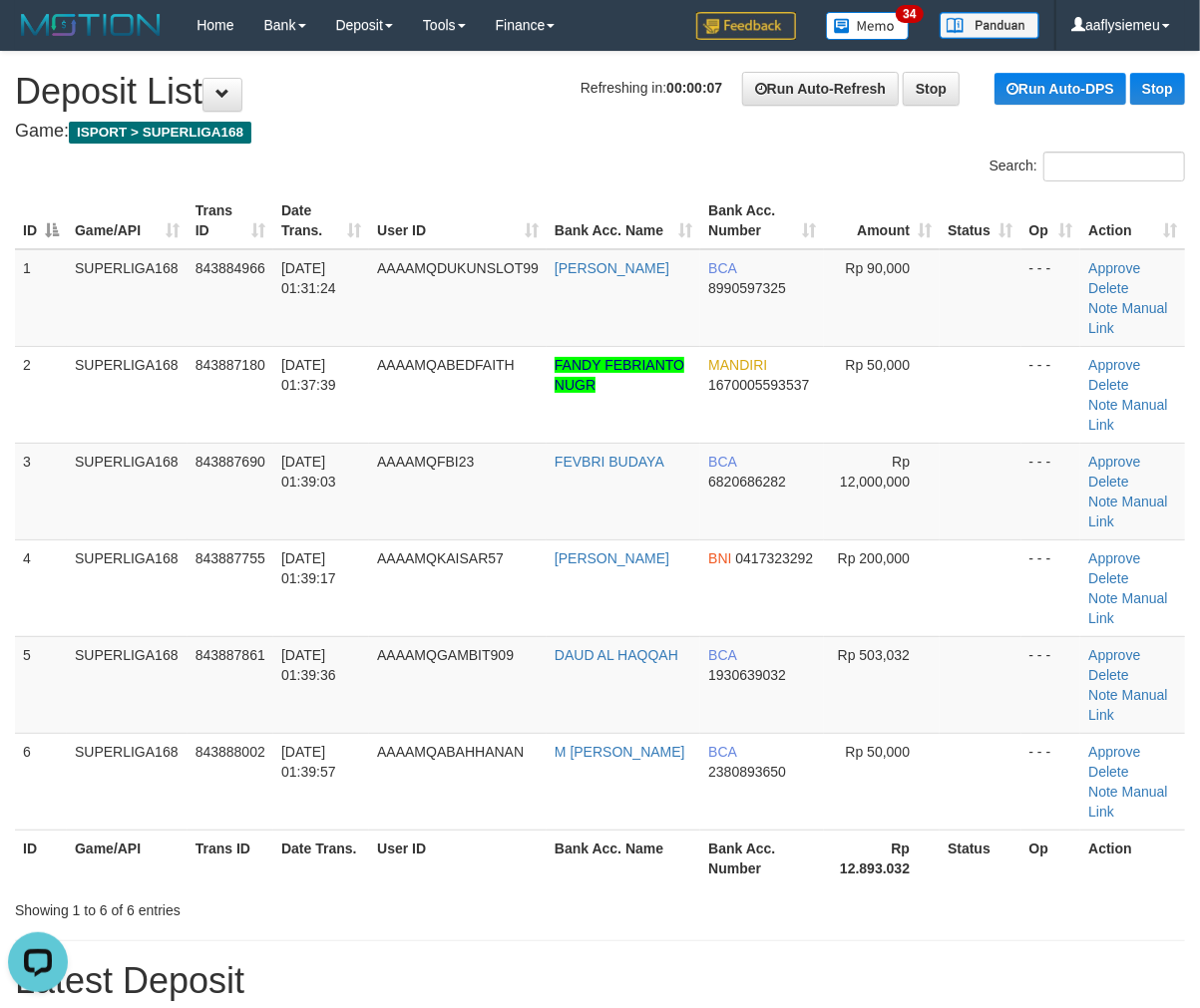 drag, startPoint x: 94, startPoint y: 598, endPoint x: 3, endPoint y: 643, distance: 101.51847 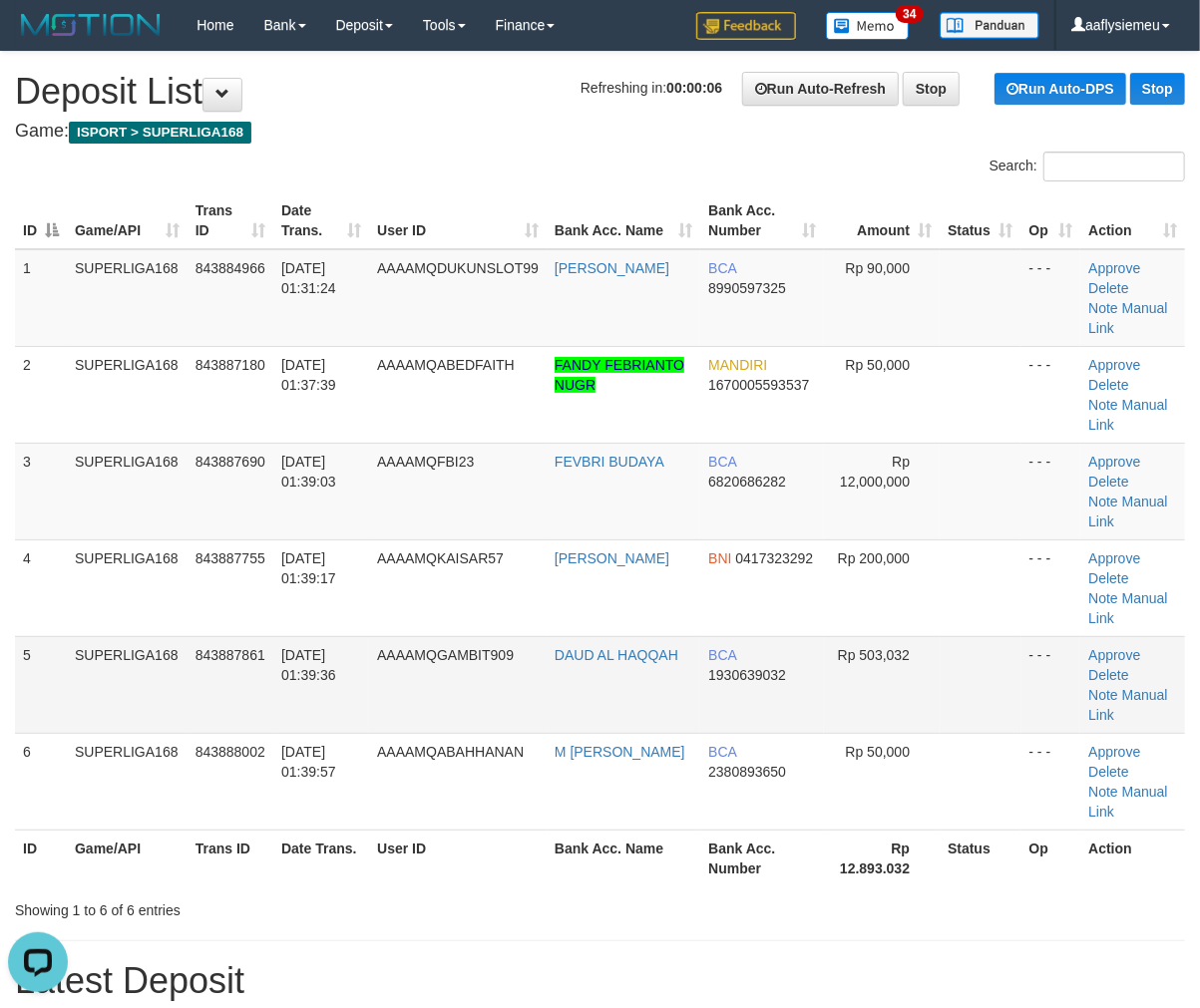 drag, startPoint x: 173, startPoint y: 601, endPoint x: 1, endPoint y: 646, distance: 177.7892 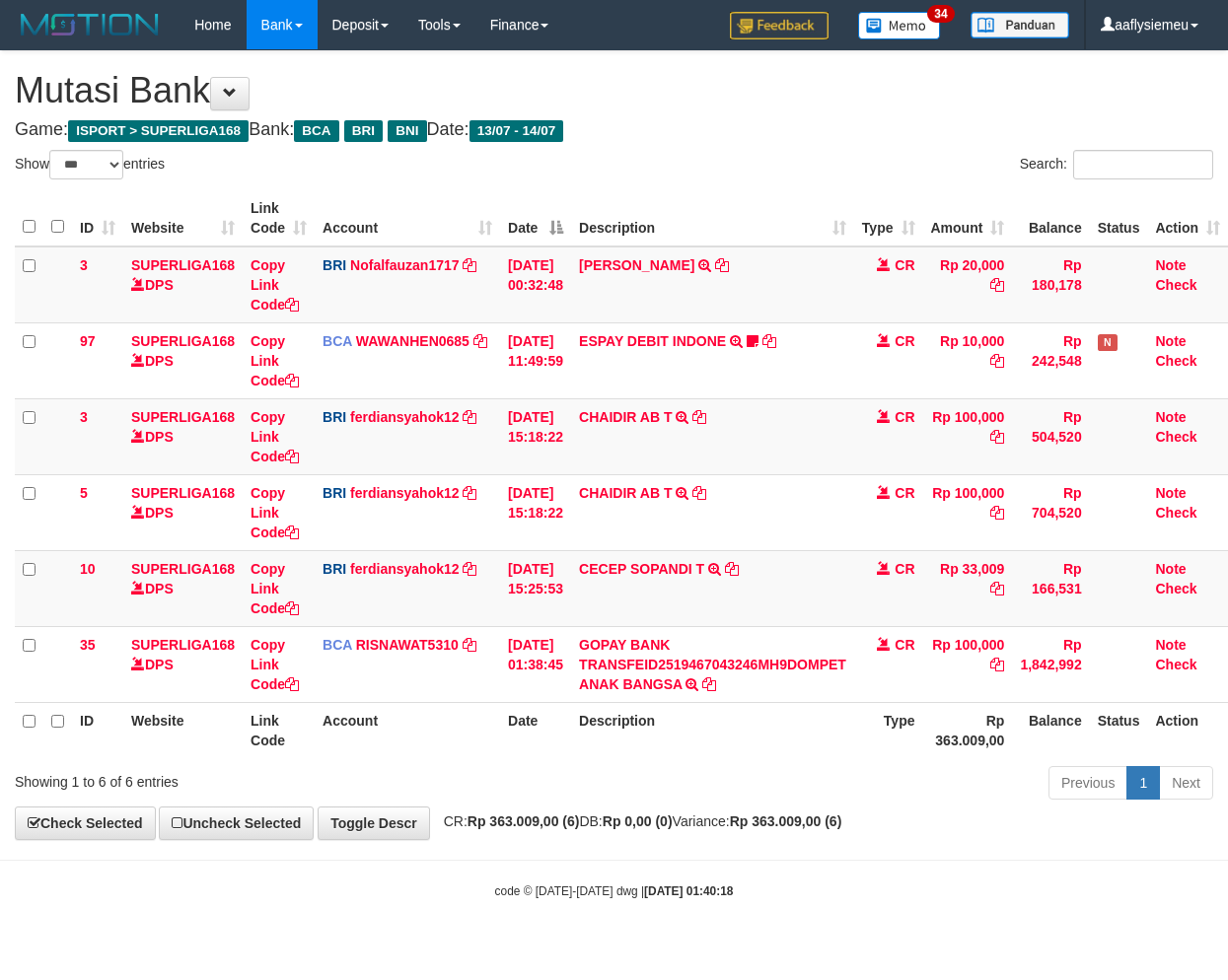 select on "***" 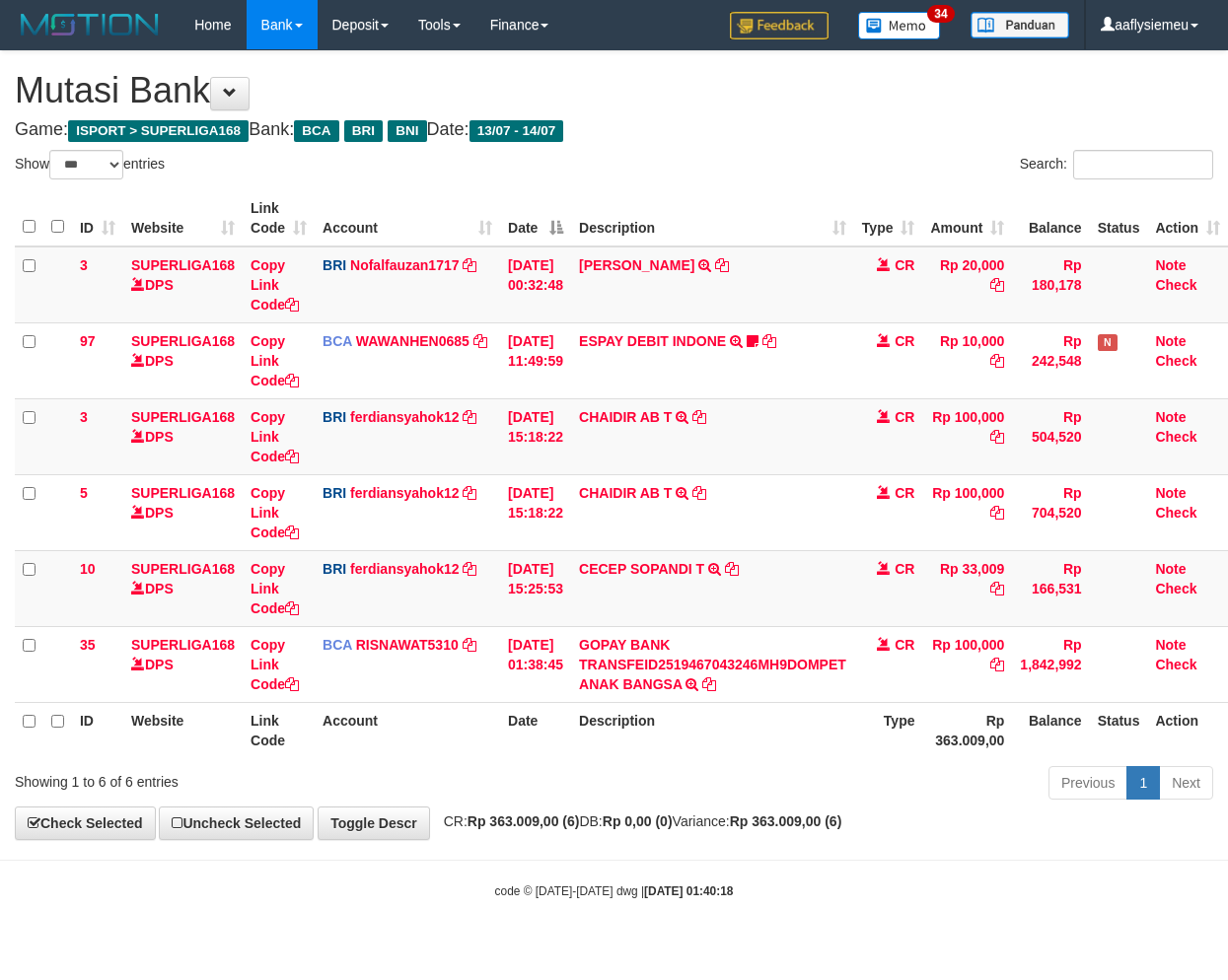 scroll, scrollTop: 0, scrollLeft: 0, axis: both 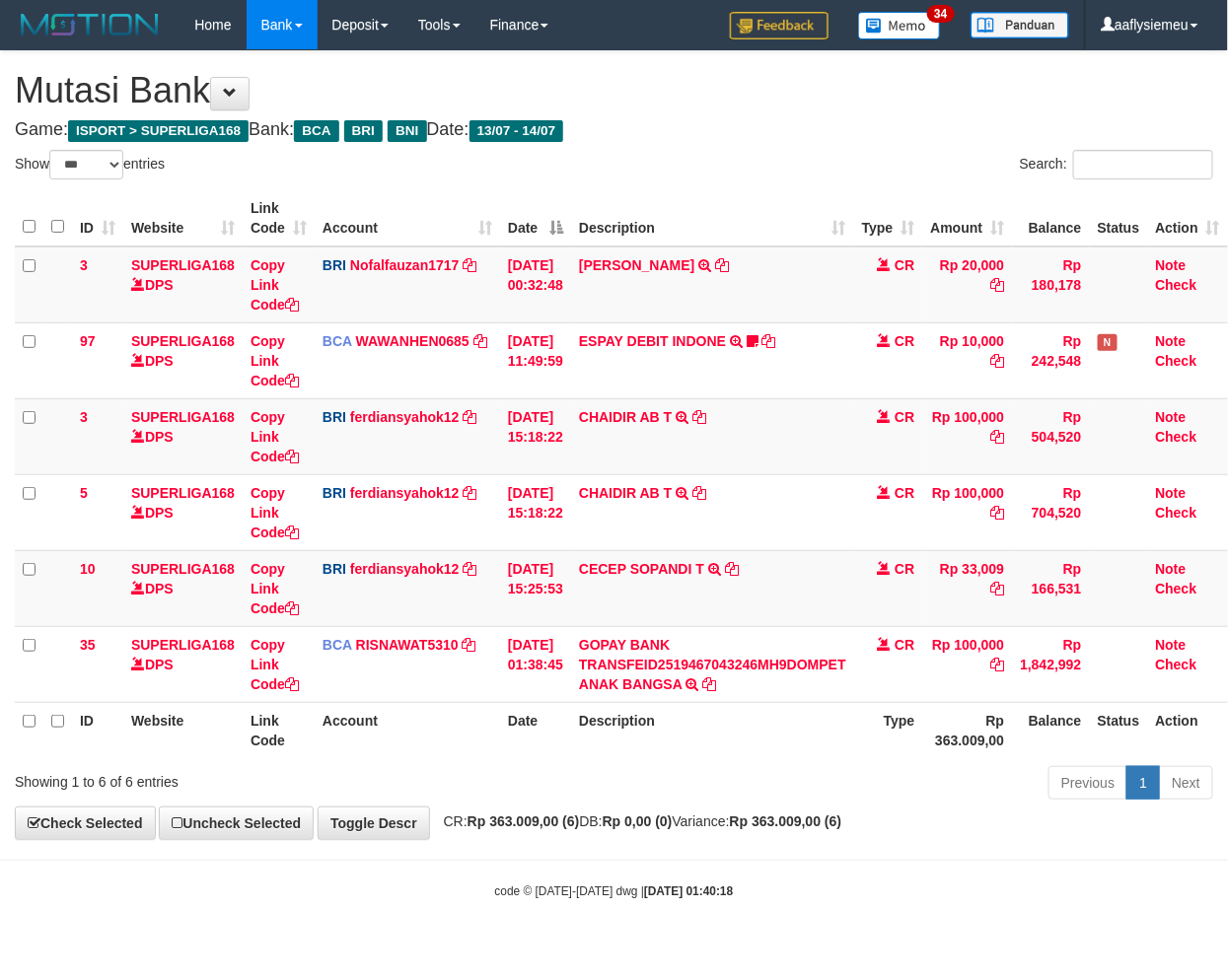 click on "Previous 1 Next" at bounding box center (870, 785) 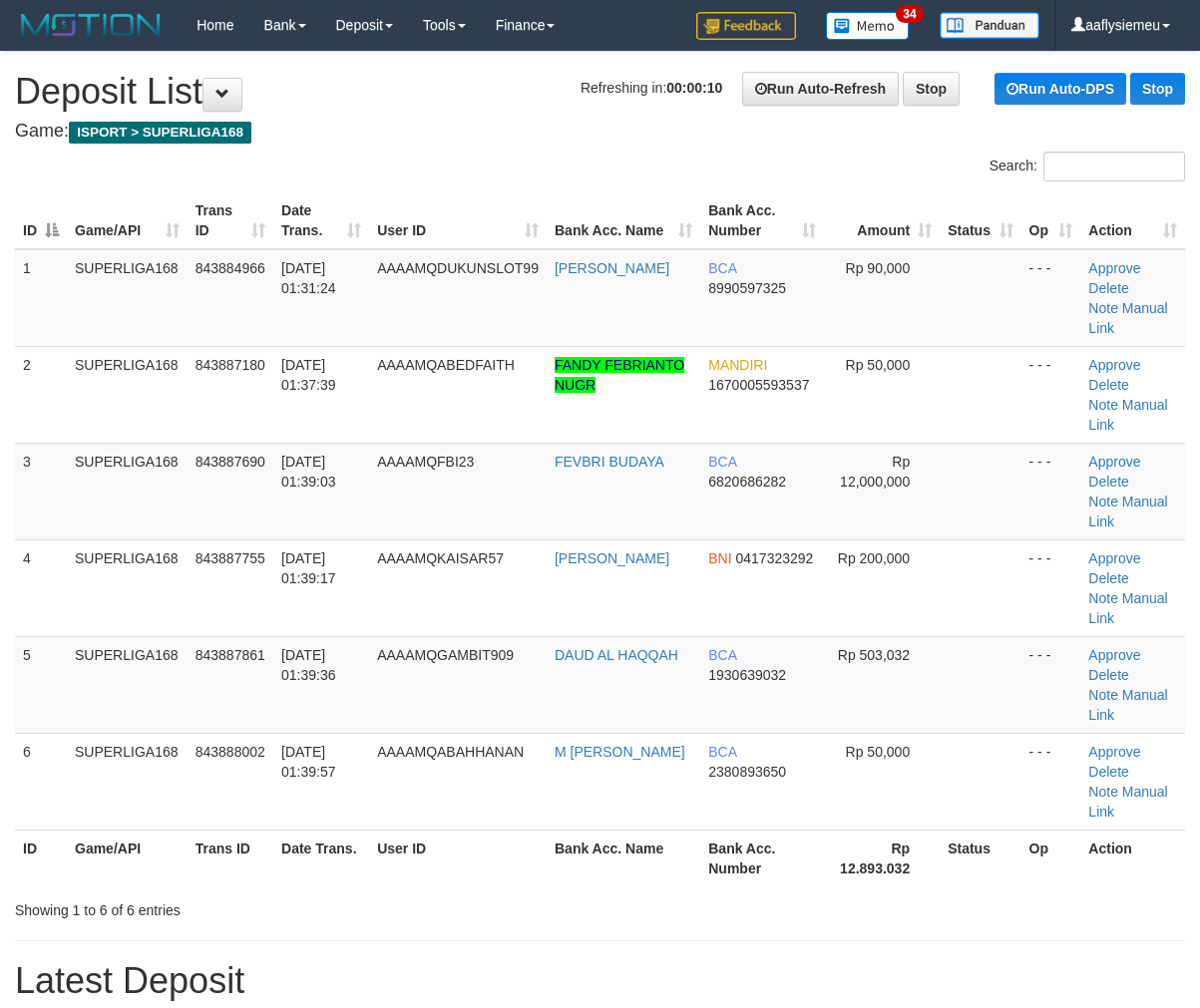scroll, scrollTop: 0, scrollLeft: 0, axis: both 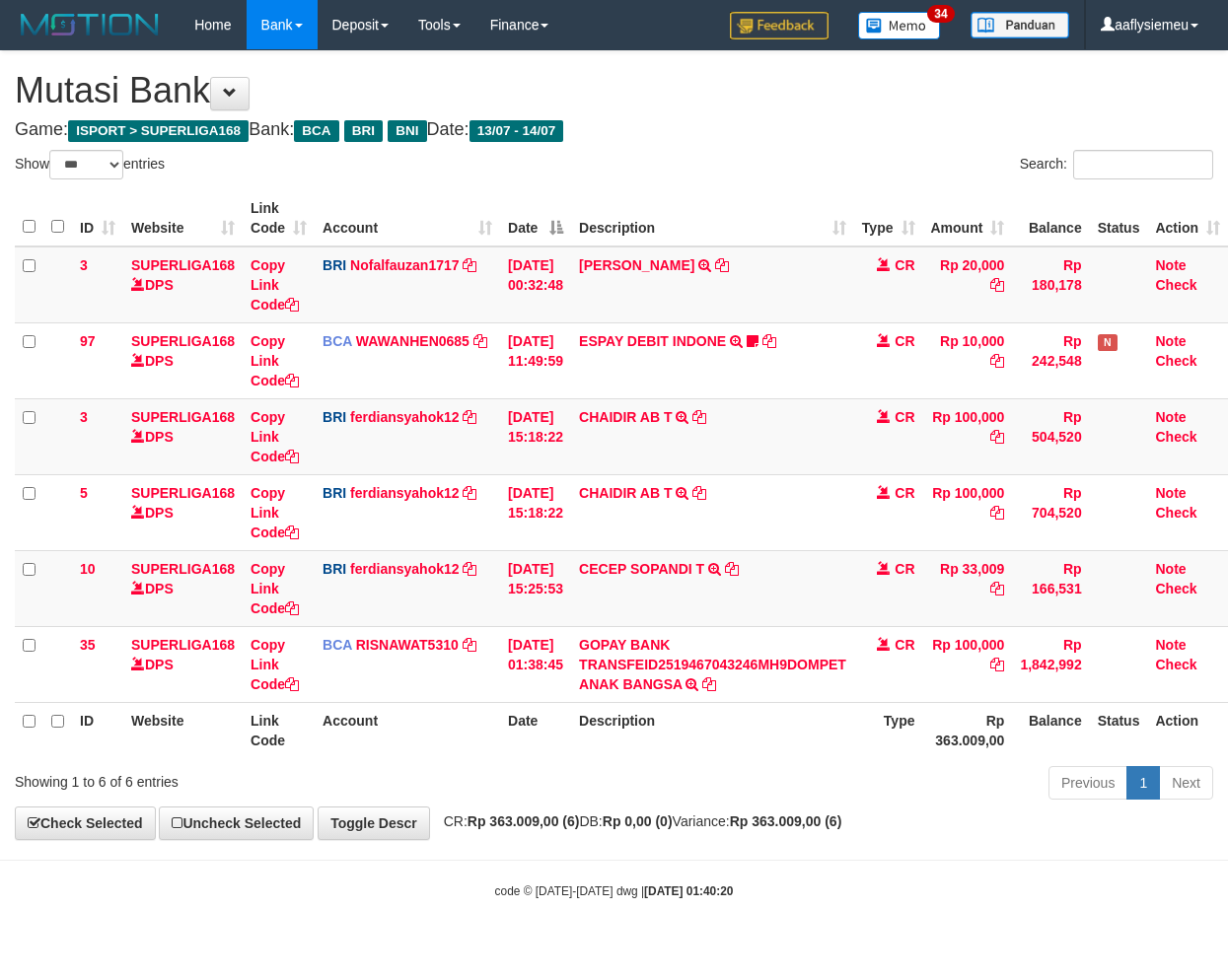 select on "***" 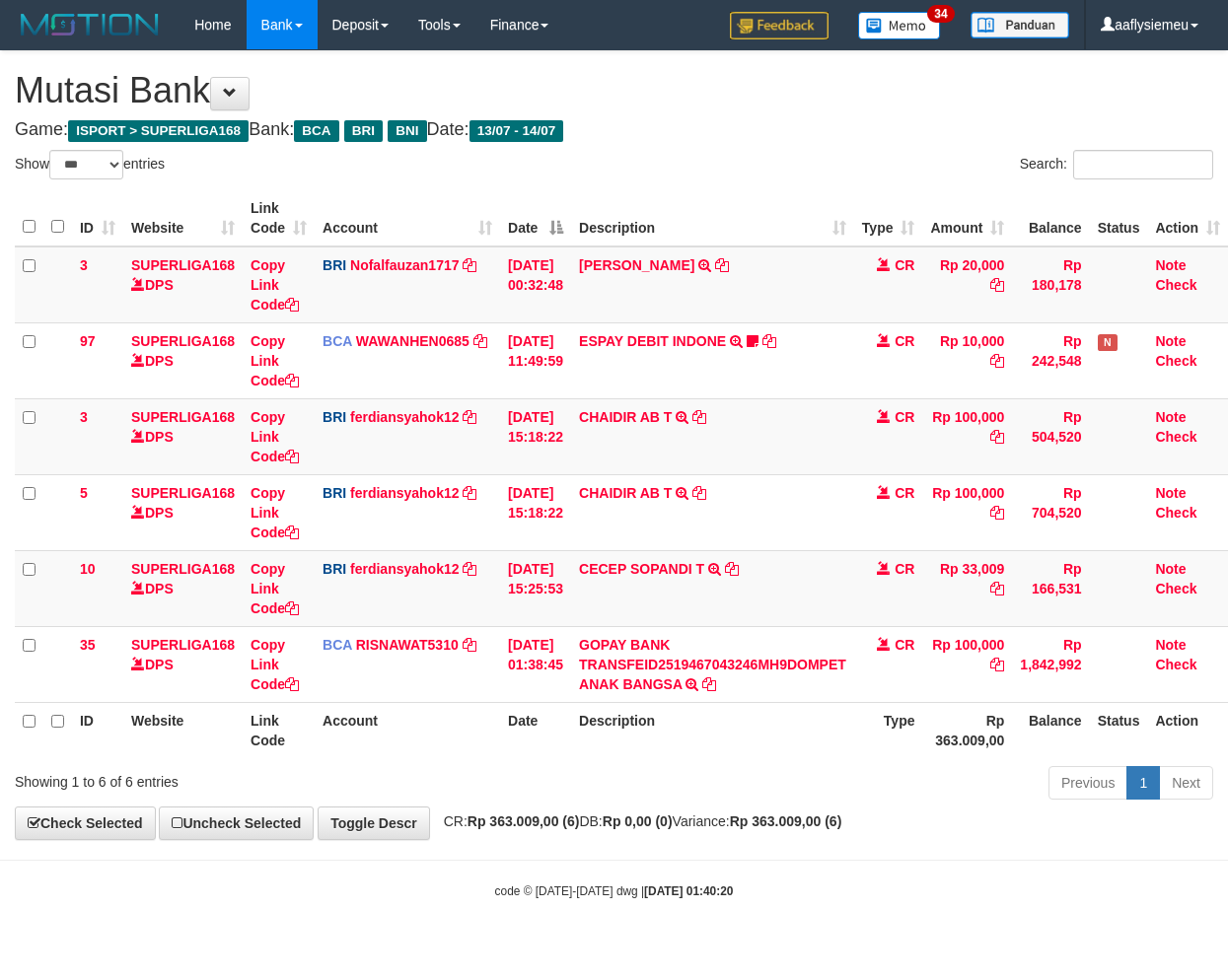 scroll, scrollTop: 0, scrollLeft: 0, axis: both 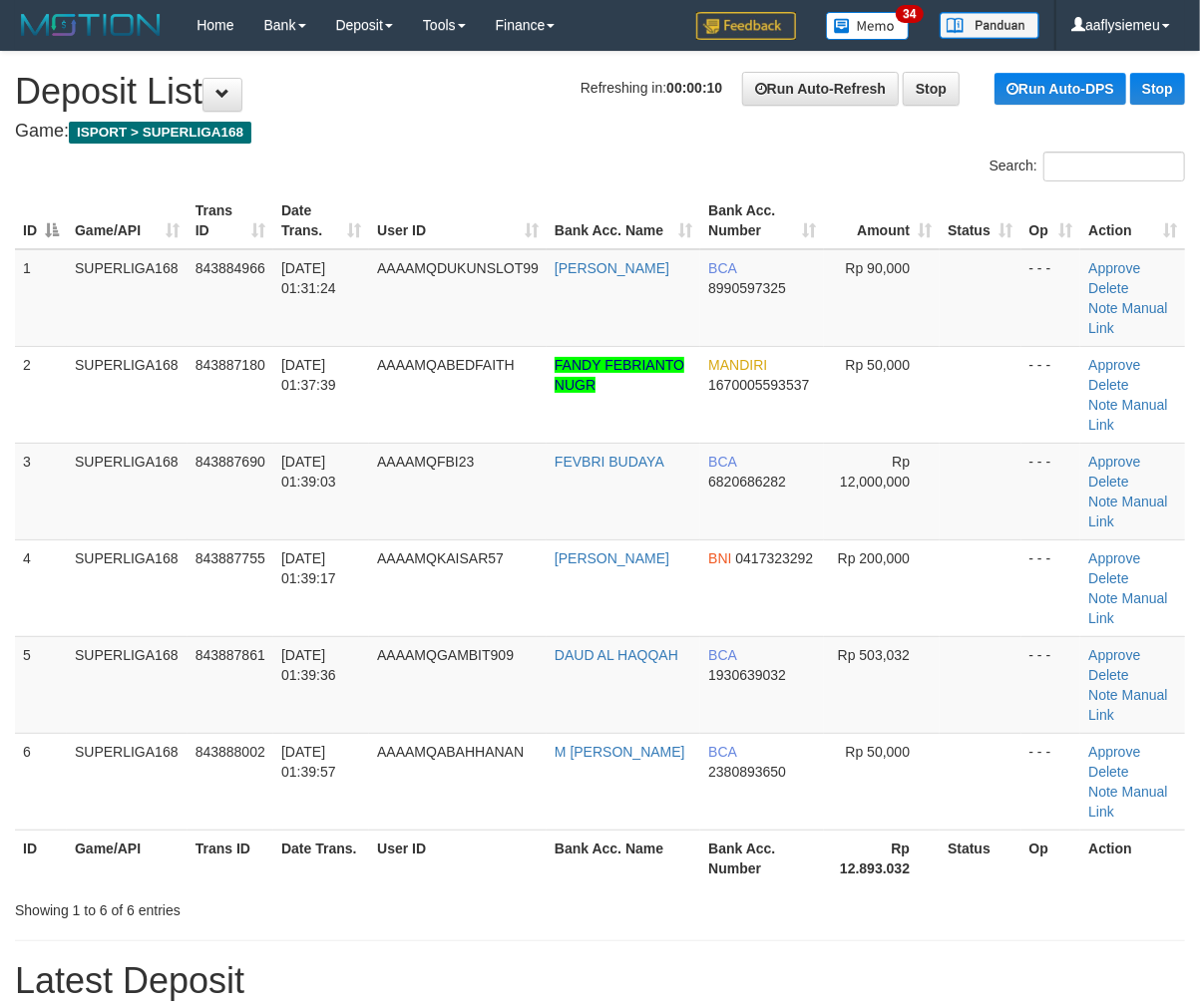 drag, startPoint x: 330, startPoint y: 559, endPoint x: 2, endPoint y: 678, distance: 348.92 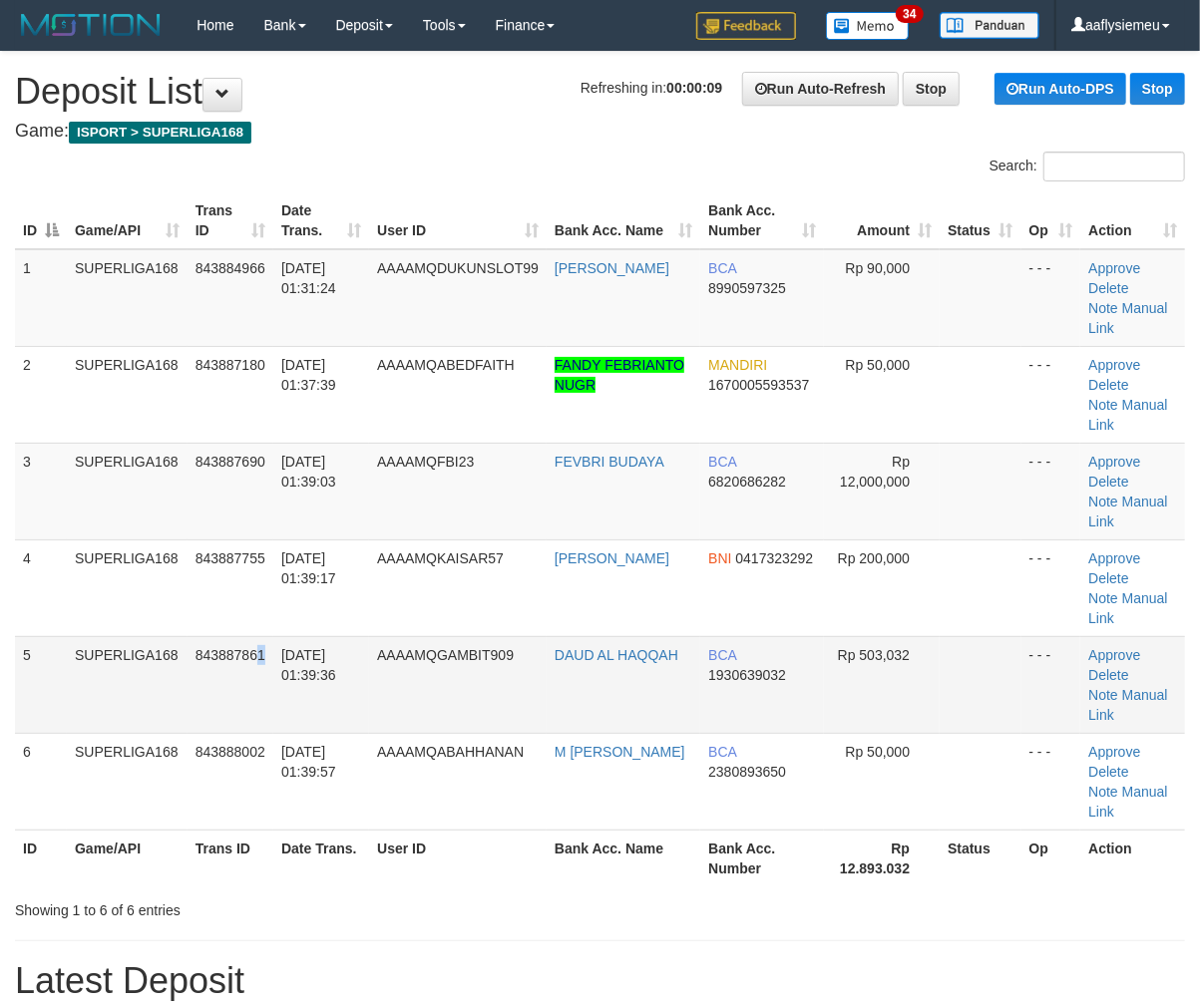 drag, startPoint x: 263, startPoint y: 580, endPoint x: 15, endPoint y: 655, distance: 259.09 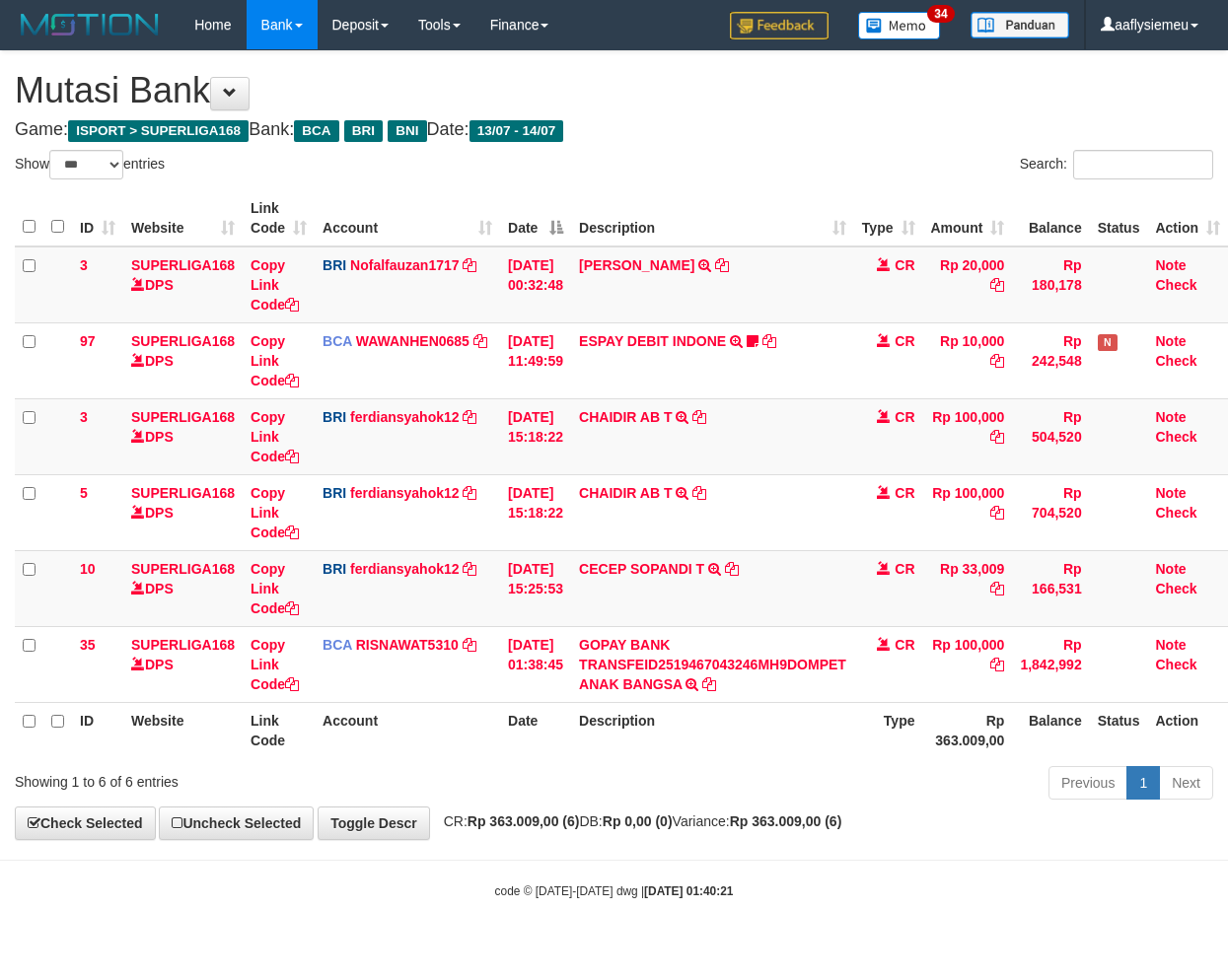 select on "***" 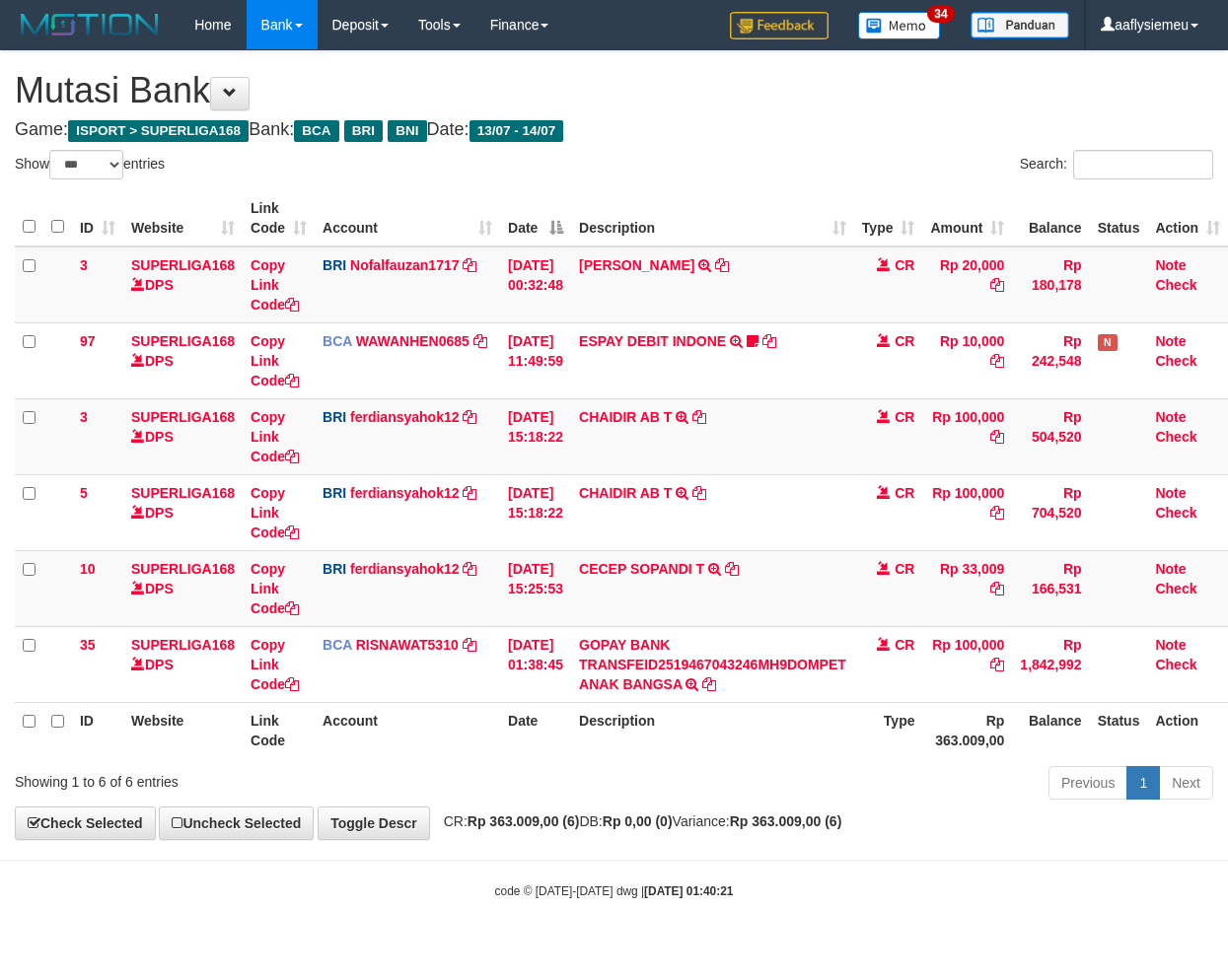 scroll, scrollTop: 0, scrollLeft: 0, axis: both 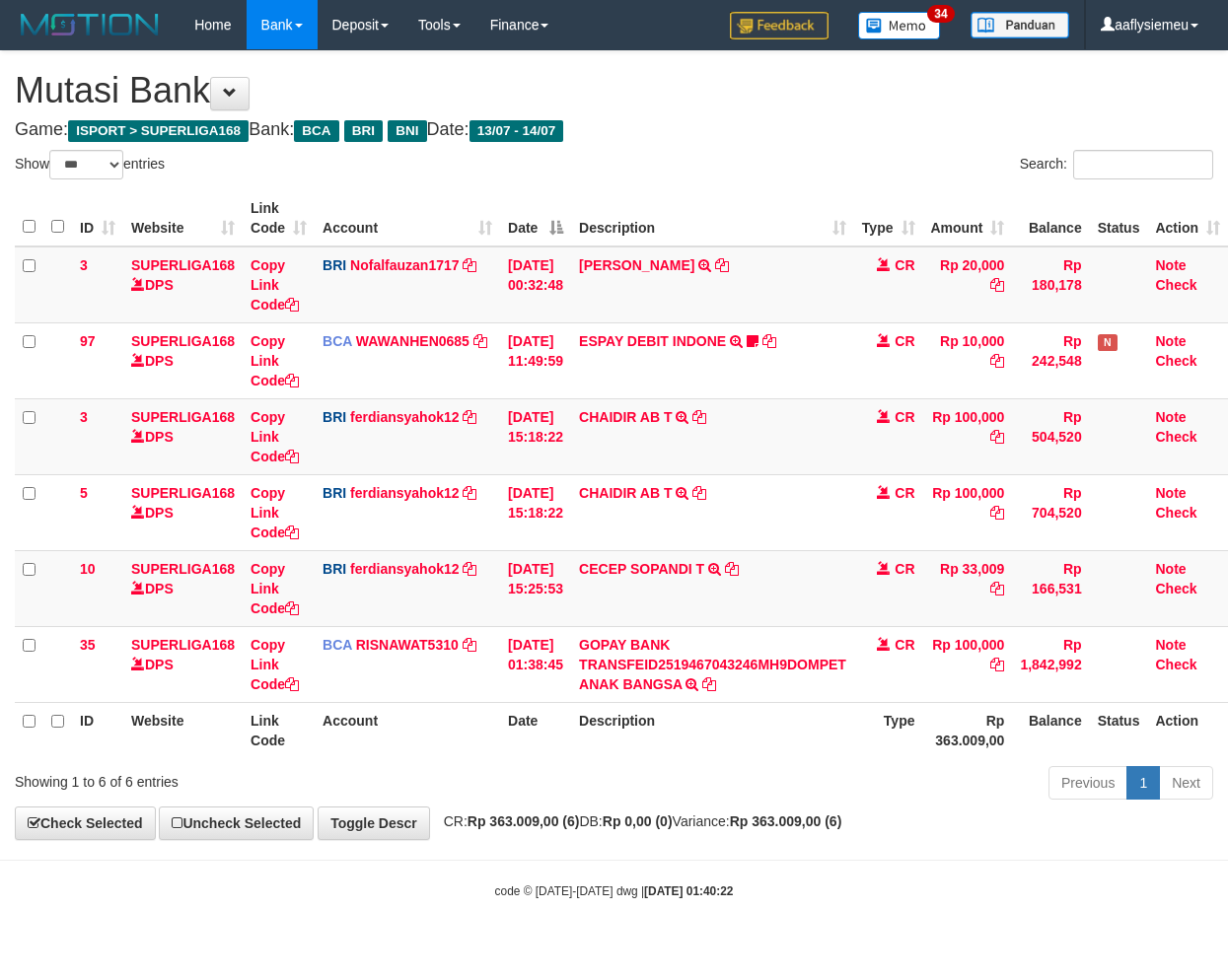 select on "***" 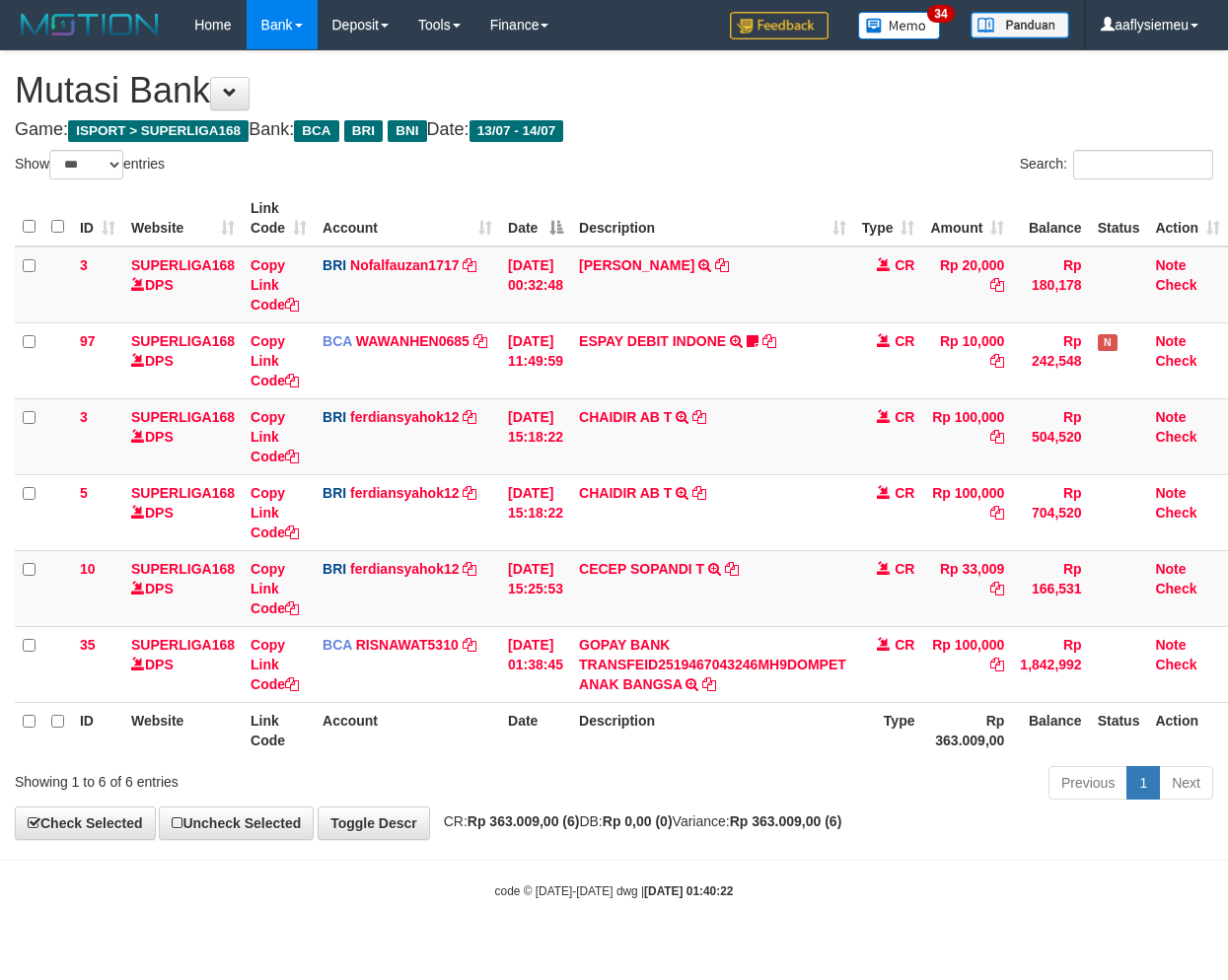 scroll, scrollTop: 0, scrollLeft: 0, axis: both 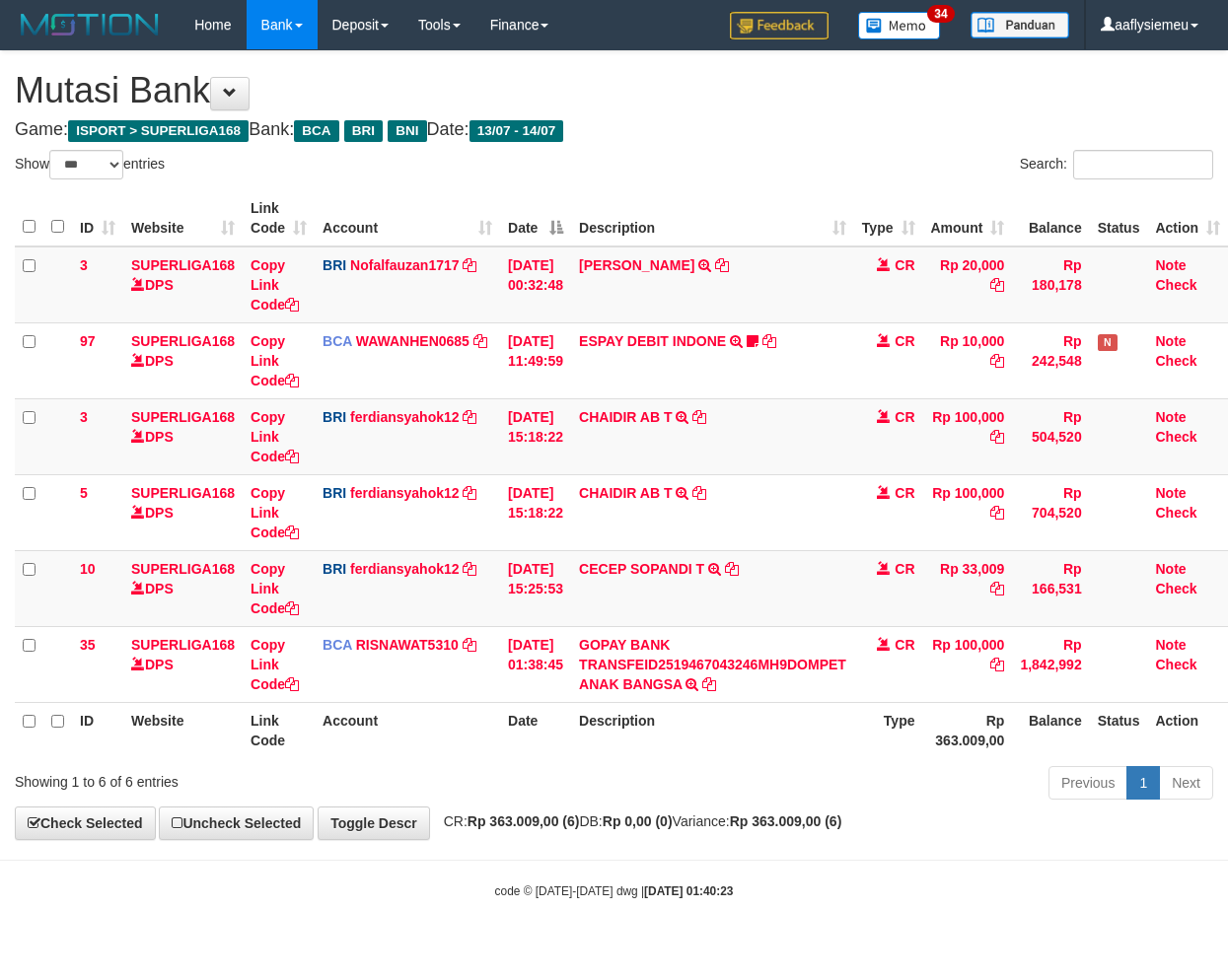 select on "***" 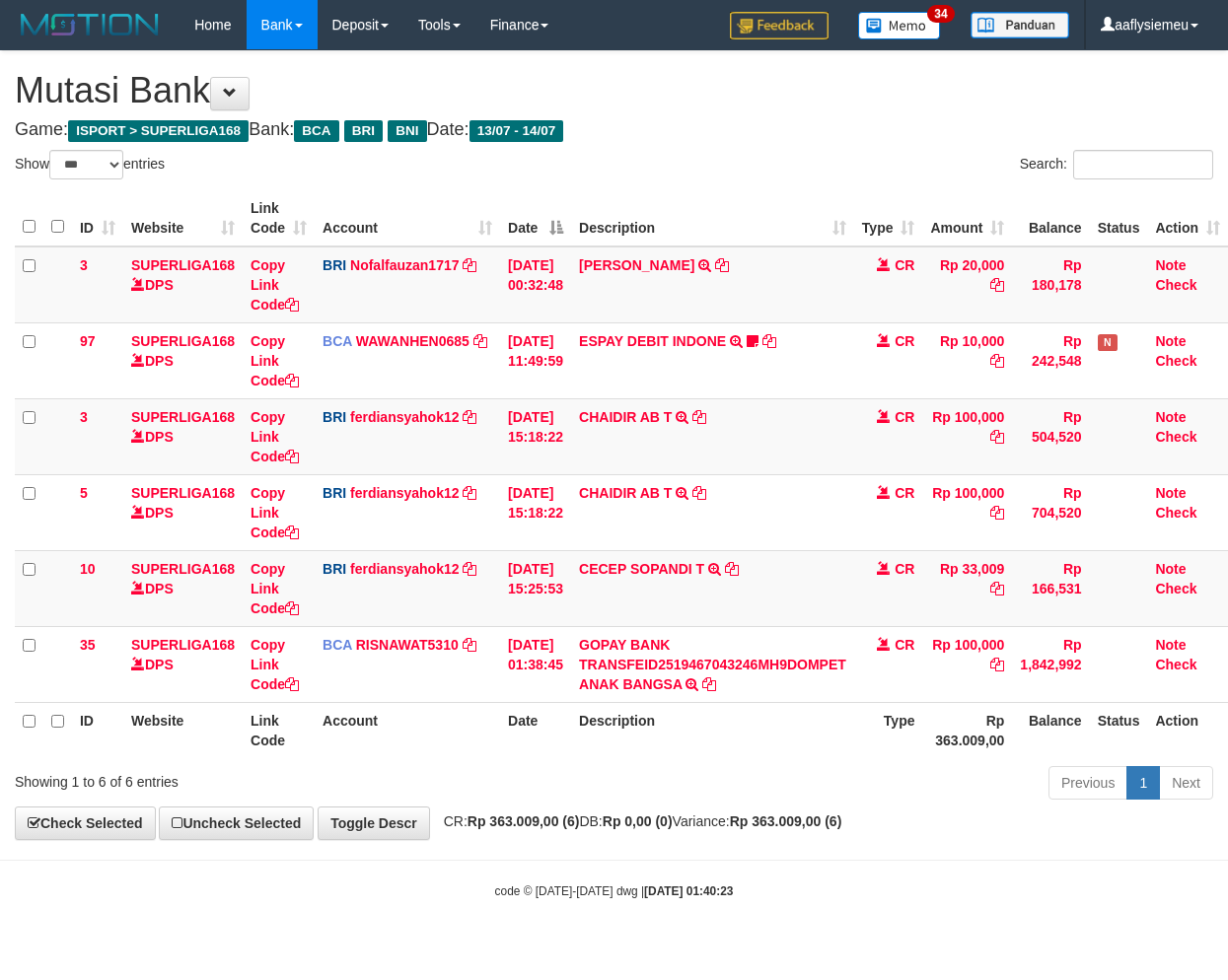 scroll, scrollTop: 0, scrollLeft: 0, axis: both 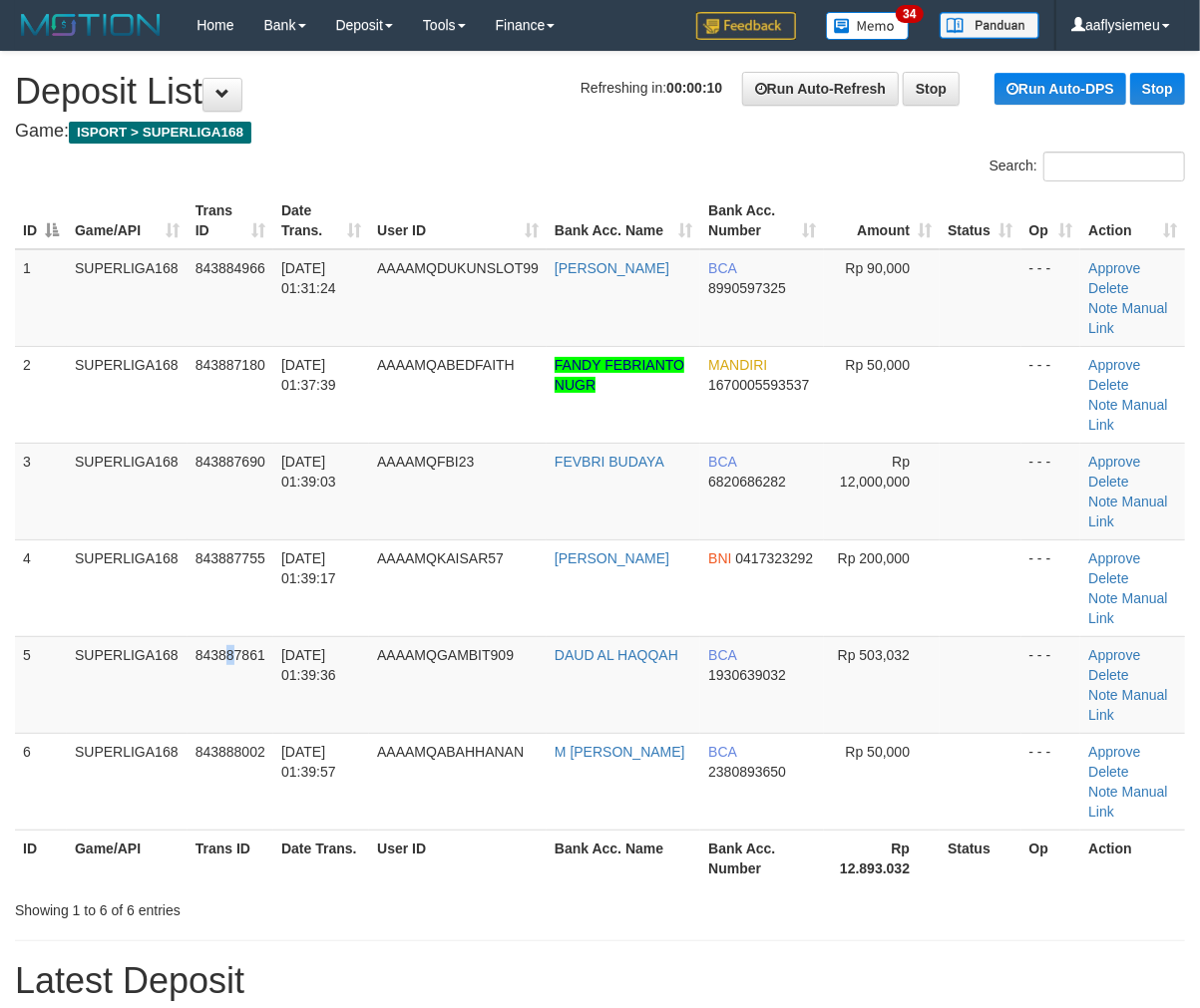 drag, startPoint x: 230, startPoint y: 582, endPoint x: 6, endPoint y: 632, distance: 229.51253 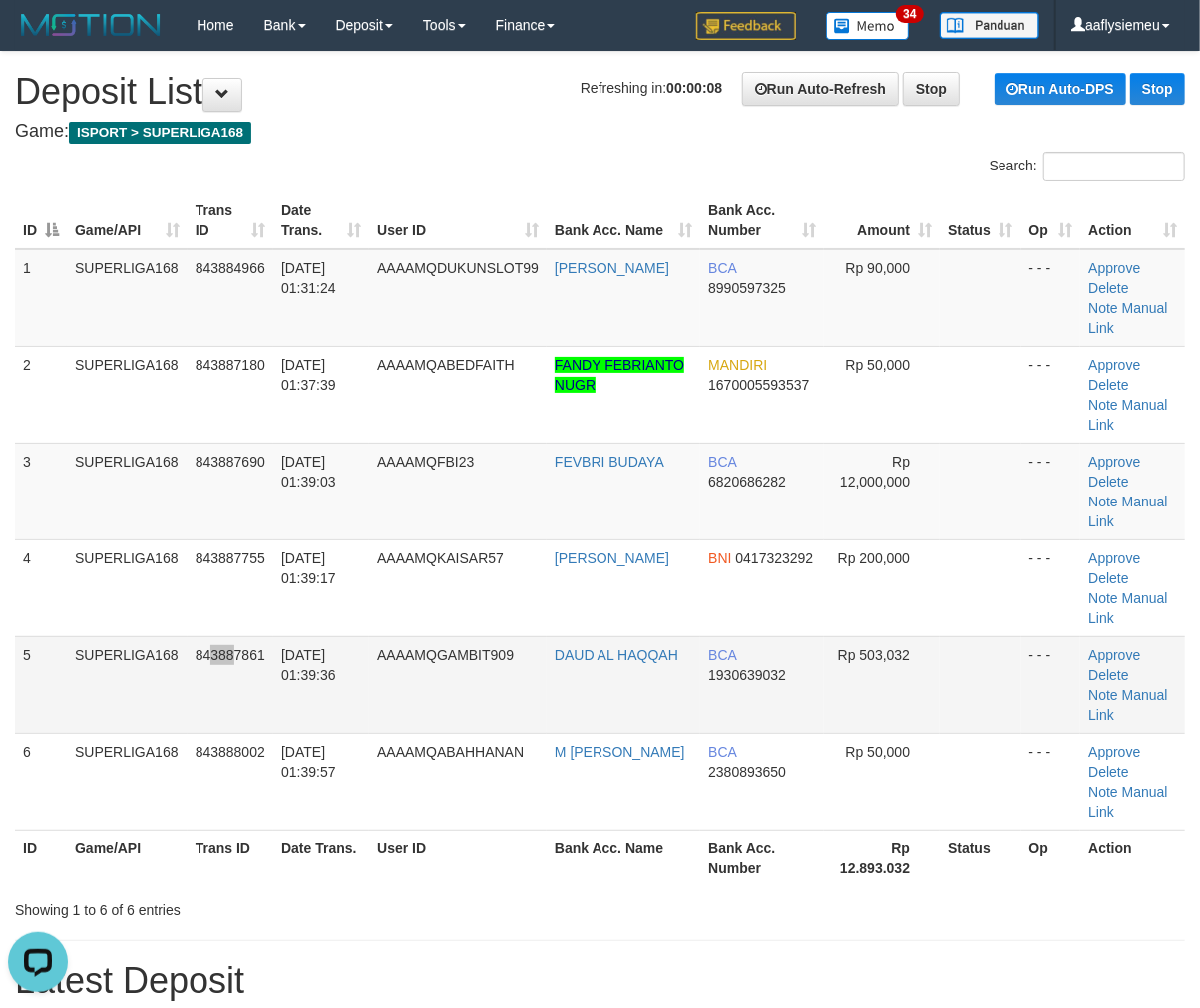 scroll, scrollTop: 0, scrollLeft: 0, axis: both 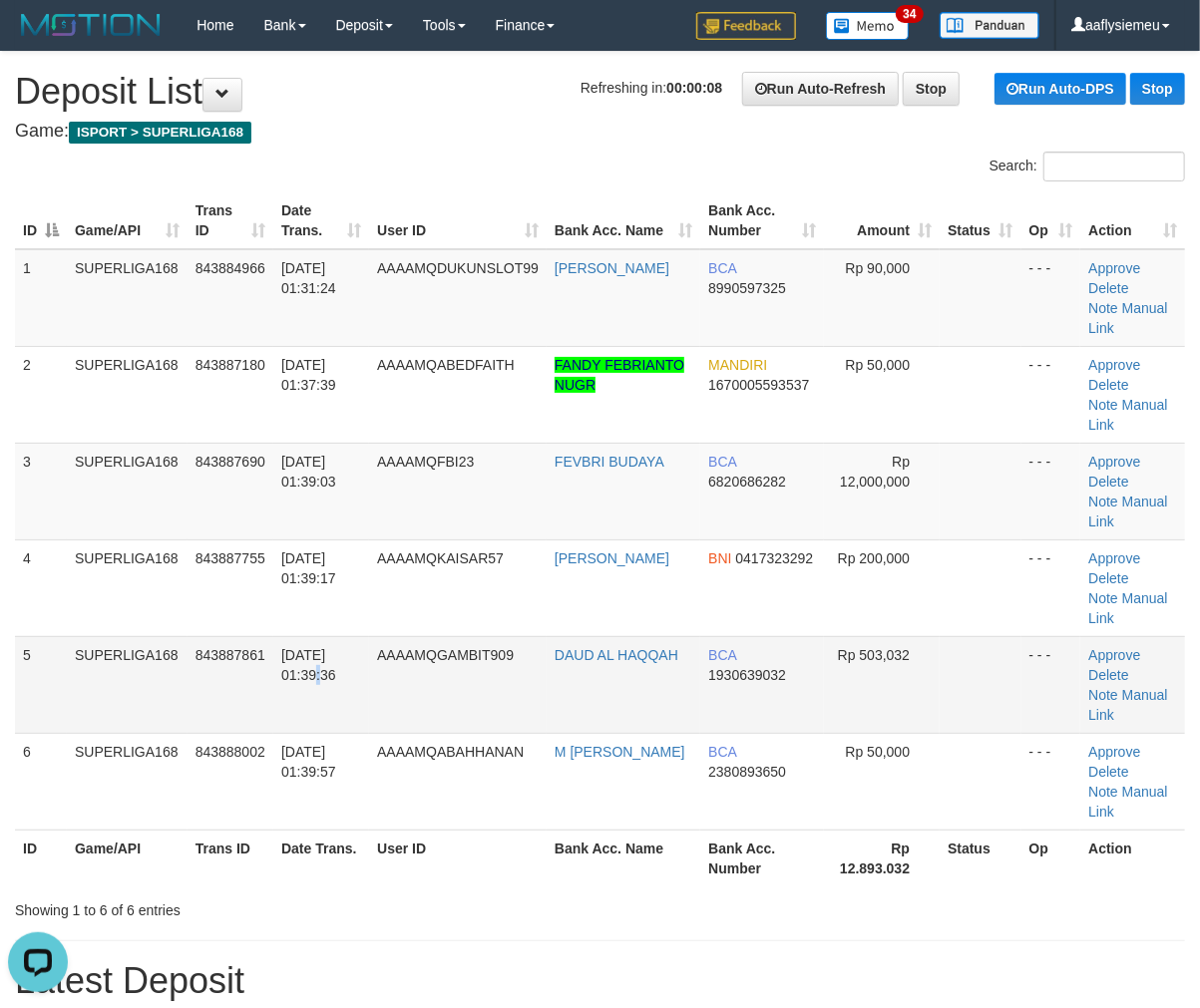 click on "14/07/2025 01:39:36" at bounding box center (321, 684) 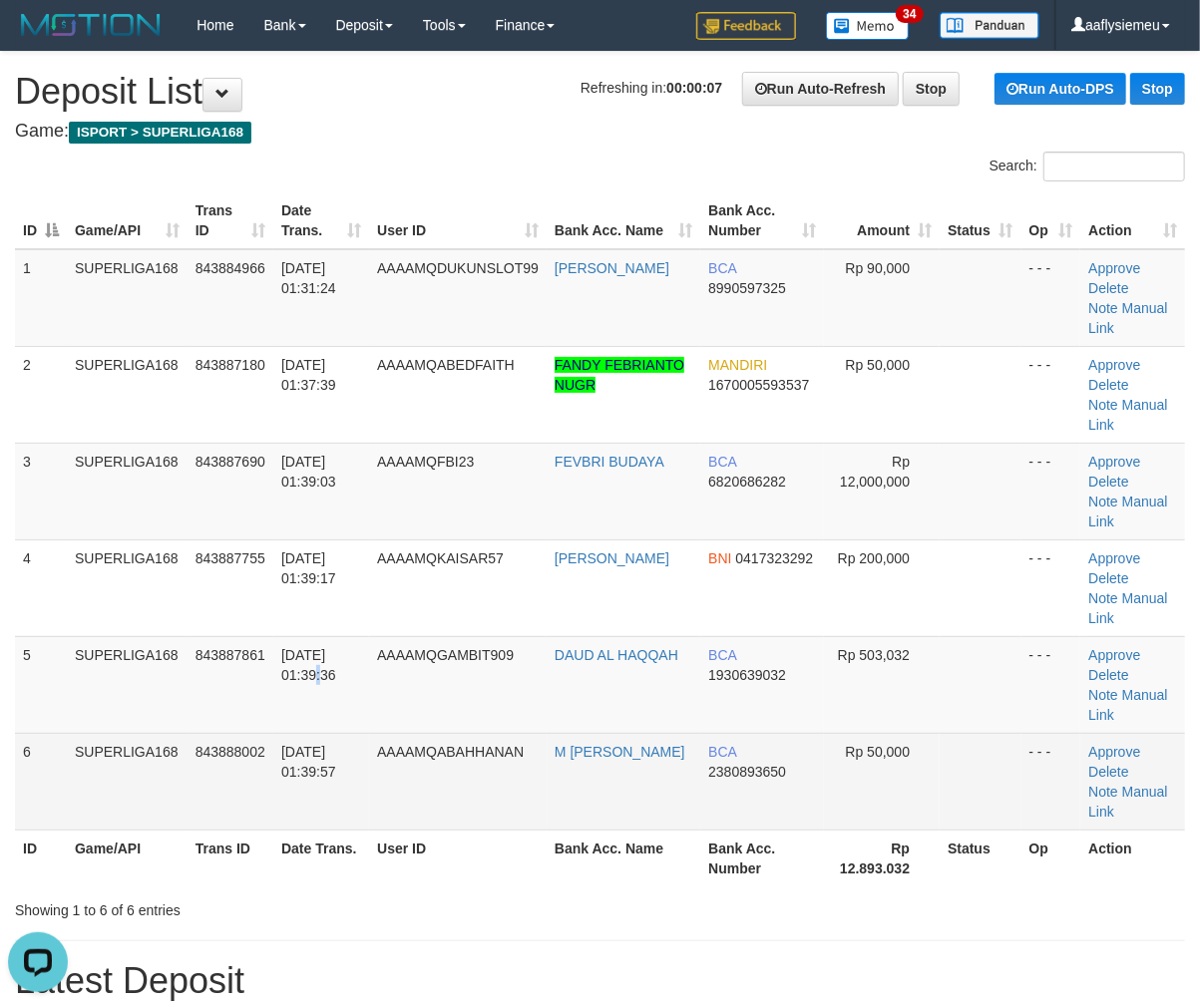 click on "6" at bounding box center (41, 781) 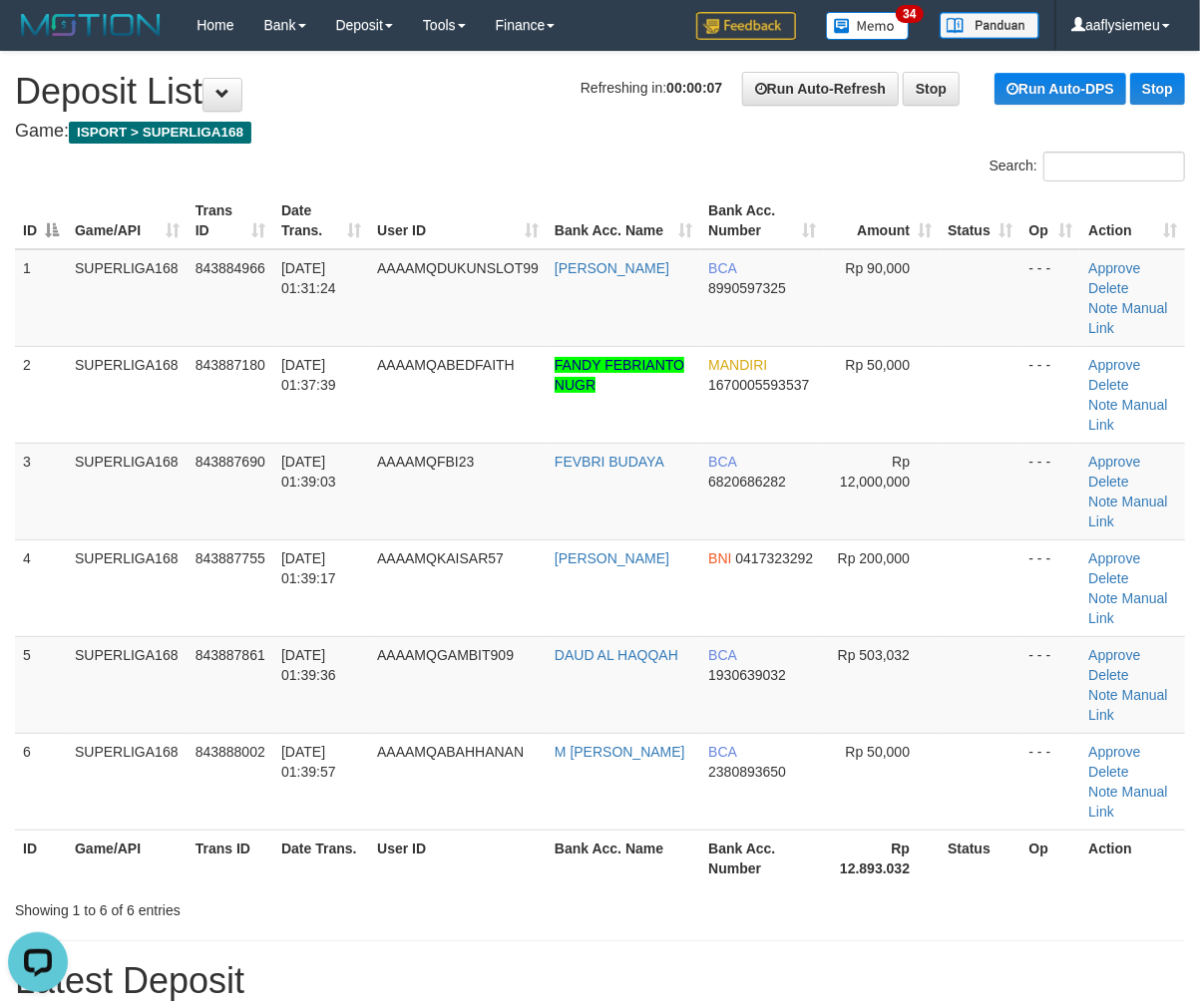 drag, startPoint x: 22, startPoint y: 699, endPoint x: -16, endPoint y: 718, distance: 42.48529 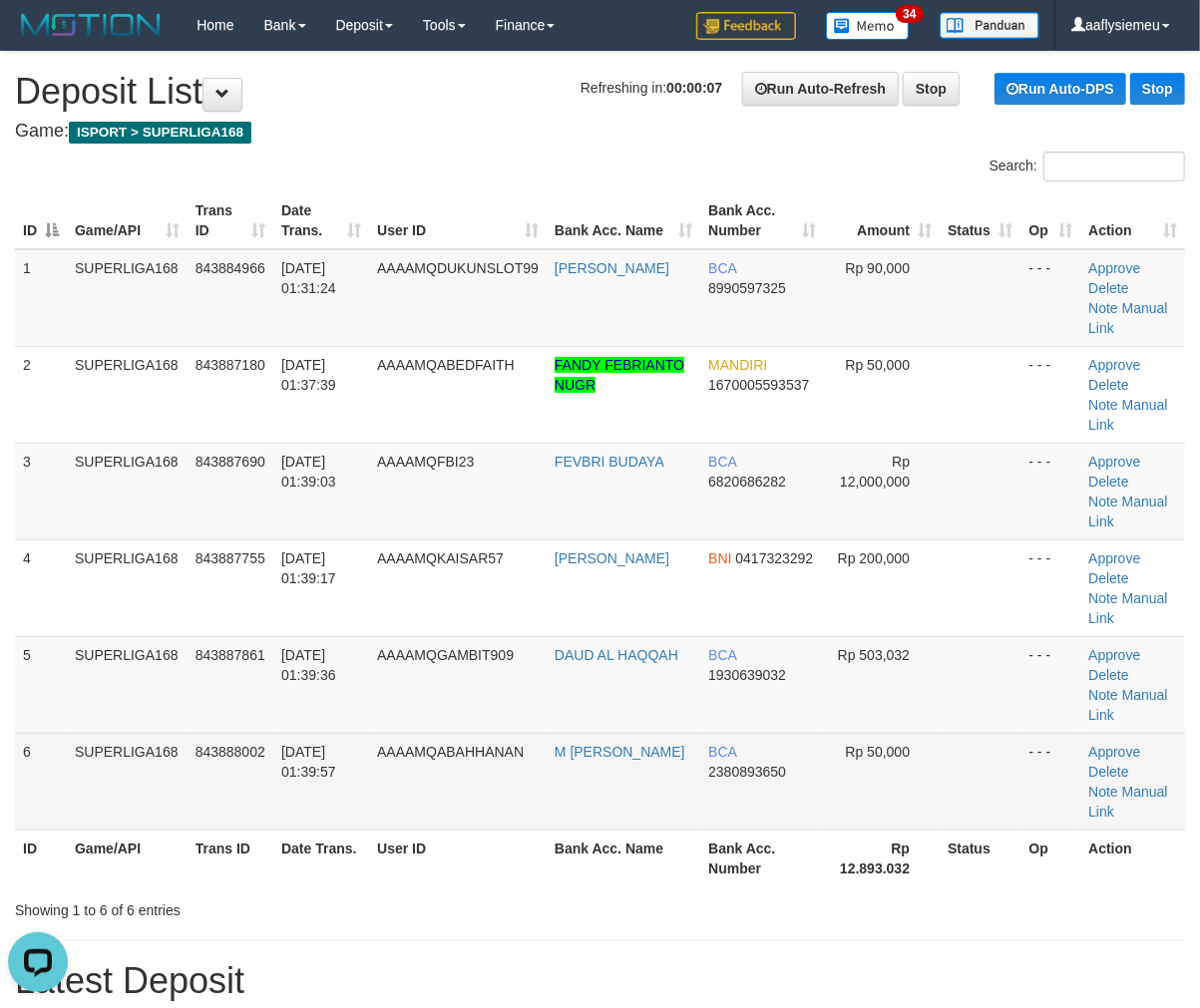 click on "6" at bounding box center (41, 781) 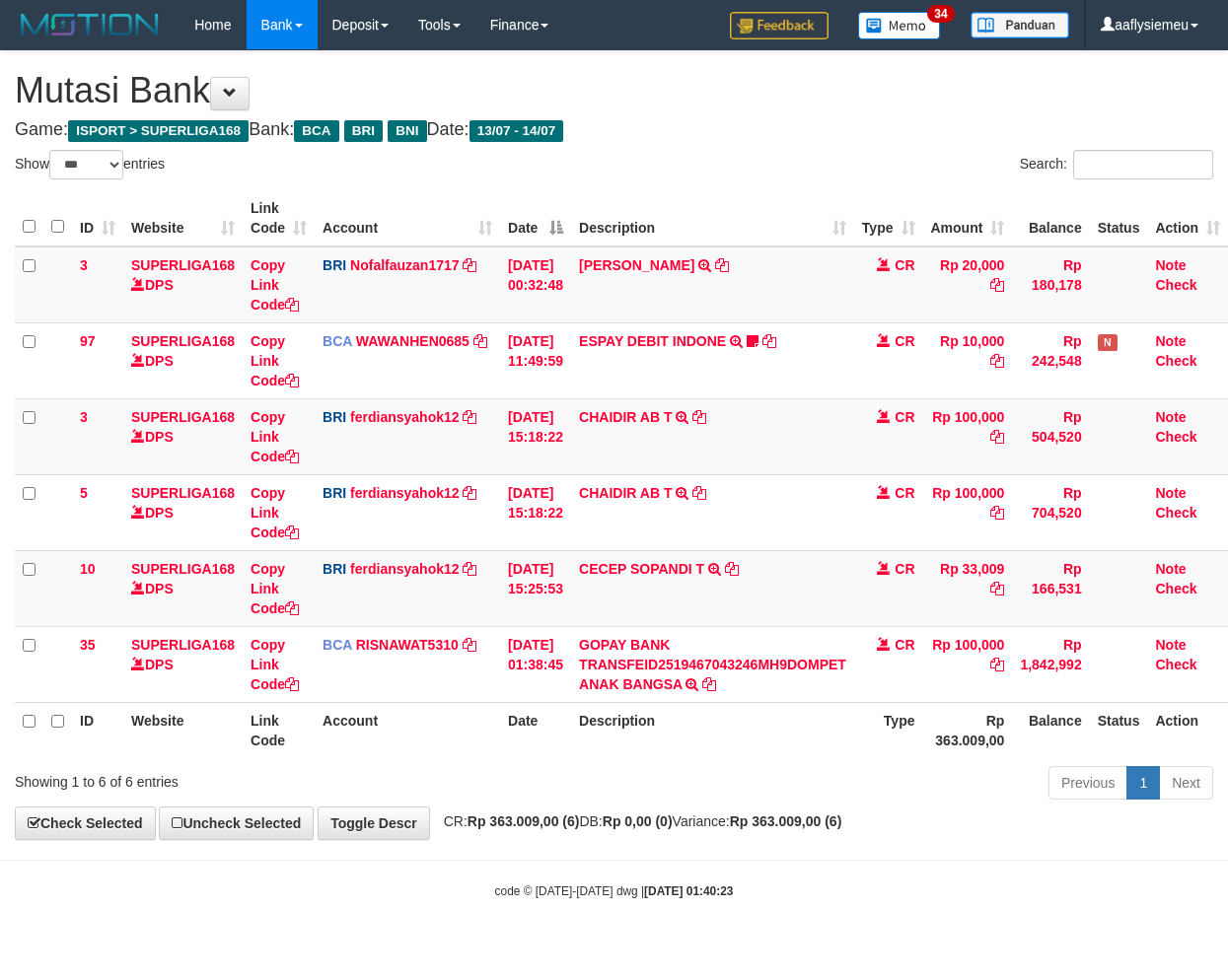 select on "***" 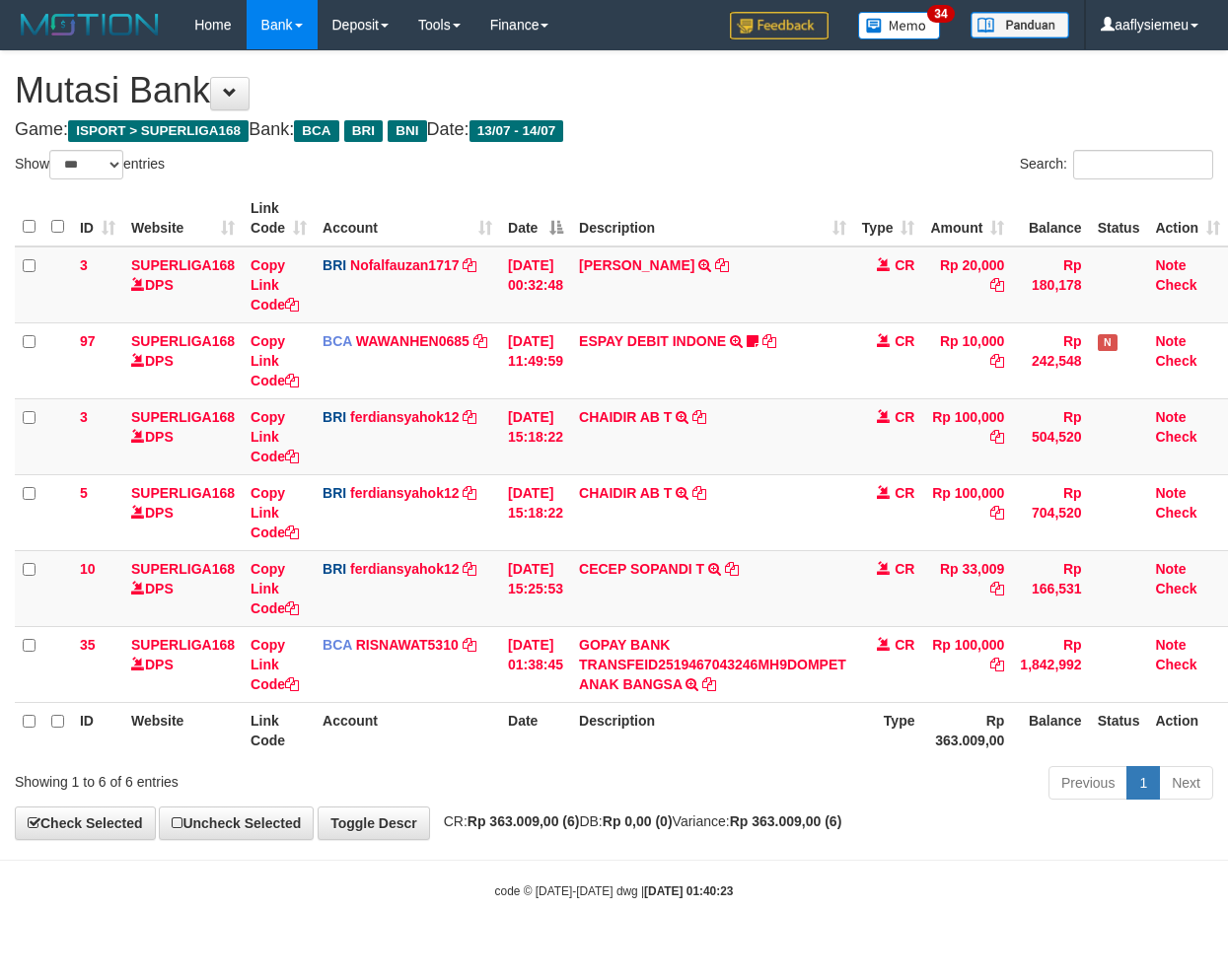 scroll, scrollTop: 0, scrollLeft: 0, axis: both 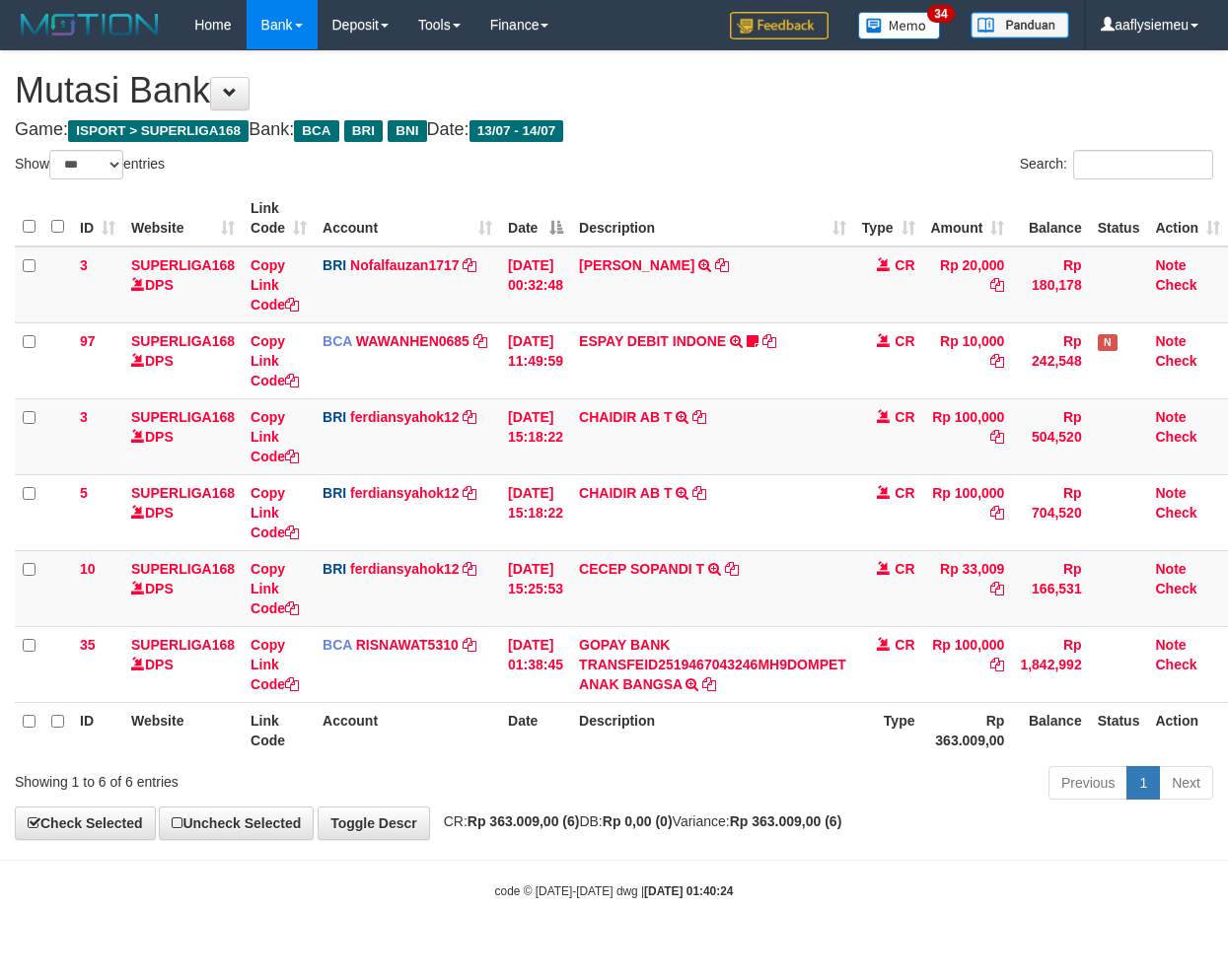 select on "***" 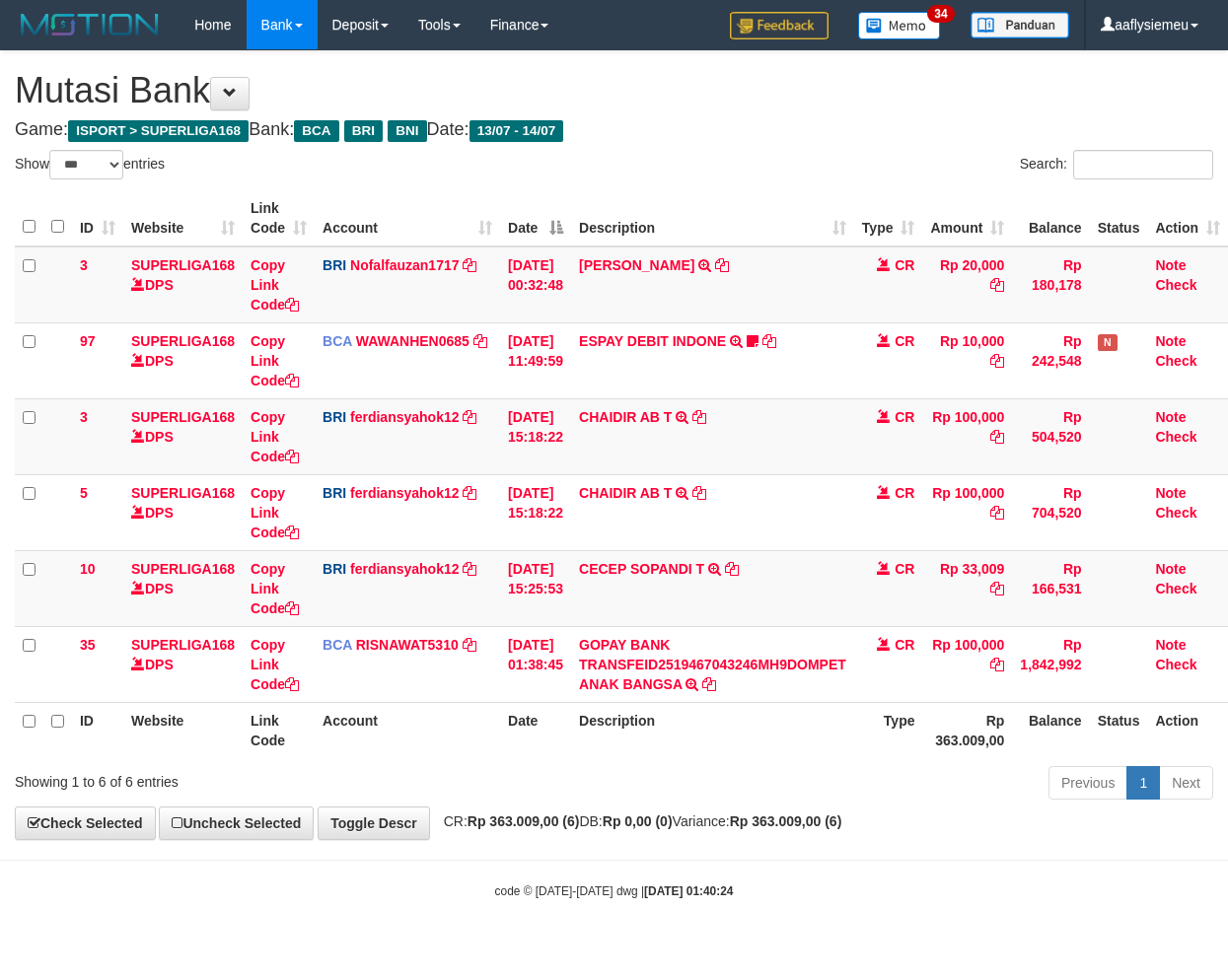 scroll, scrollTop: 0, scrollLeft: 0, axis: both 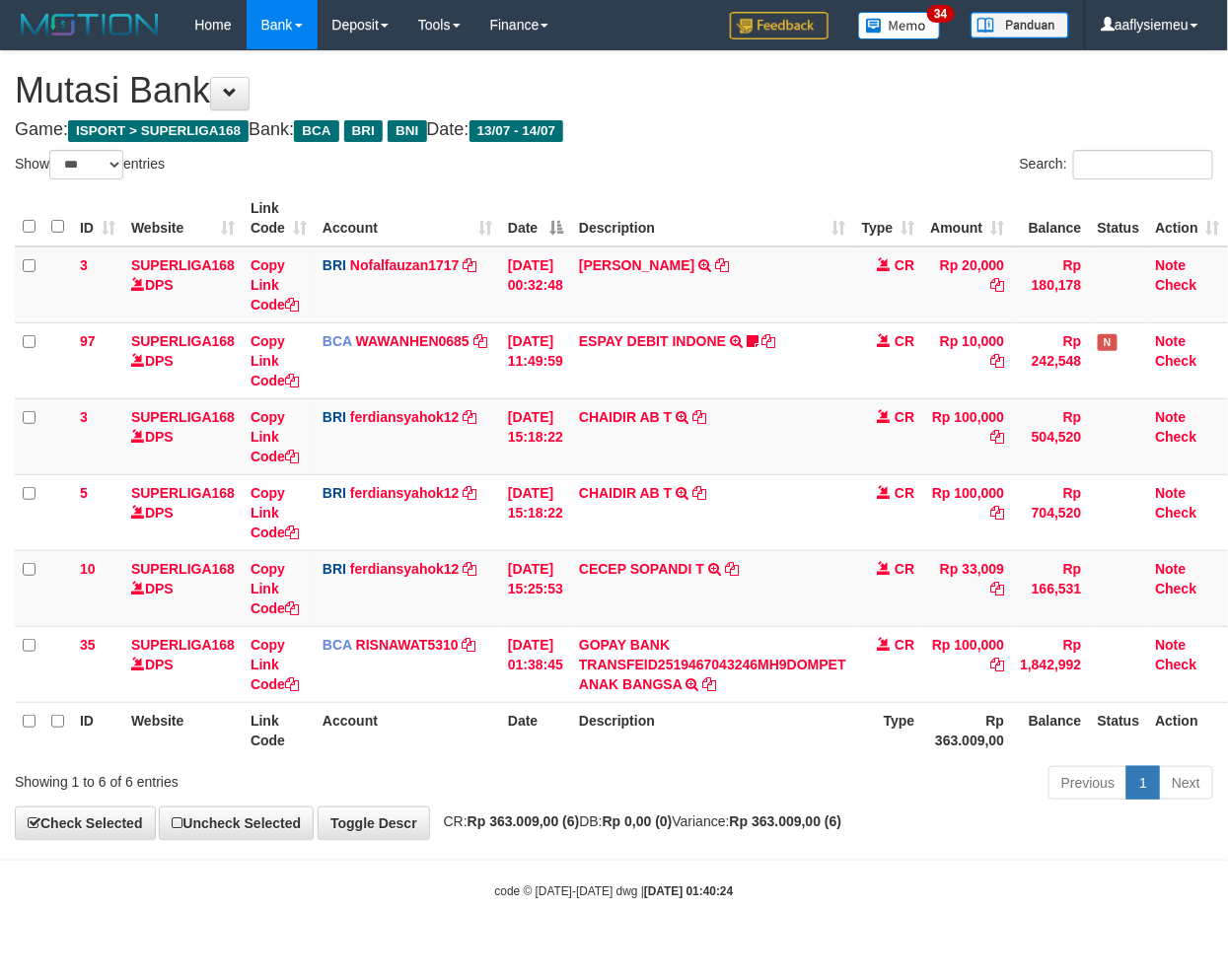 click on "**********" at bounding box center [614, 445] 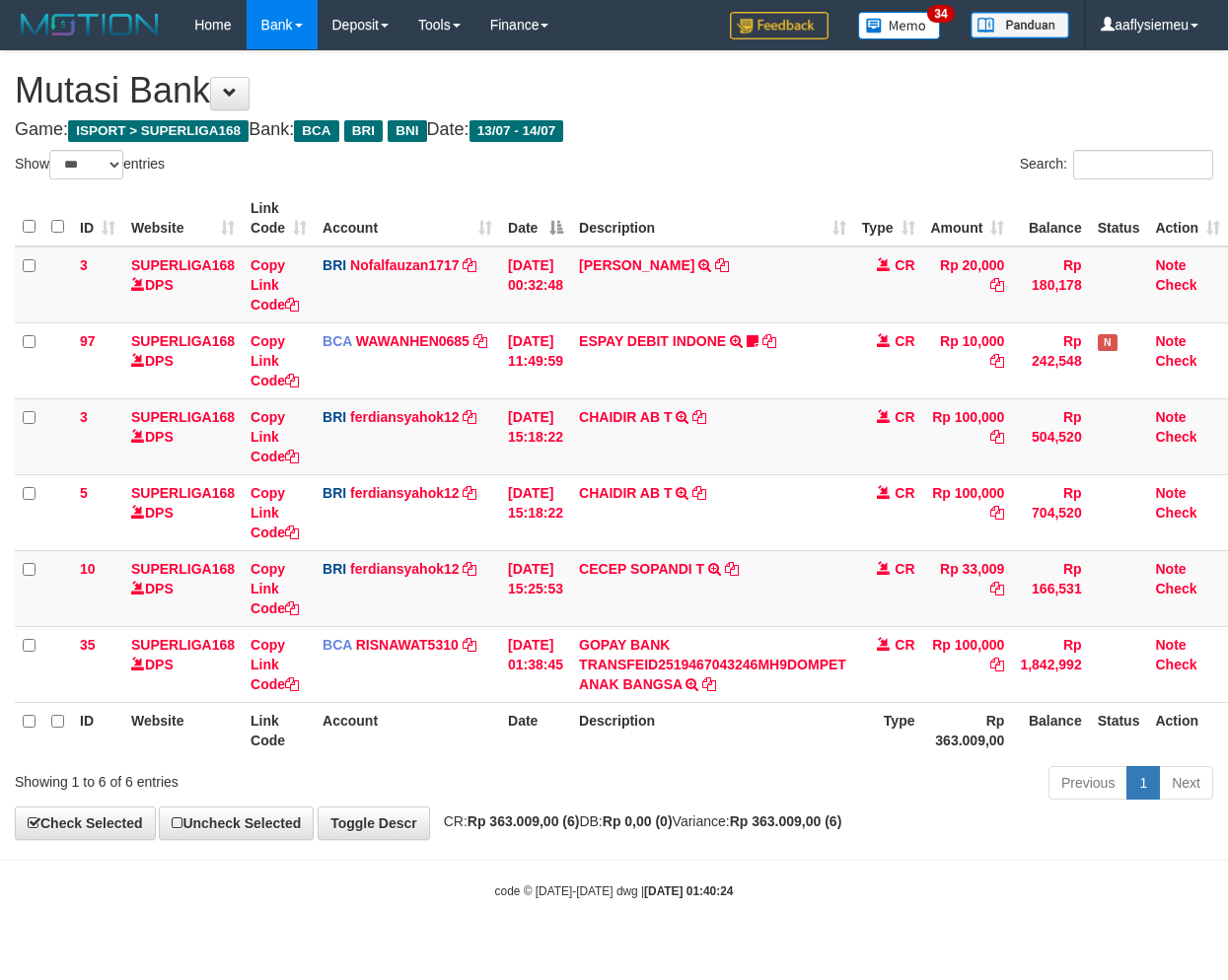 select on "***" 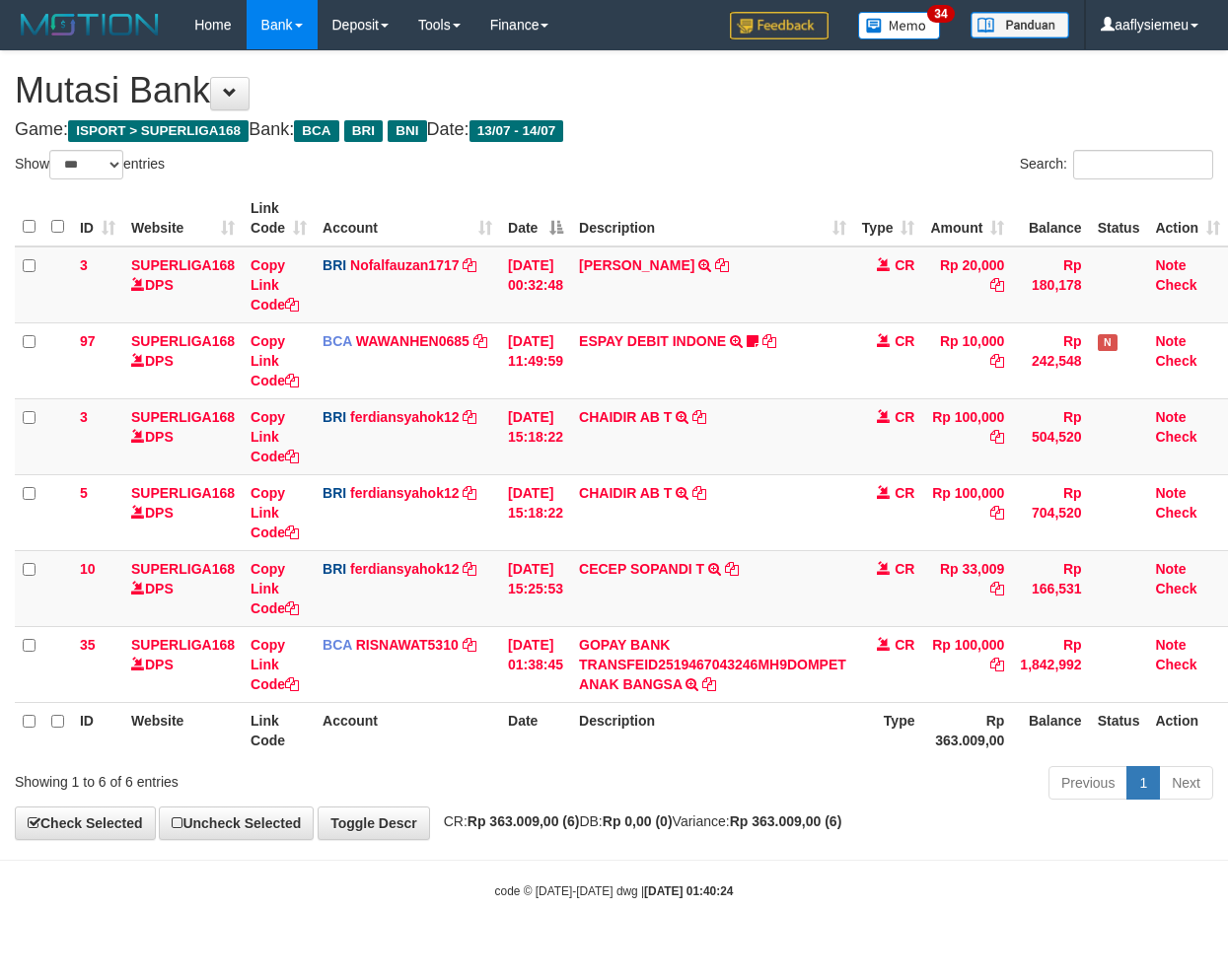 scroll, scrollTop: 0, scrollLeft: 0, axis: both 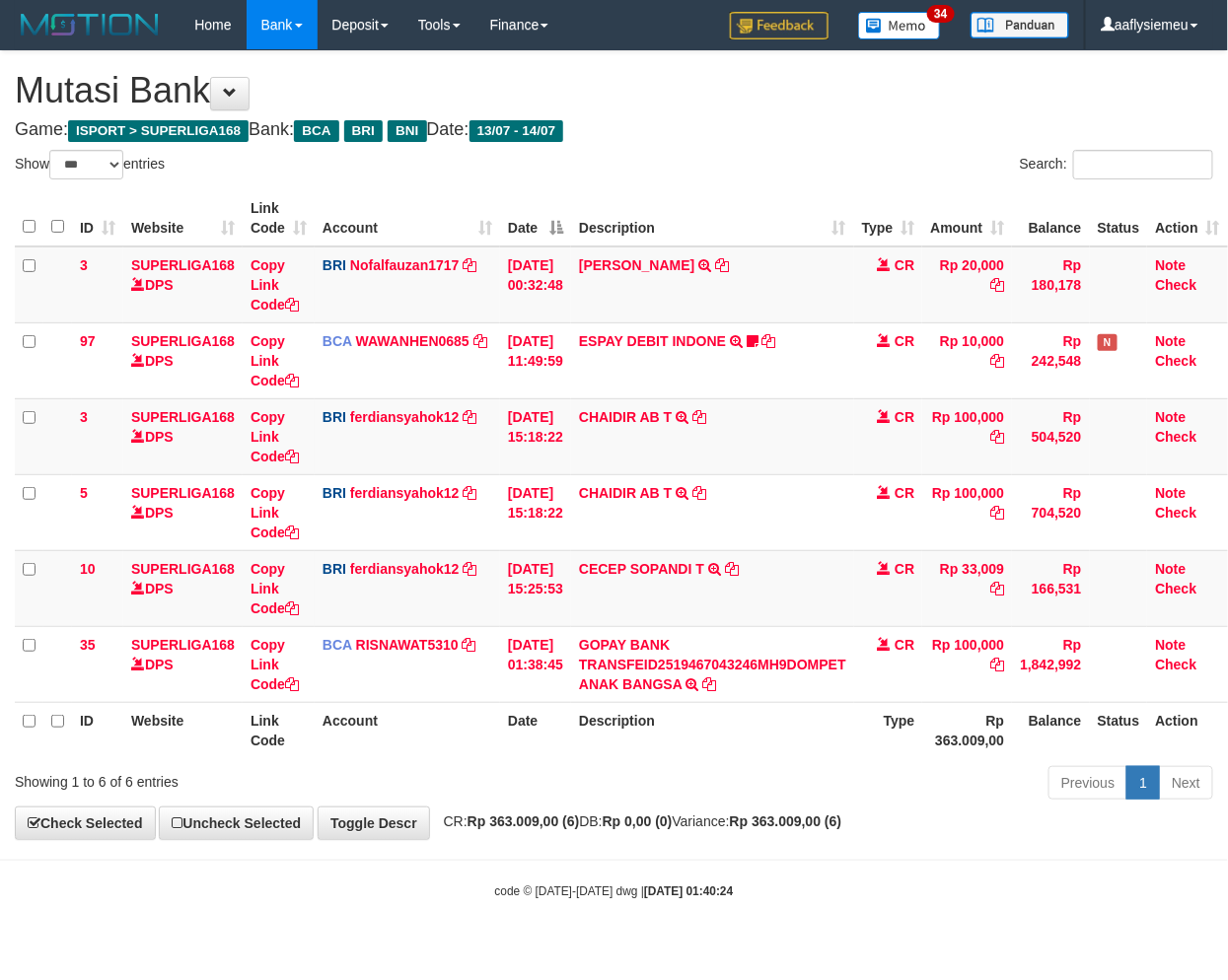 click on "Rp 0,00 (0)" at bounding box center (637, 821) 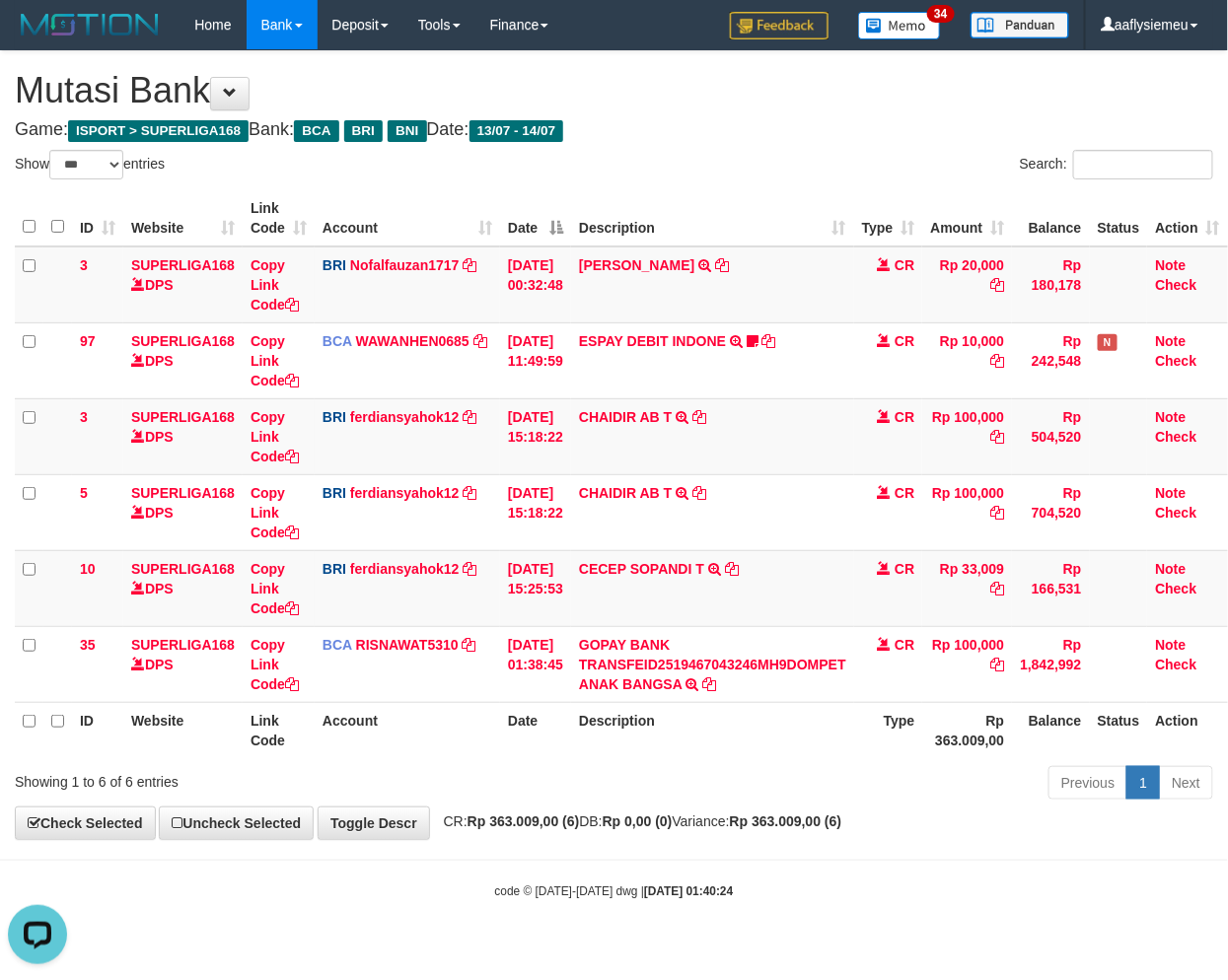 scroll, scrollTop: 0, scrollLeft: 0, axis: both 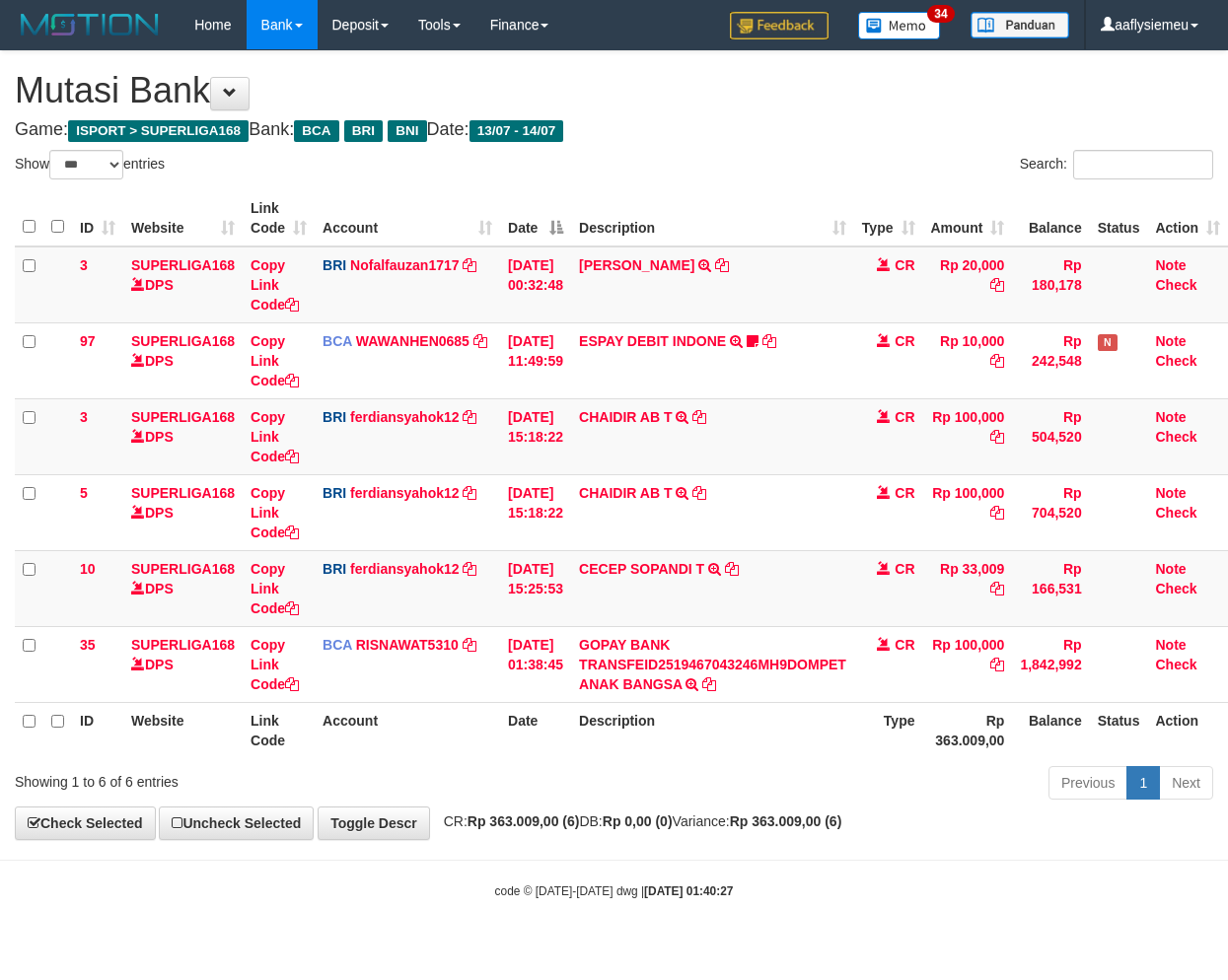 select on "***" 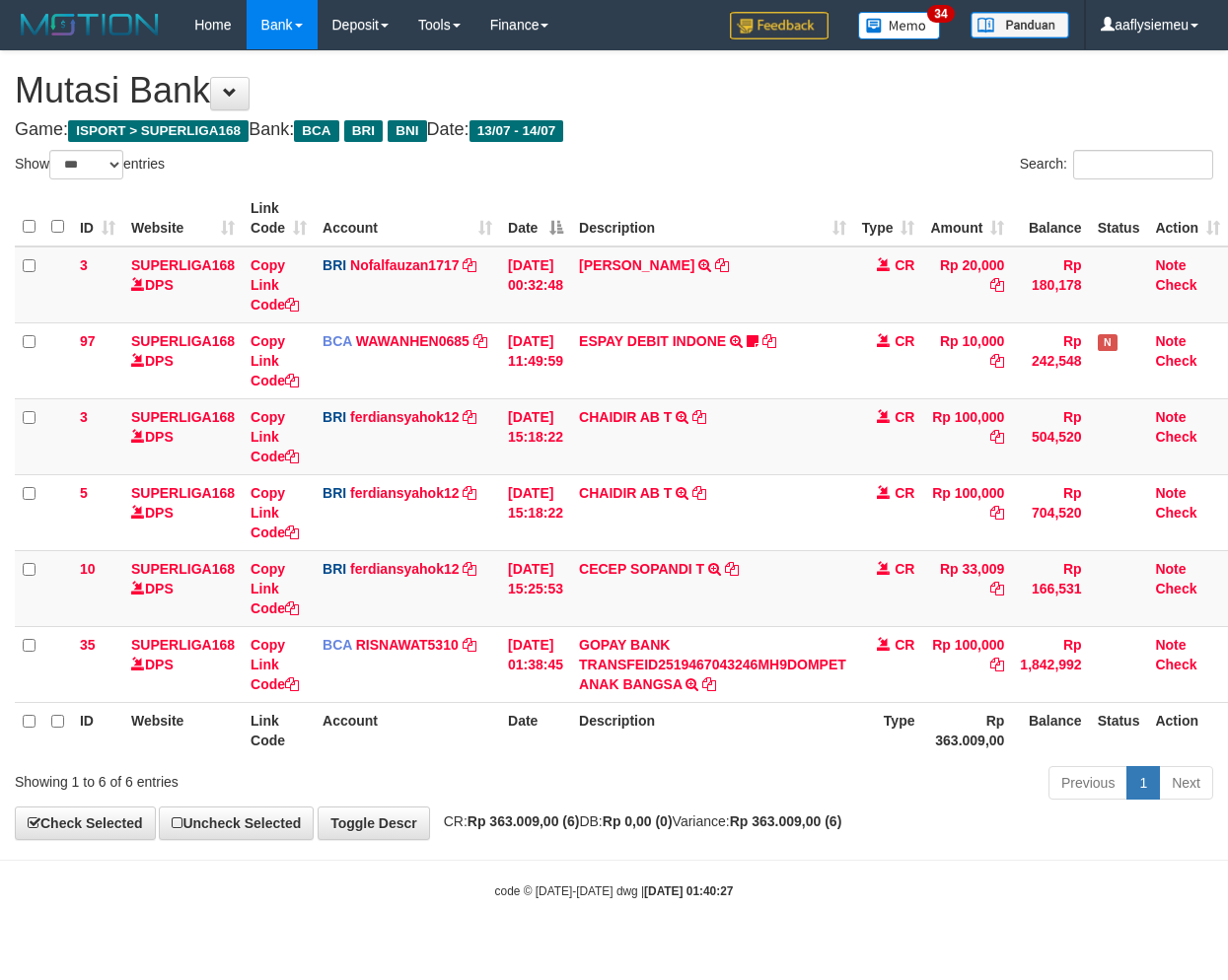 scroll, scrollTop: 0, scrollLeft: 0, axis: both 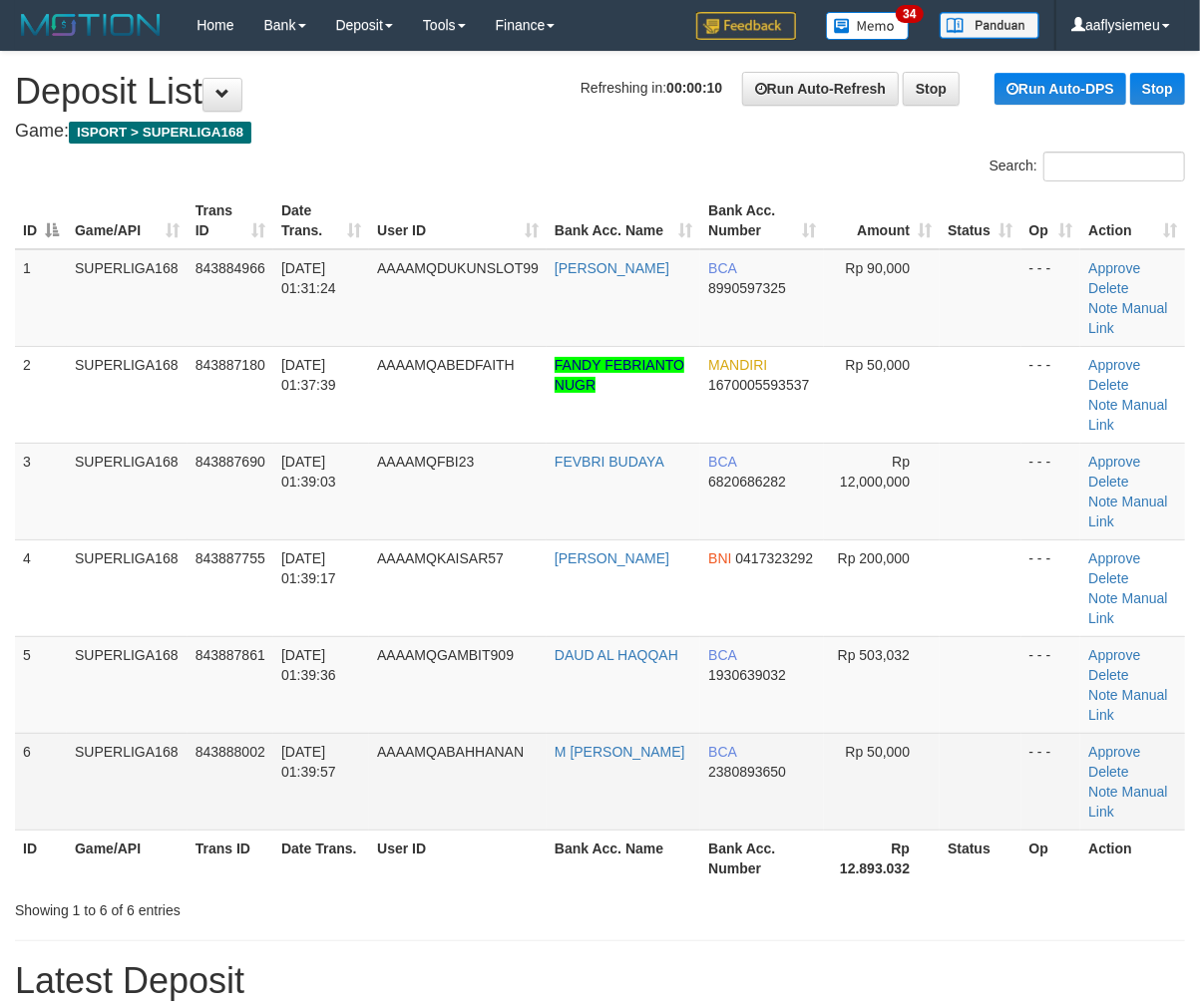 click on "6" at bounding box center (41, 781) 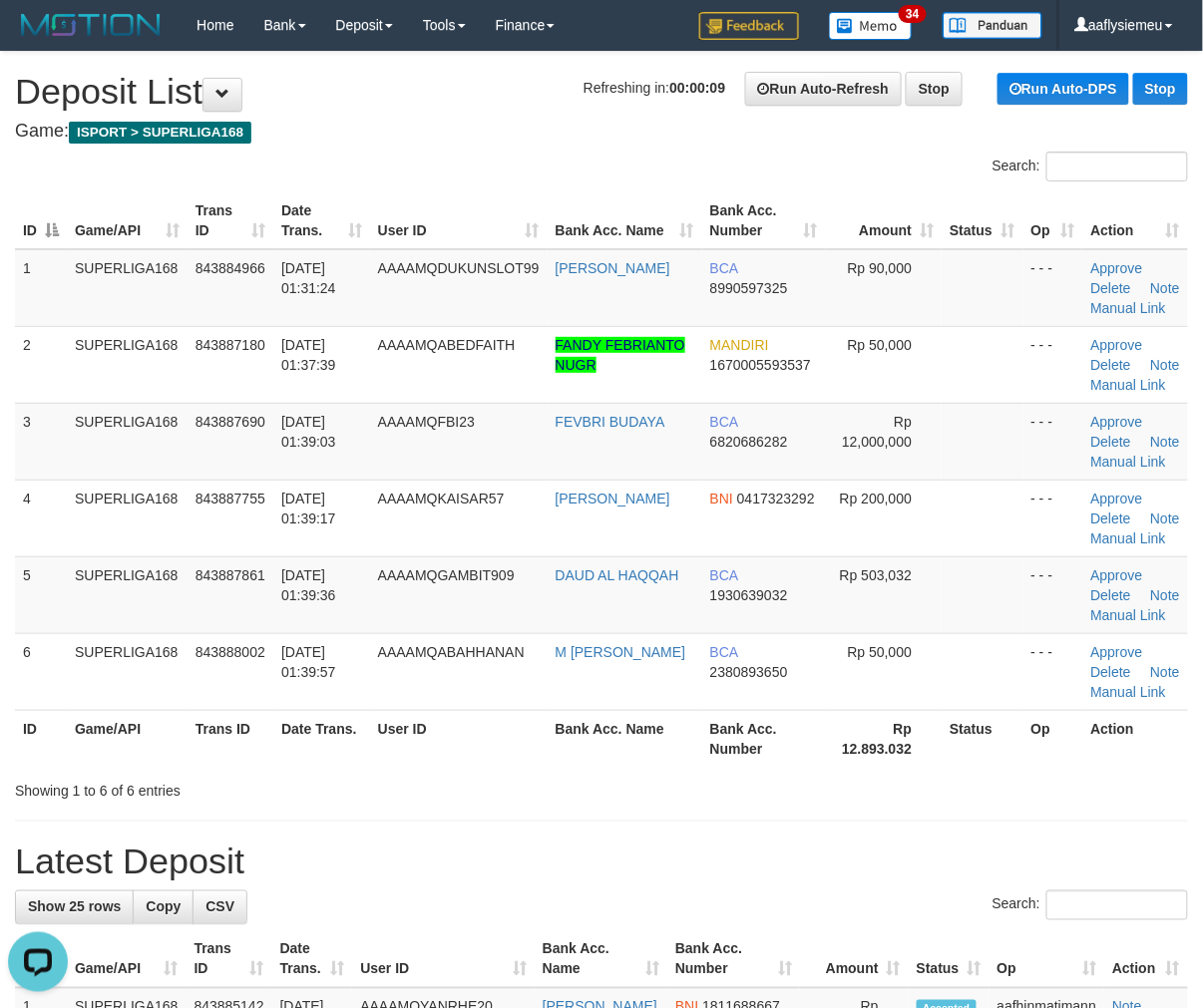scroll, scrollTop: 0, scrollLeft: 0, axis: both 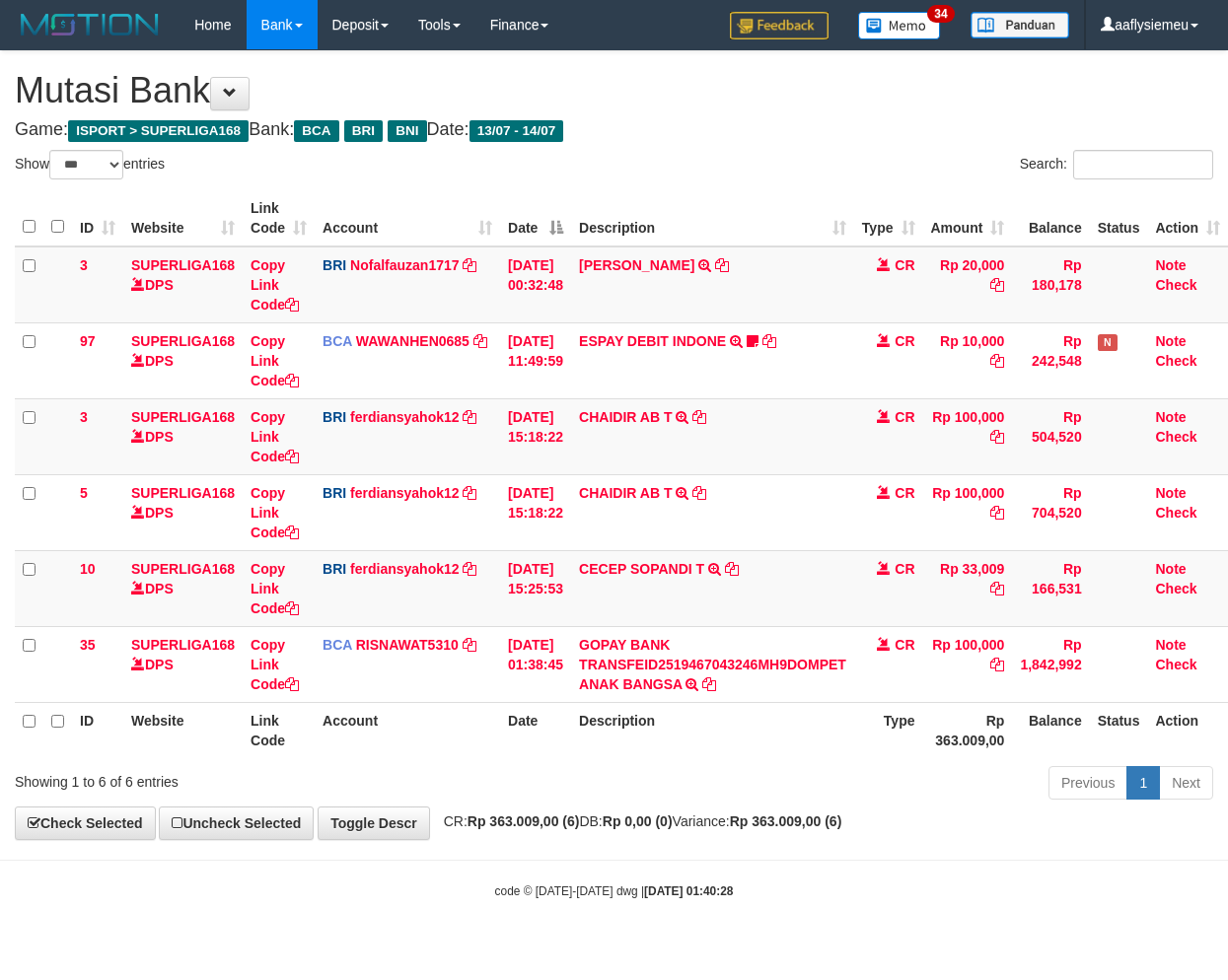 select on "***" 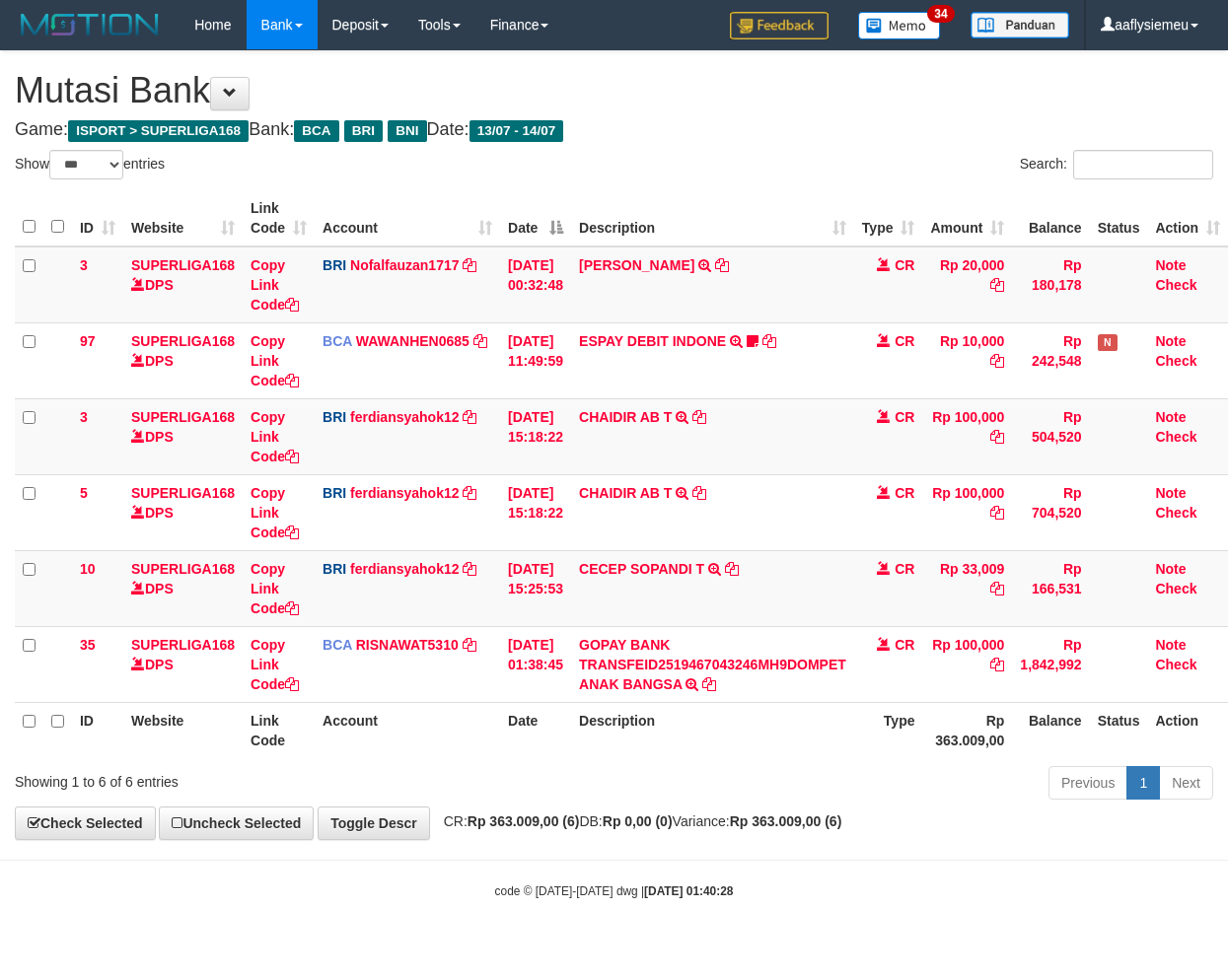 scroll, scrollTop: 0, scrollLeft: 0, axis: both 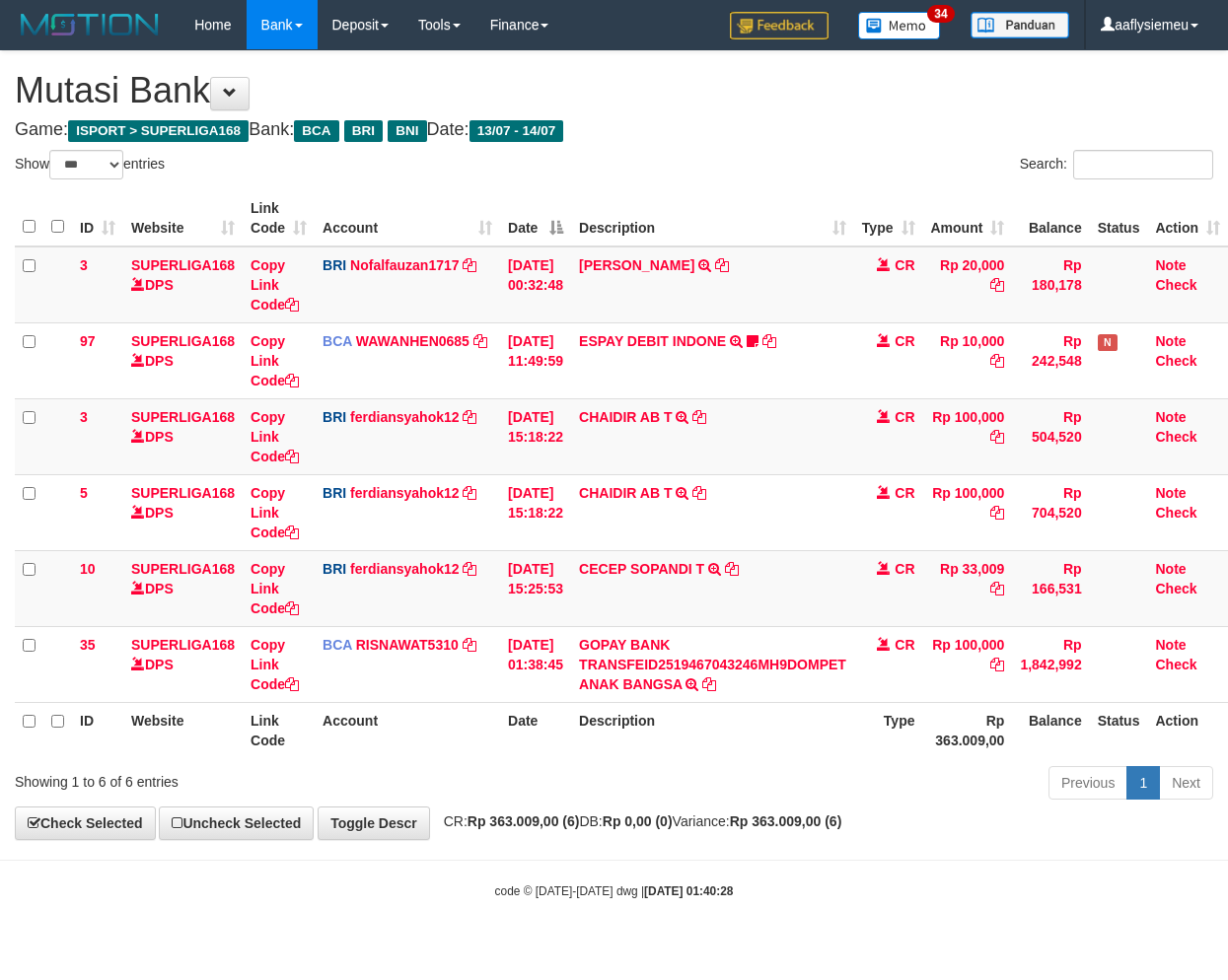 select on "***" 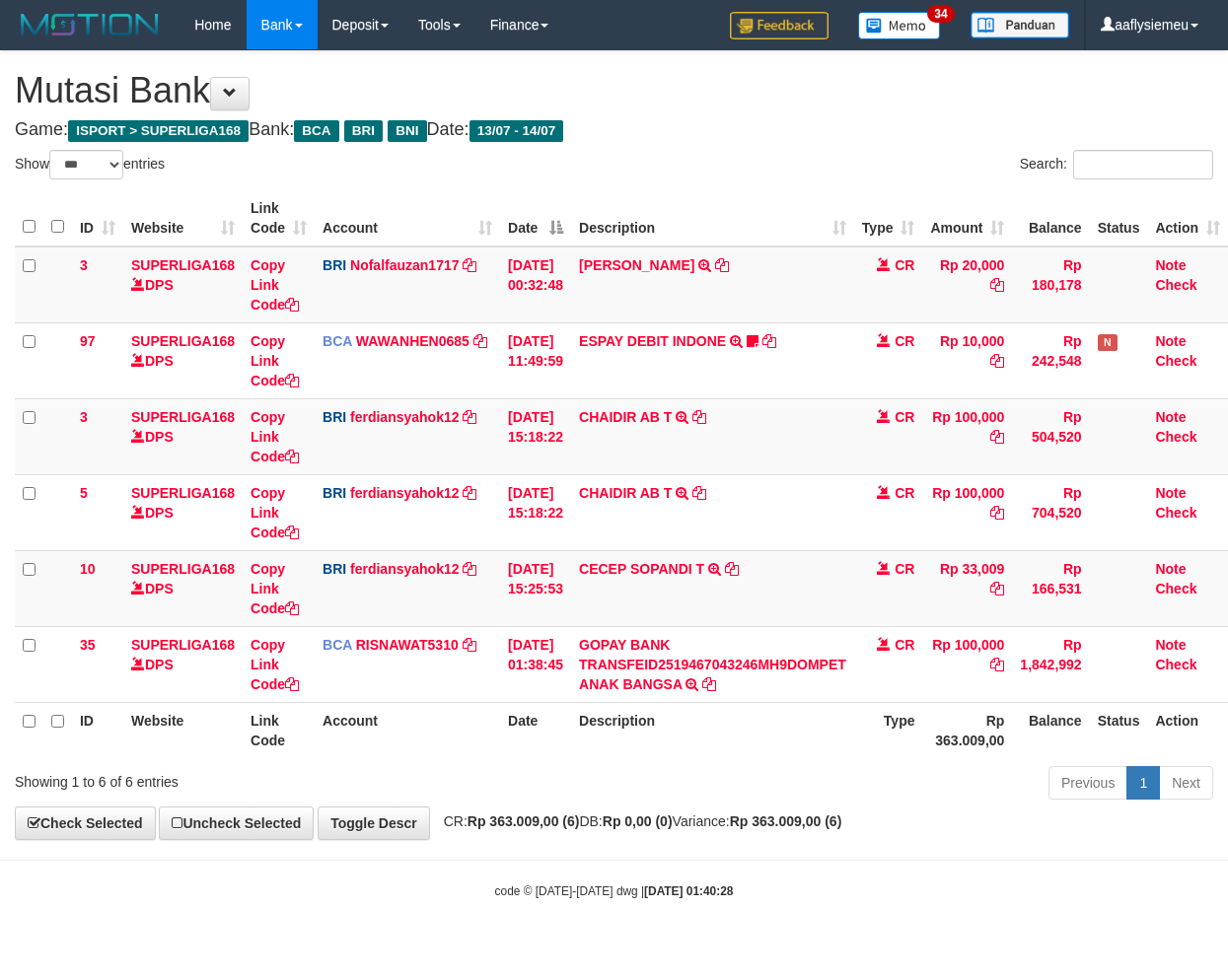scroll, scrollTop: 0, scrollLeft: 0, axis: both 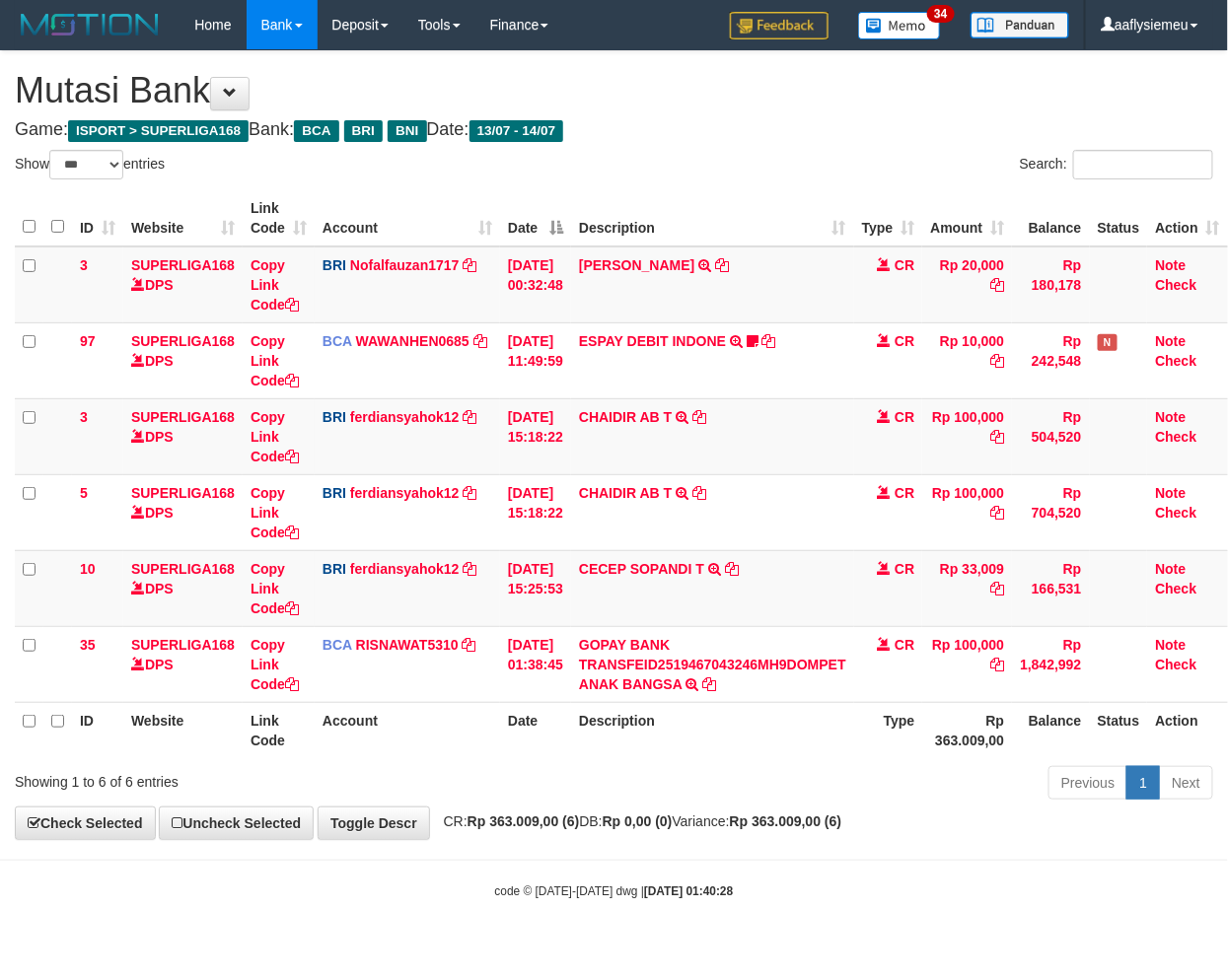 click on "code © [DATE]-[DATE] dwg |  [DATE] 01:40:28" at bounding box center [614, 891] 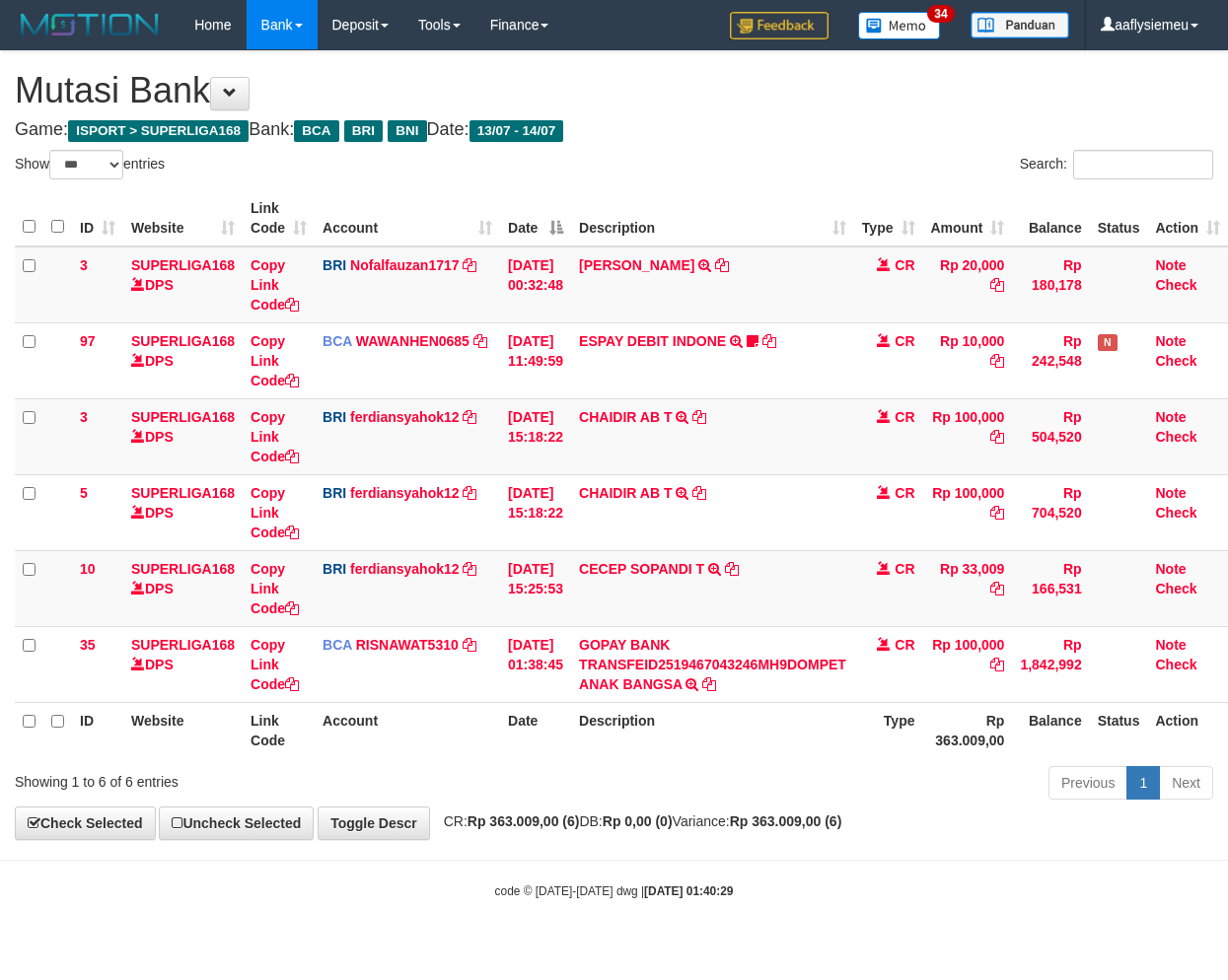 select on "***" 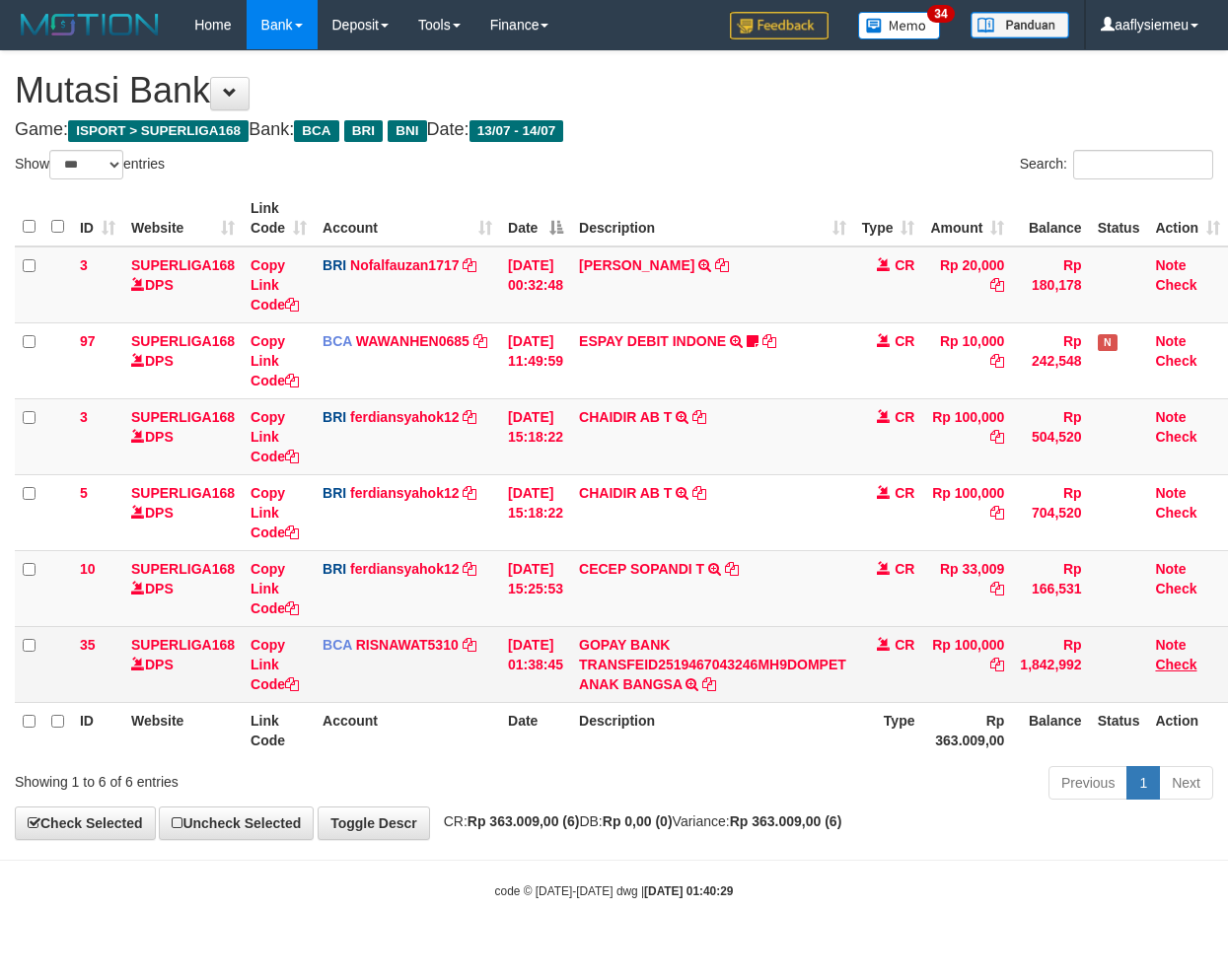 scroll, scrollTop: 0, scrollLeft: 0, axis: both 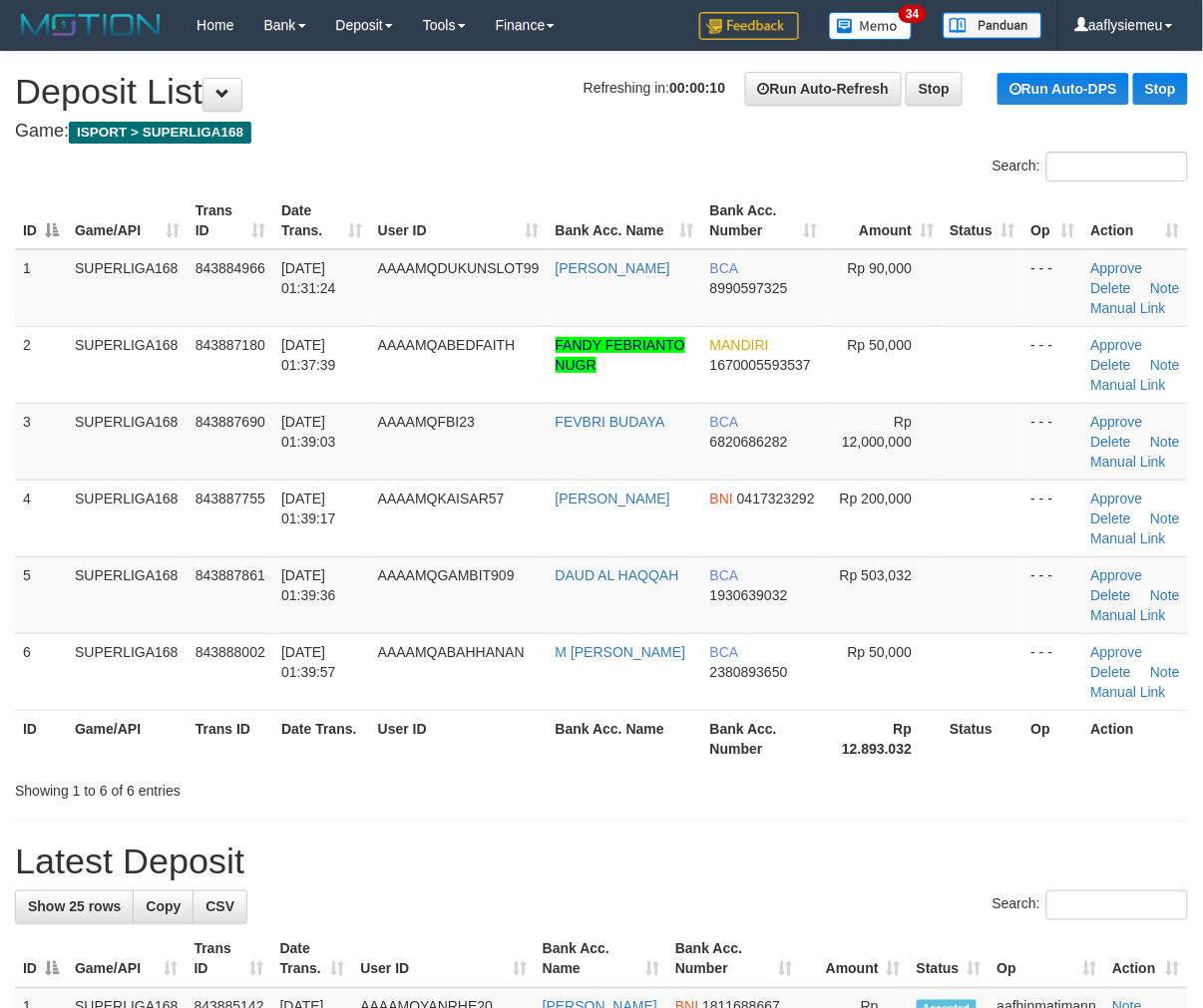 click on "SUPERLIGA168" at bounding box center [127, 517] 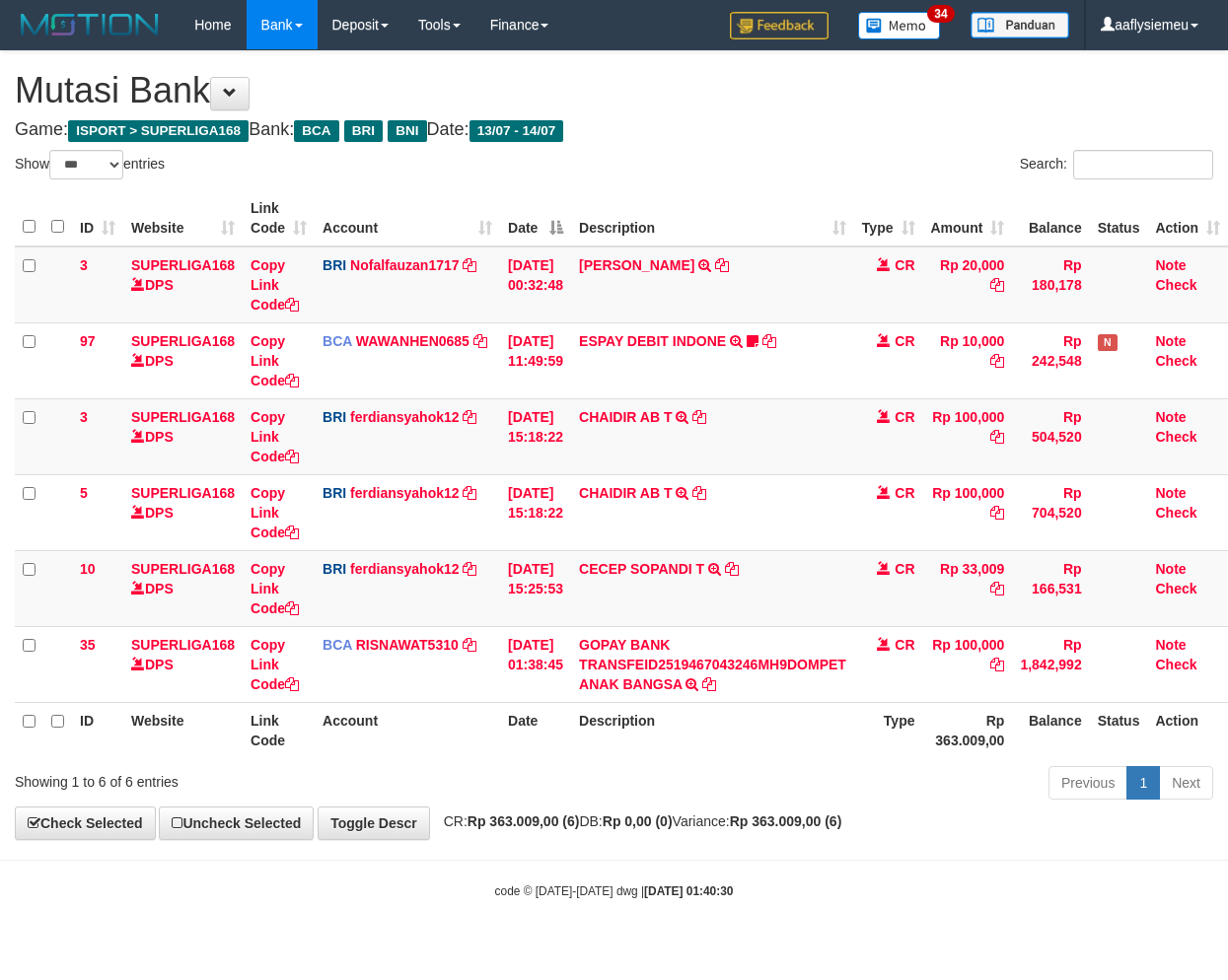 select on "***" 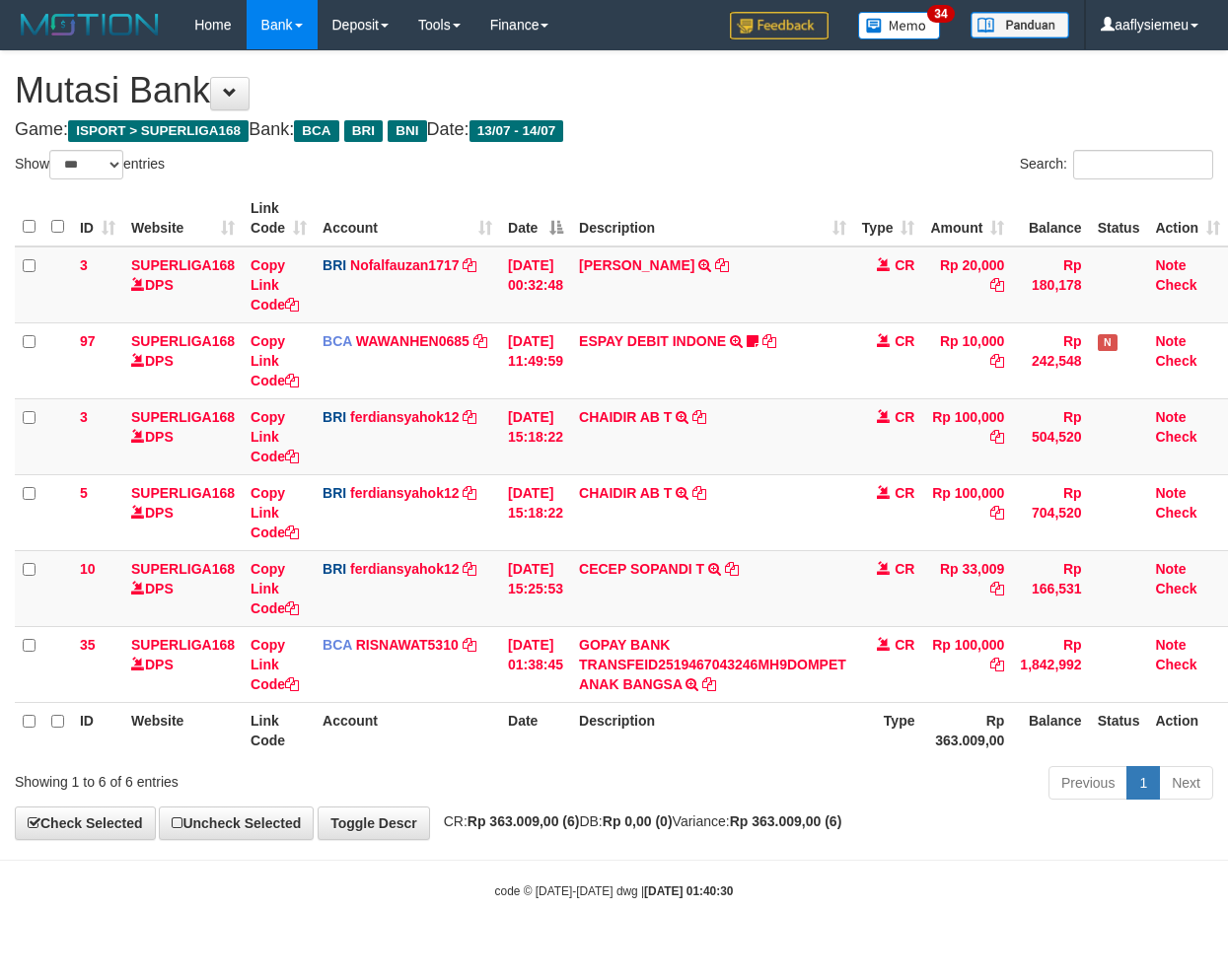 scroll, scrollTop: 0, scrollLeft: 0, axis: both 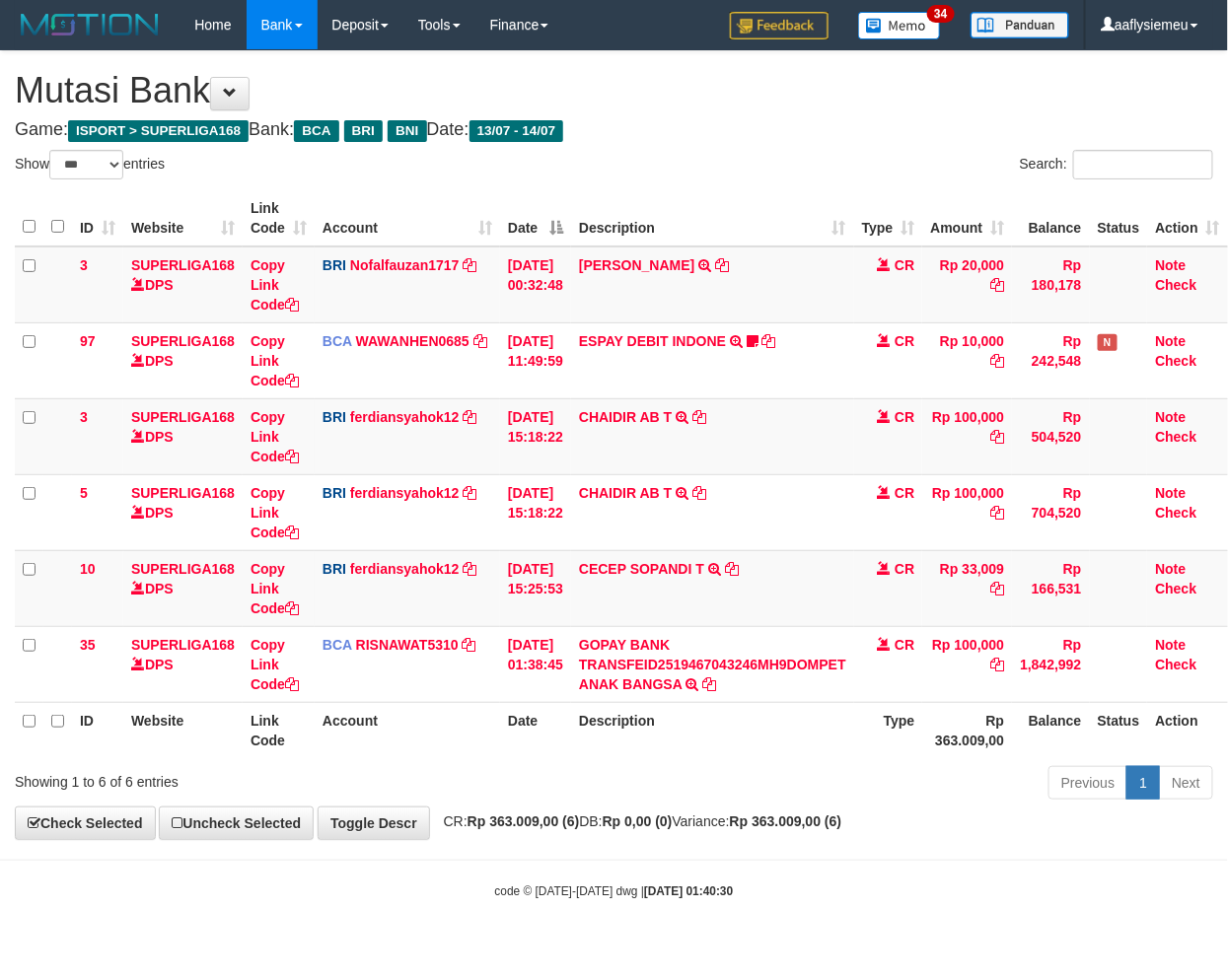 click on "Previous 1 Next" at bounding box center (870, 785) 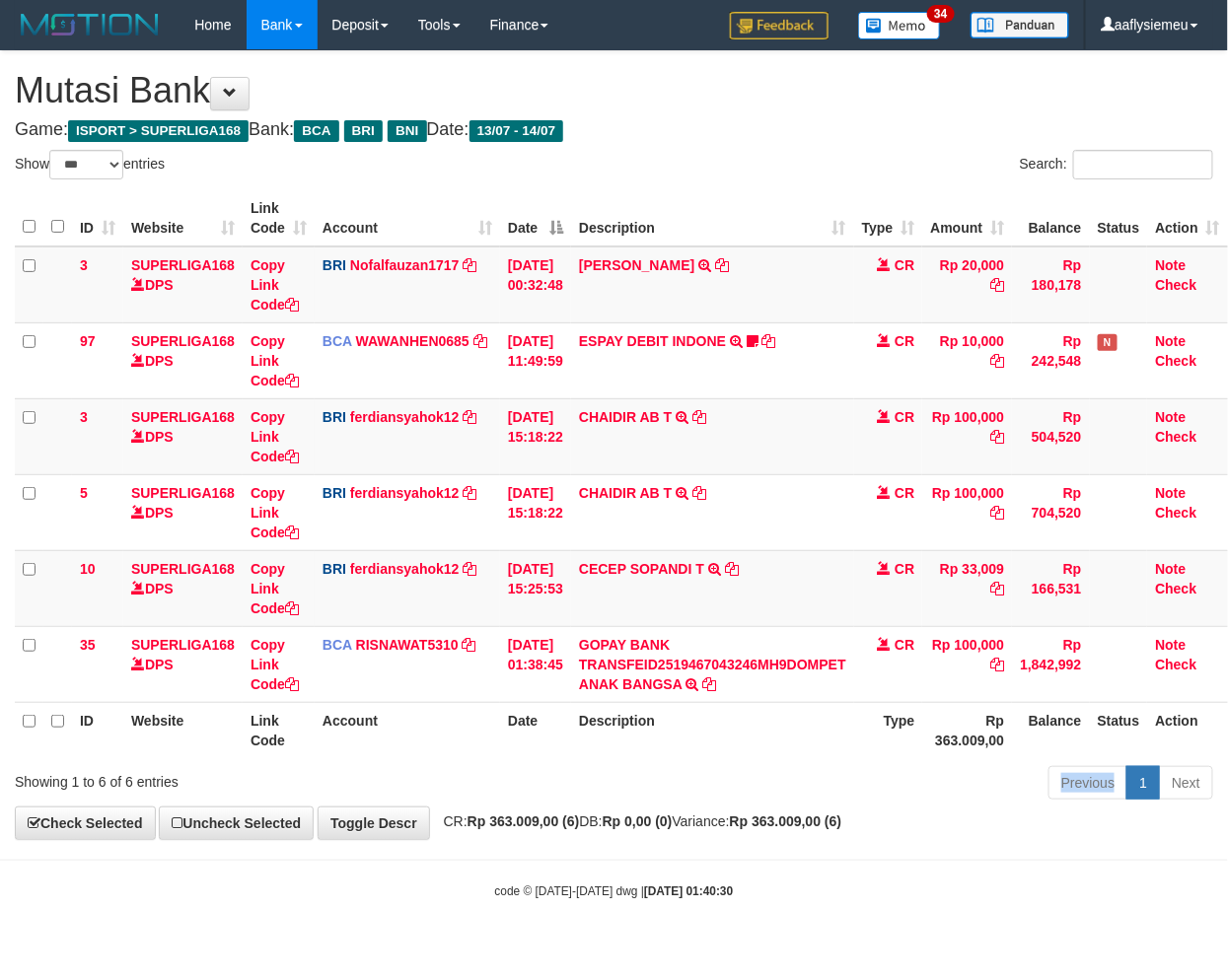 click on "Previous 1 Next" at bounding box center [870, 785] 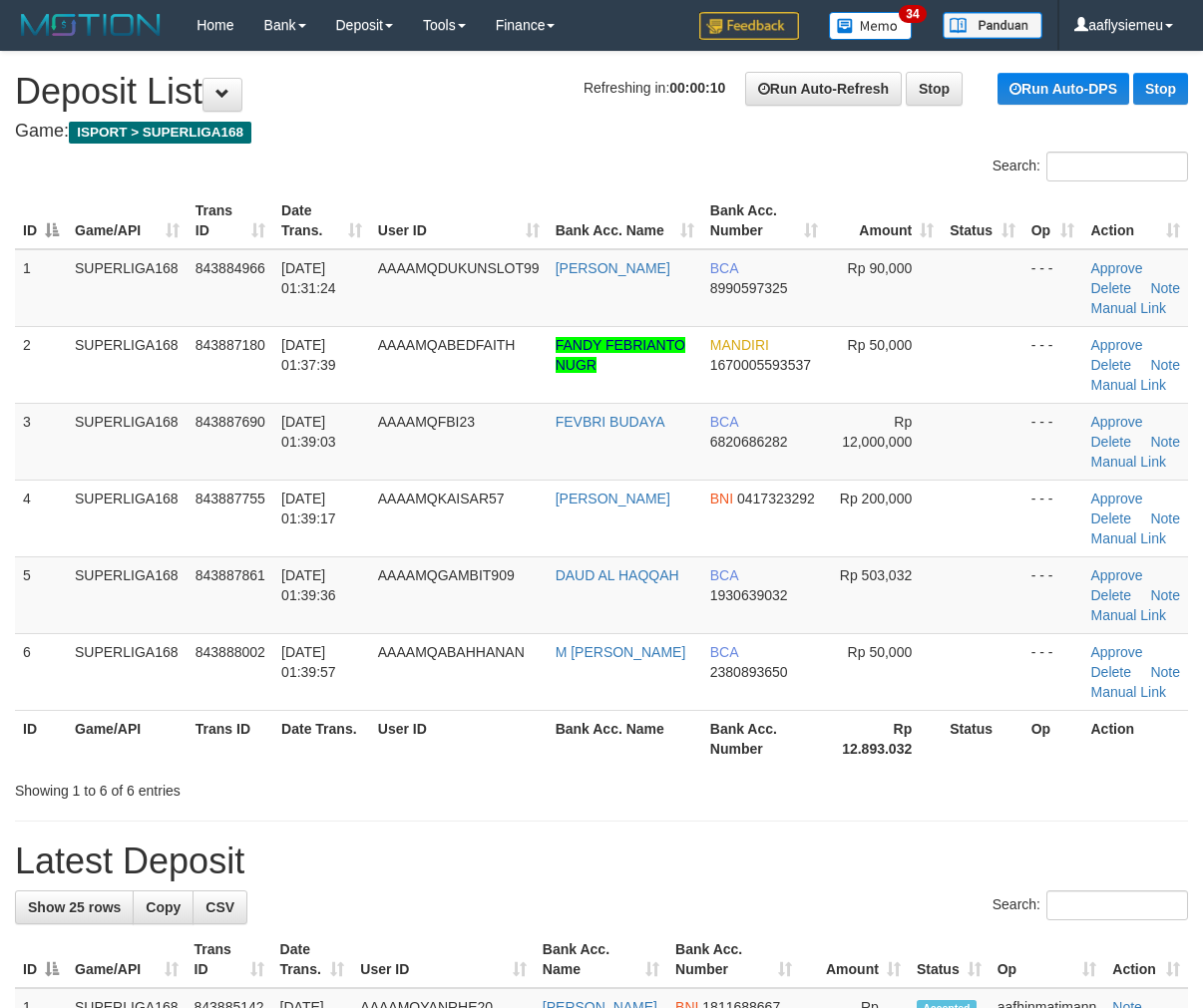 scroll, scrollTop: 0, scrollLeft: 0, axis: both 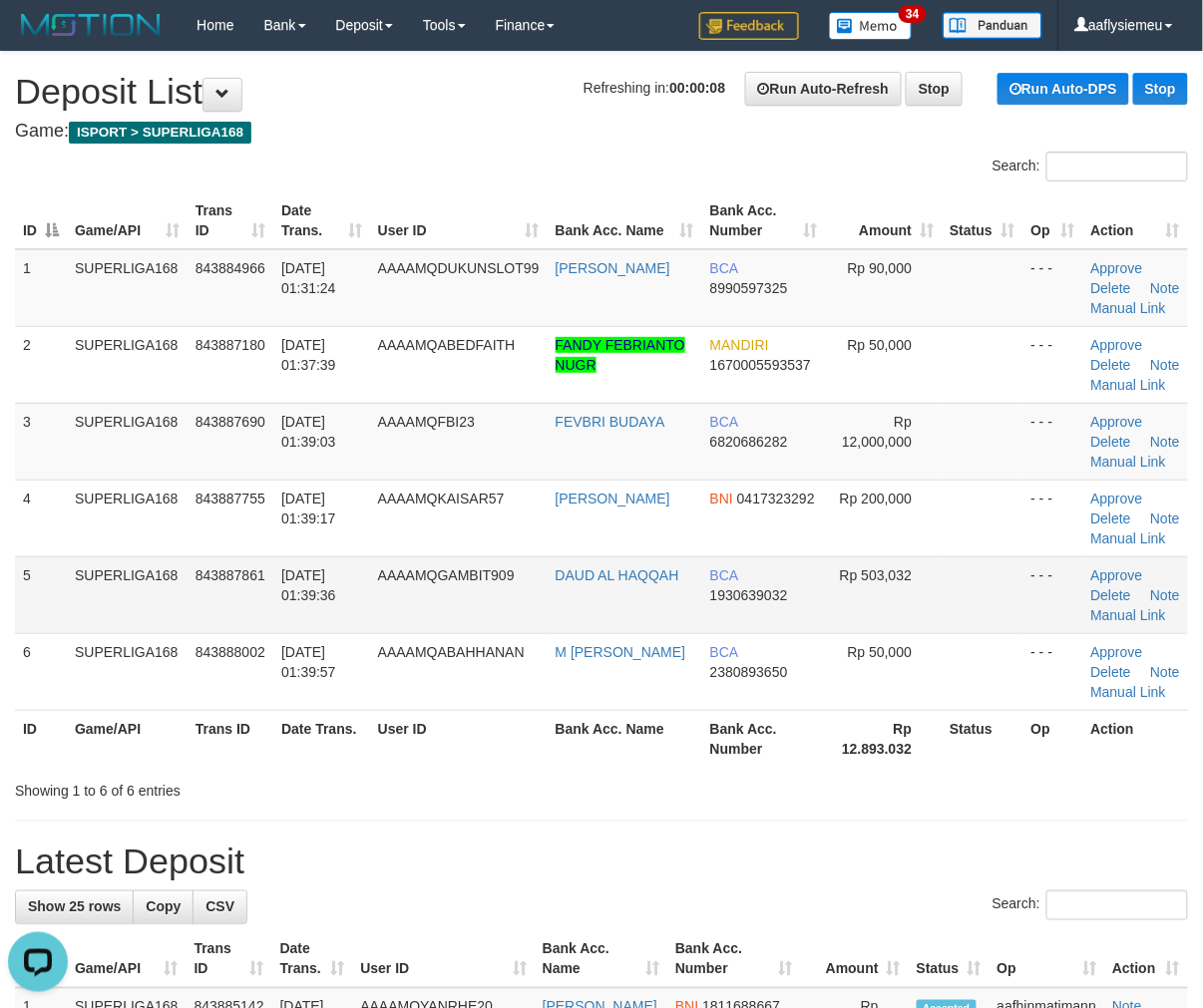click on "SUPERLIGA168" at bounding box center [127, 594] 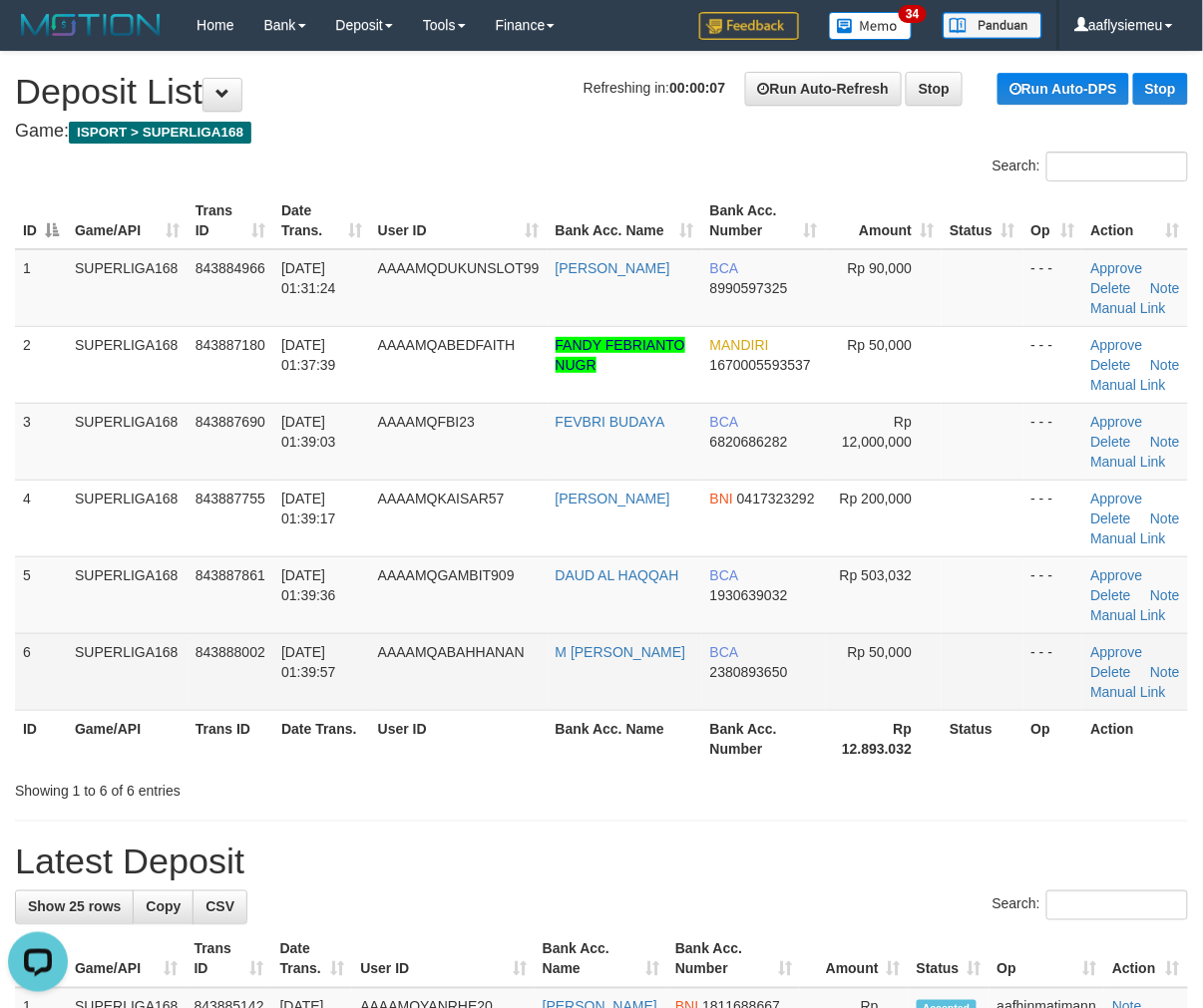 click on "SUPERLIGA168" at bounding box center [127, 671] 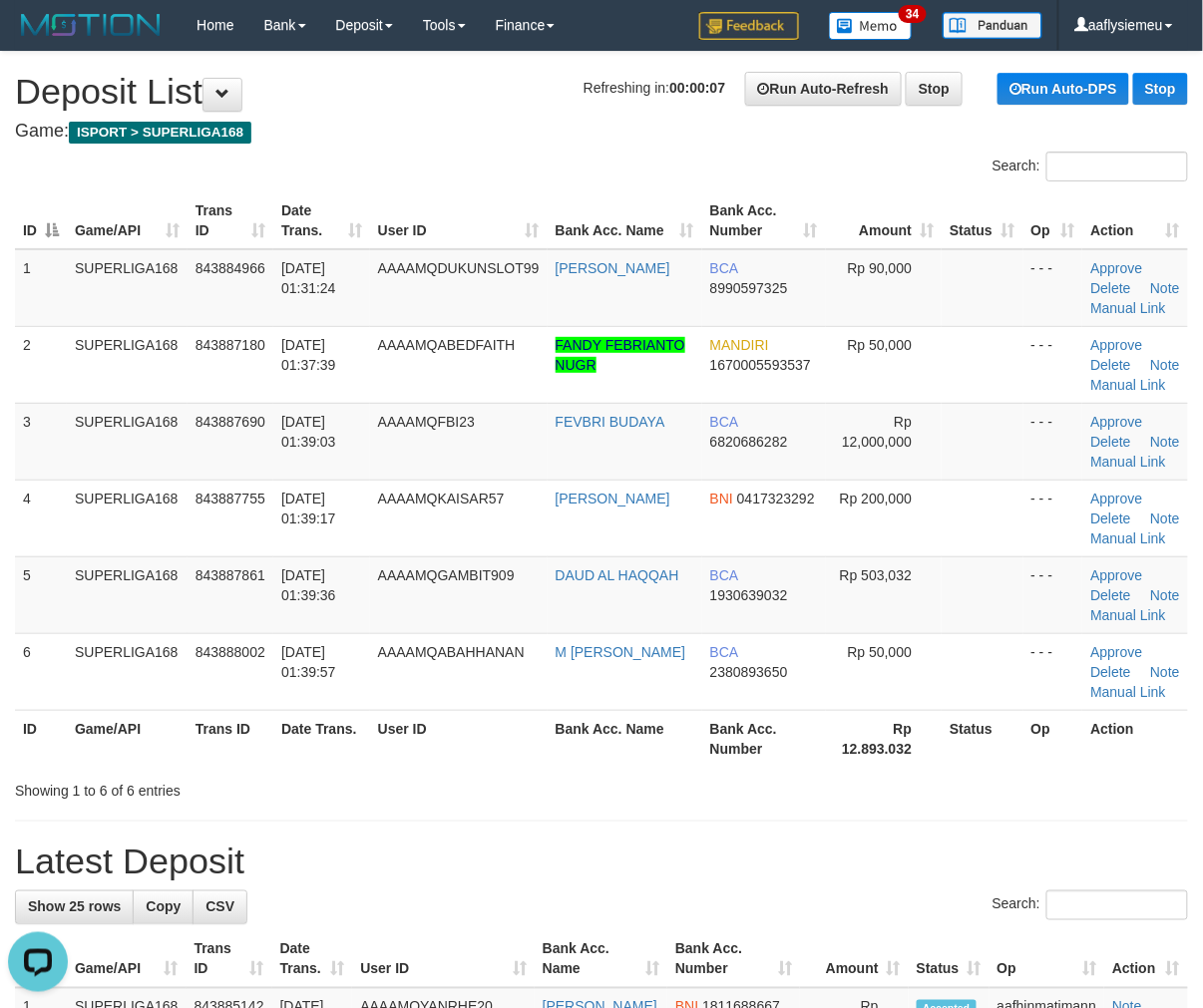 drag, startPoint x: 255, startPoint y: 604, endPoint x: 2, endPoint y: 695, distance: 268.868 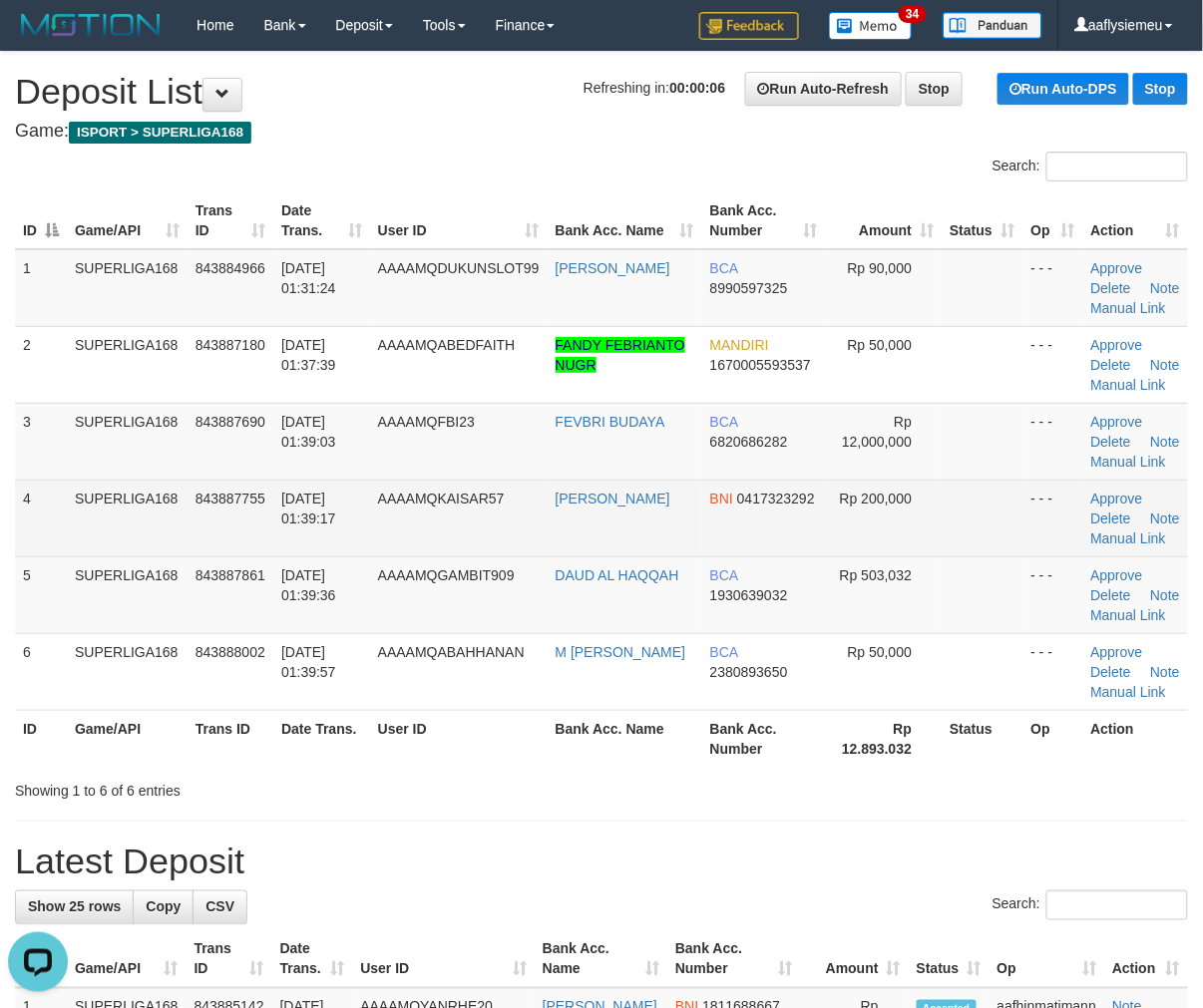 click on "[PERSON_NAME]" at bounding box center (624, 517) 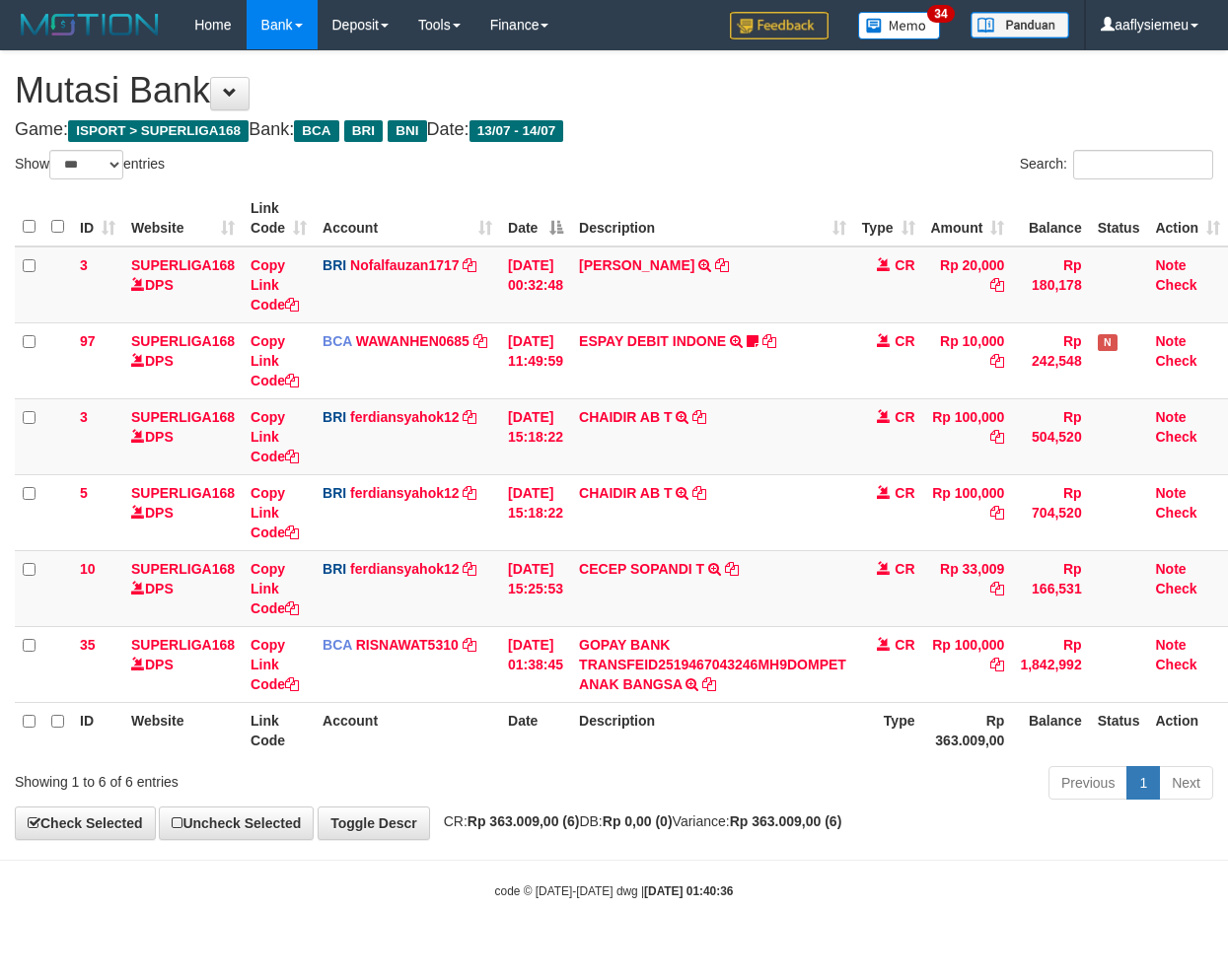 select on "***" 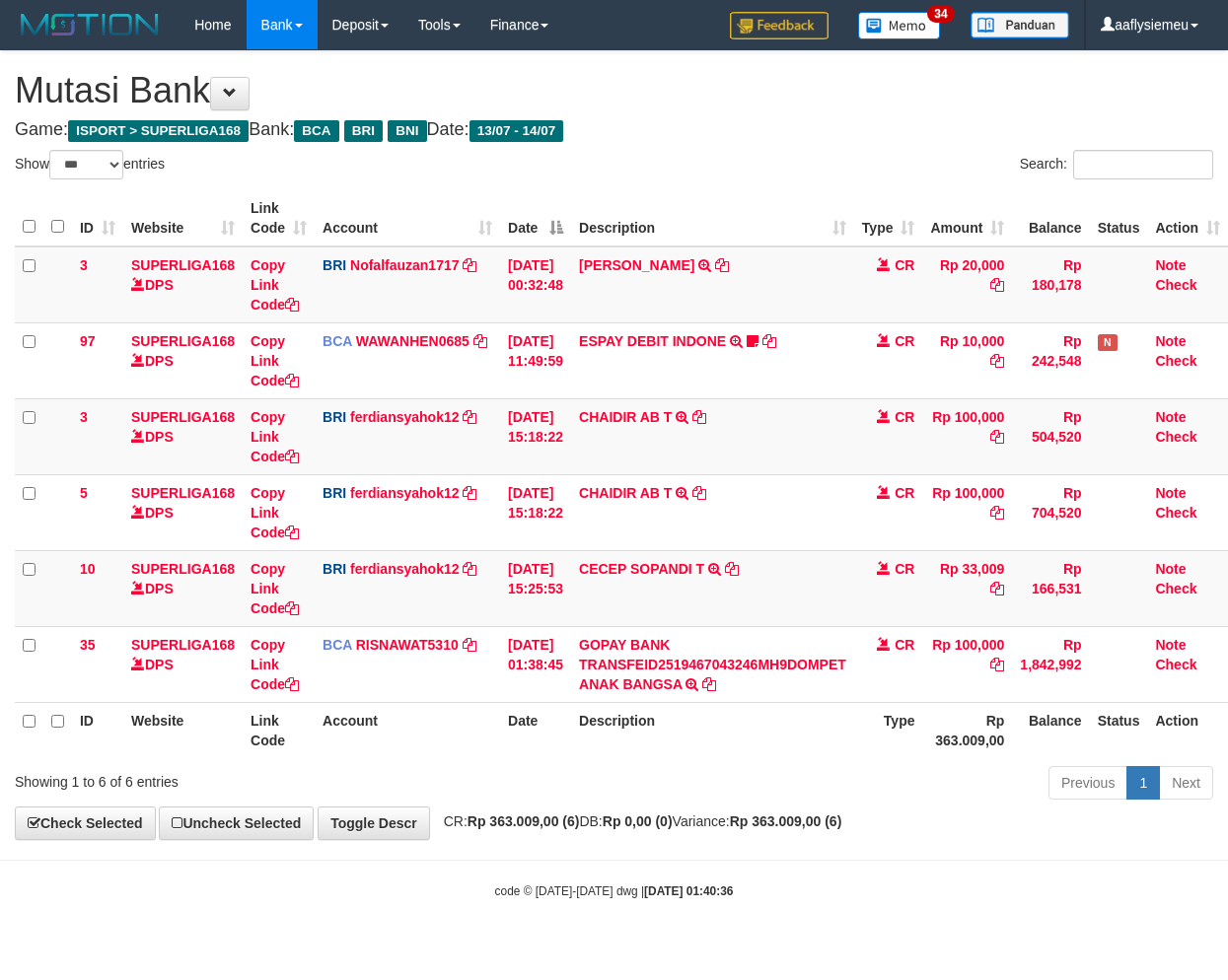 scroll, scrollTop: 0, scrollLeft: 0, axis: both 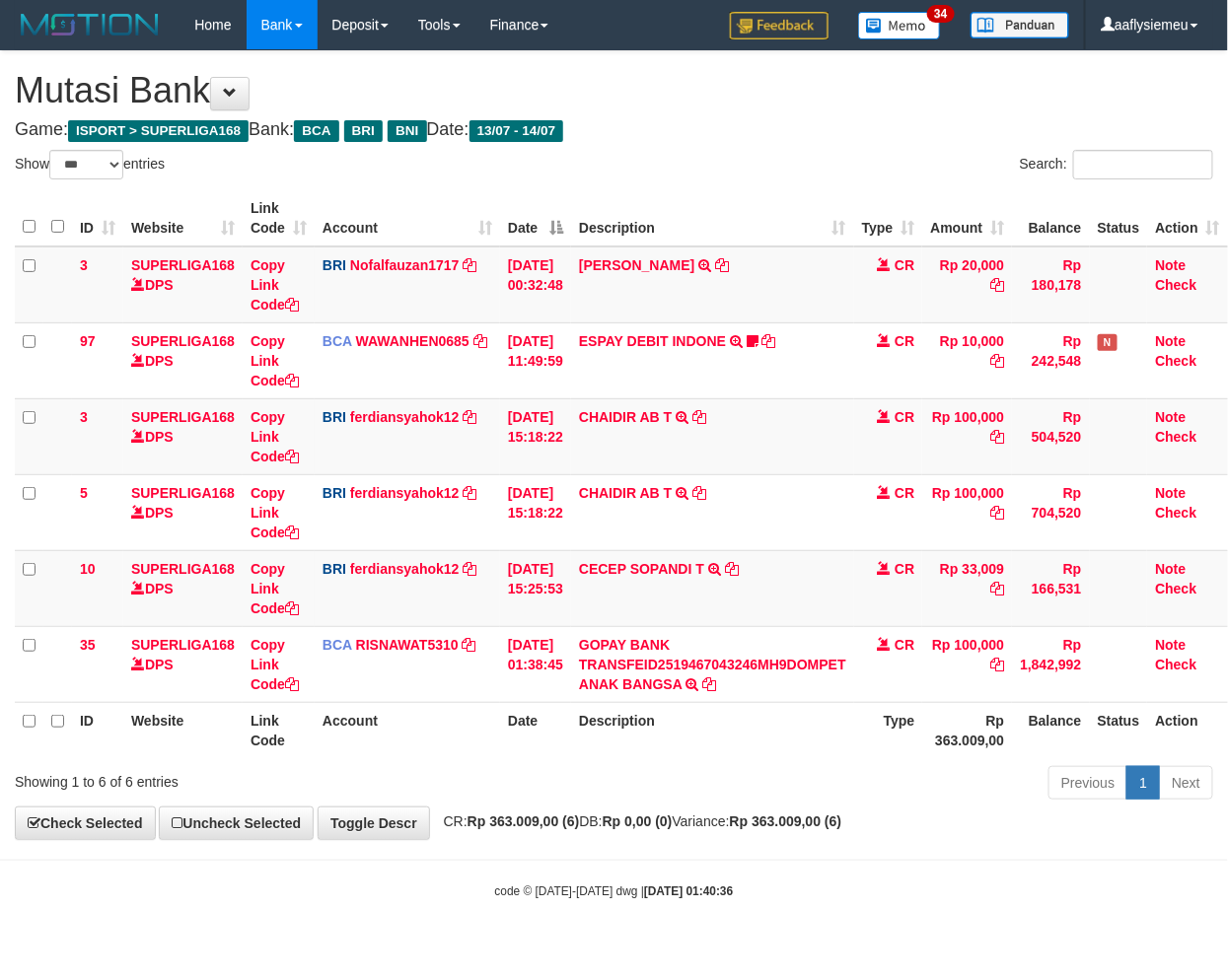click on "**********" at bounding box center [614, 445] 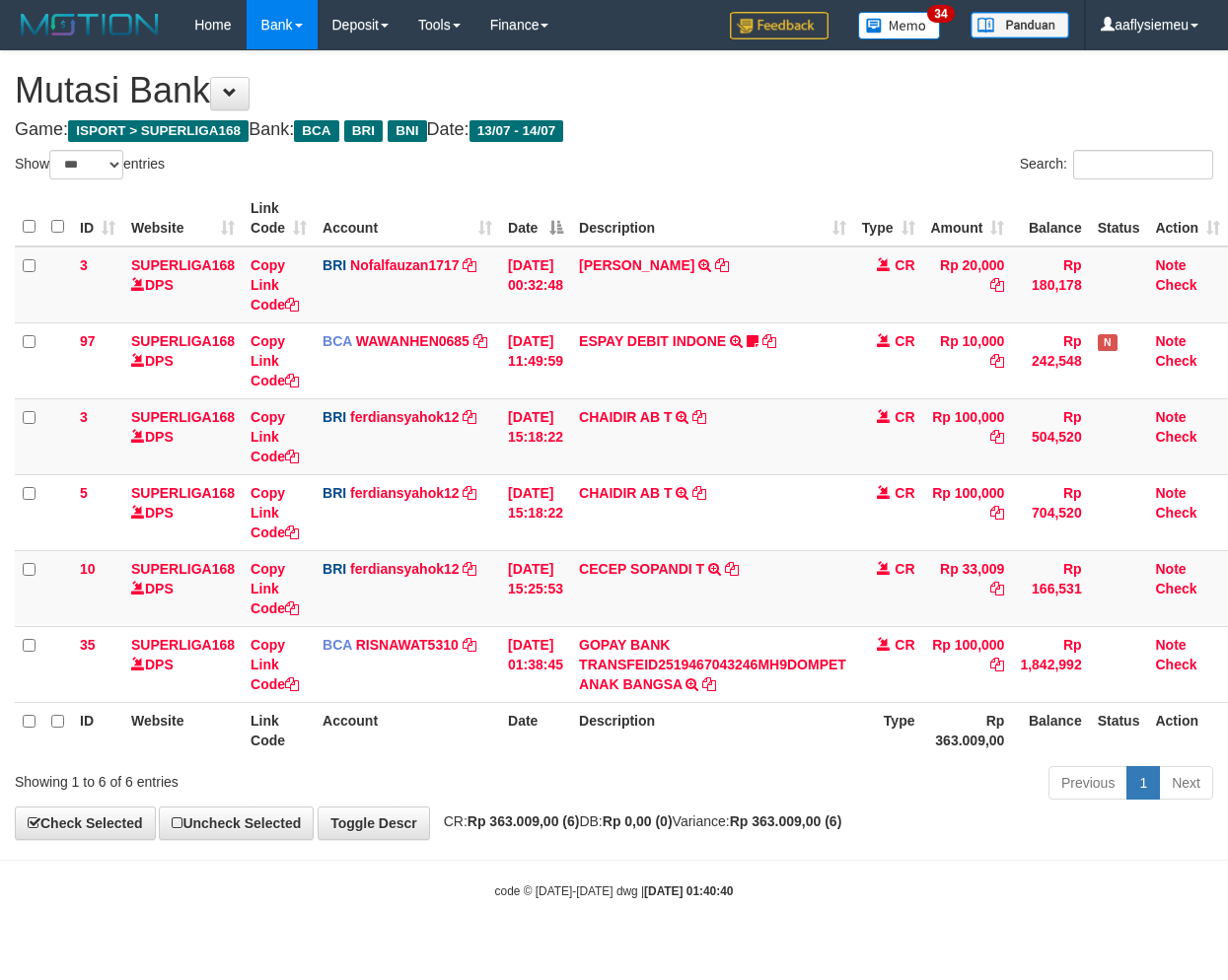 select on "***" 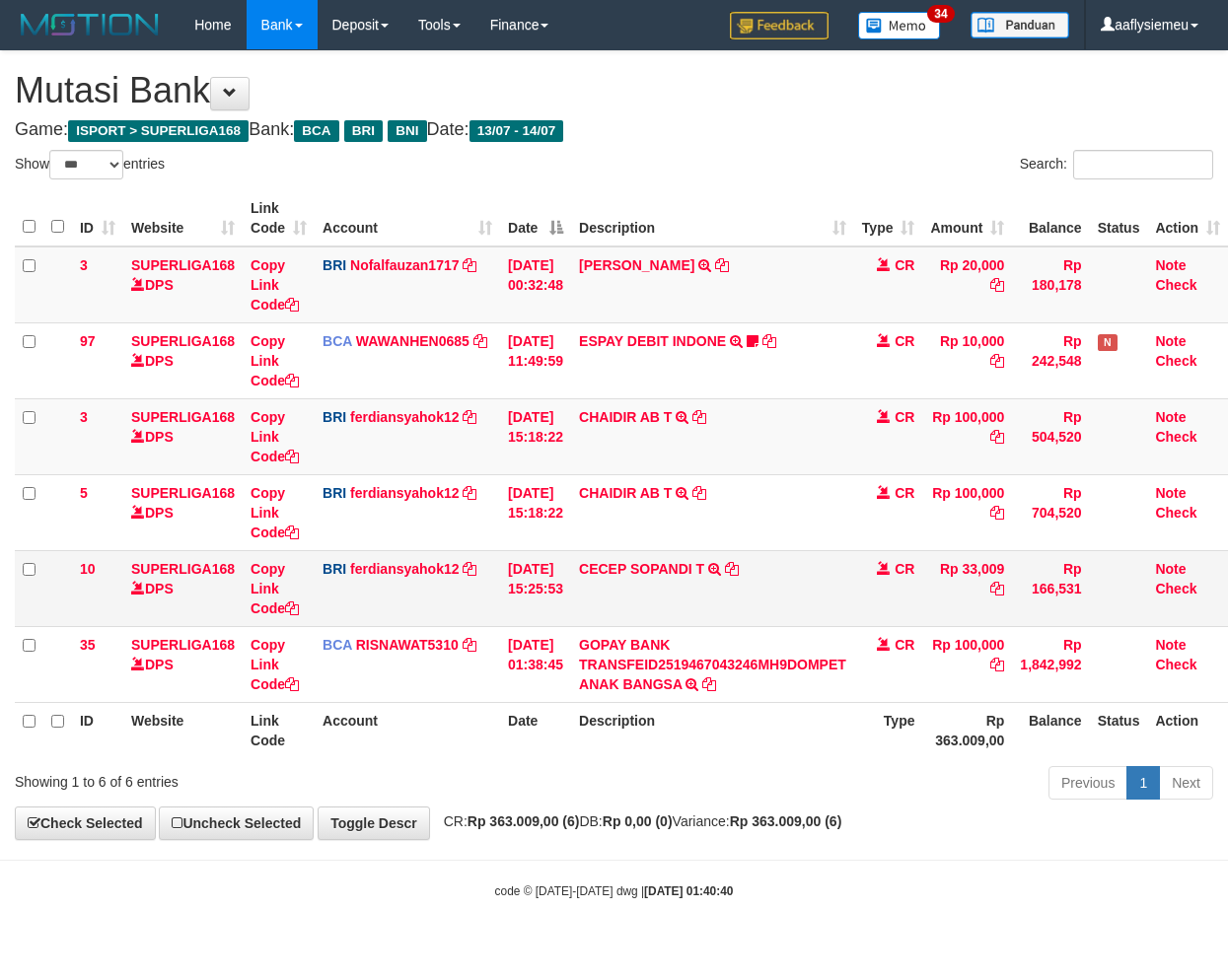 scroll, scrollTop: 0, scrollLeft: 0, axis: both 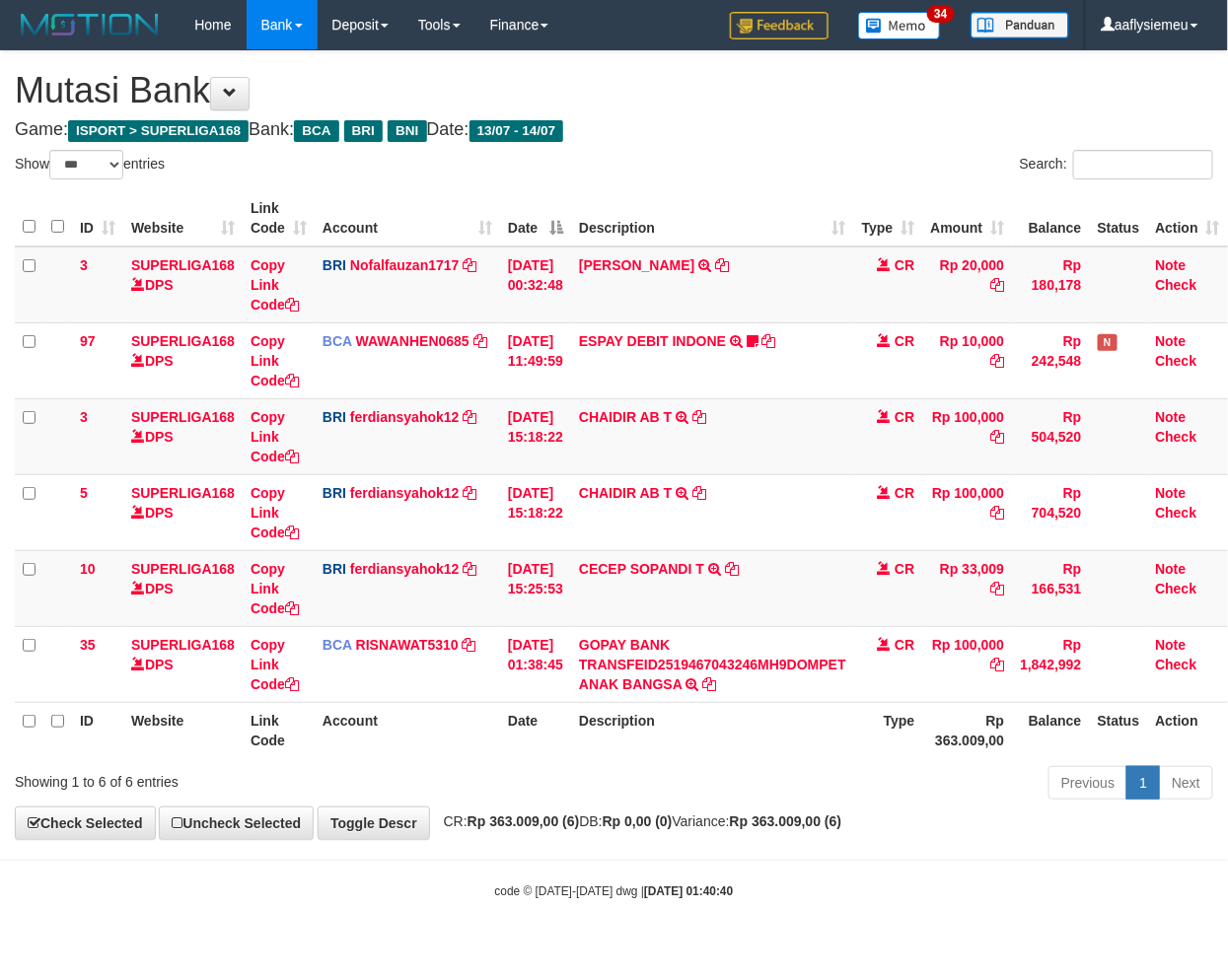 click on "Previous 1 Next" at bounding box center [870, 785] 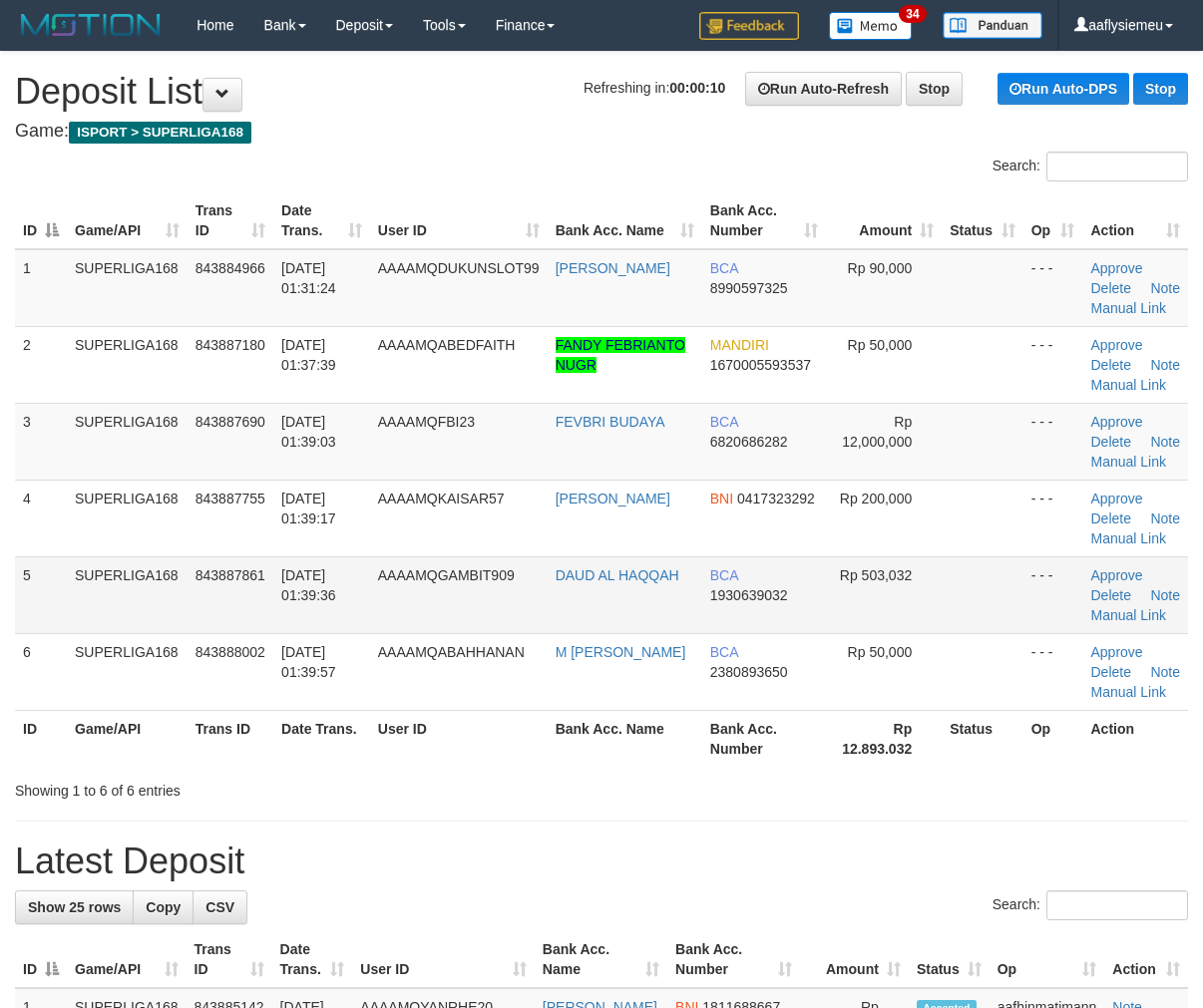 scroll, scrollTop: 0, scrollLeft: 0, axis: both 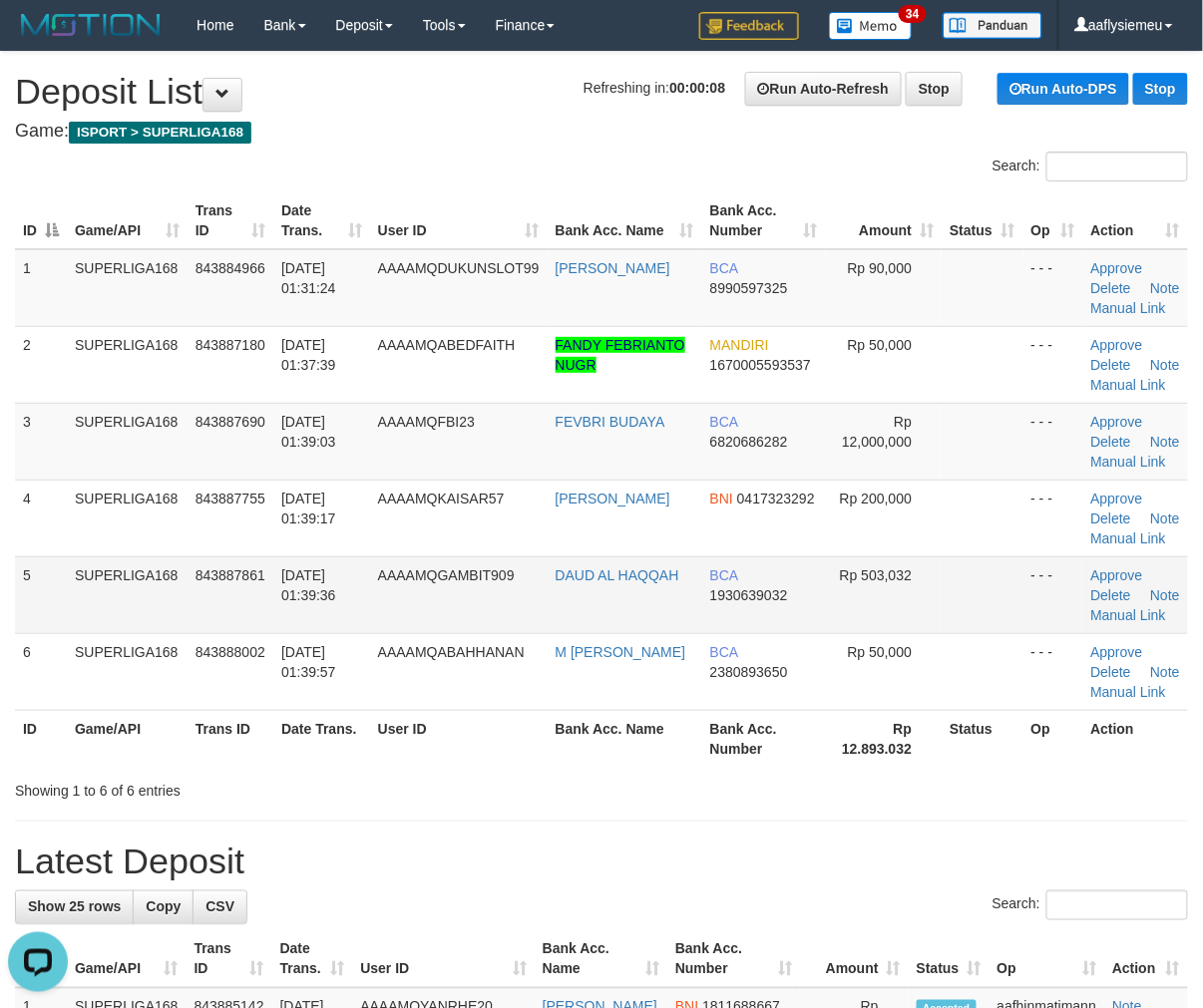drag, startPoint x: 220, startPoint y: 602, endPoint x: 212, endPoint y: 611, distance: 12.0415946 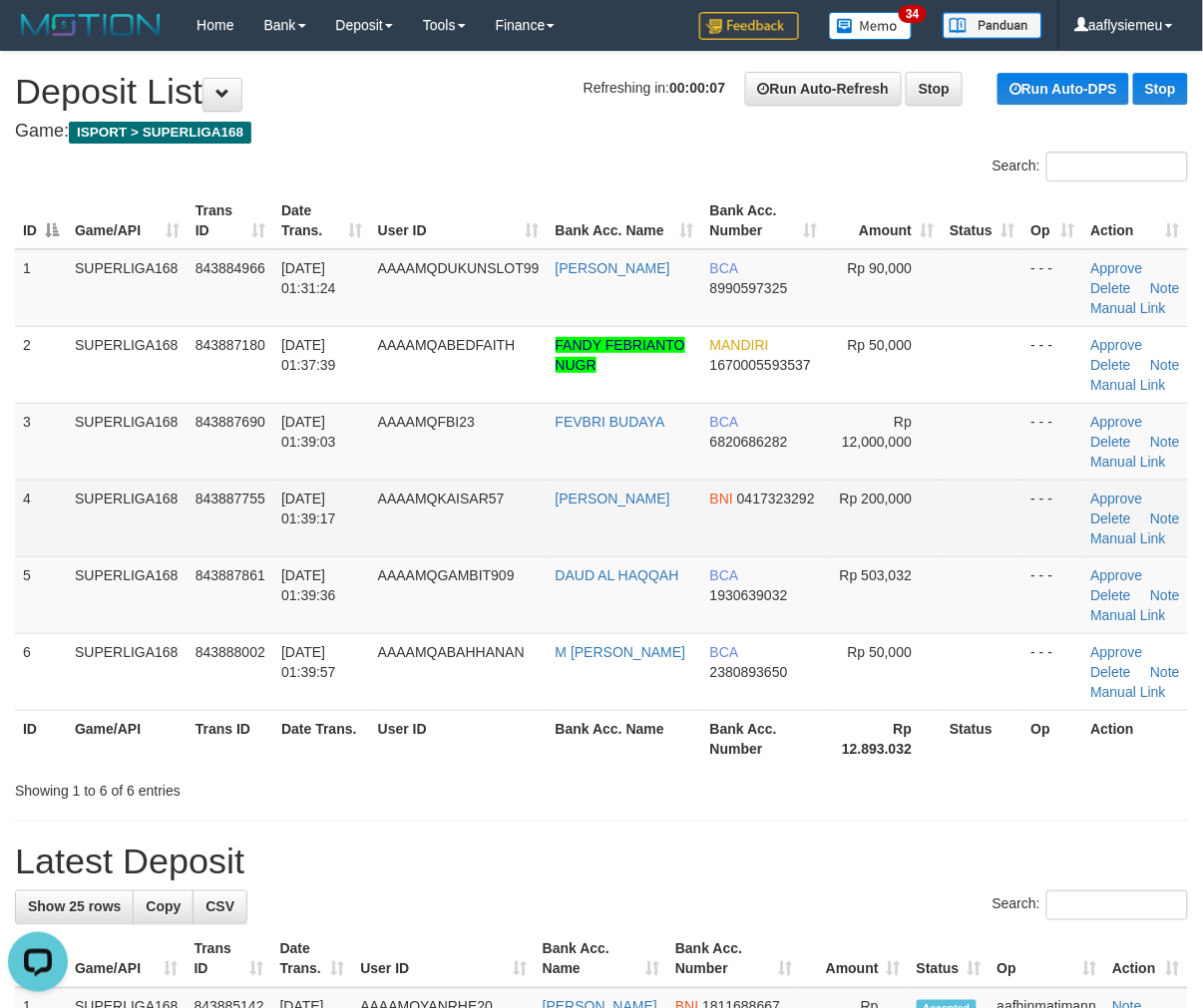 click on "AKHMAD SARWANI" at bounding box center [624, 517] 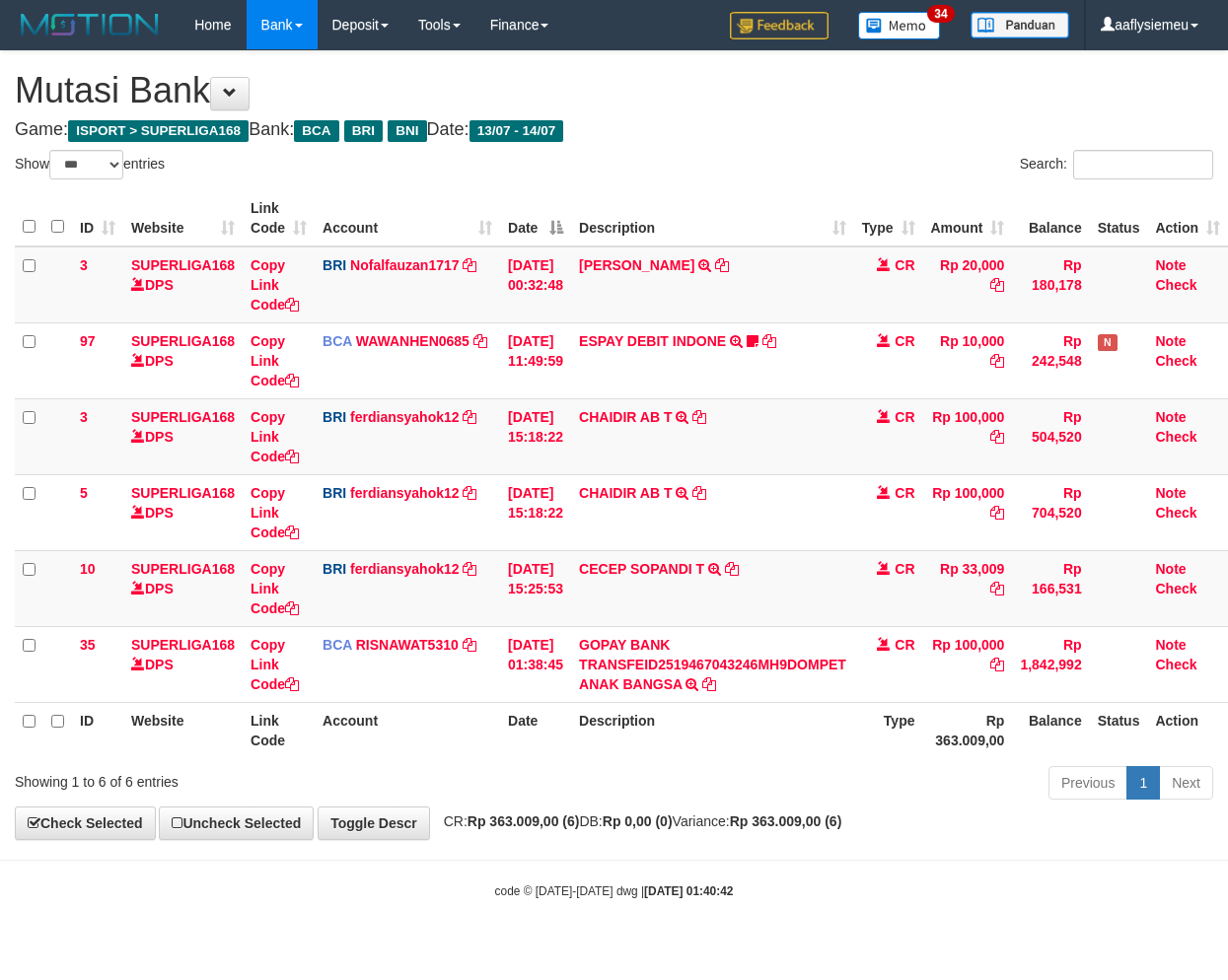 select on "***" 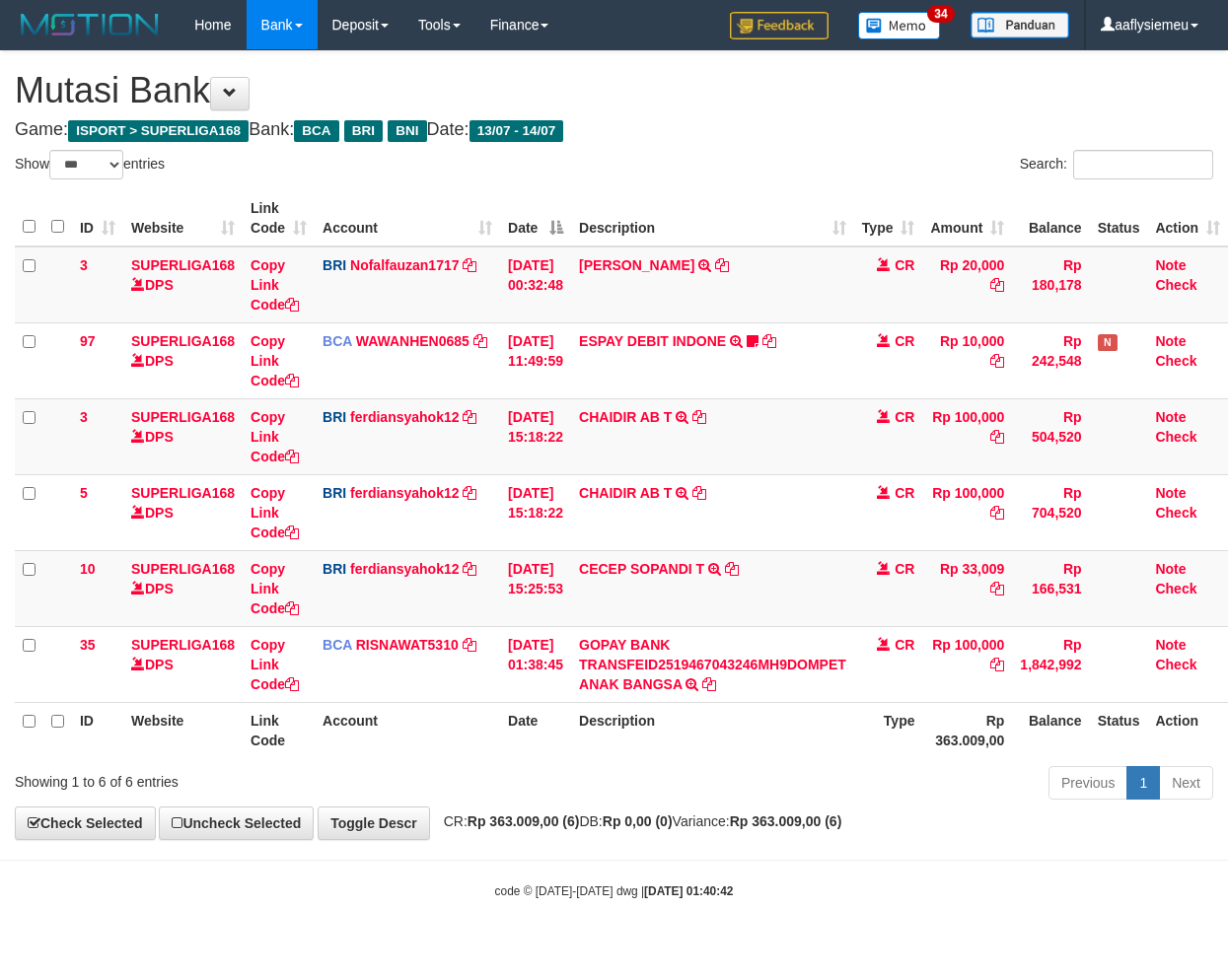 scroll, scrollTop: 0, scrollLeft: 0, axis: both 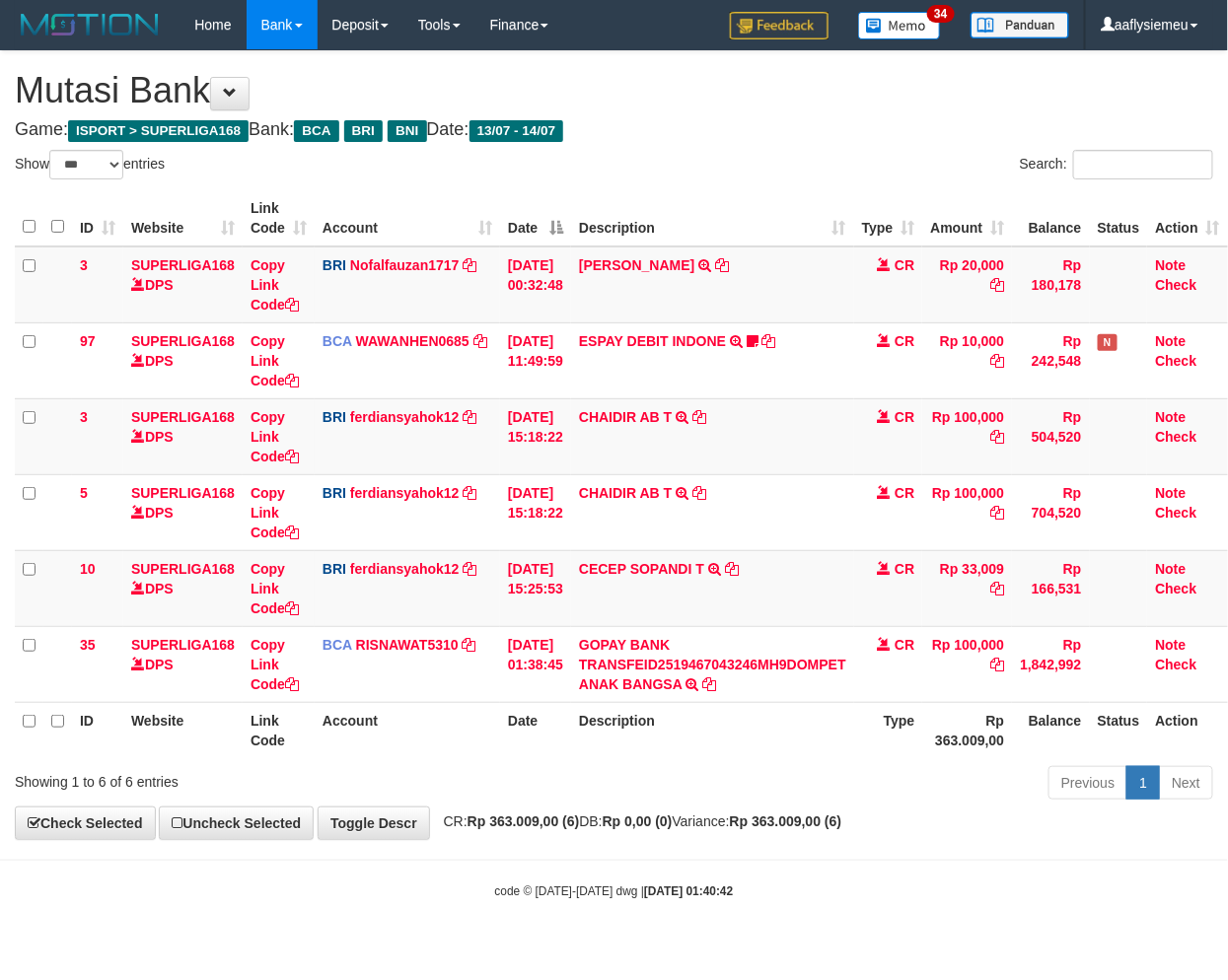 drag, startPoint x: 459, startPoint y: 831, endPoint x: 763, endPoint y: 790, distance: 306.7523 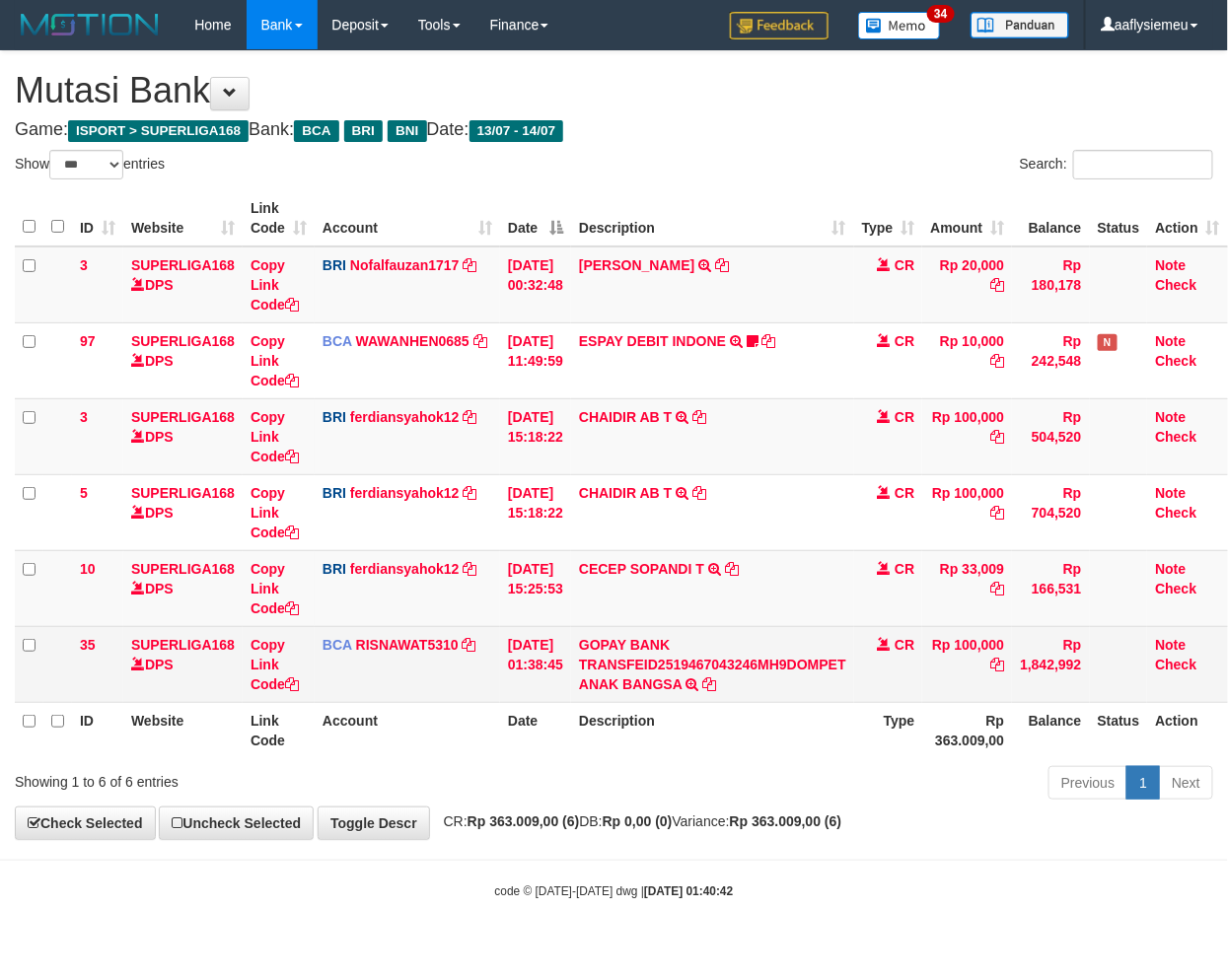 drag, startPoint x: 822, startPoint y: 734, endPoint x: 1225, endPoint y: 654, distance: 410.86372 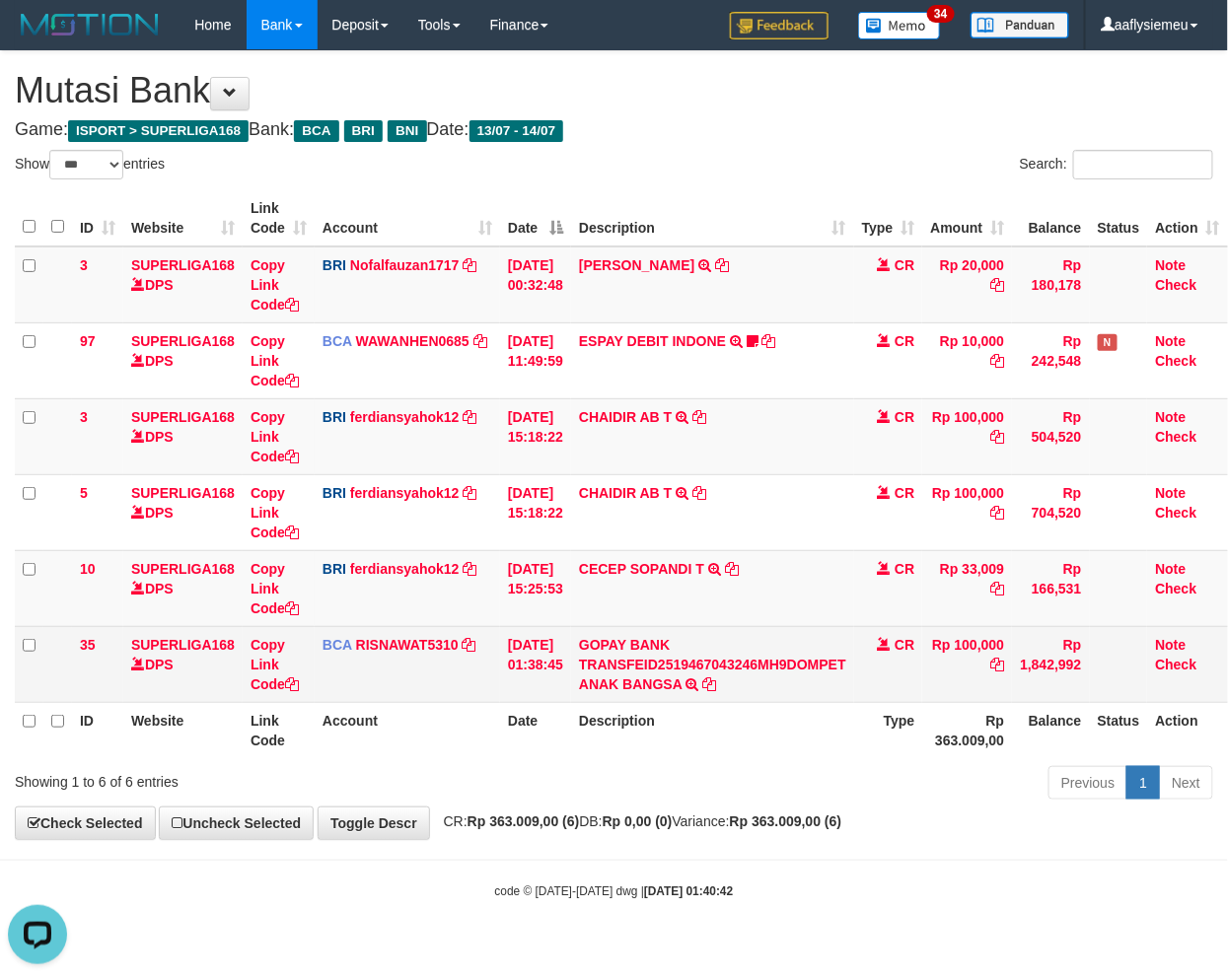 scroll, scrollTop: 0, scrollLeft: 0, axis: both 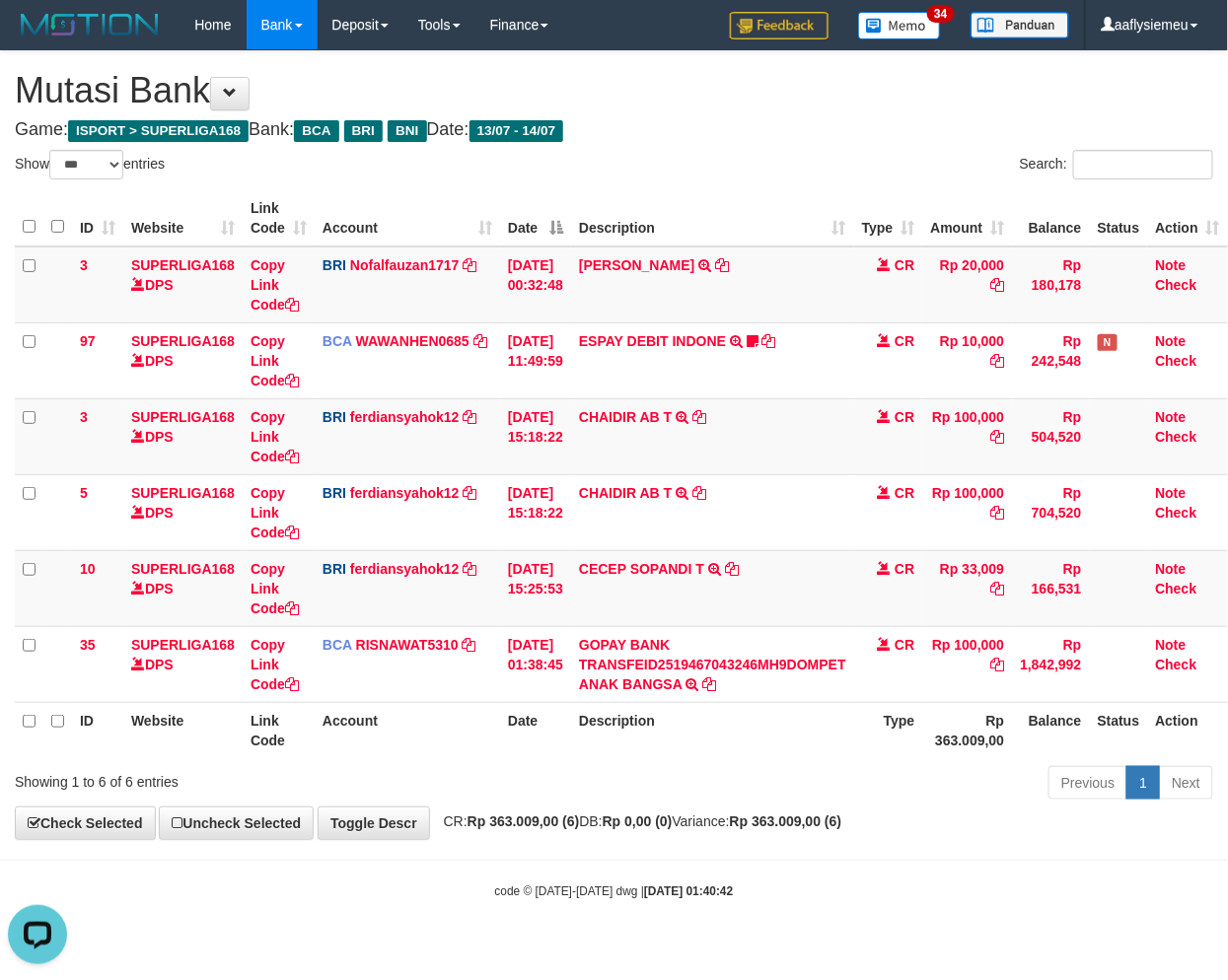drag, startPoint x: 513, startPoint y: 800, endPoint x: 885, endPoint y: 735, distance: 377.6361 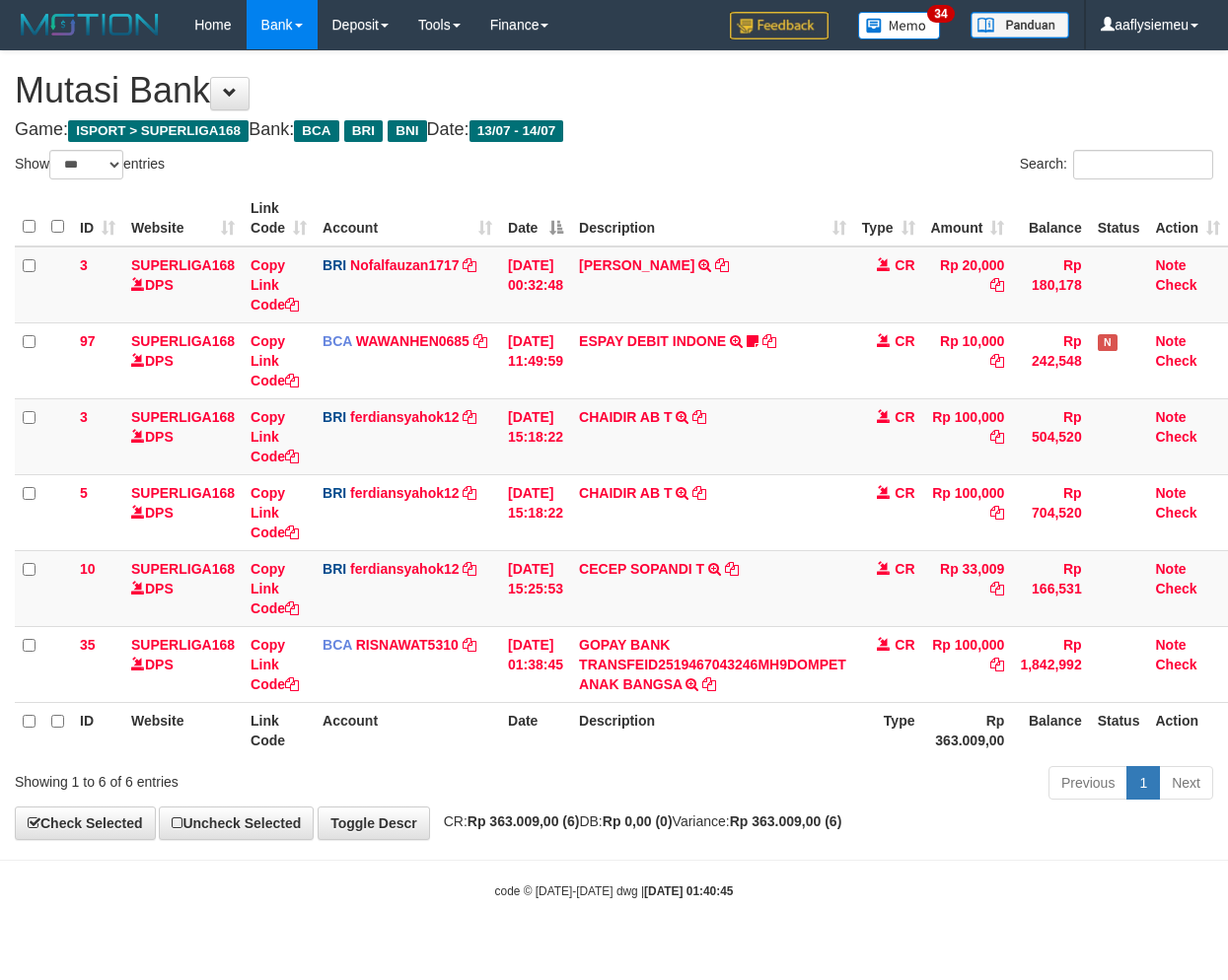 select on "***" 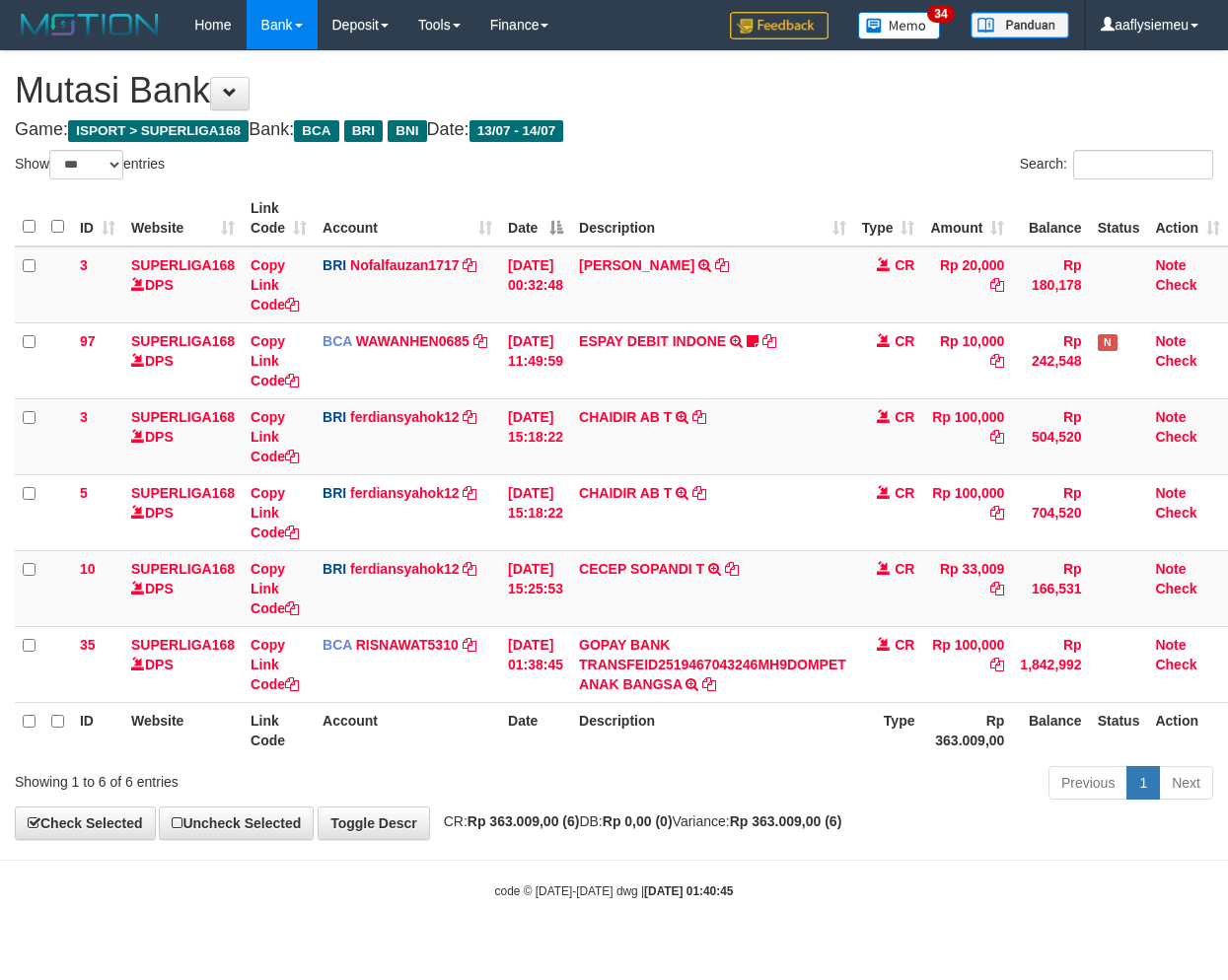 scroll, scrollTop: 0, scrollLeft: 0, axis: both 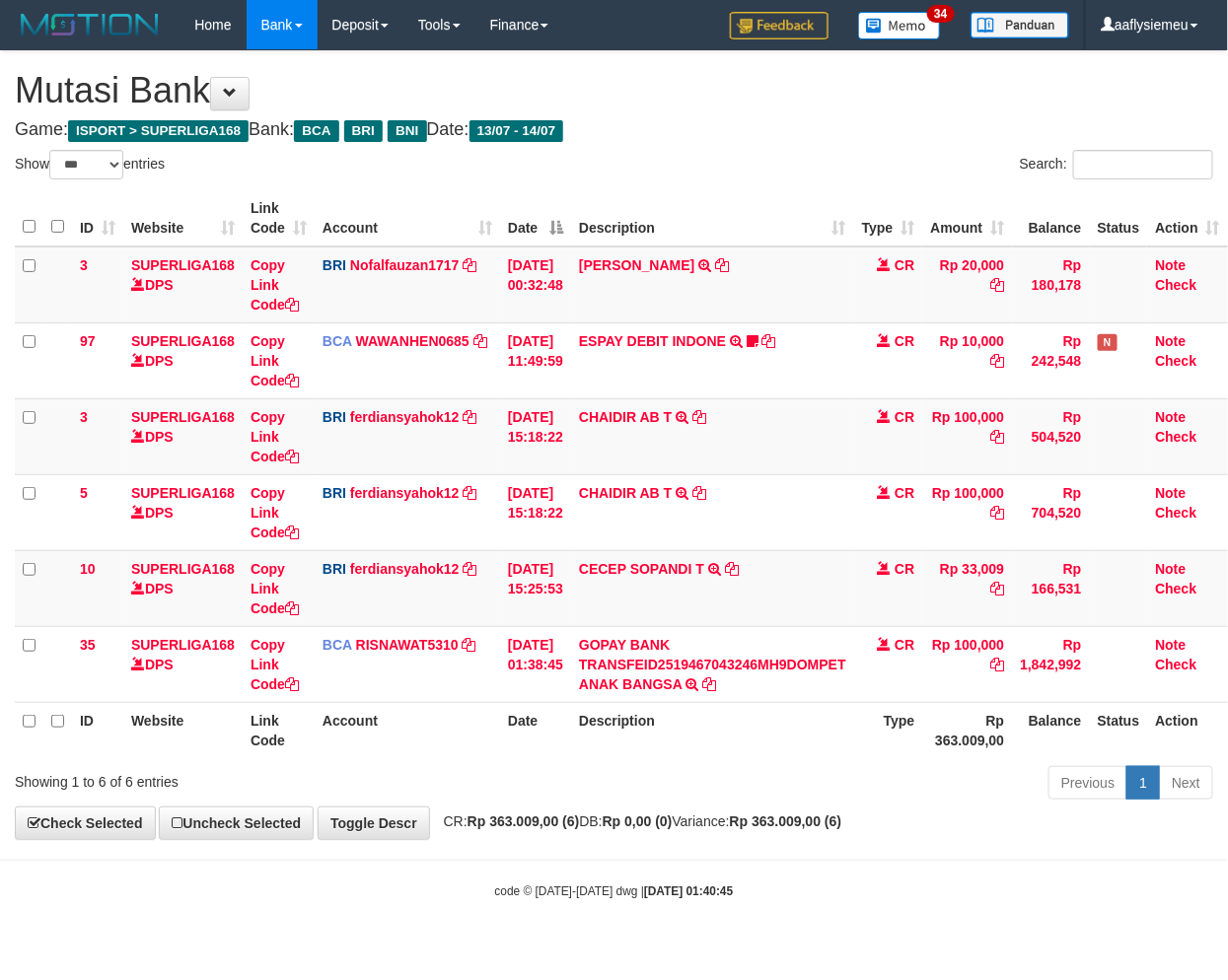 click on "Balance" at bounding box center [1050, 730] 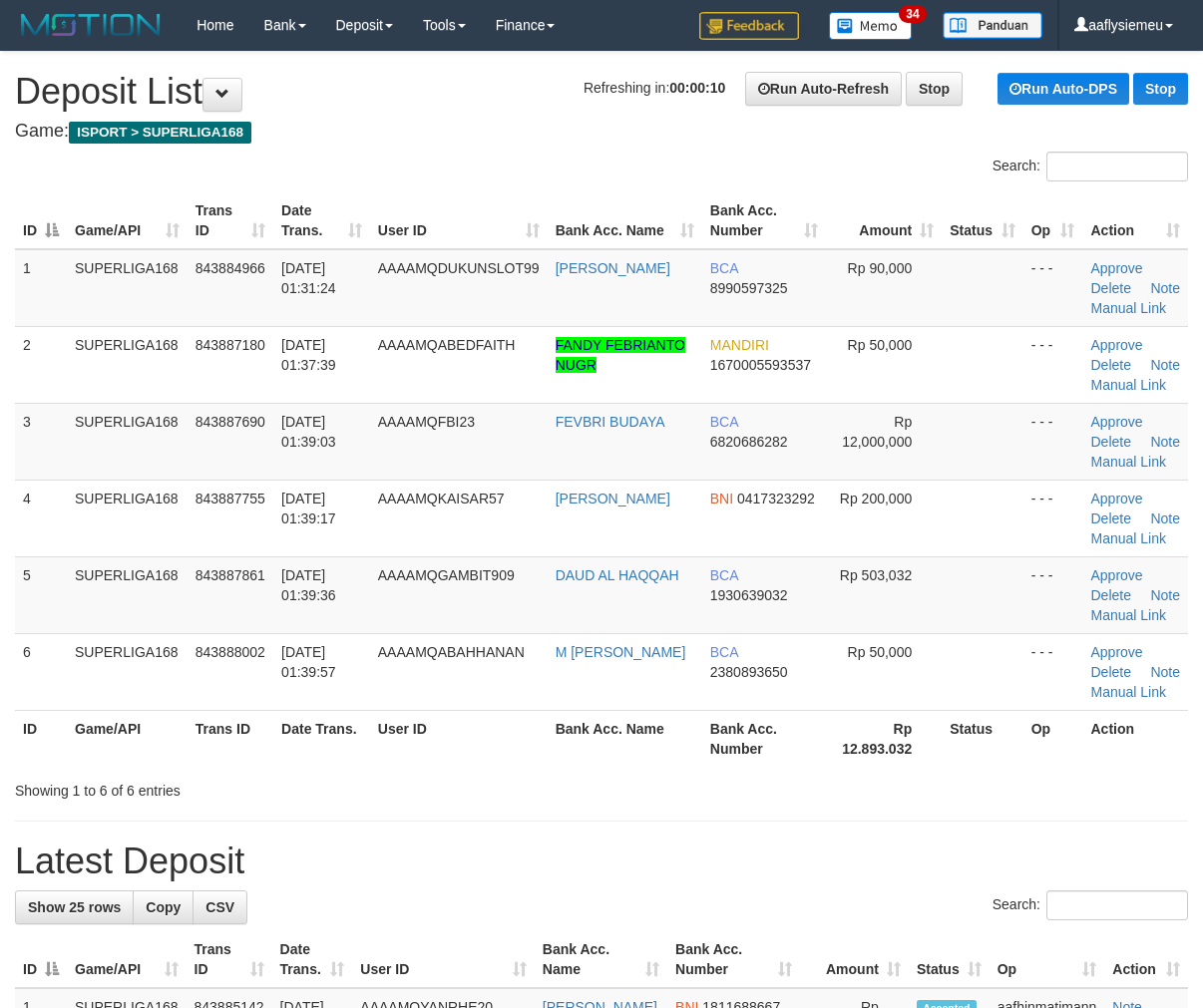 scroll, scrollTop: 0, scrollLeft: 0, axis: both 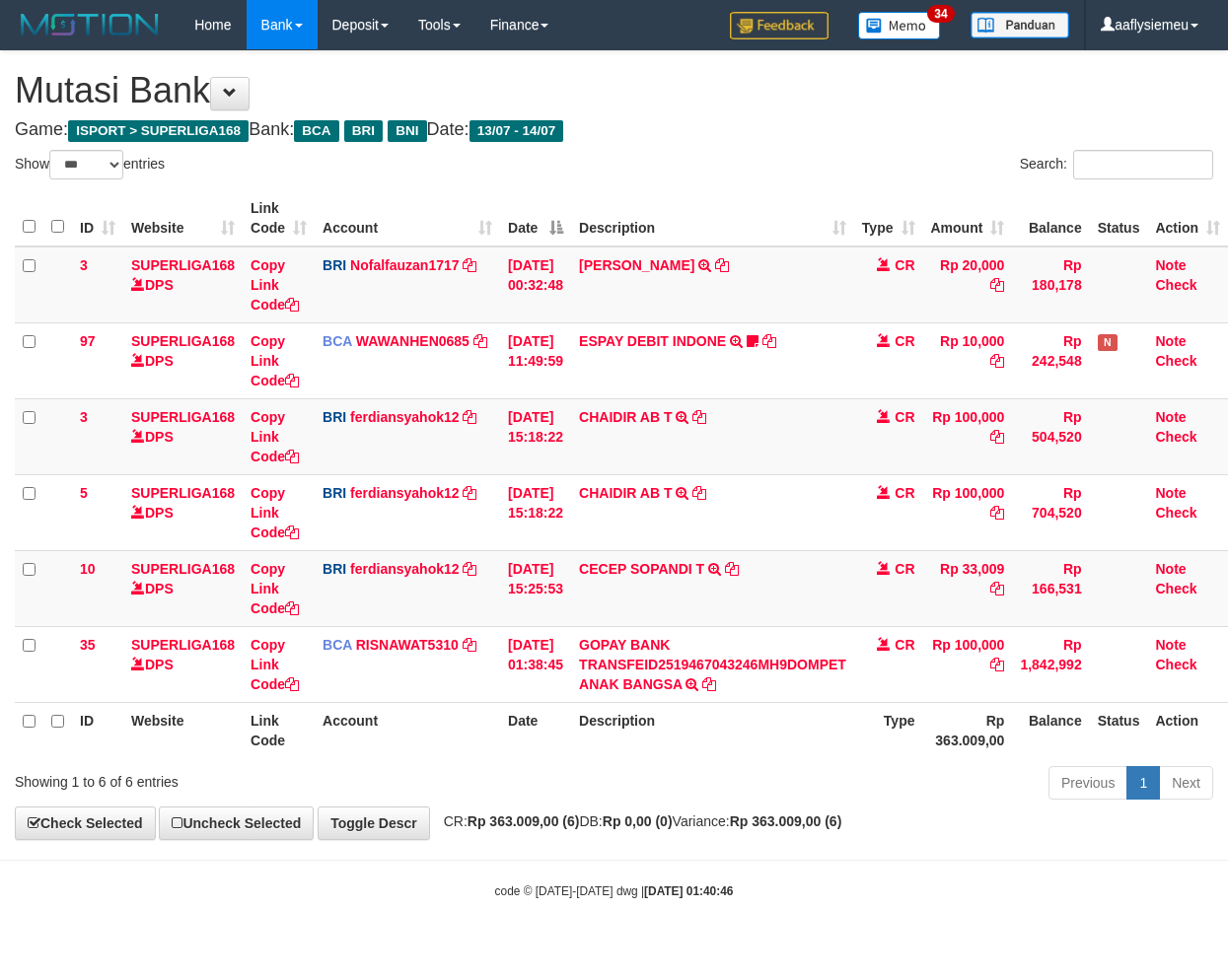 select on "***" 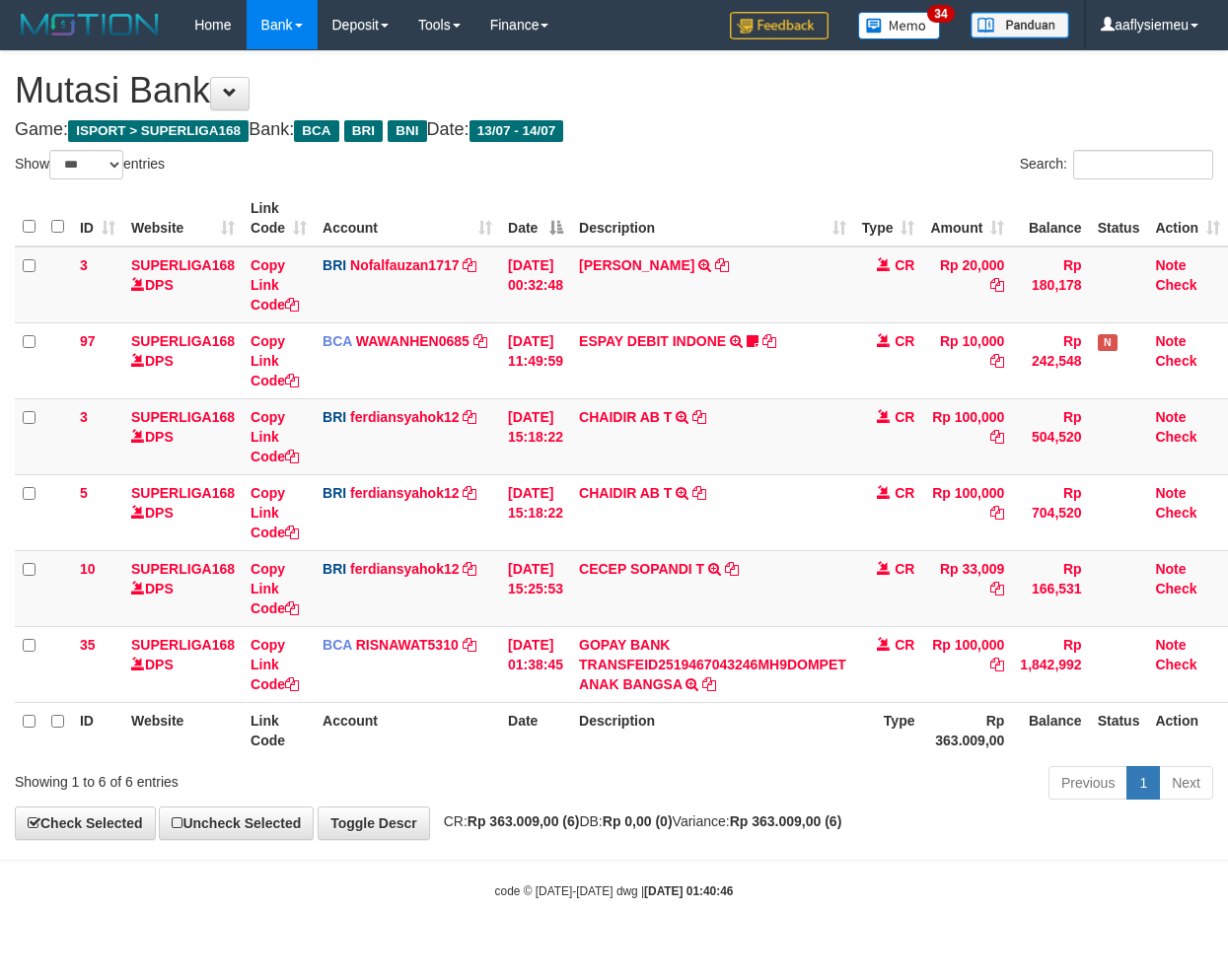 scroll, scrollTop: 0, scrollLeft: 0, axis: both 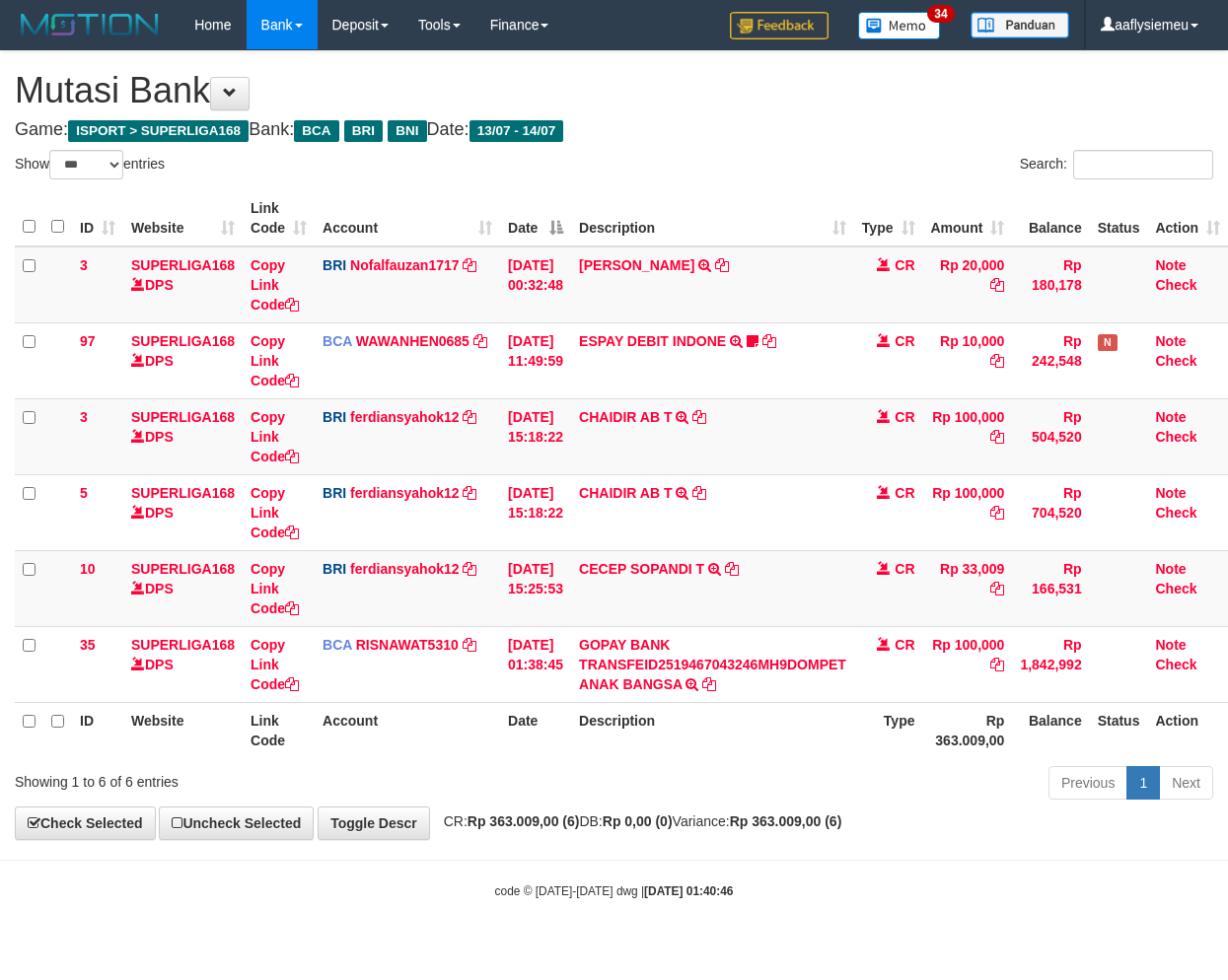 select on "***" 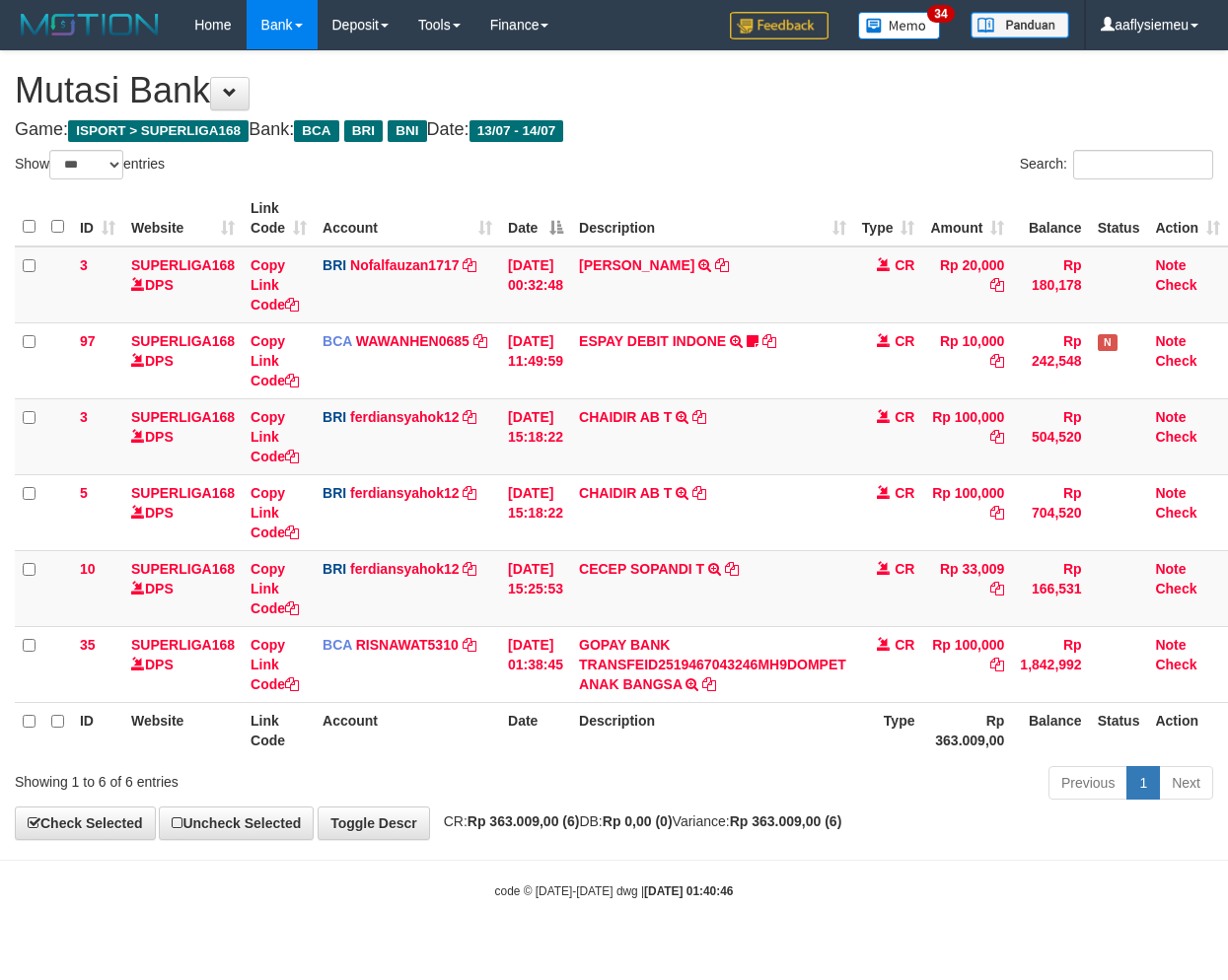 scroll, scrollTop: 0, scrollLeft: 0, axis: both 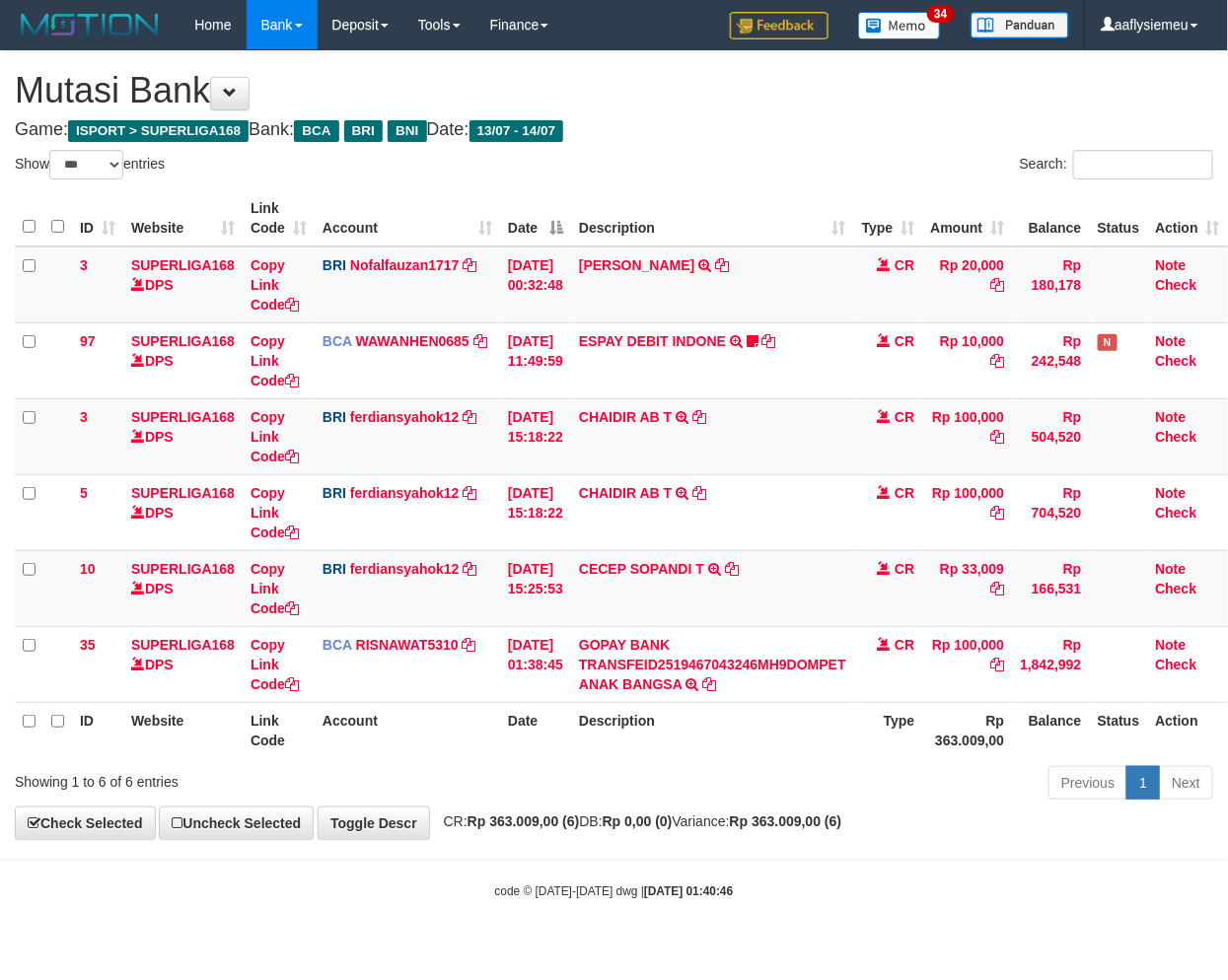 click on "Previous 1 Next" at bounding box center [870, 785] 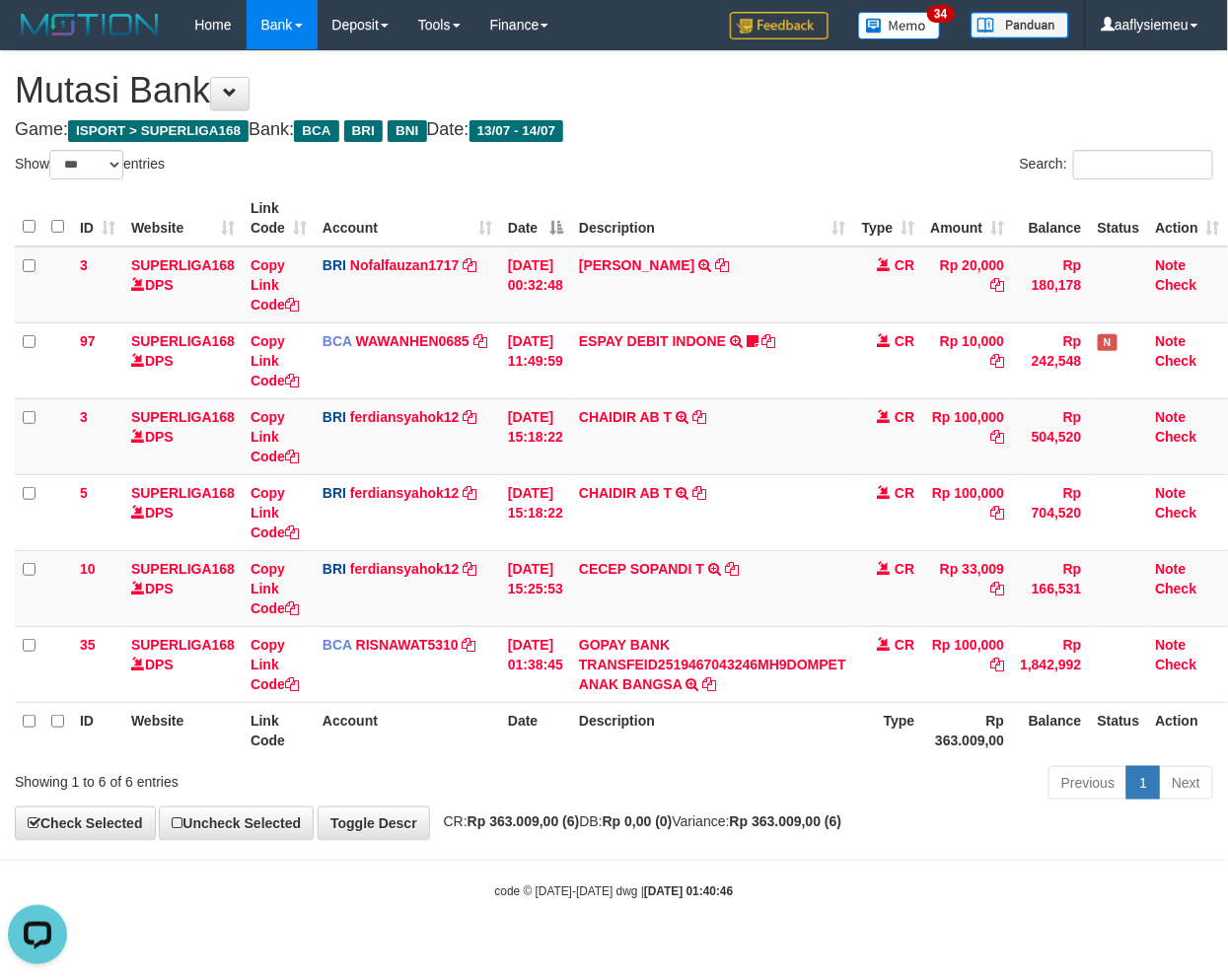 scroll, scrollTop: 0, scrollLeft: 0, axis: both 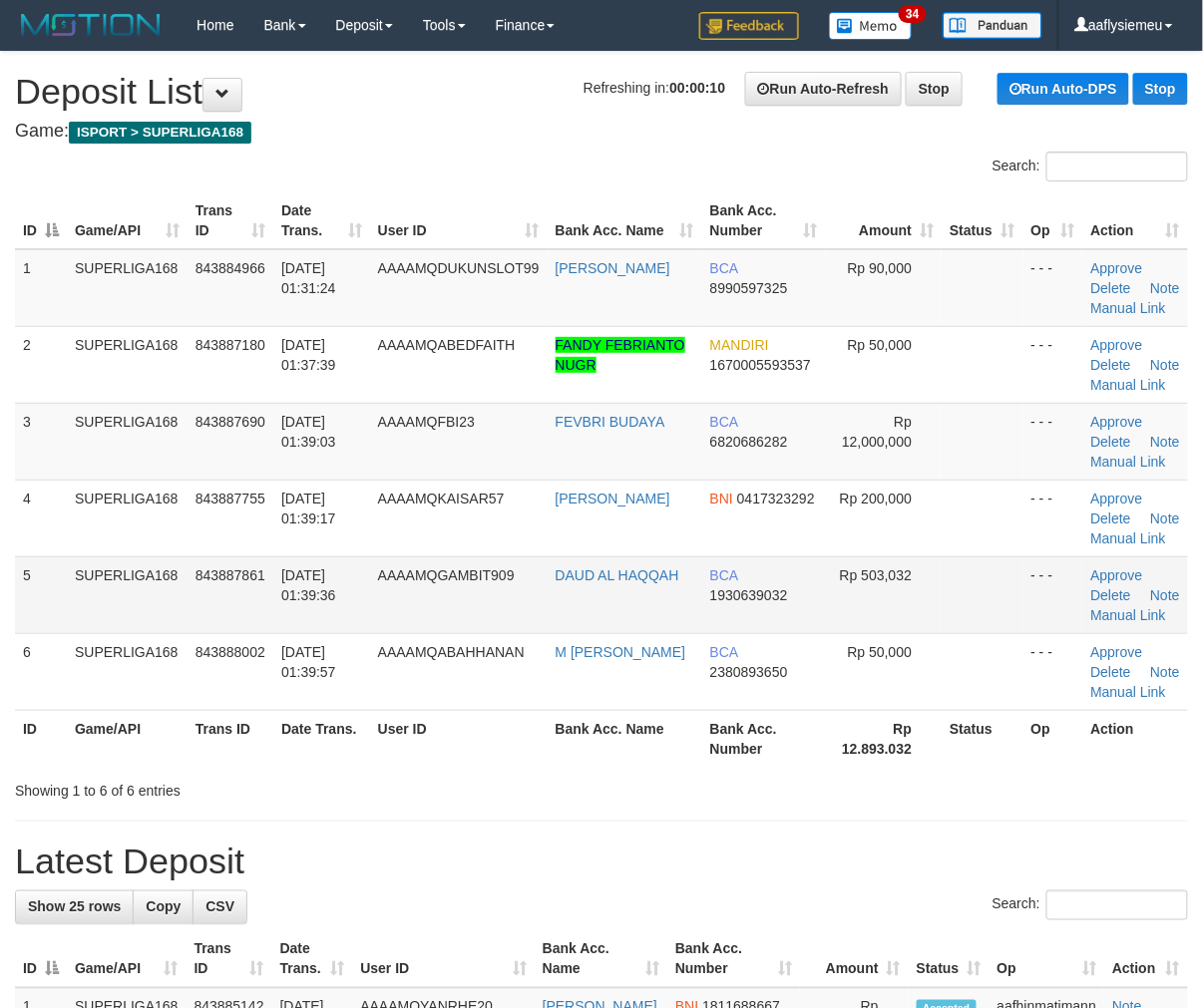 click on "AAAAMQGAMBIT909" at bounding box center (459, 594) 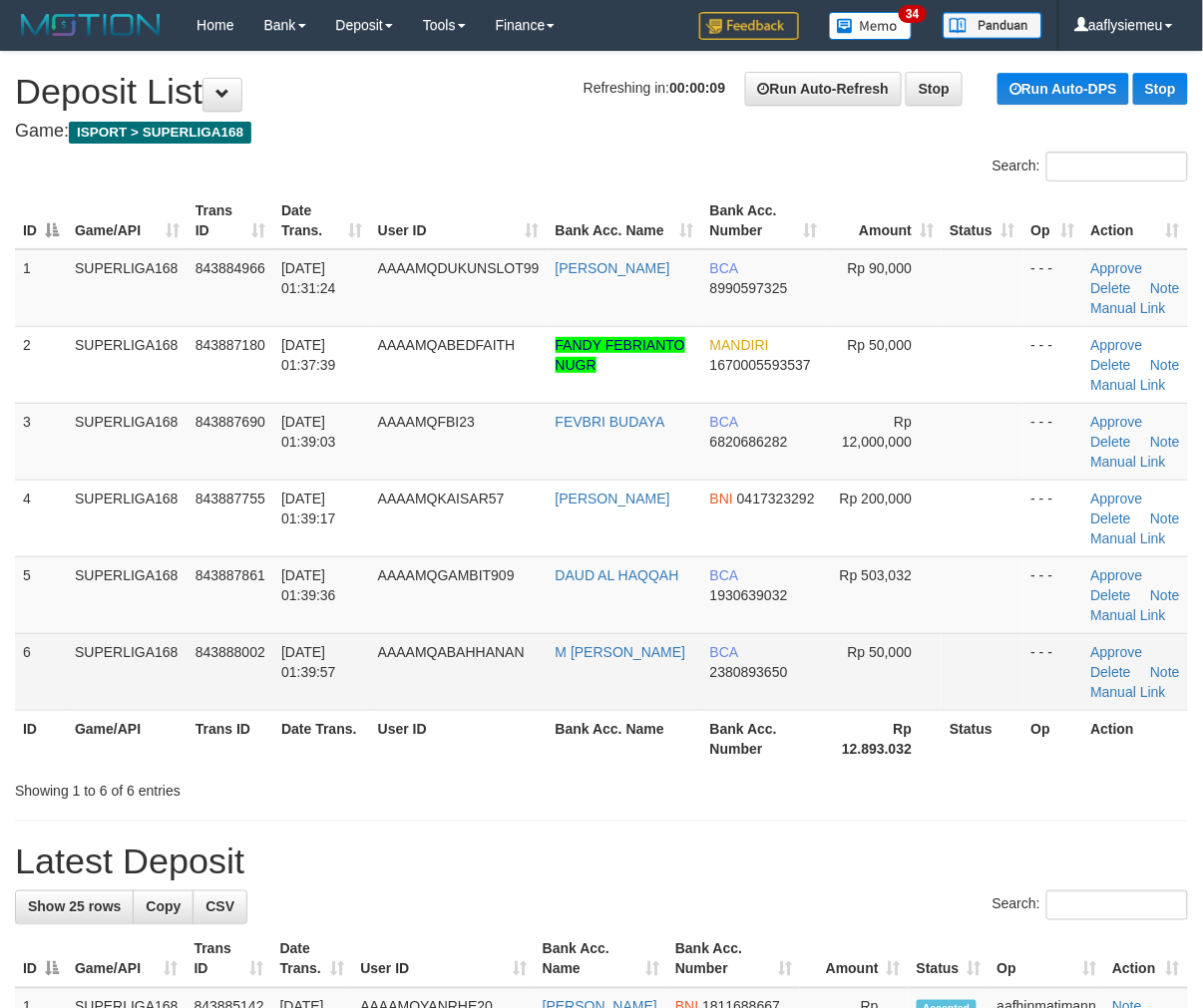 click on "SUPERLIGA168" at bounding box center (127, 671) 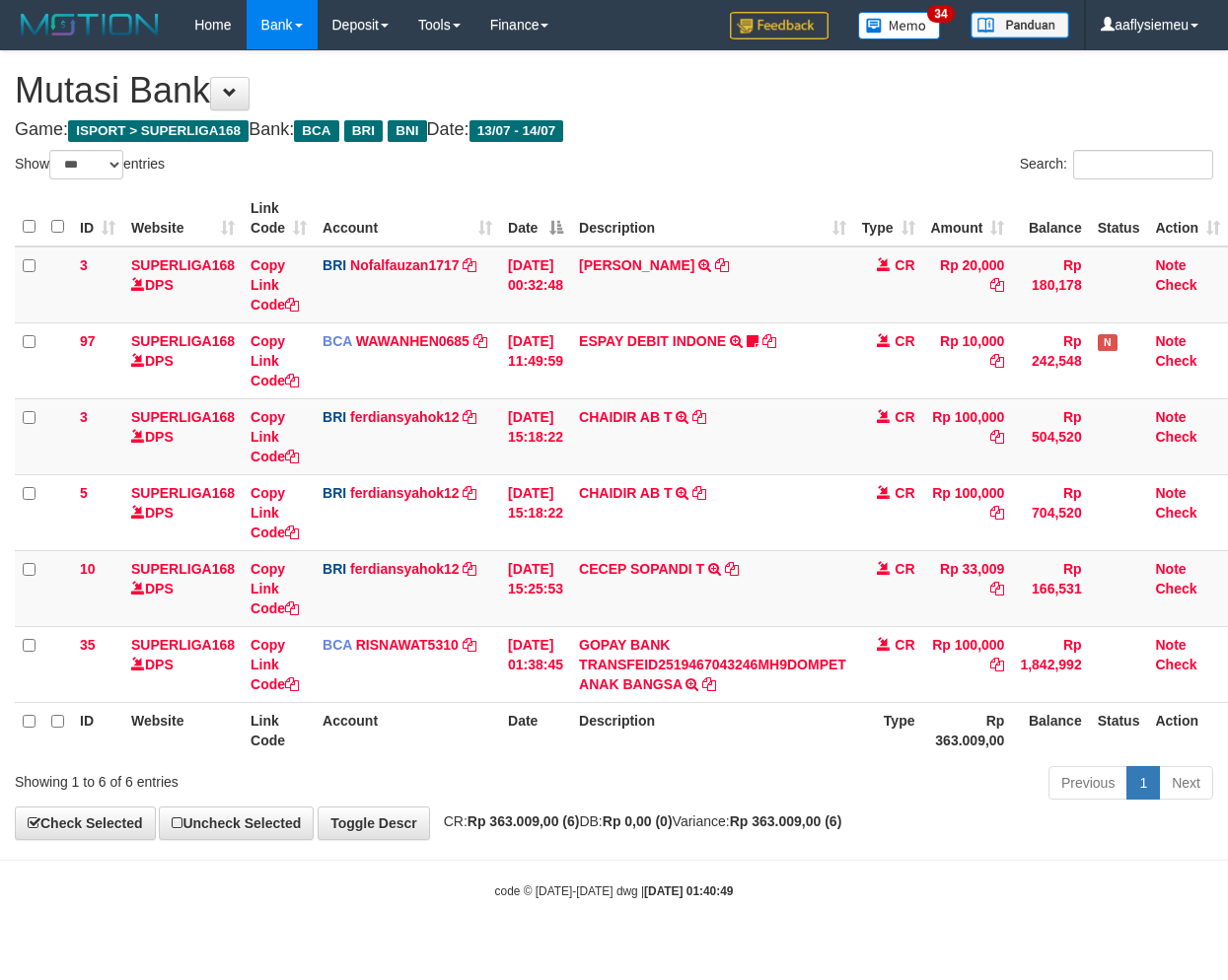 select on "***" 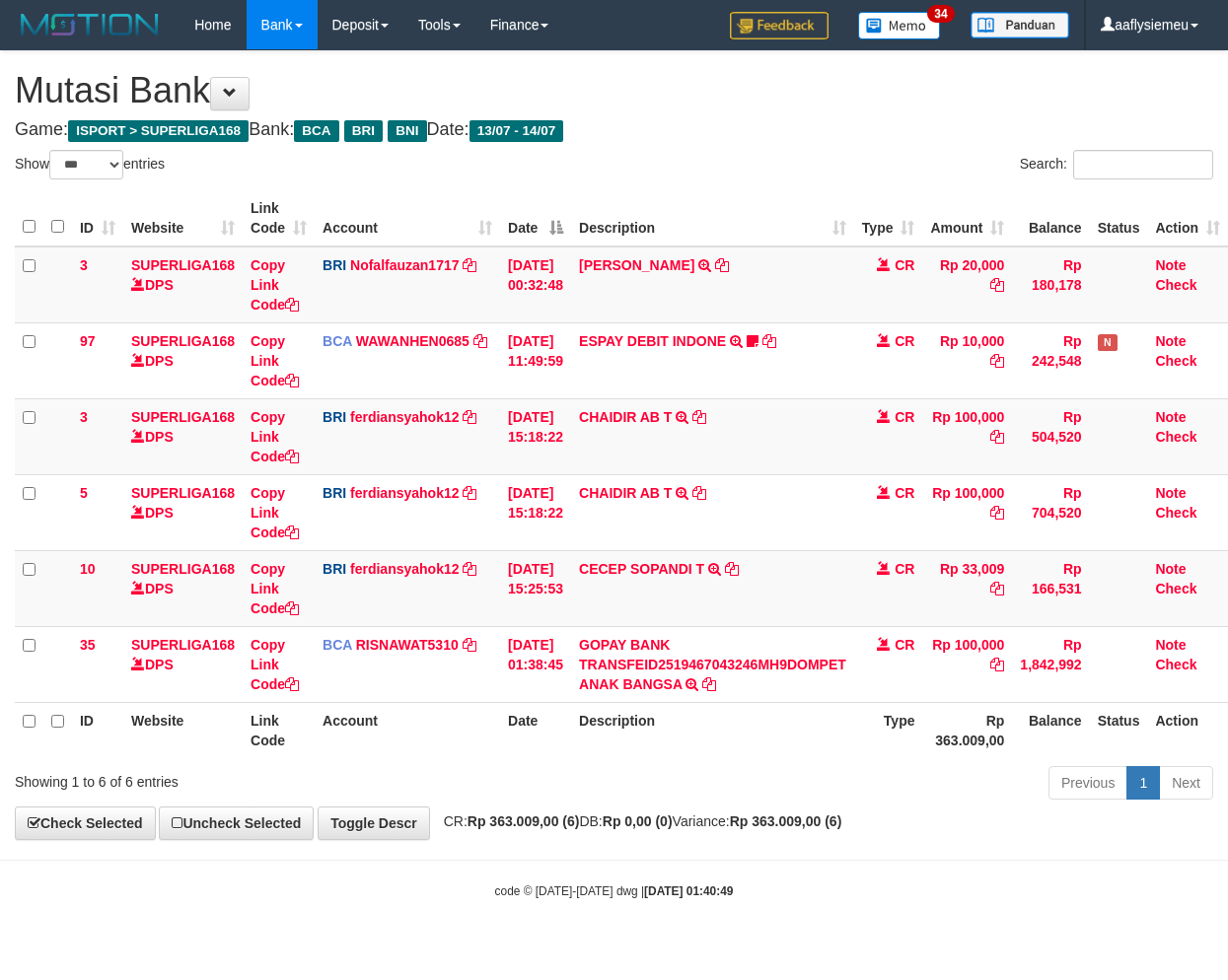 scroll, scrollTop: 0, scrollLeft: 0, axis: both 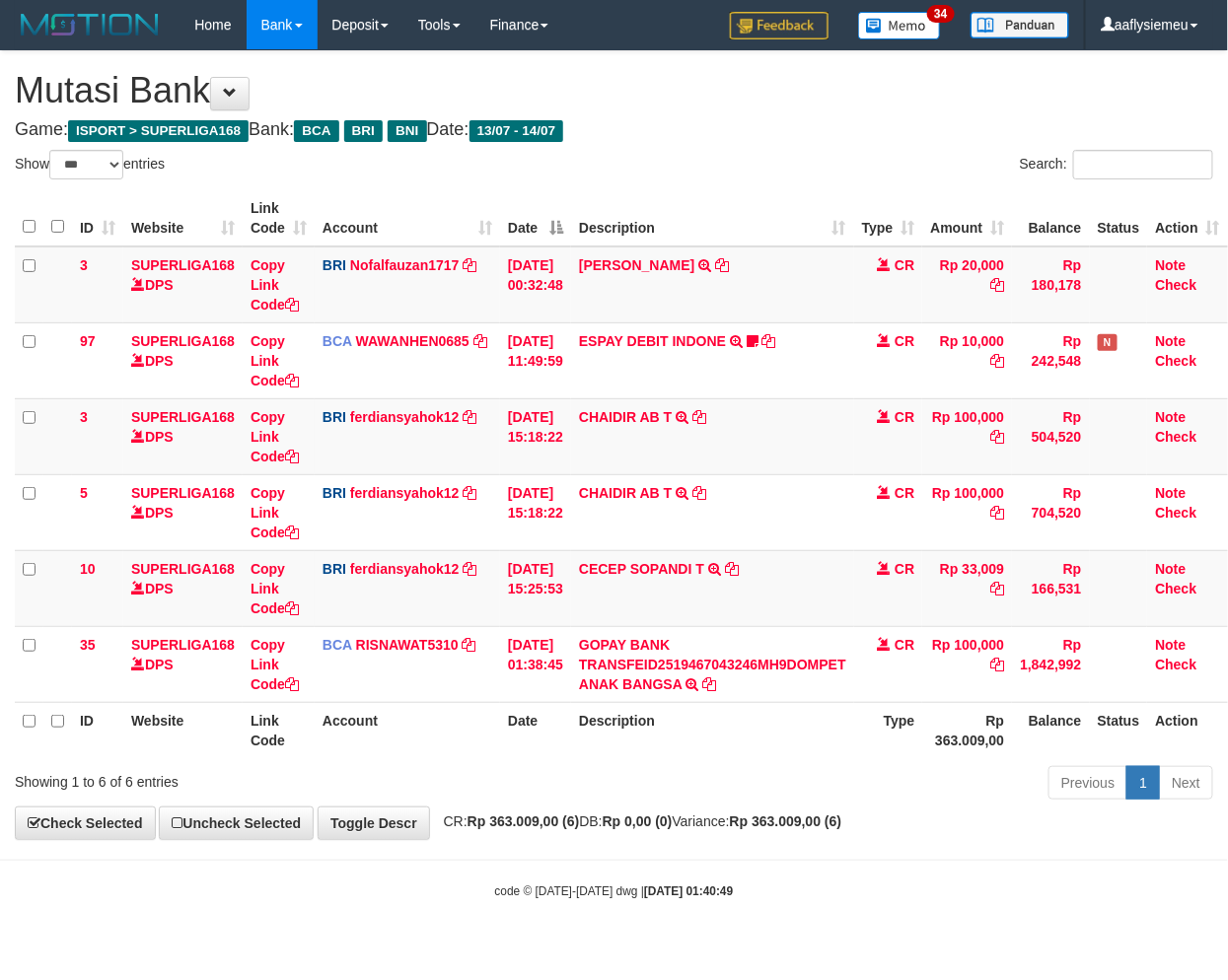 click on "Toggle navigation
Home
Bank
Account List
Load
By Website
Group
[ISPORT]													SUPERLIGA168
By Load Group (DPS)
34" at bounding box center (614, 474) 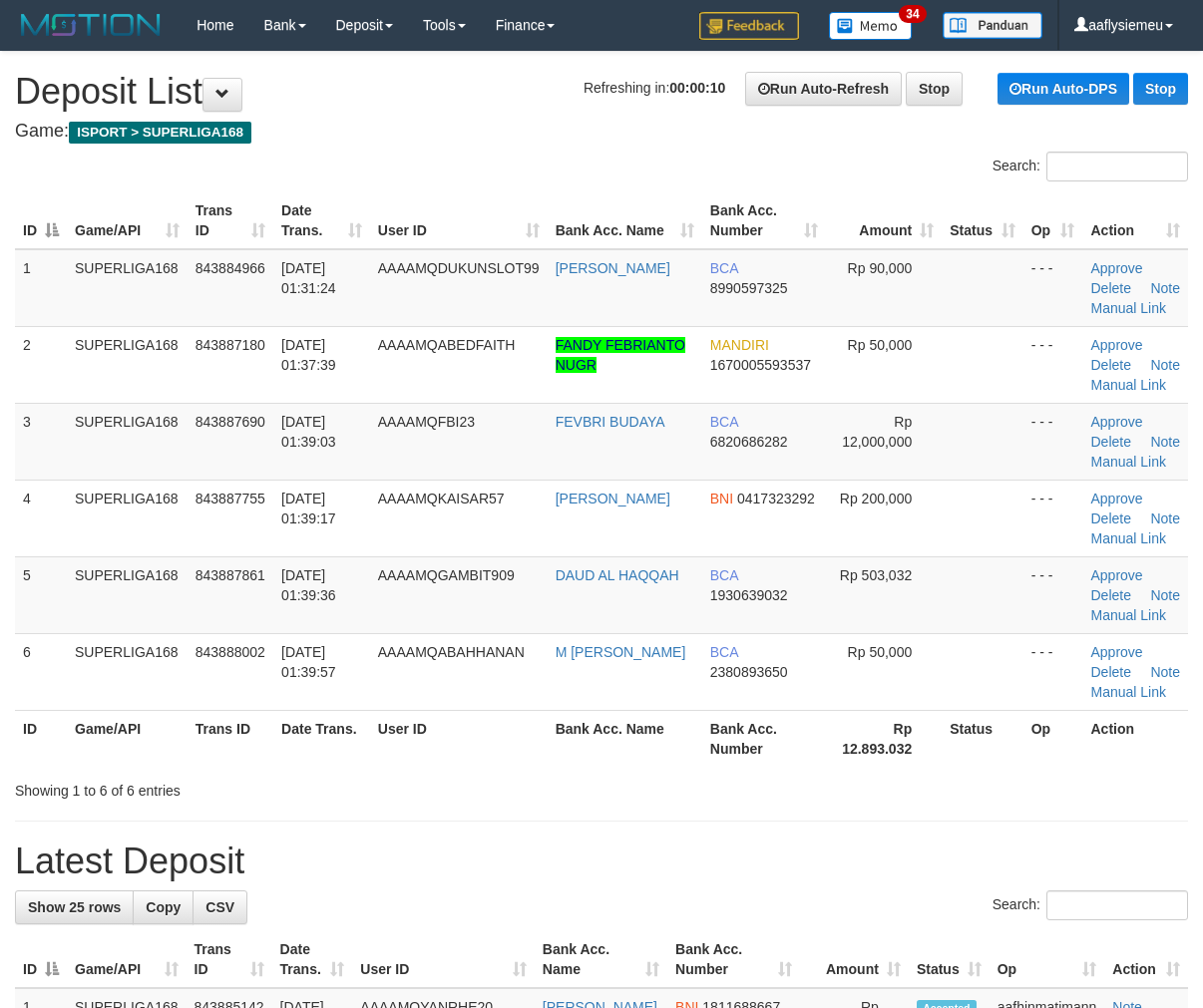 scroll, scrollTop: 0, scrollLeft: 0, axis: both 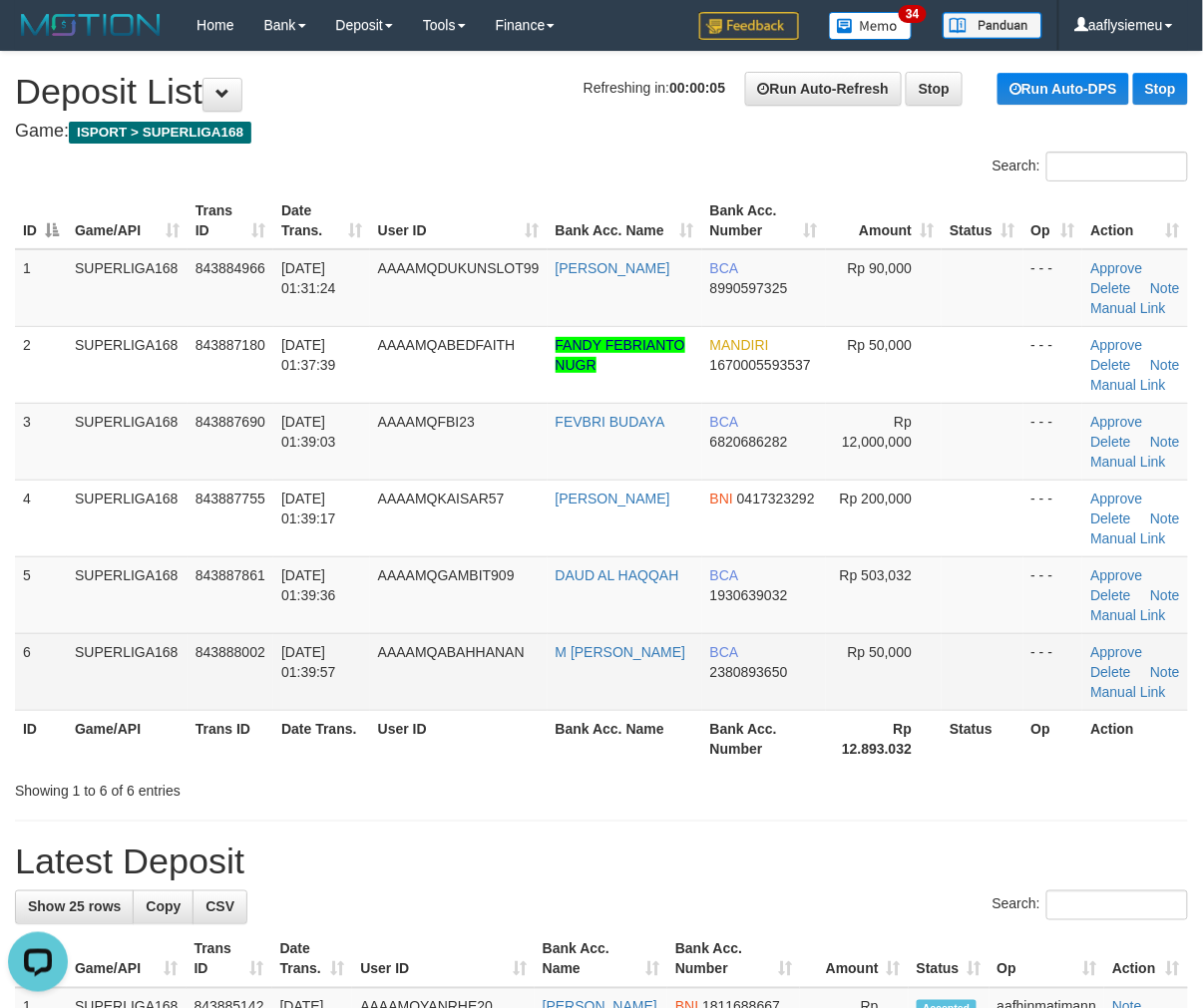 click on "6
SUPERLIGA168
843888002
14/07/2025 01:39:57
AAAAMQABAHHANAN
M ZULFIKAR HABIL
BCA
2380893650
Rp 50,000
- - -
Approve
Delete
Note
Manual Link" at bounding box center (602, 671) 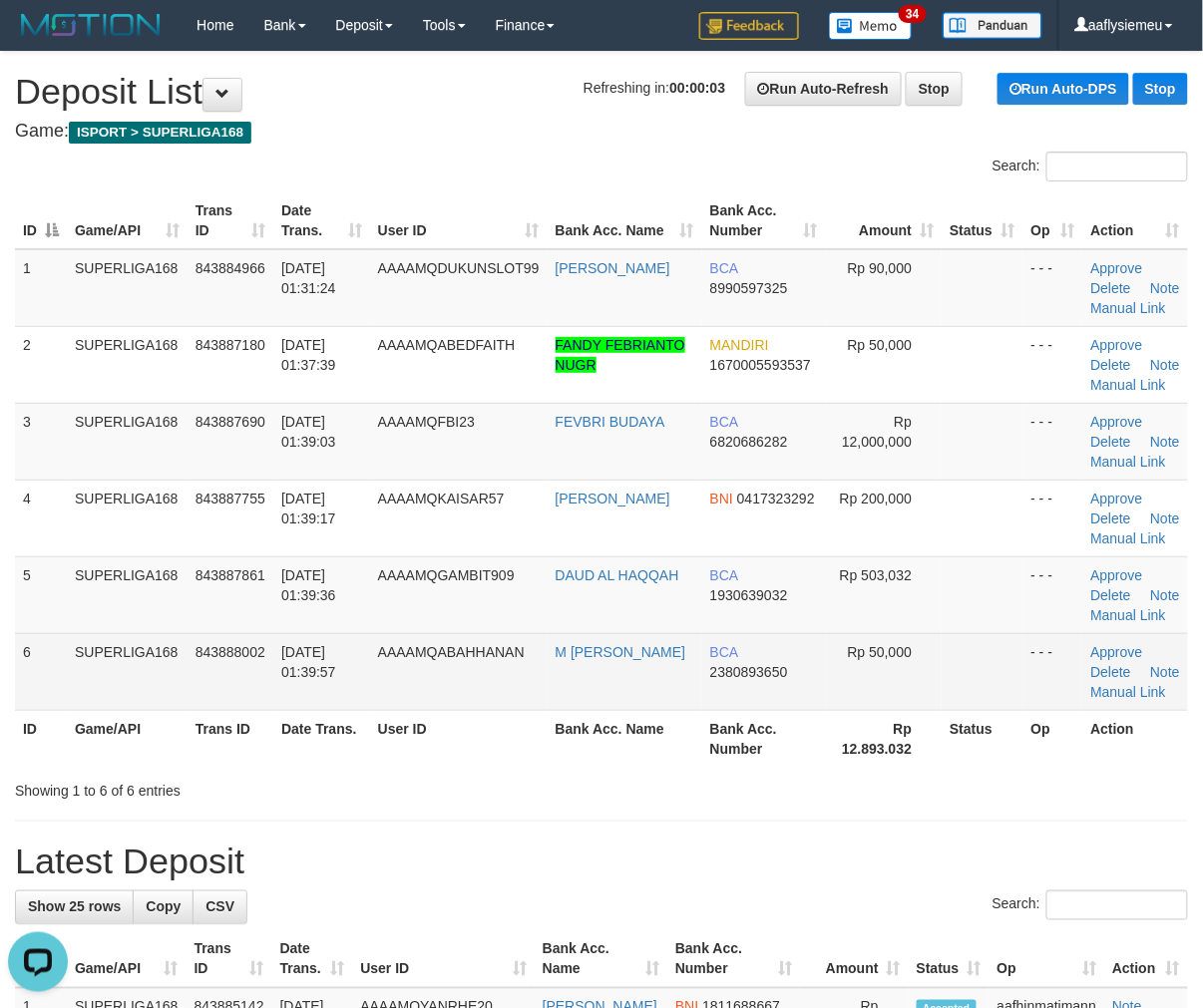 click on "6
SUPERLIGA168
843888002
14/07/2025 01:39:57
AAAAMQABAHHANAN
M ZULFIKAR HABIL
BCA
2380893650
Rp 50,000
- - -
Approve
Delete
Note
Manual Link" at bounding box center (602, 671) 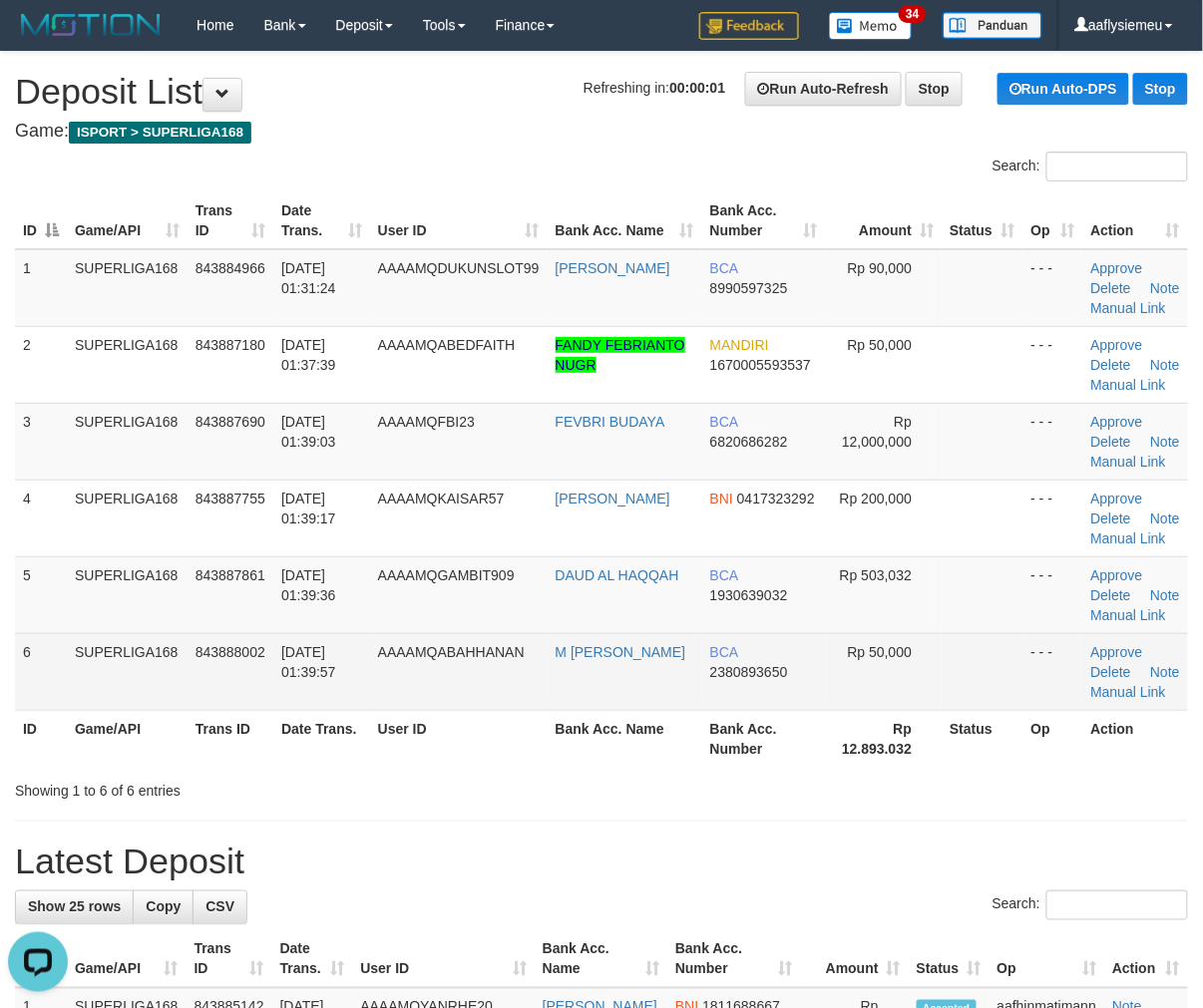 drag, startPoint x: 147, startPoint y: 630, endPoint x: 135, endPoint y: 641, distance: 16.27882 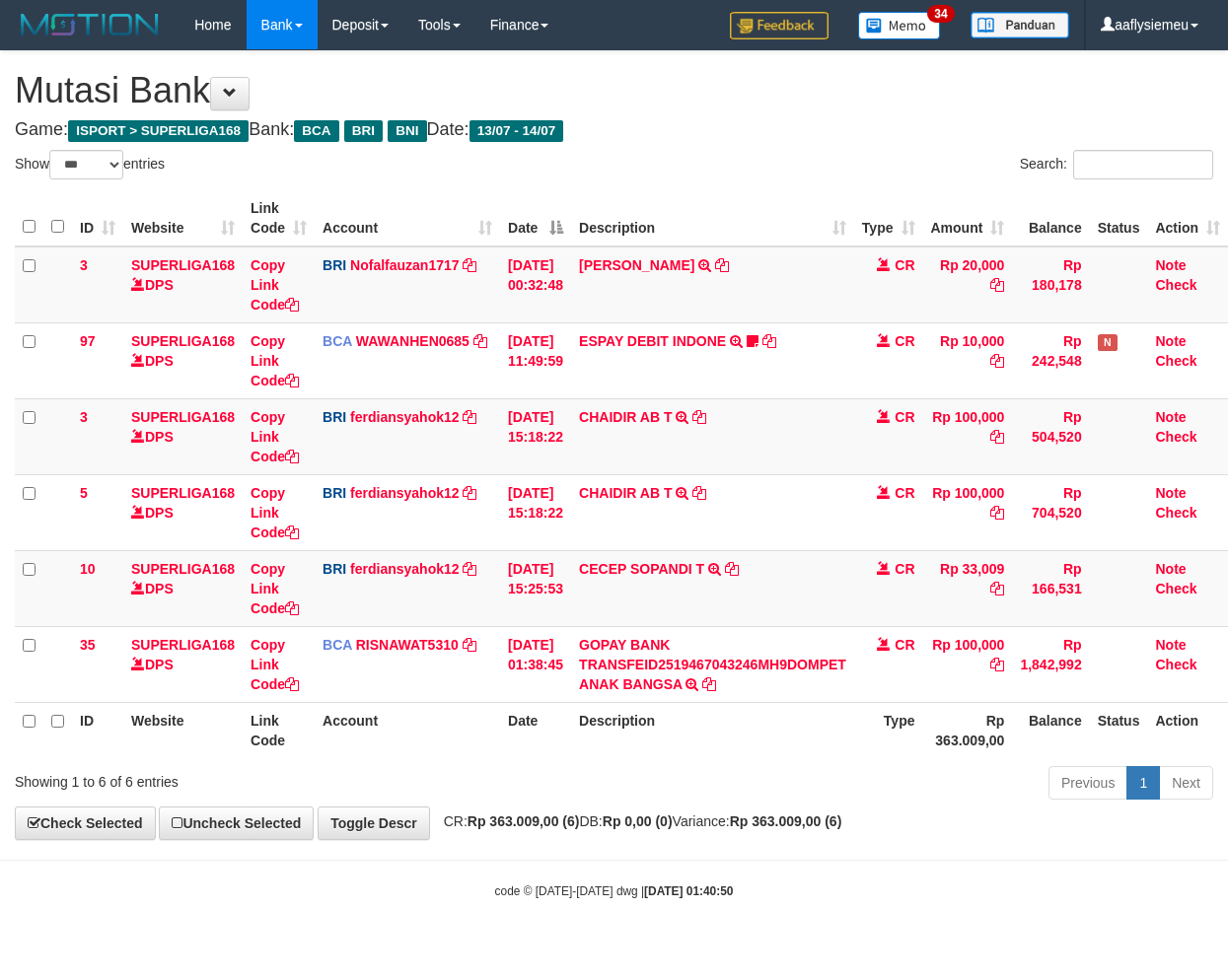 select on "***" 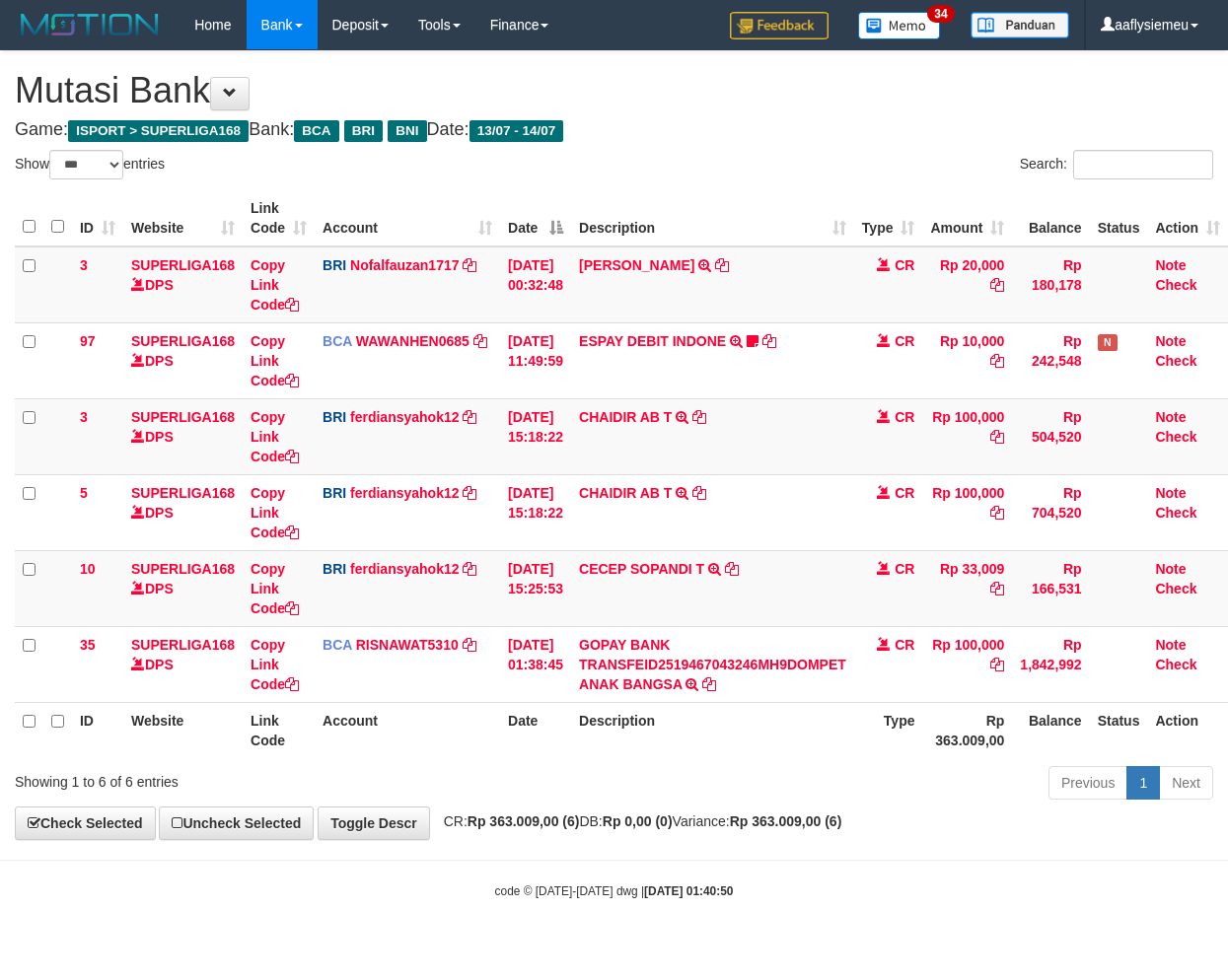 scroll, scrollTop: 0, scrollLeft: 0, axis: both 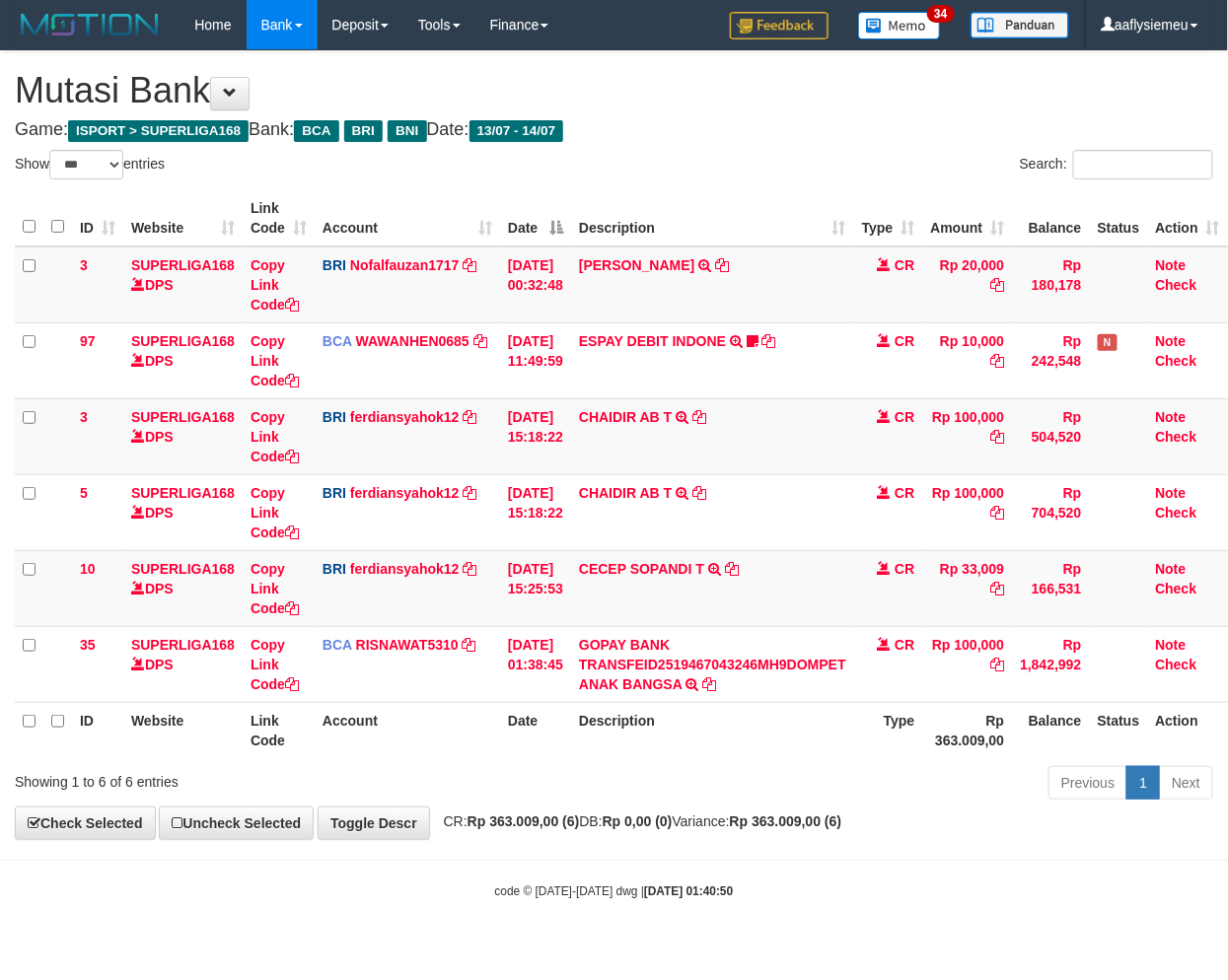 click on "Toggle navigation
Home
Bank
Account List
Load
By Website
Group
[ISPORT]													SUPERLIGA168
By Load Group (DPS)
34" at bounding box center [614, 474] 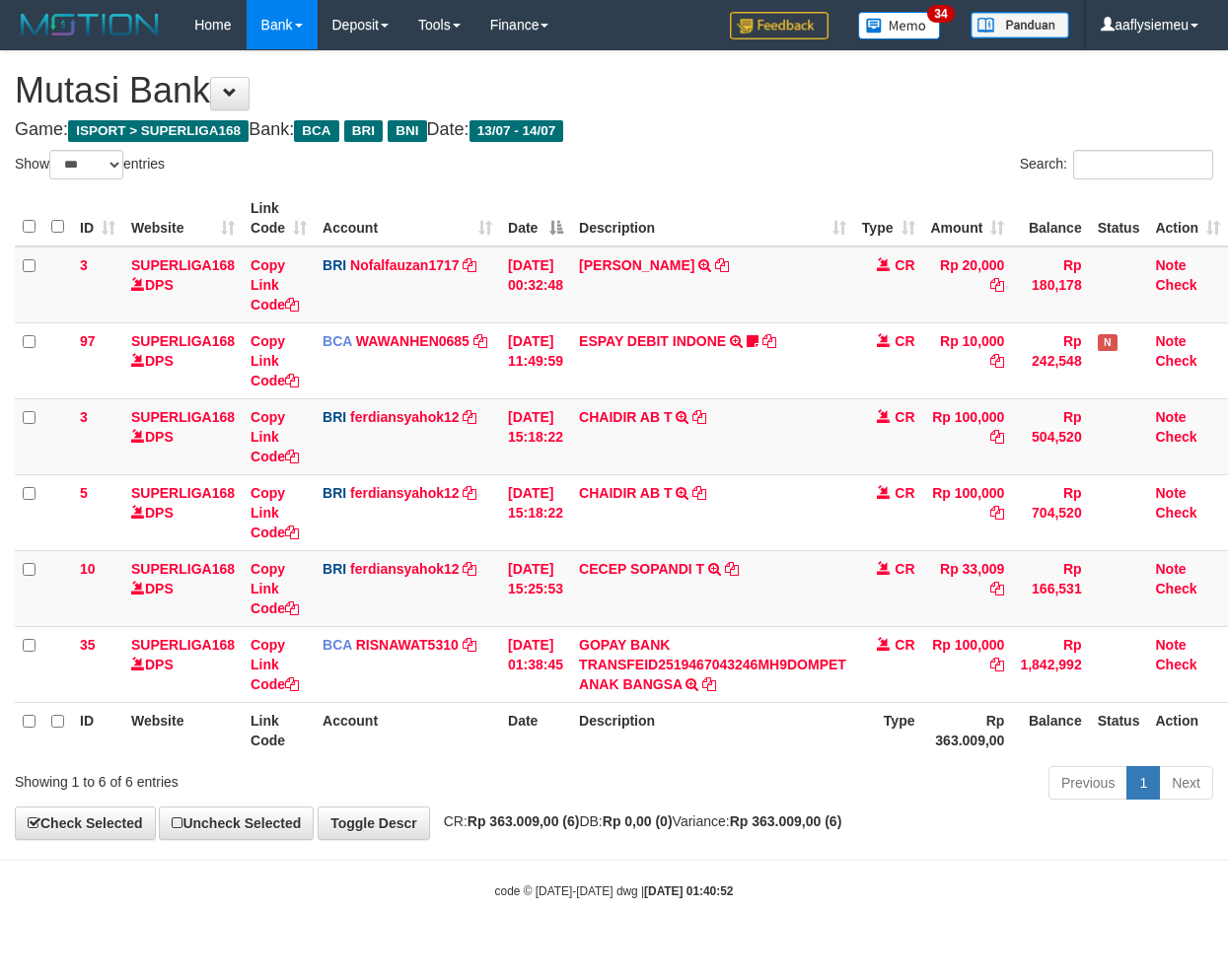 select on "***" 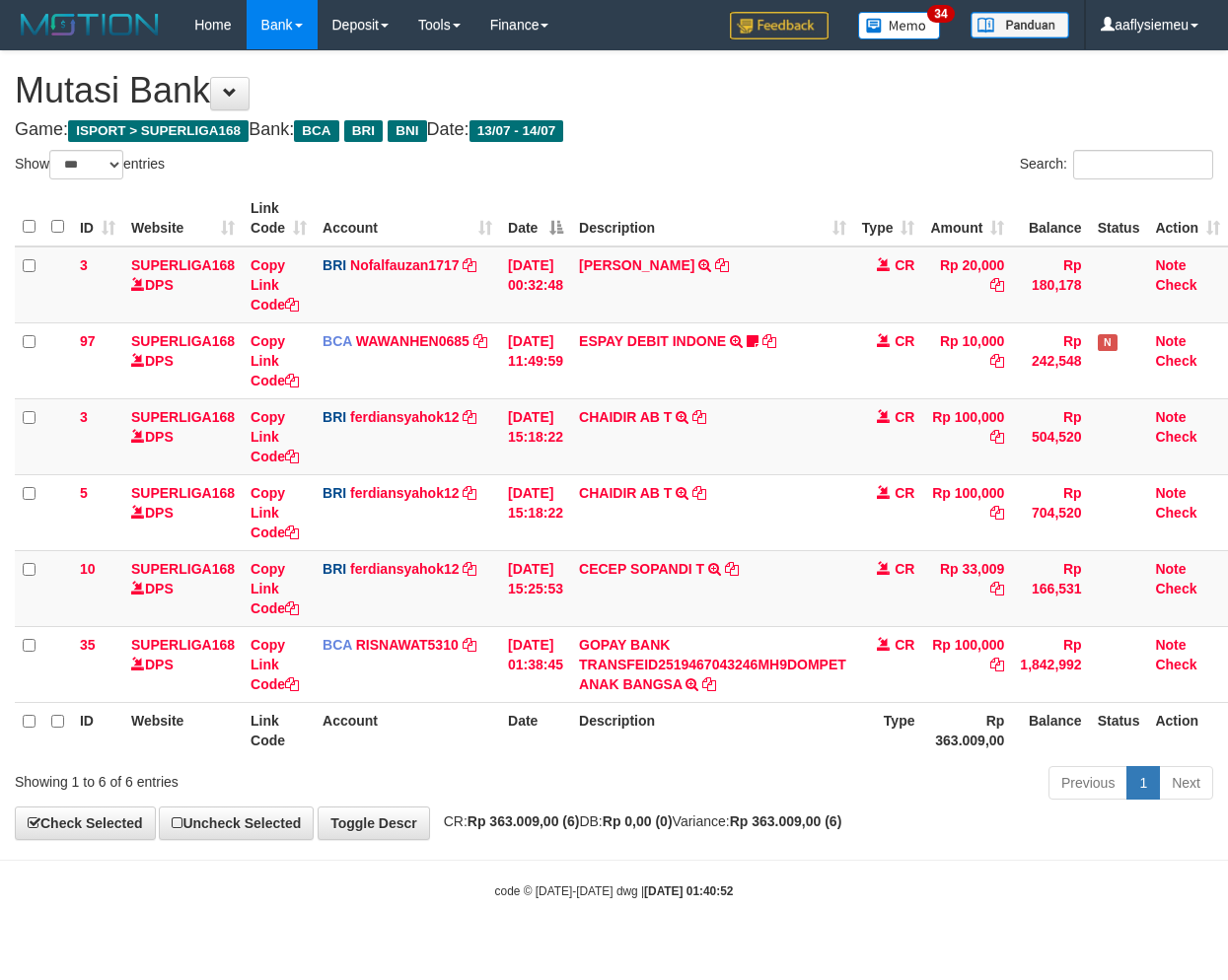 scroll, scrollTop: 0, scrollLeft: 0, axis: both 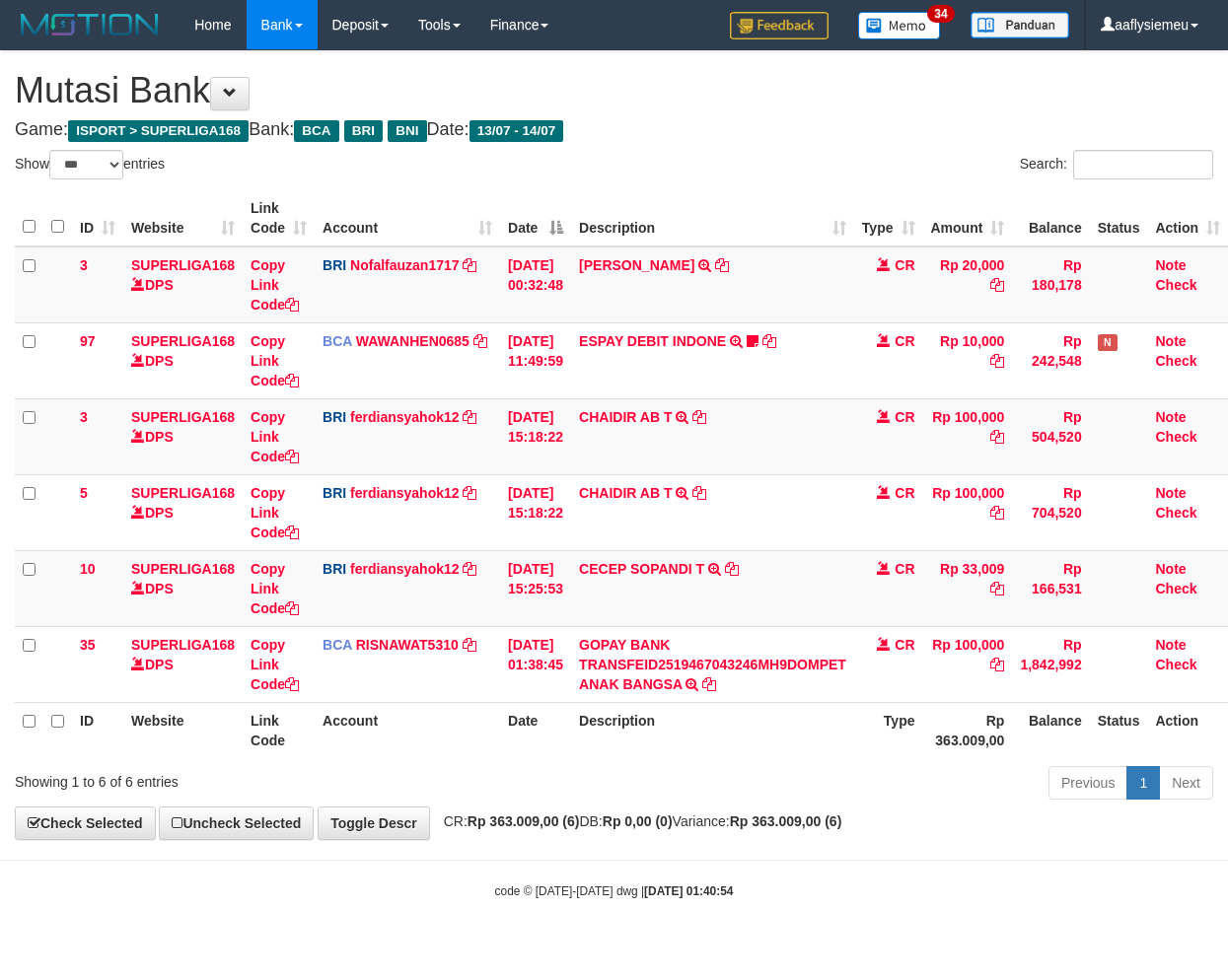 select on "***" 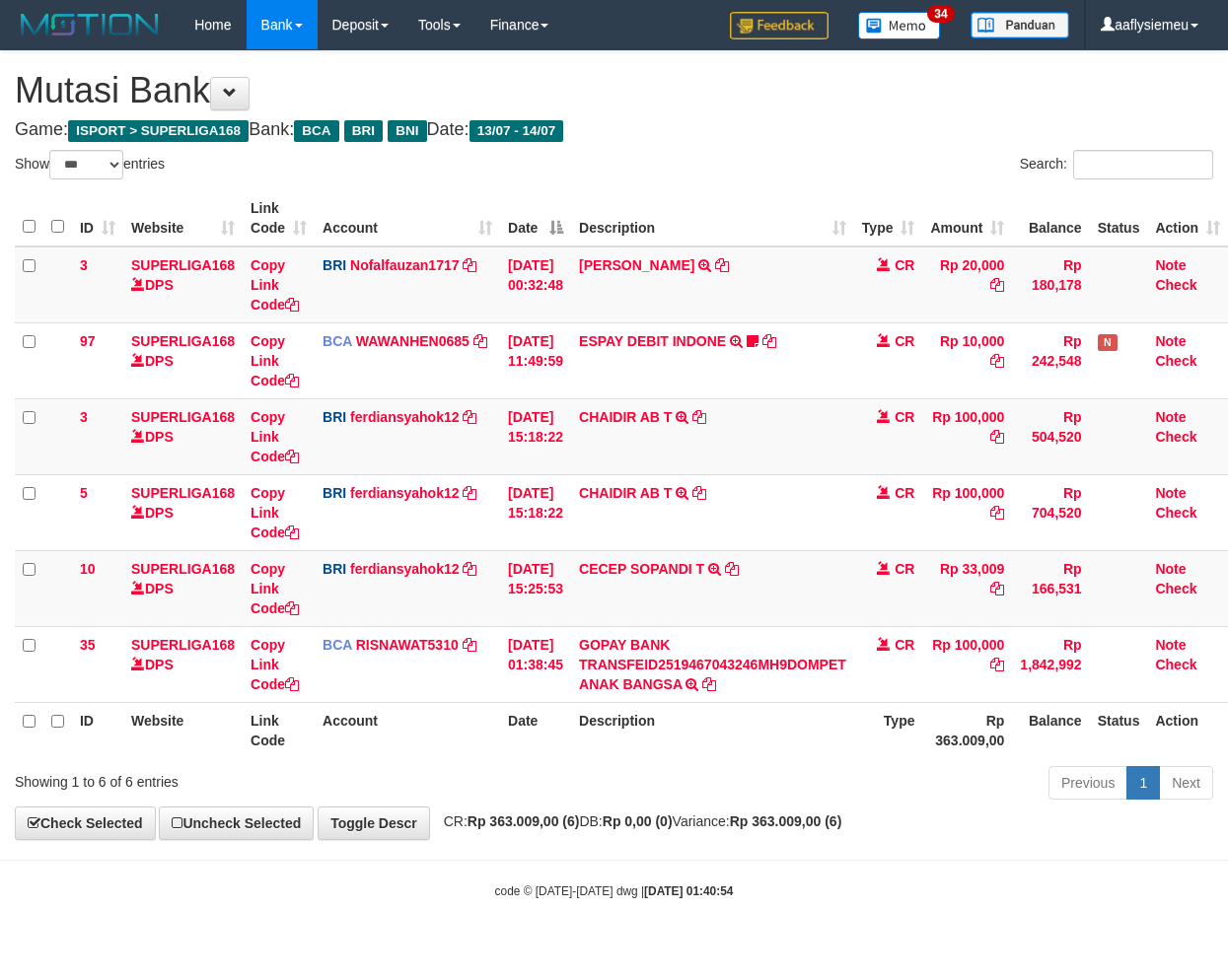 scroll, scrollTop: 0, scrollLeft: 0, axis: both 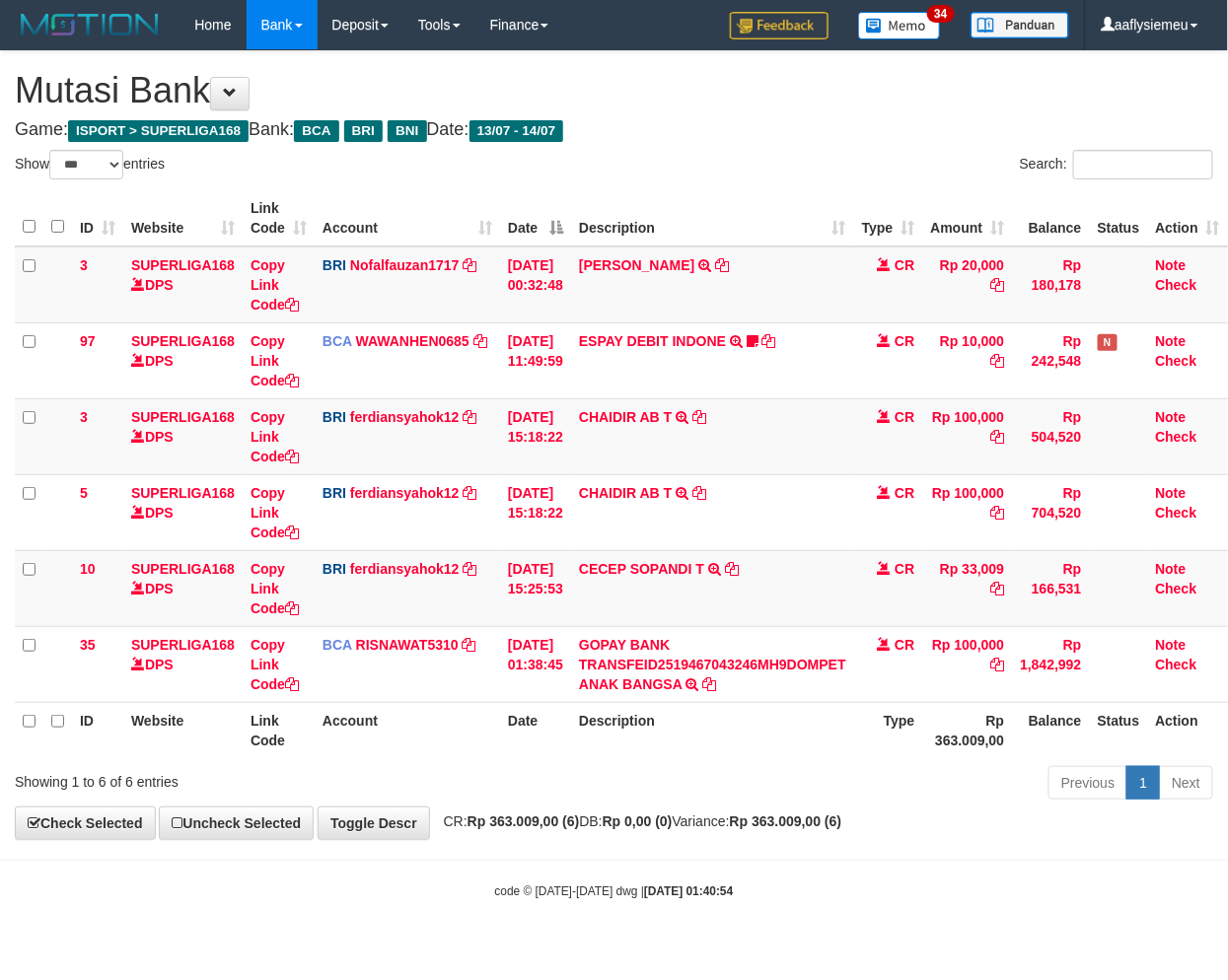 click on "Previous 1 Next" at bounding box center [870, 785] 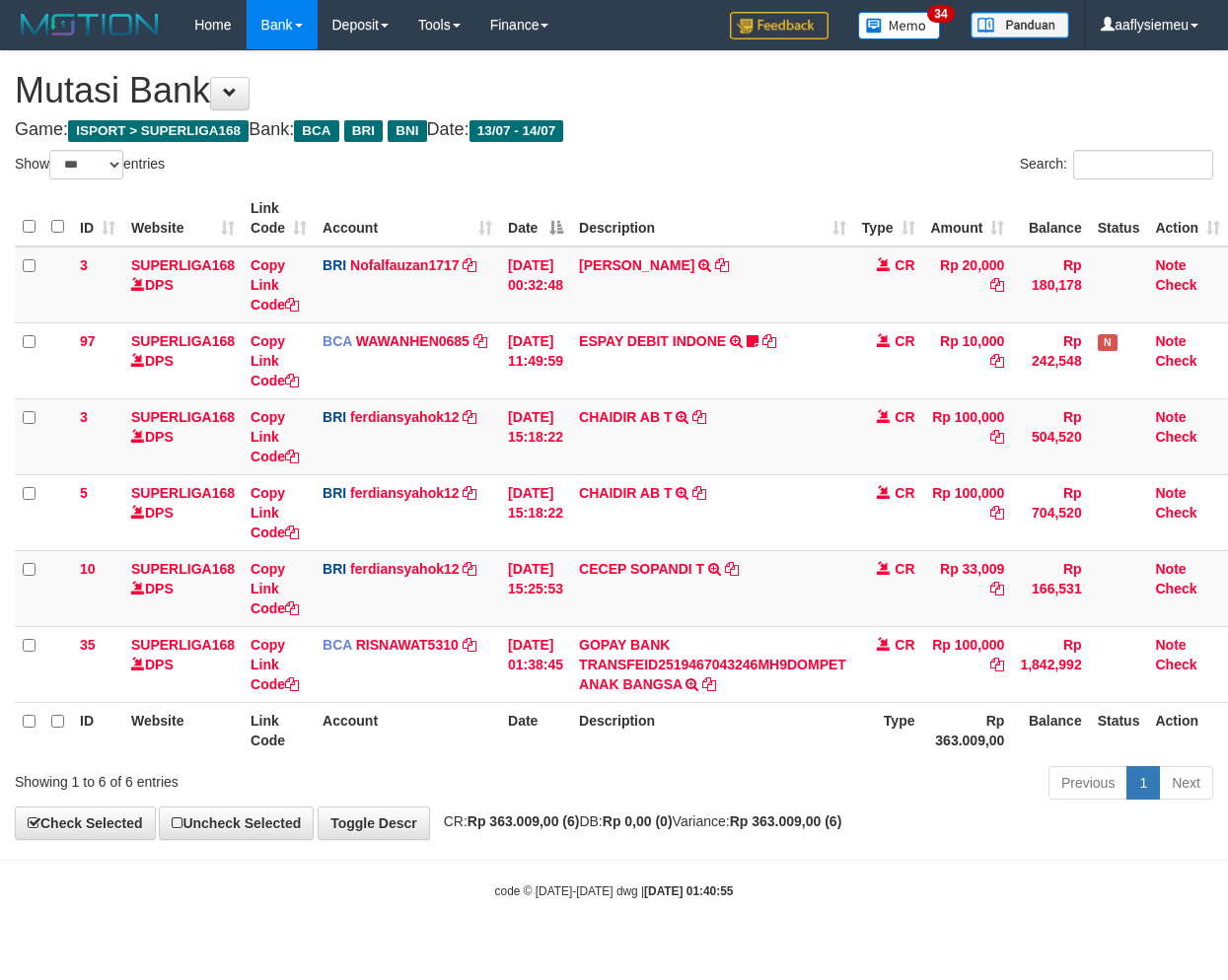 select on "***" 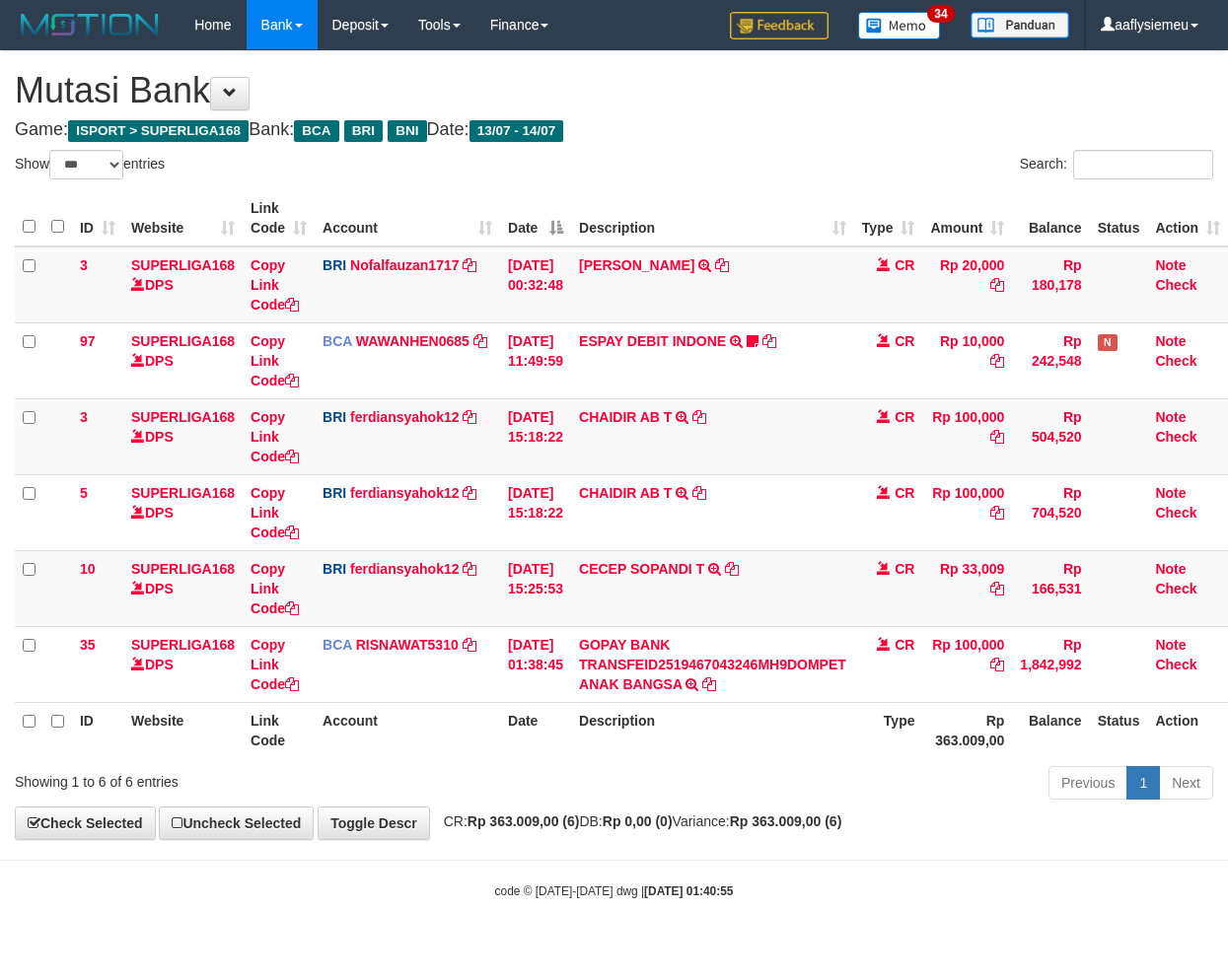 scroll, scrollTop: 0, scrollLeft: 0, axis: both 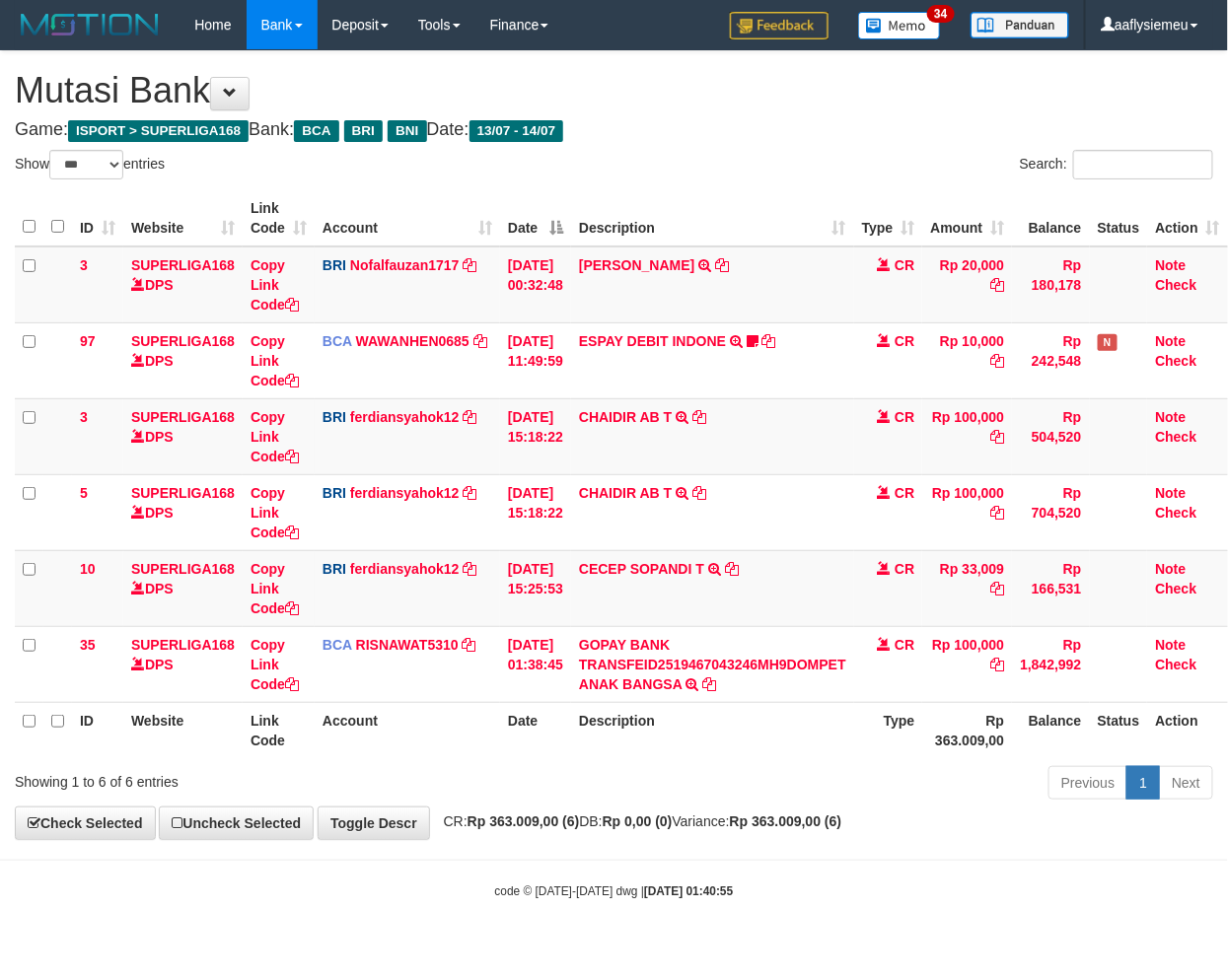 click on "Toggle navigation
Home
Bank
Account List
Load
By Website
Group
[ISPORT]													SUPERLIGA168
By Load Group (DPS)
34" at bounding box center (614, 474) 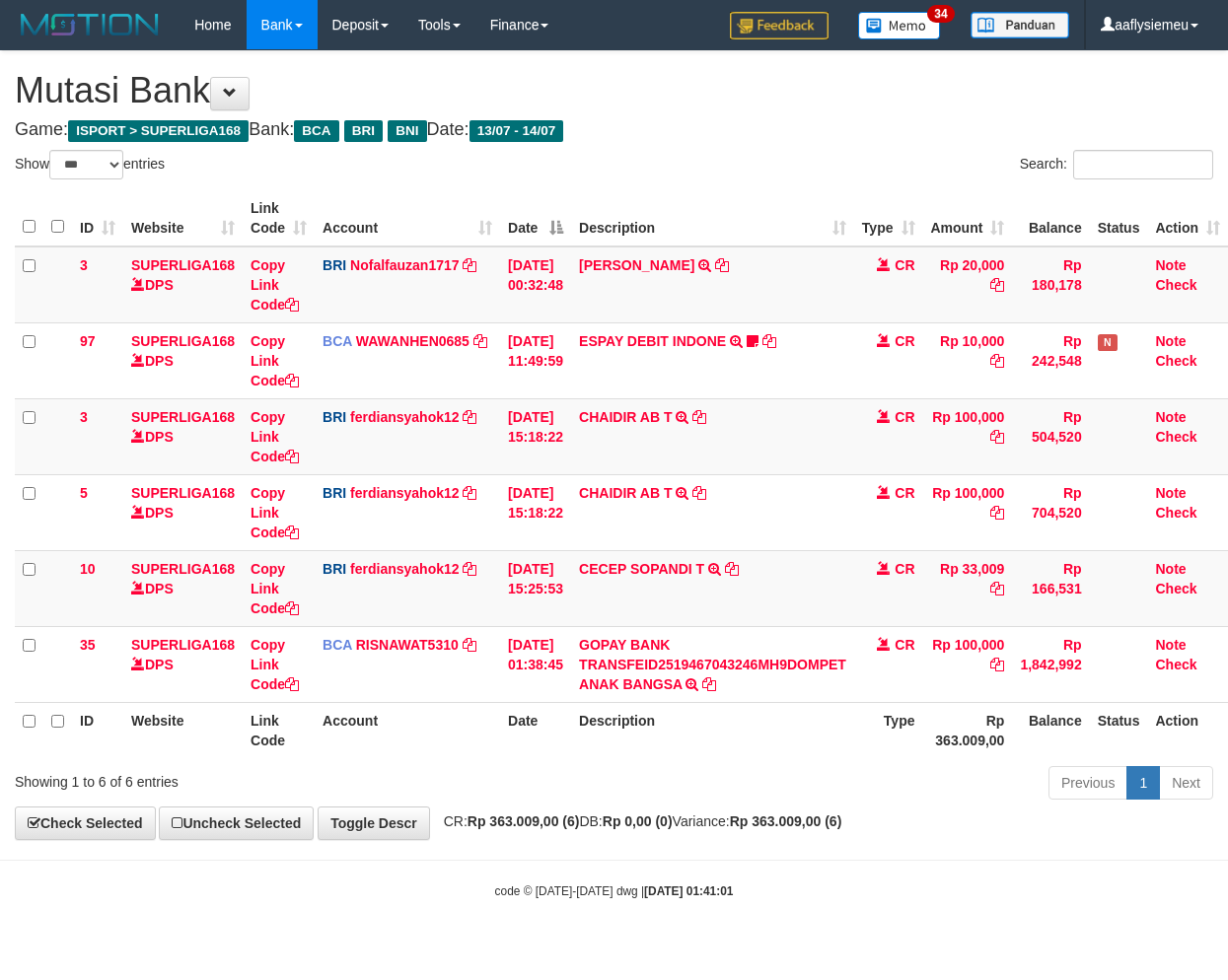 select on "***" 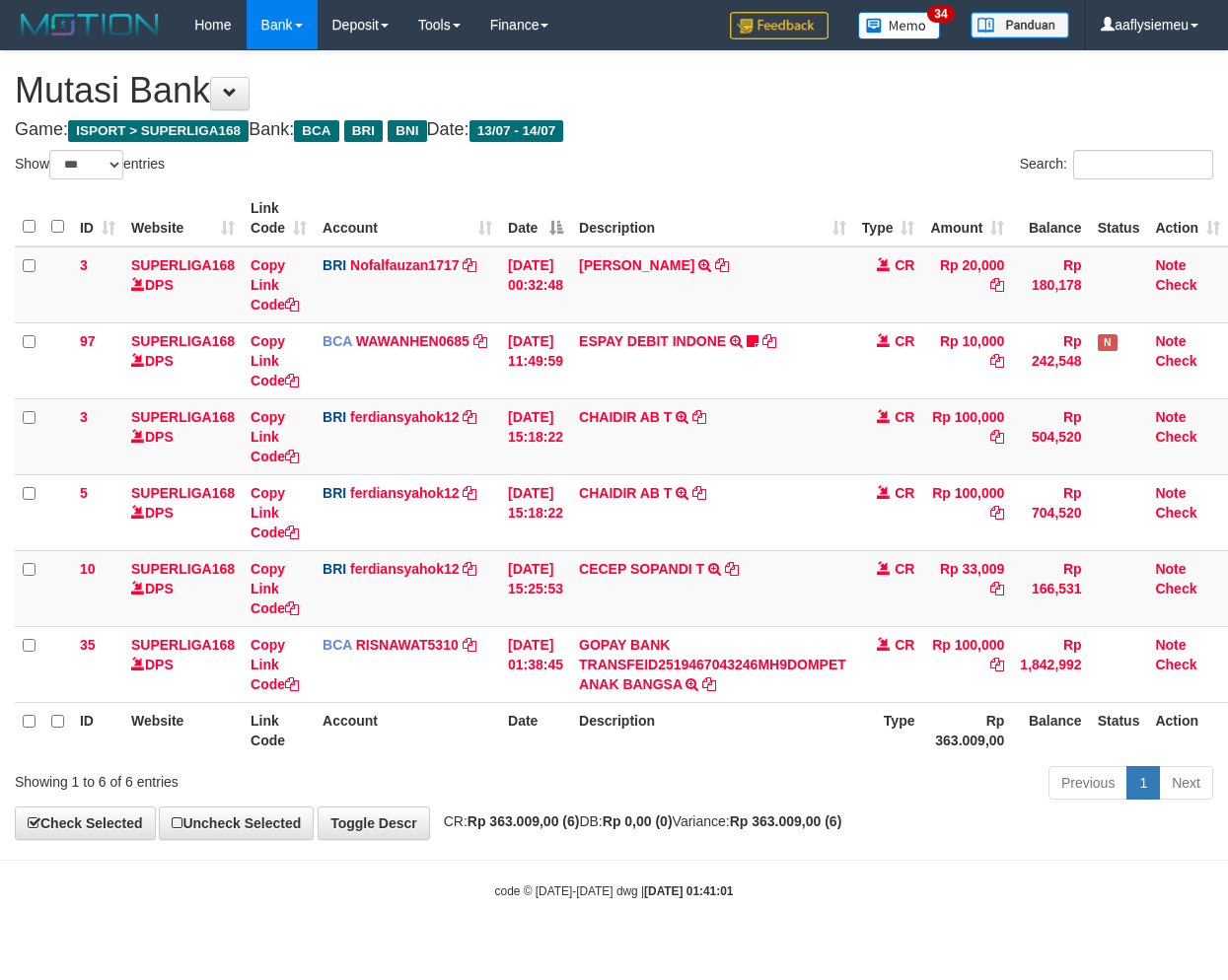 scroll, scrollTop: 0, scrollLeft: 0, axis: both 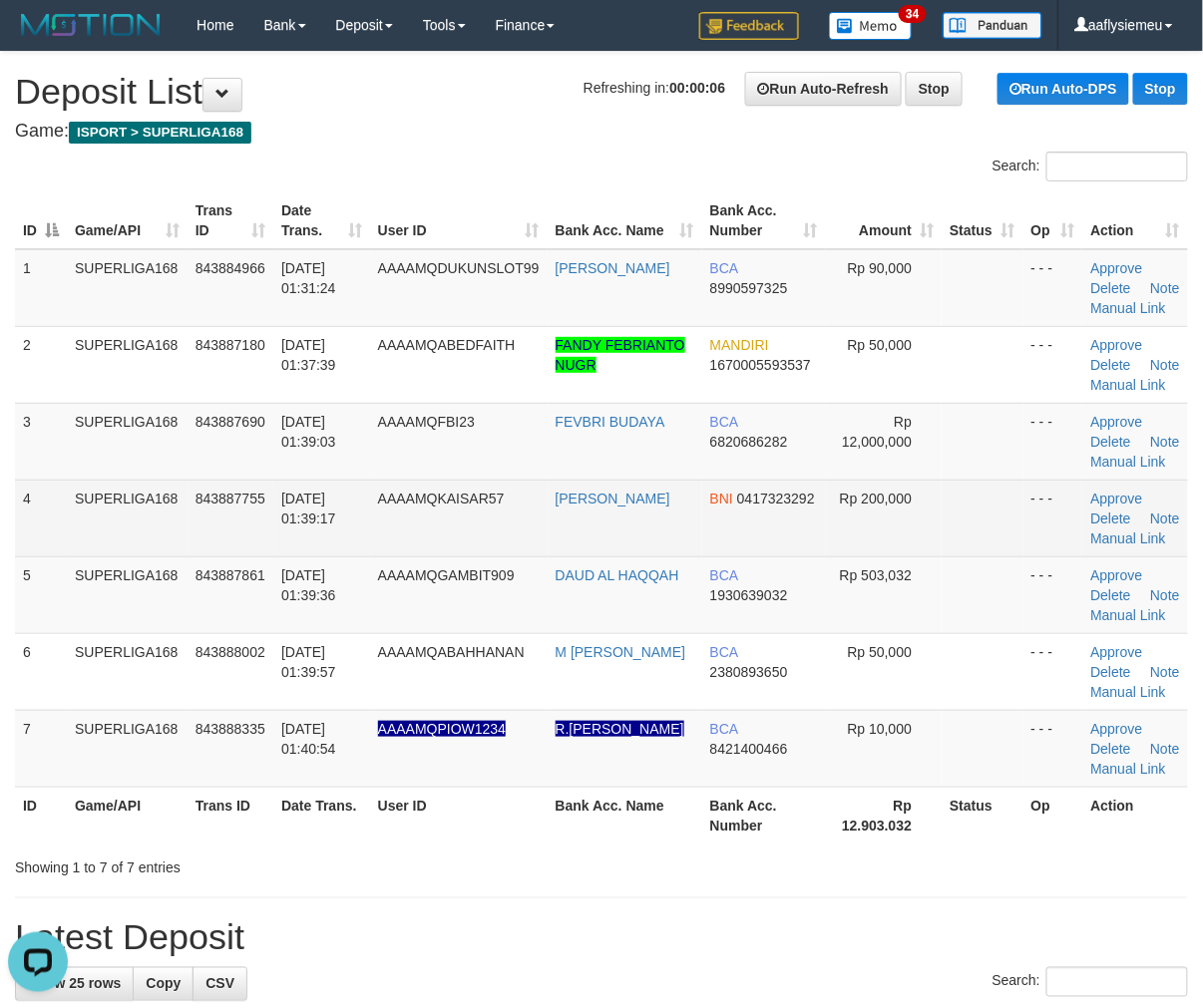click on "SUPERLIGA168" at bounding box center [127, 517] 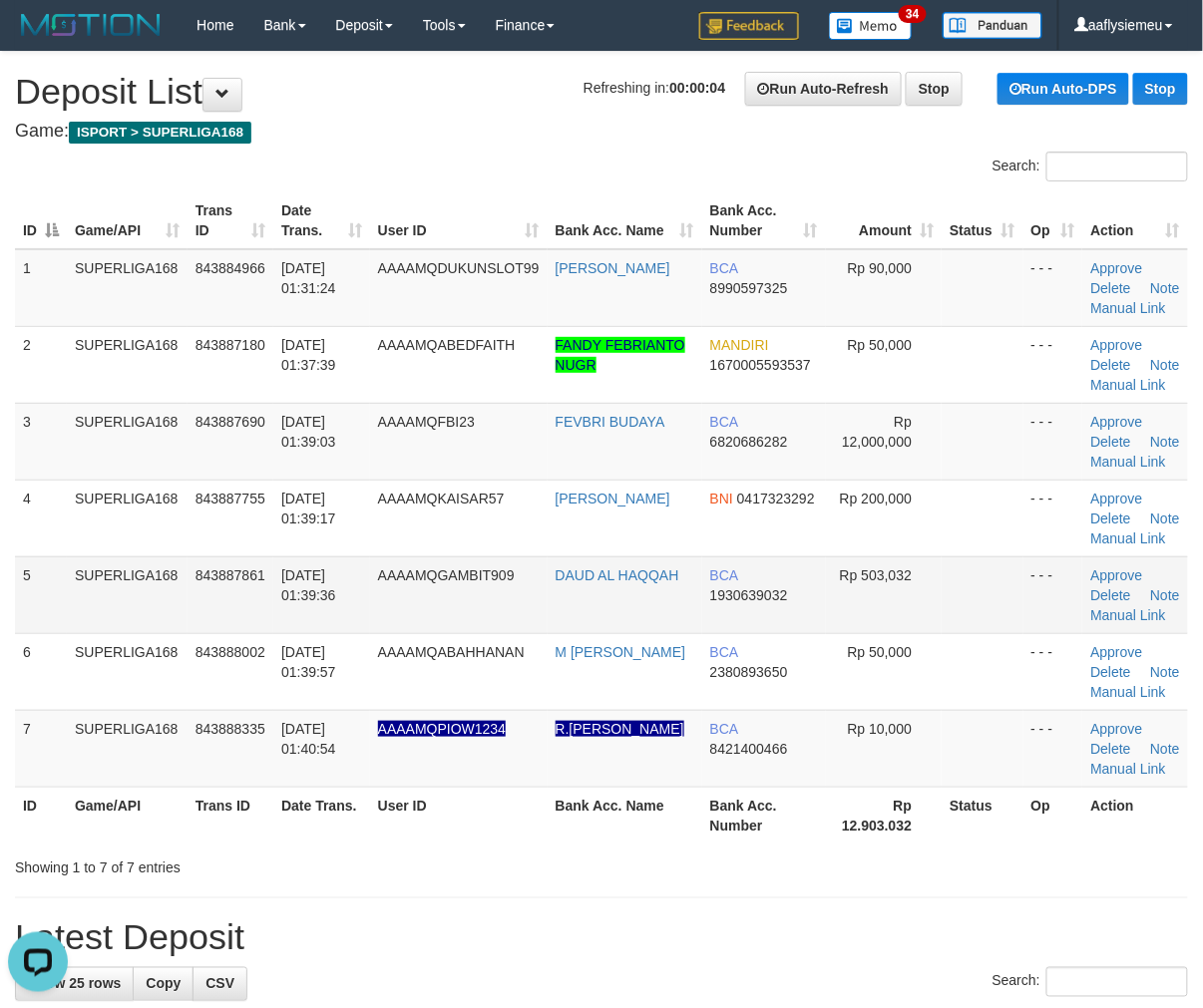 click on "843887861" at bounding box center (230, 575) 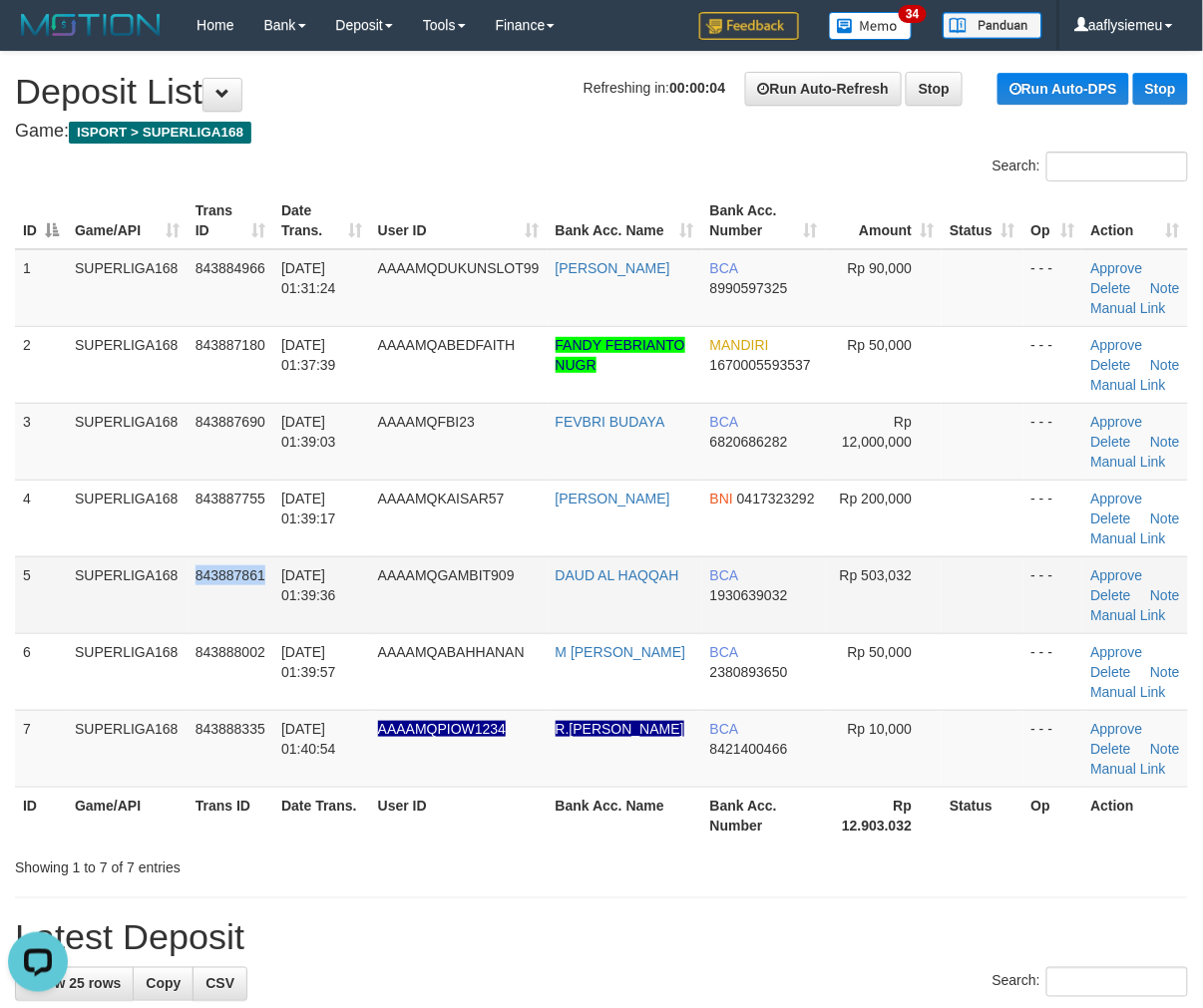 click on "843887861" at bounding box center [230, 575] 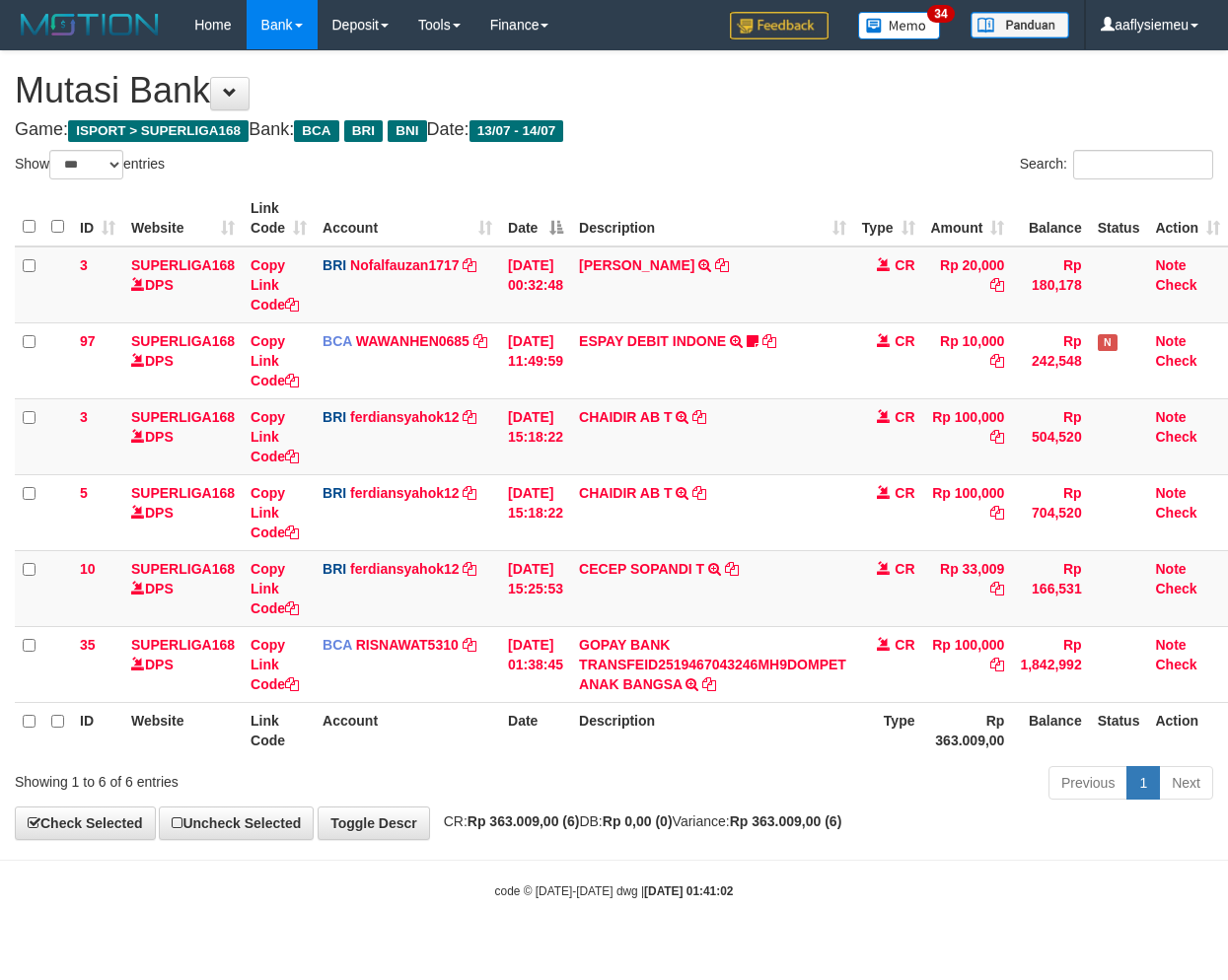 select on "***" 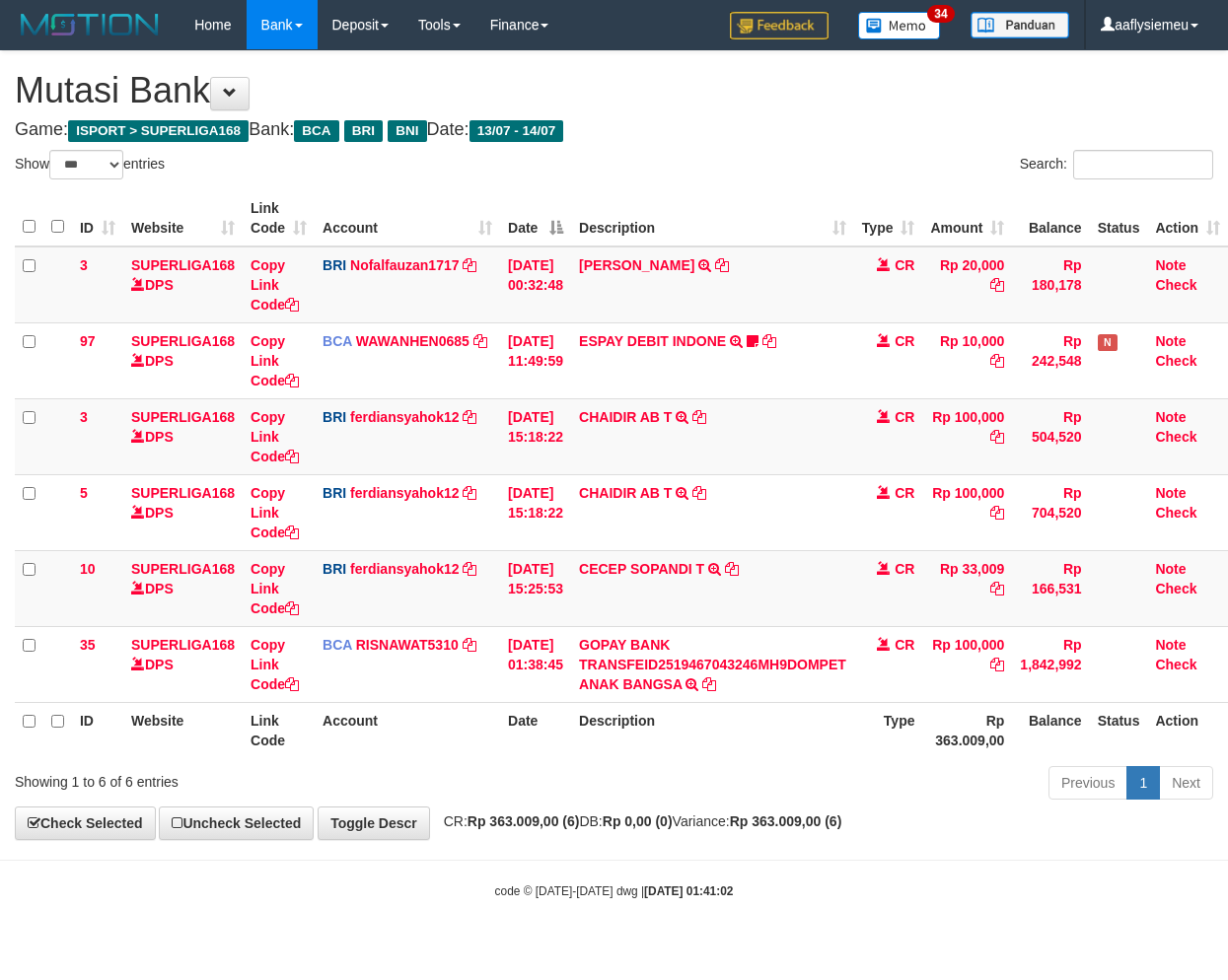 scroll, scrollTop: 0, scrollLeft: 0, axis: both 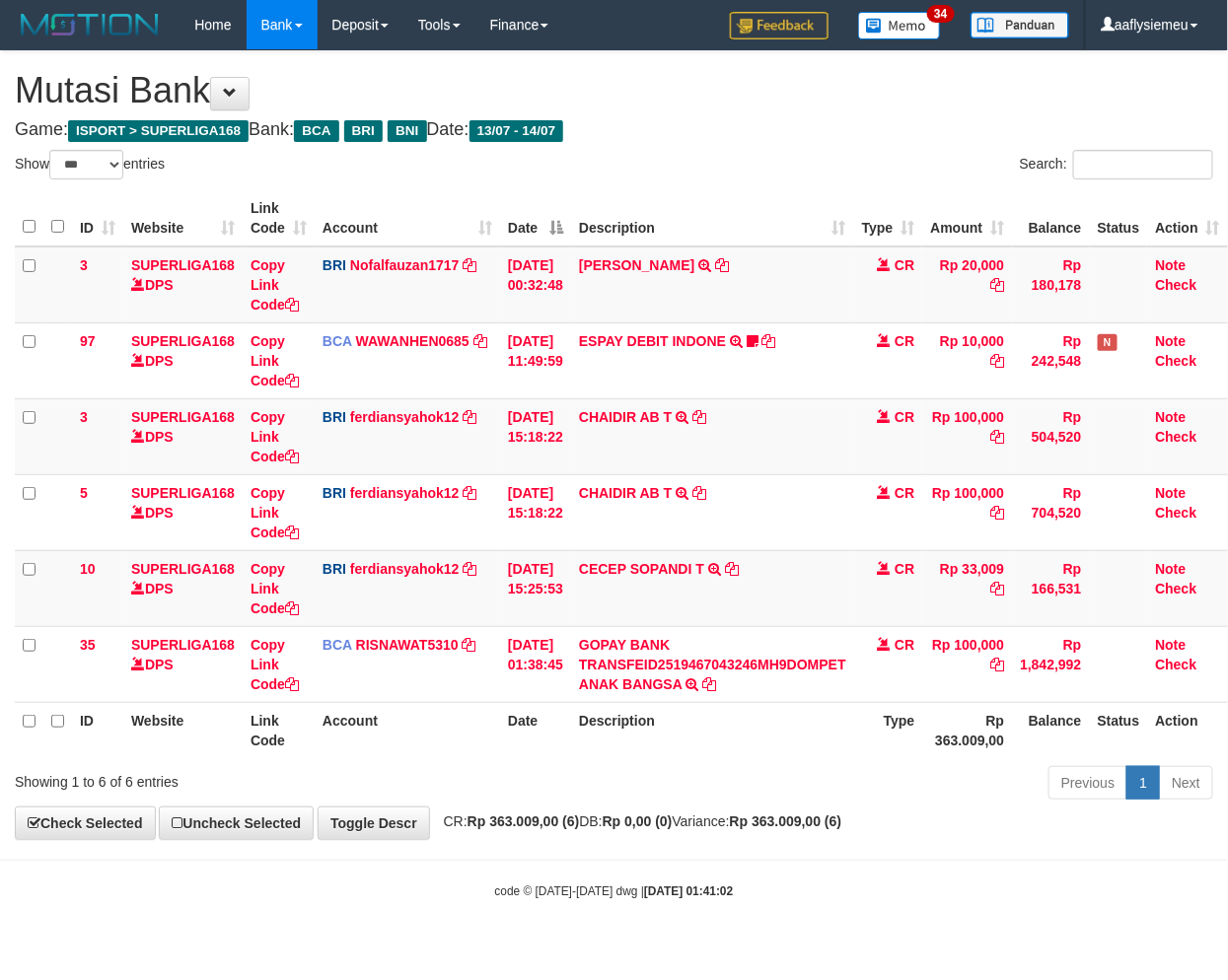 click on "Toggle navigation
Home
Bank
Account List
Load
By Website
Group
[ISPORT]													SUPERLIGA168
By Load Group (DPS)
34" at bounding box center (614, 474) 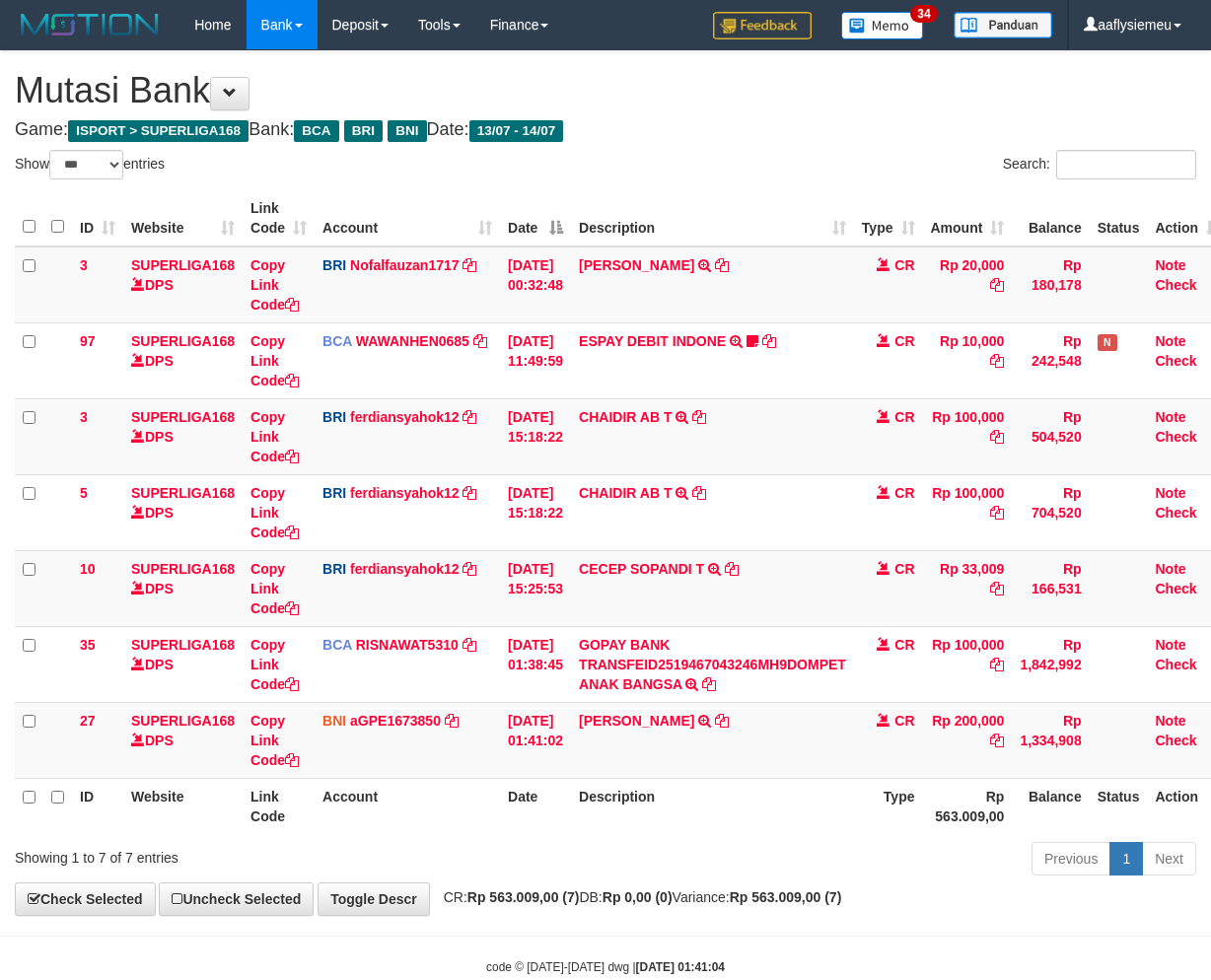 select on "***" 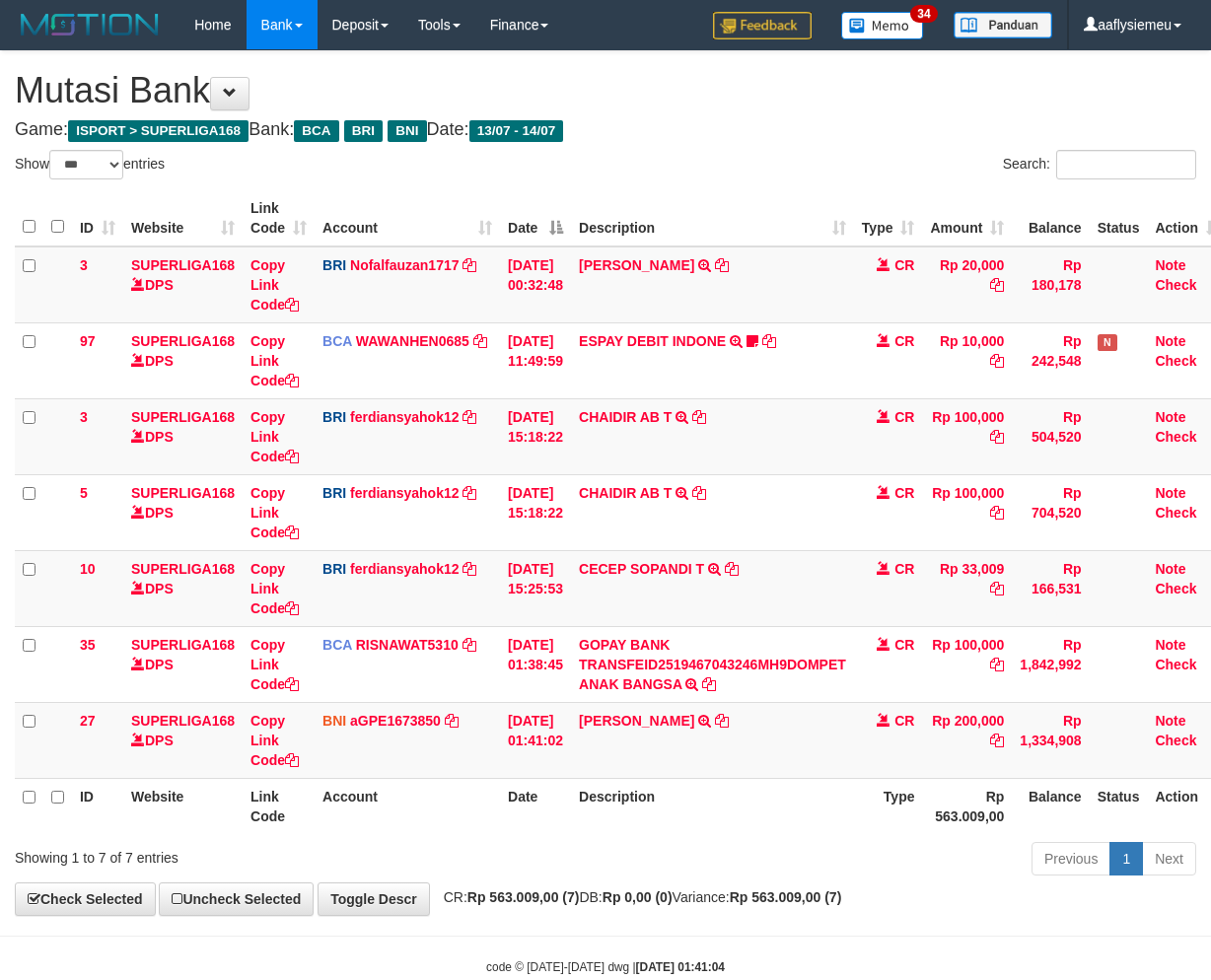 scroll, scrollTop: 0, scrollLeft: 0, axis: both 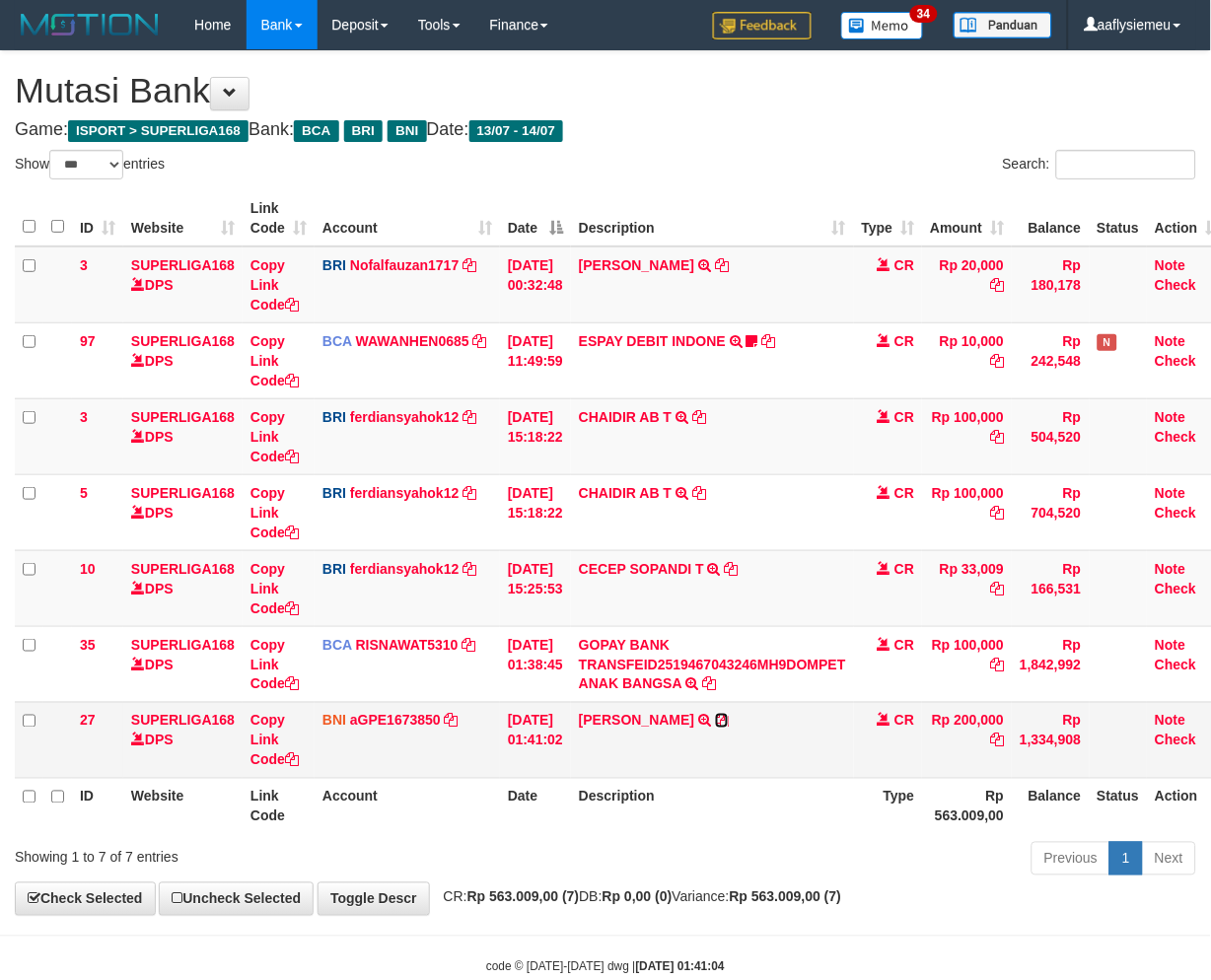 click at bounding box center [722, 721] 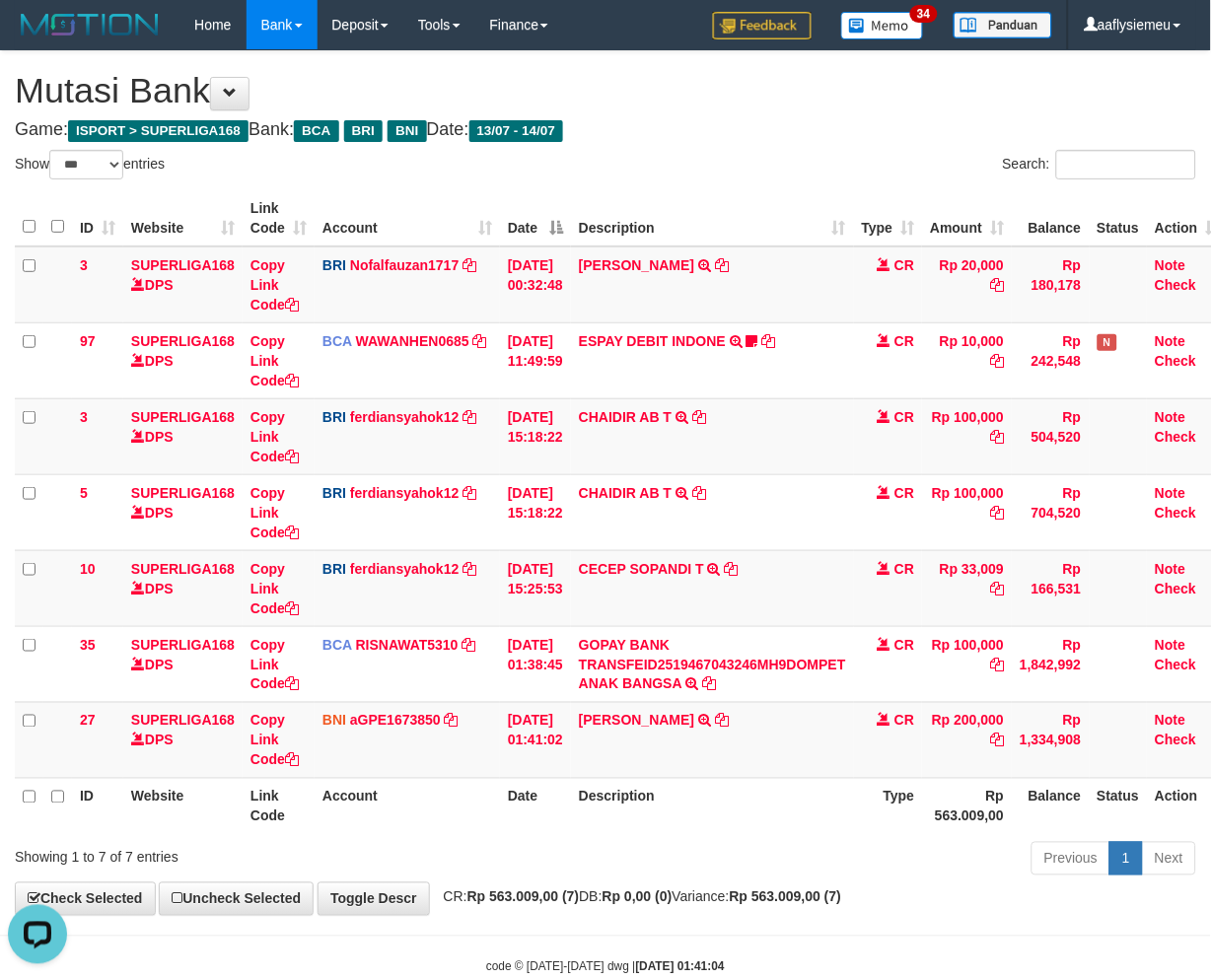 scroll, scrollTop: 0, scrollLeft: 0, axis: both 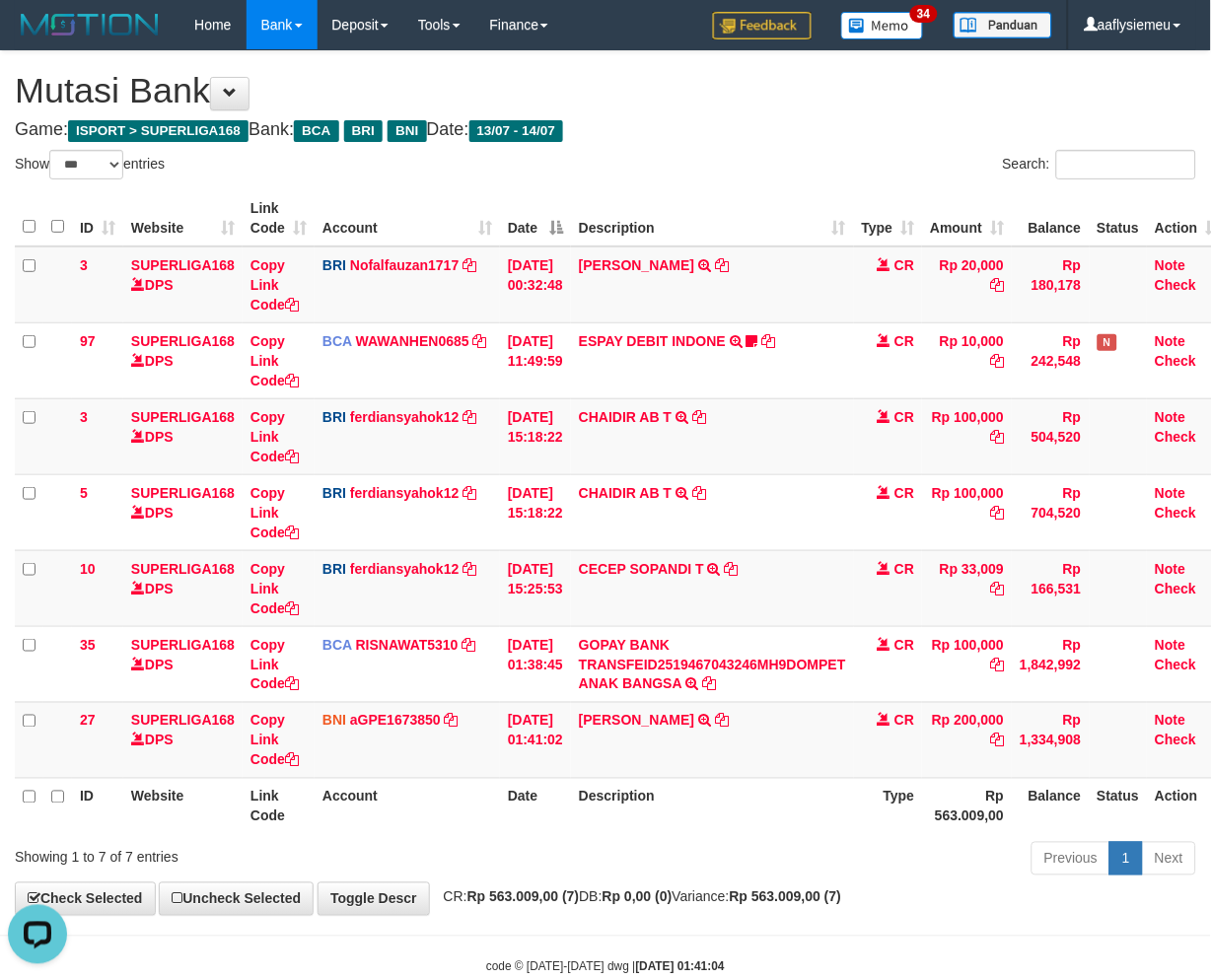 click on "Description" at bounding box center [712, 805] 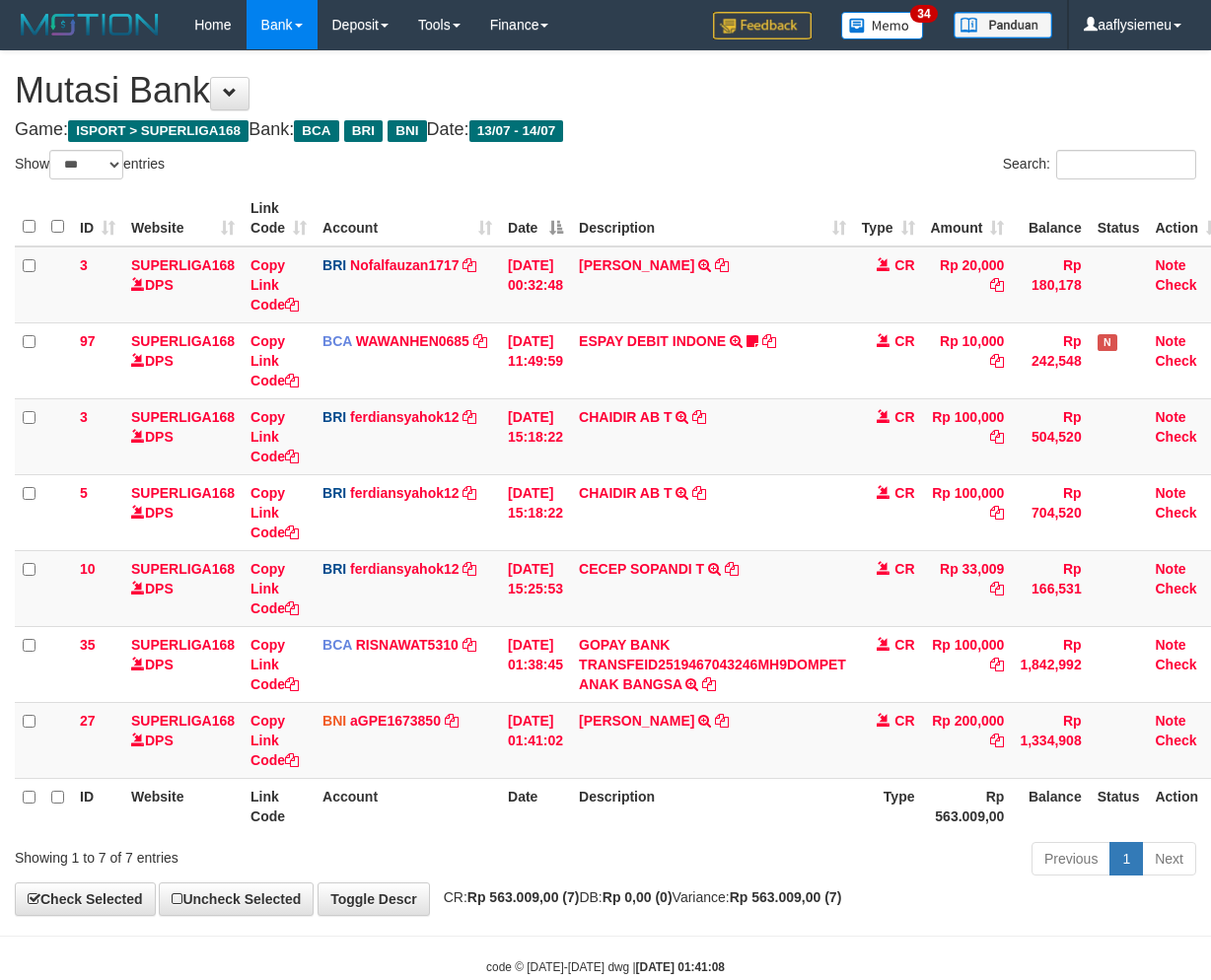 select on "***" 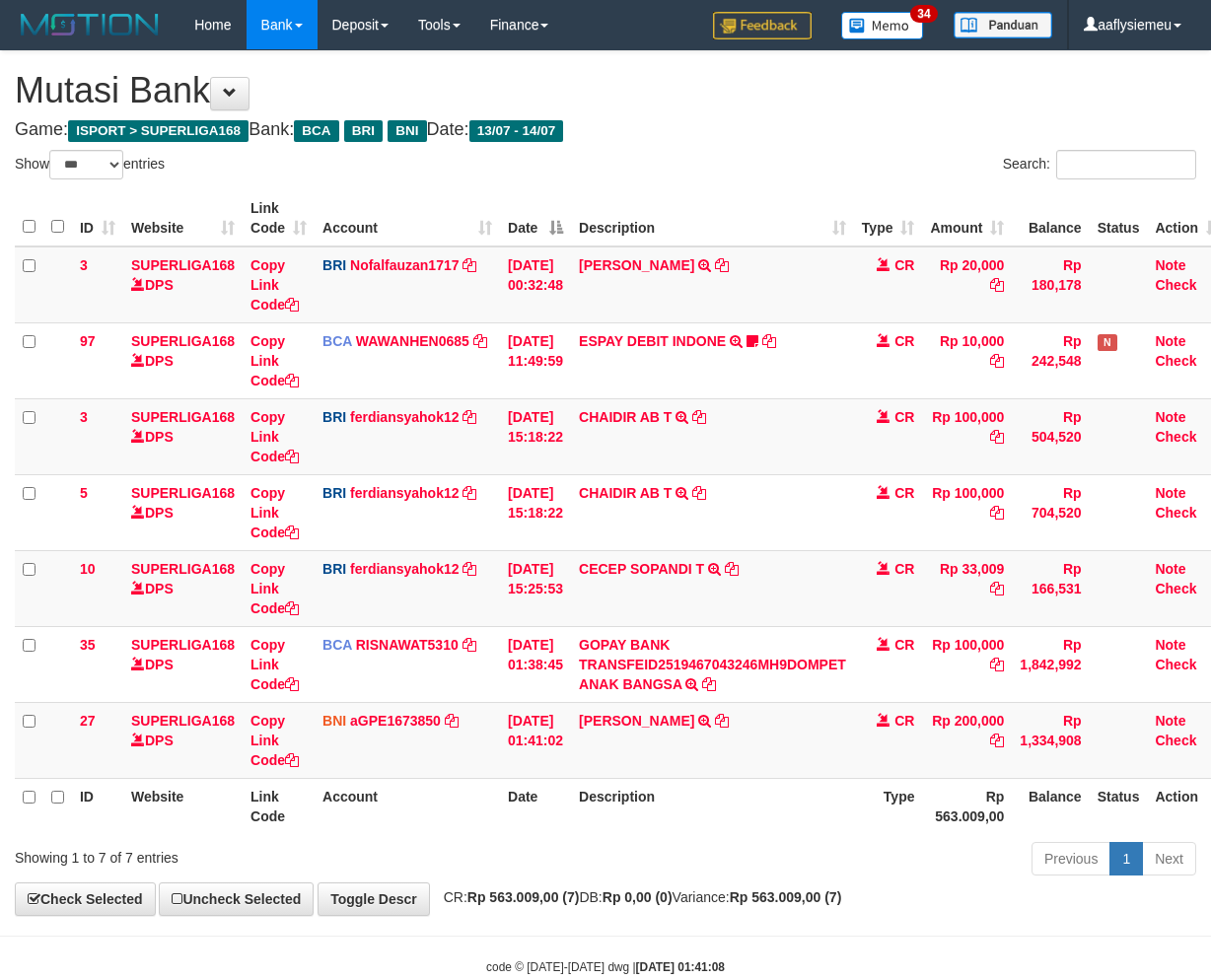 scroll, scrollTop: 0, scrollLeft: 0, axis: both 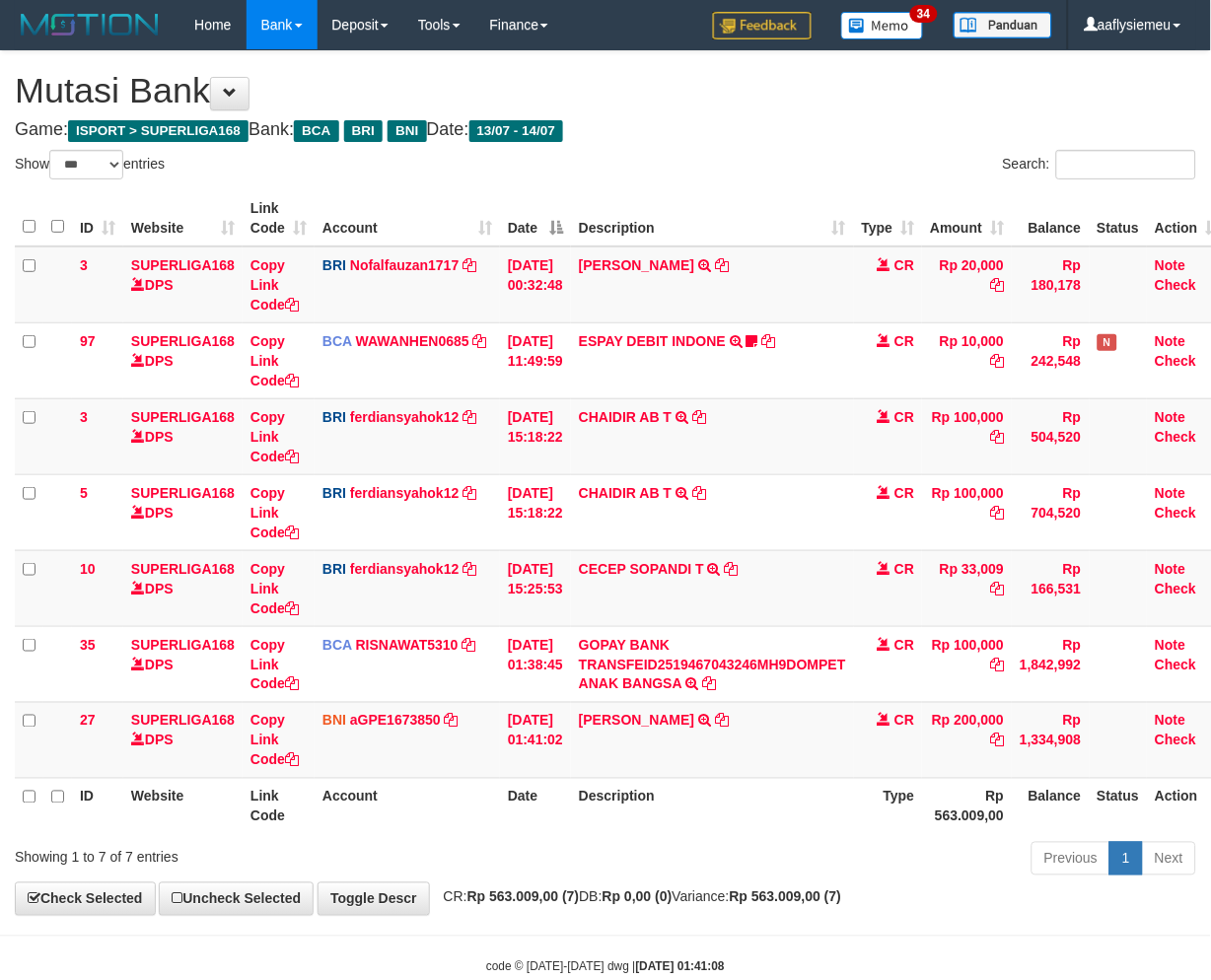 click on "Type" at bounding box center (889, 805) 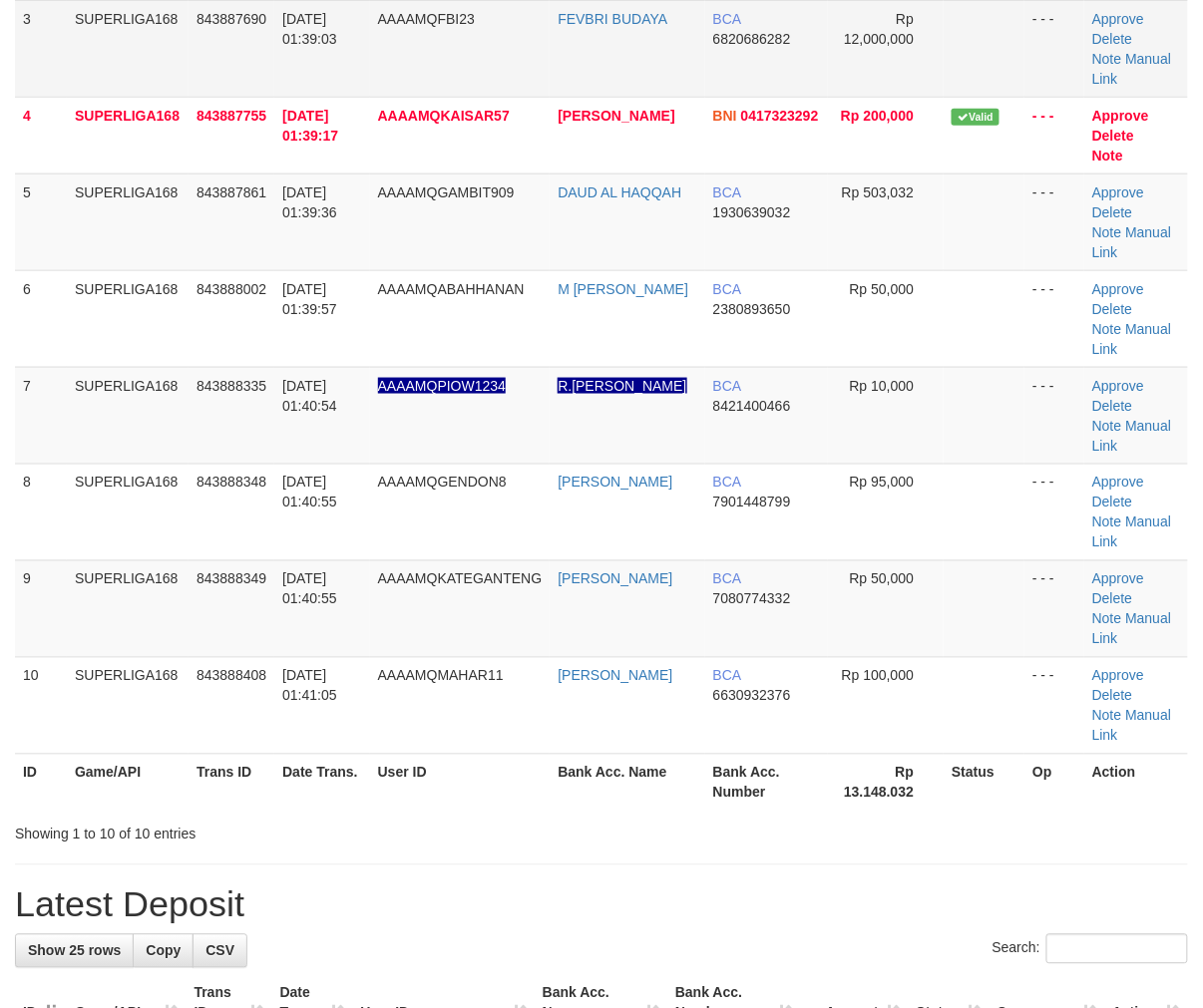scroll, scrollTop: 0, scrollLeft: 0, axis: both 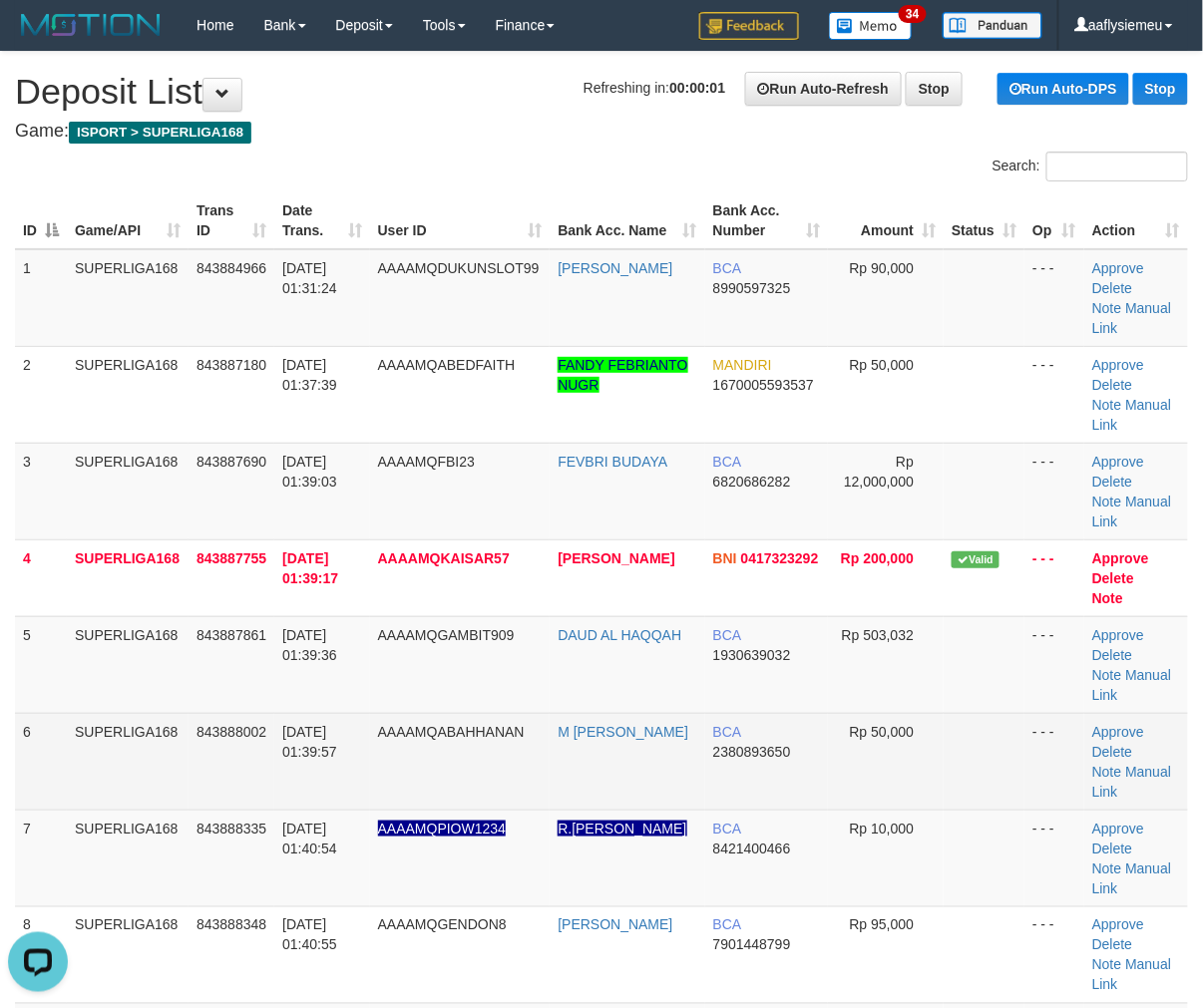 click on "SUPERLIGA168" at bounding box center (128, 761) 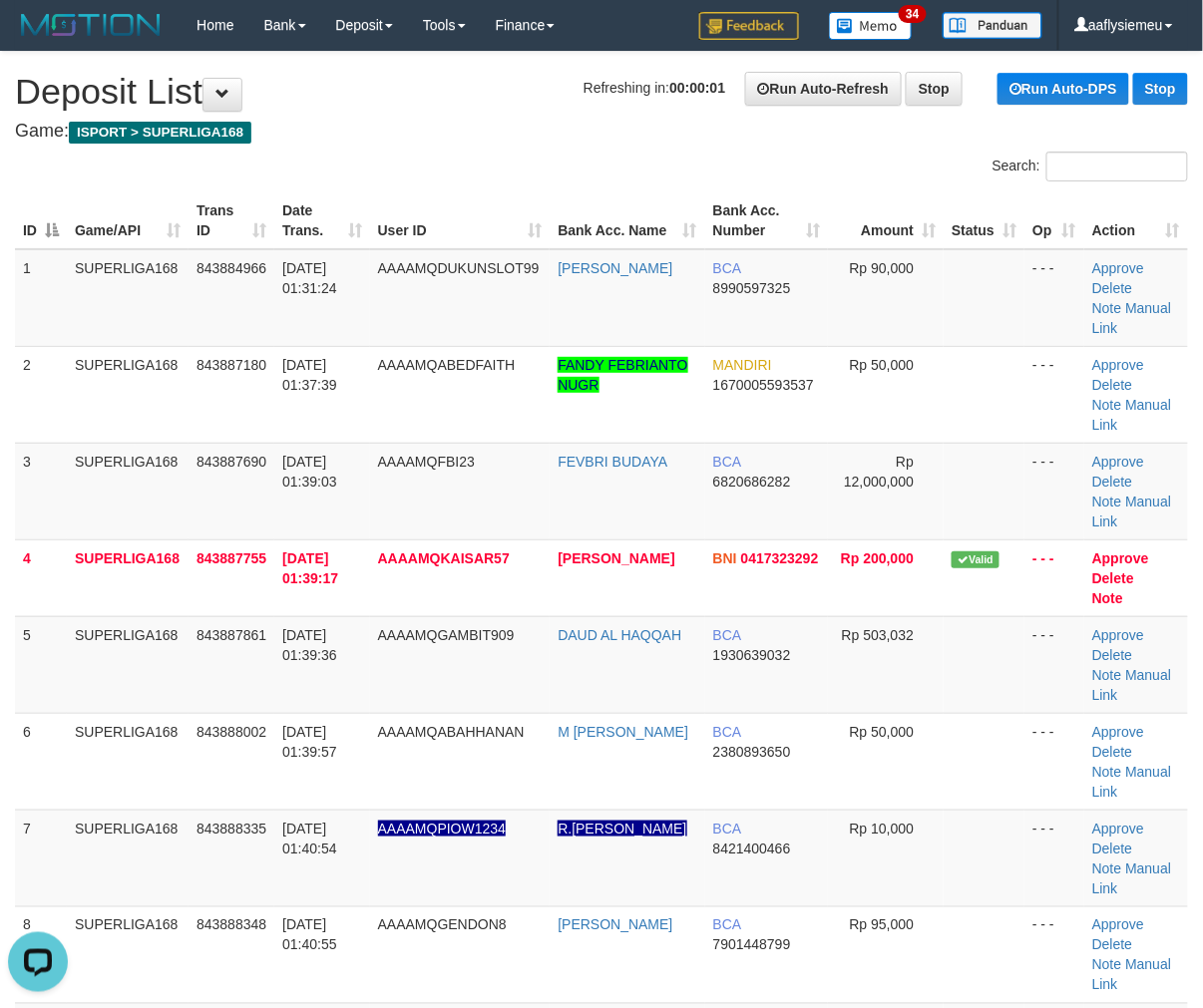 drag, startPoint x: 211, startPoint y: 698, endPoint x: 1, endPoint y: 752, distance: 216.83173 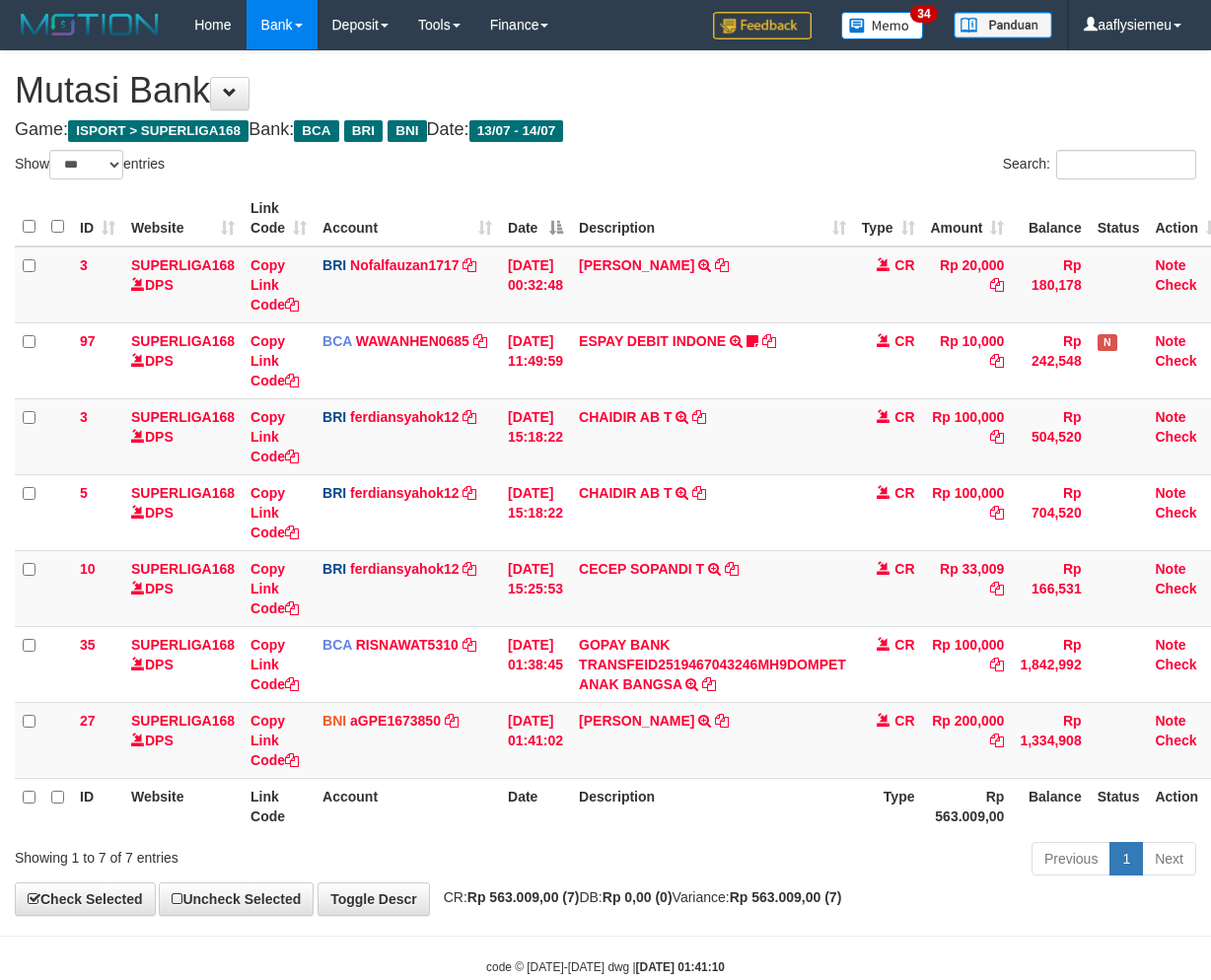select on "***" 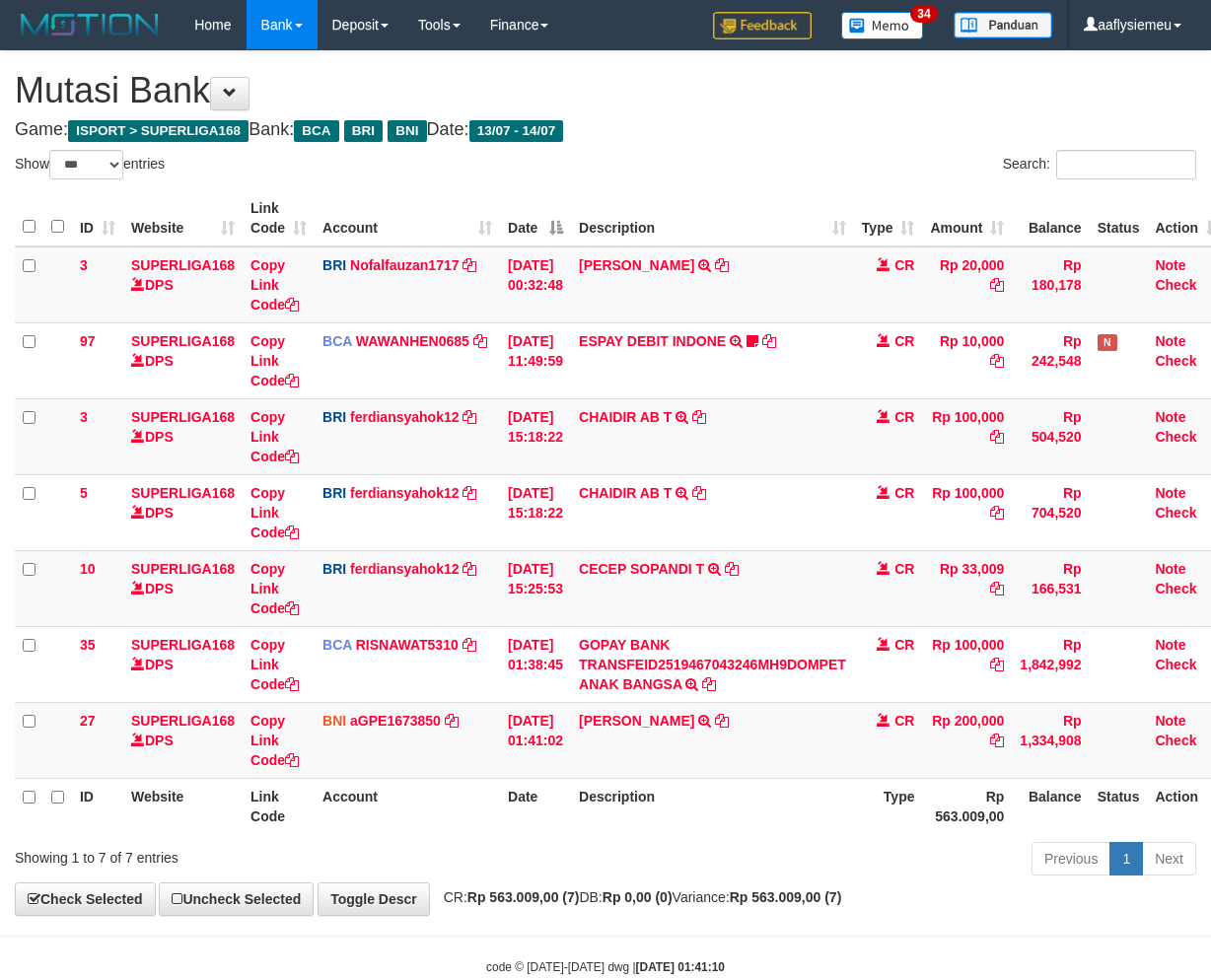 scroll, scrollTop: 0, scrollLeft: 0, axis: both 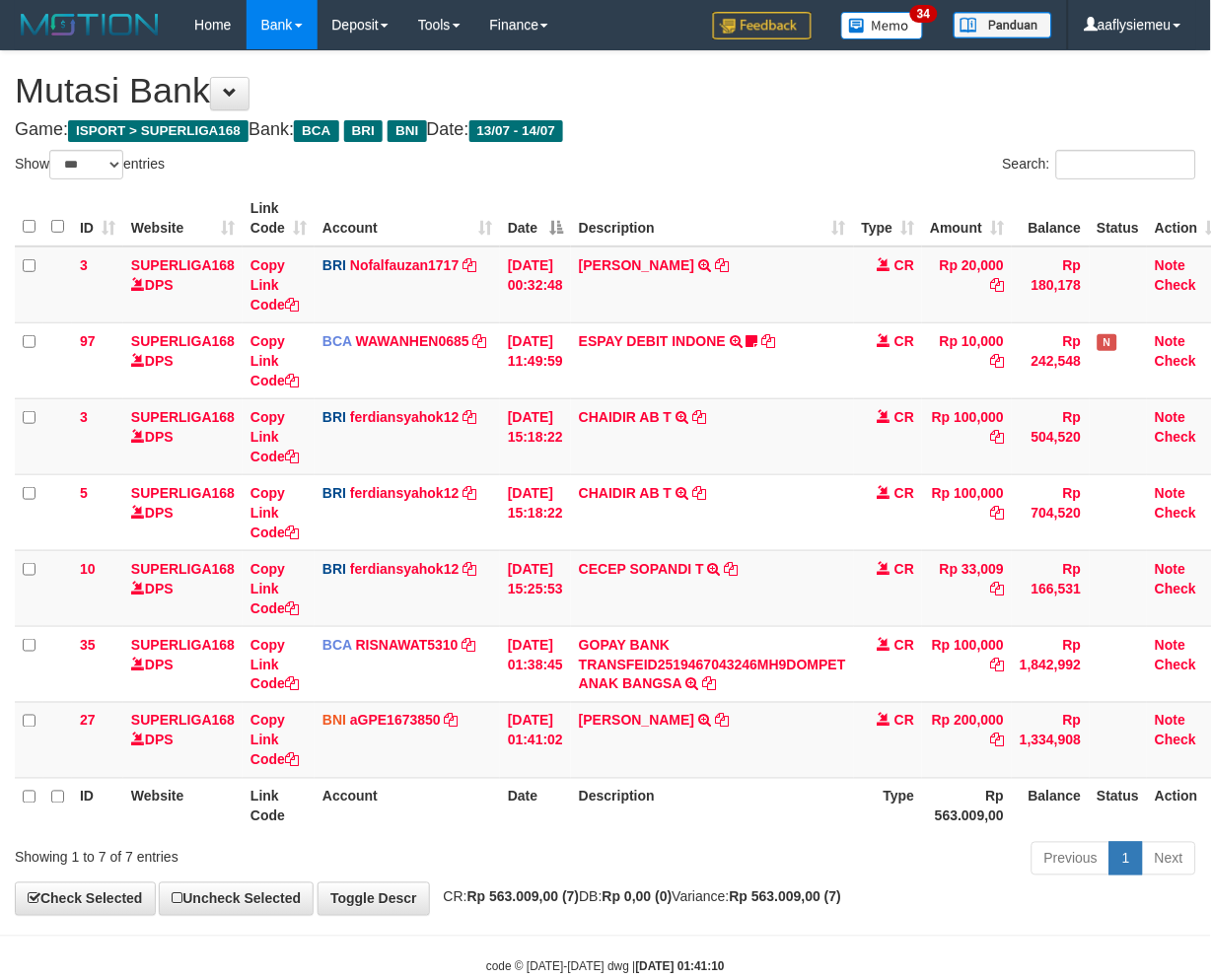 click on "Description" at bounding box center [712, 805] 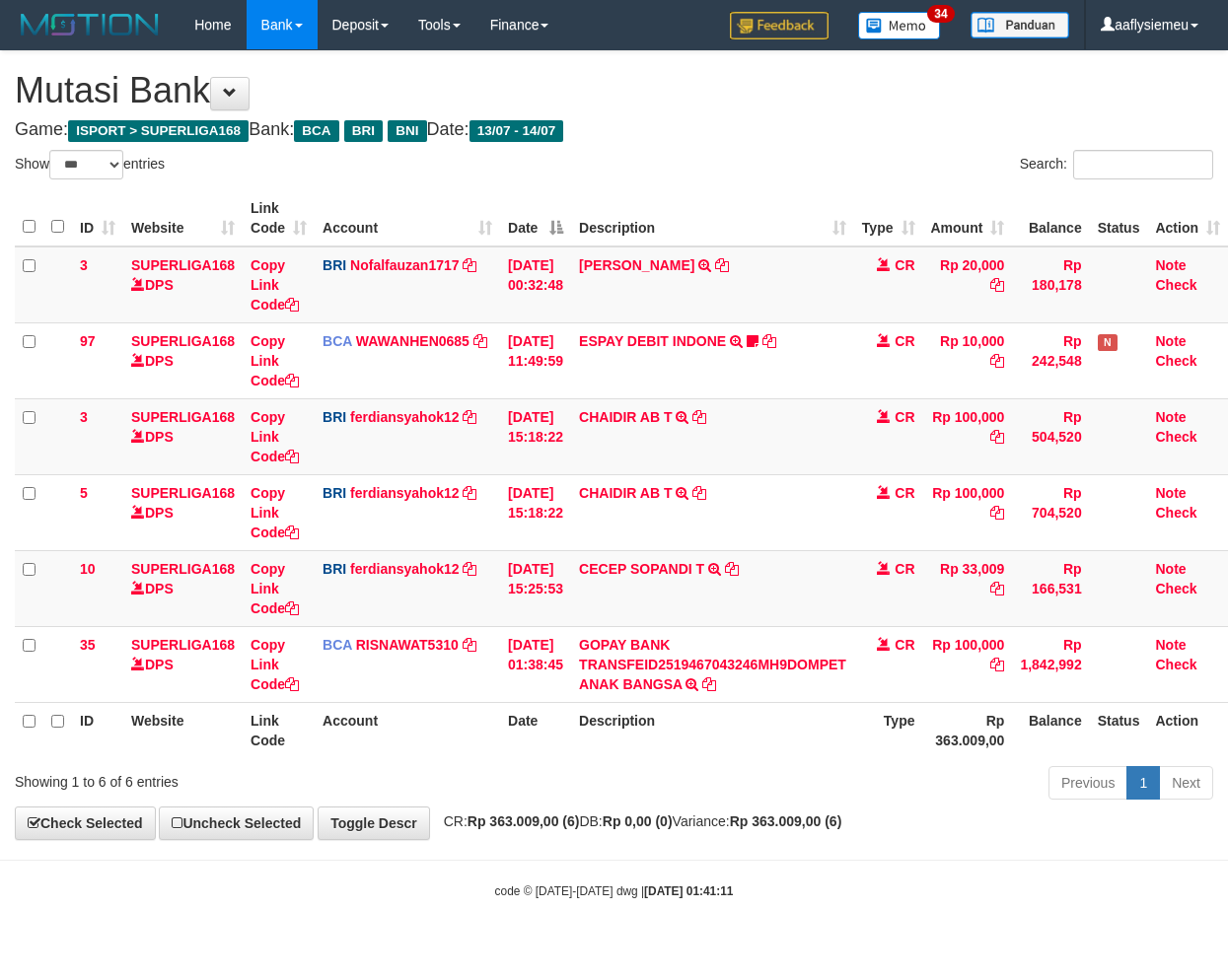 select on "***" 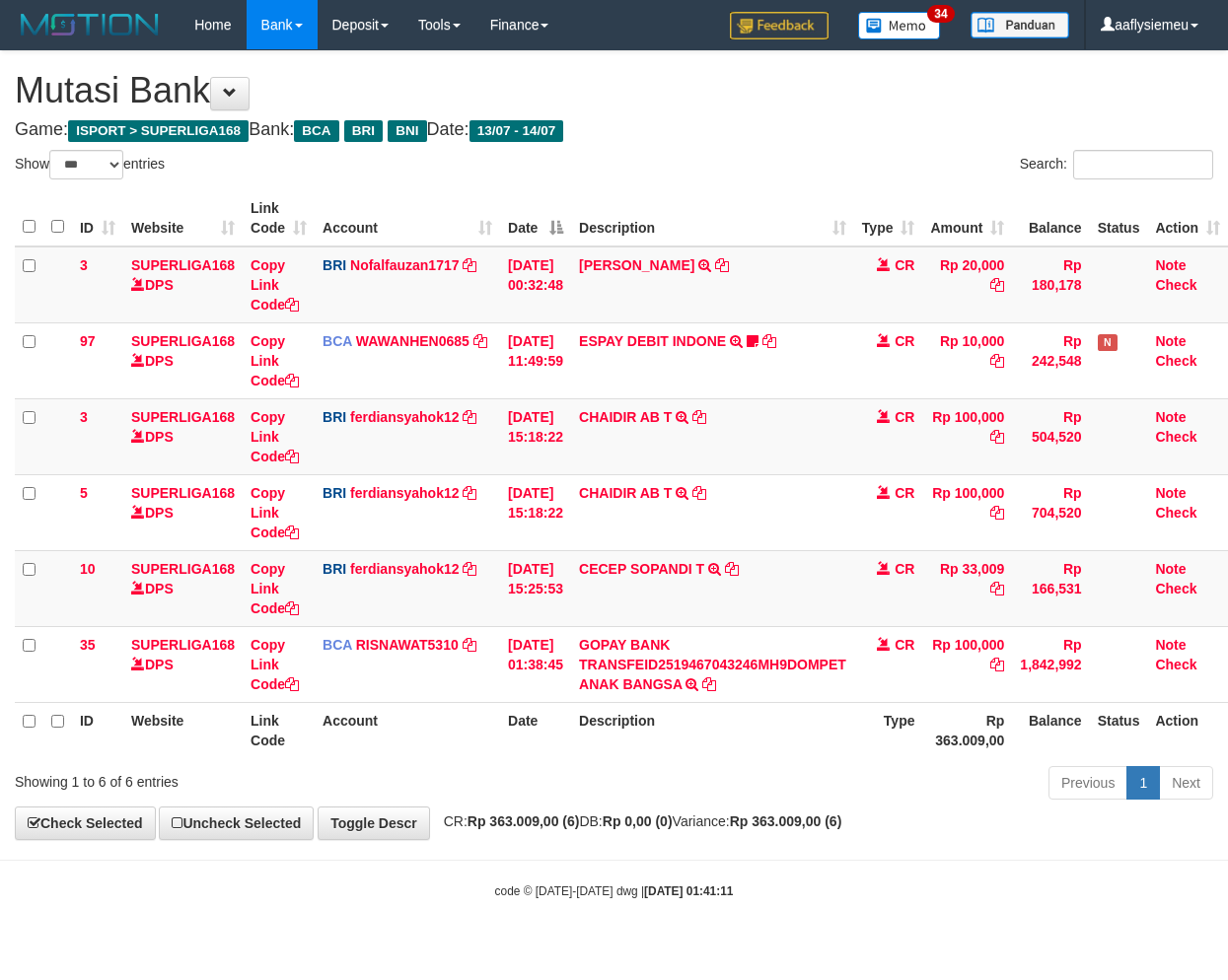 scroll, scrollTop: 0, scrollLeft: 0, axis: both 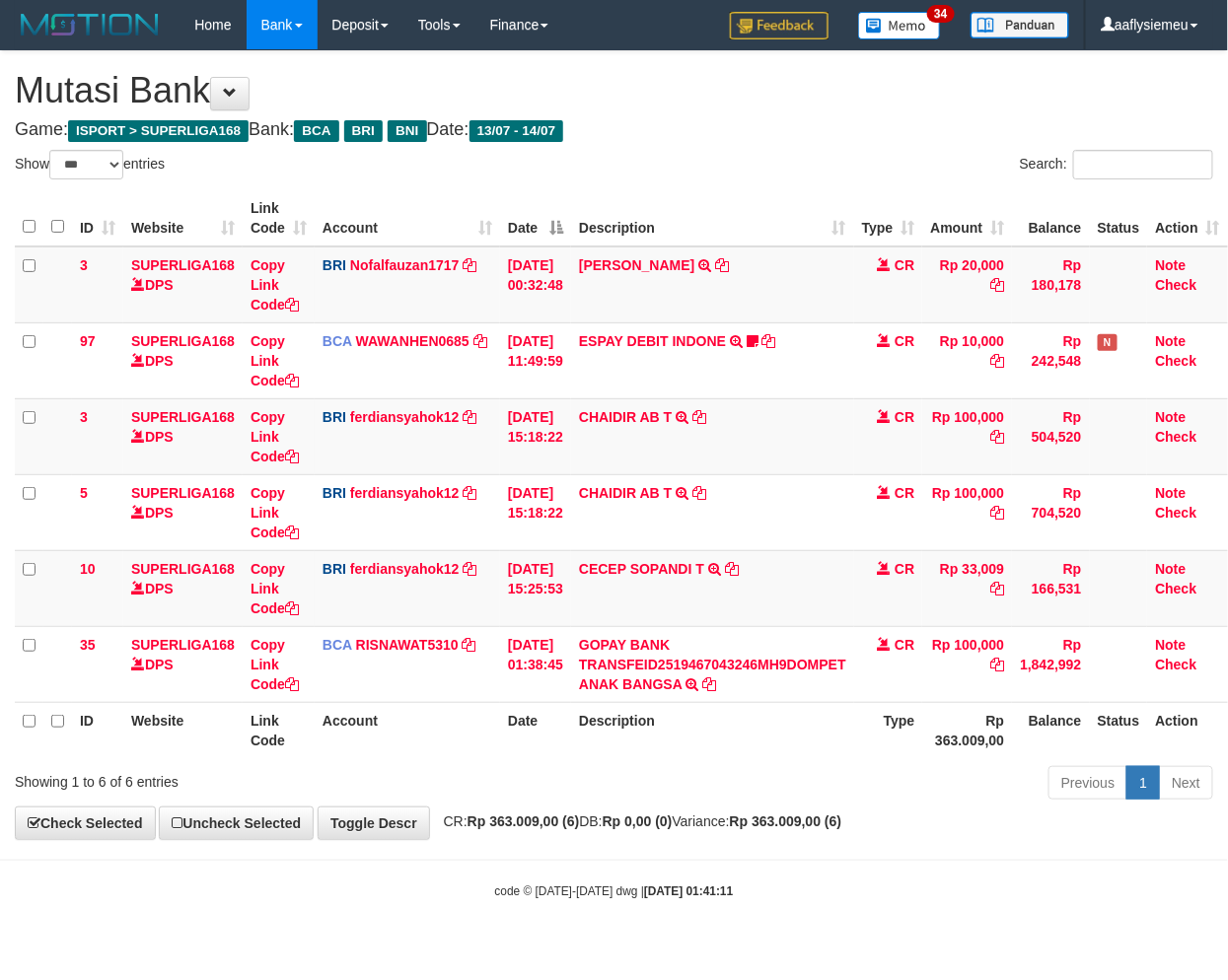 click on "Rp 0,00 (0)" at bounding box center (637, 821) 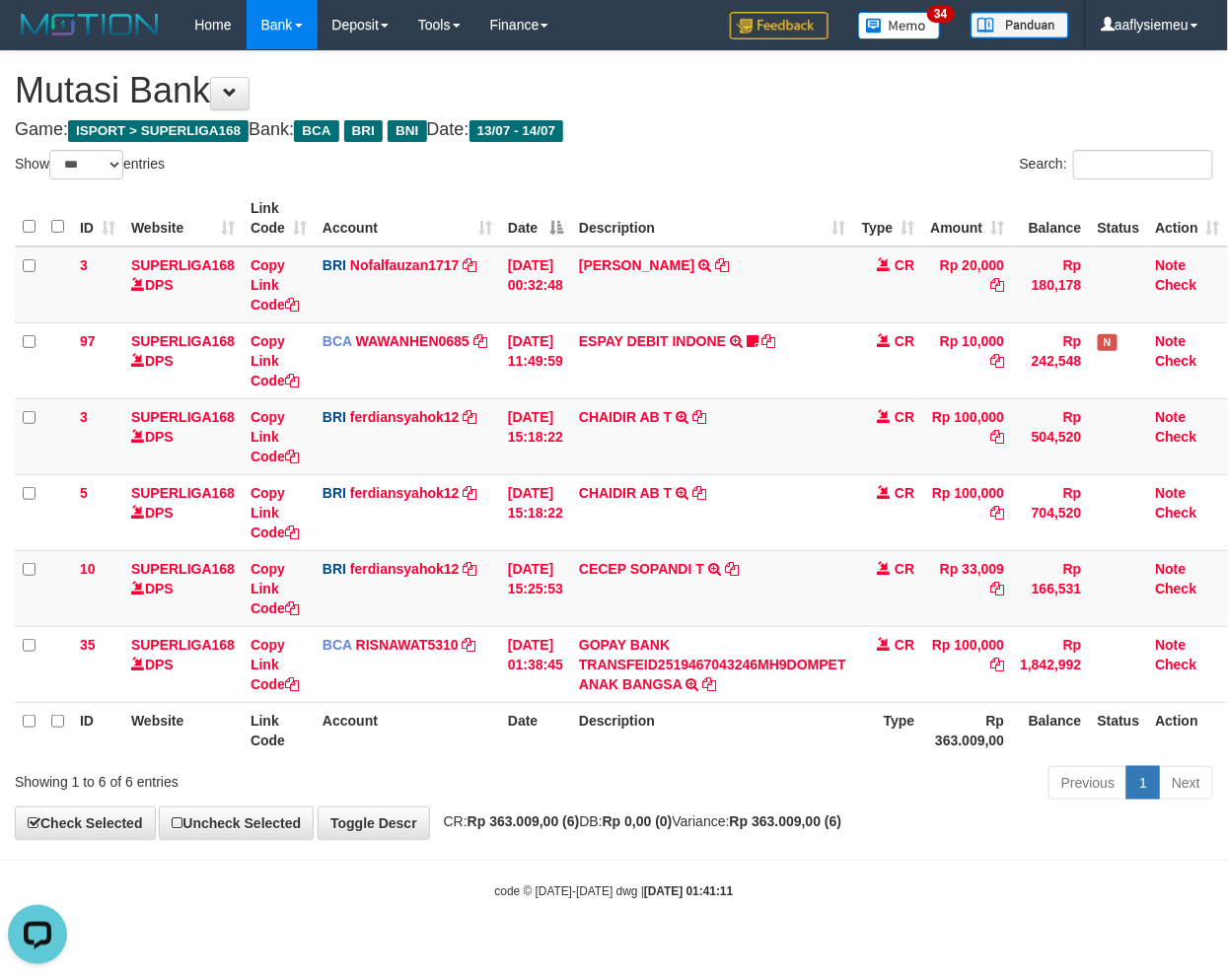 scroll, scrollTop: 0, scrollLeft: 0, axis: both 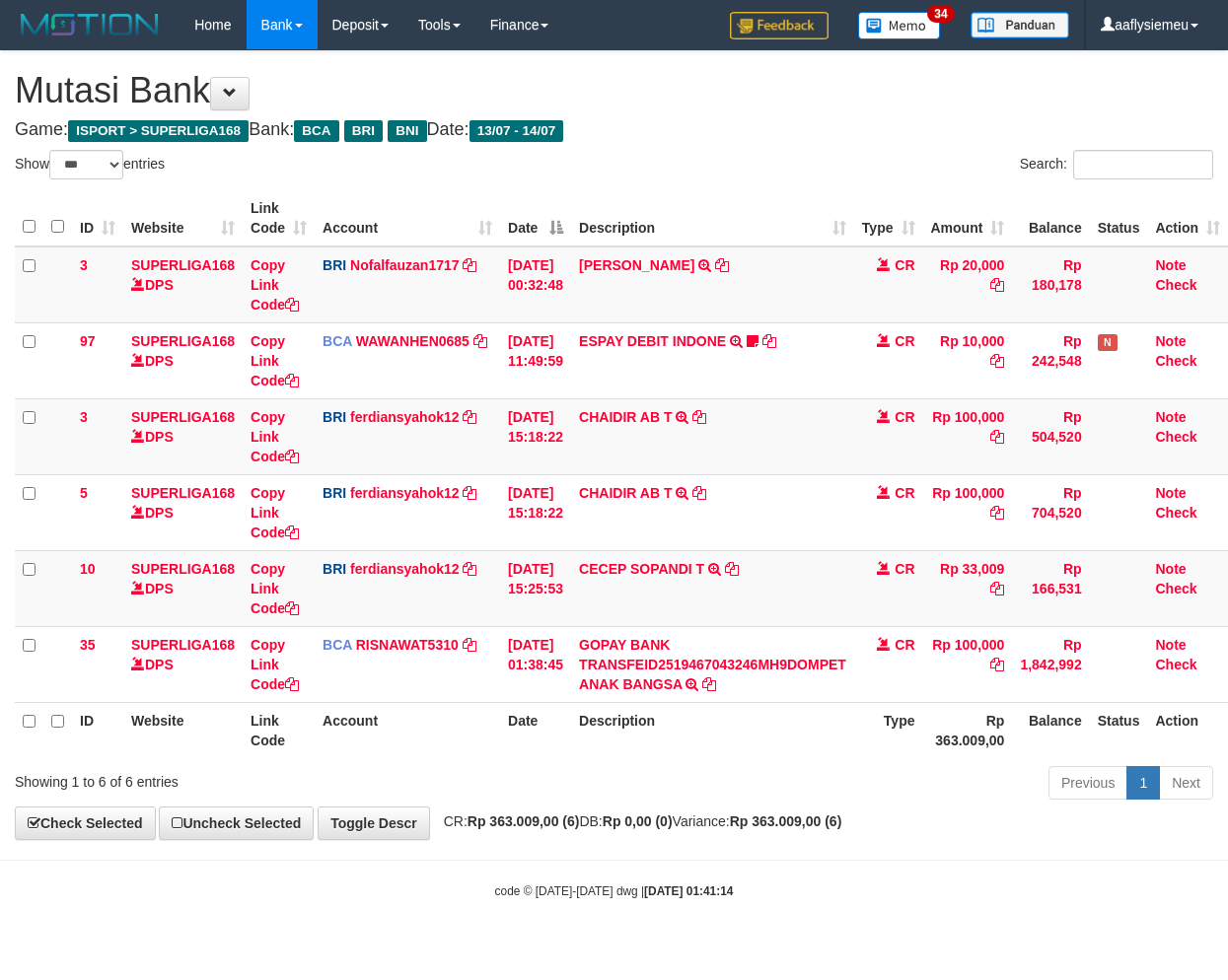select on "***" 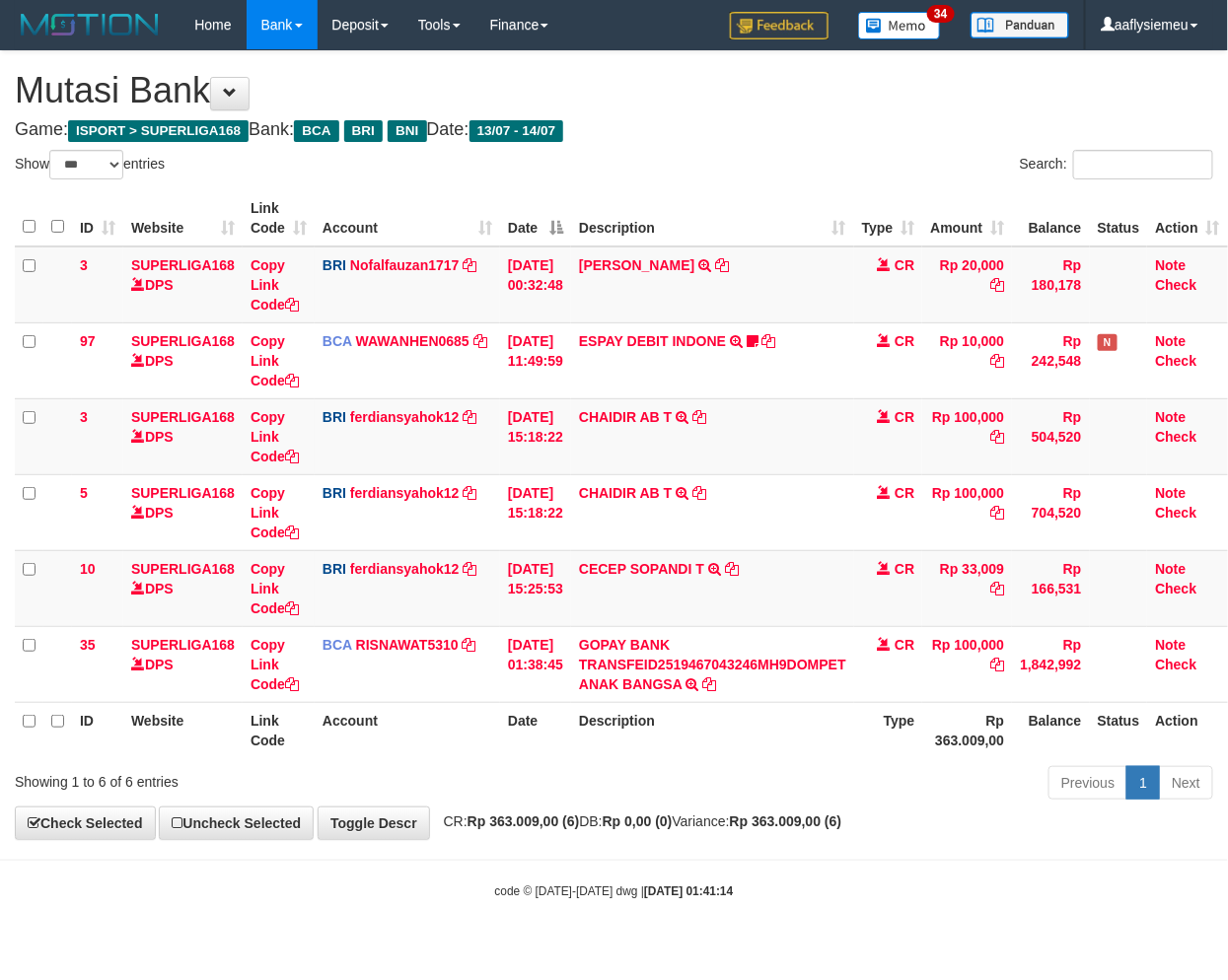 drag, startPoint x: 430, startPoint y: 792, endPoint x: 440, endPoint y: 796, distance: 10.77033 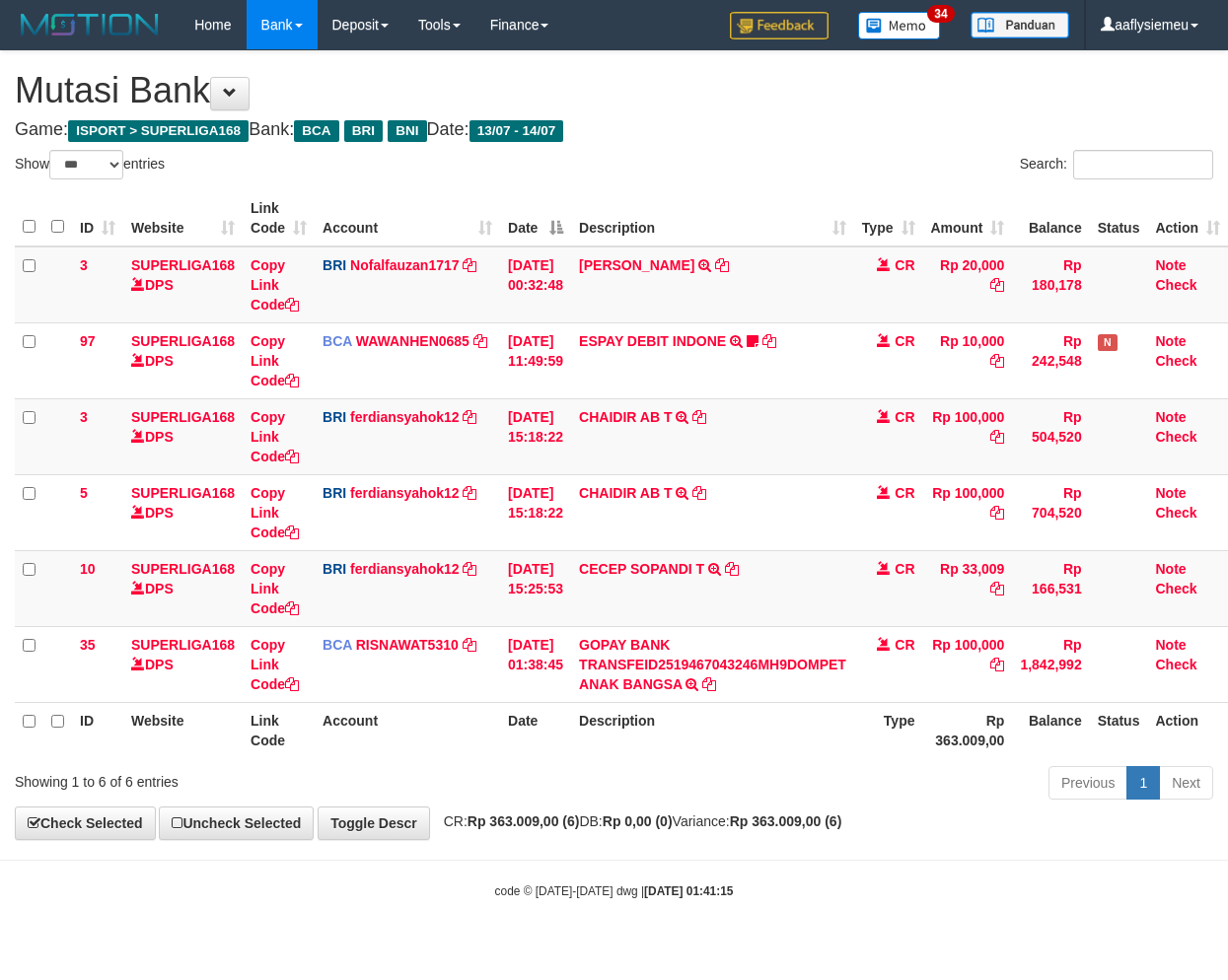 select on "***" 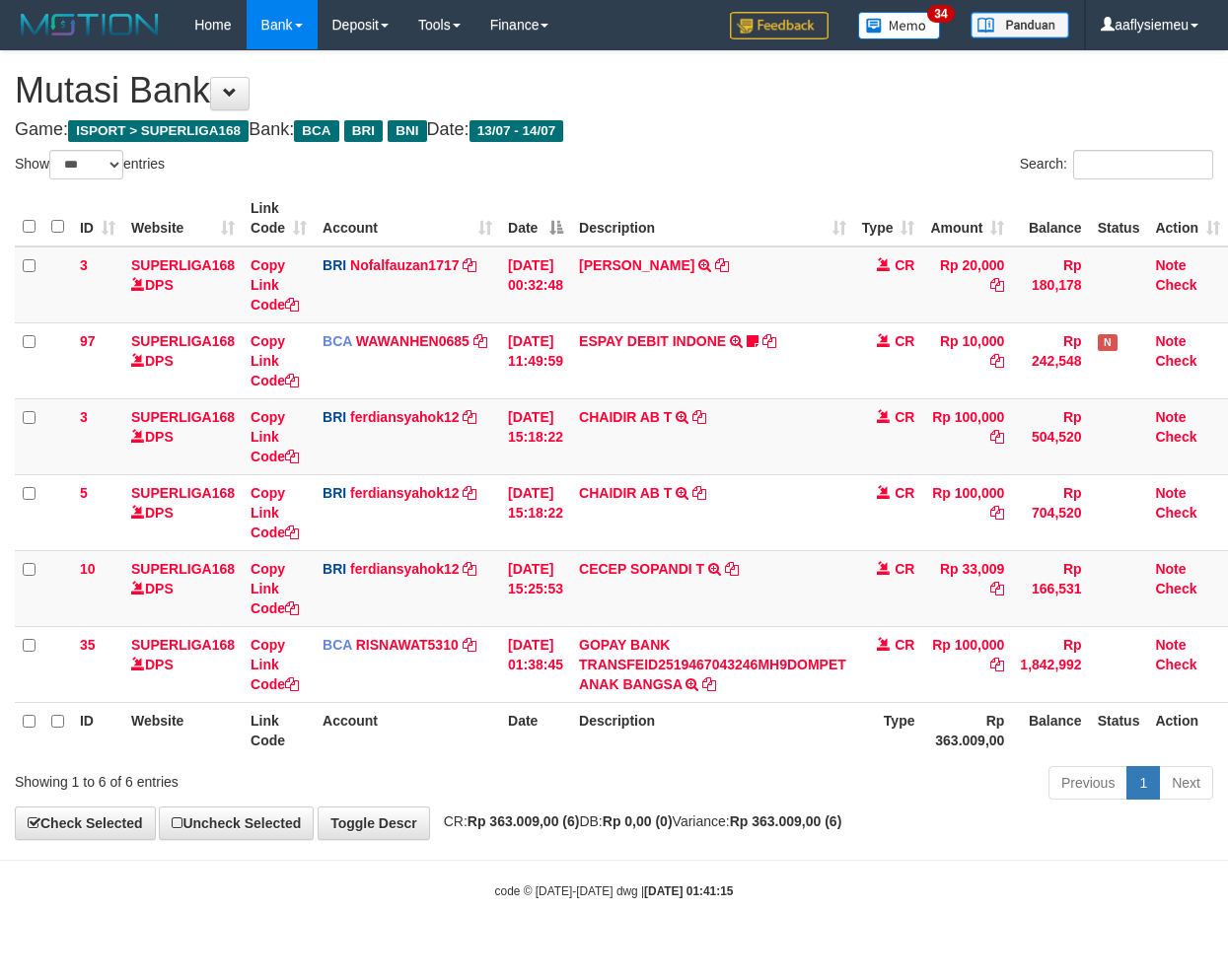 scroll, scrollTop: 0, scrollLeft: 0, axis: both 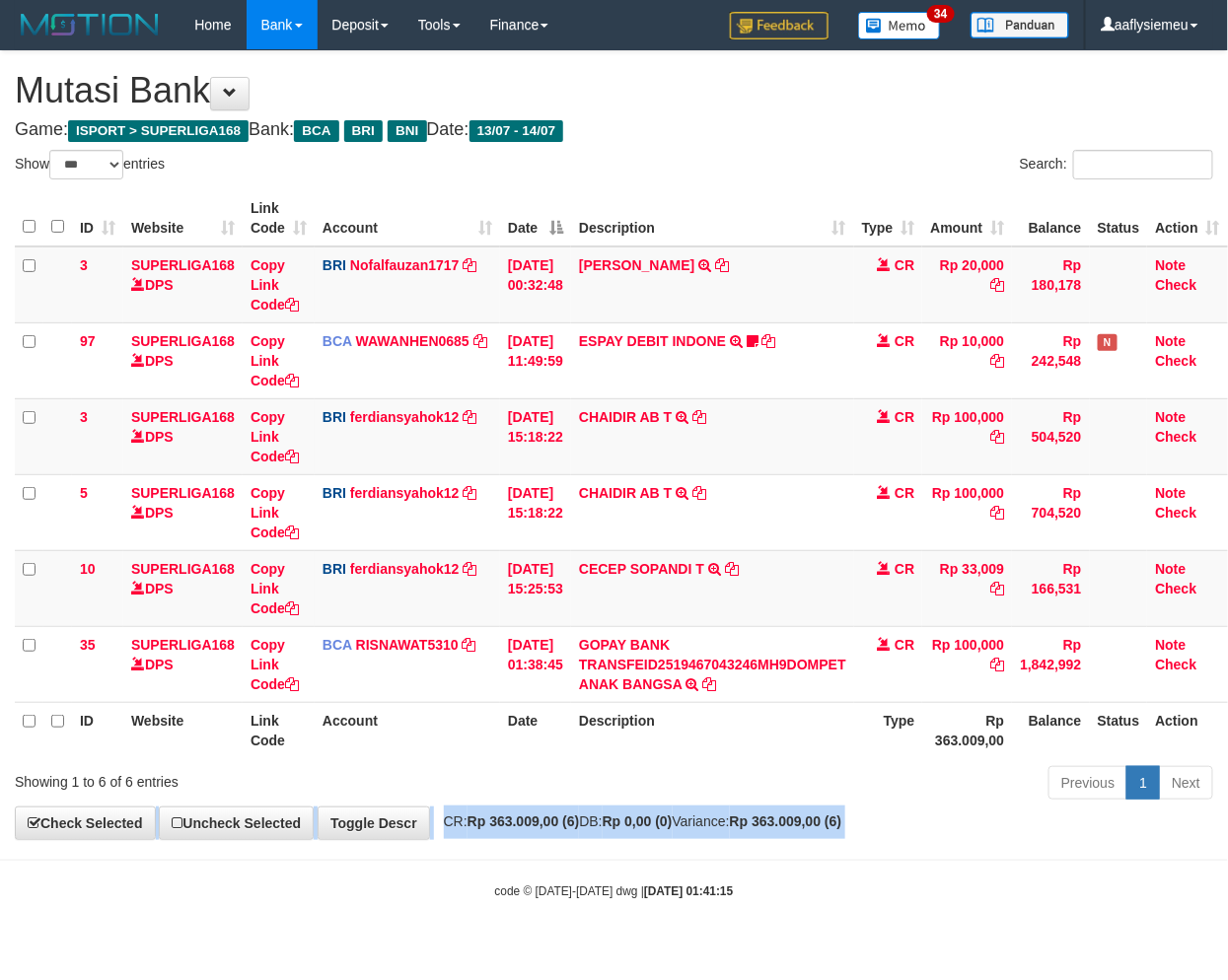 click on "**********" at bounding box center (614, 445) 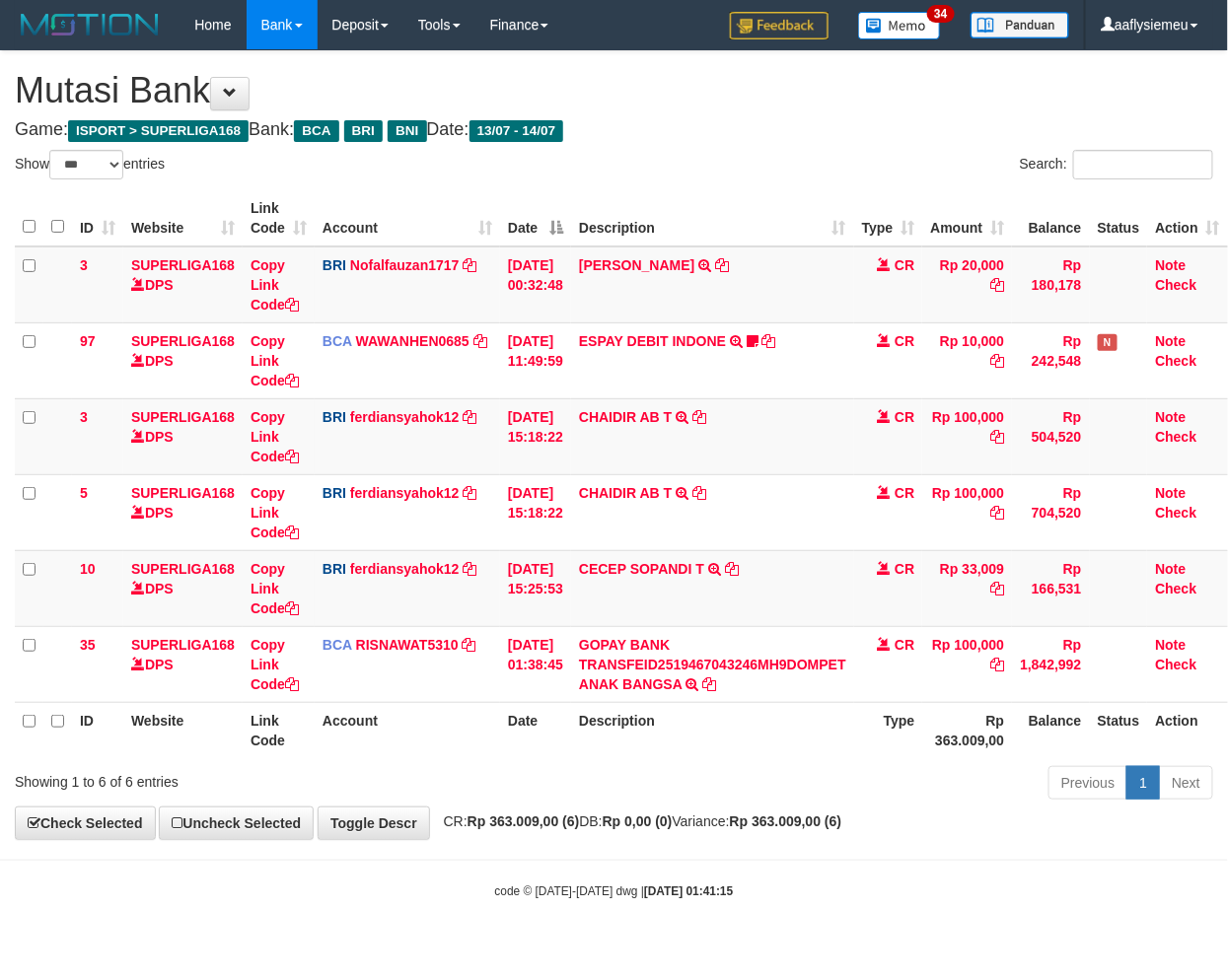 click on "ID Website Link Code Account Date Description Type Amount Balance Status Action
3
SUPERLIGA168    DPS
Copy Link Code
BRI
Nofalfauzan1717
DPS
NOFAL ZANURIAH
mutasi_20250713_2213 | 3
mutasi_20250713_2213 | 3
13/07/2025 00:32:48
MUHAMMAD LUT         TRANSFER NBMB MUHAMMAD LUT TO NOFAL ZANURIAH
CR
Rp 20,000
Rp 180,178
Note
Check
97
SUPERLIGA168    DPS
Copy Link Code
BCA
WAWANHEN0685
DPS" at bounding box center [614, 474] 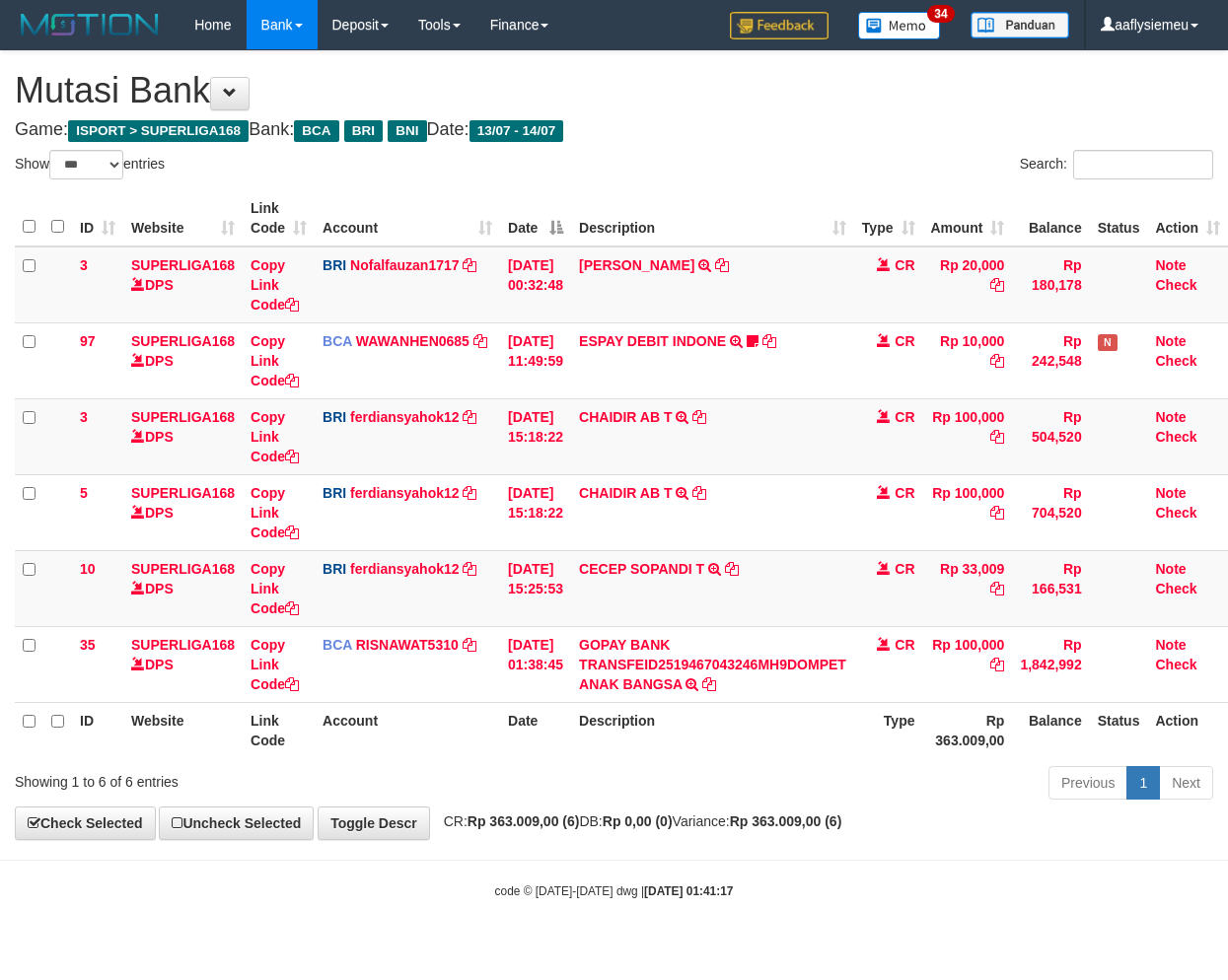 select on "***" 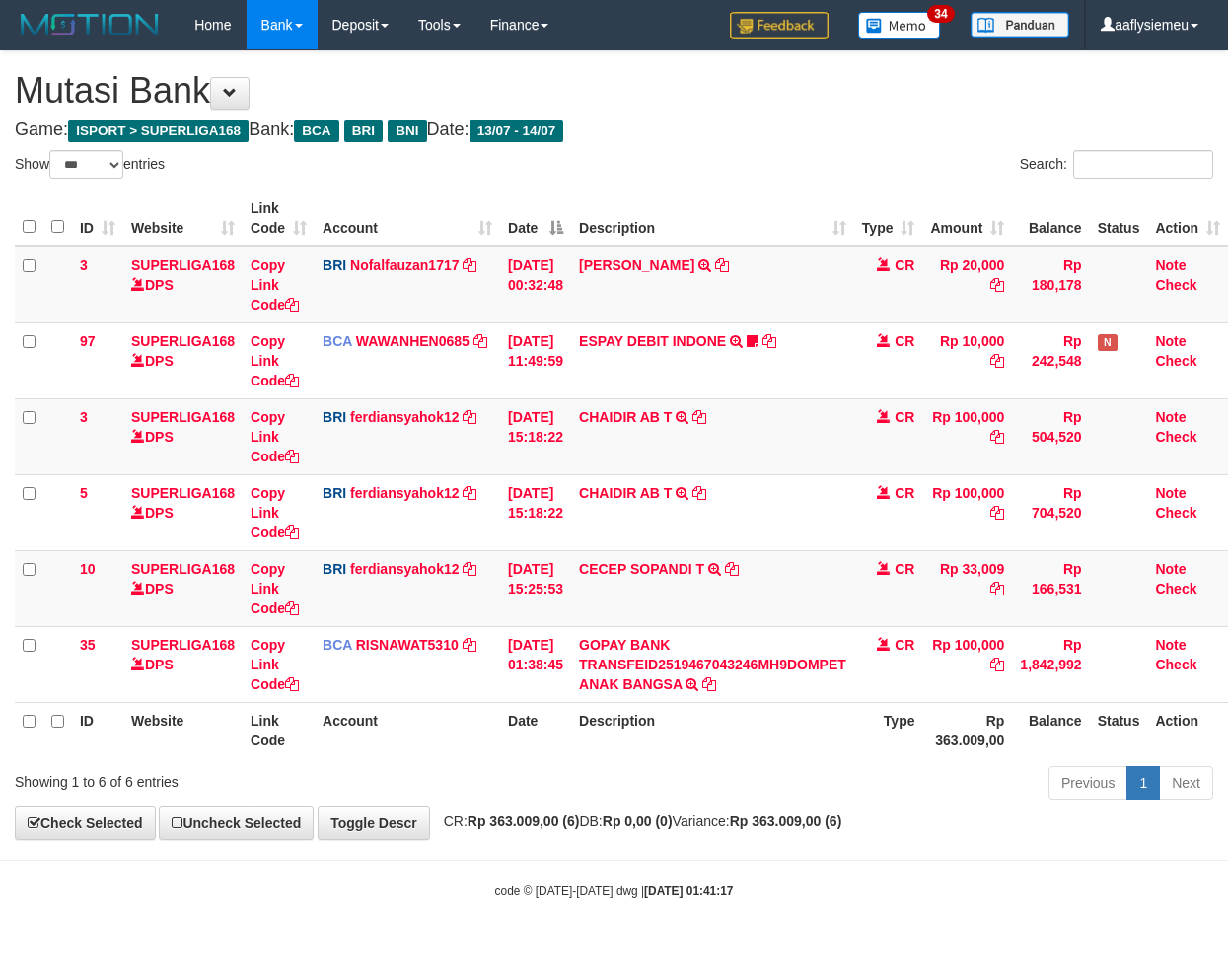 scroll, scrollTop: 0, scrollLeft: 0, axis: both 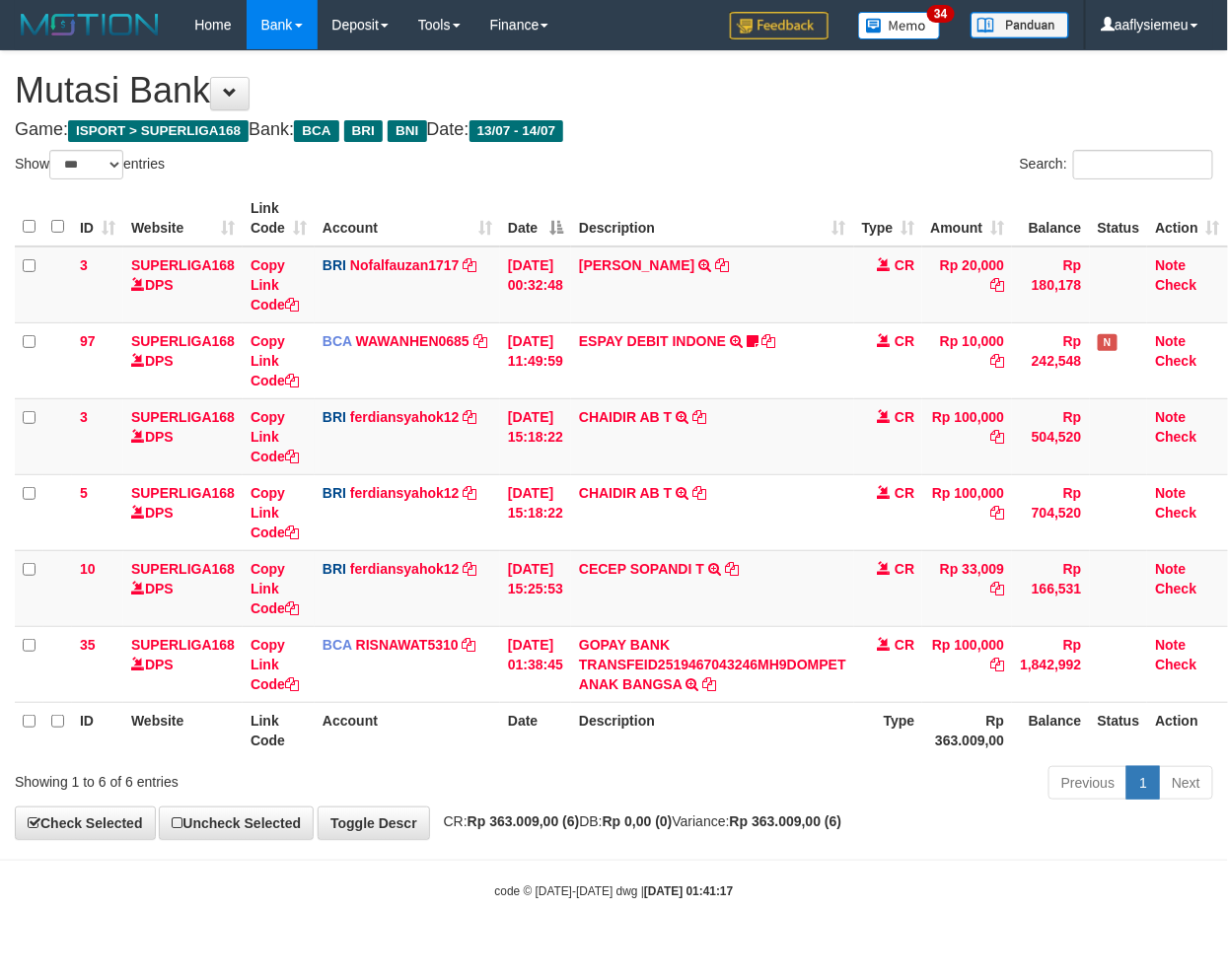 click on "Previous 1 Next" at bounding box center [870, 785] 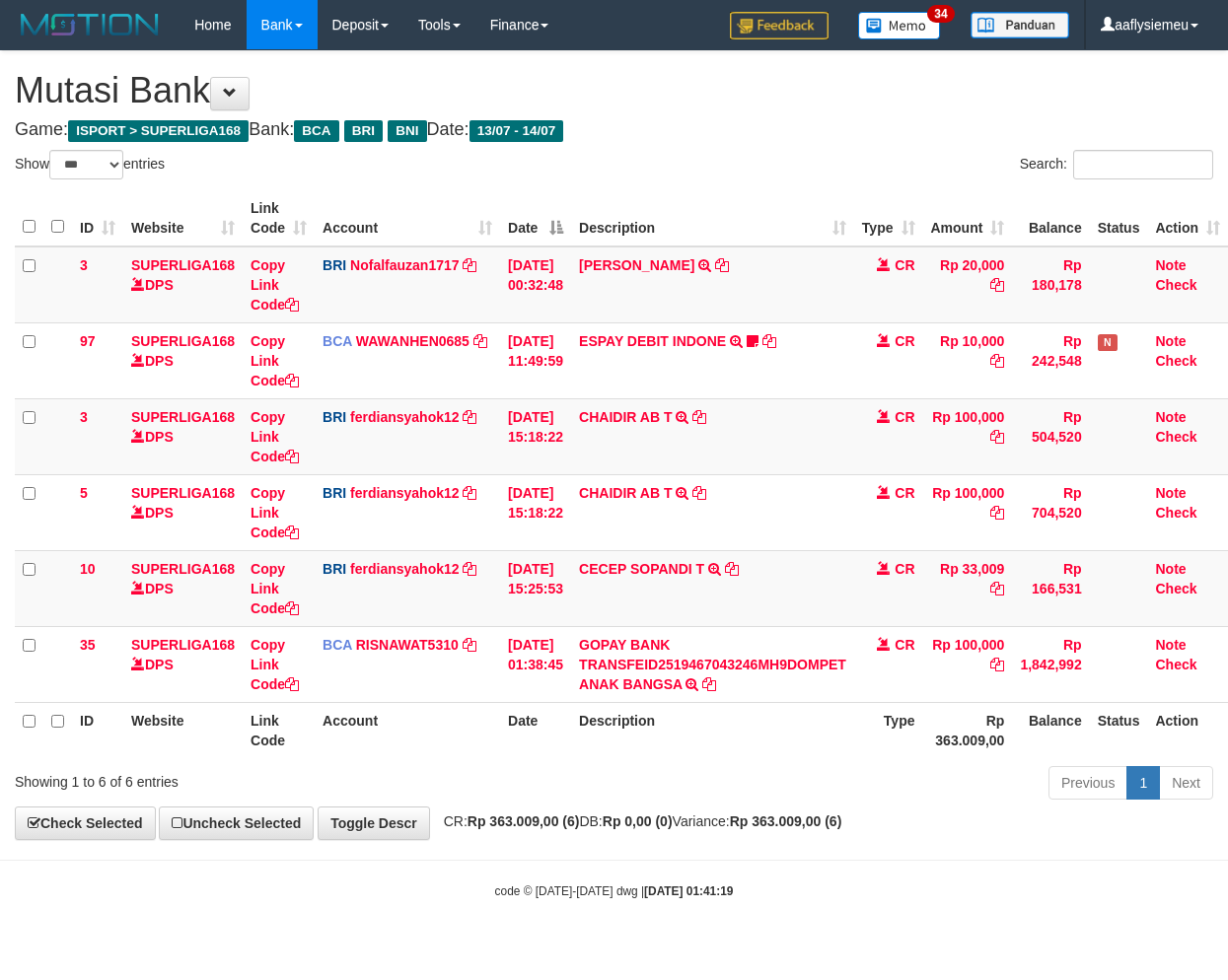 select on "***" 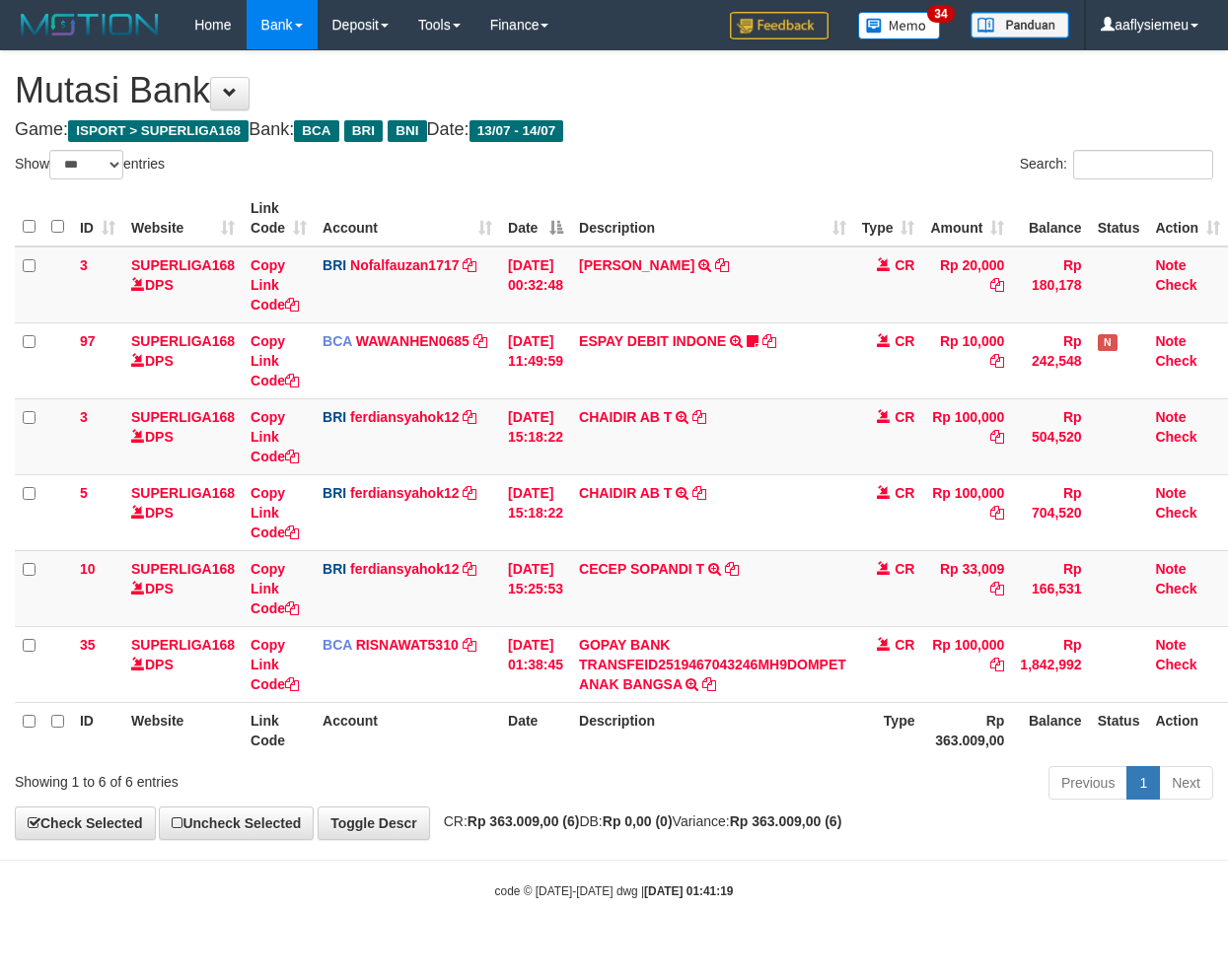 scroll, scrollTop: 0, scrollLeft: 0, axis: both 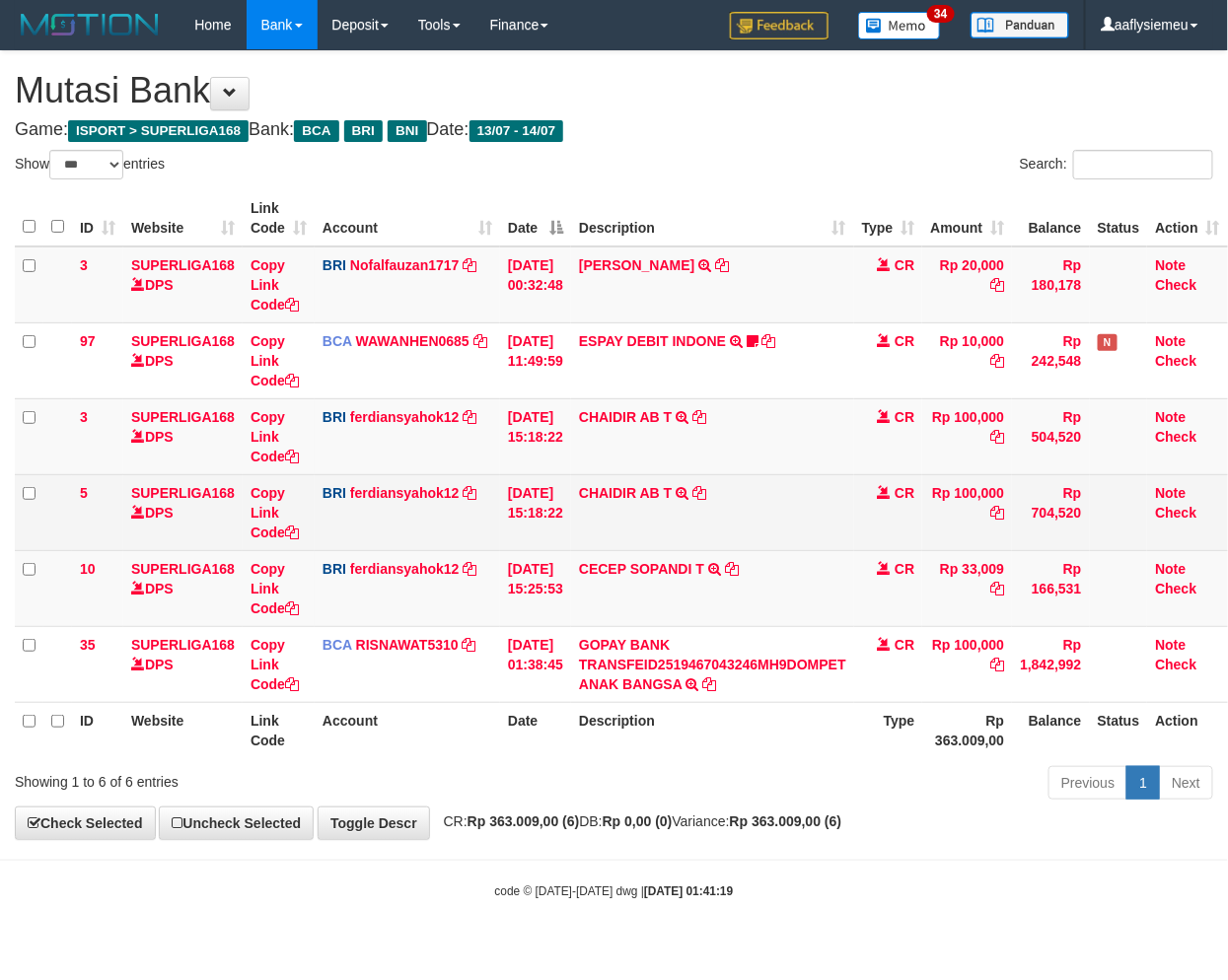 click on "CHAIDIR AB T         TRANSFER NBMB CHAIDIR AB T TO FERDIANSYAH" at bounding box center (712, 512) 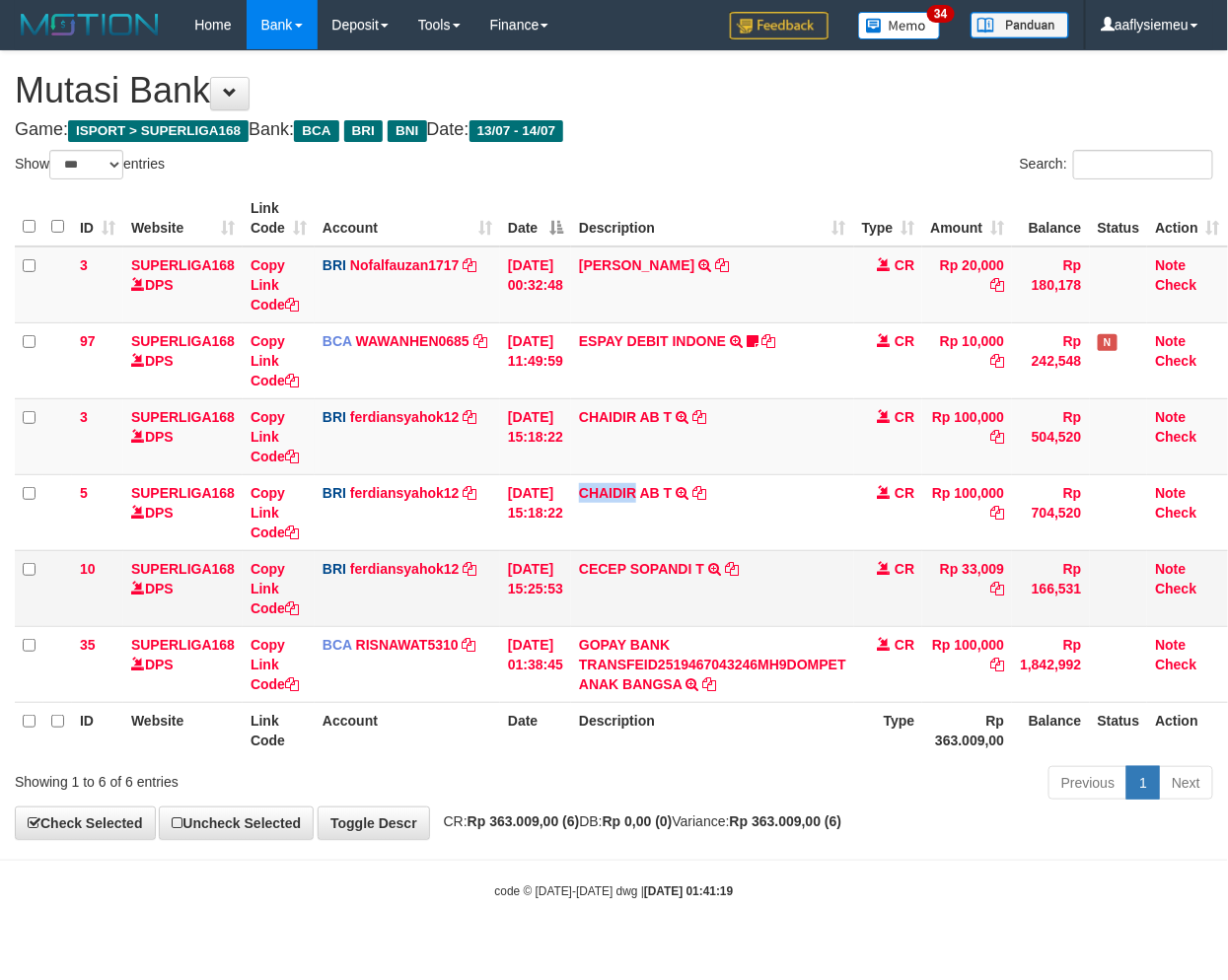 drag, startPoint x: 639, startPoint y: 543, endPoint x: 845, endPoint y: 567, distance: 207.39335 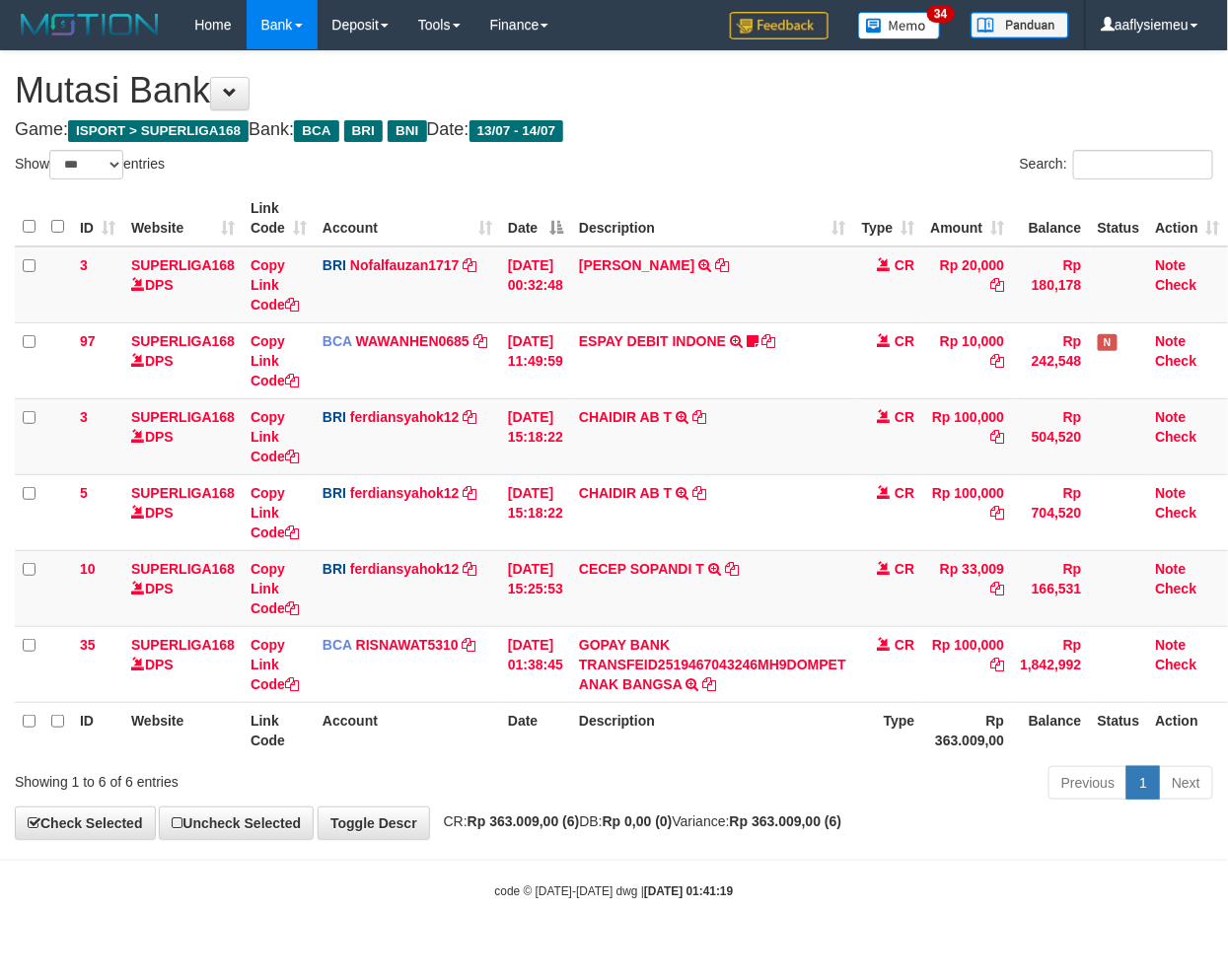 click on "**********" at bounding box center [614, 445] 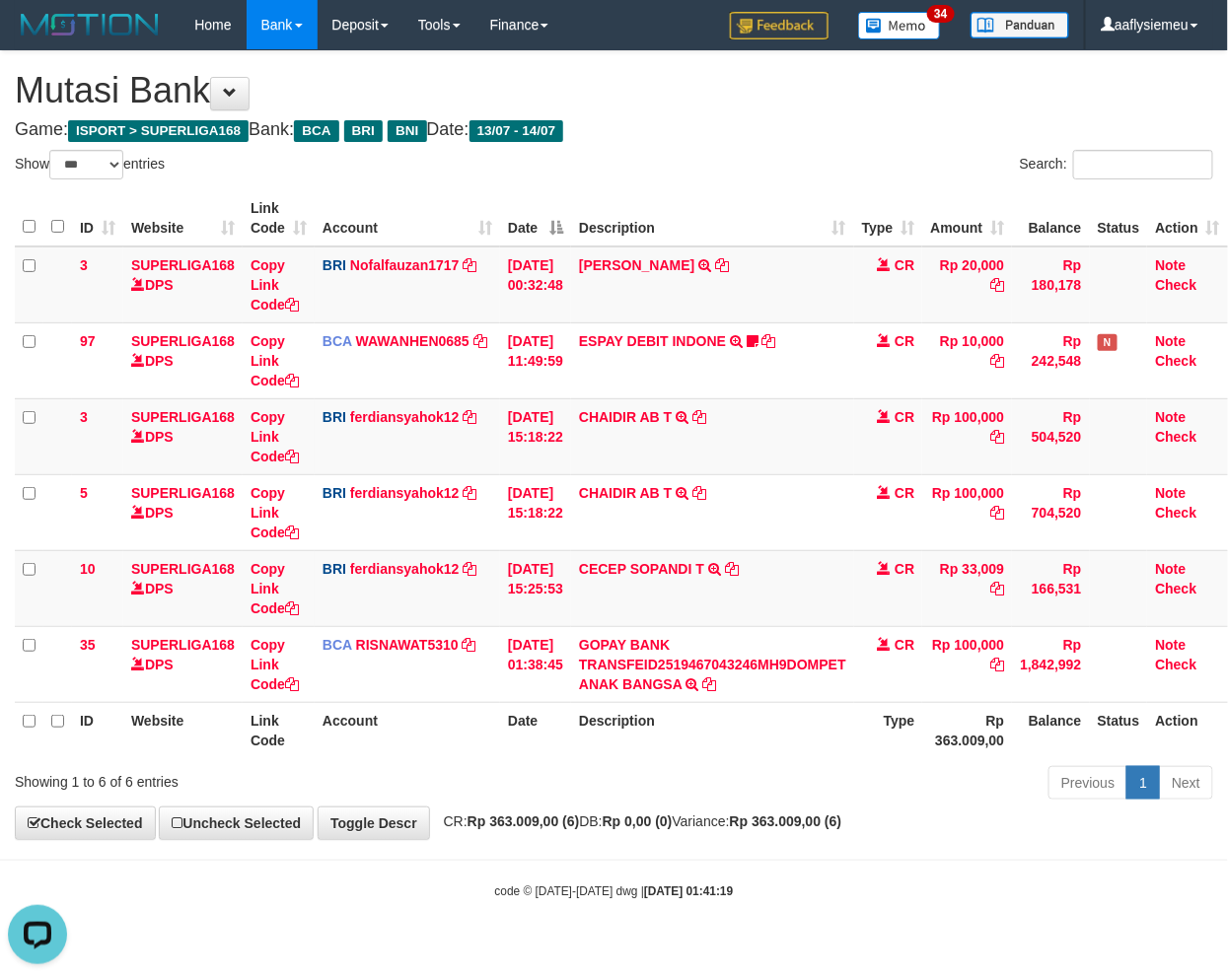 scroll, scrollTop: 0, scrollLeft: 0, axis: both 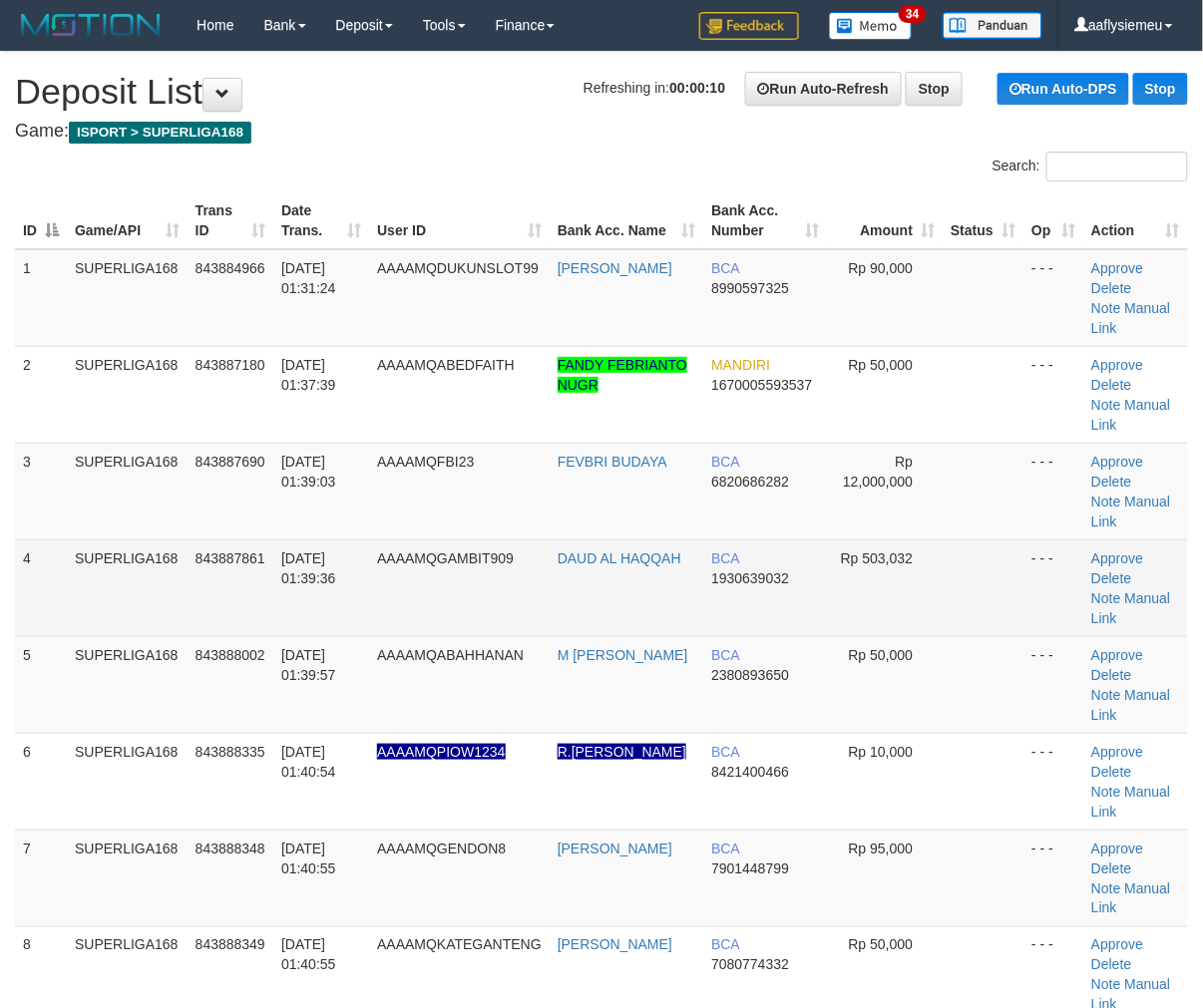 click on "SUPERLIGA168" at bounding box center (127, 587) 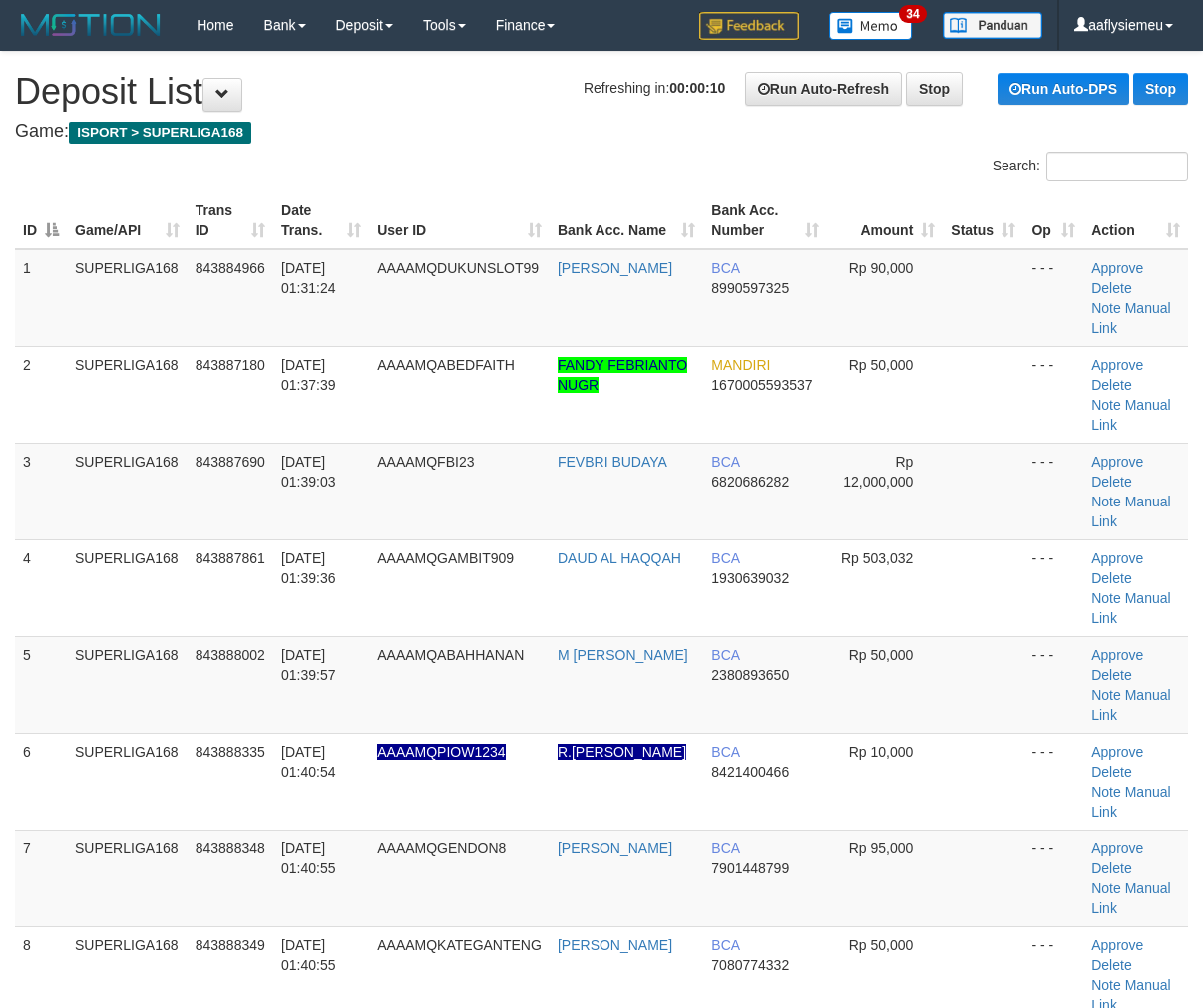 scroll, scrollTop: 0, scrollLeft: 0, axis: both 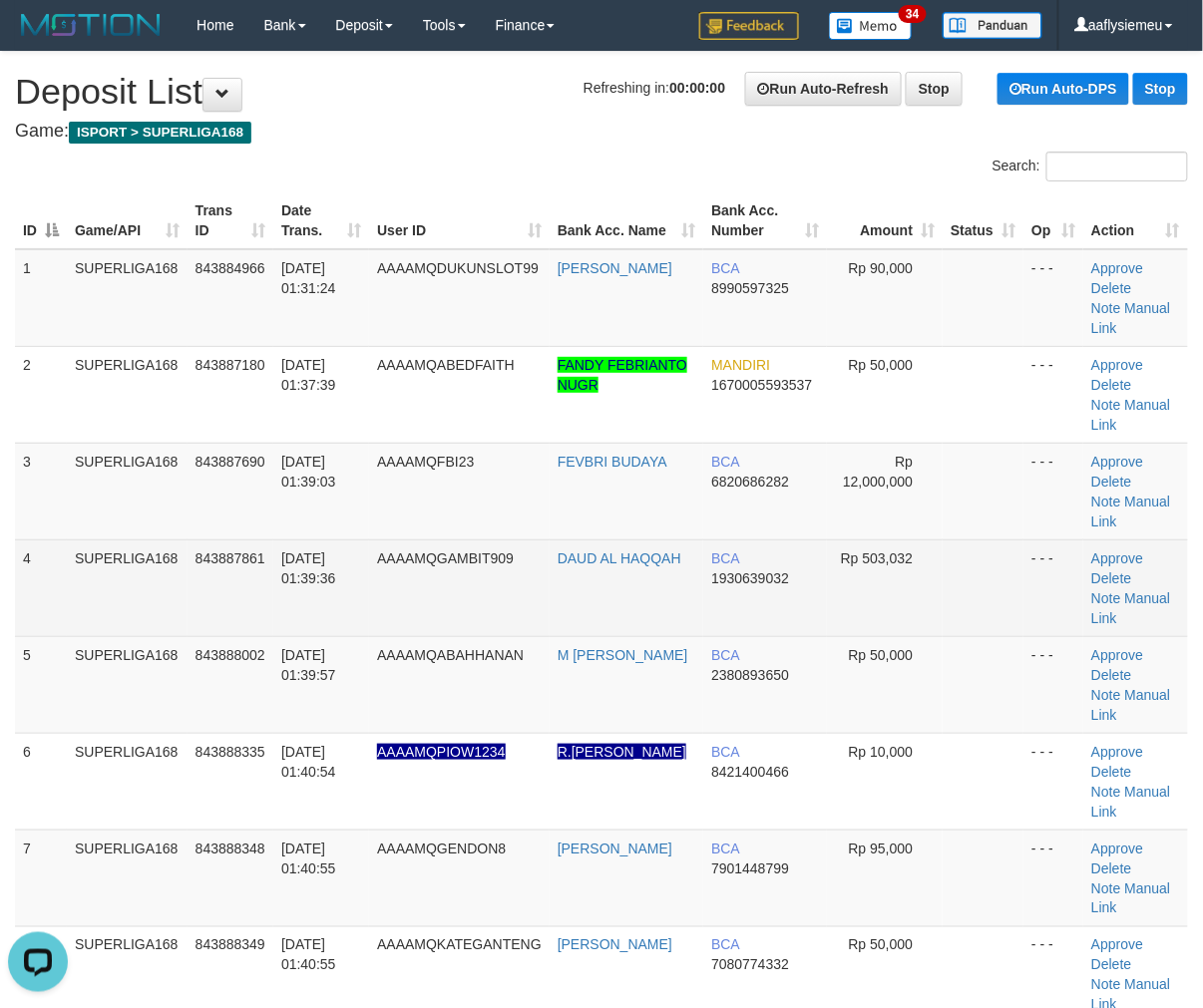 click on "843887861" at bounding box center (230, 587) 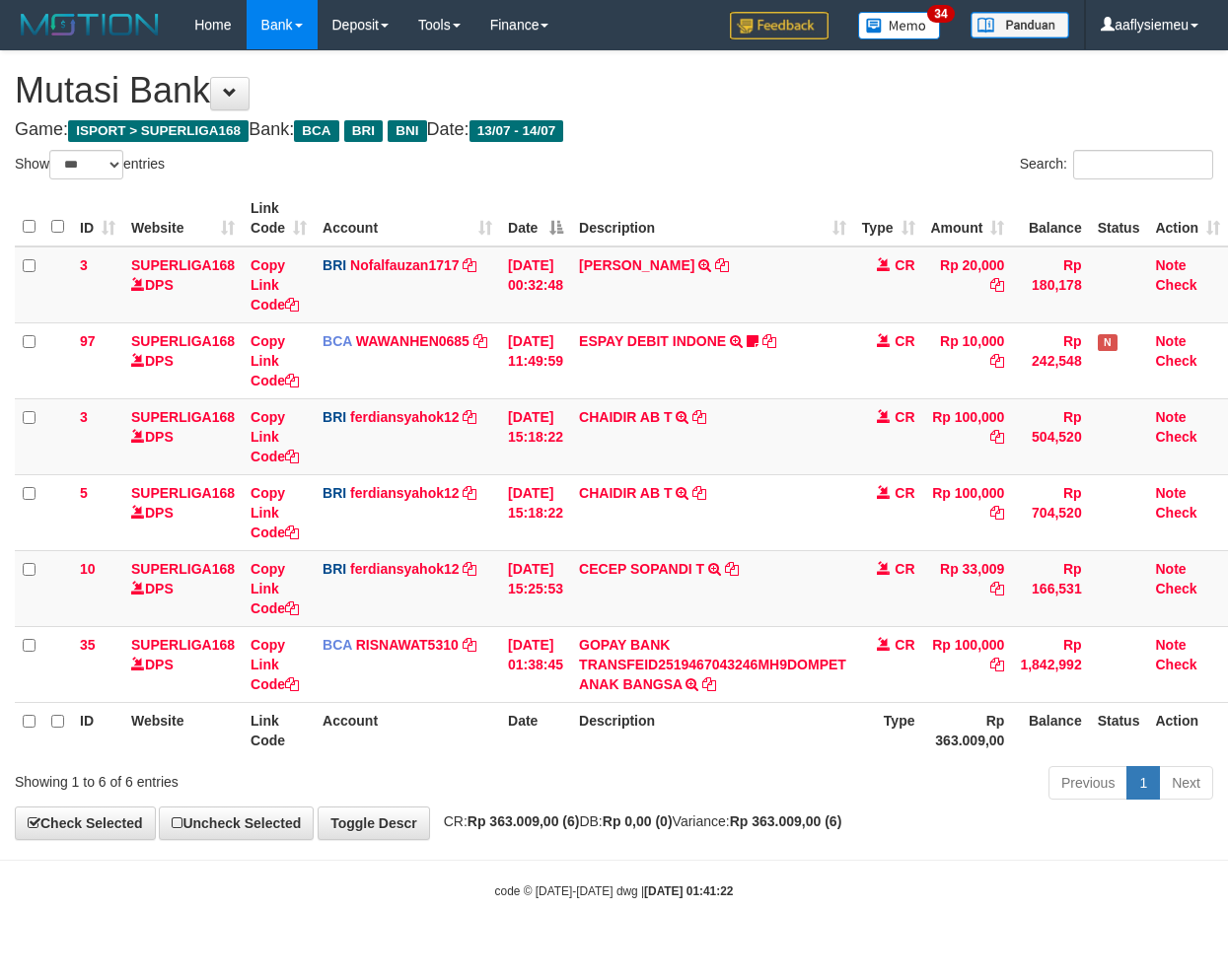 select on "***" 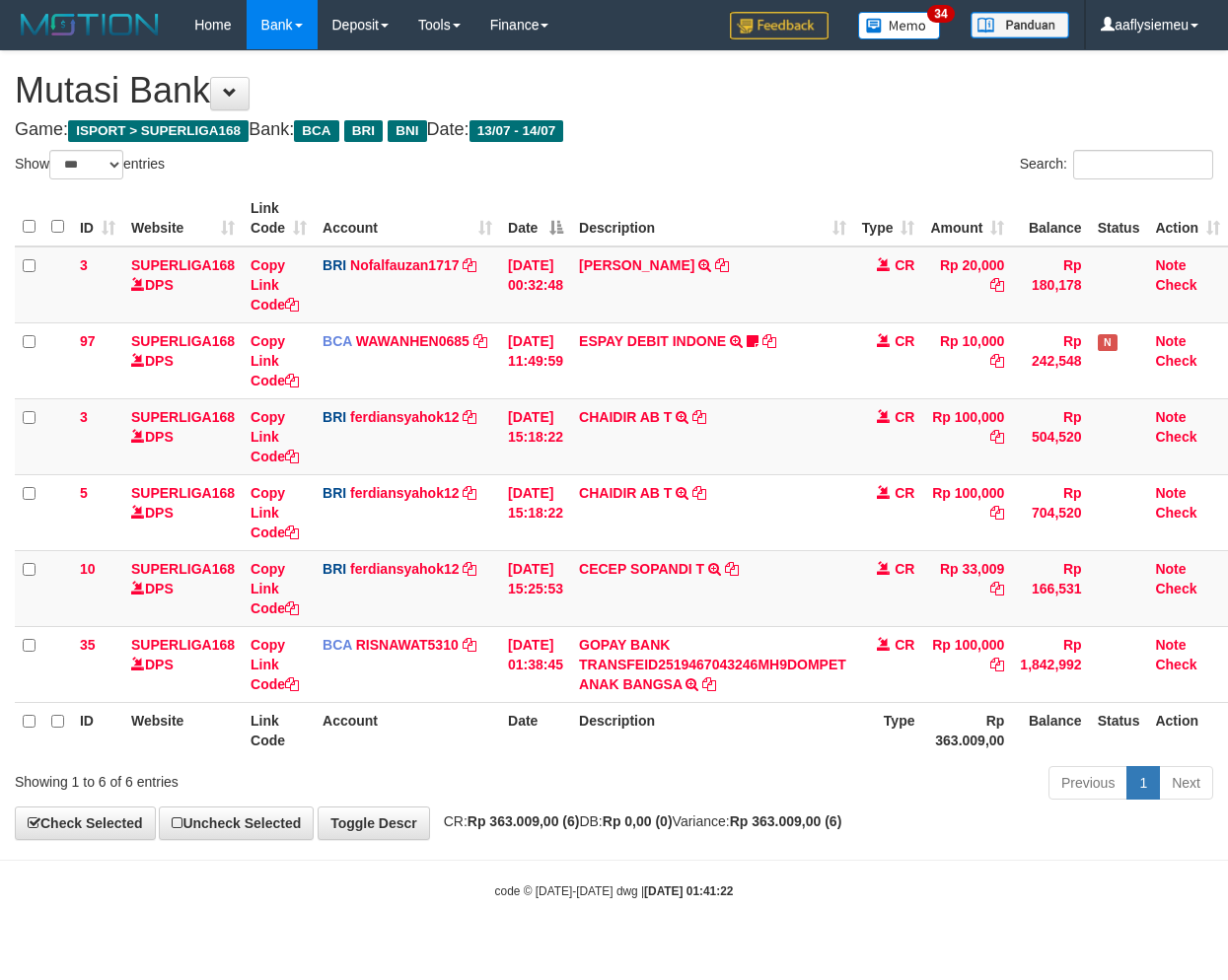 scroll, scrollTop: 0, scrollLeft: 0, axis: both 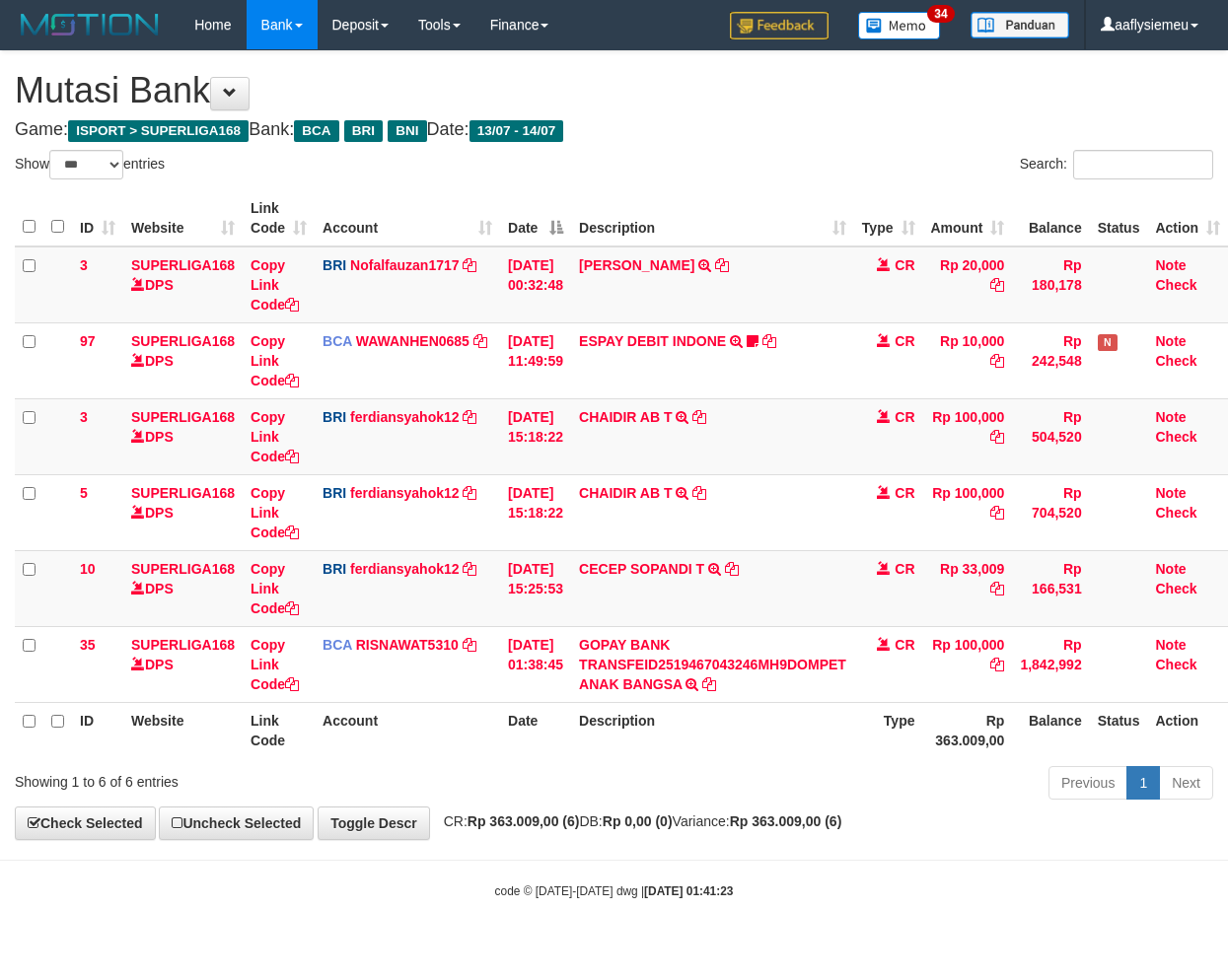 select on "***" 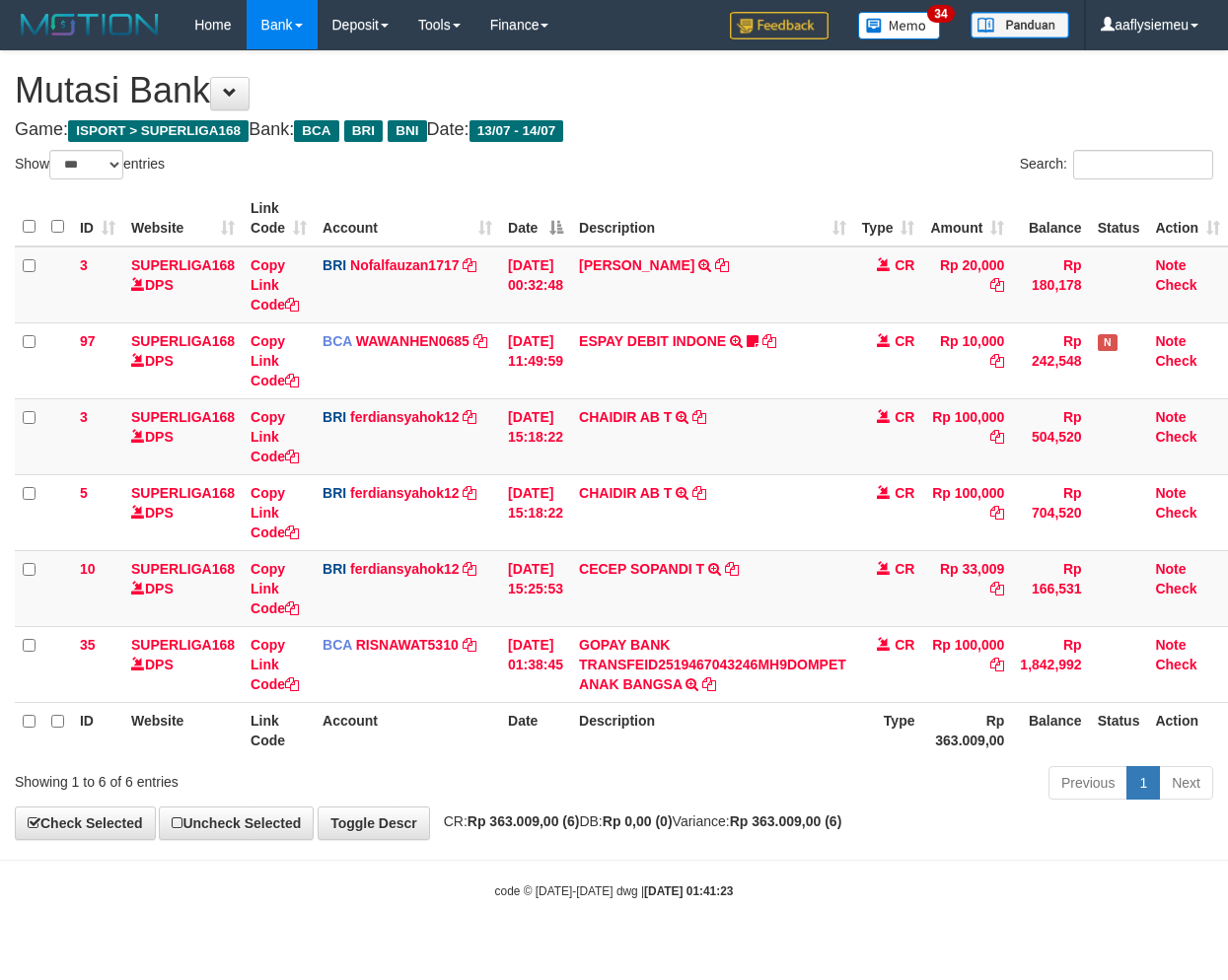 scroll, scrollTop: 0, scrollLeft: 0, axis: both 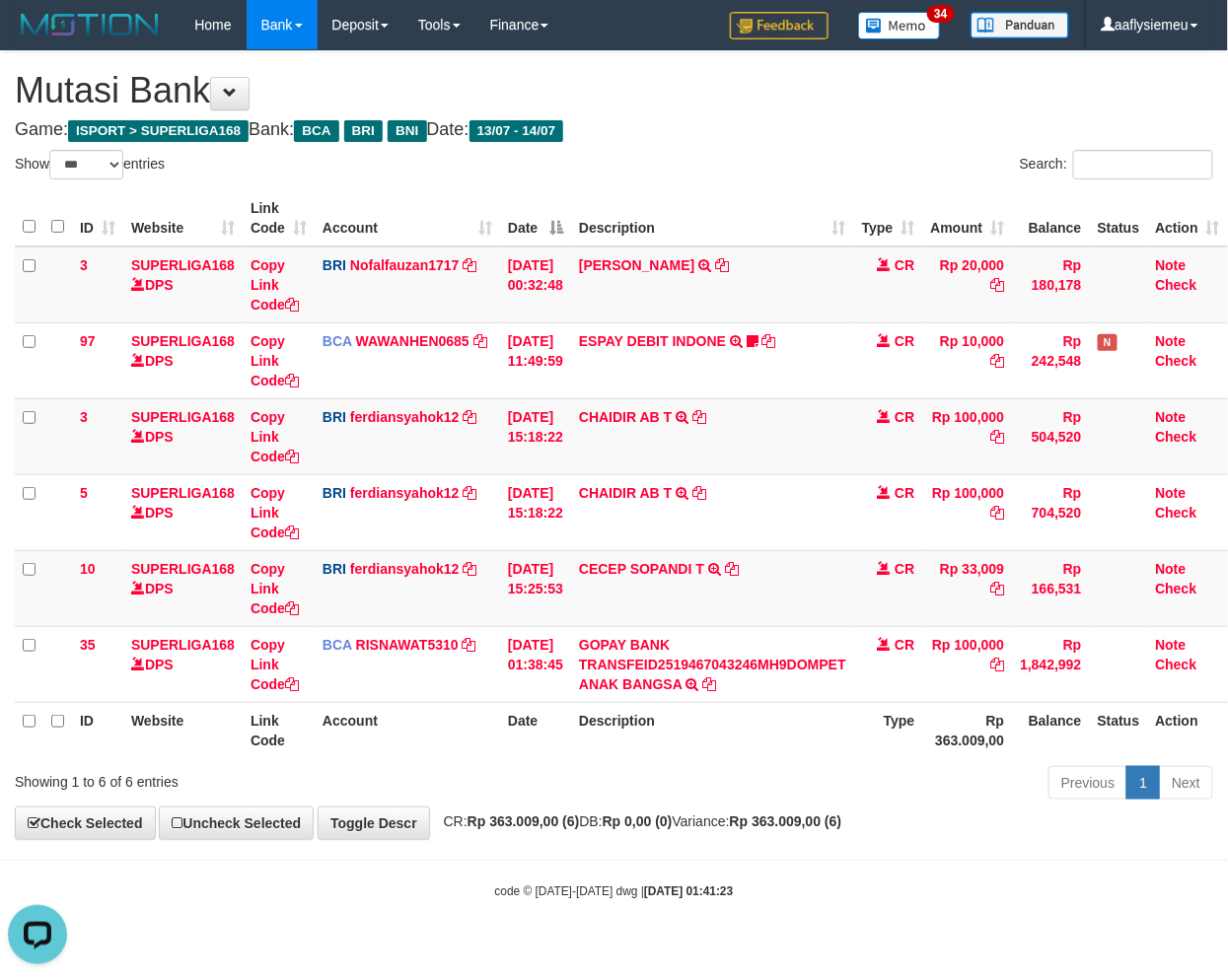 drag, startPoint x: 584, startPoint y: 782, endPoint x: 879, endPoint y: 710, distance: 303.65935 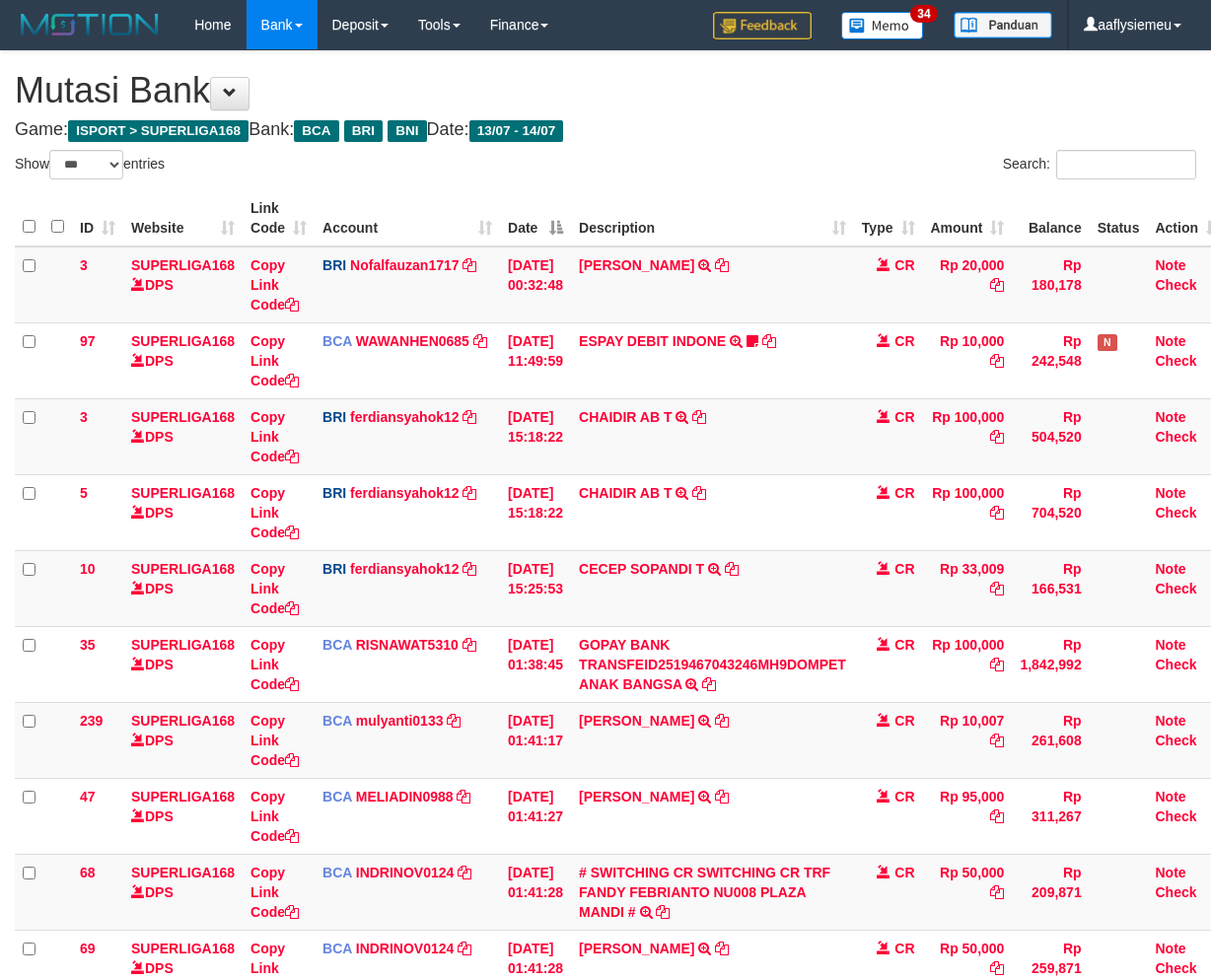 select on "***" 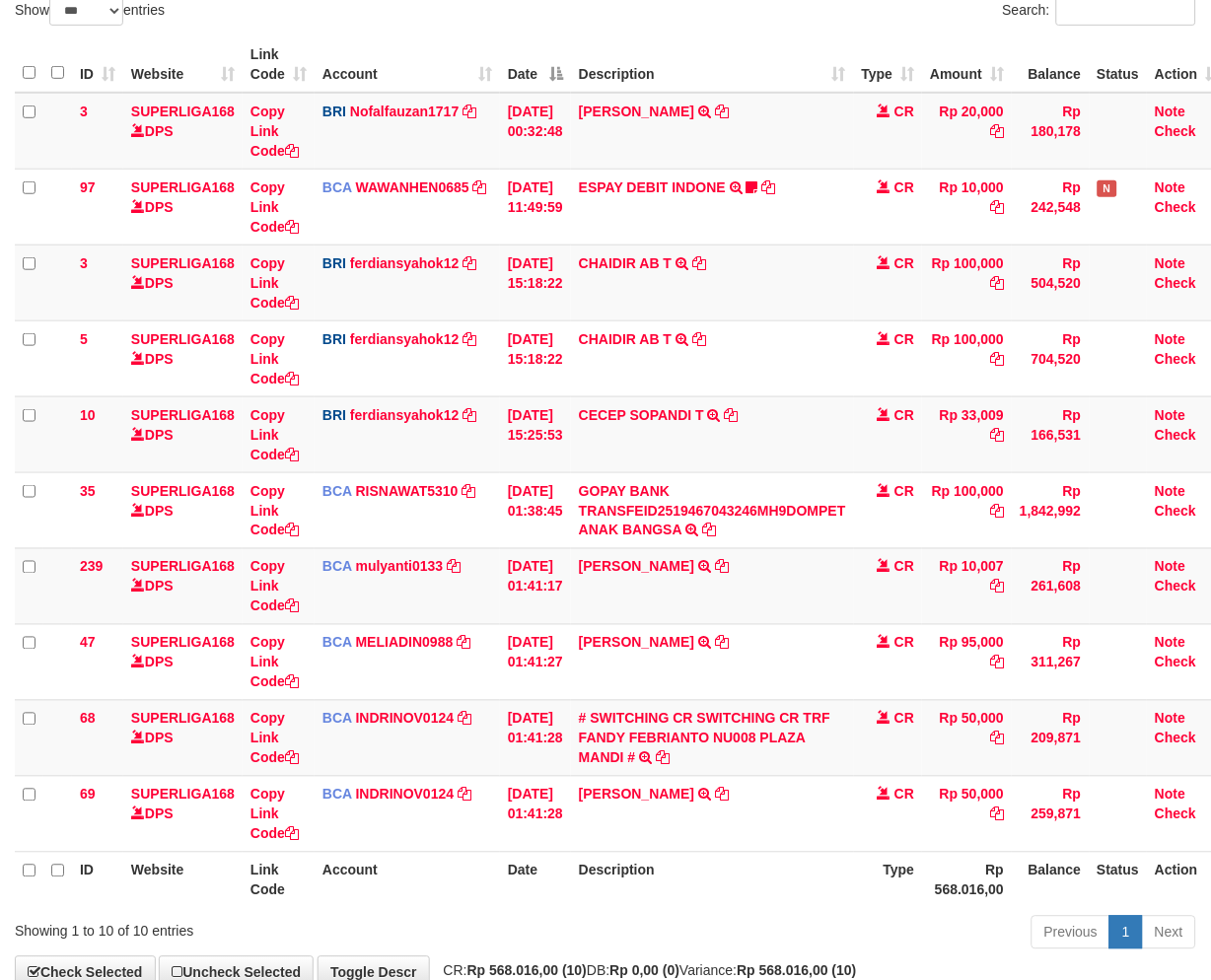 scroll, scrollTop: 273, scrollLeft: 0, axis: vertical 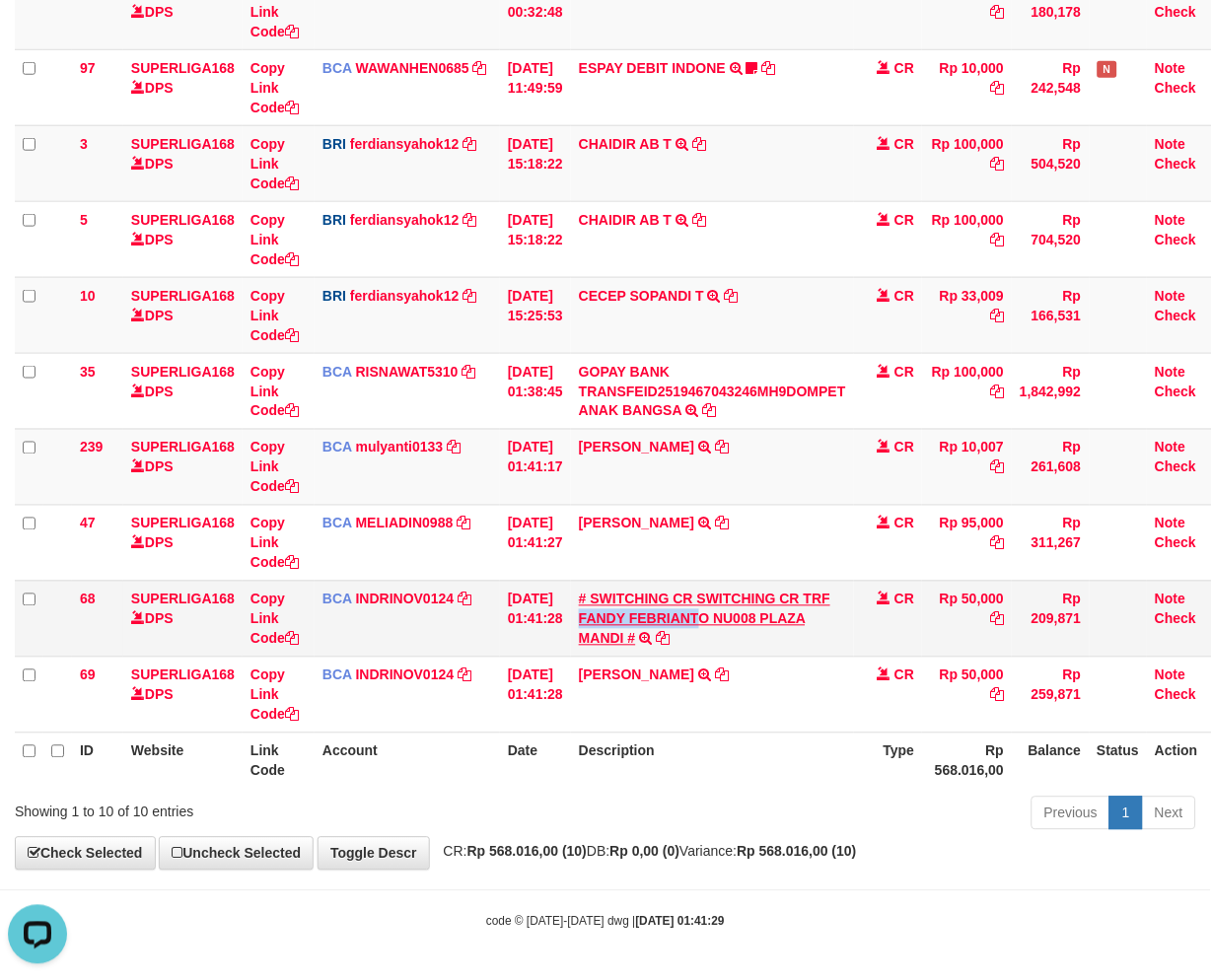 copy on "FANDY FEBRIANT" 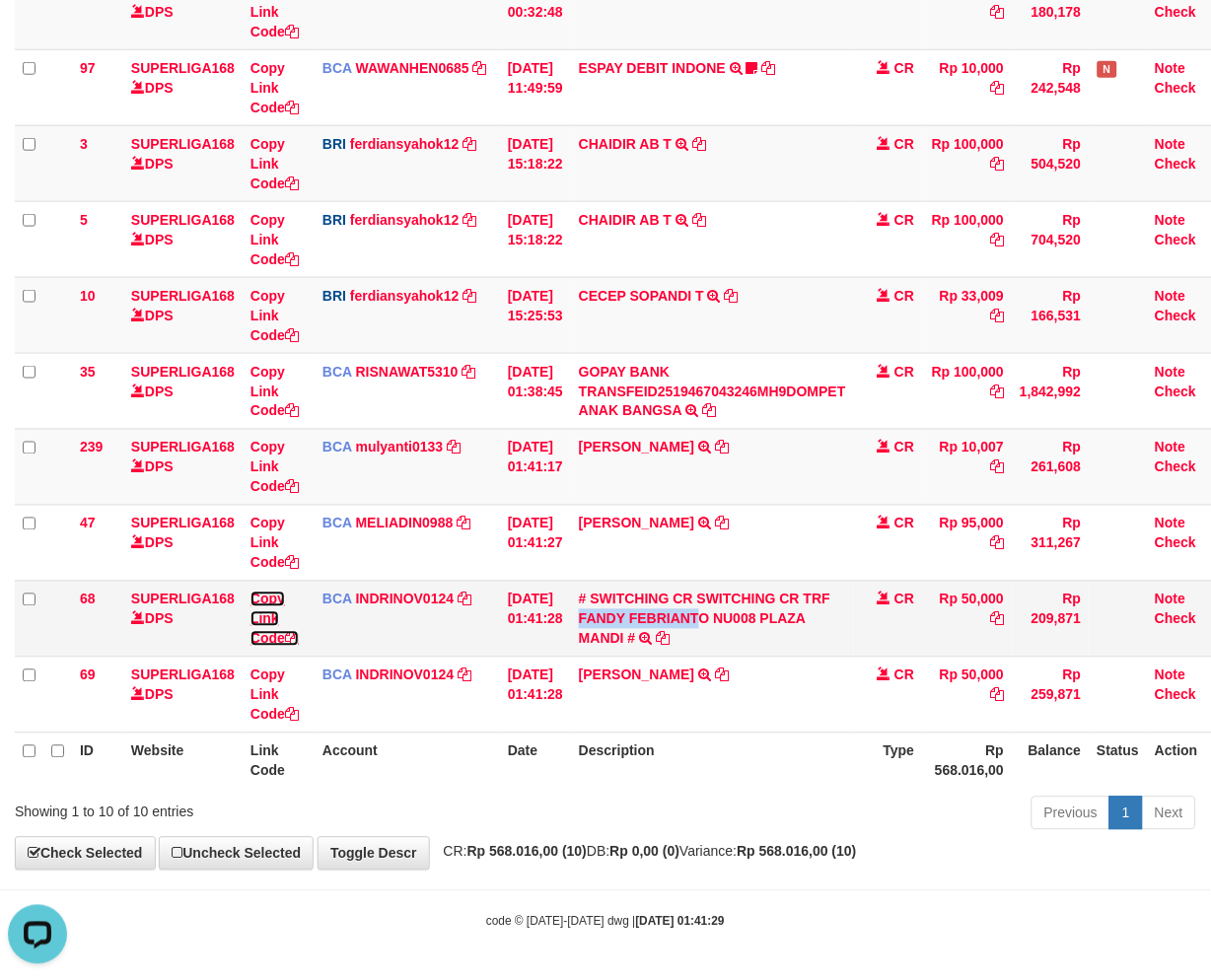 click at bounding box center (292, 639) 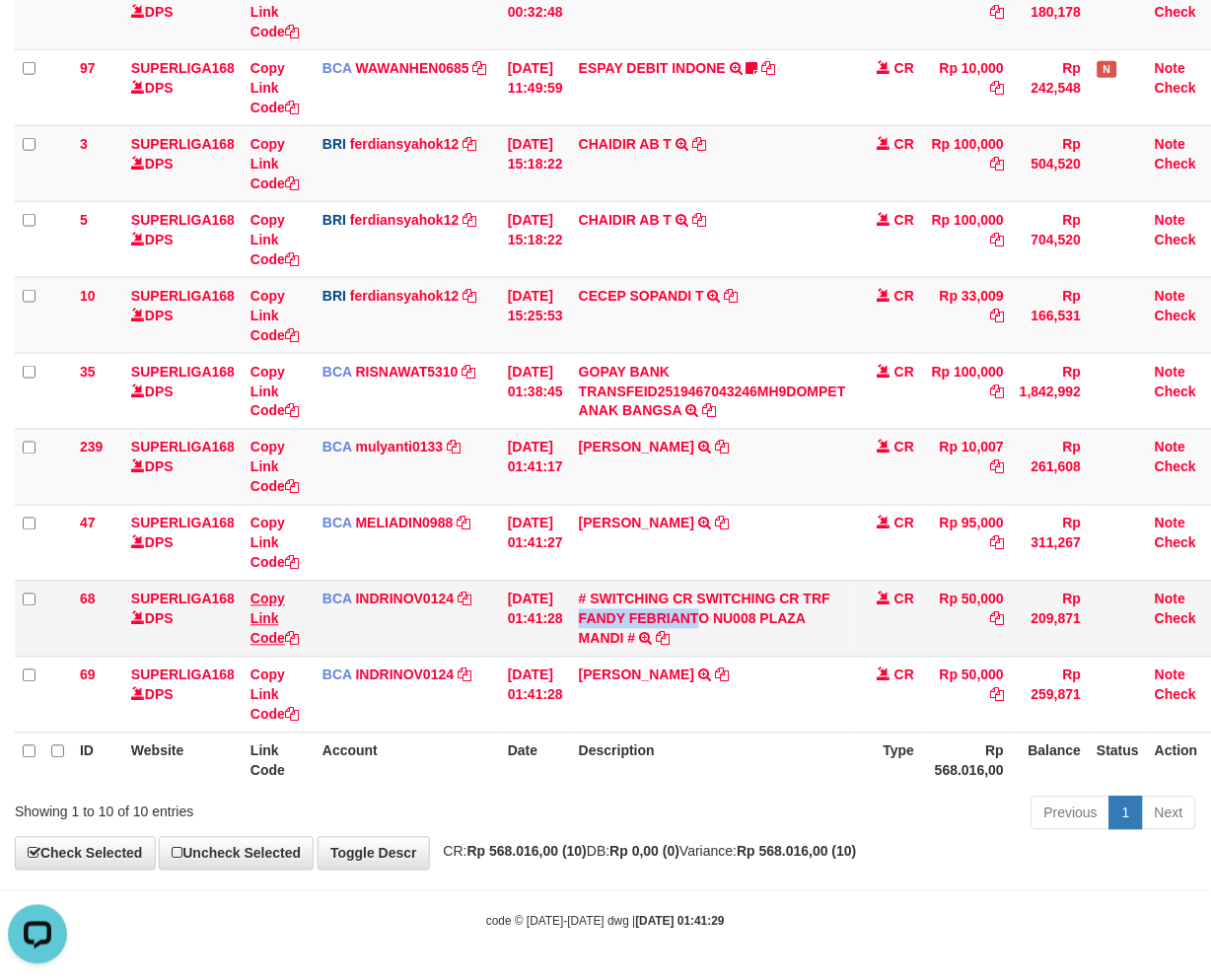 copy on "FANDY FEBRIANT" 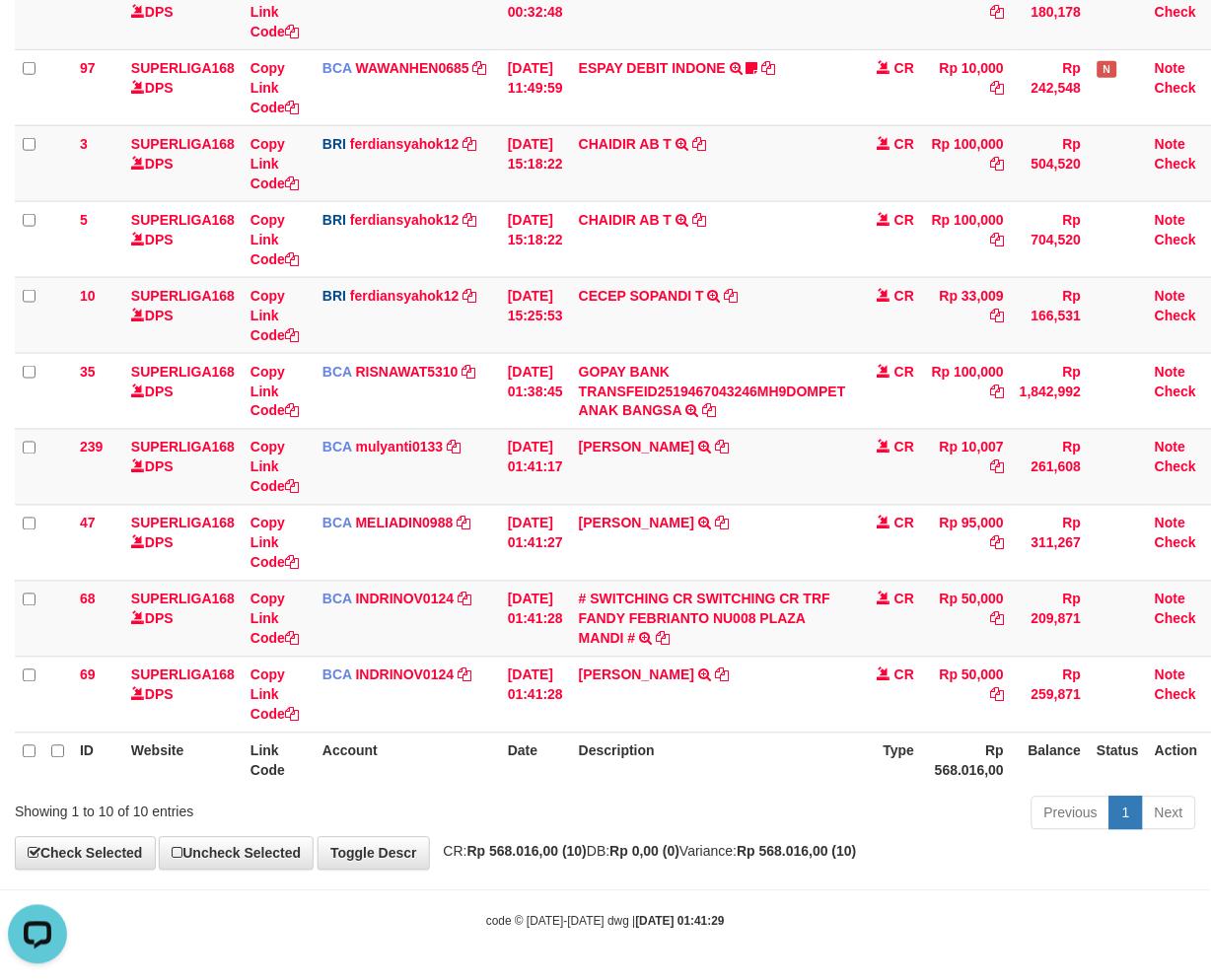 scroll, scrollTop: 270, scrollLeft: 0, axis: vertical 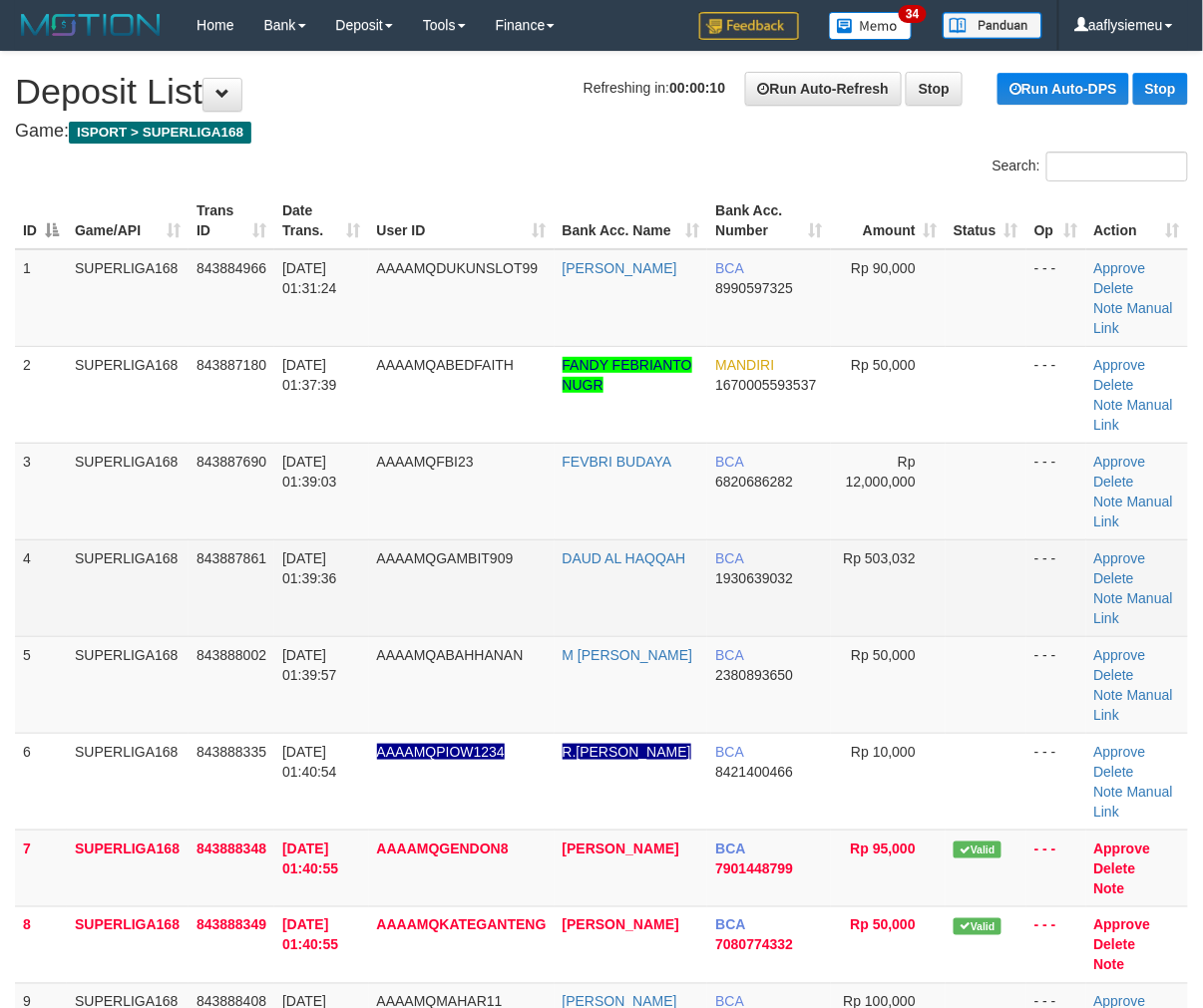 click on "BCA" at bounding box center [729, 558] 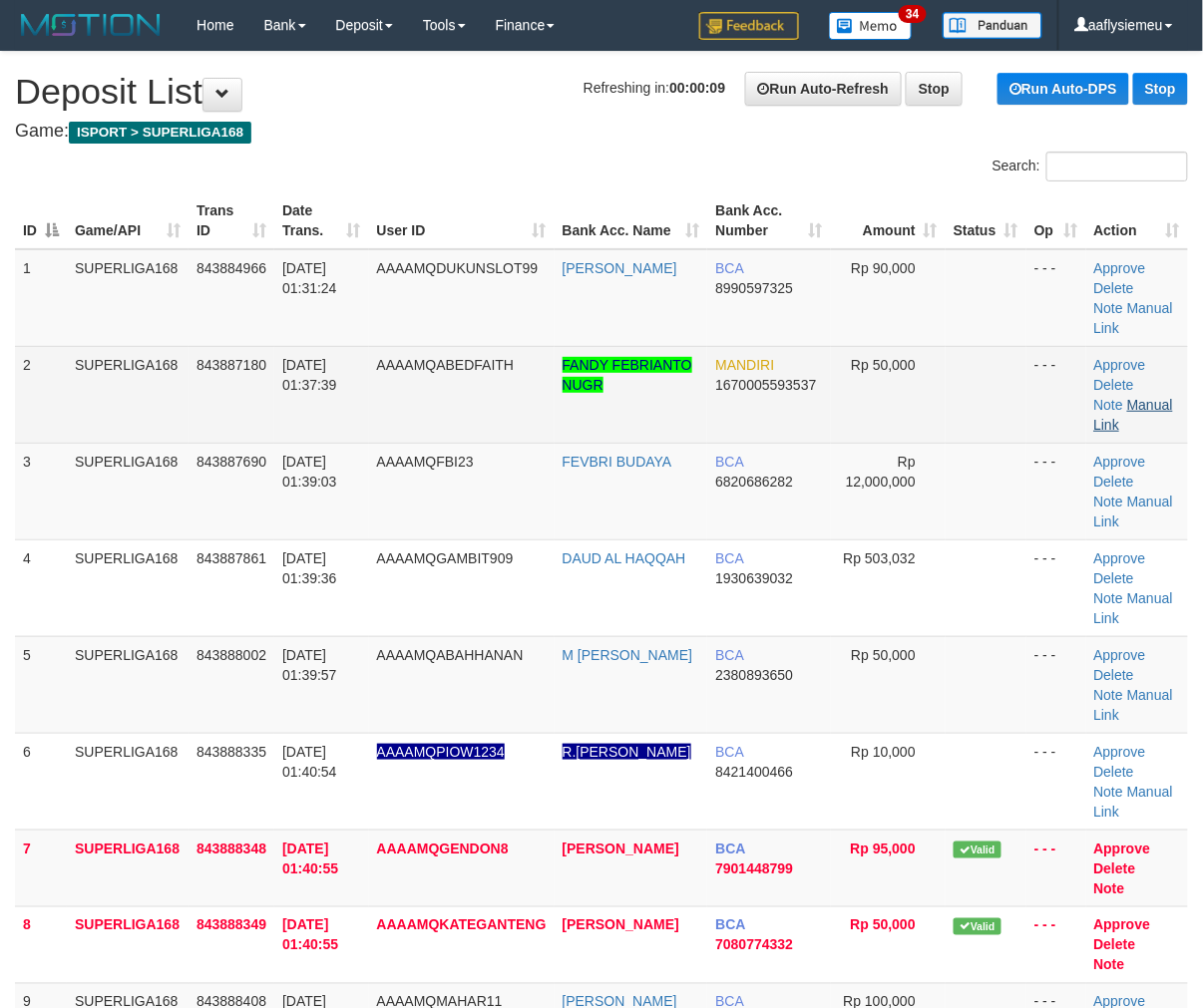 click on "Manual Link" at bounding box center [1133, 415] 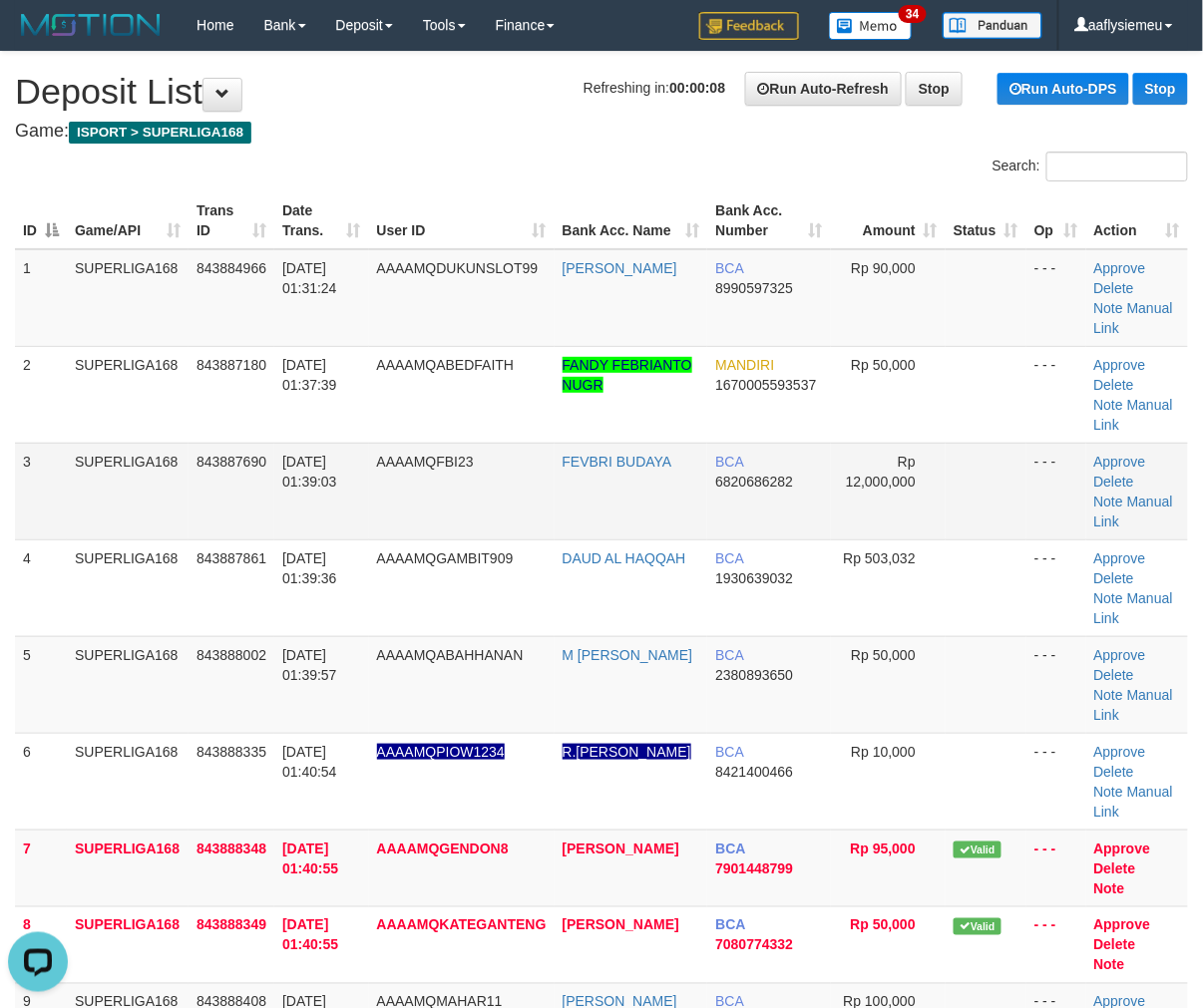 scroll, scrollTop: 0, scrollLeft: 0, axis: both 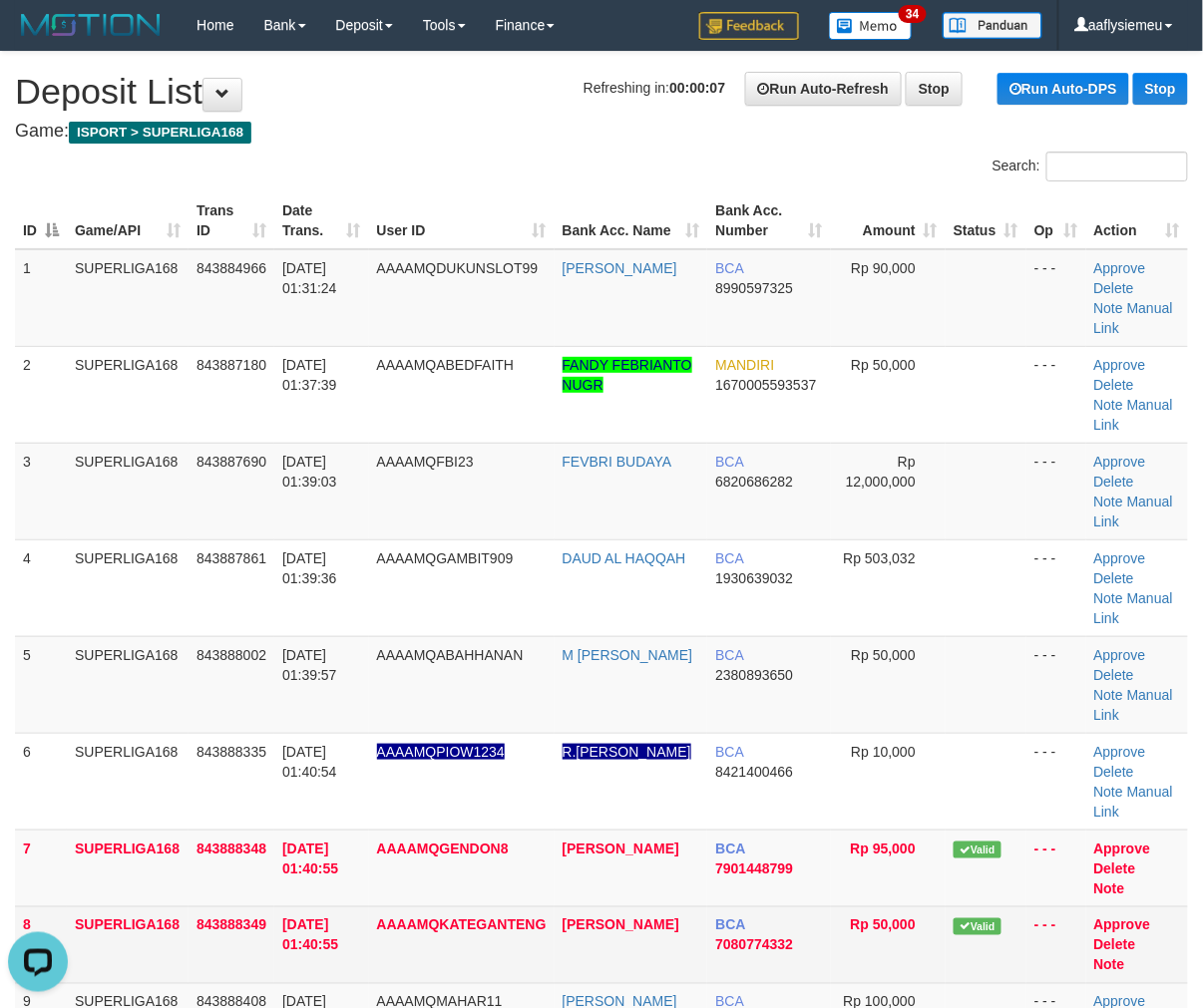 drag, startPoint x: 243, startPoint y: 825, endPoint x: 67, endPoint y: 754, distance: 189.7815 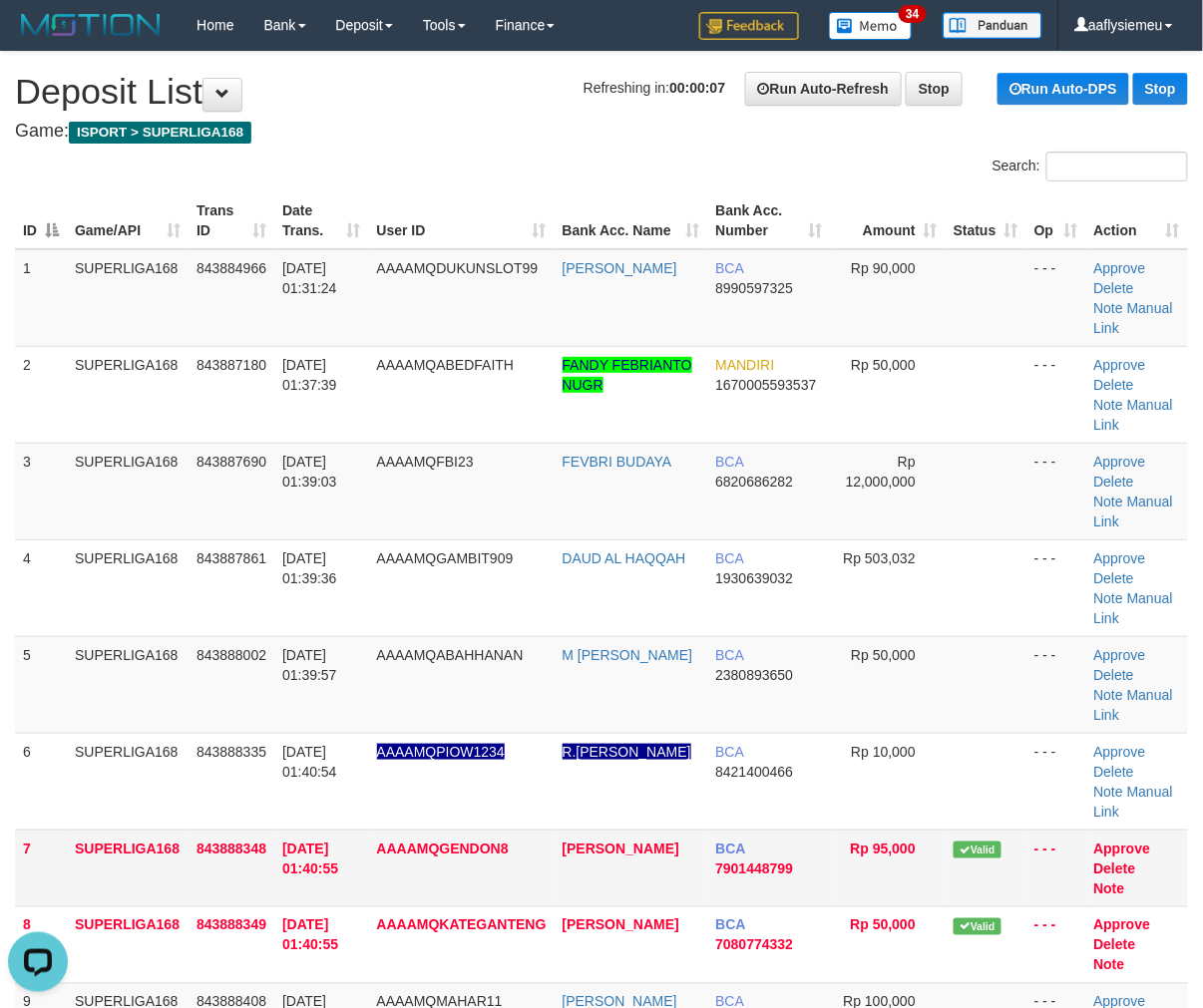 click on "843888349" at bounding box center (231, 944) 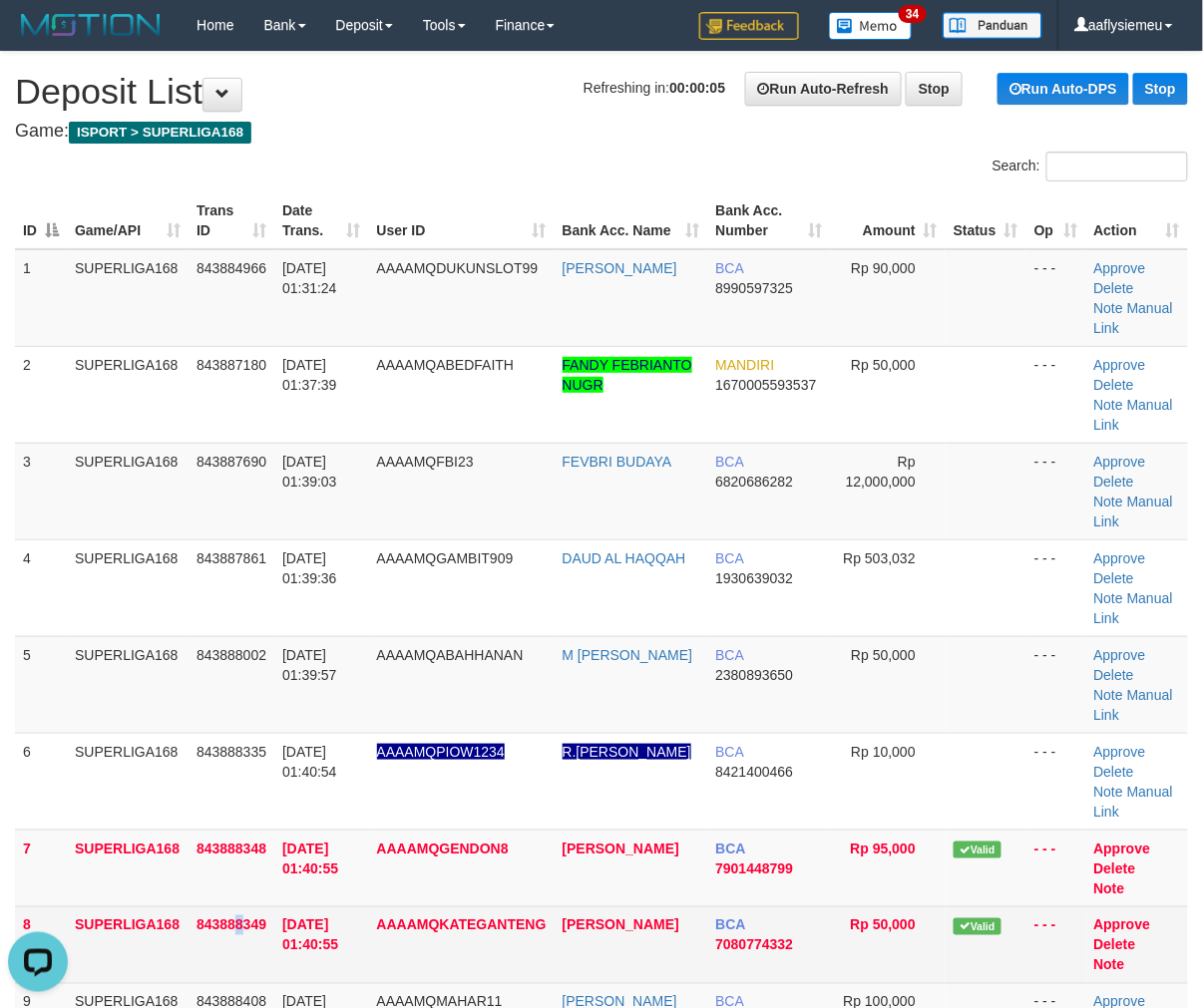 click on "SUPERLIGA168" at bounding box center [128, 944] 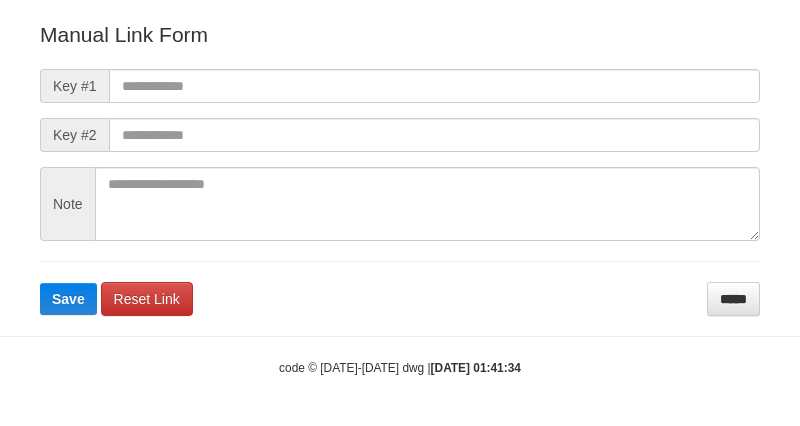 scroll, scrollTop: 242, scrollLeft: 0, axis: vertical 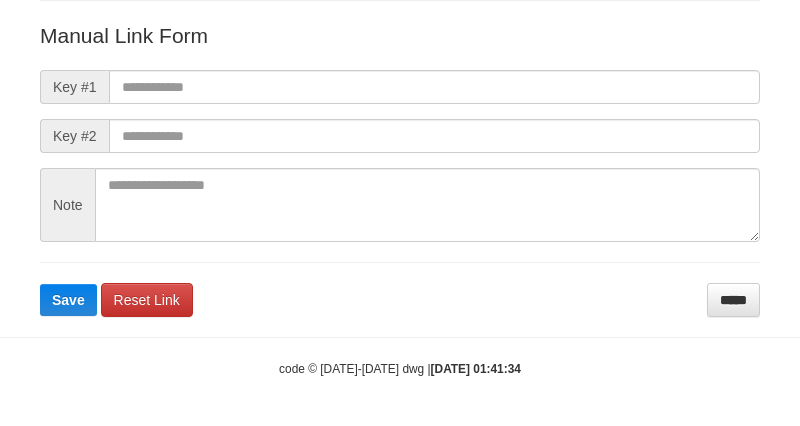 click on "Manual Link Form
Key #1
Key #2
Note
Save
Reset Link
*****" at bounding box center (400, 169) 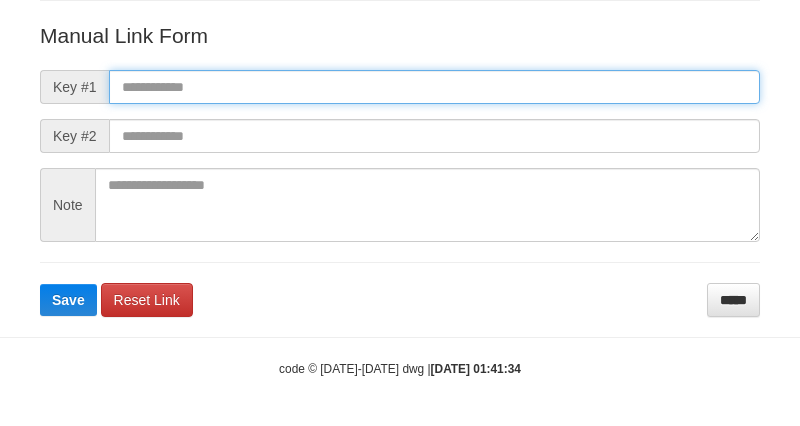 click at bounding box center (434, 87) 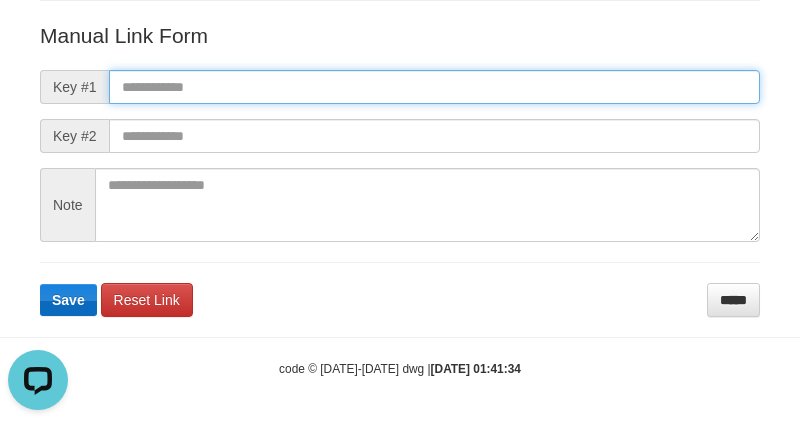scroll, scrollTop: 0, scrollLeft: 0, axis: both 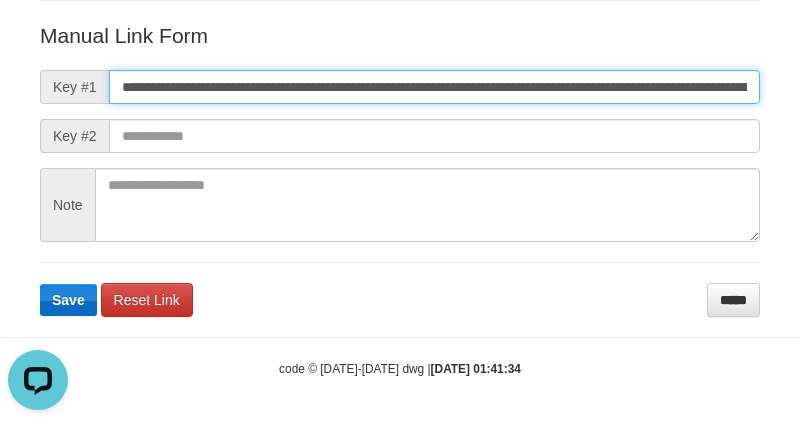 type on "**********" 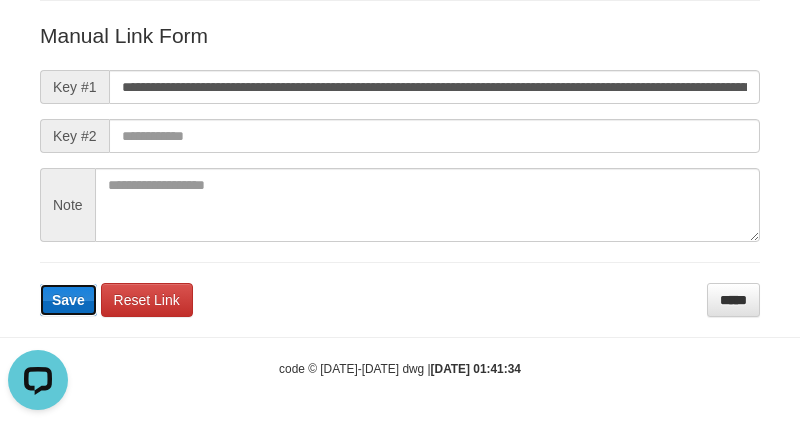 scroll, scrollTop: 0, scrollLeft: 0, axis: both 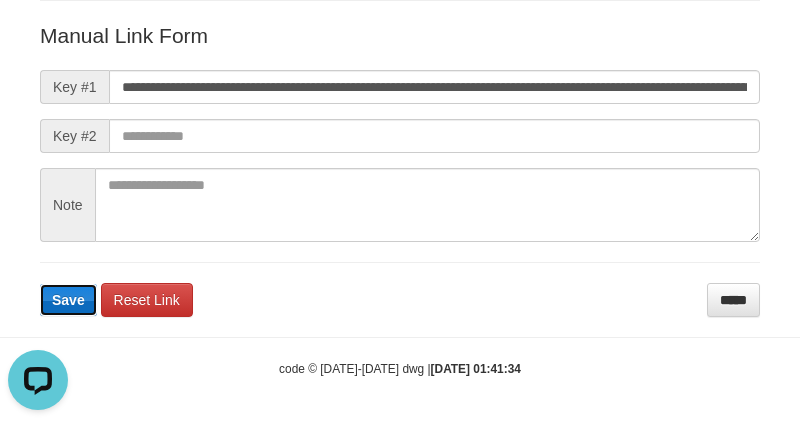 type 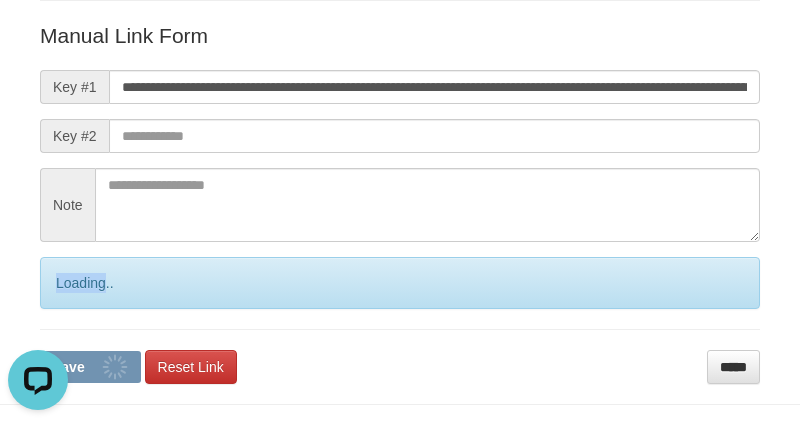 click on "Loading.." at bounding box center (400, 283) 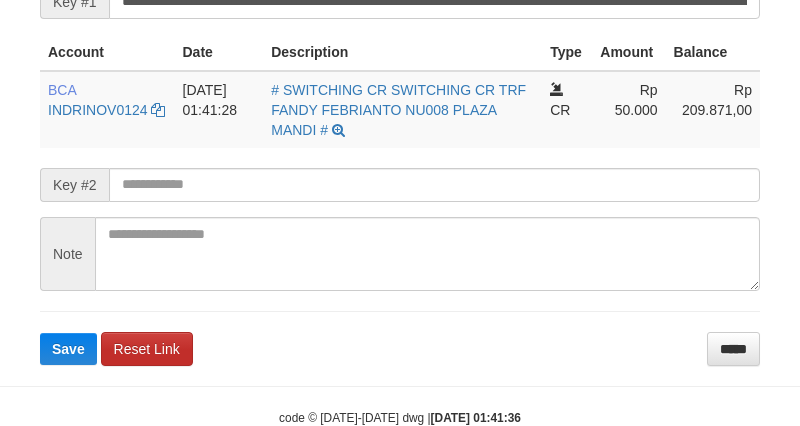 scroll, scrollTop: 540, scrollLeft: 0, axis: vertical 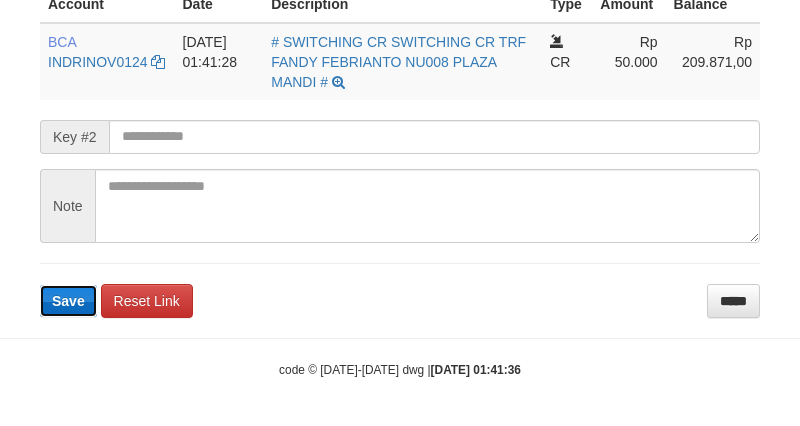 type 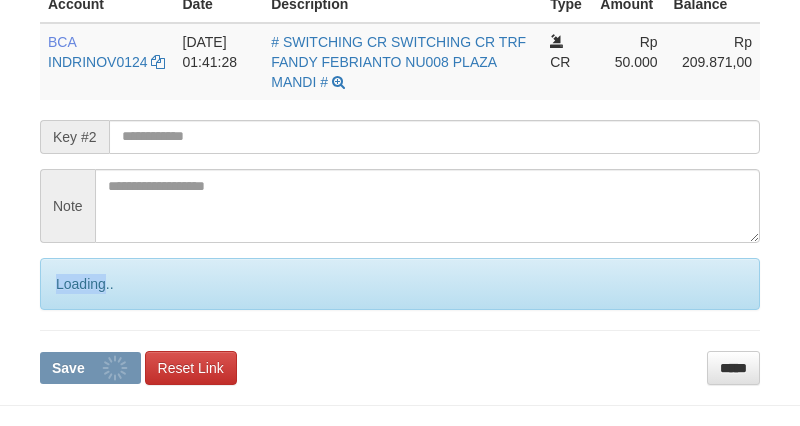 click on "Loading.." at bounding box center [400, 284] 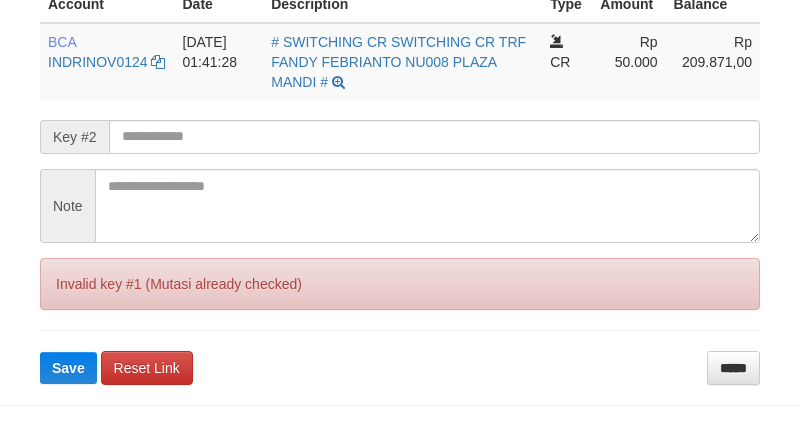 click on "Invalid key #1 (Mutasi already checked)" at bounding box center (400, 284) 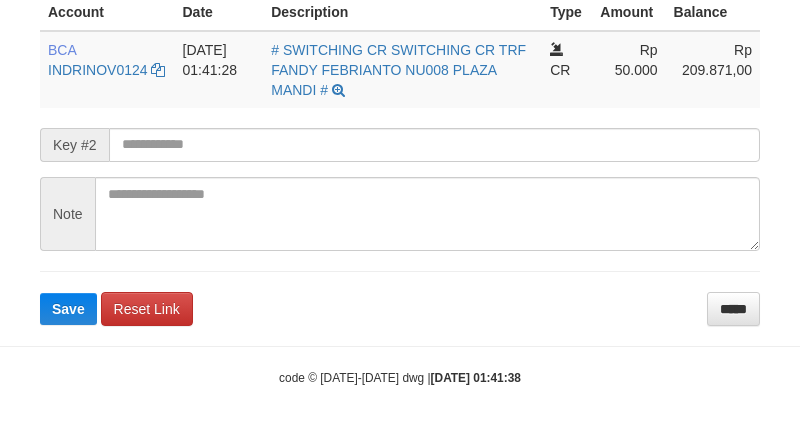 scroll, scrollTop: 540, scrollLeft: 0, axis: vertical 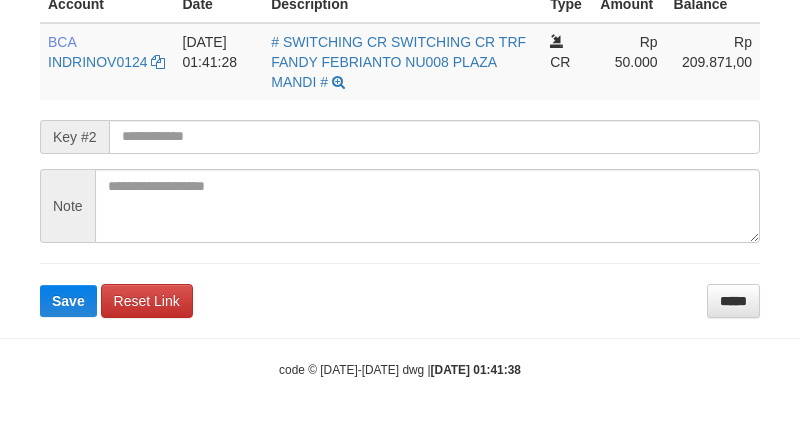 click on "**********" at bounding box center (400, 102) 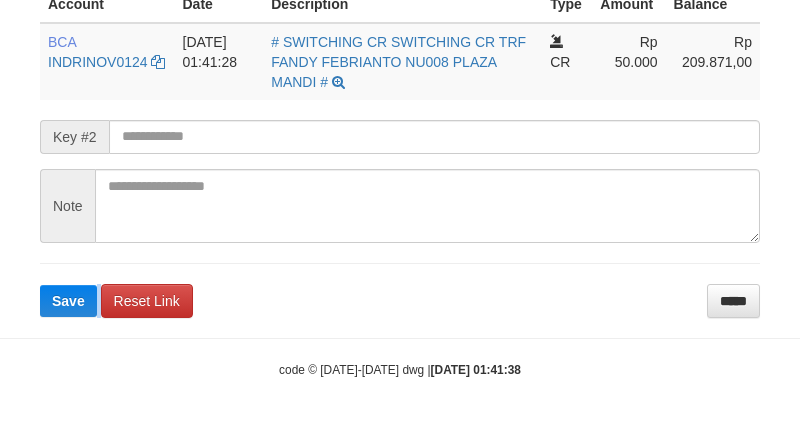 click on "**********" at bounding box center (400, 102) 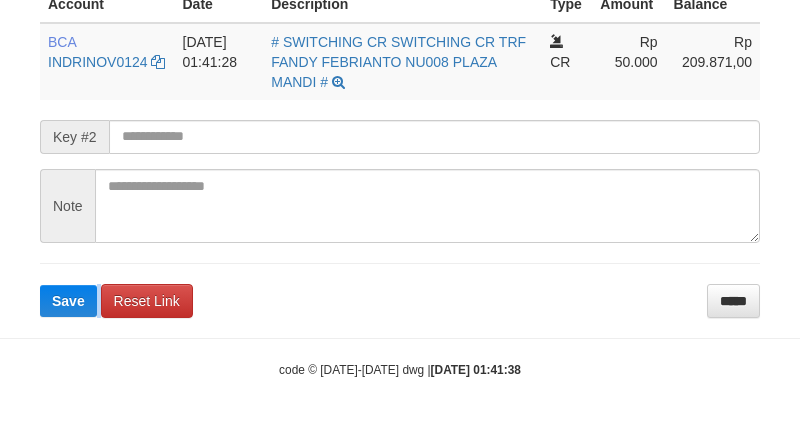 click on "**********" at bounding box center [400, 102] 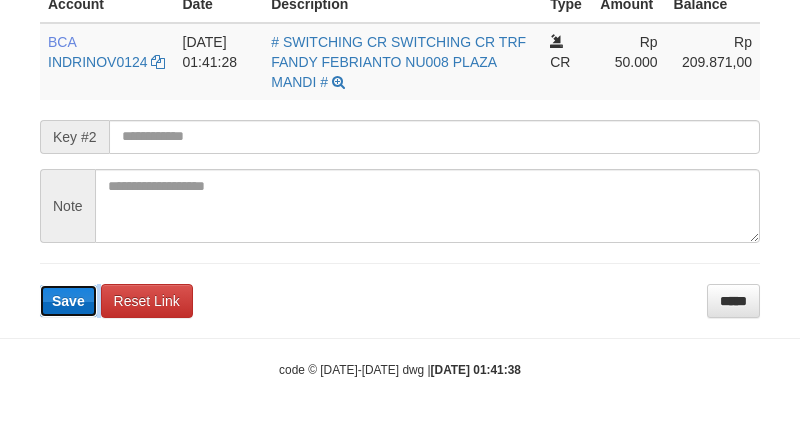 type 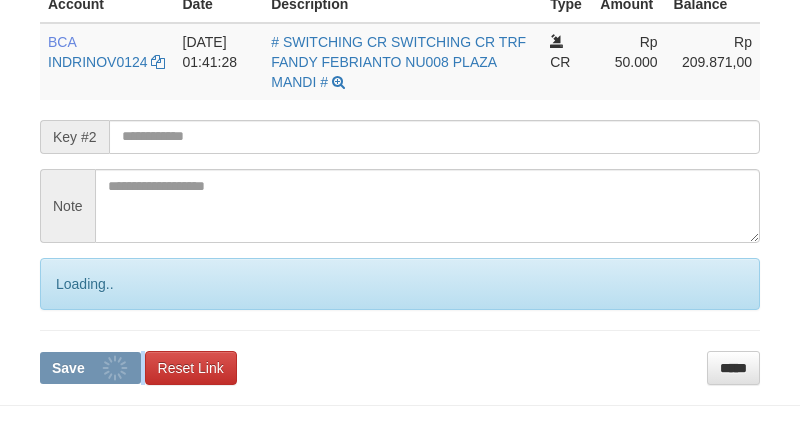 click on "**********" at bounding box center (400, 135) 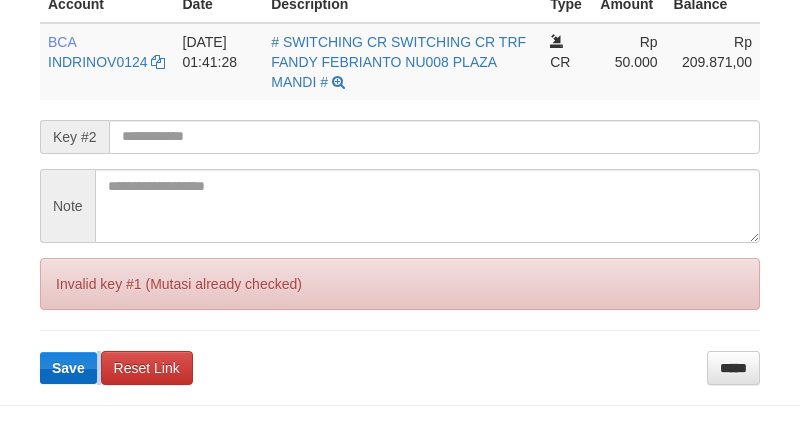 click on "**********" at bounding box center [400, 135] 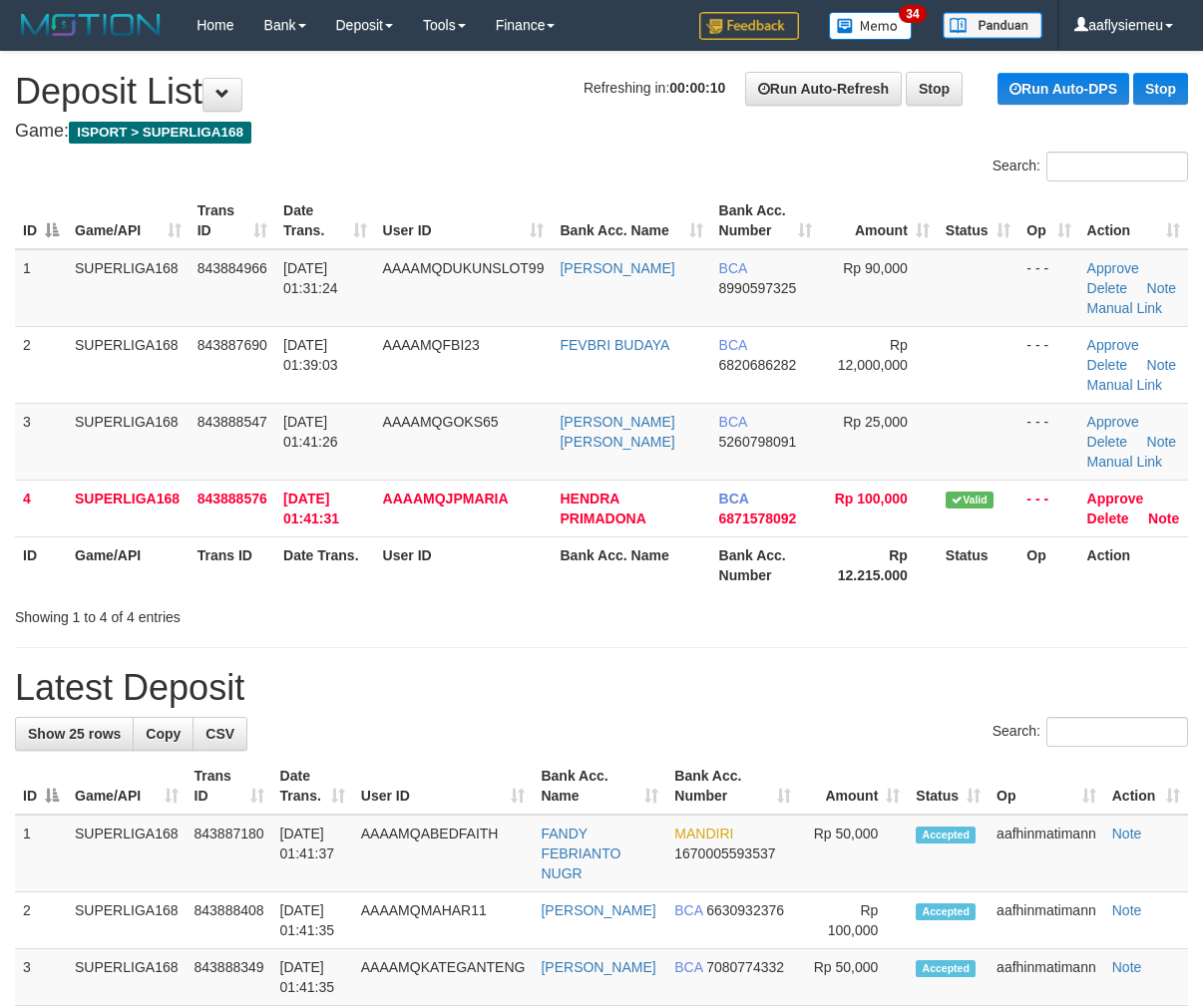 scroll, scrollTop: 0, scrollLeft: 0, axis: both 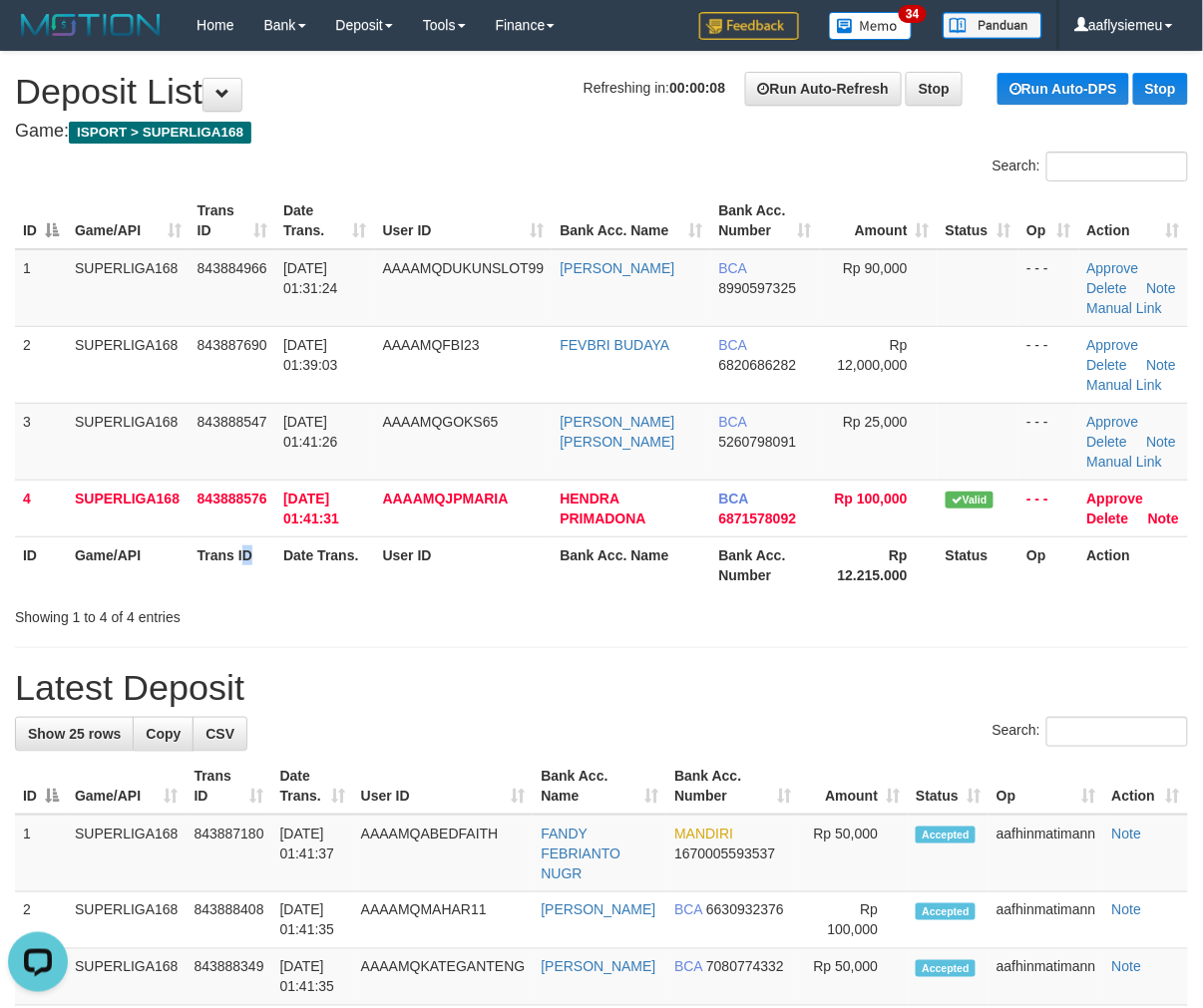 drag, startPoint x: 247, startPoint y: 580, endPoint x: 4, endPoint y: 704, distance: 272.80946 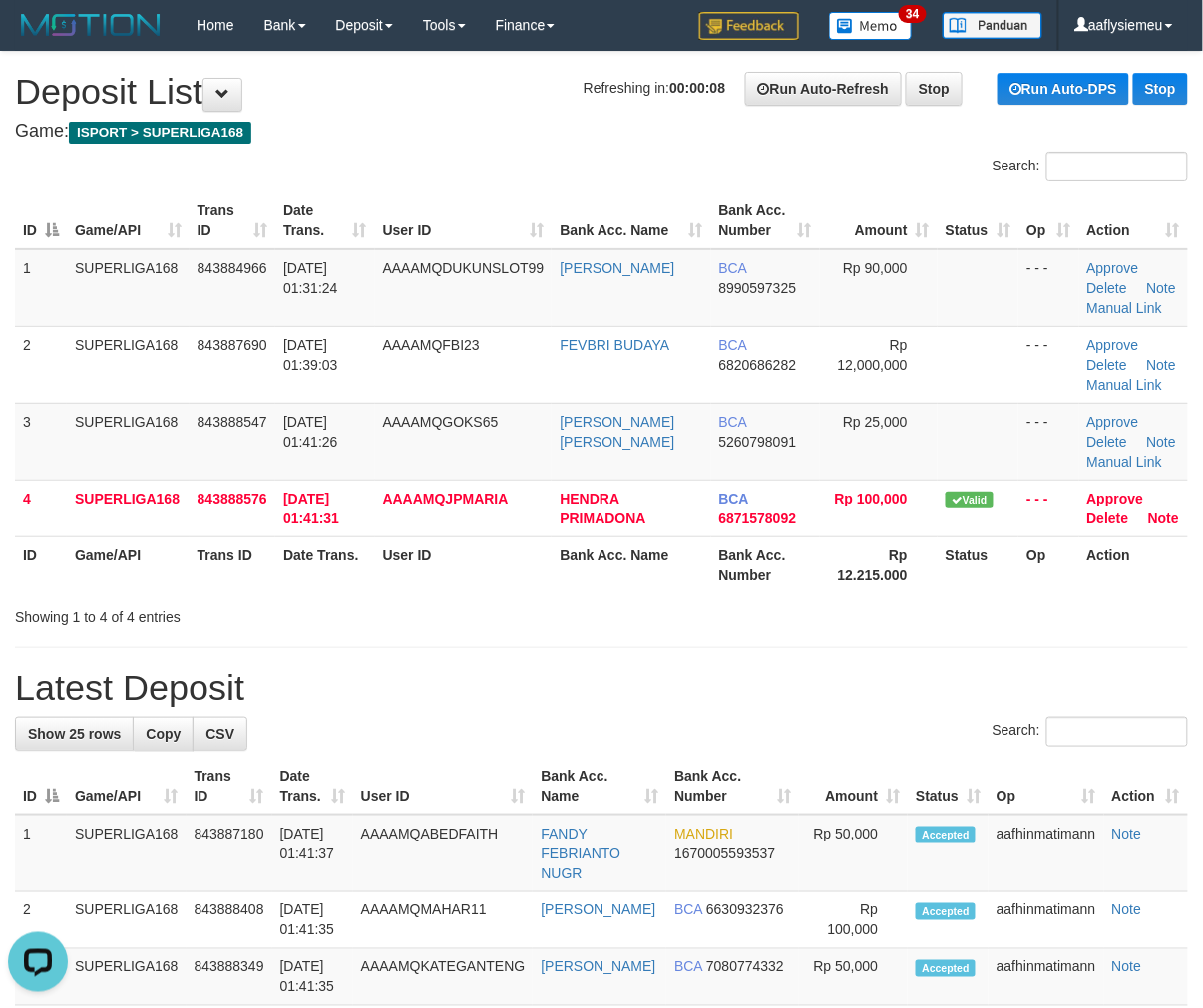 click on "Showing 1 to 4 of 4 entries" at bounding box center [250, 613] 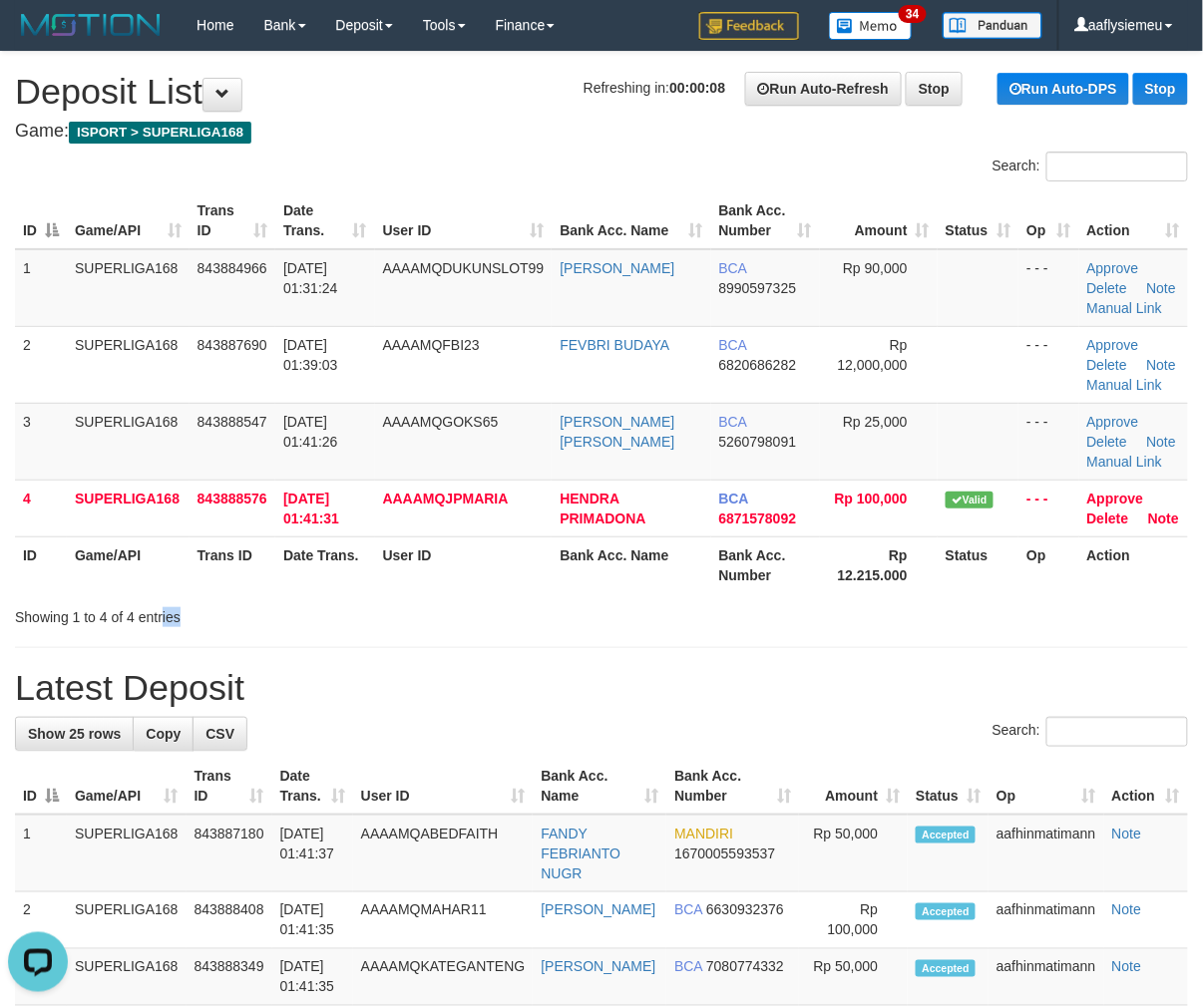 click on "Showing 1 to 4 of 4 entries" at bounding box center [250, 613] 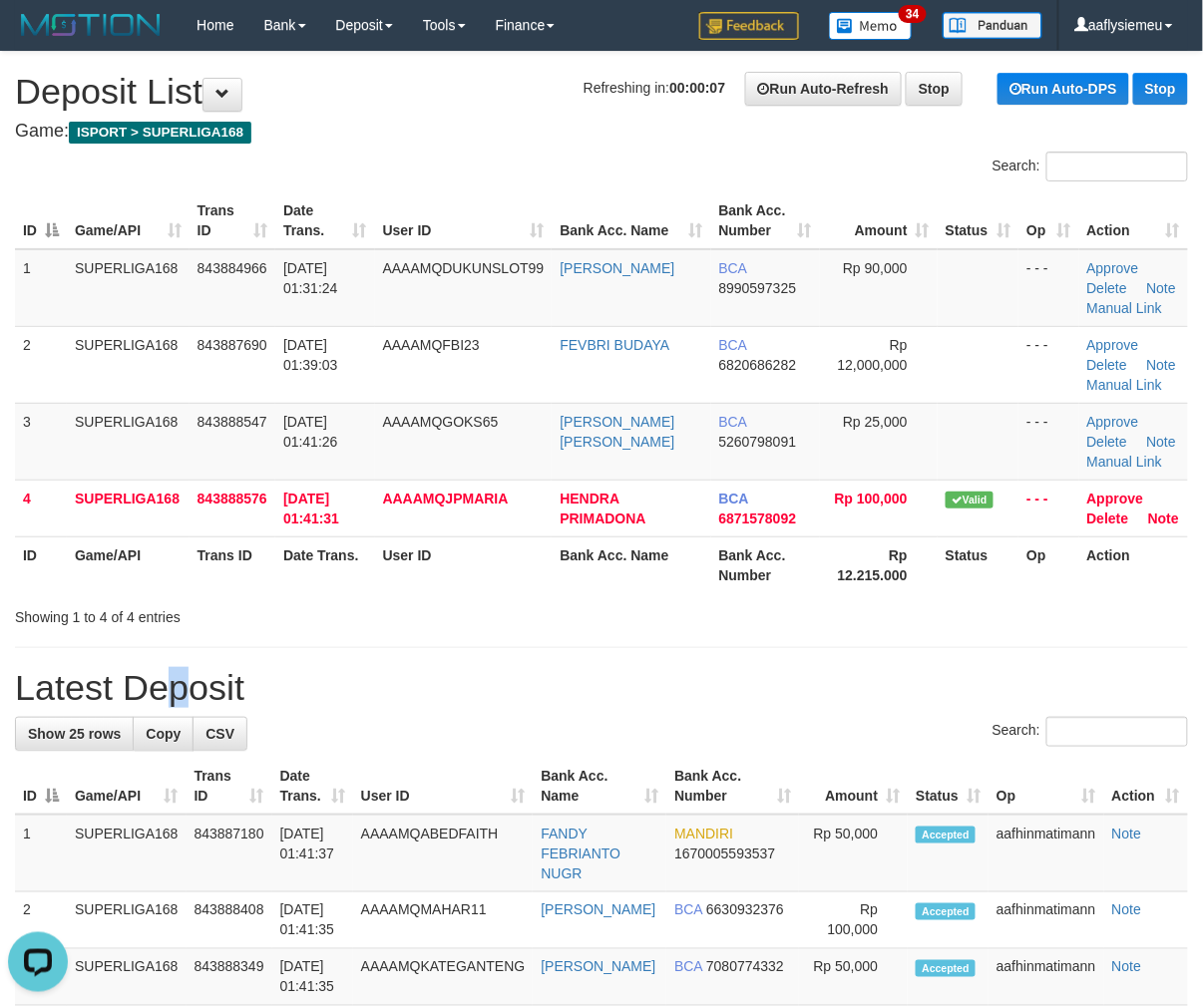 drag, startPoint x: 130, startPoint y: 649, endPoint x: 4, endPoint y: 695, distance: 134.13426 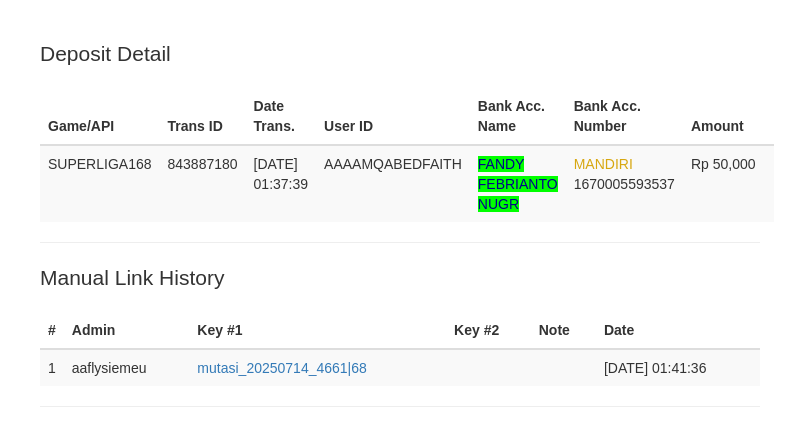scroll, scrollTop: 0, scrollLeft: 0, axis: both 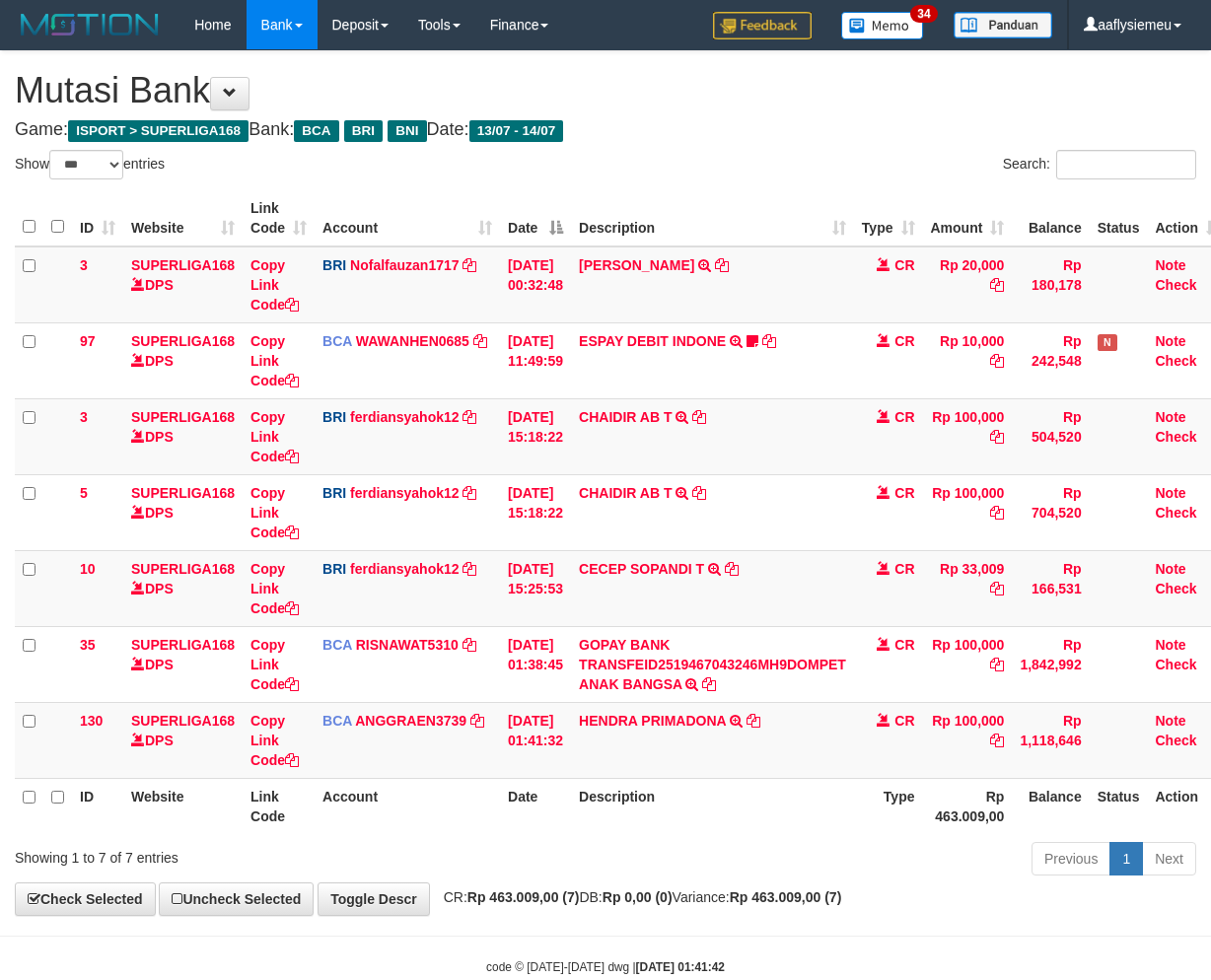 select on "***" 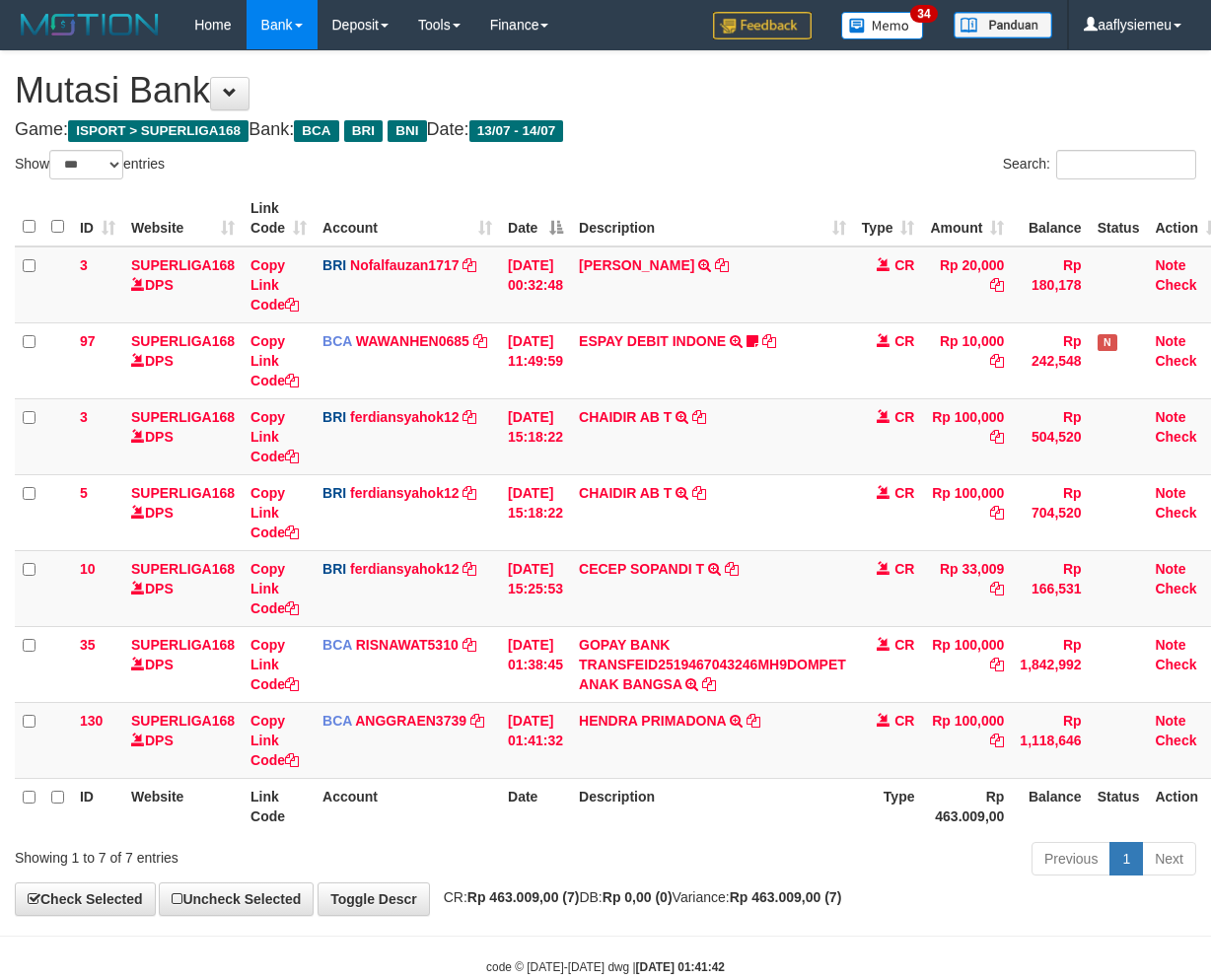 scroll, scrollTop: 0, scrollLeft: 0, axis: both 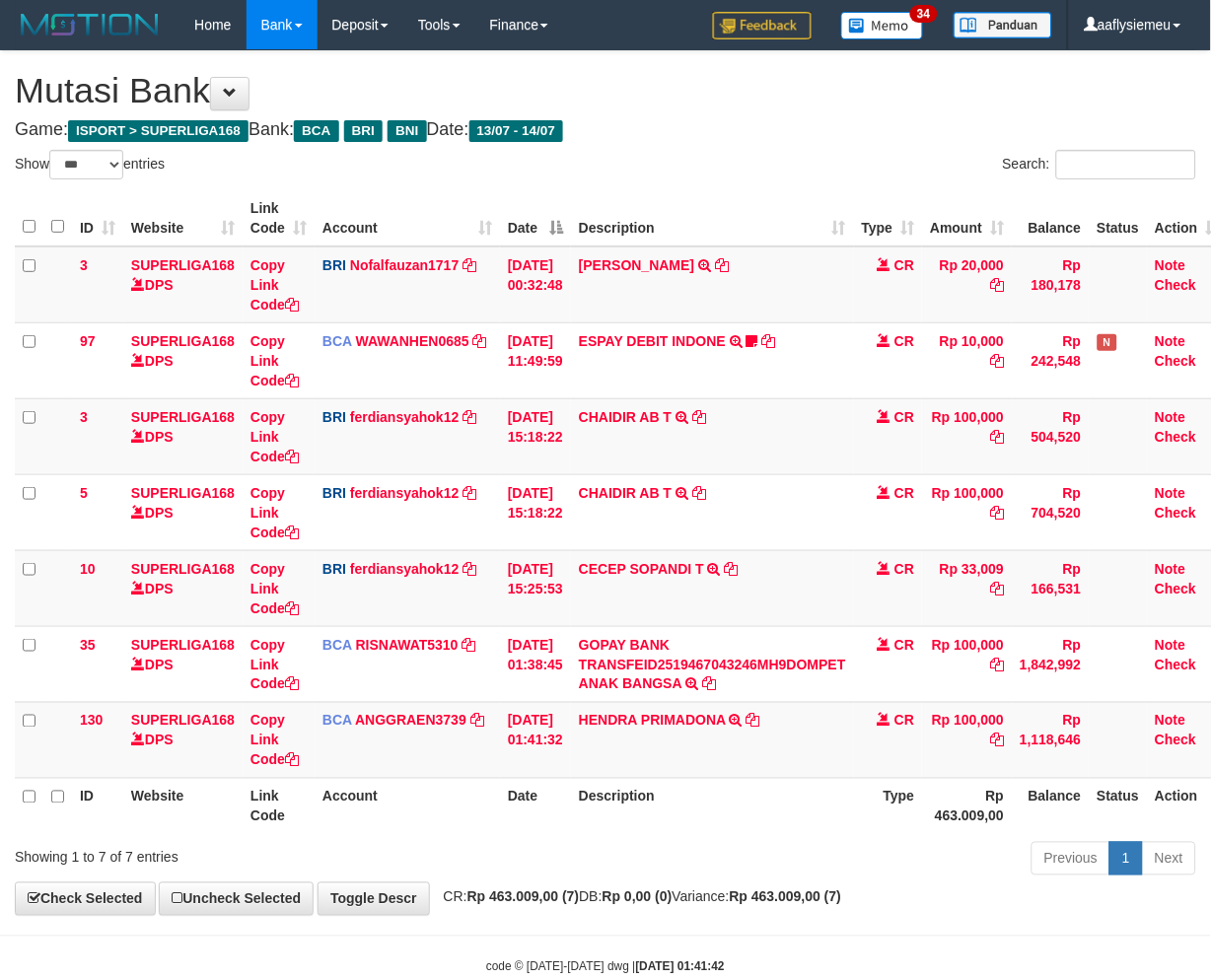 click on "Rp 0,00 (0)" at bounding box center [637, 897] 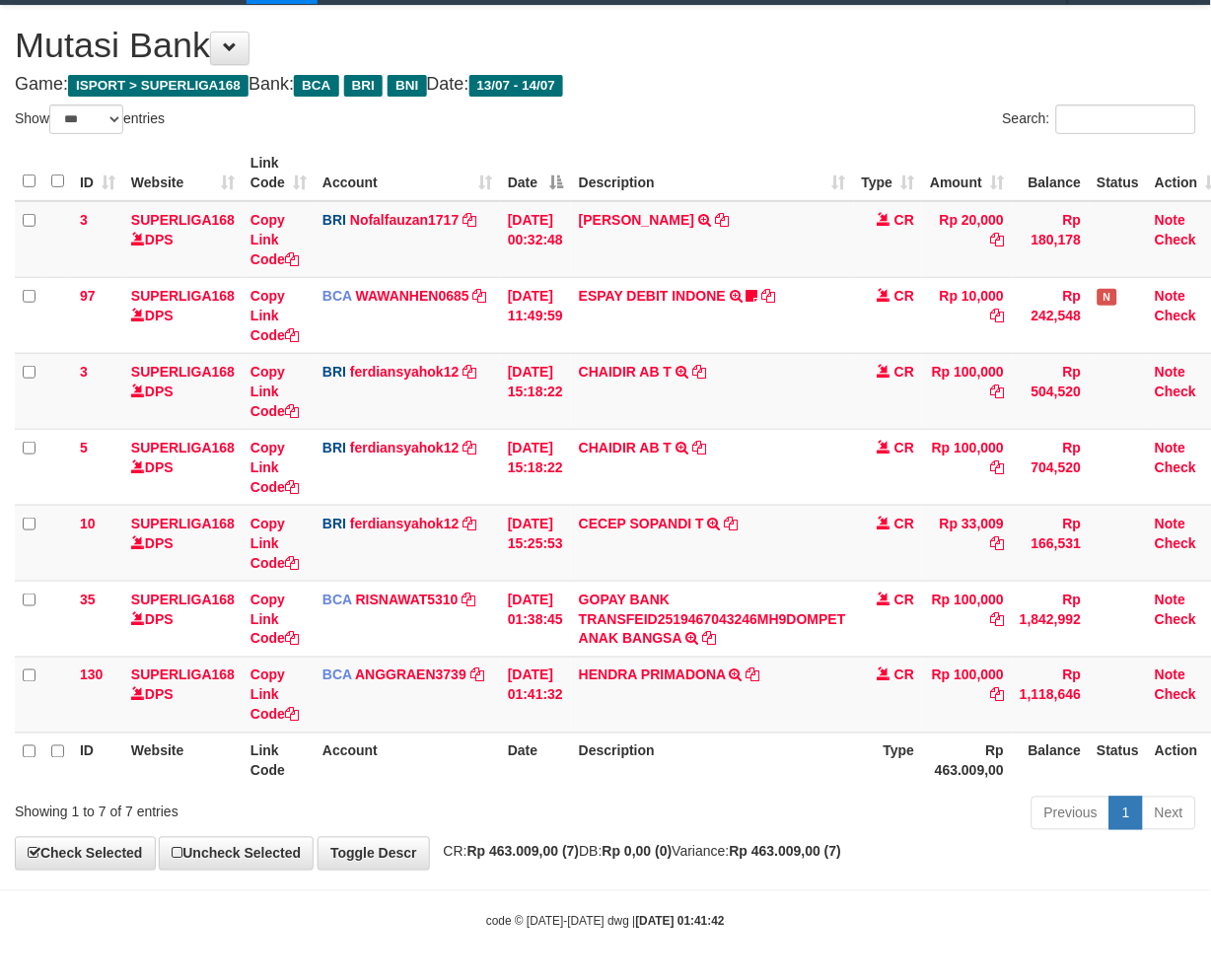 click on "**********" at bounding box center (606, 438) 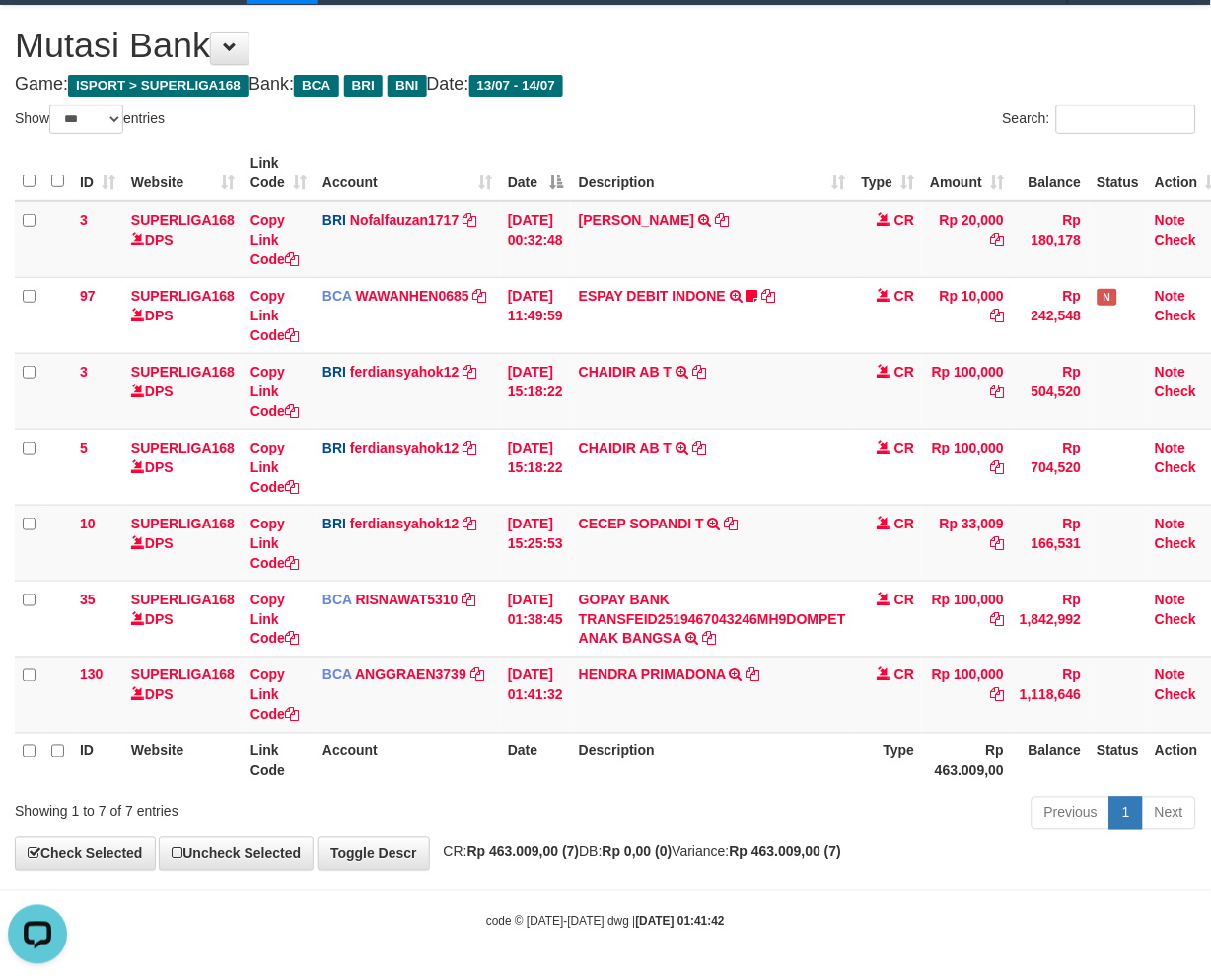 scroll, scrollTop: 0, scrollLeft: 0, axis: both 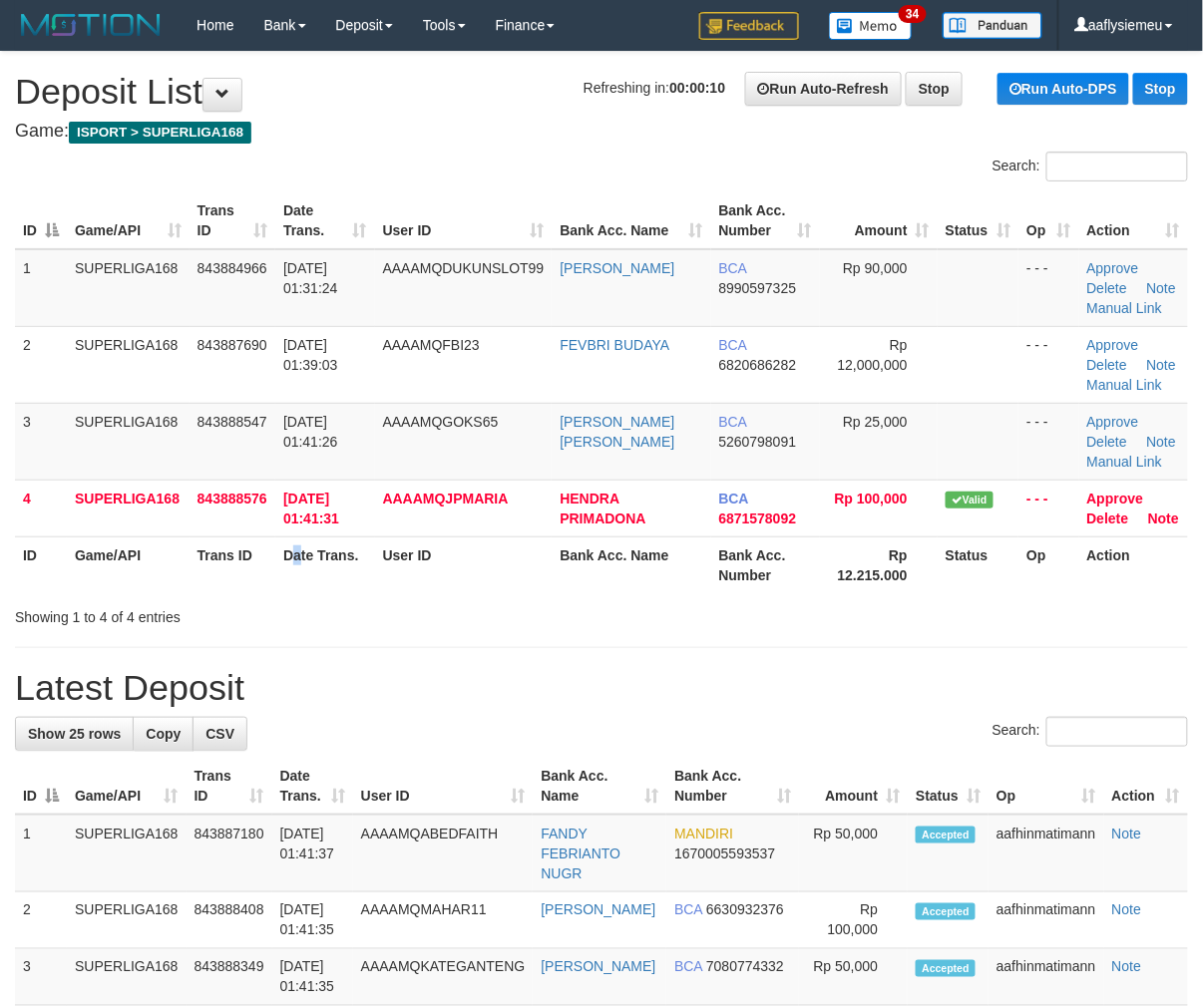 drag, startPoint x: 299, startPoint y: 551, endPoint x: 8, endPoint y: 662, distance: 311.451 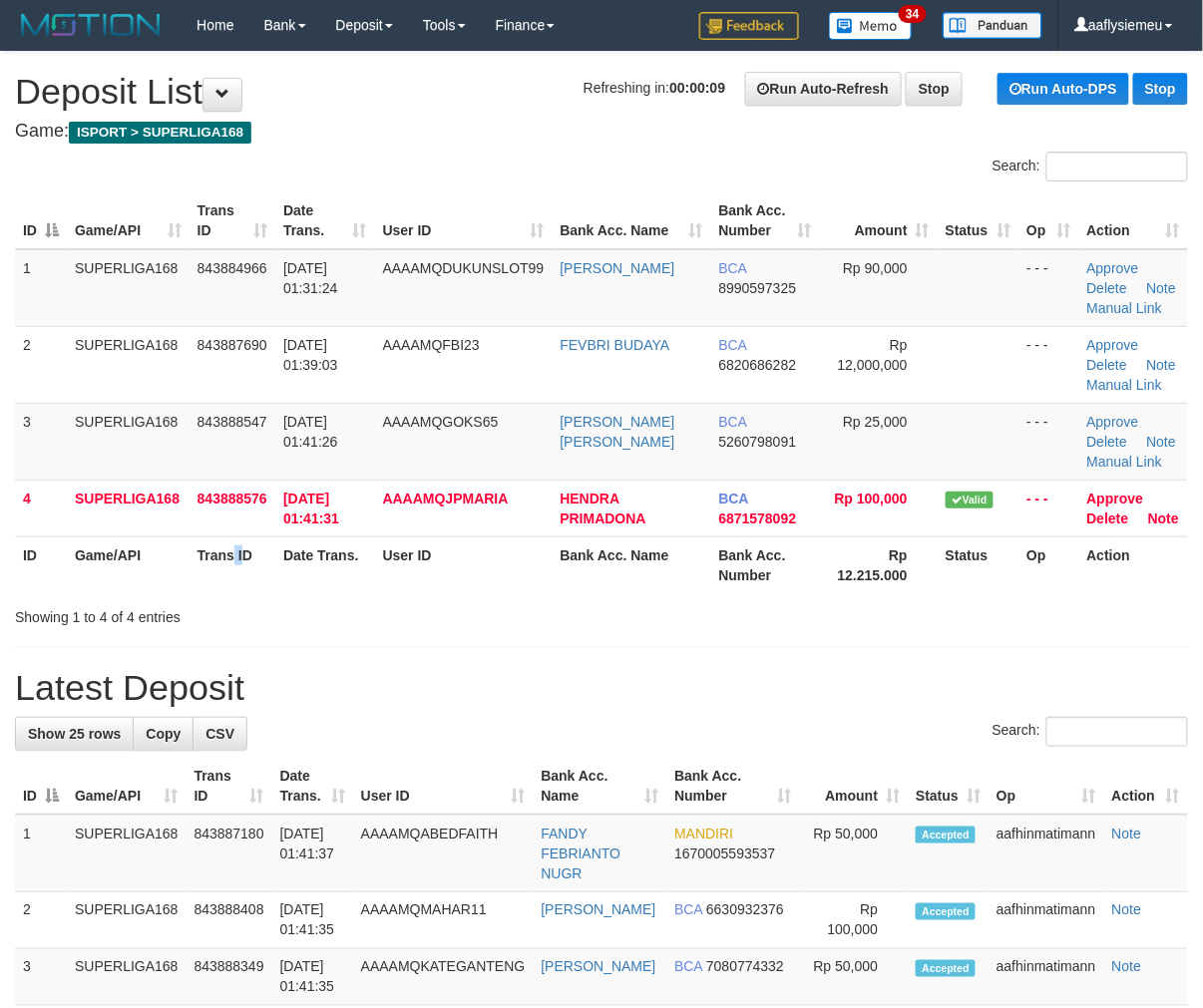 drag, startPoint x: 244, startPoint y: 569, endPoint x: 1, endPoint y: 681, distance: 267.56868 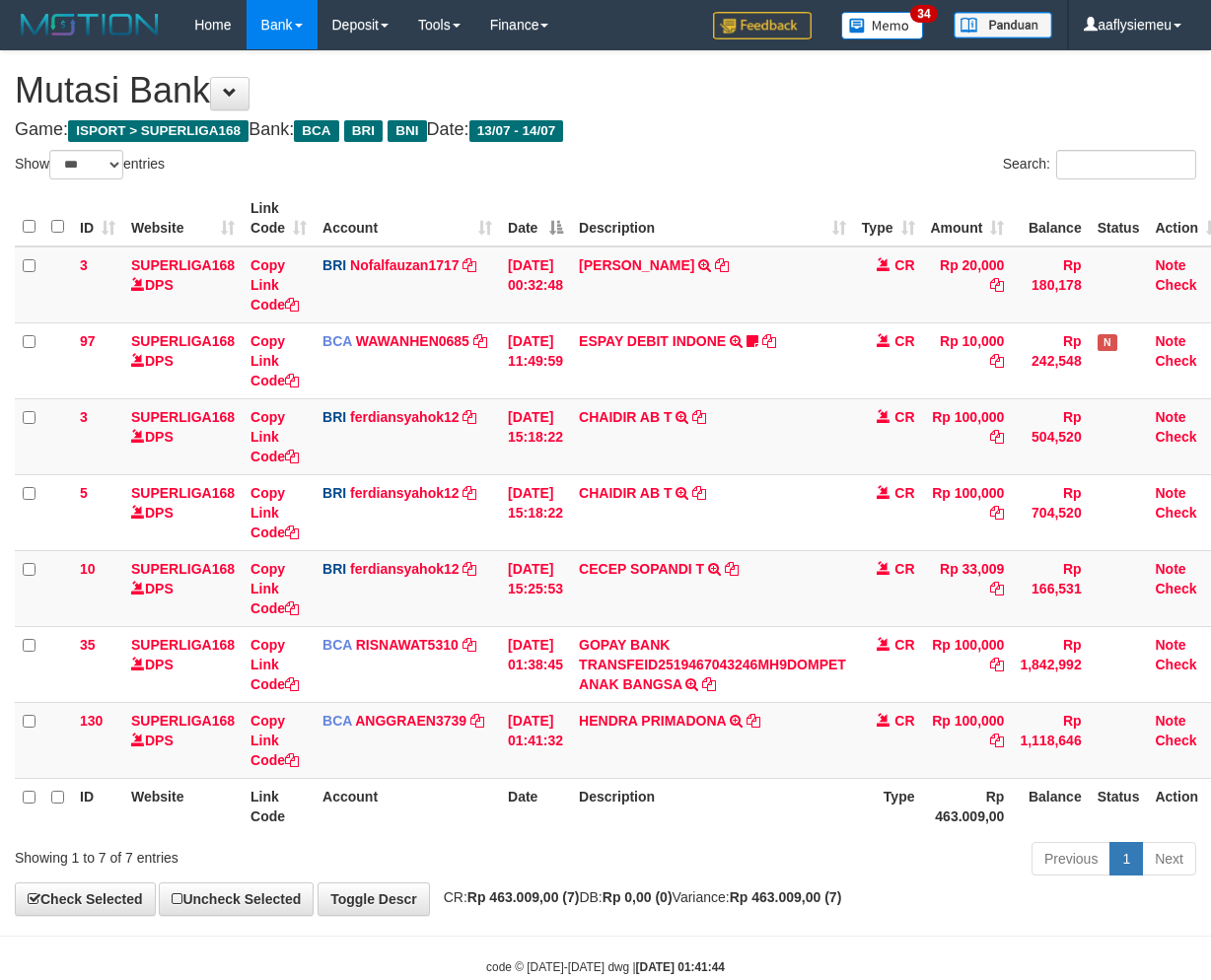 select on "***" 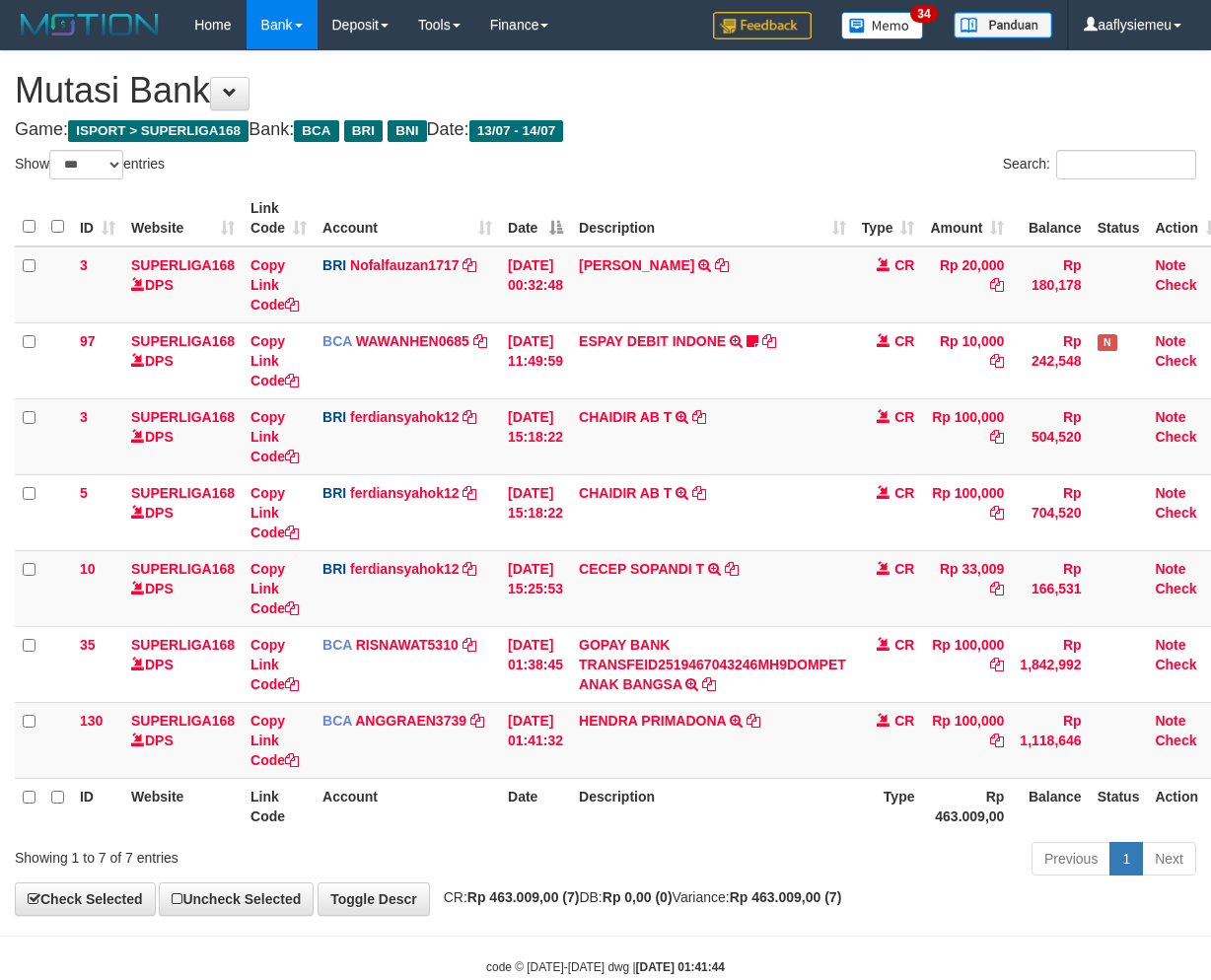scroll, scrollTop: 45, scrollLeft: 0, axis: vertical 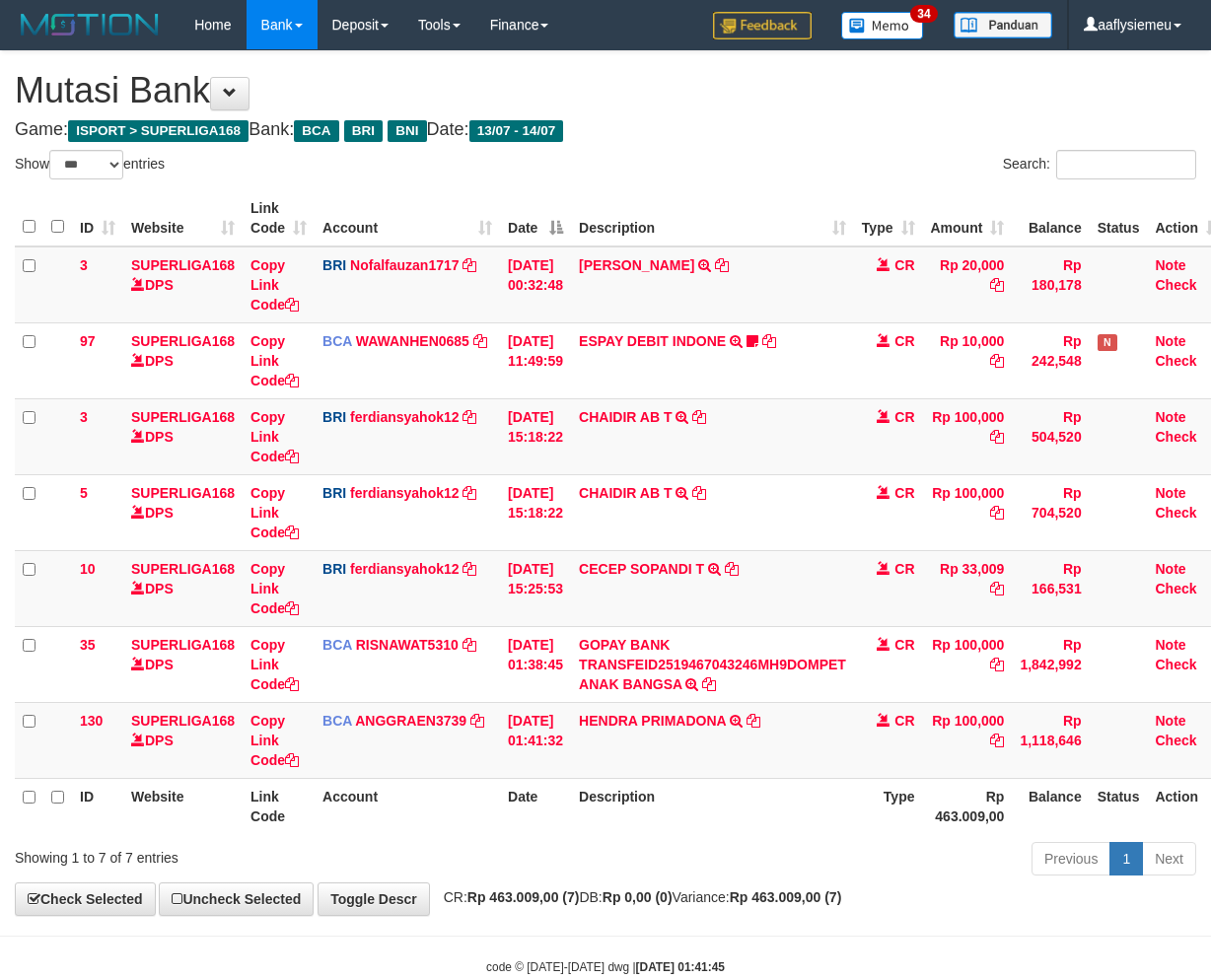 select on "***" 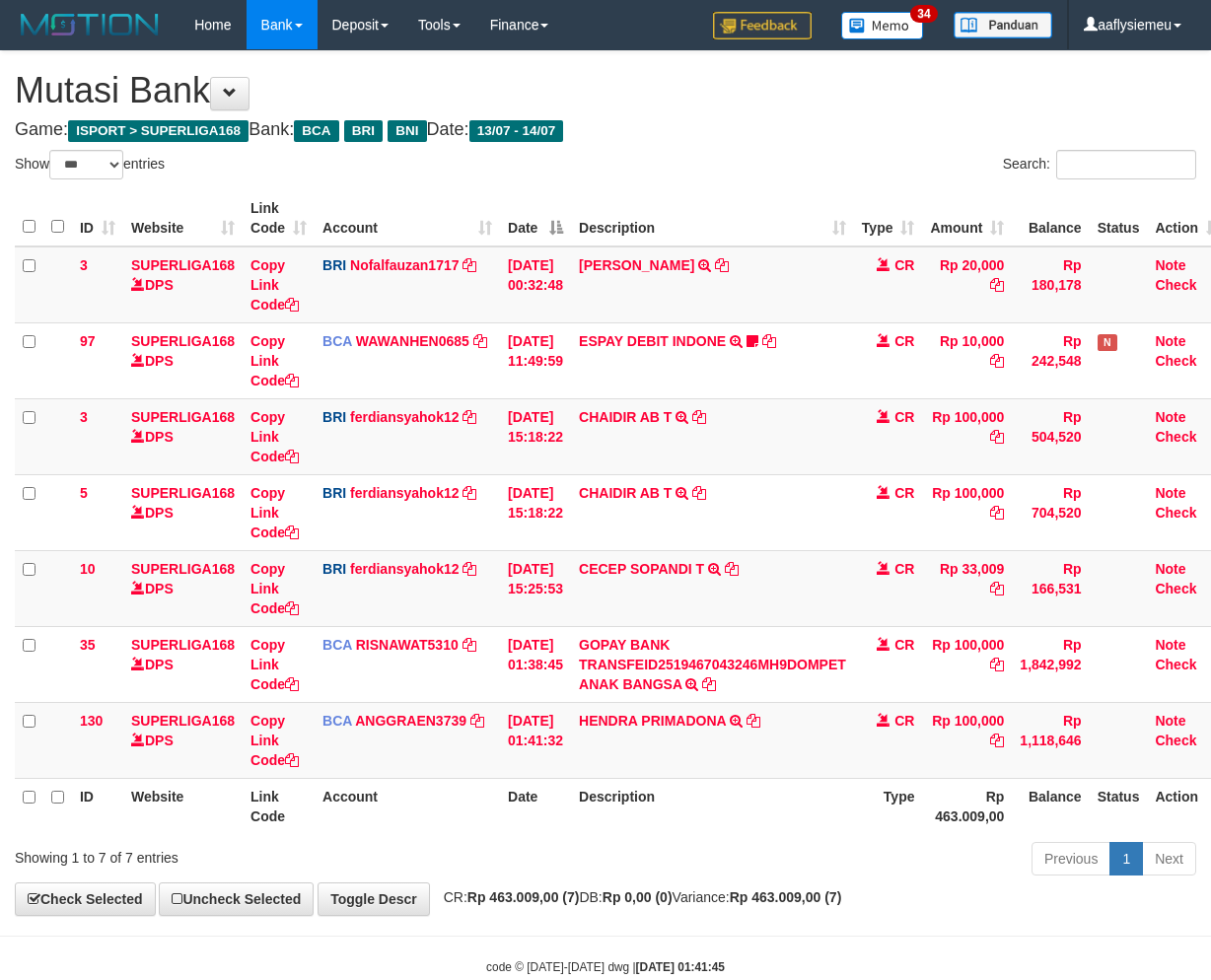 scroll, scrollTop: 45, scrollLeft: 0, axis: vertical 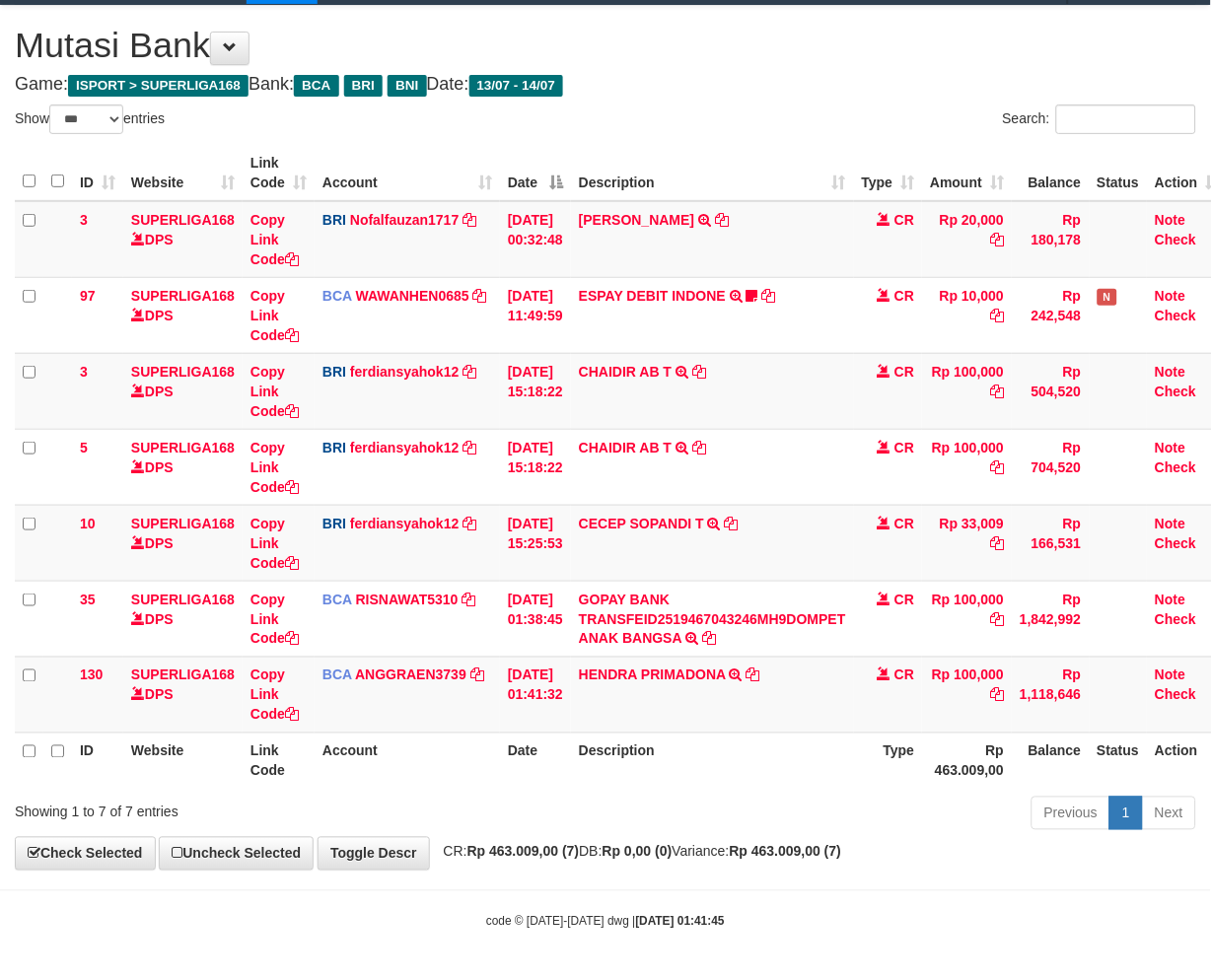 click on "Previous 1 Next" at bounding box center (858, 815) 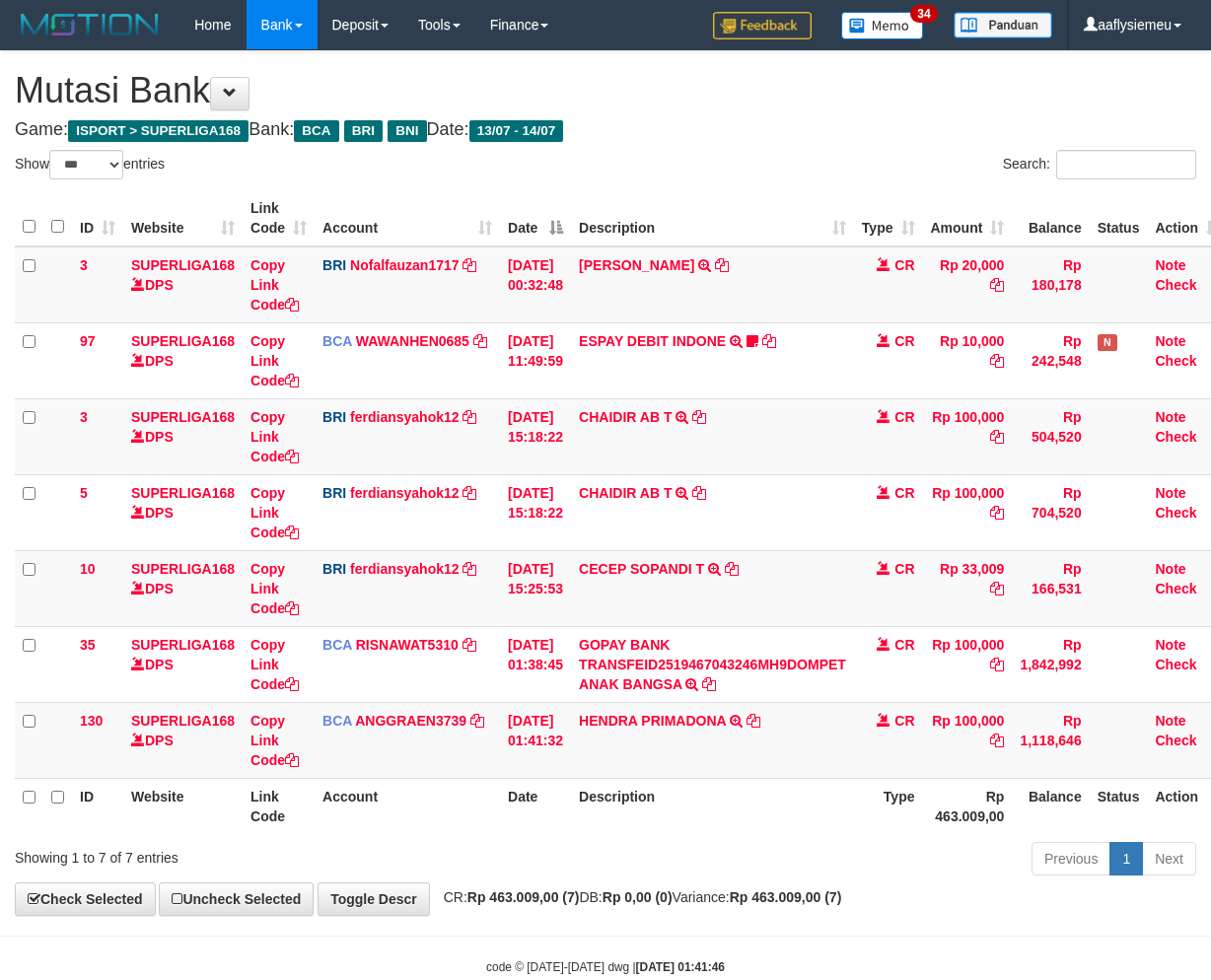 select on "***" 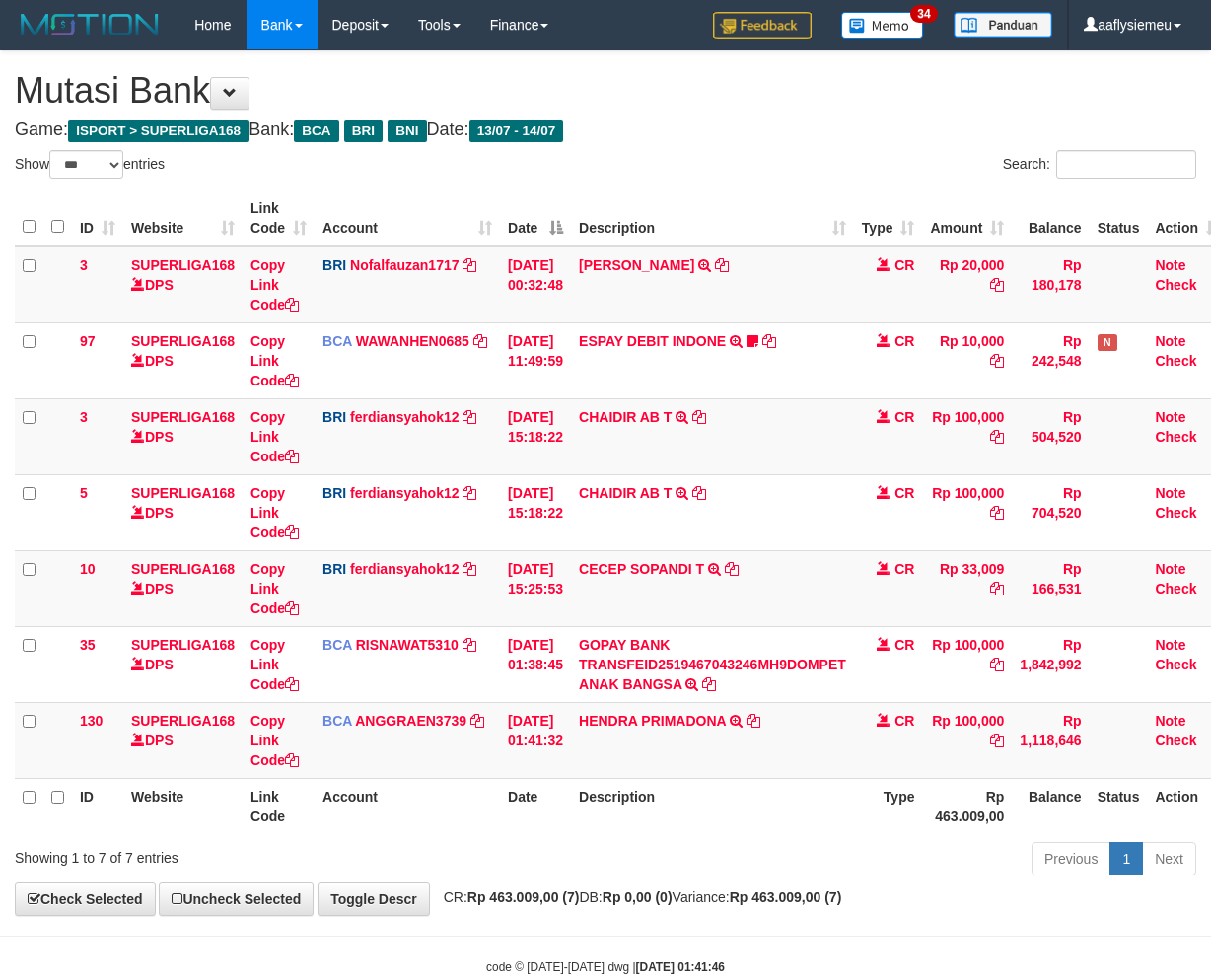 scroll, scrollTop: 45, scrollLeft: 0, axis: vertical 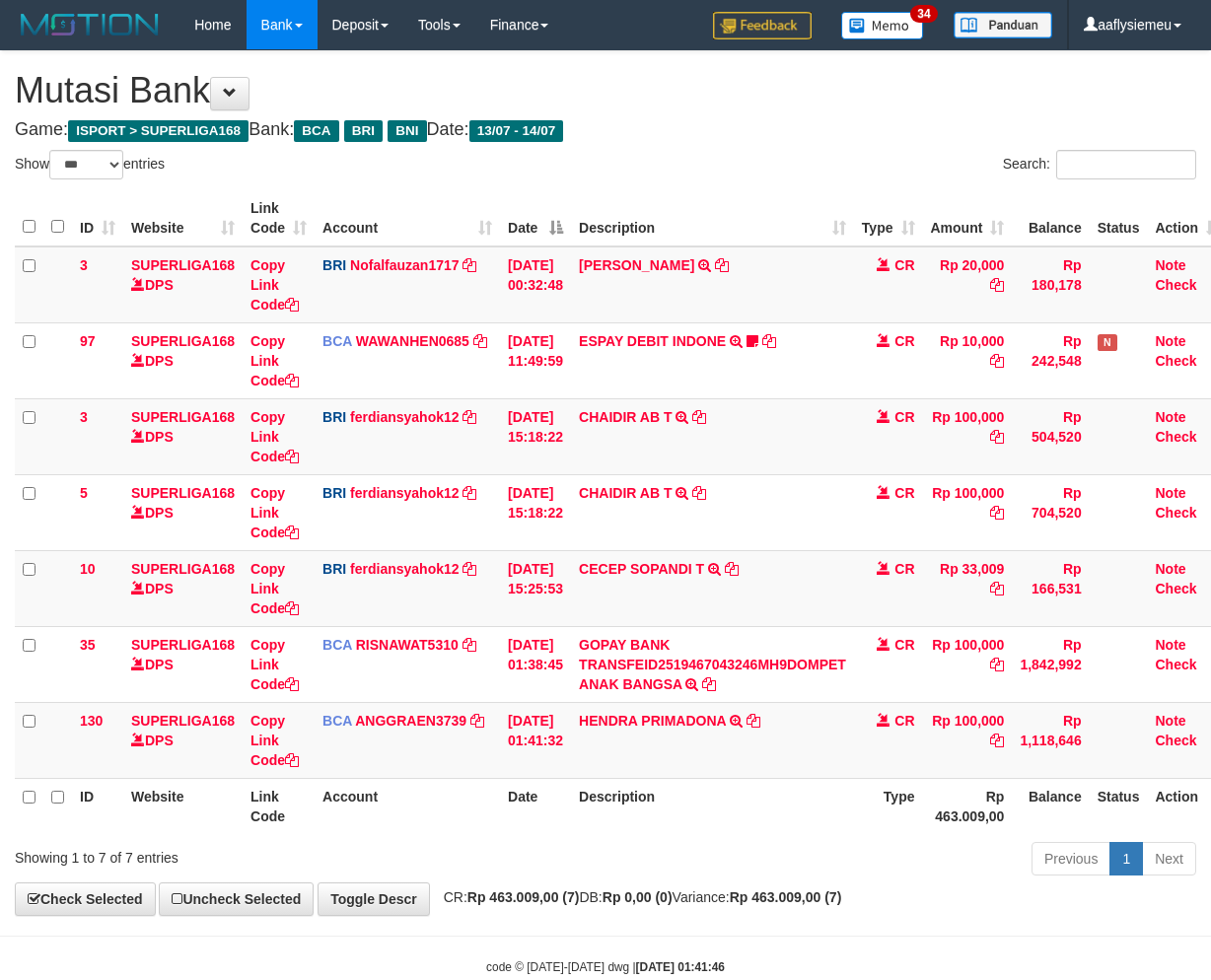 select on "***" 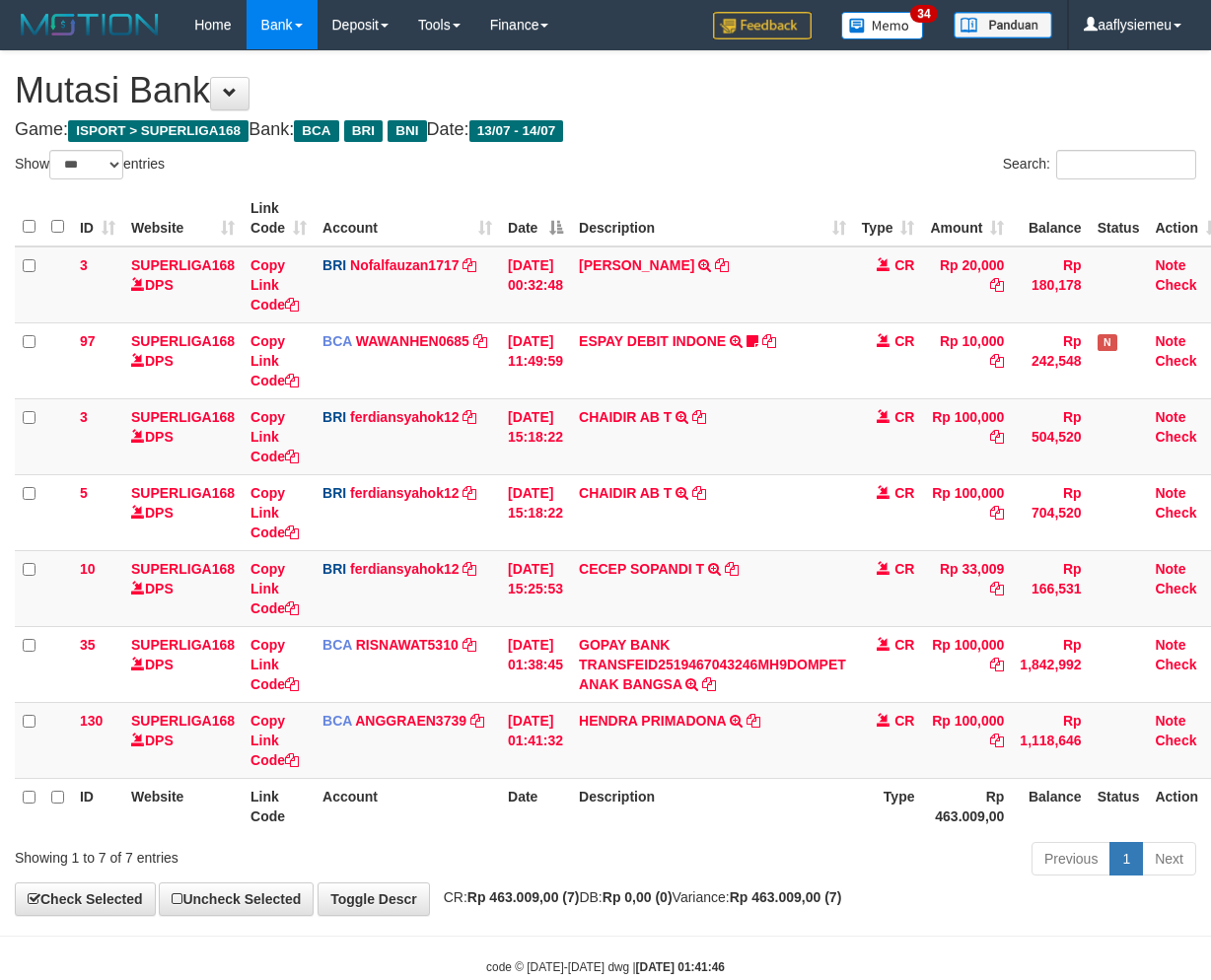scroll, scrollTop: 45, scrollLeft: 0, axis: vertical 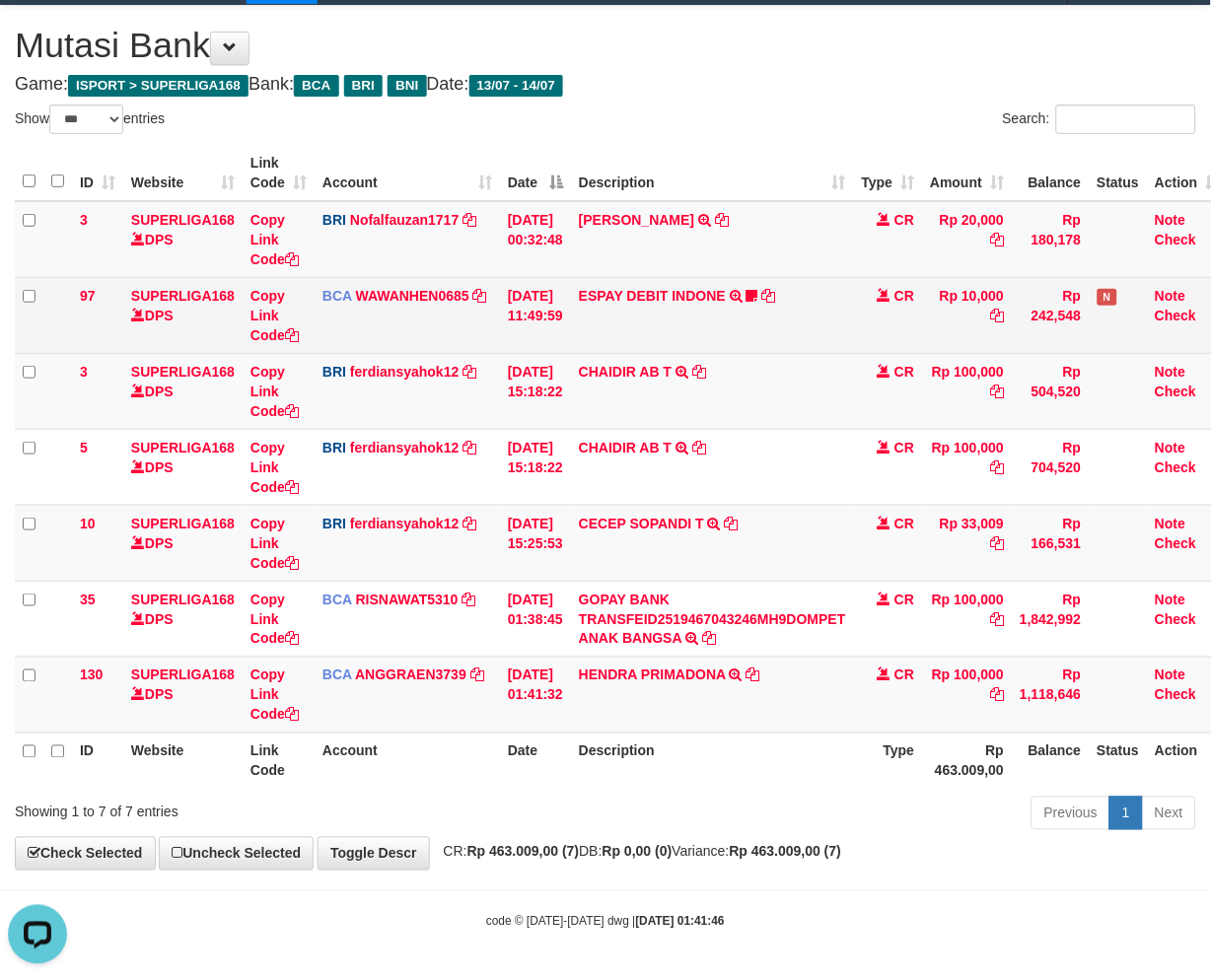 drag, startPoint x: 860, startPoint y: 83, endPoint x: 858, endPoint y: 304, distance: 221.00905 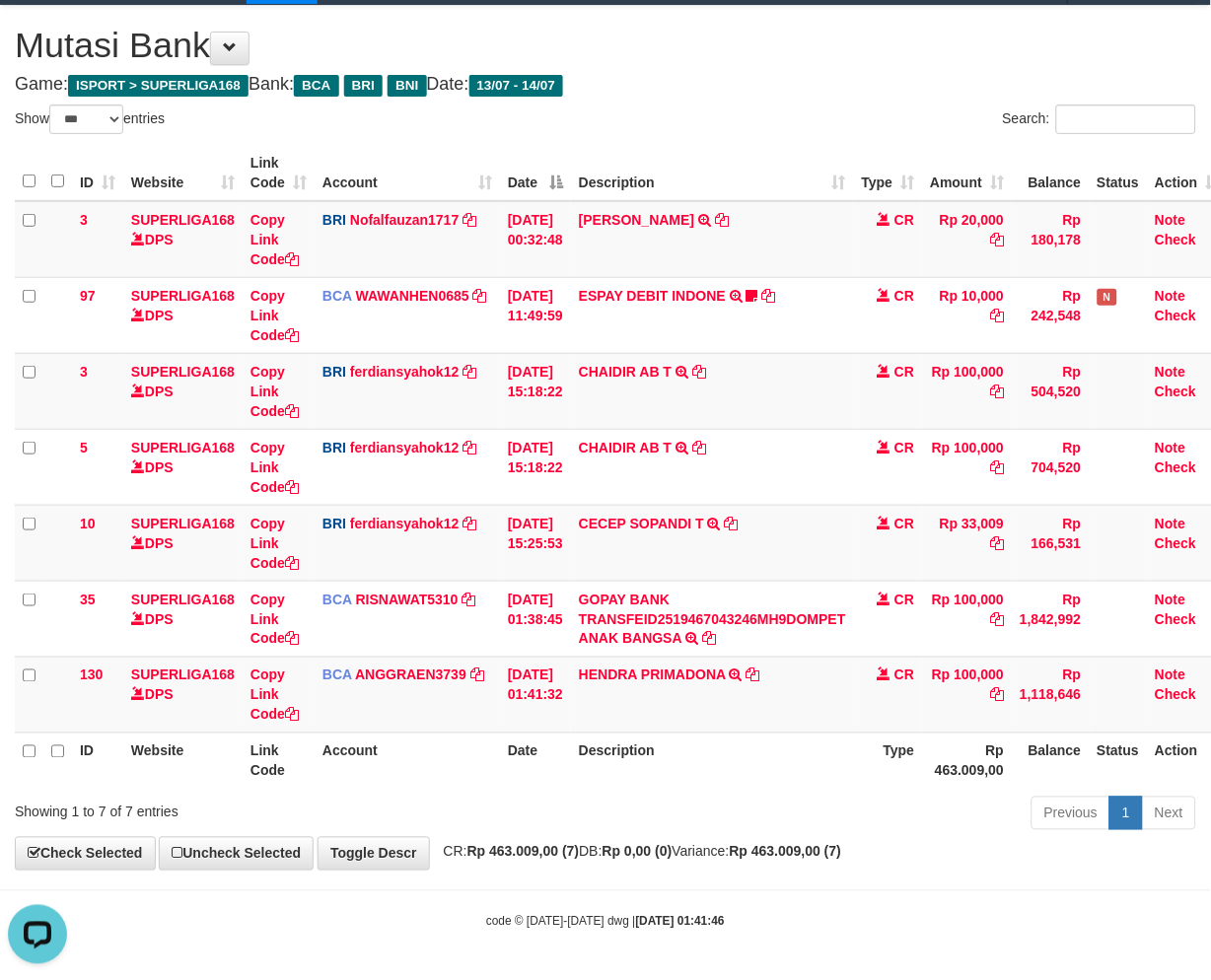 click on "Rp 0,00 (0)" at bounding box center [637, 852] 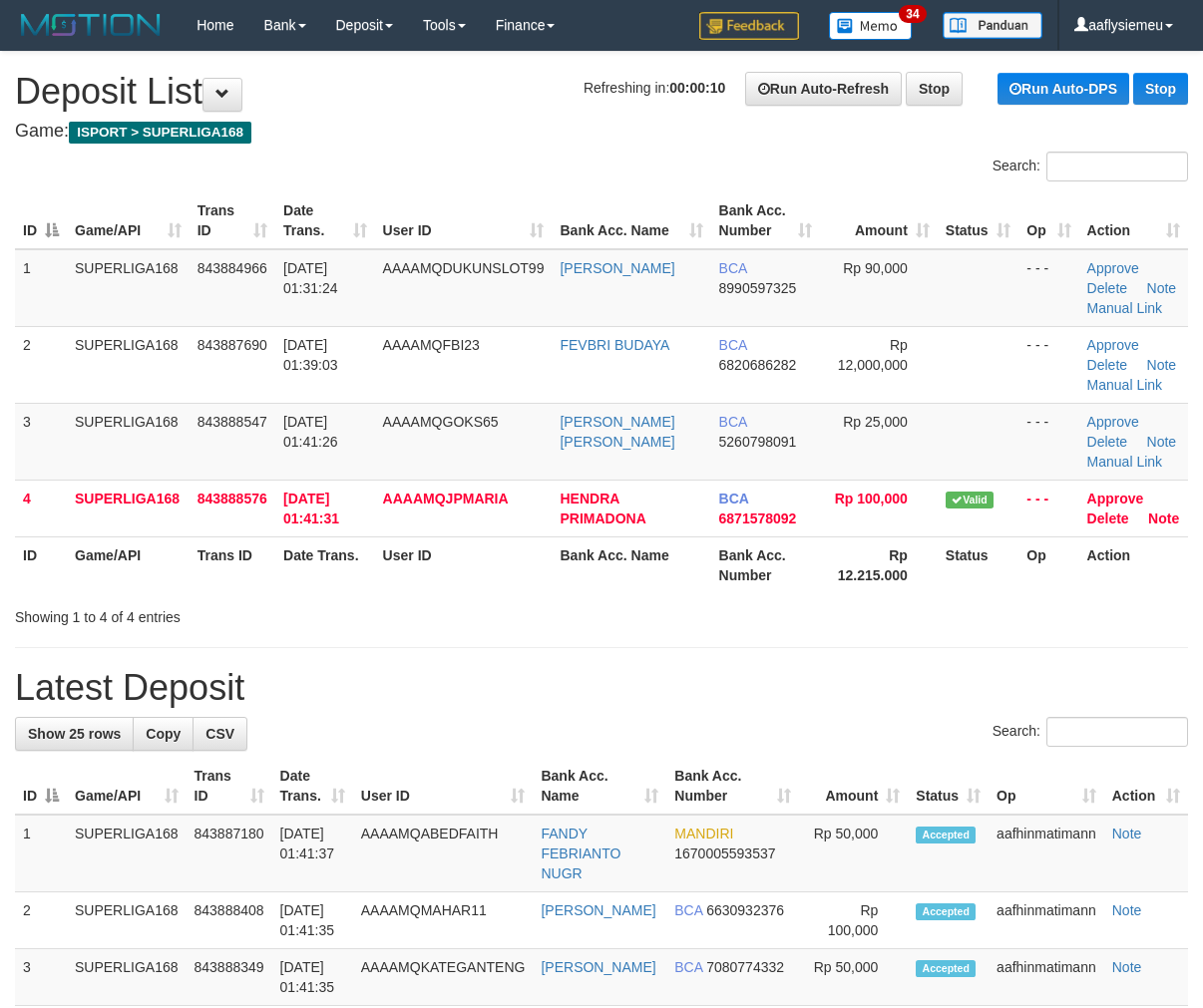 scroll, scrollTop: 0, scrollLeft: 0, axis: both 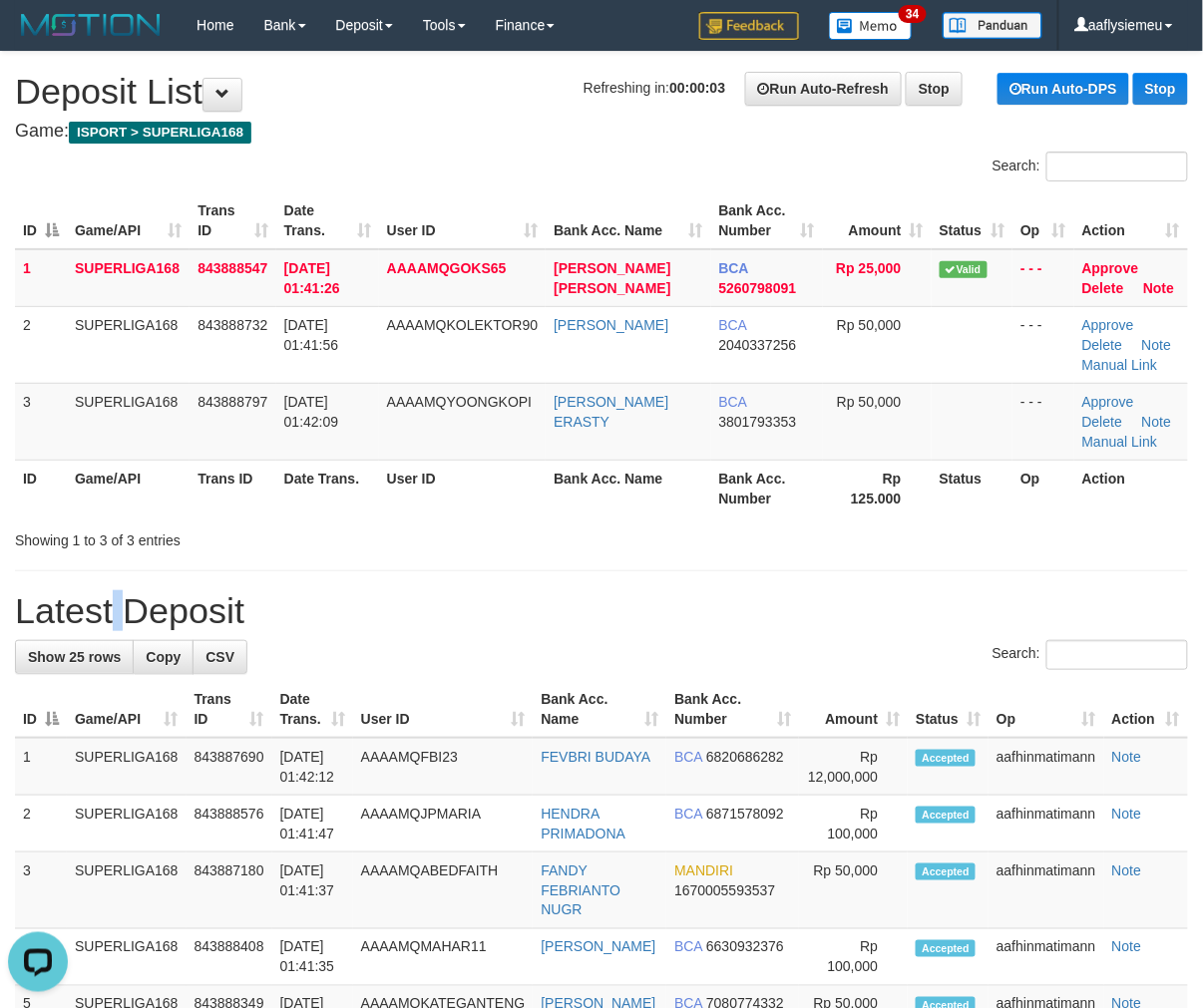 click on "**********" at bounding box center [602, 1181] 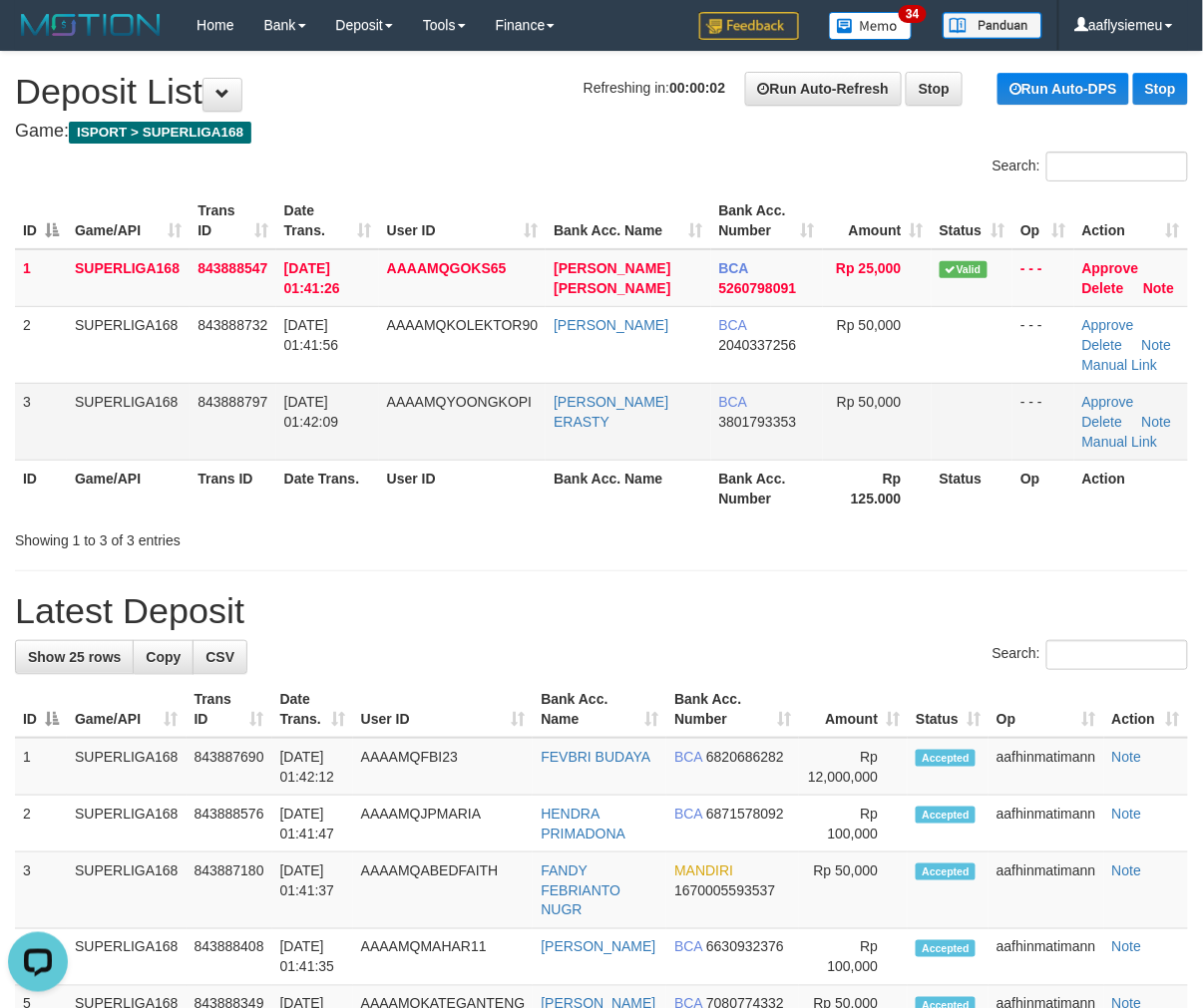 drag, startPoint x: 221, startPoint y: 409, endPoint x: 3, endPoint y: 510, distance: 240.26028 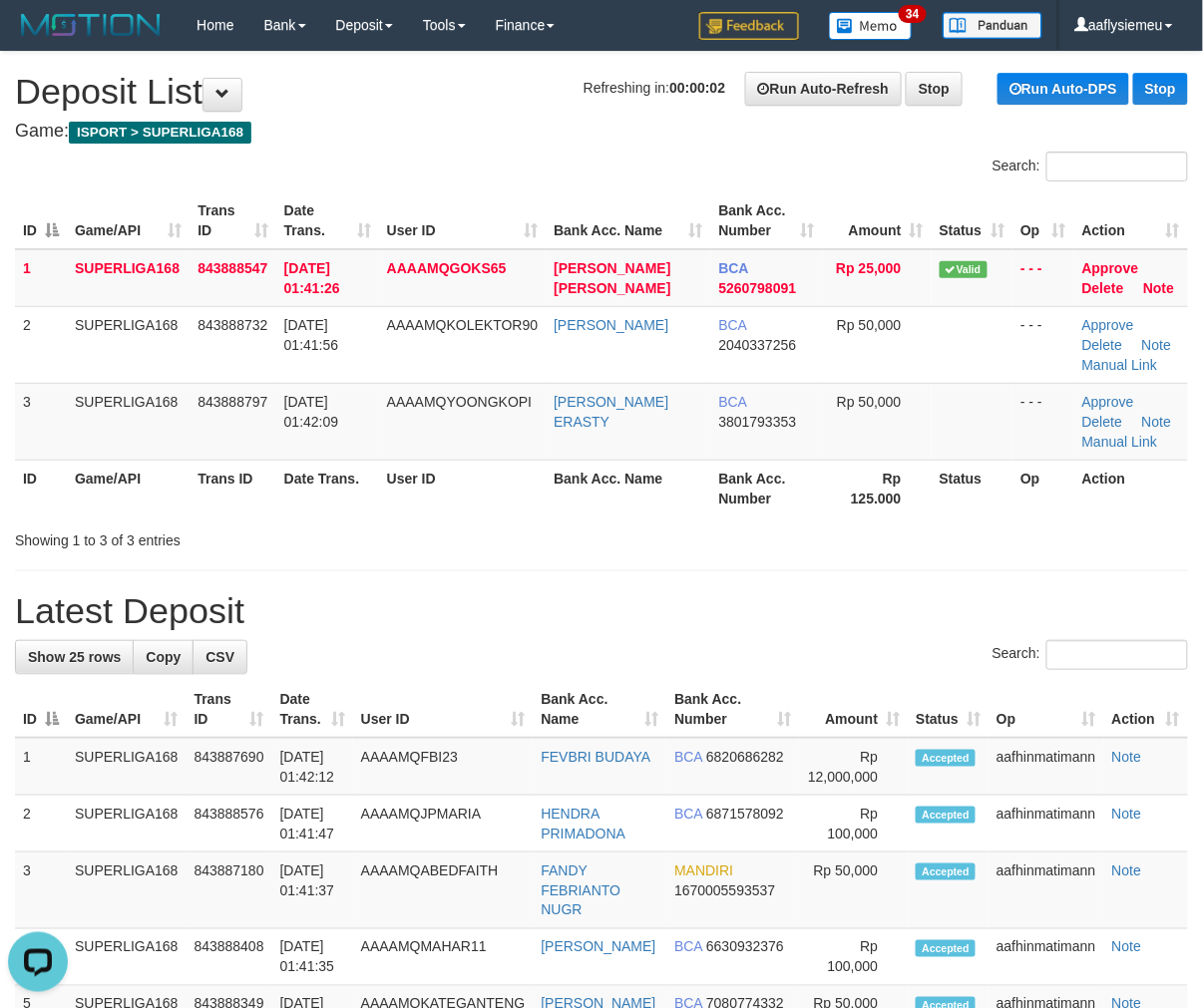 drag, startPoint x: 260, startPoint y: 459, endPoint x: 222, endPoint y: 480, distance: 43.416587 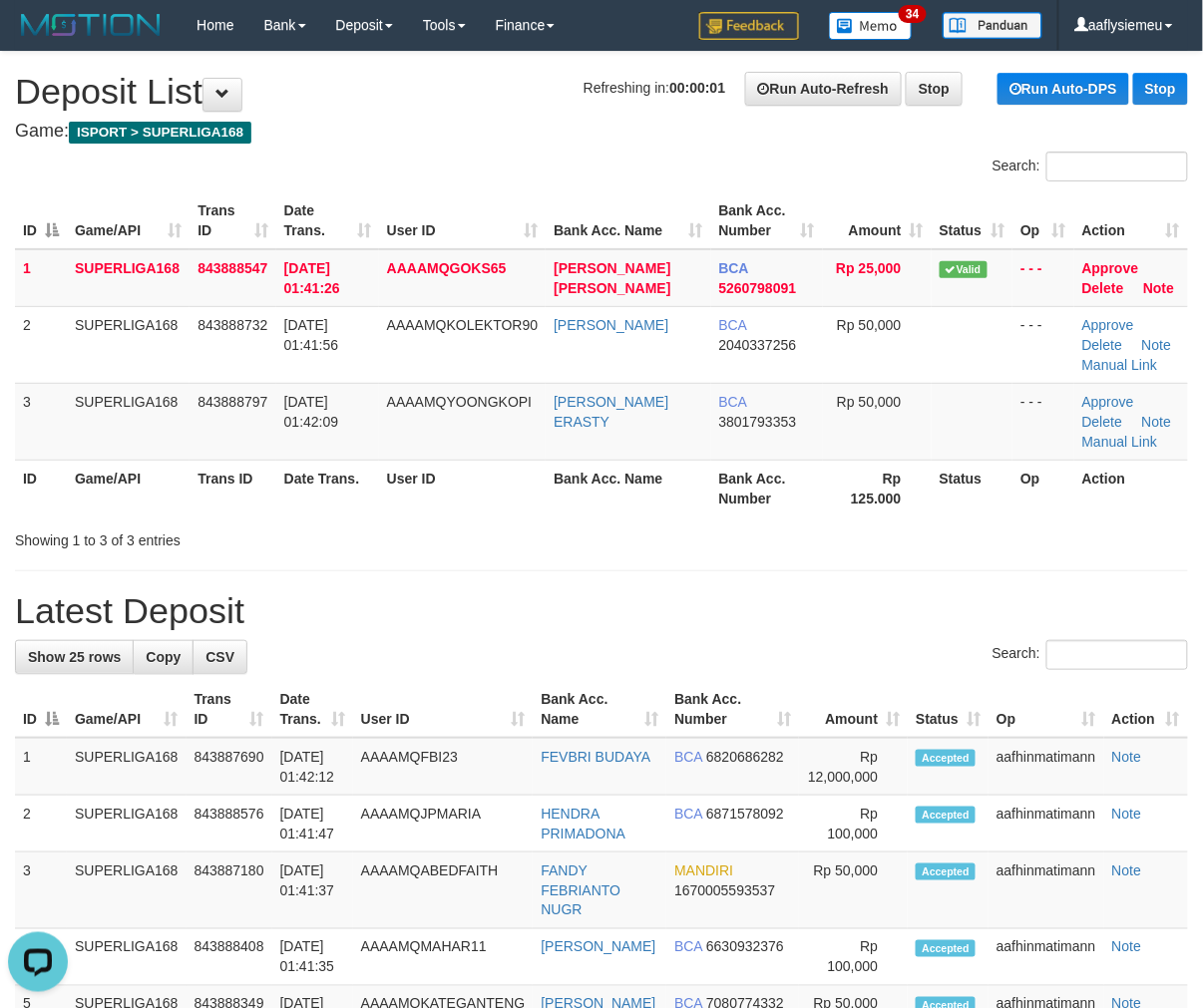 drag, startPoint x: 205, startPoint y: 482, endPoint x: 36, endPoint y: 554, distance: 183.6981 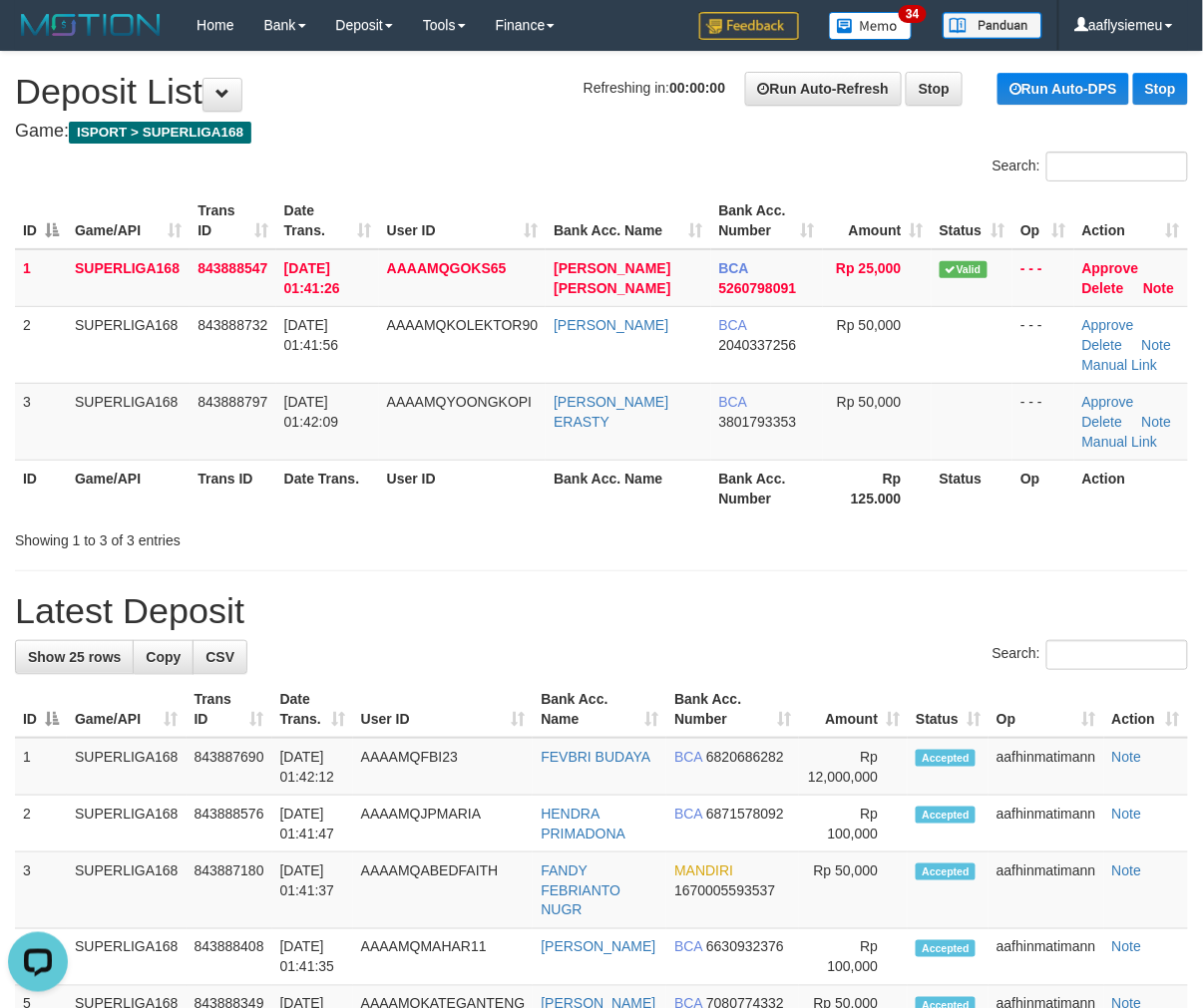 drag, startPoint x: 316, startPoint y: 481, endPoint x: 6, endPoint y: 588, distance: 327.94664 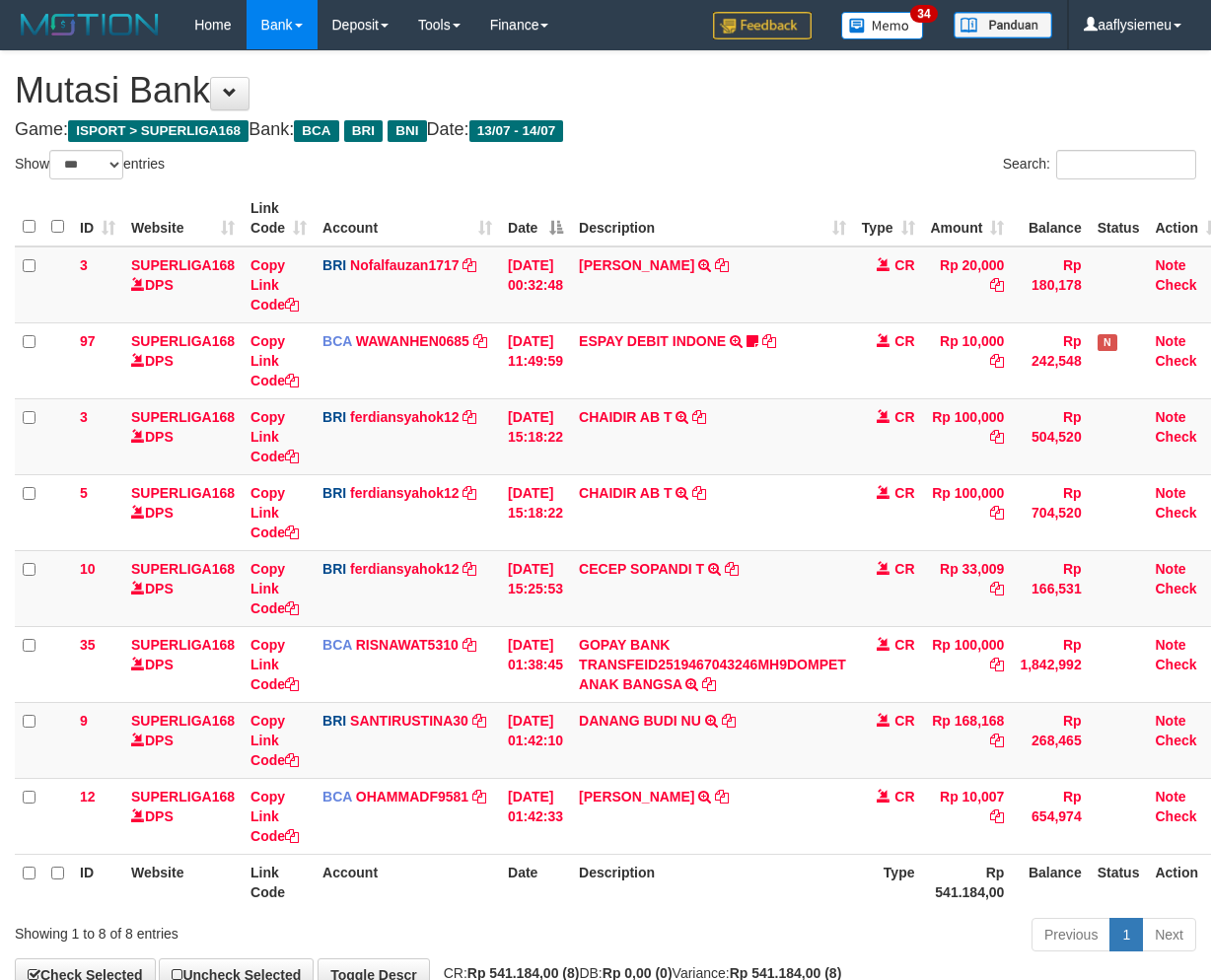 select on "***" 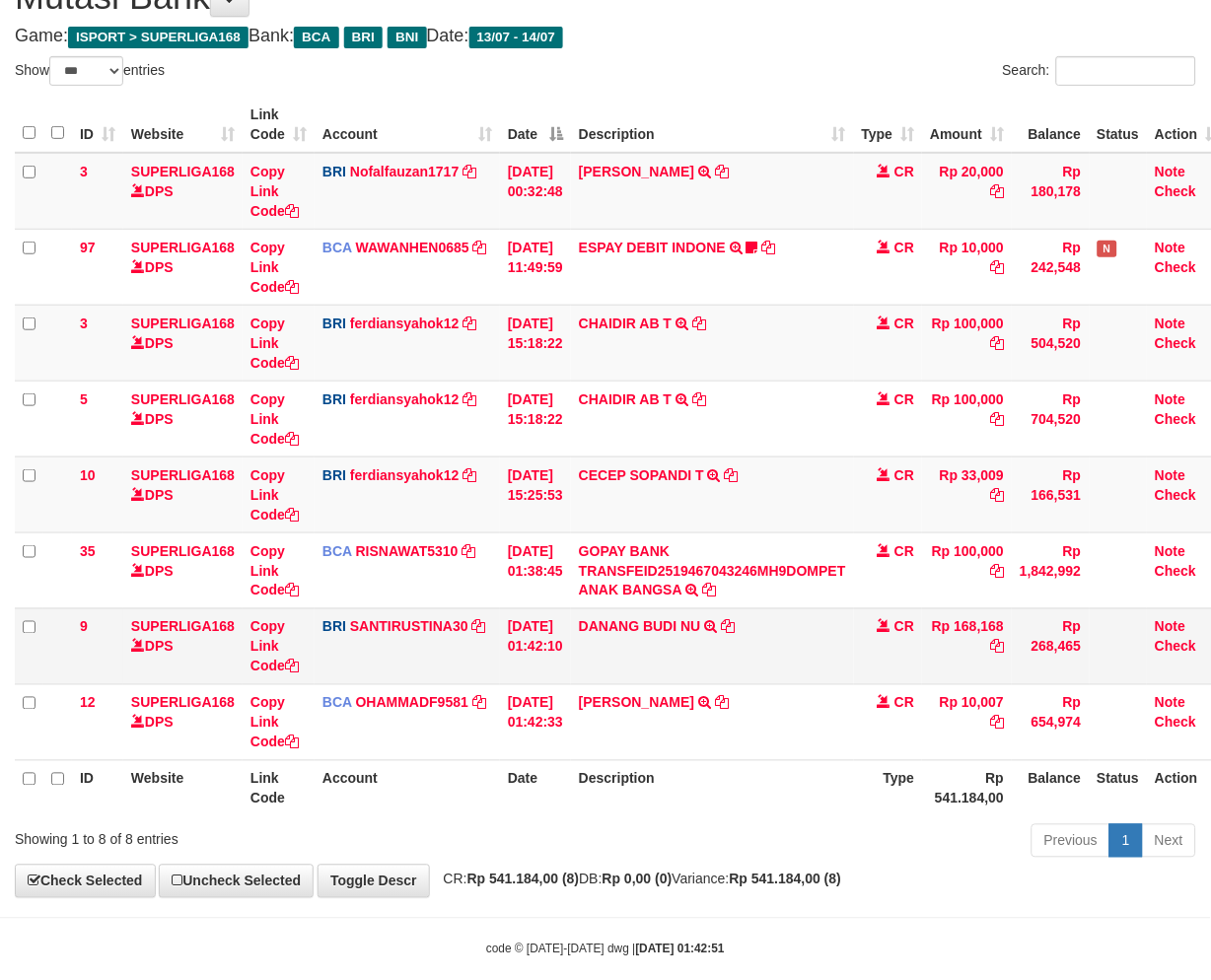 click on "CR" at bounding box center (889, 646) 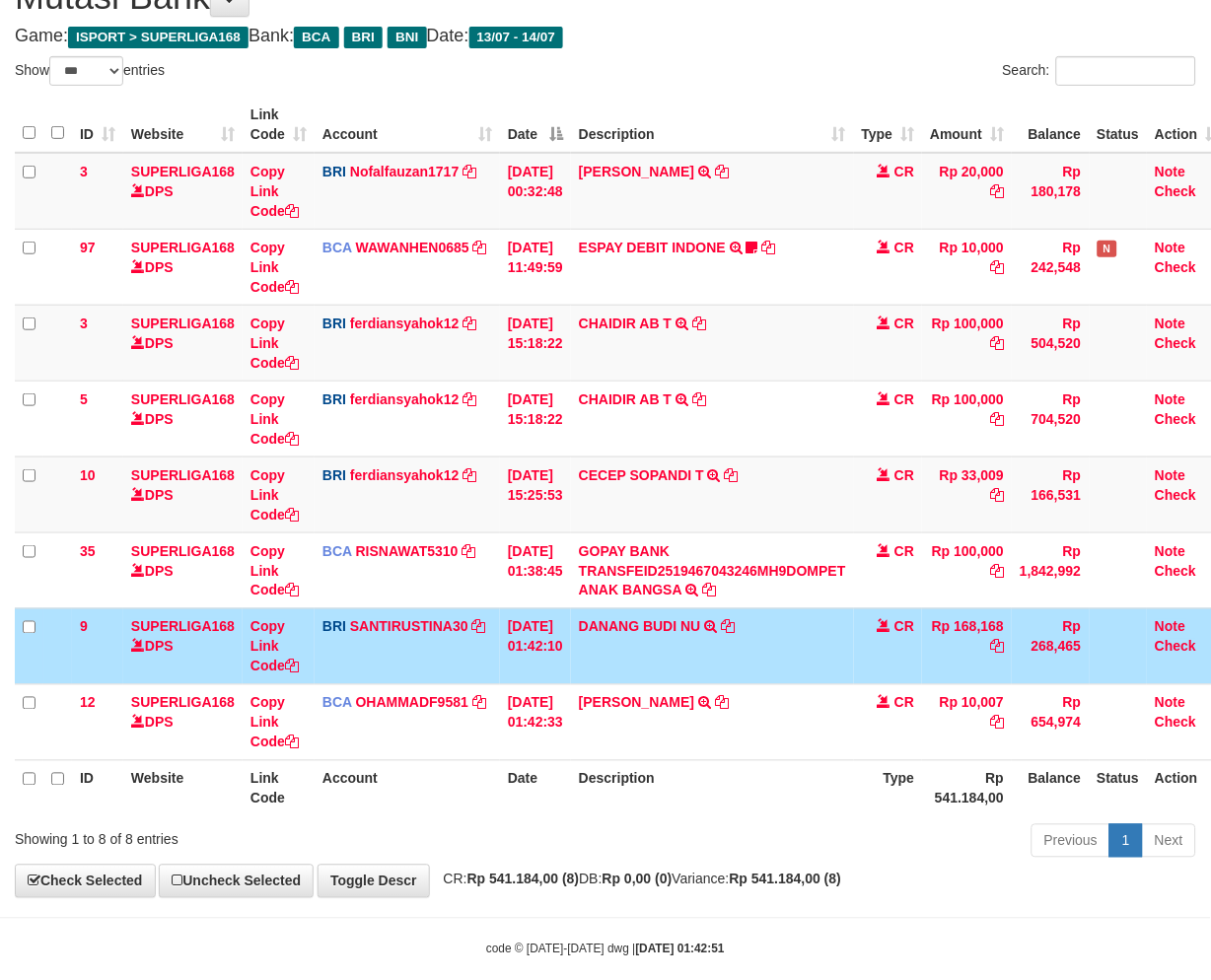 click on "Date" at bounding box center [535, 788] 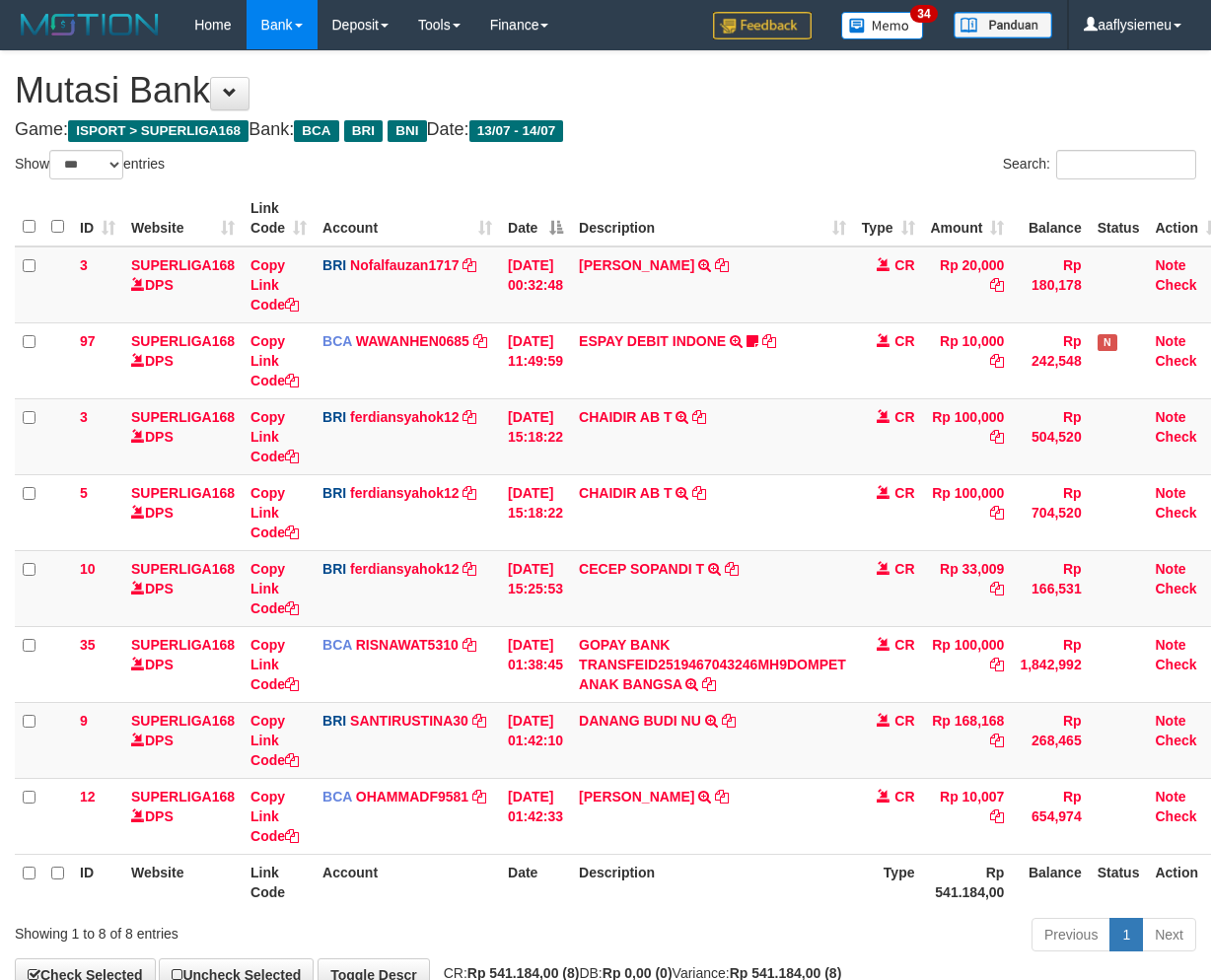 select on "***" 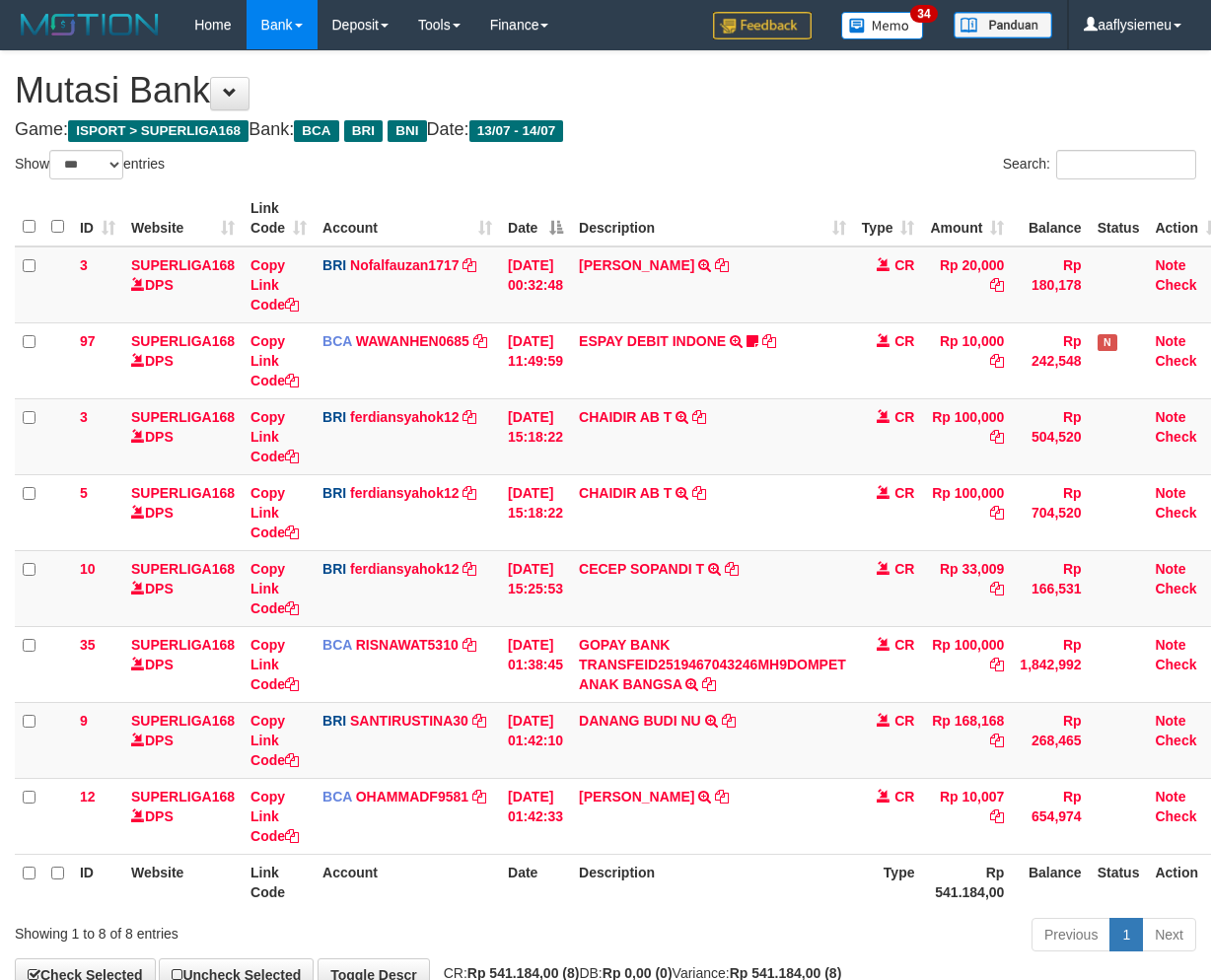scroll, scrollTop: 45, scrollLeft: 0, axis: vertical 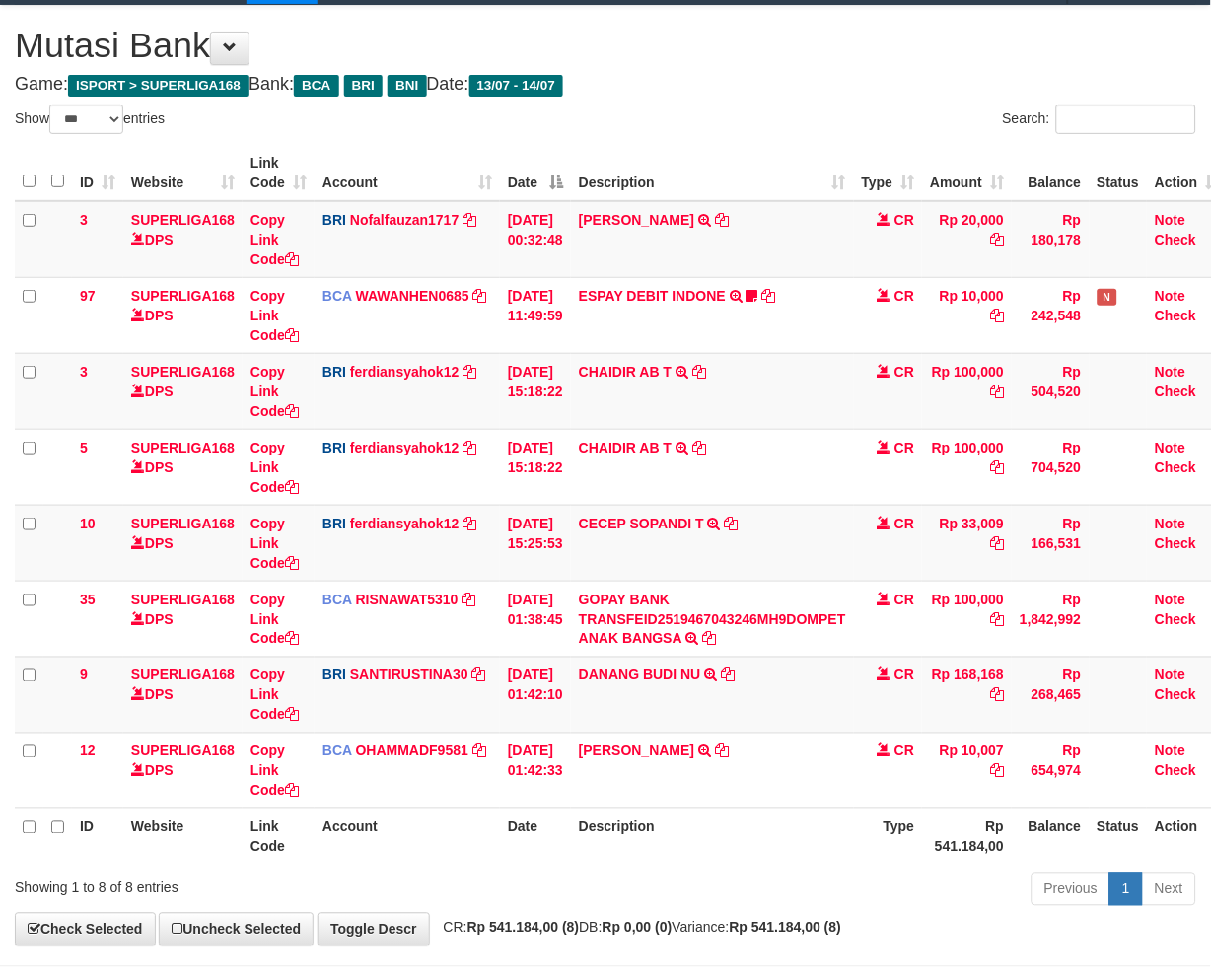 drag, startPoint x: 1087, startPoint y: 724, endPoint x: 1216, endPoint y: 685, distance: 134.76646 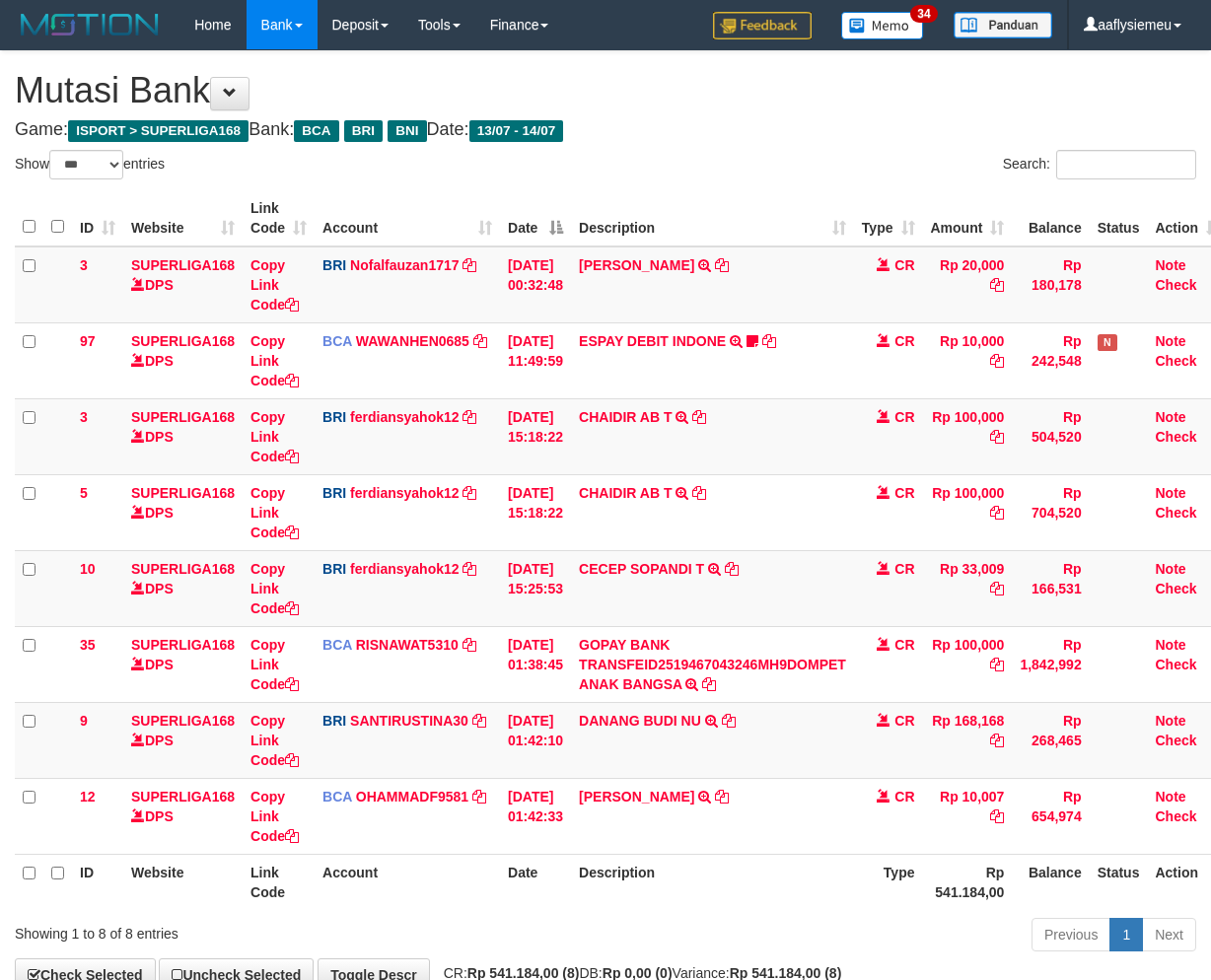 select on "***" 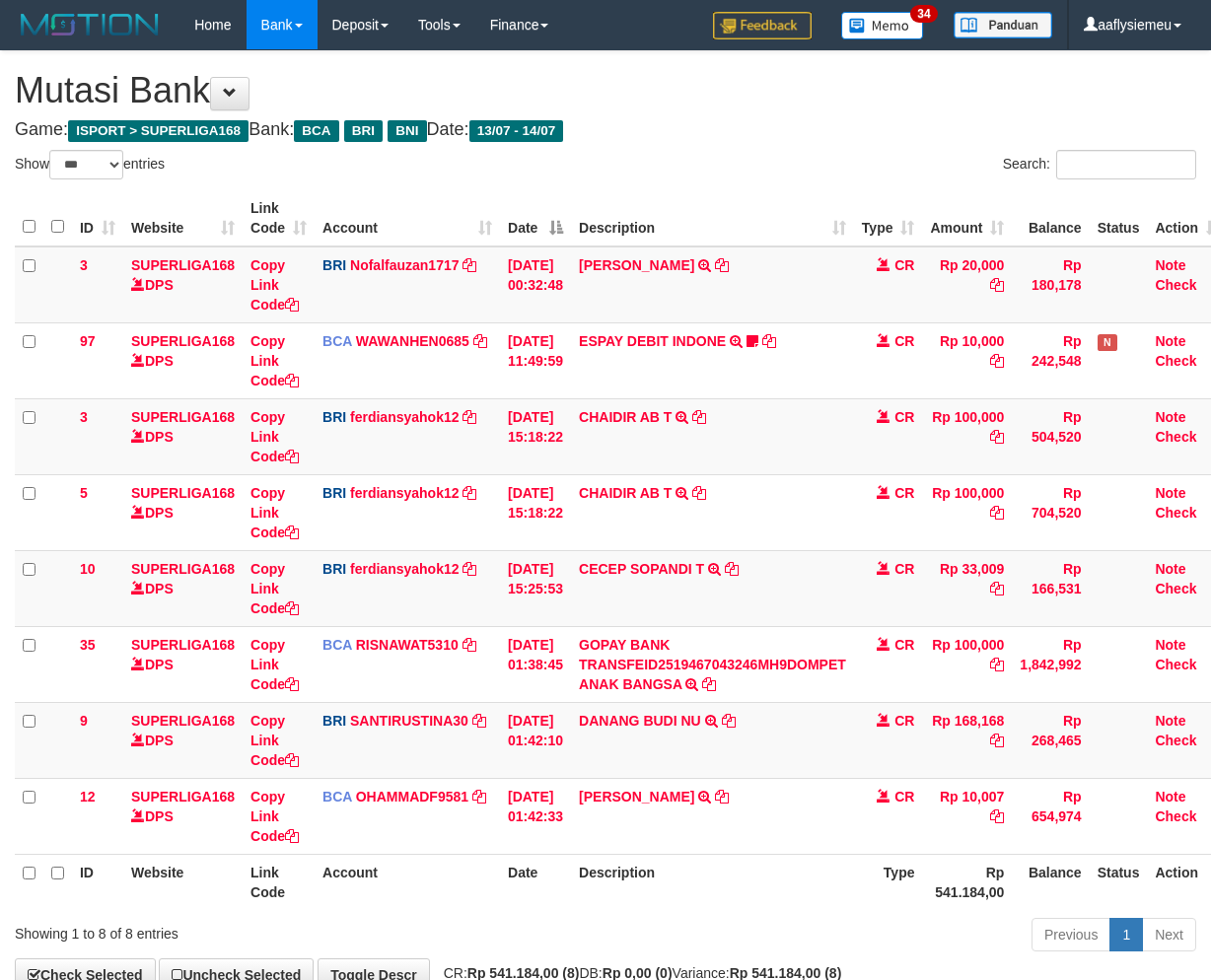 scroll, scrollTop: 45, scrollLeft: 0, axis: vertical 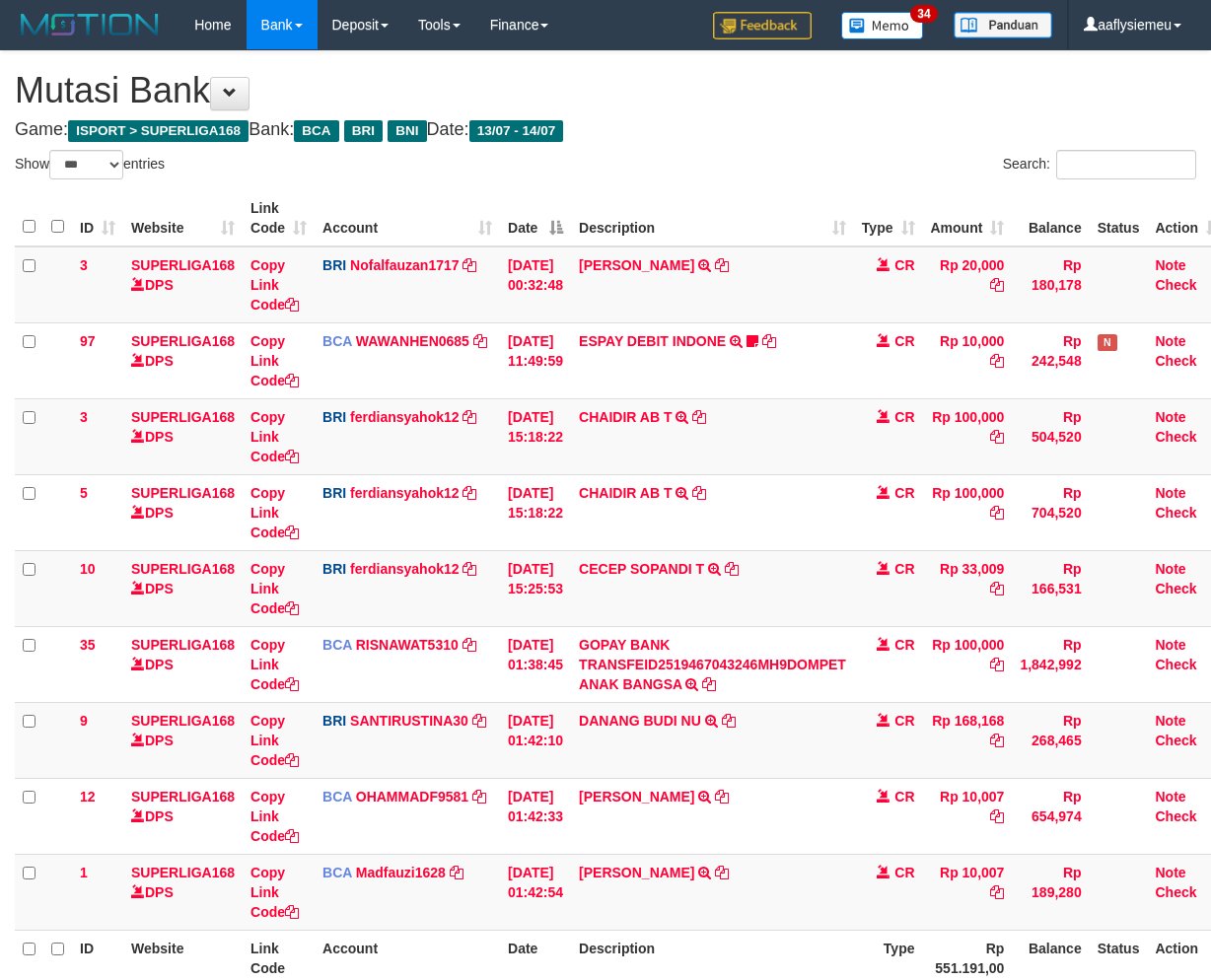 select on "***" 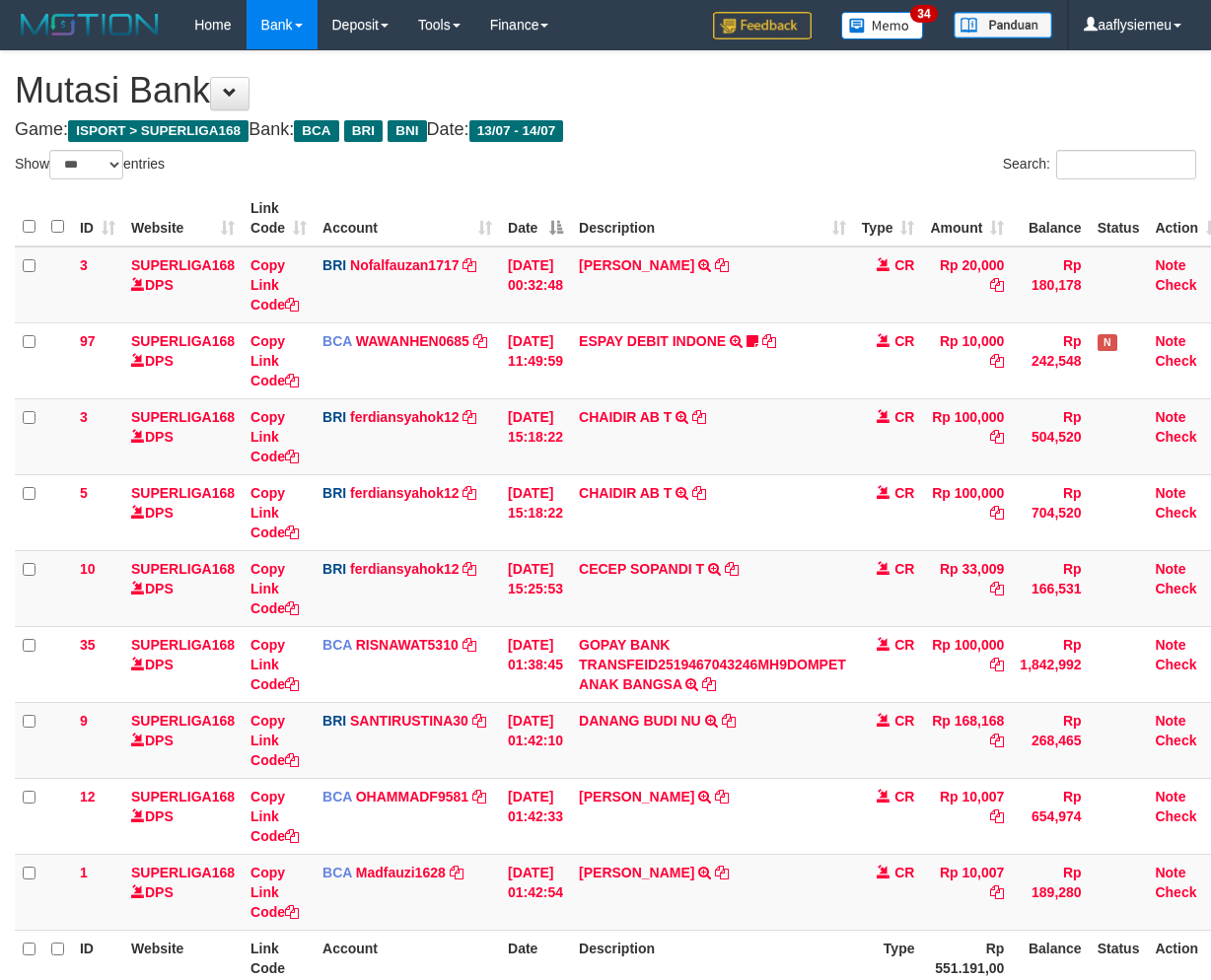 scroll, scrollTop: 45, scrollLeft: 0, axis: vertical 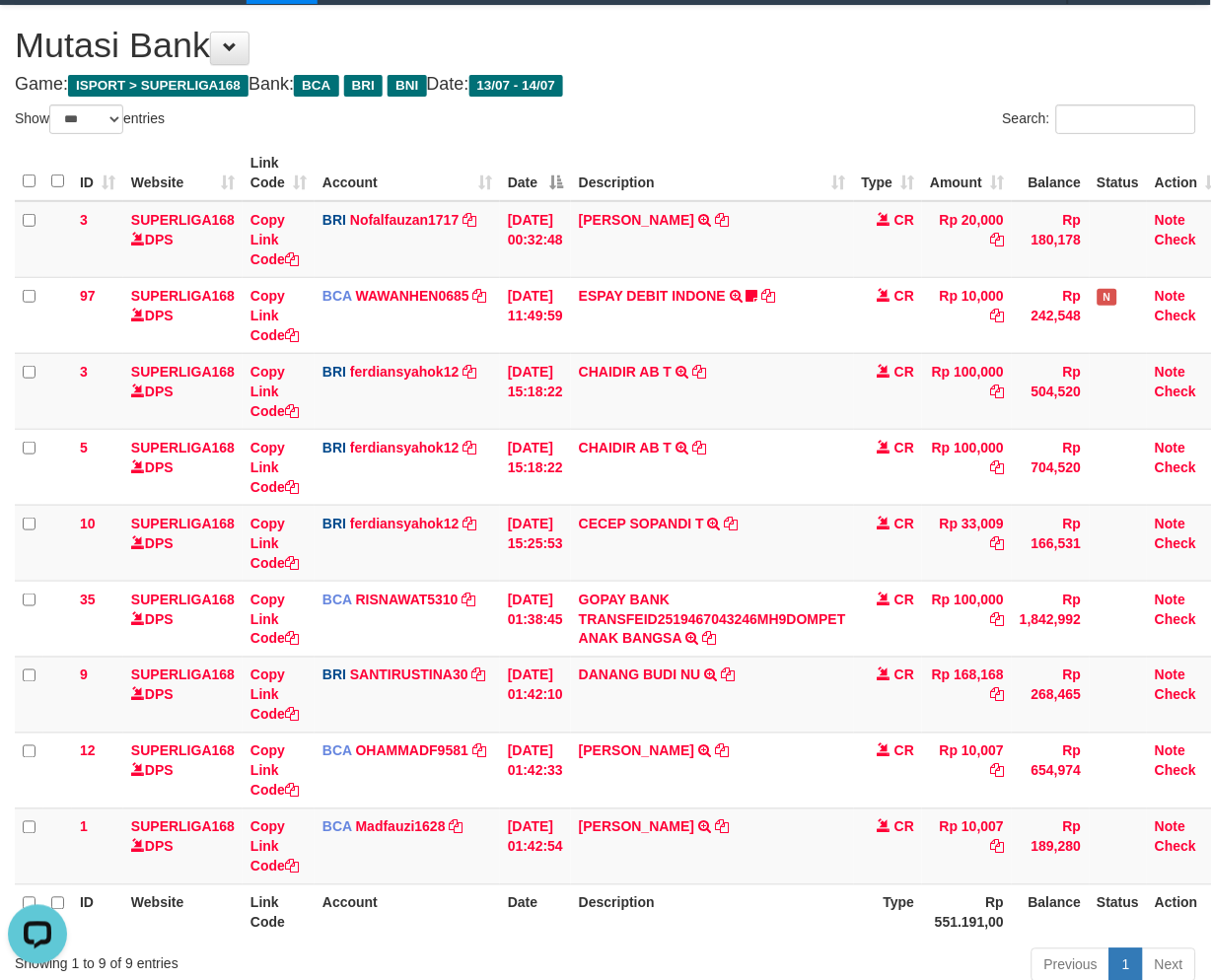 click on "**********" at bounding box center [606, 514] 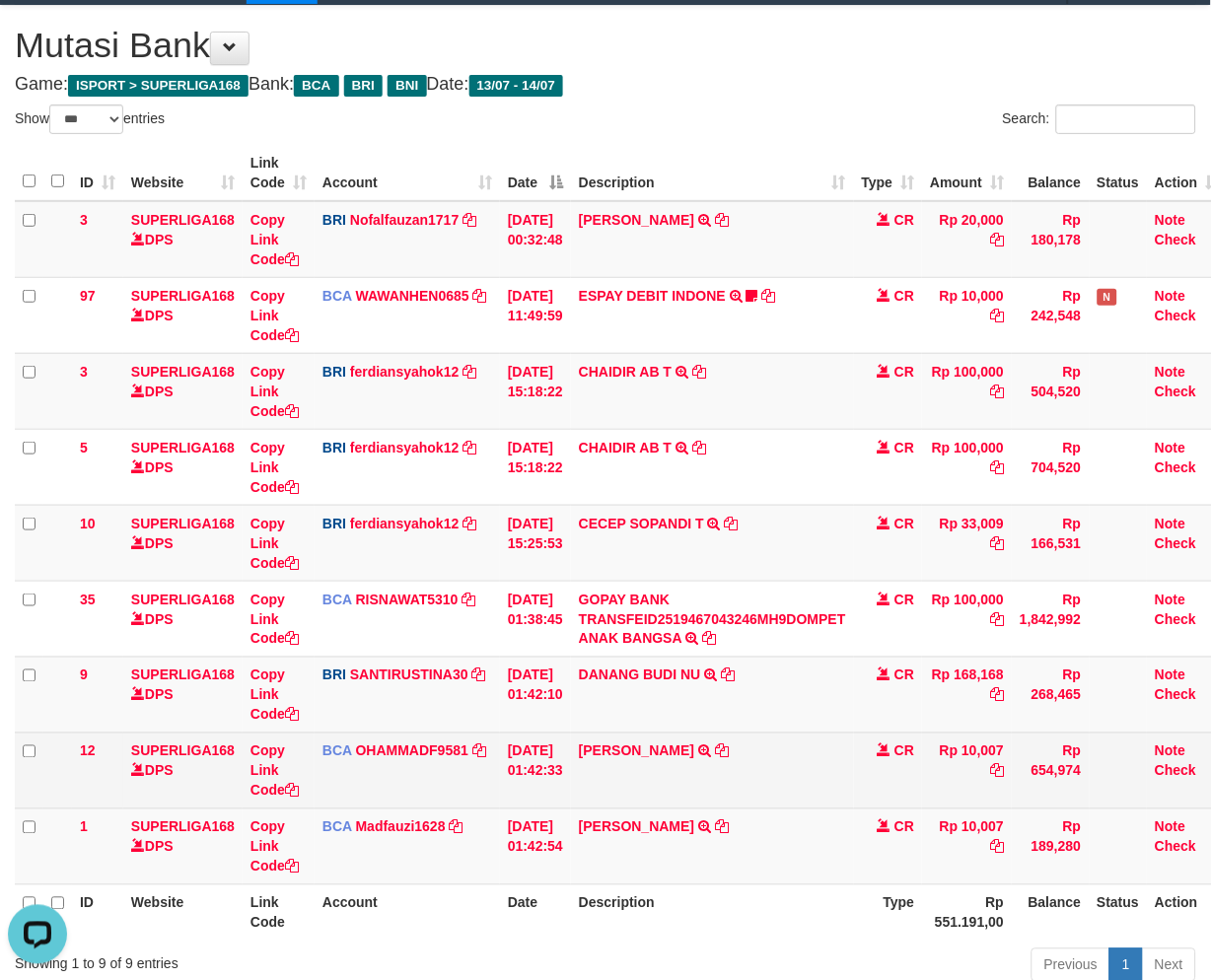 click on "AHMAD HUSEINI         TRSF E-BANKING CR 1407/FTSCY/WS95031
10007.00AHMAD HUSEINI" at bounding box center (712, 770) 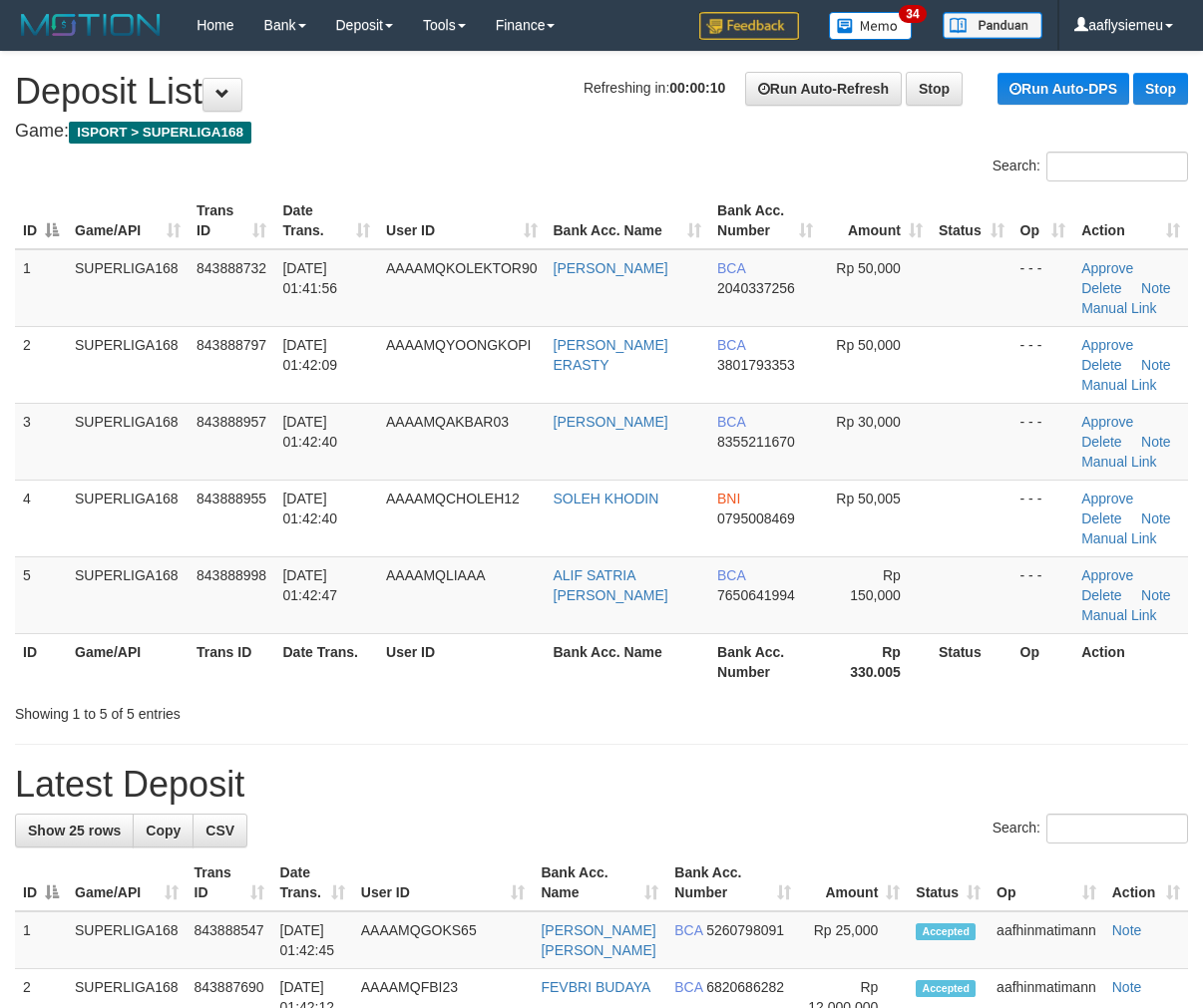 scroll, scrollTop: 0, scrollLeft: 0, axis: both 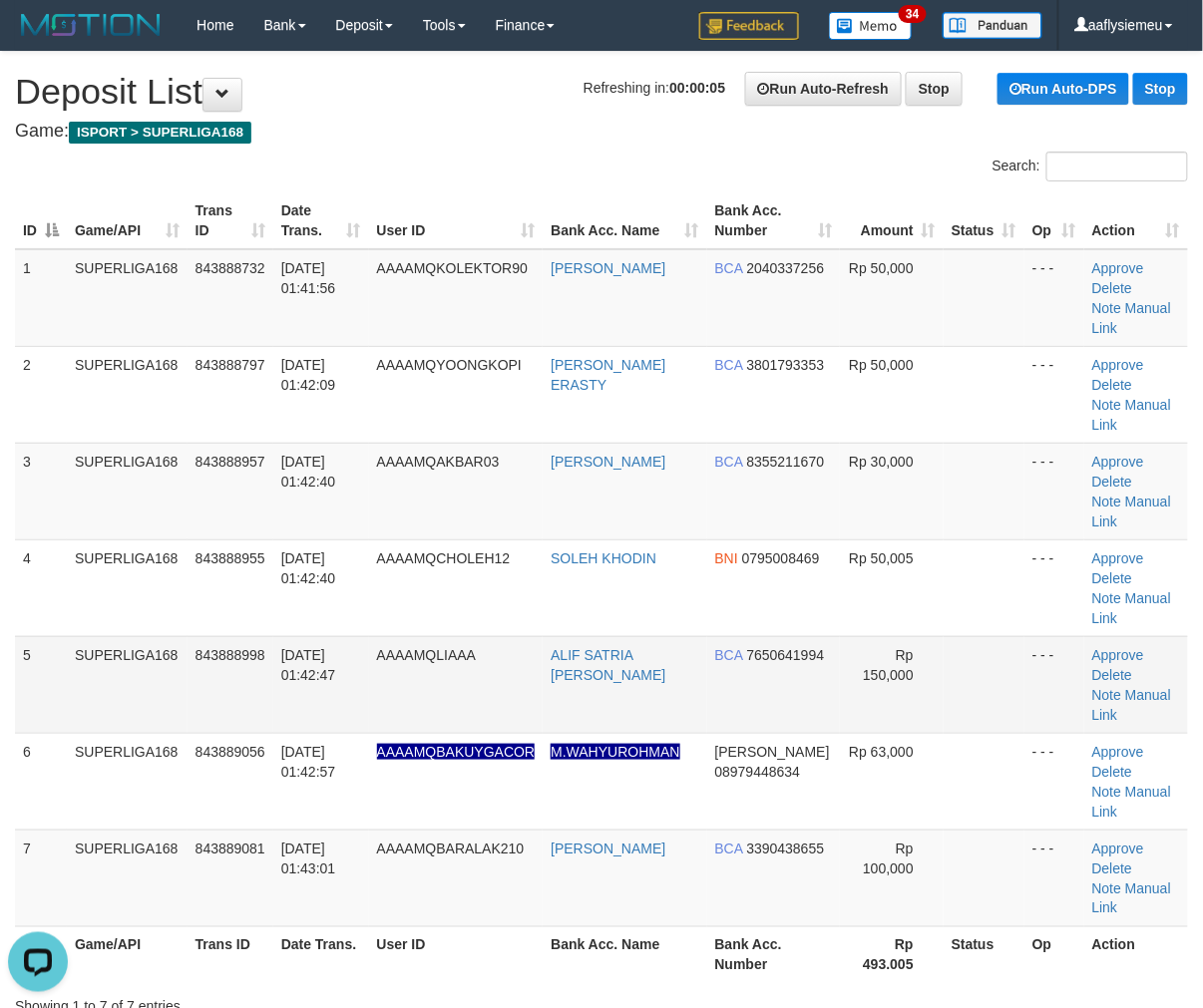 drag, startPoint x: 117, startPoint y: 625, endPoint x: 2, endPoint y: 662, distance: 120.805629 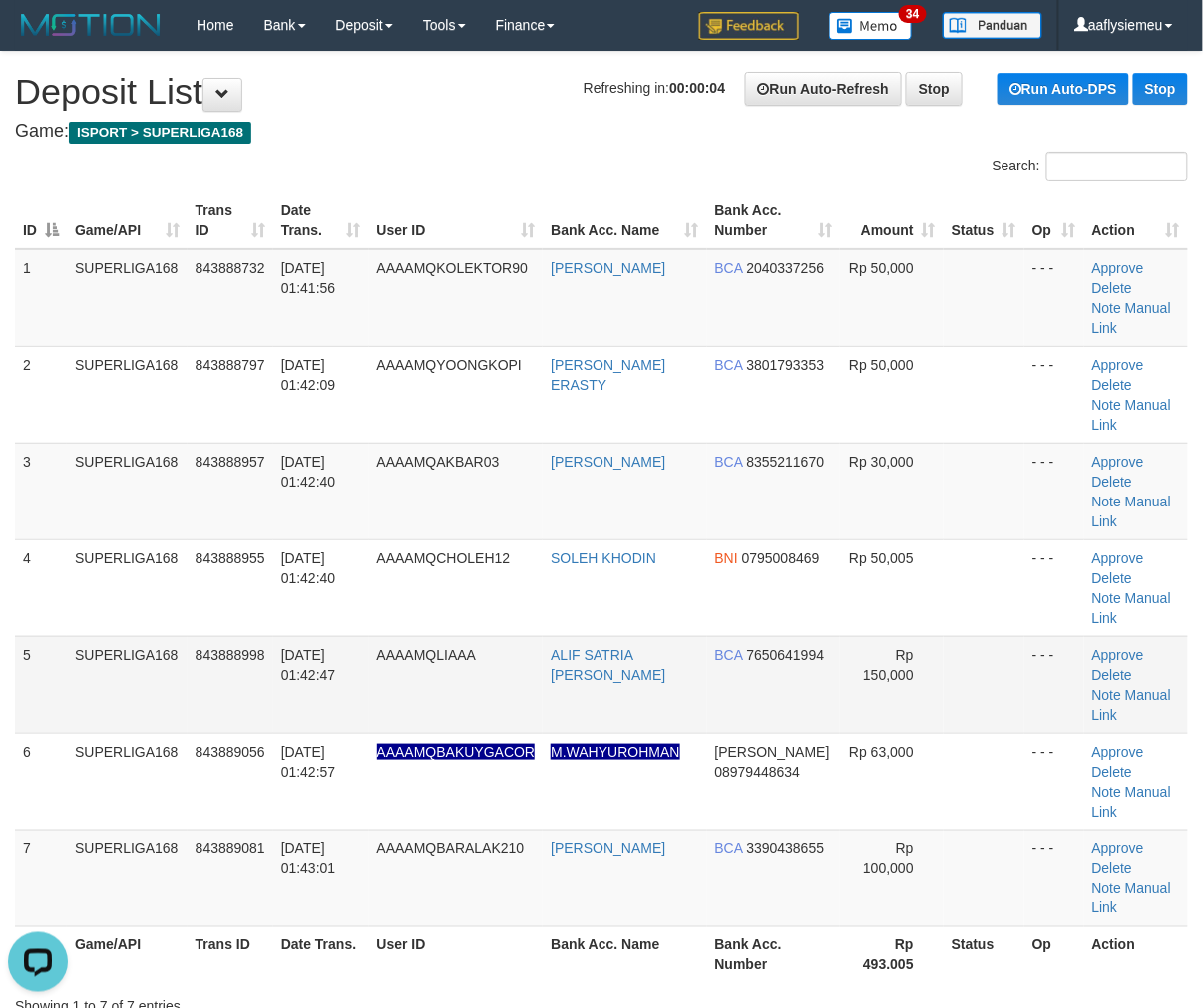 drag, startPoint x: 67, startPoint y: 573, endPoint x: 4, endPoint y: 603, distance: 69.77822 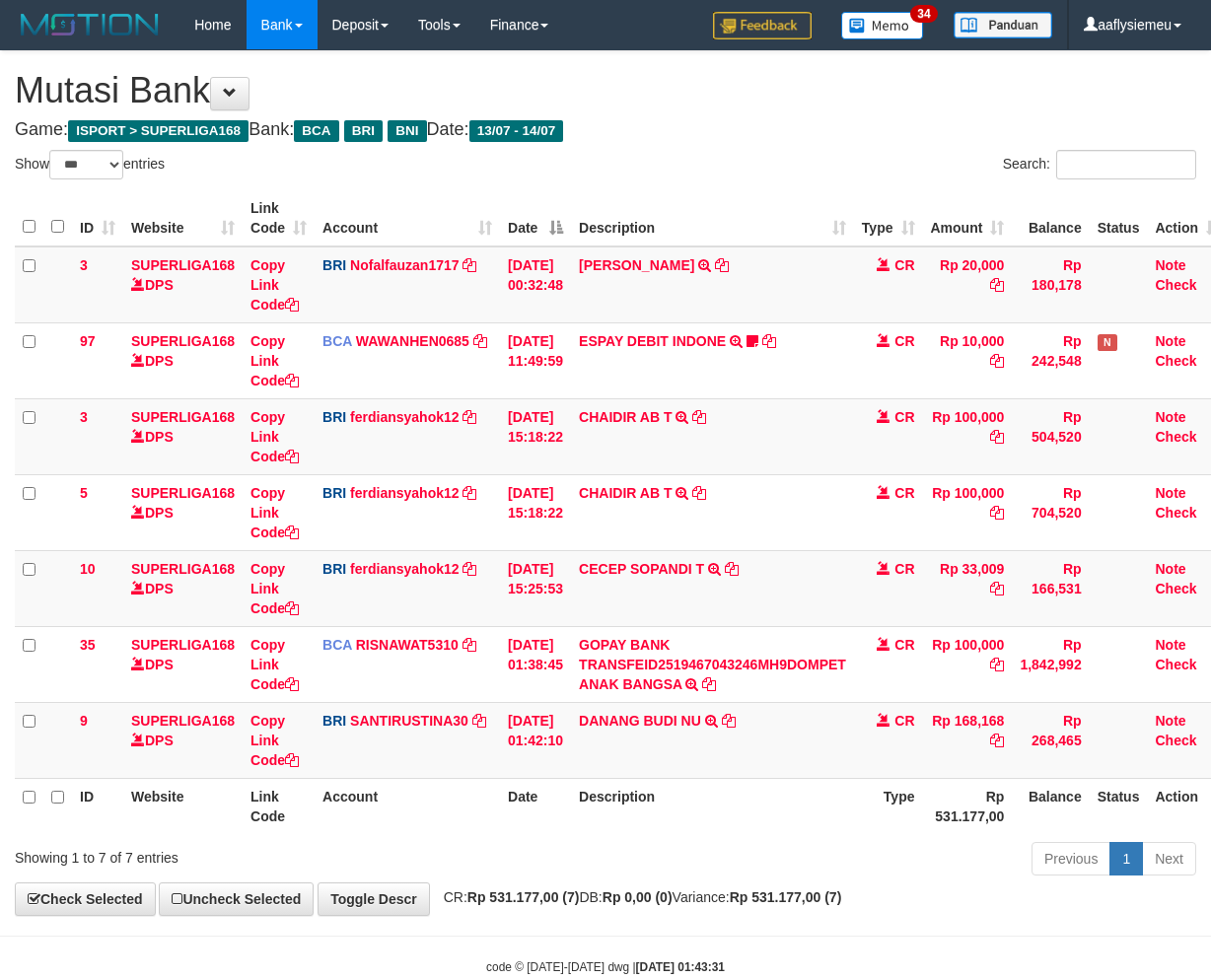 select on "***" 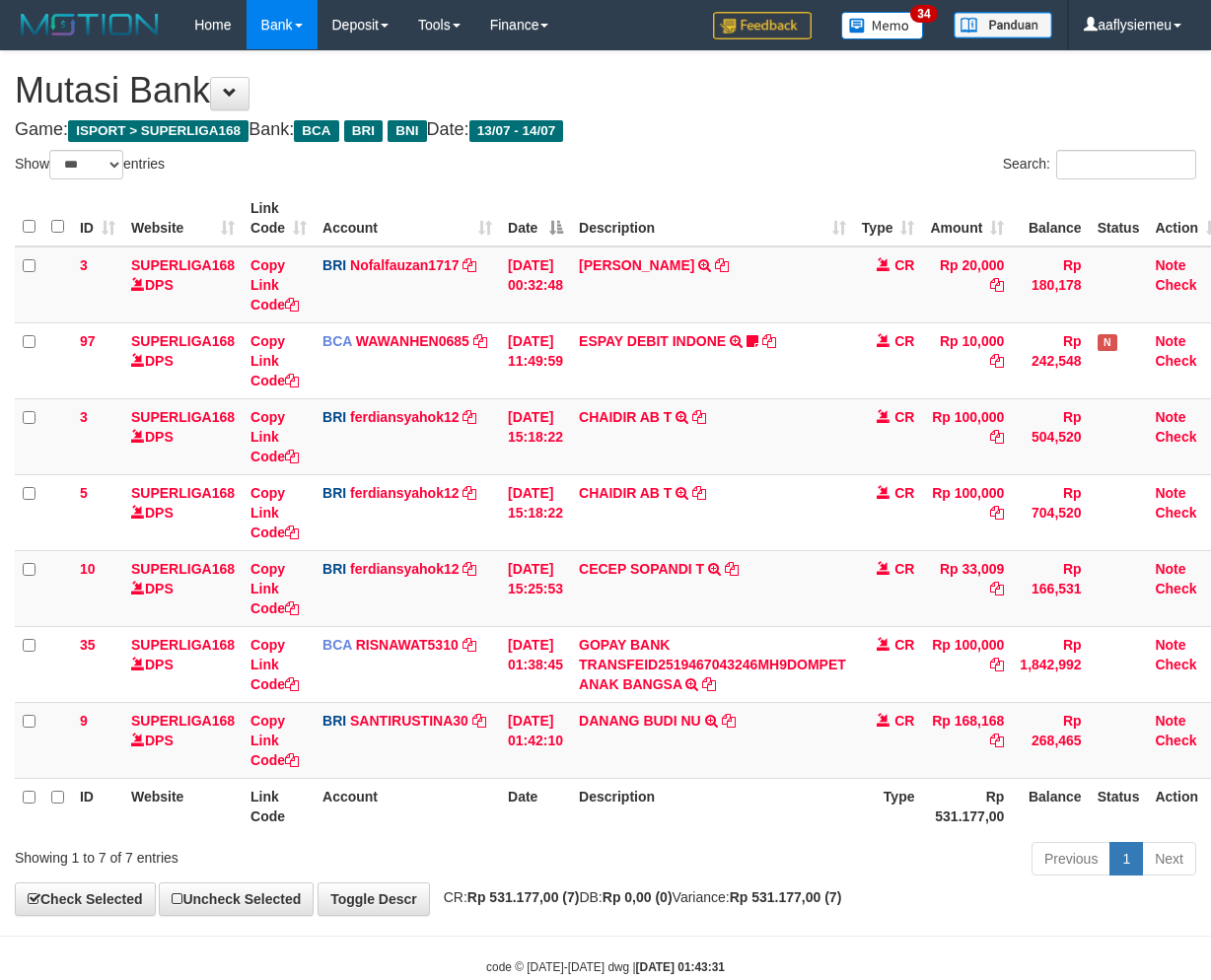 scroll, scrollTop: 45, scrollLeft: 0, axis: vertical 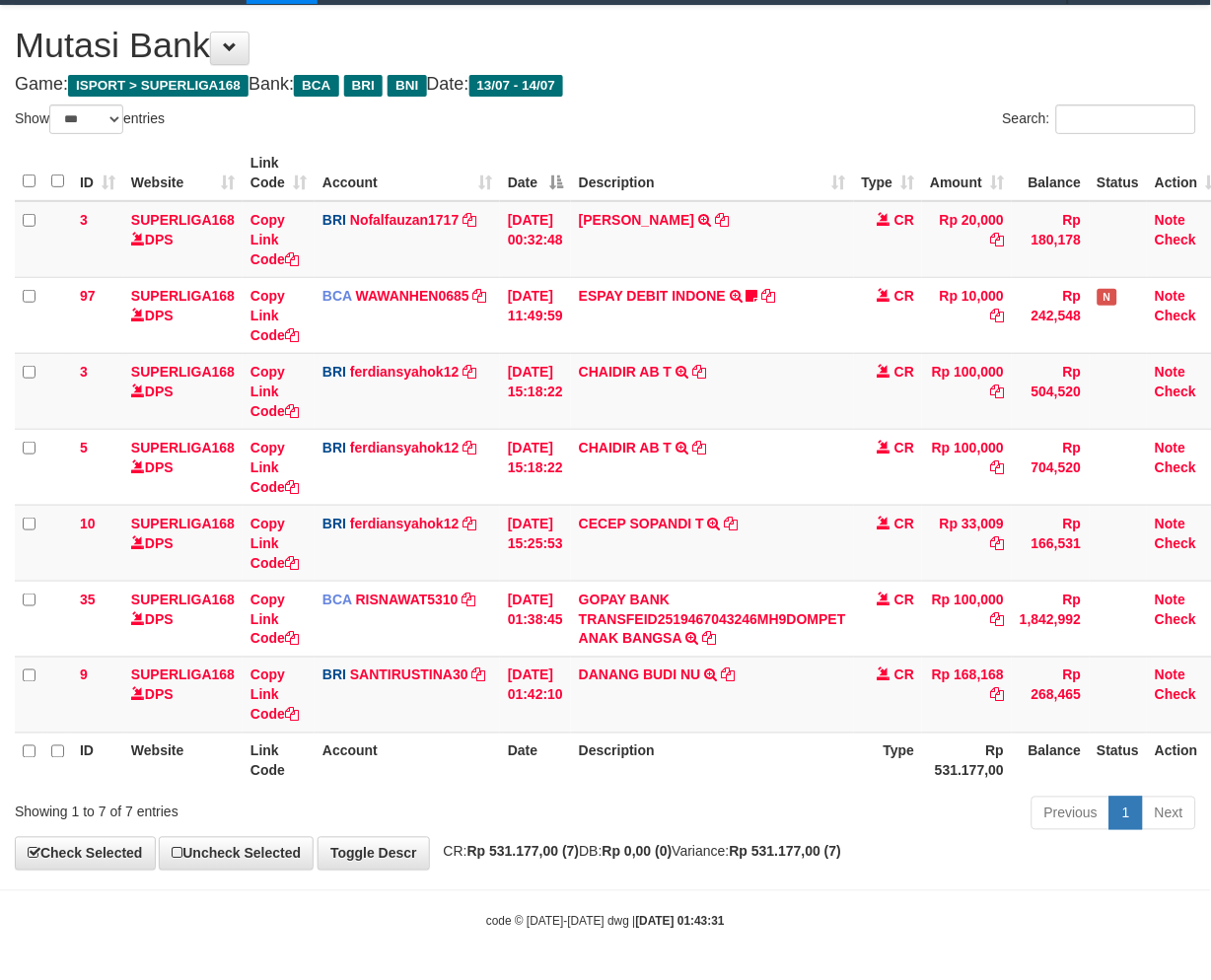 click on "Previous 1 Next" at bounding box center [858, 815] 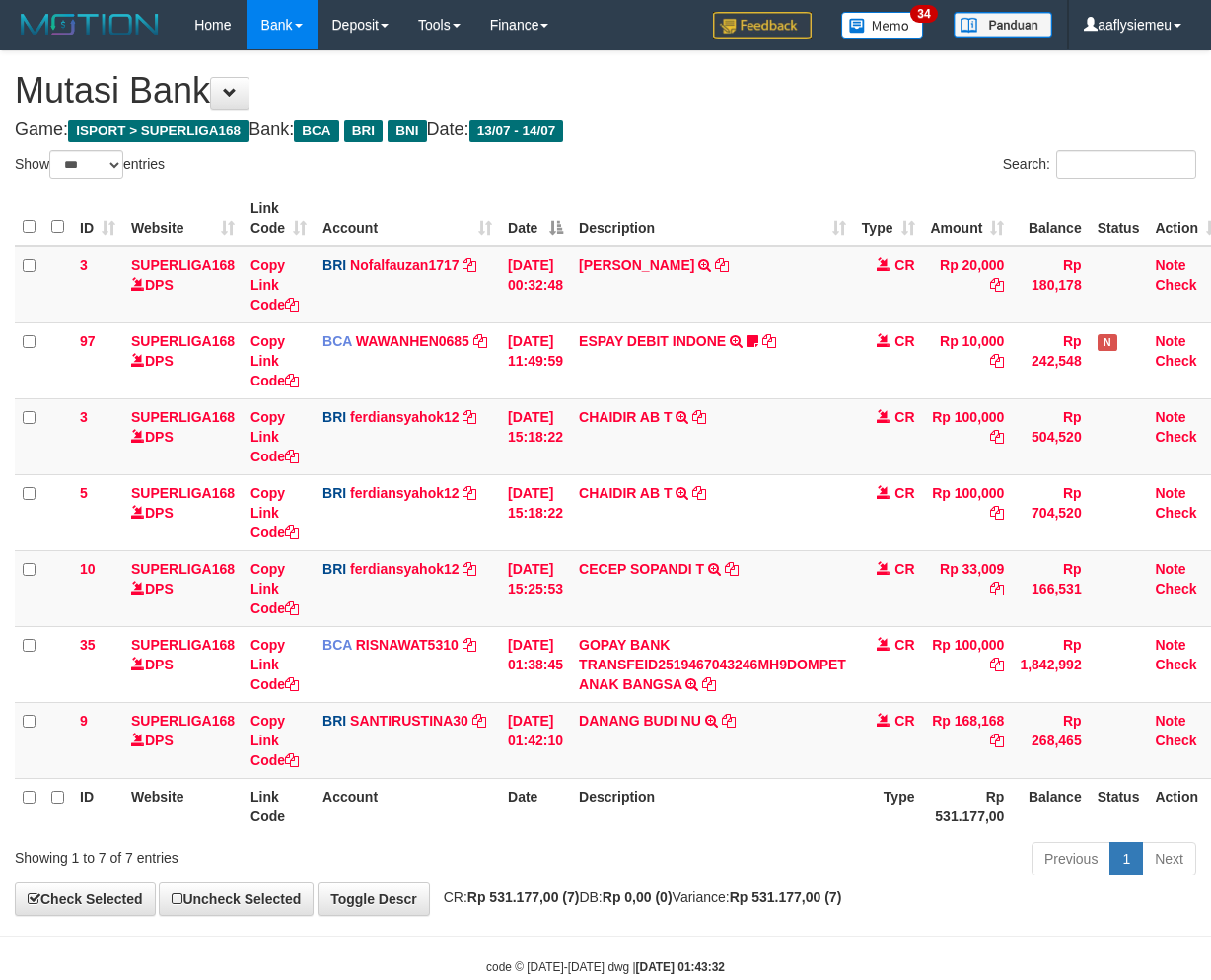 select on "***" 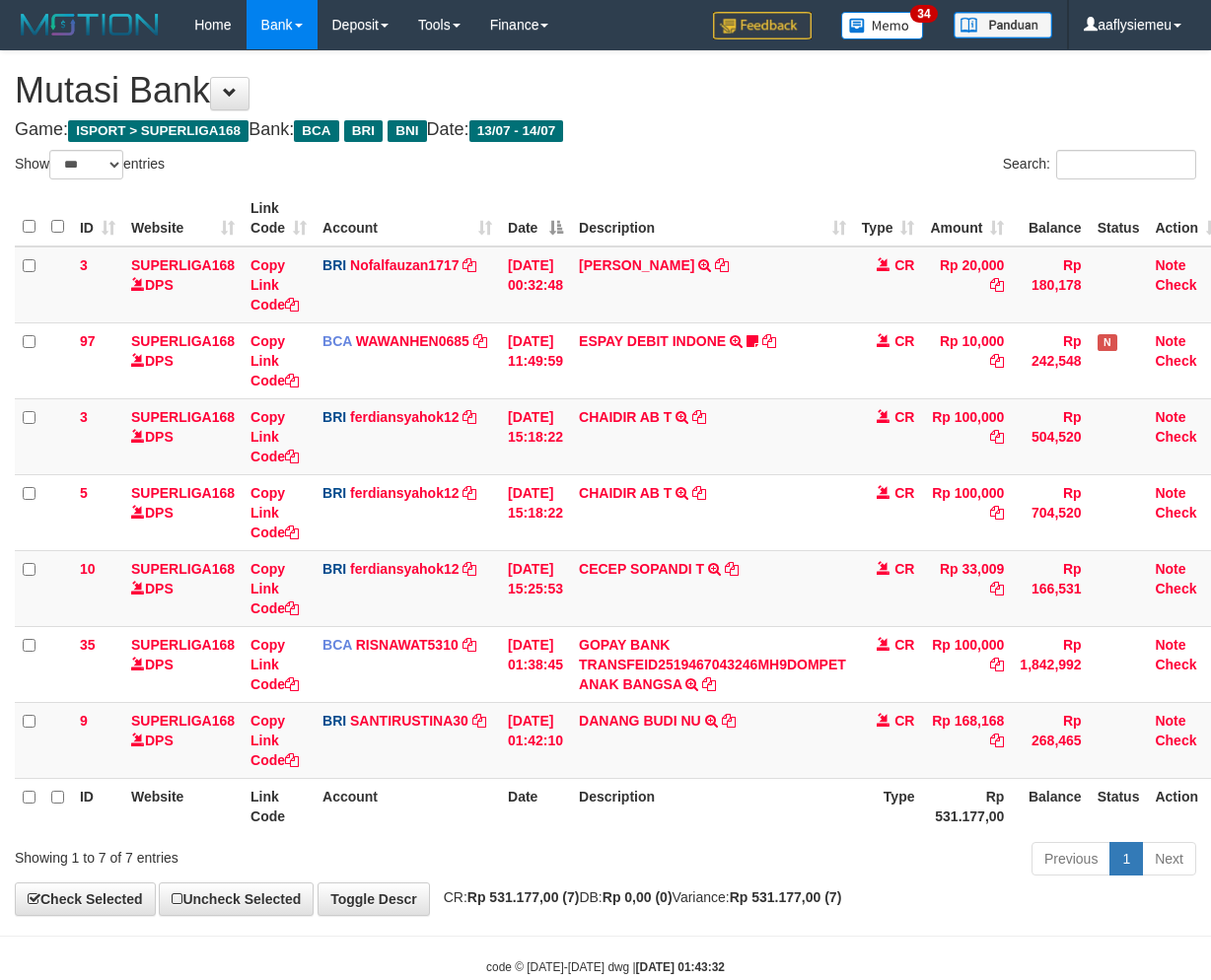 scroll, scrollTop: 45, scrollLeft: 0, axis: vertical 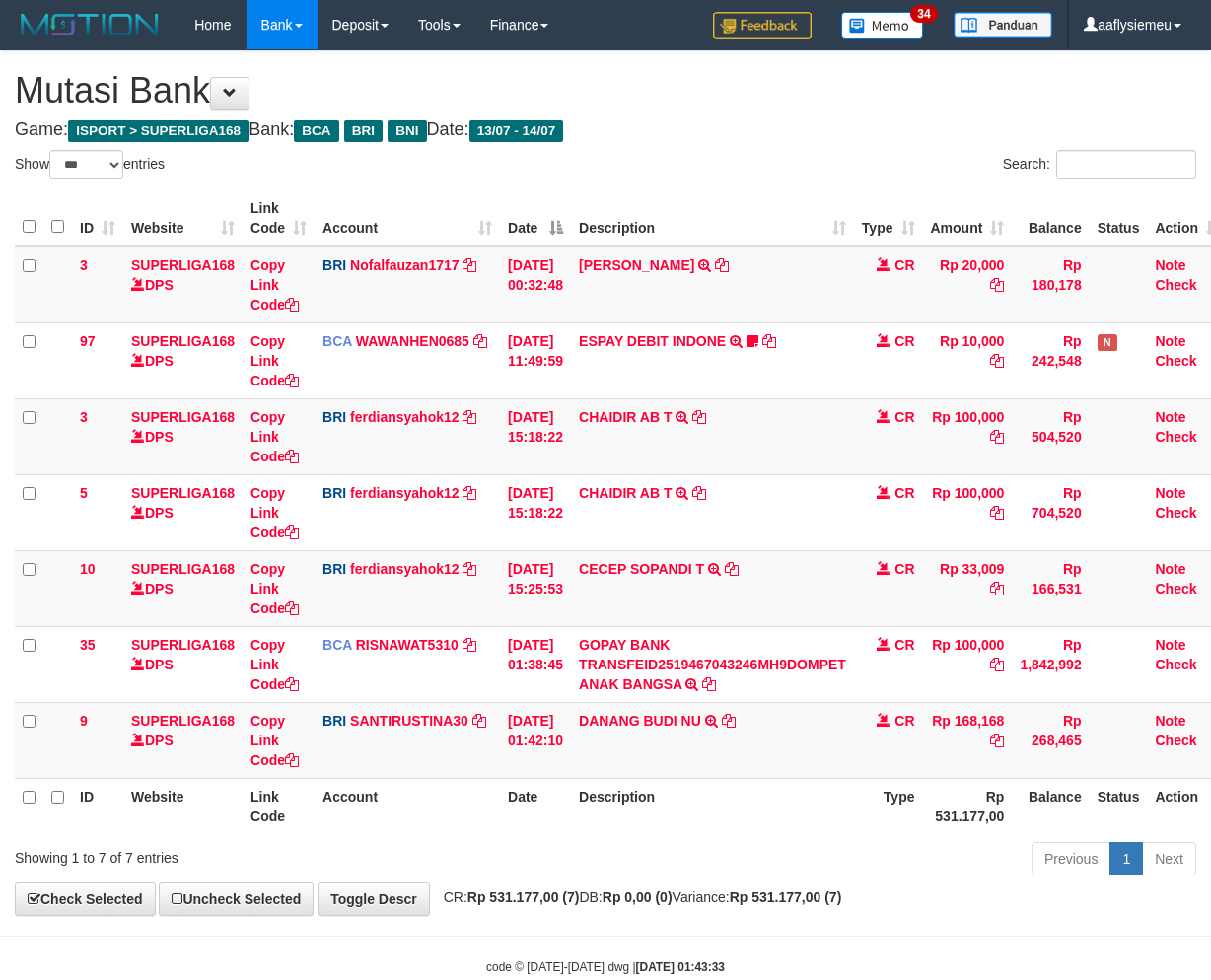 select on "***" 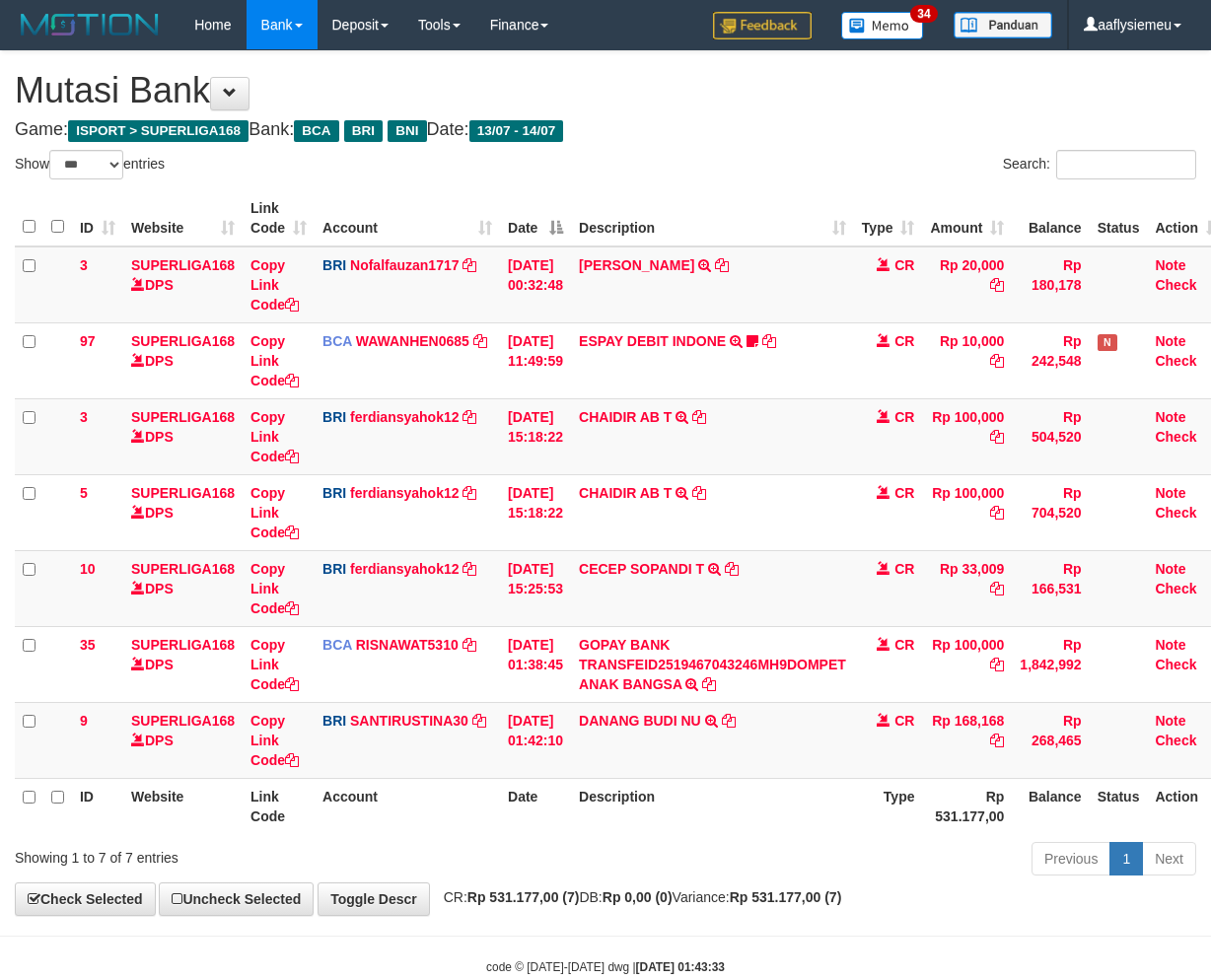 scroll, scrollTop: 45, scrollLeft: 0, axis: vertical 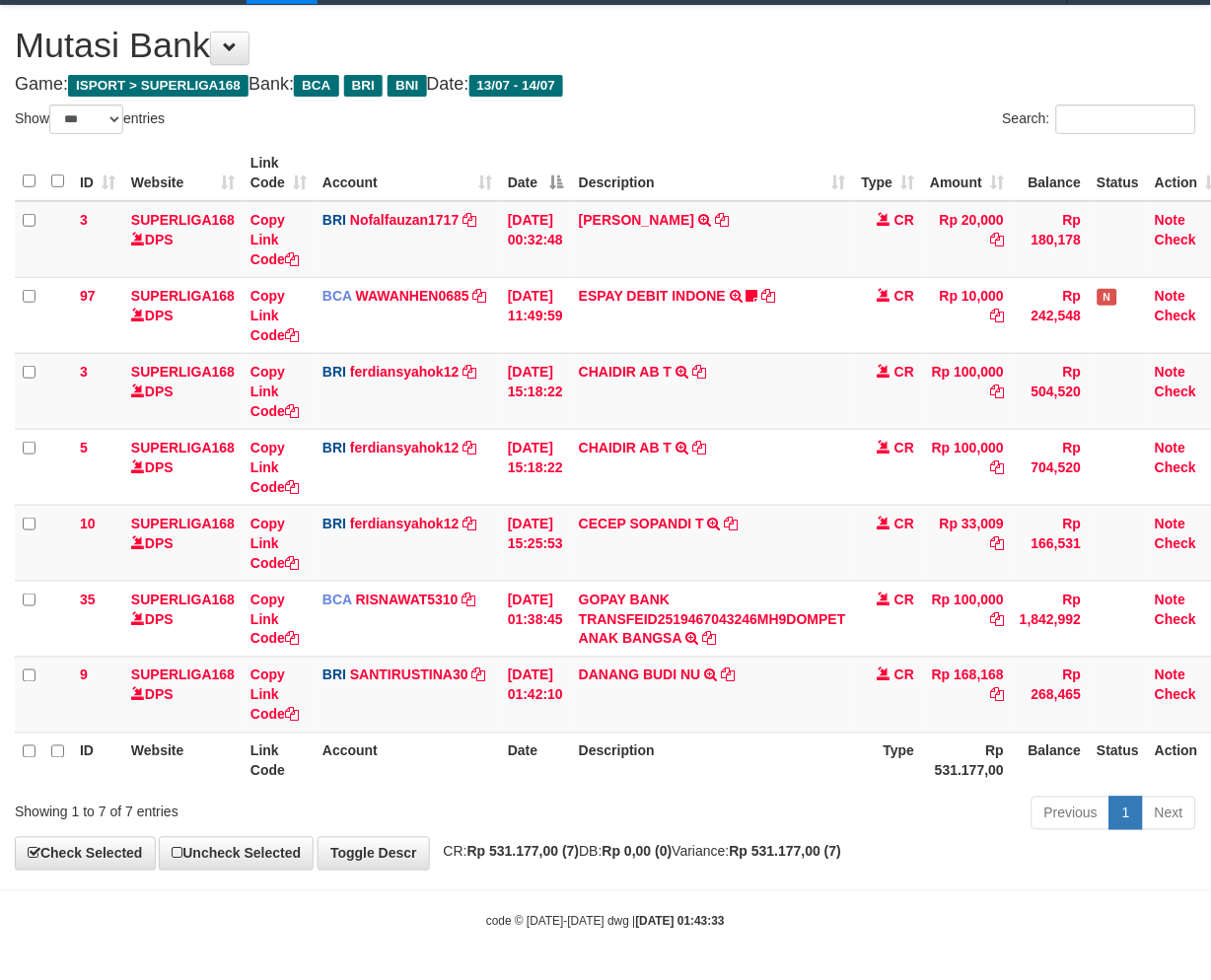 drag, startPoint x: 0, startPoint y: 0, endPoint x: 656, endPoint y: 835, distance: 1061.867 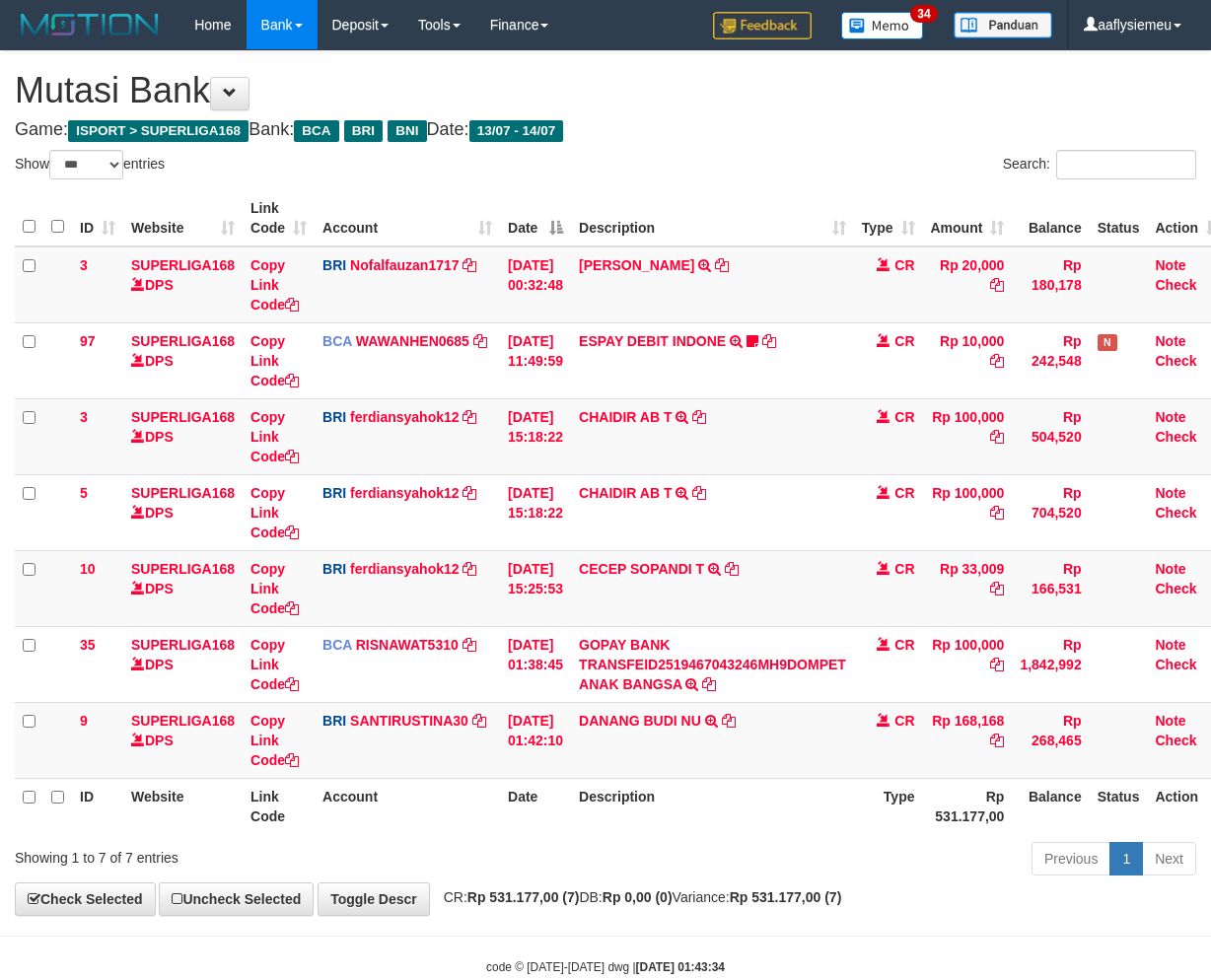 select on "***" 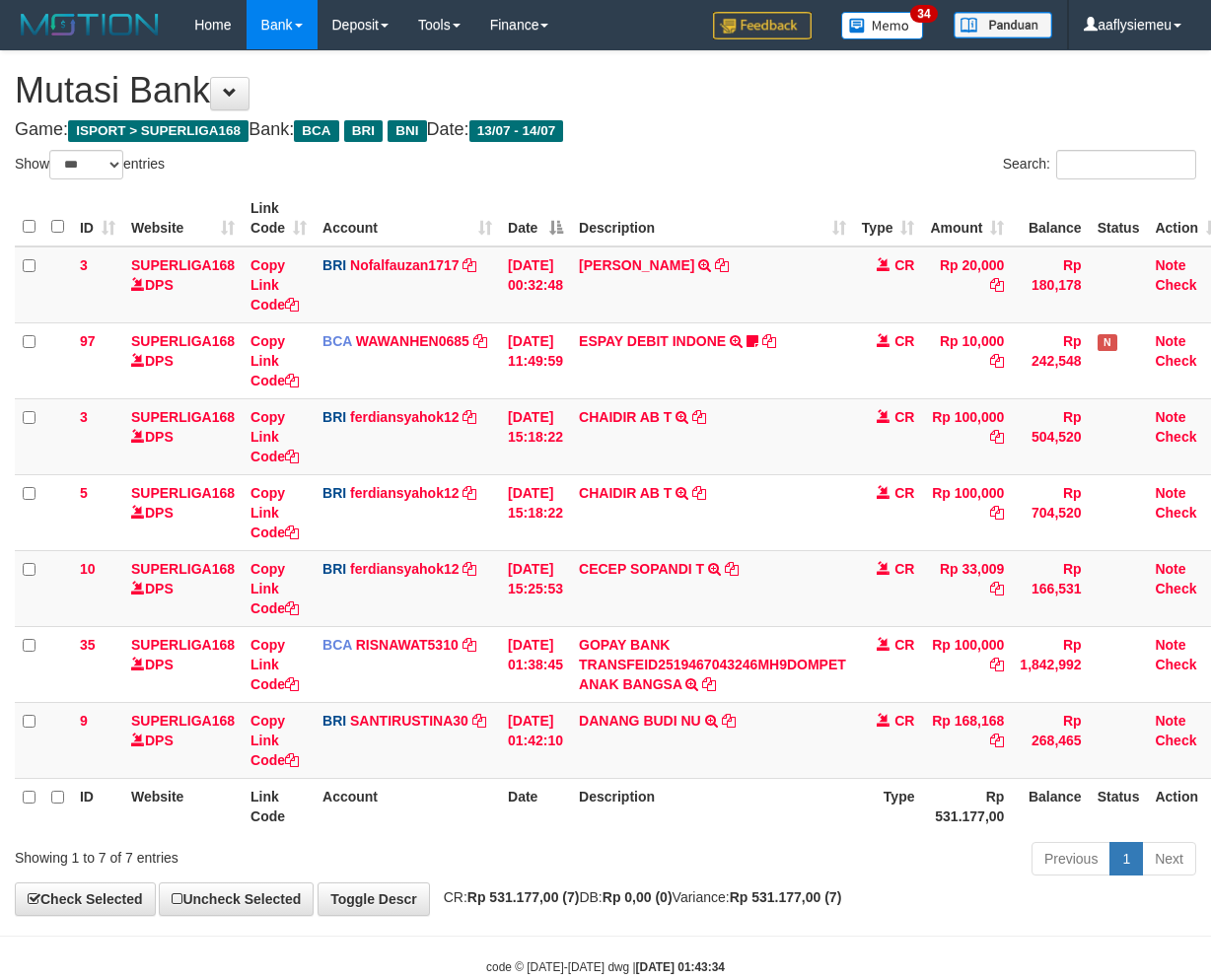 scroll, scrollTop: 45, scrollLeft: 0, axis: vertical 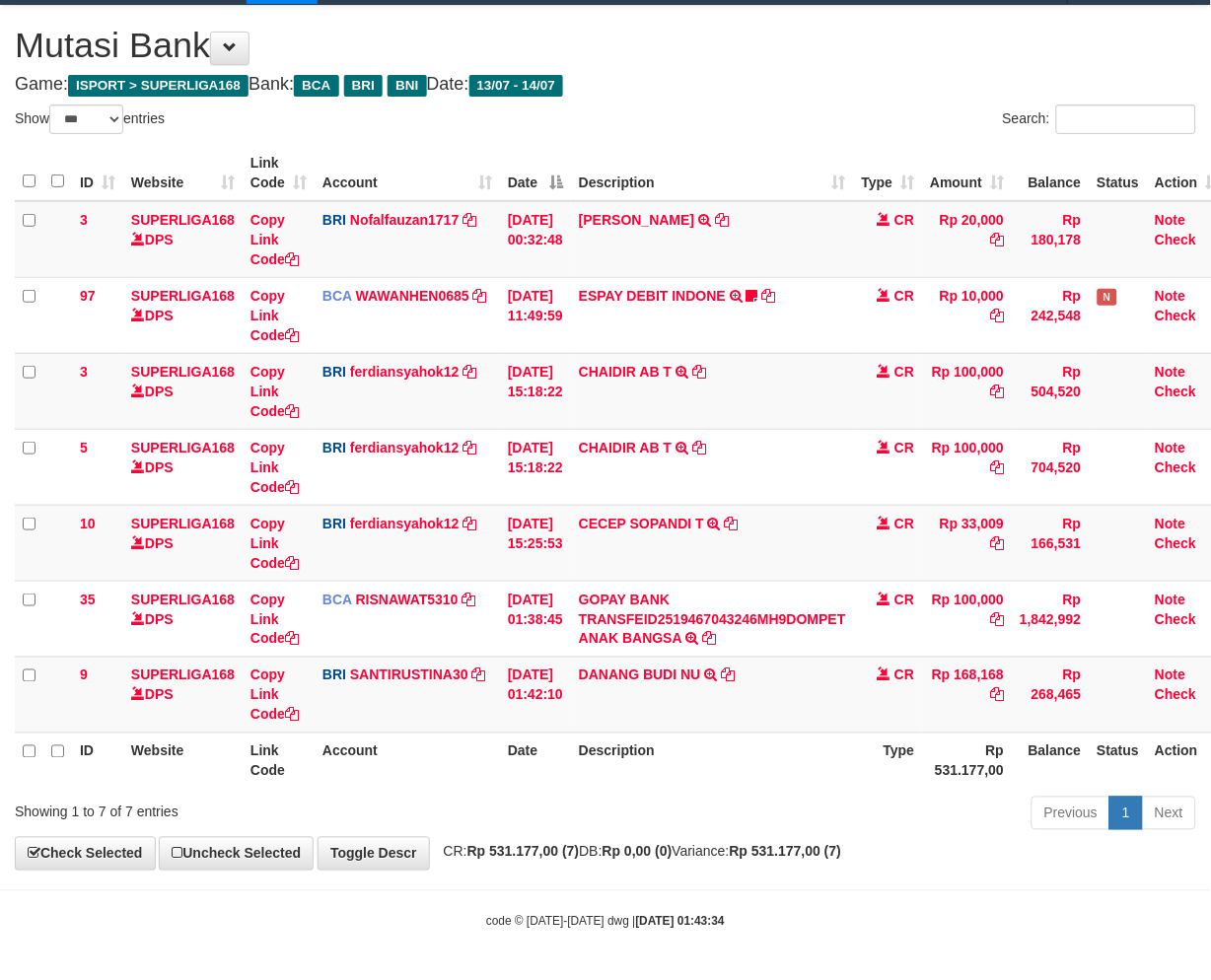 click on "Previous 1 Next" at bounding box center [858, 815] 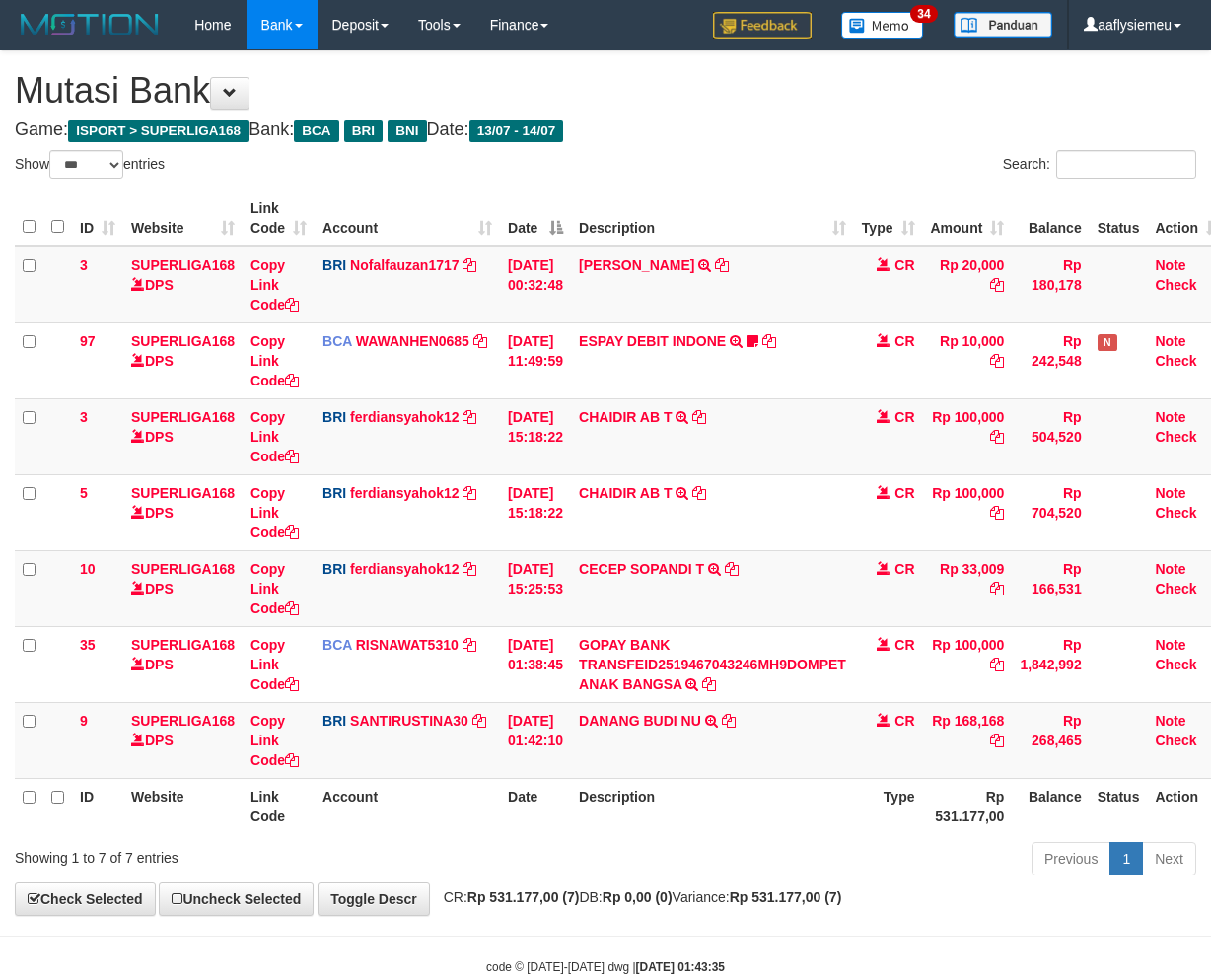 select on "***" 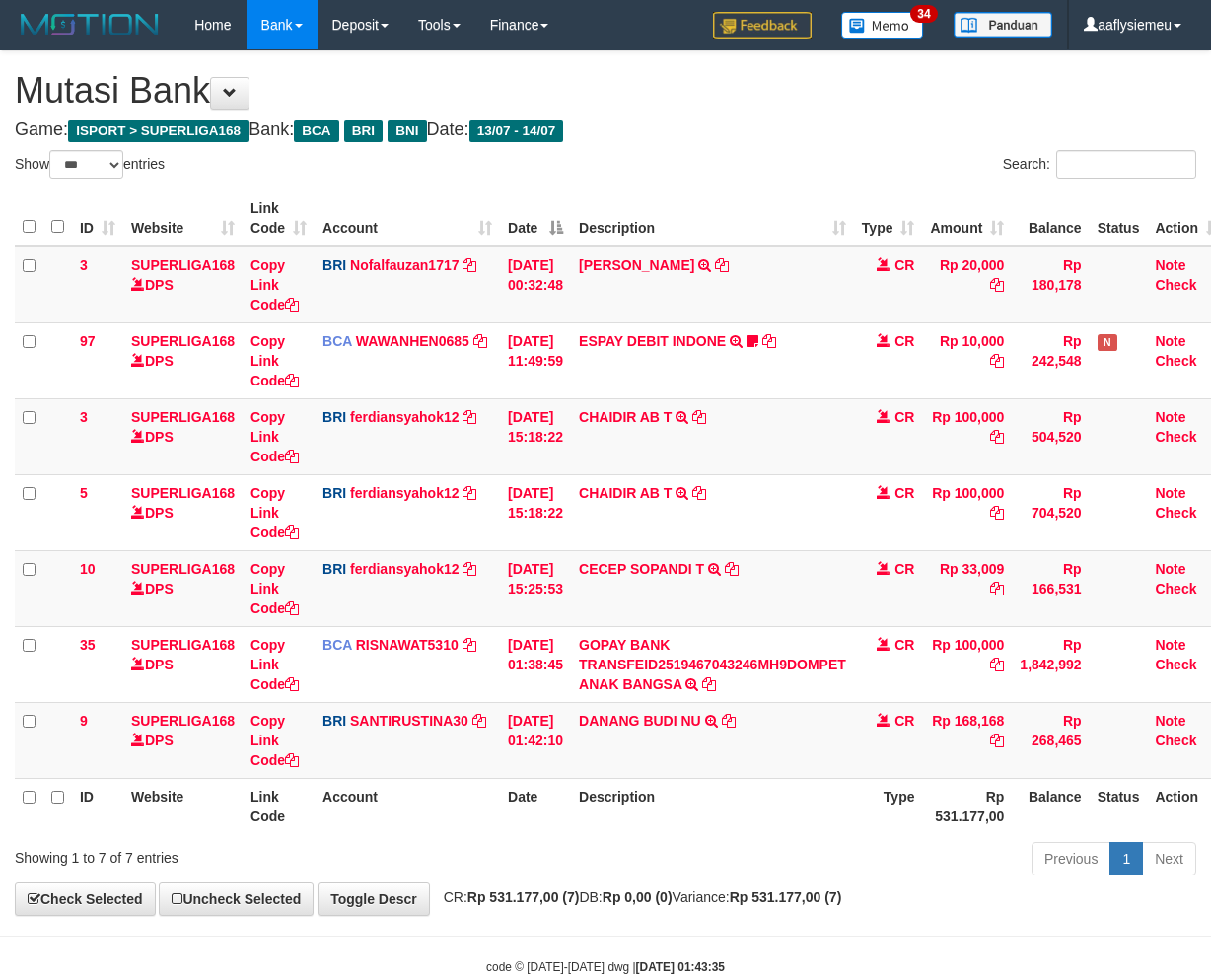 scroll, scrollTop: 45, scrollLeft: 0, axis: vertical 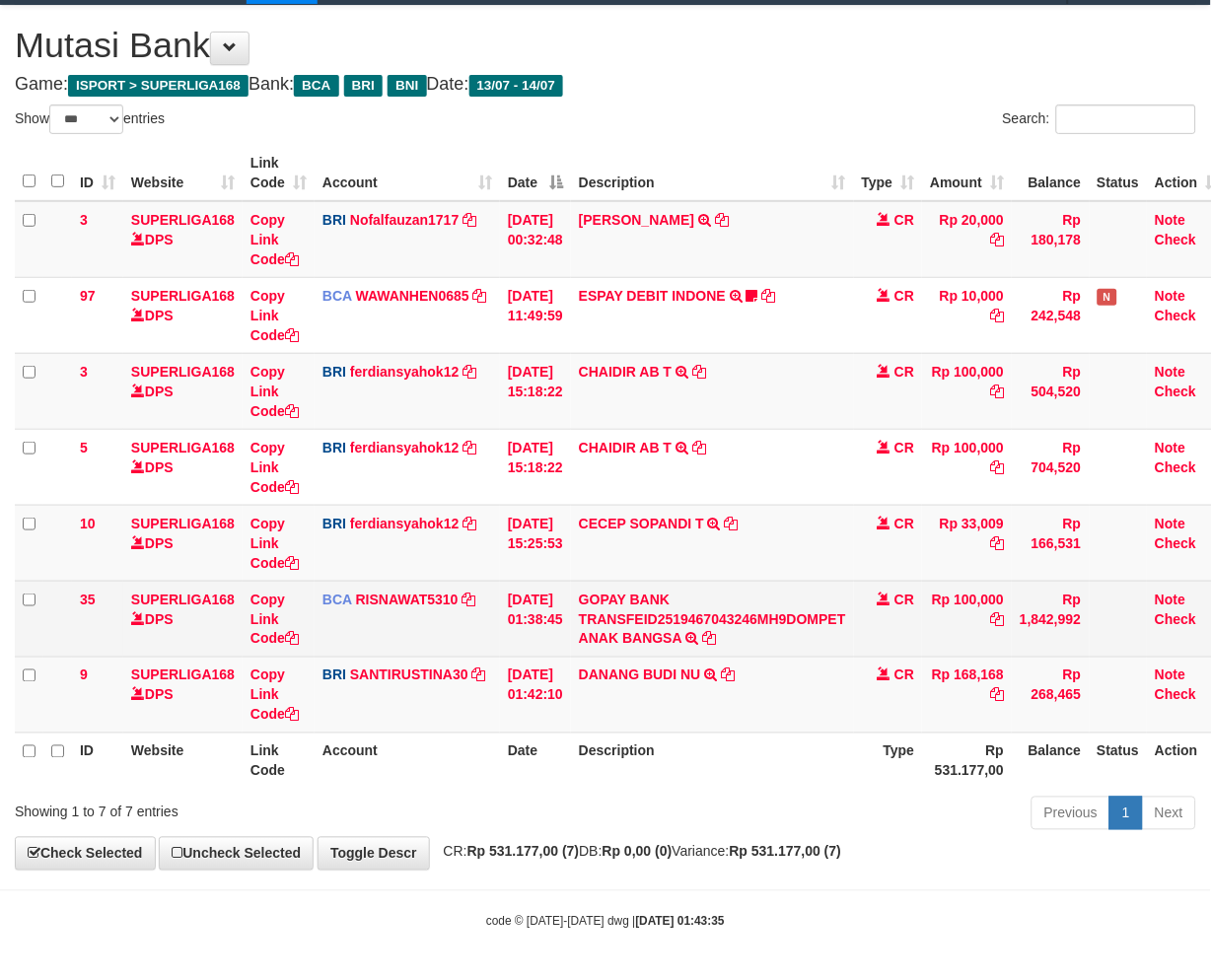 drag, startPoint x: 572, startPoint y: 800, endPoint x: 523, endPoint y: 629, distance: 177.88198 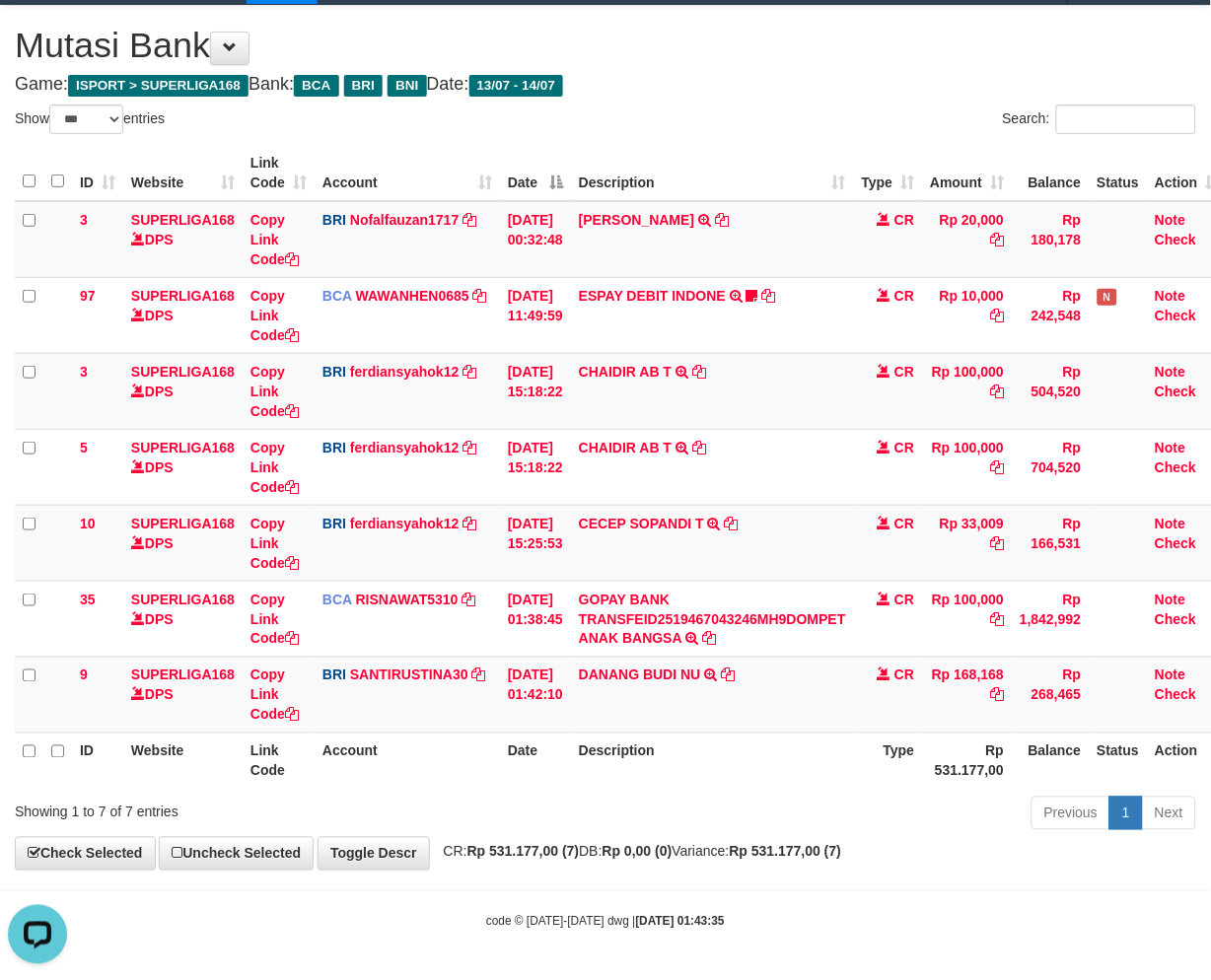 scroll, scrollTop: 0, scrollLeft: 0, axis: both 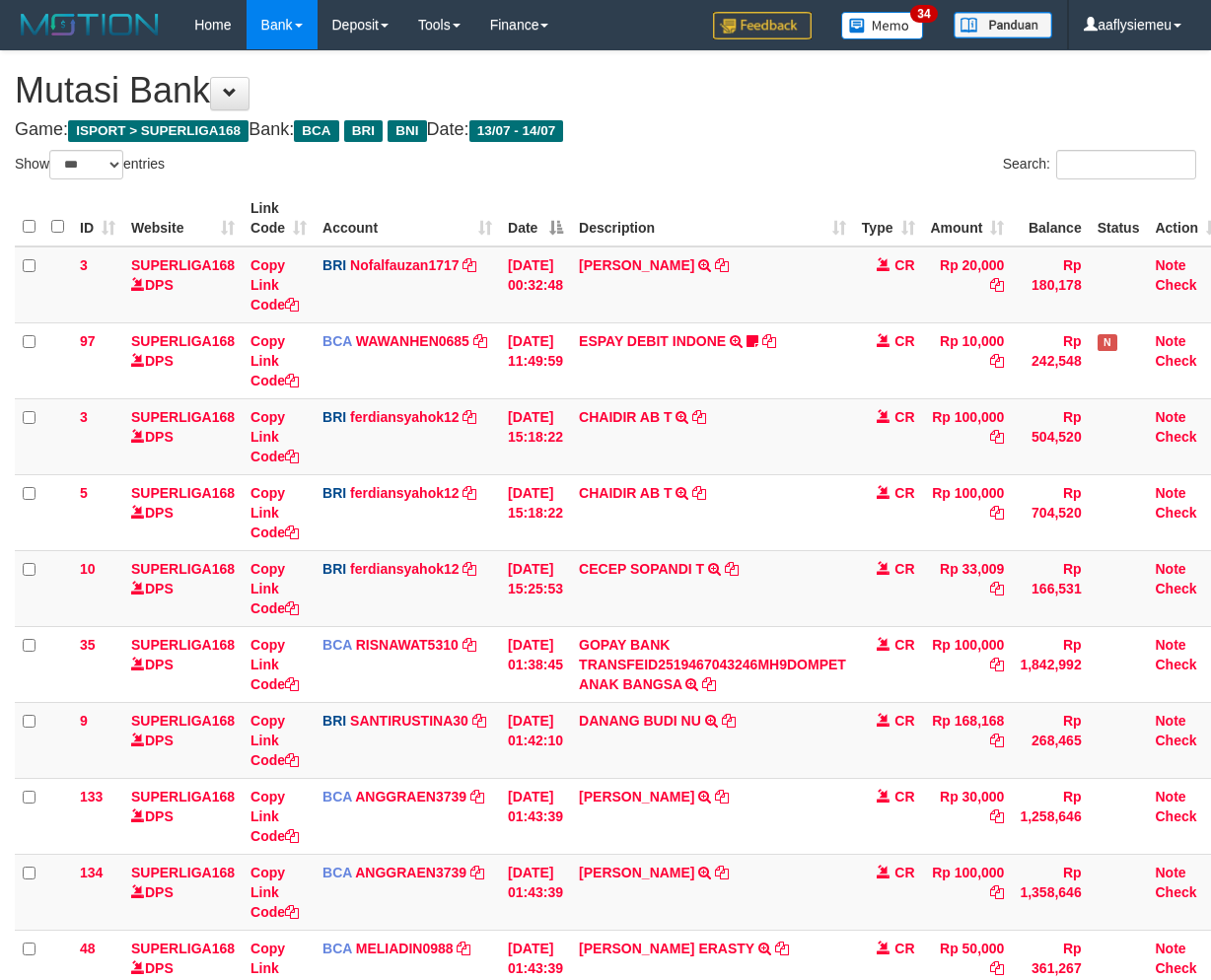 select on "***" 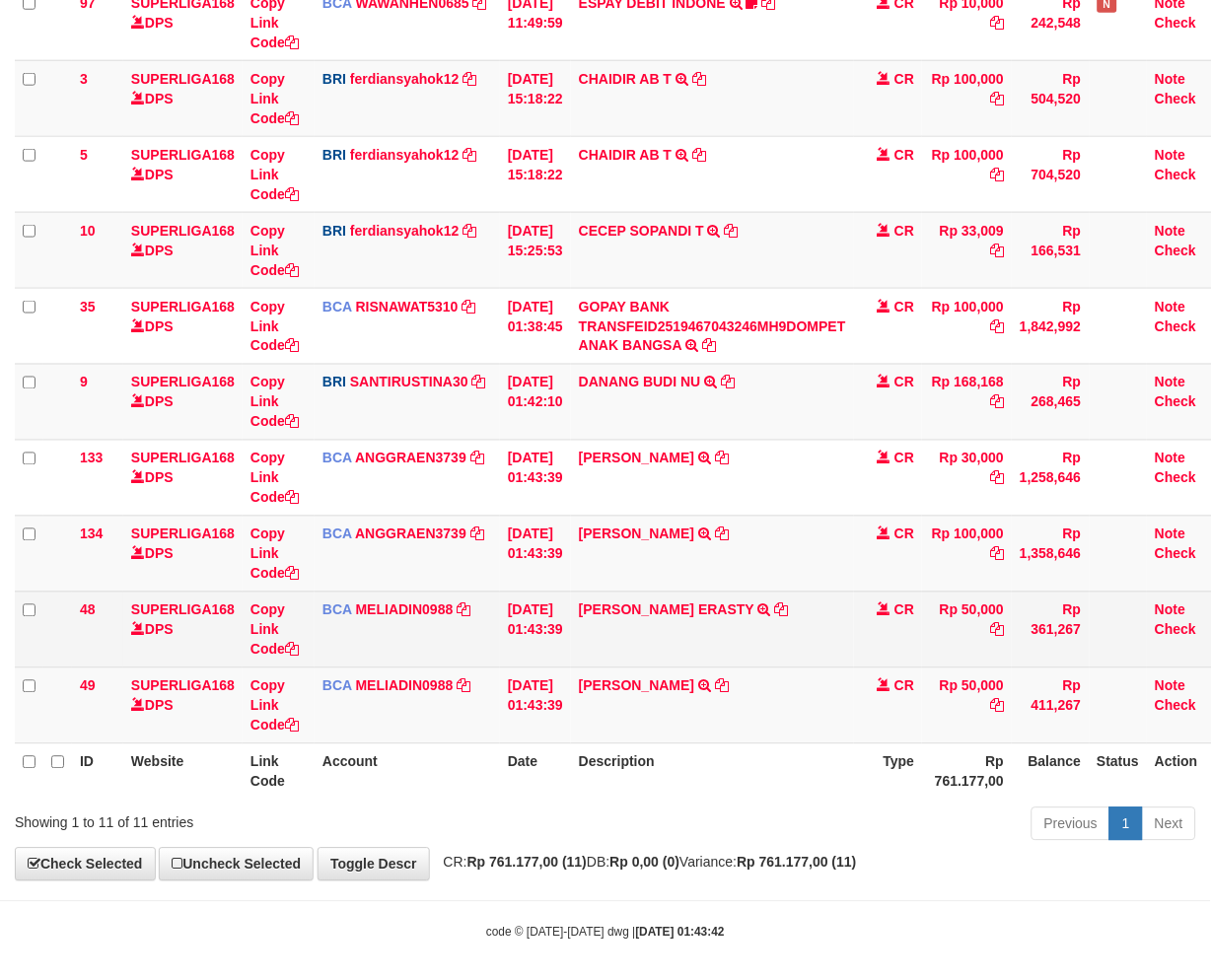 scroll, scrollTop: 349, scrollLeft: 0, axis: vertical 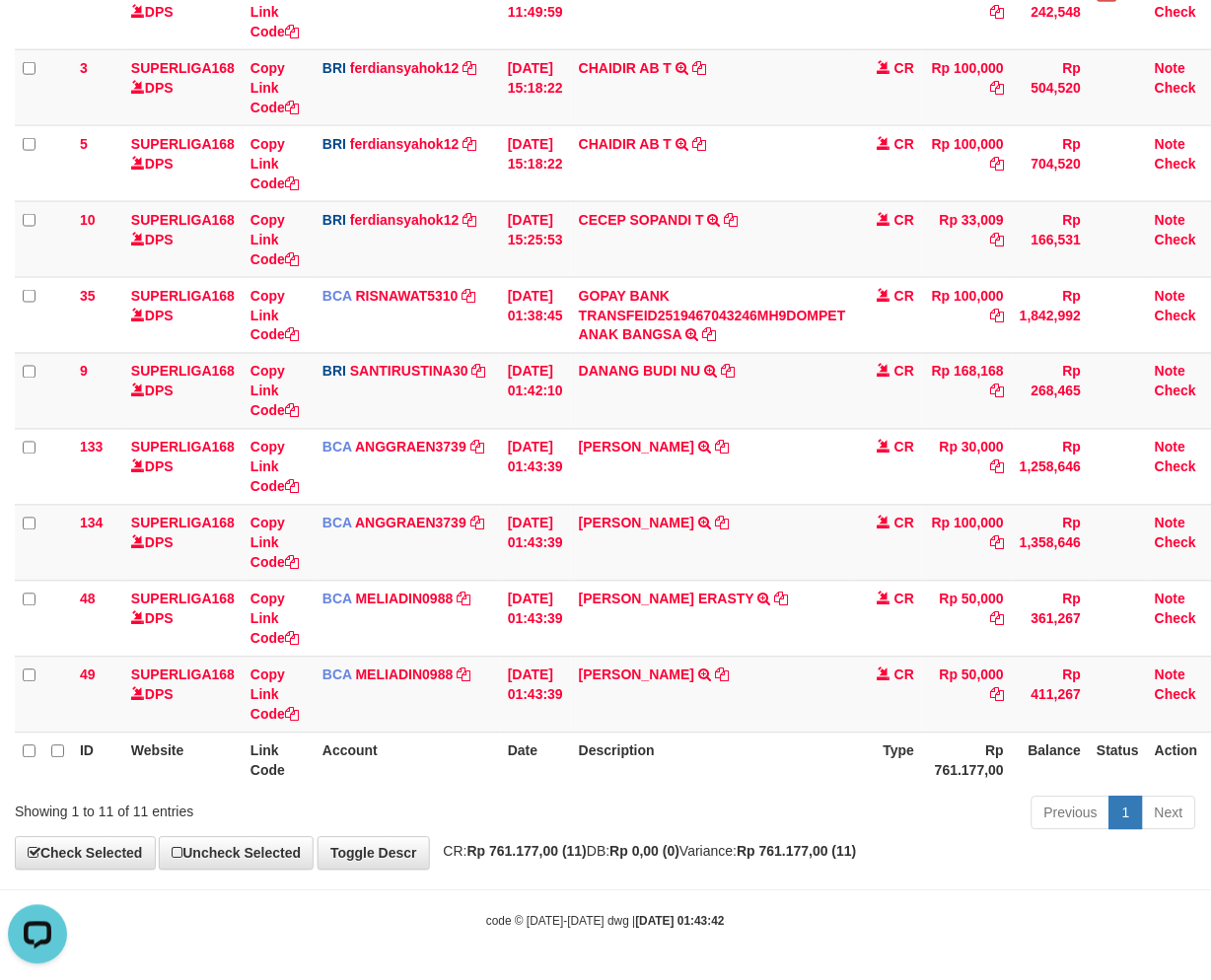 click on "ID Website Link Code Account Date Description Type Amount Balance Status Action
3
SUPERLIGA168    DPS
Copy Link Code
BRI
Nofalfauzan1717
DPS
NOFAL ZANURIAH
mutasi_20250713_2213 | 3
mutasi_20250713_2213 | 3
13/07/2025 00:32:48
MUHAMMAD LUT         TRANSFER NBMB MUHAMMAD LUT TO NOFAL ZANURIAH
CR
Rp 20,000
Rp 180,178
Note
Check
97
SUPERLIGA168    DPS
Copy Link Code
BCA
WAWANHEN0685" at bounding box center [621, 315] 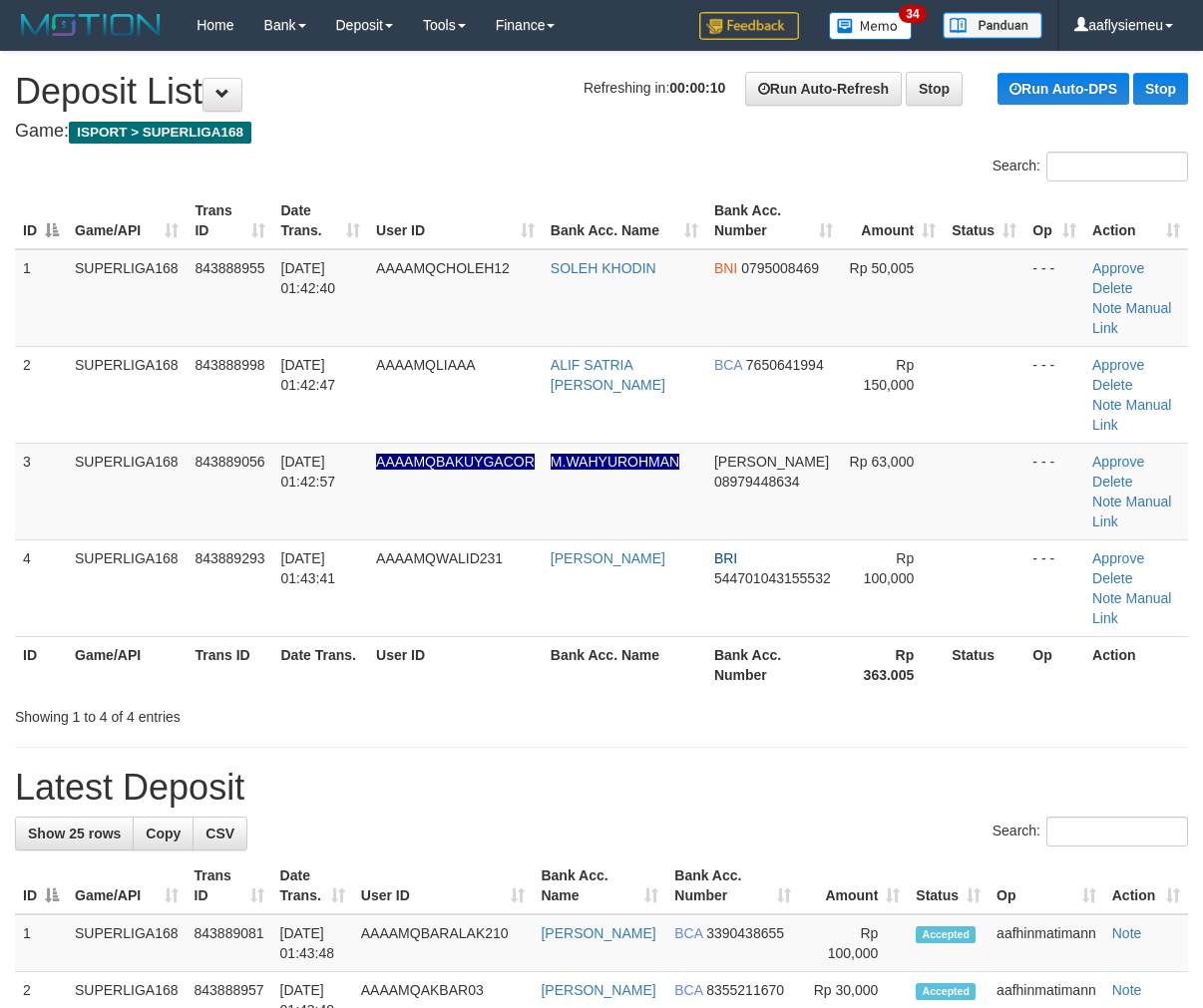 scroll, scrollTop: 0, scrollLeft: 0, axis: both 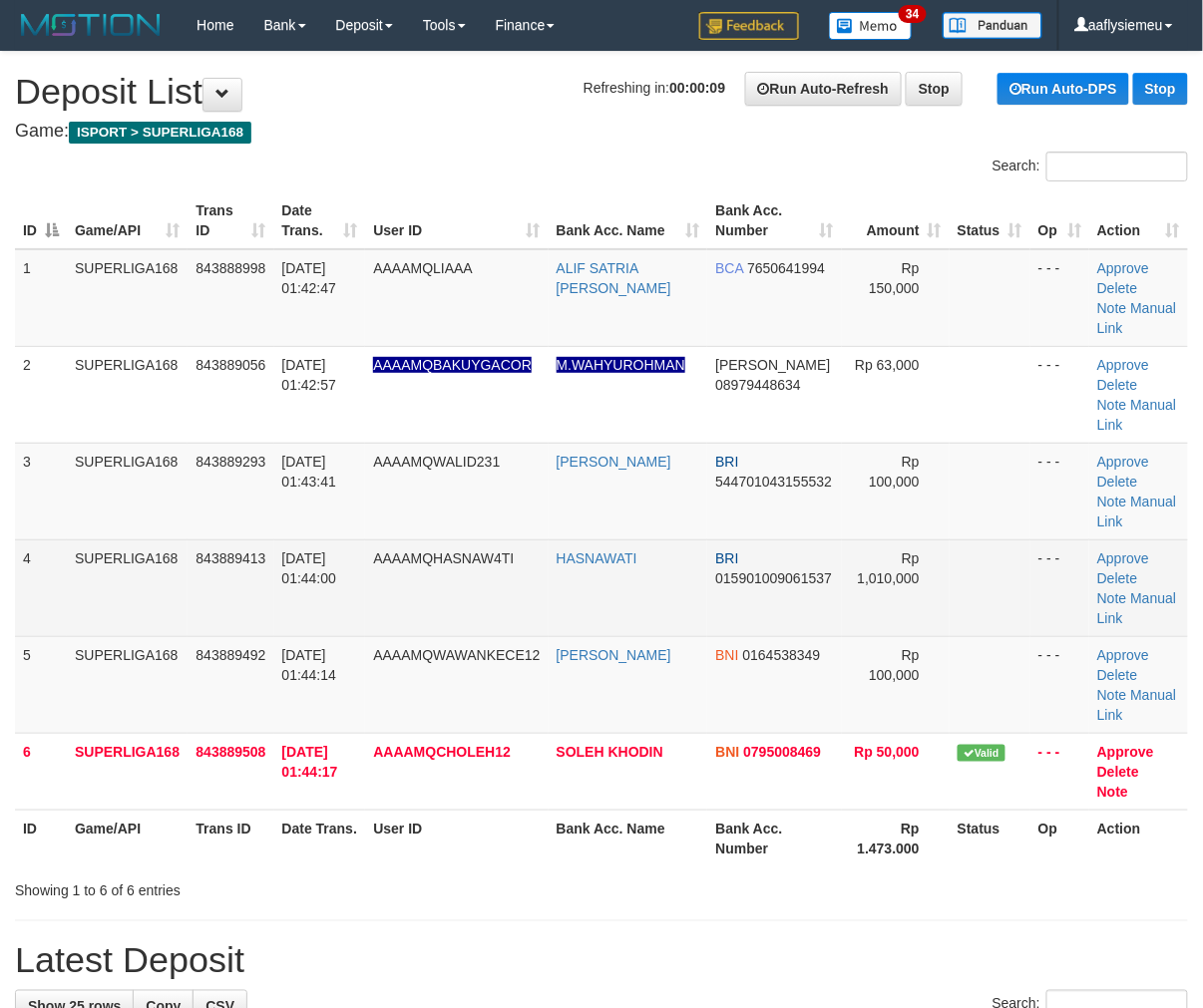 drag, startPoint x: 132, startPoint y: 523, endPoint x: 28, endPoint y: 570, distance: 114.12712 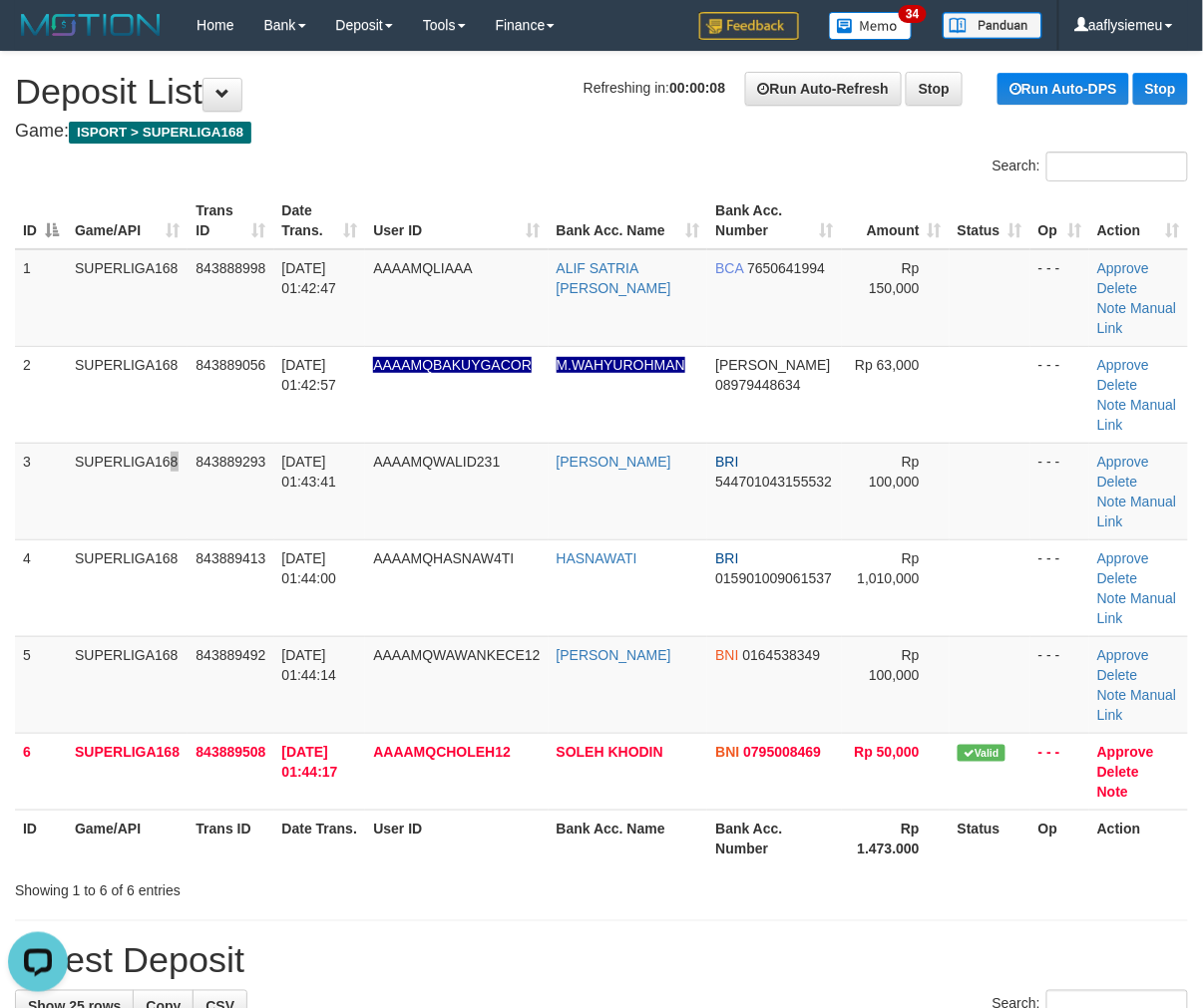 scroll, scrollTop: 0, scrollLeft: 0, axis: both 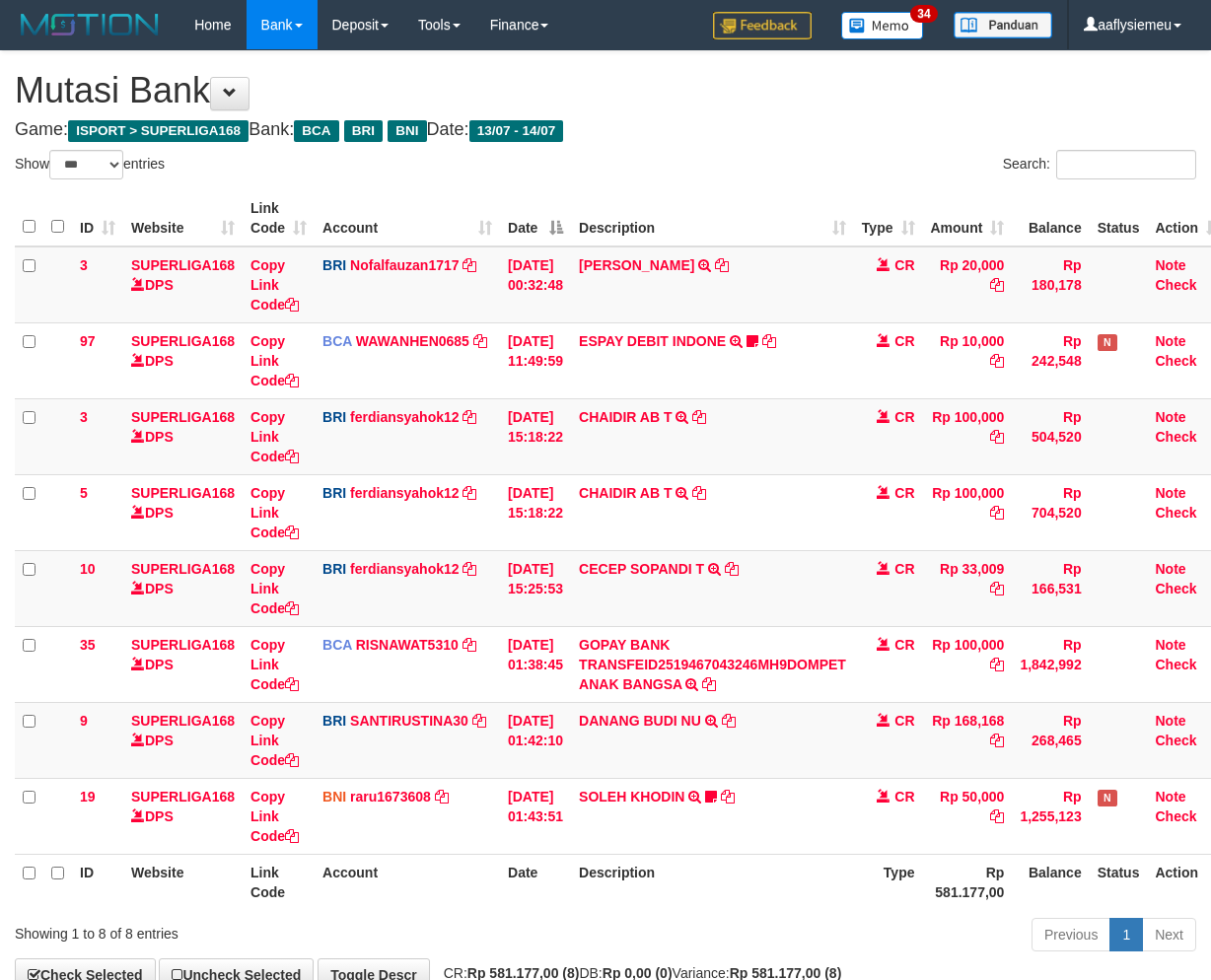 select on "***" 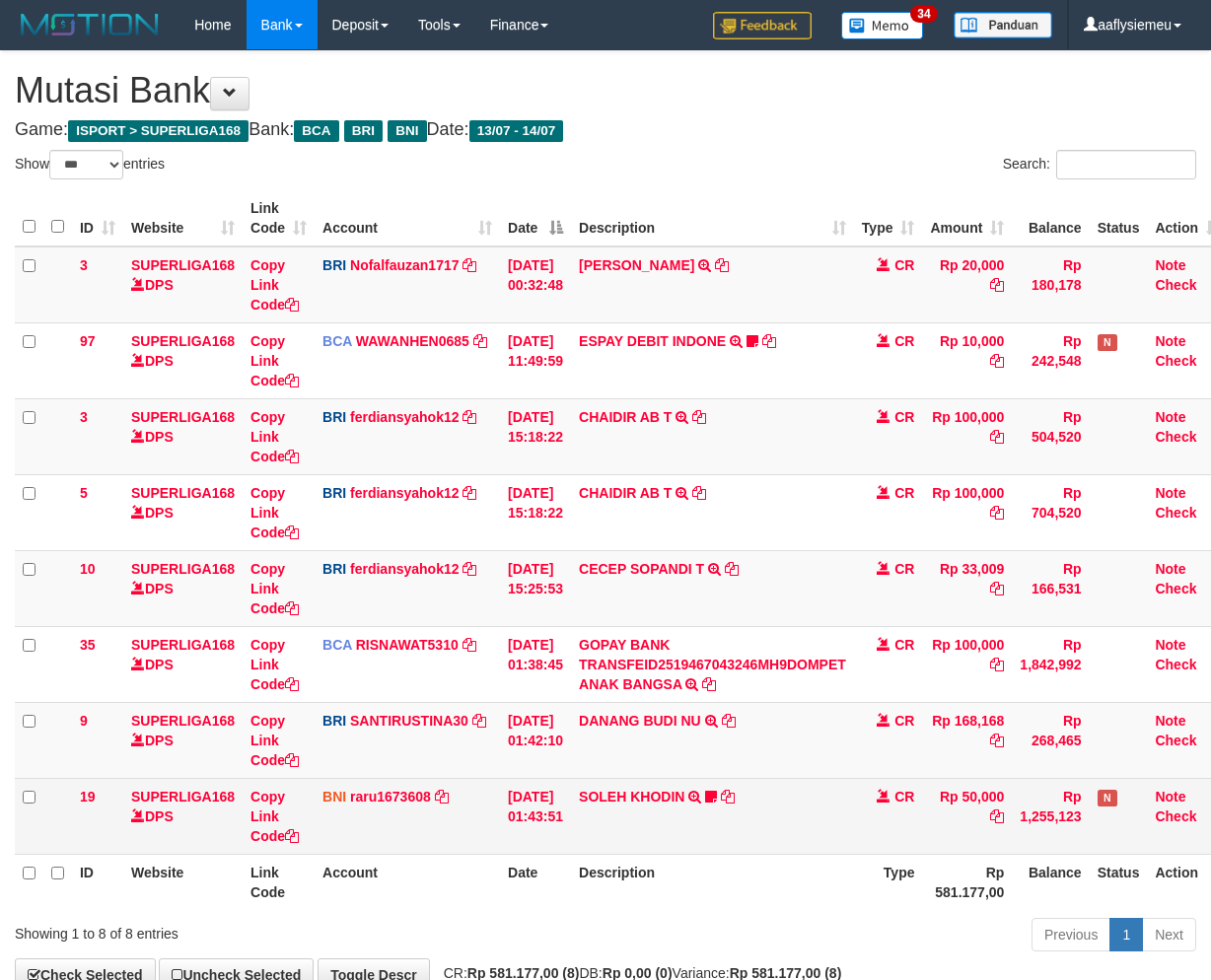 scroll, scrollTop: 0, scrollLeft: 0, axis: both 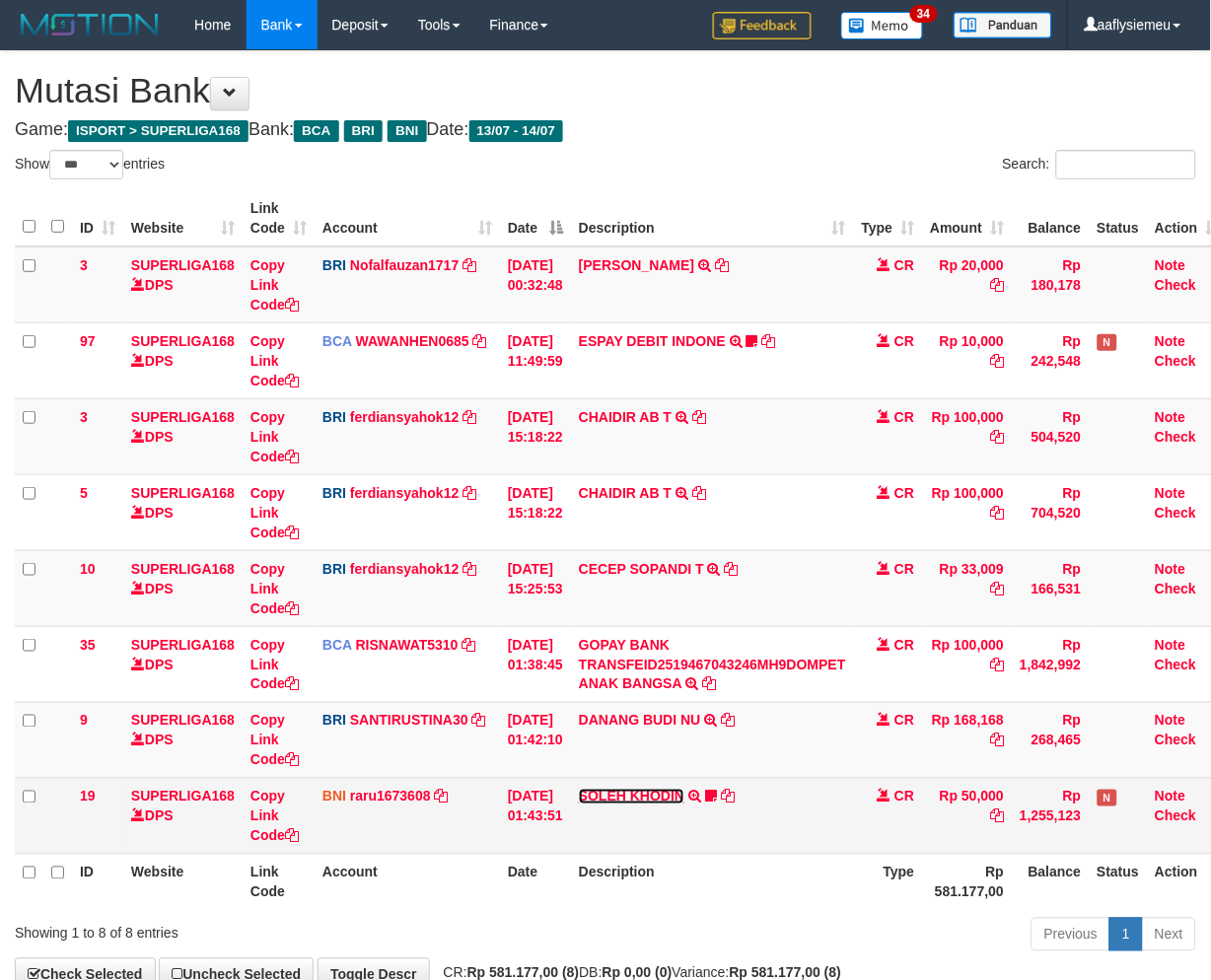 click on "SOLEH KHODIN" at bounding box center [631, 797] 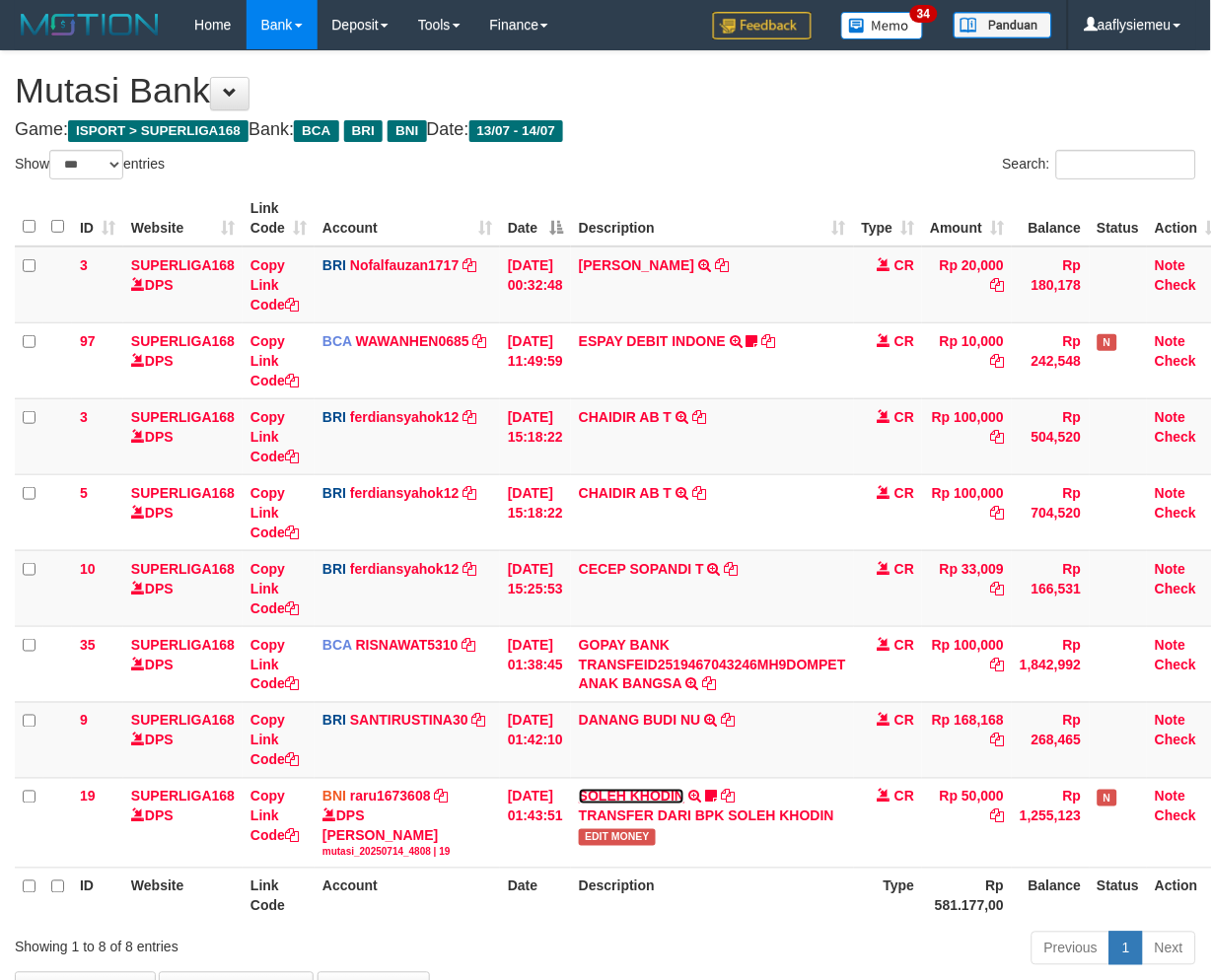 scroll, scrollTop: 135, scrollLeft: 0, axis: vertical 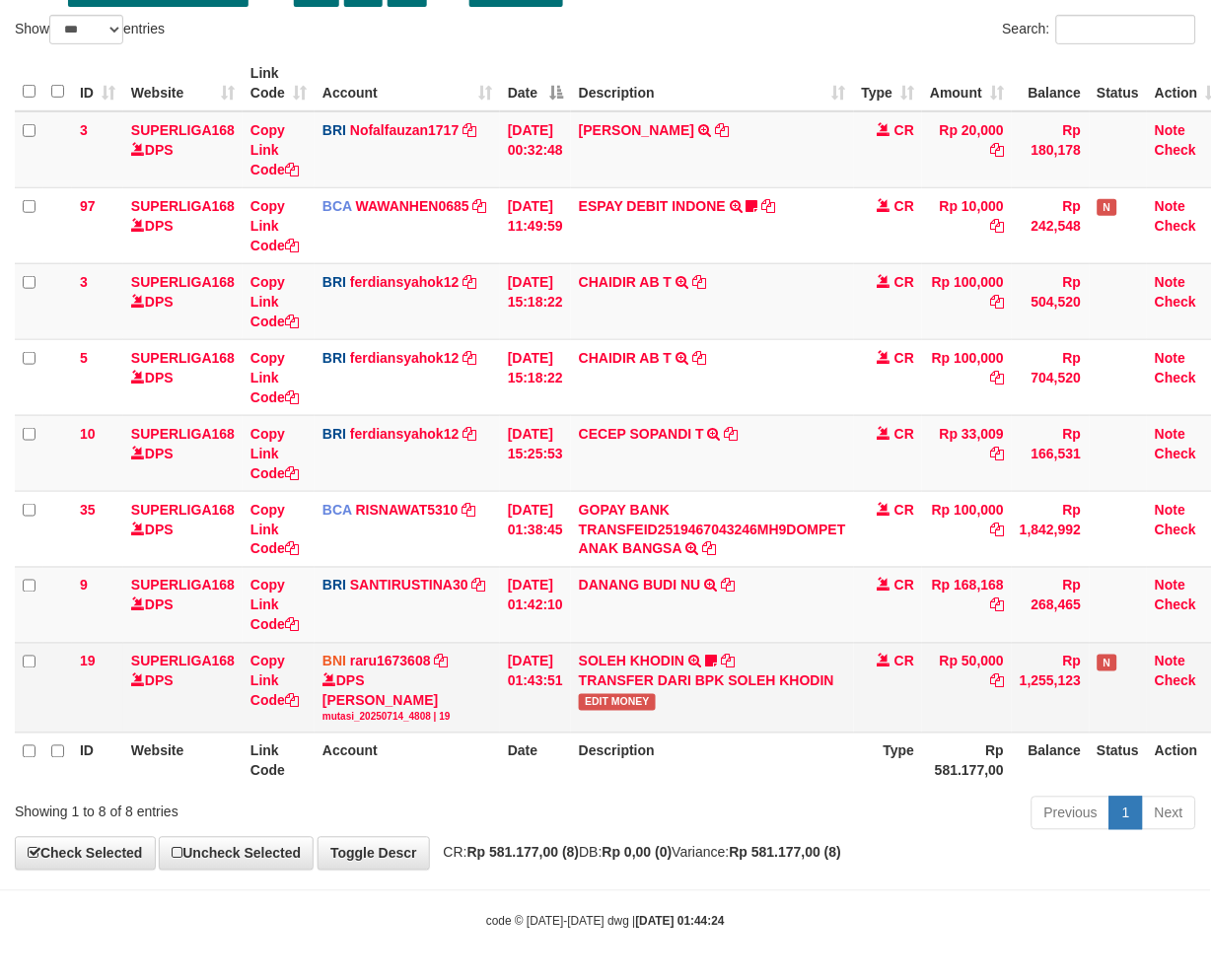 click on "SOLEH KHODIN            TRANSFER DARI BPK SOLEH KHODIN    EDIT MONEY" at bounding box center [712, 687] 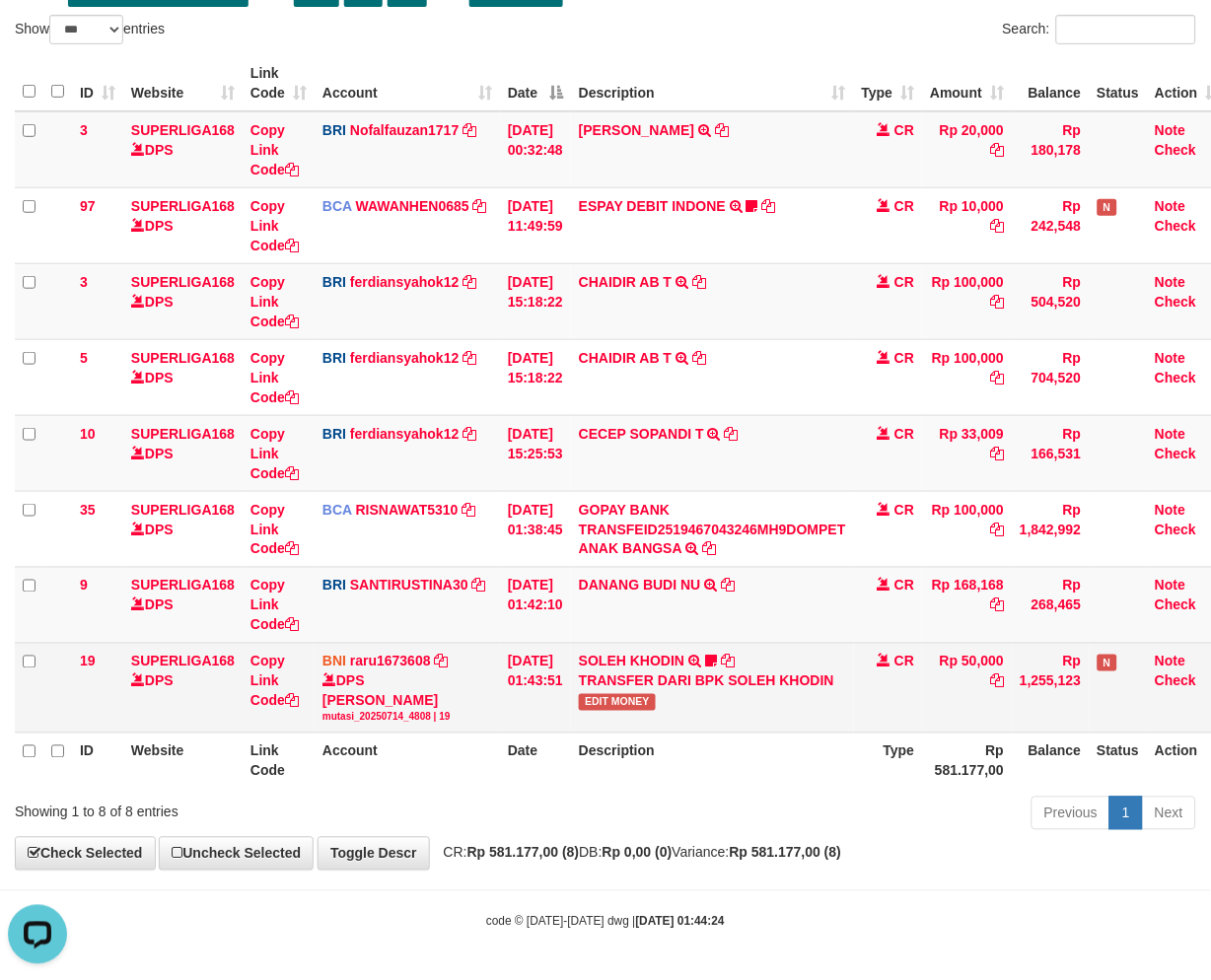 scroll, scrollTop: 0, scrollLeft: 0, axis: both 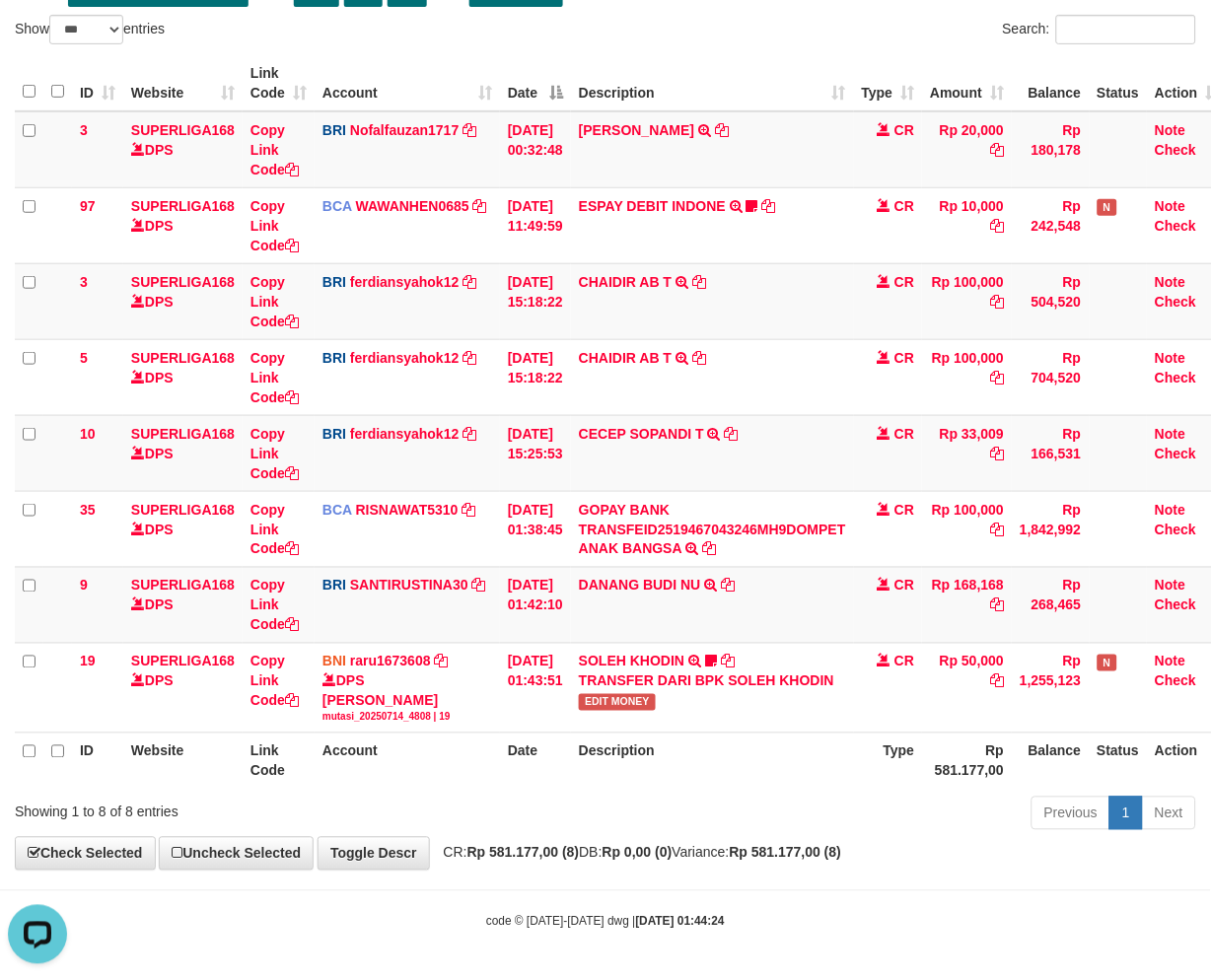 drag, startPoint x: 881, startPoint y: 801, endPoint x: 1220, endPoint y: 716, distance: 349.4939 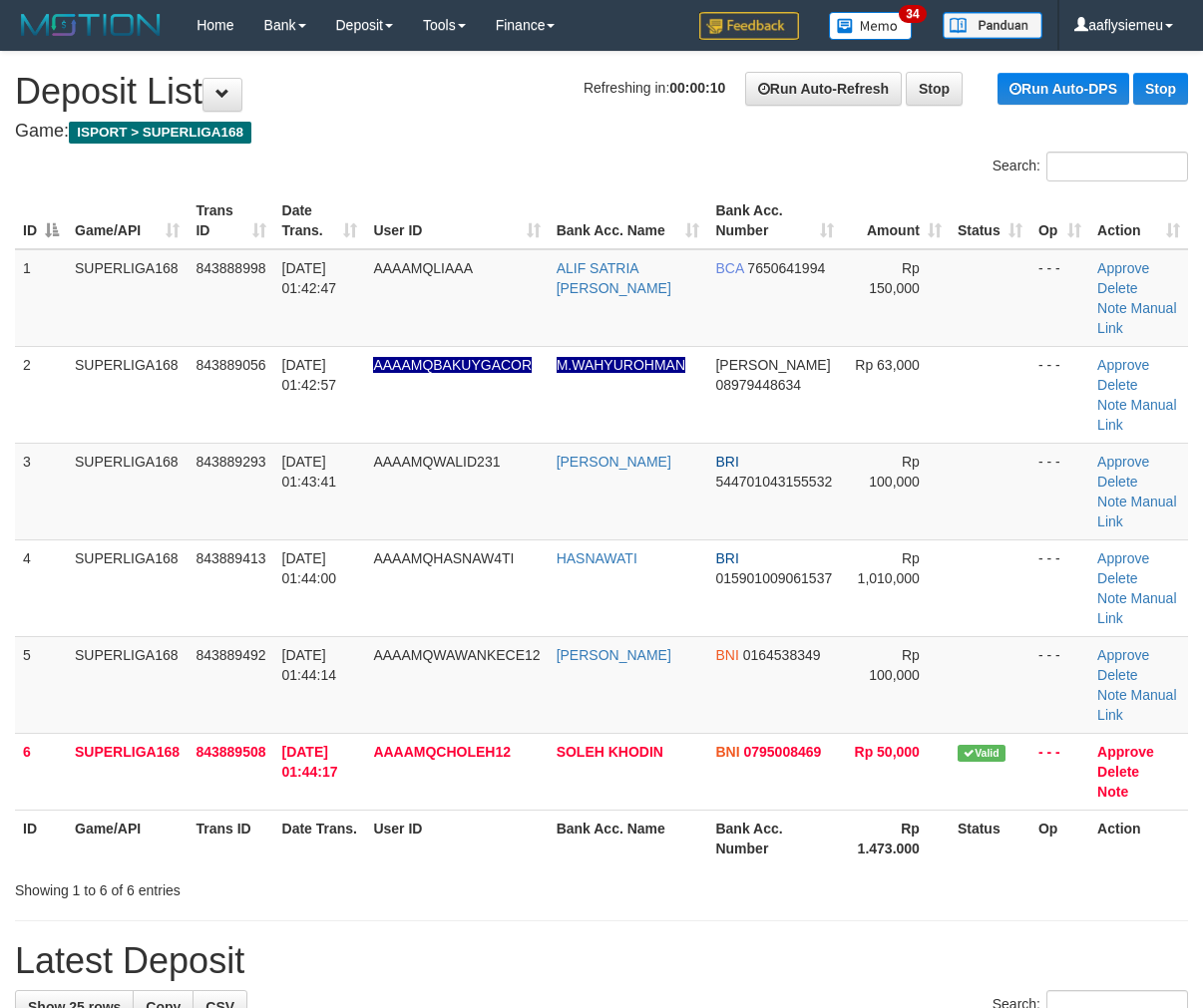 scroll, scrollTop: 0, scrollLeft: 0, axis: both 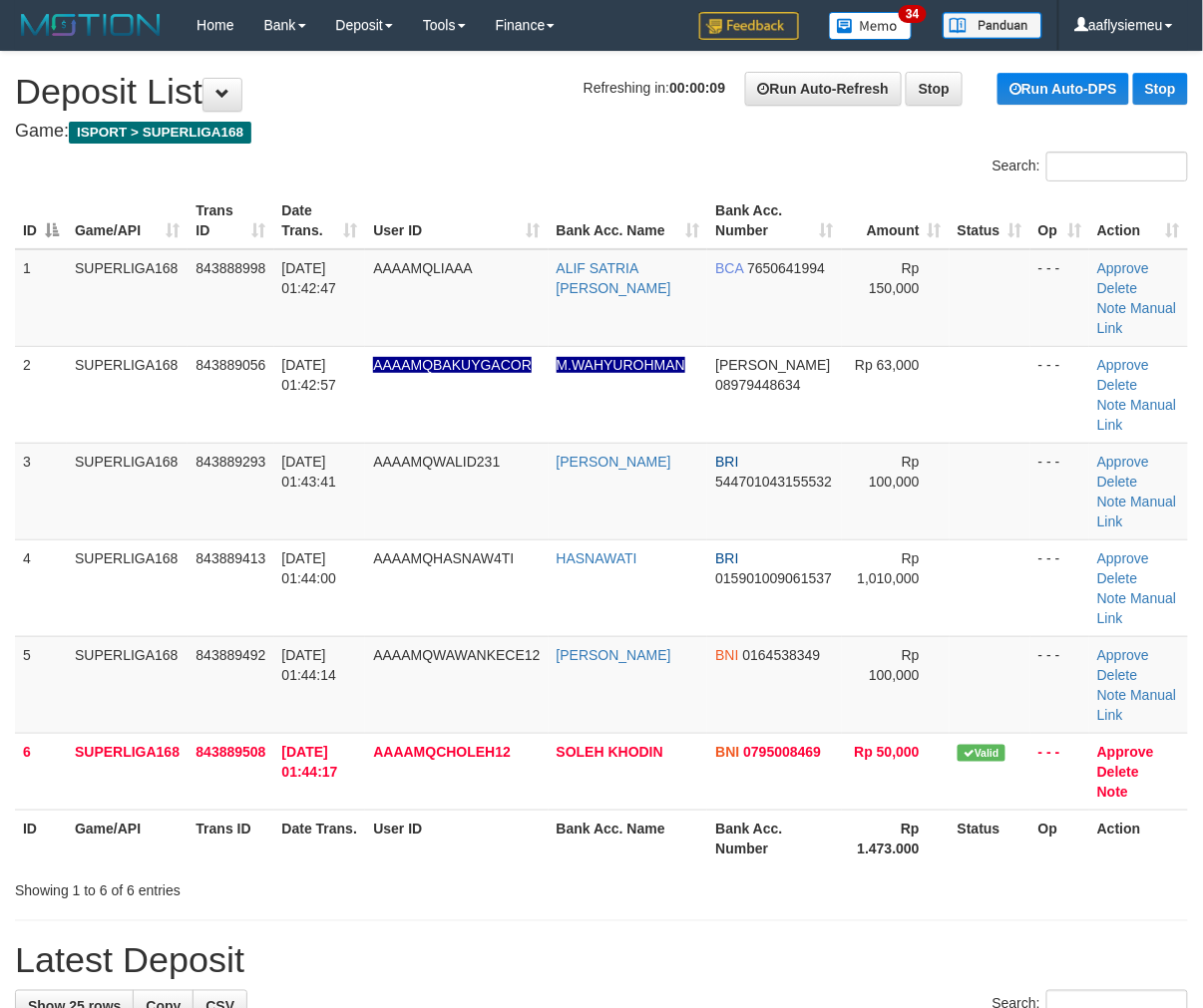 drag, startPoint x: 196, startPoint y: 629, endPoint x: 3, endPoint y: 683, distance: 200.41208 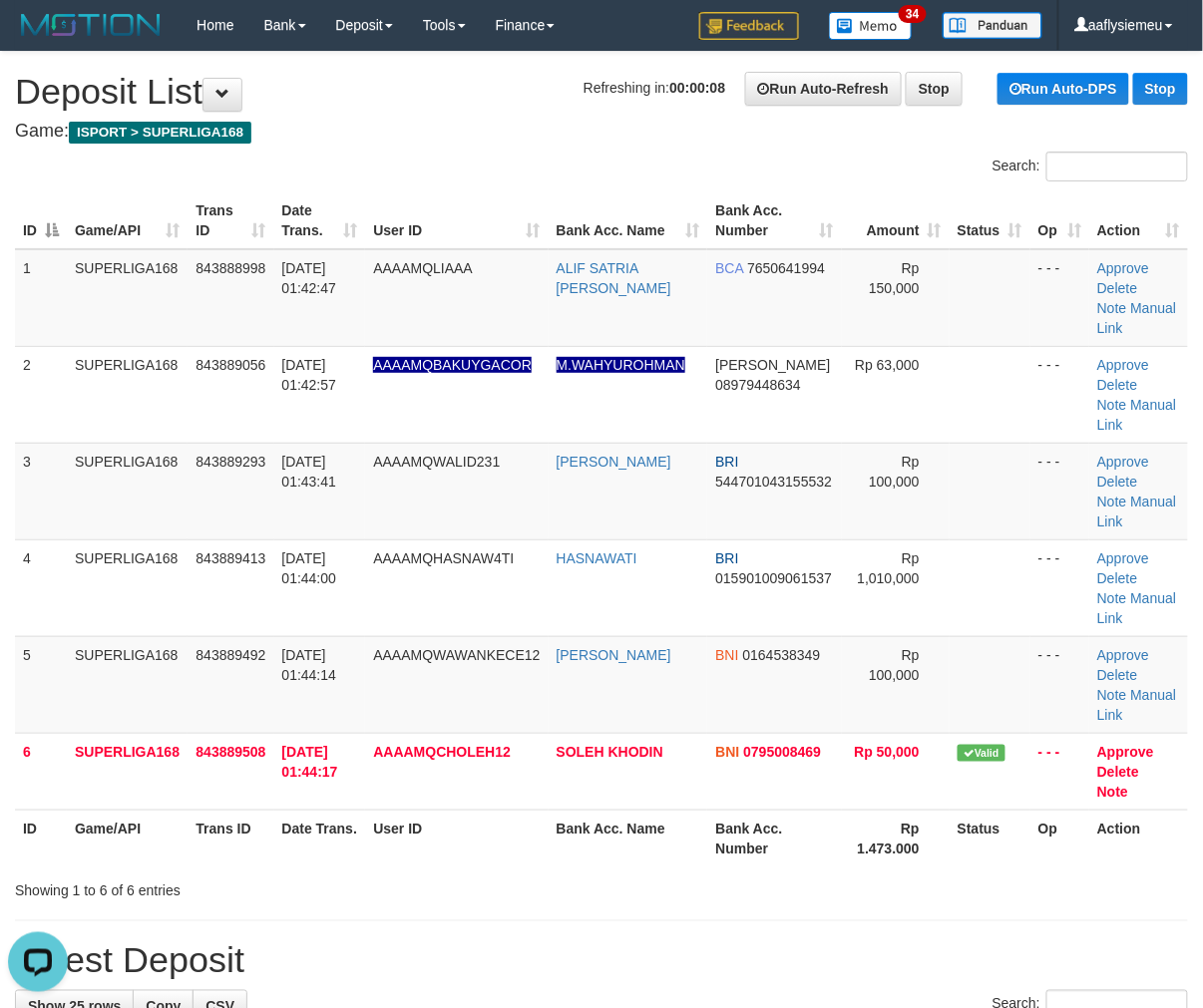 click on "5" at bounding box center [41, 684] 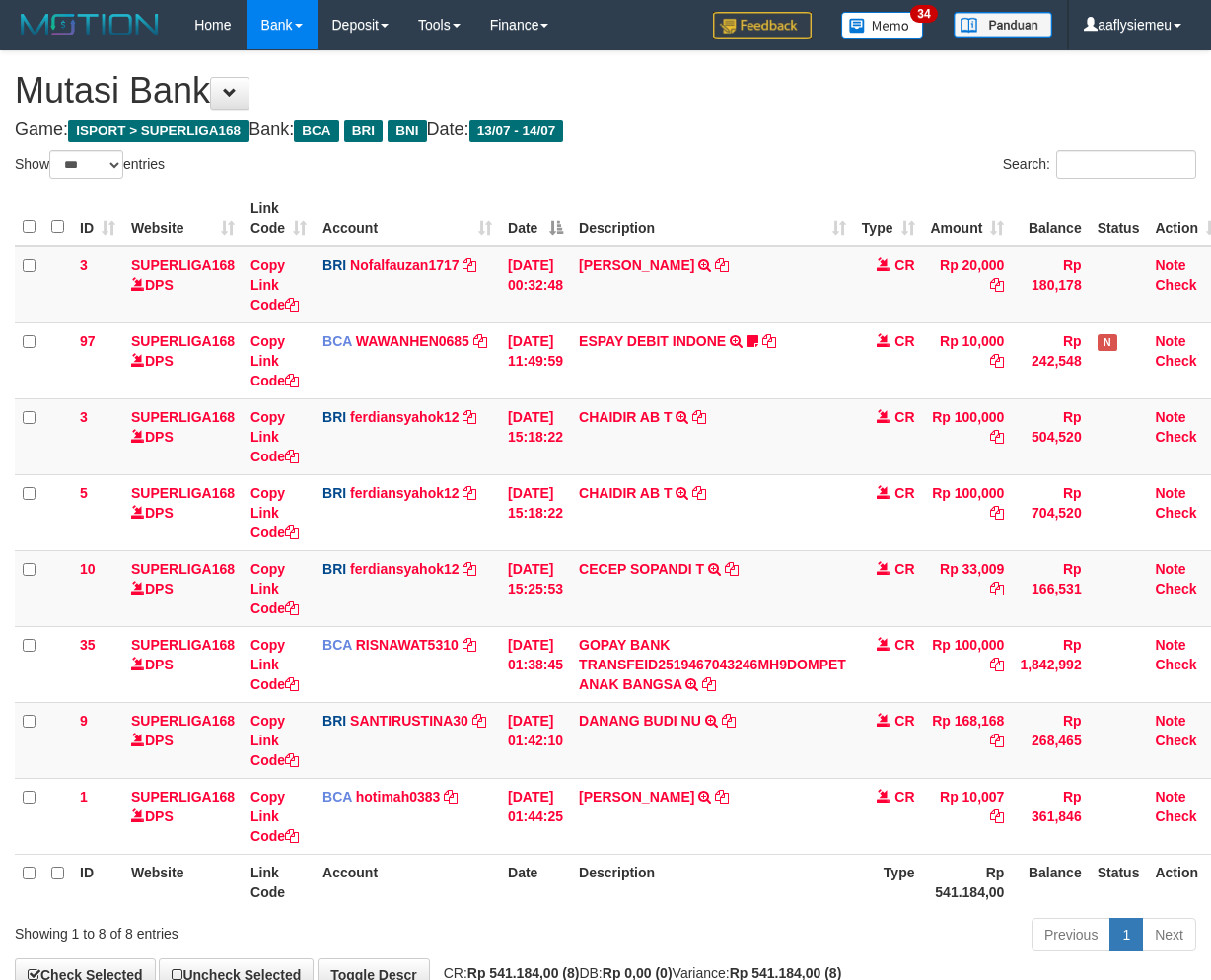 select on "***" 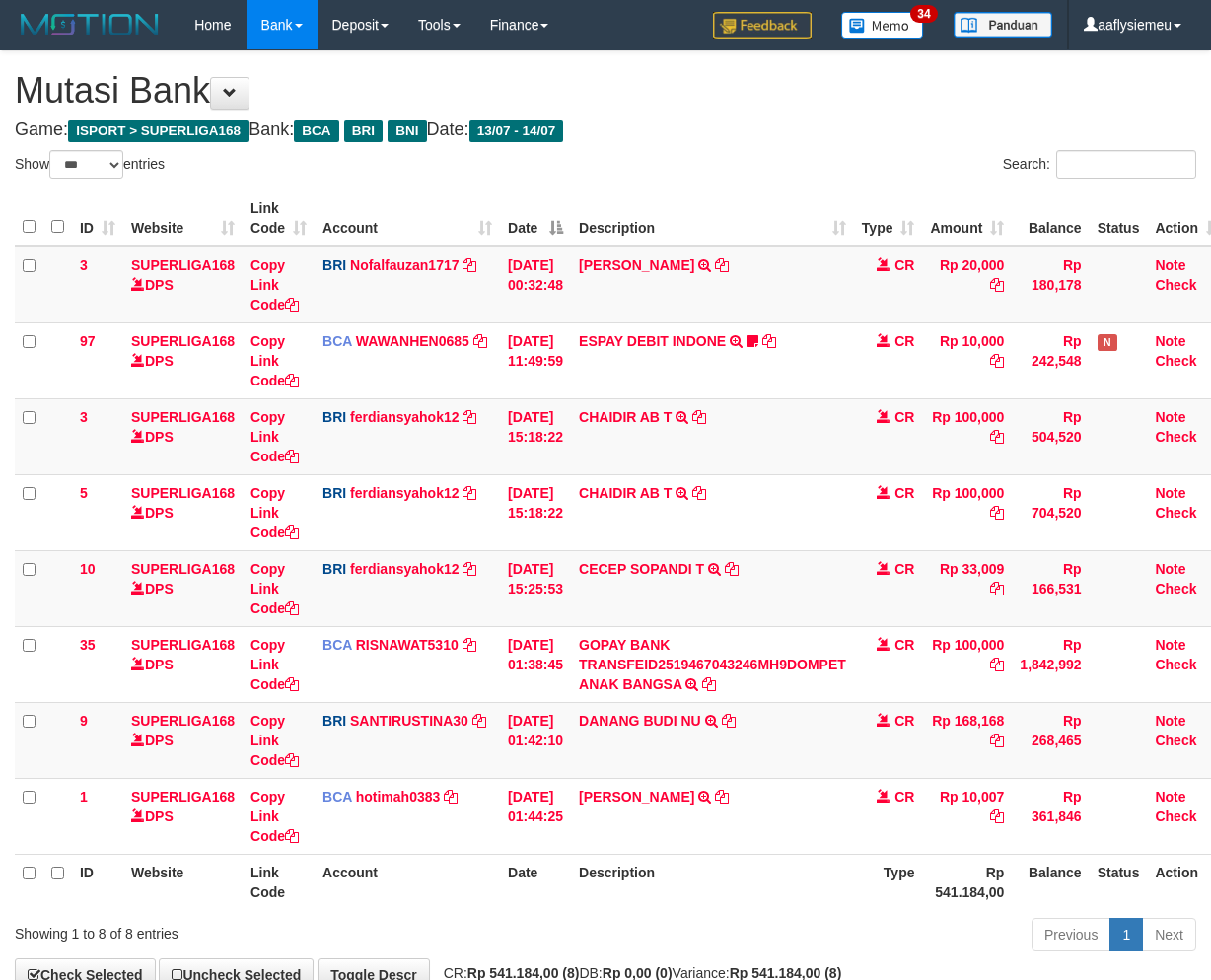 scroll, scrollTop: 121, scrollLeft: 0, axis: vertical 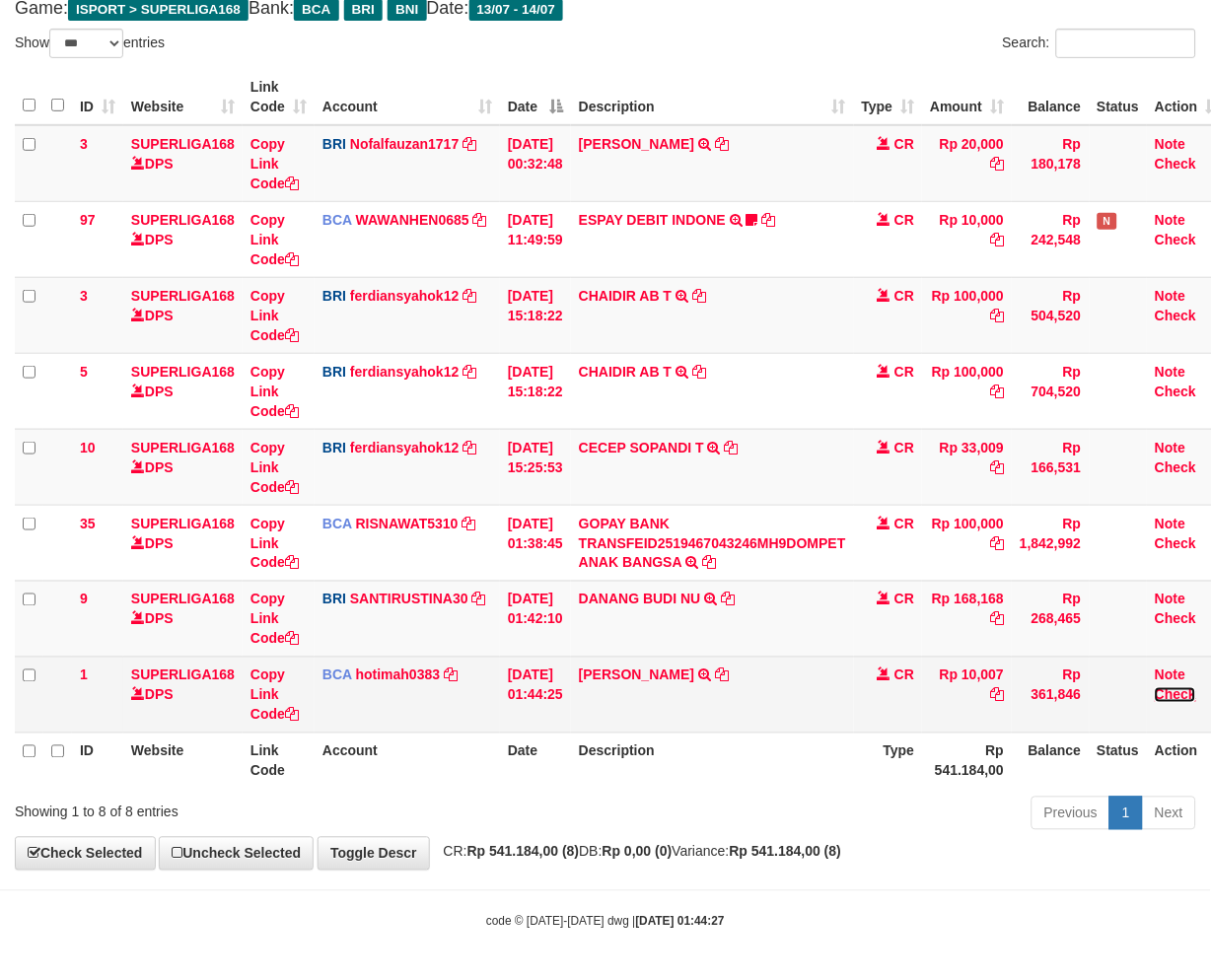 click on "Check" at bounding box center (1175, 695) 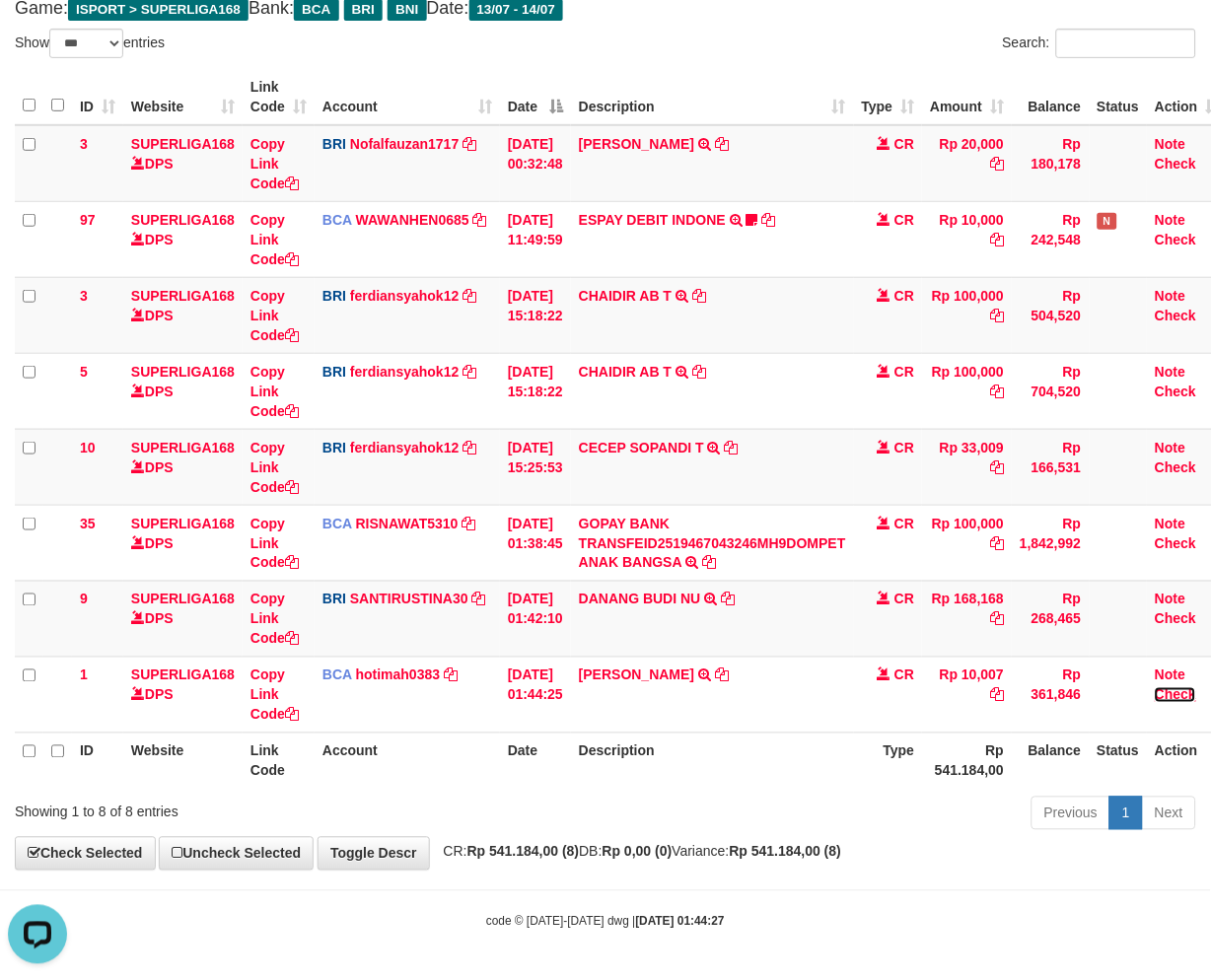 scroll, scrollTop: 0, scrollLeft: 0, axis: both 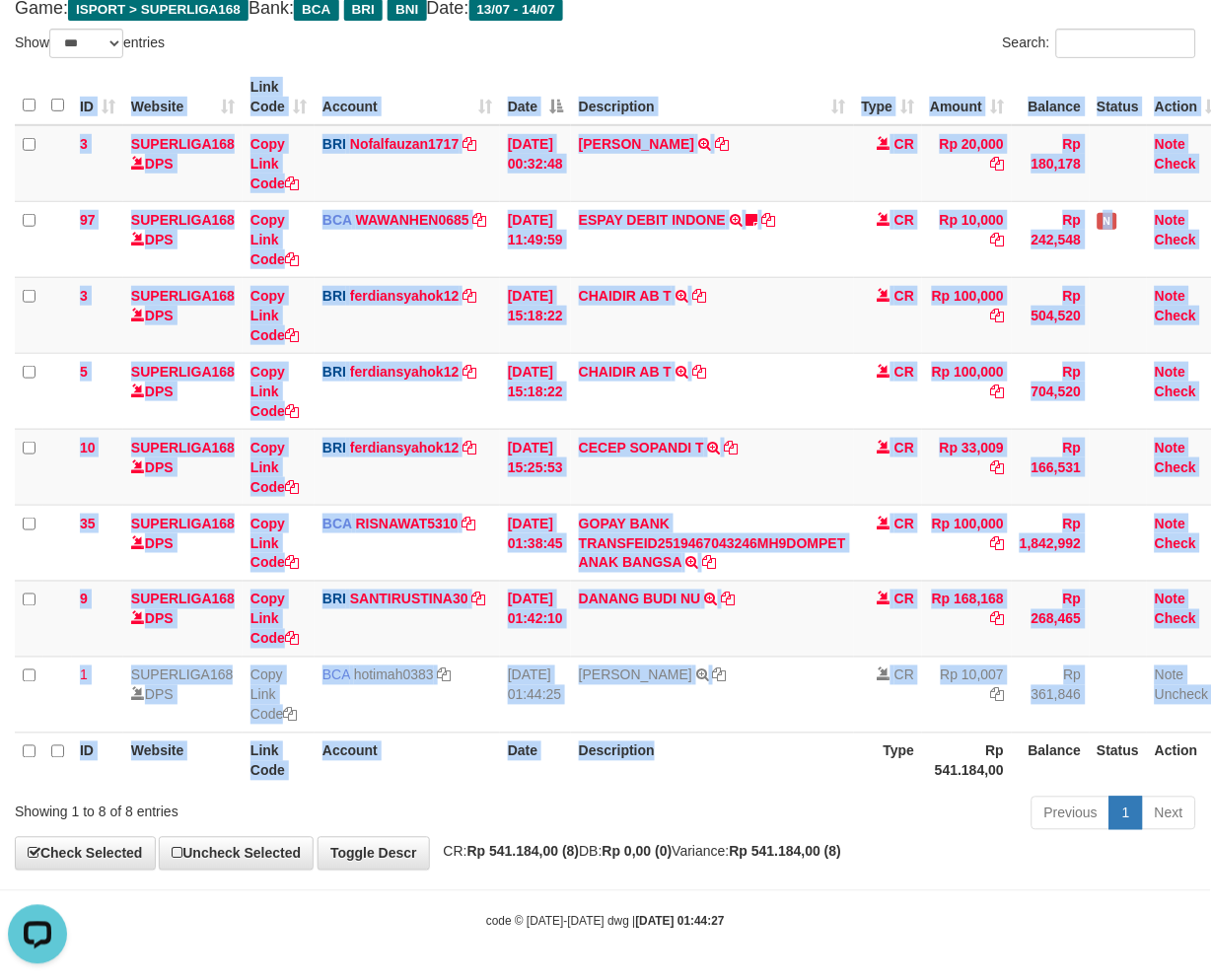 click on "ID Website Link Code Account Date Description Type Amount Balance Status Action
3
SUPERLIGA168    DPS
Copy Link Code
BRI
Nofalfauzan1717
DPS
NOFAL ZANURIAH
mutasi_20250713_2213 | 3
mutasi_20250713_2213 | 3
13/07/2025 00:32:48
MUHAMMAD LUT         TRANSFER NBMB MUHAMMAD LUT TO NOFAL ZANURIAH
CR
Rp 20,000
Rp 180,178
Note
Check
97
SUPERLIGA168    DPS
Copy Link Code
BCA
WAWANHEN0685
DPS" at bounding box center (606, 429) 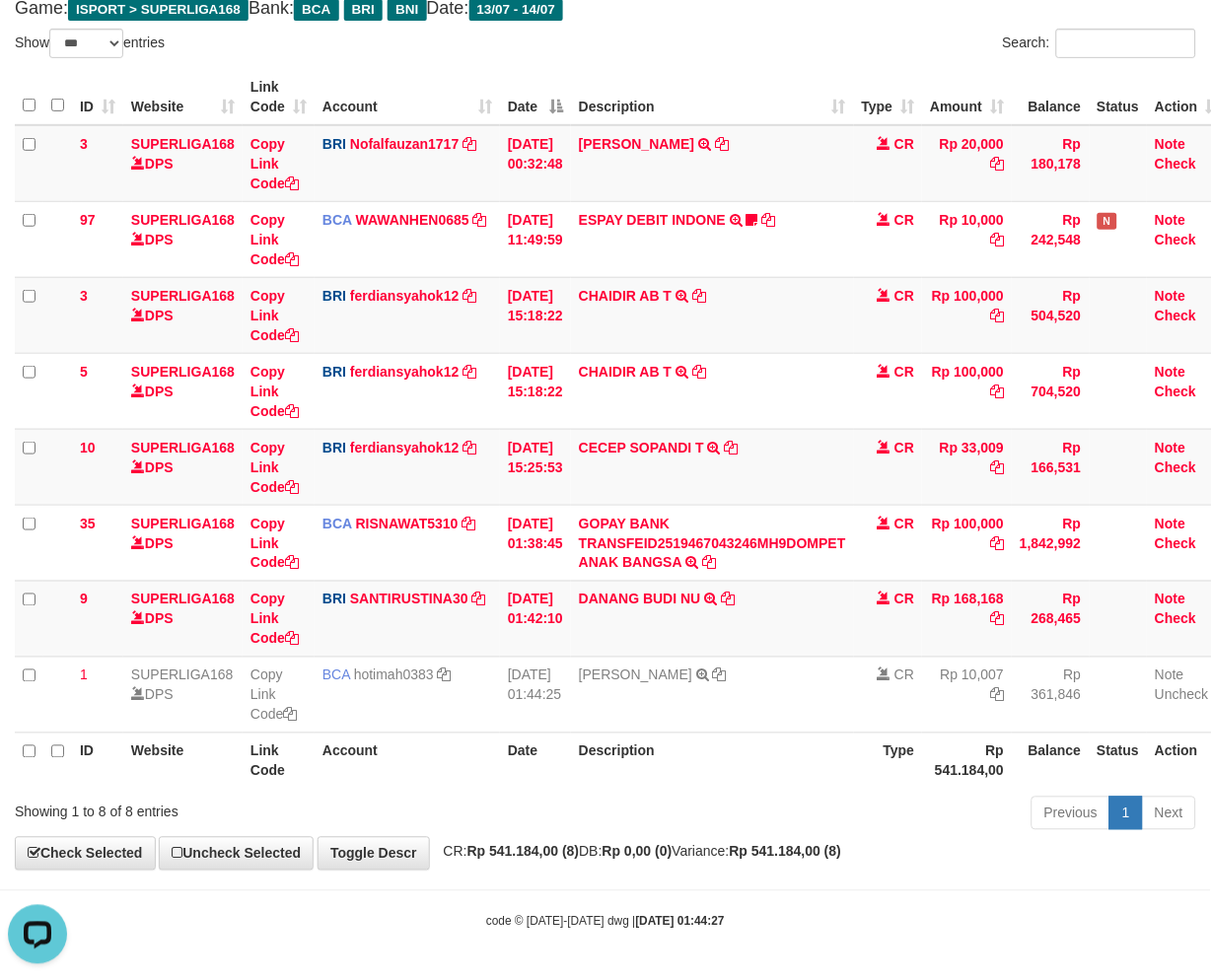 click on "Description" at bounding box center [712, 760] 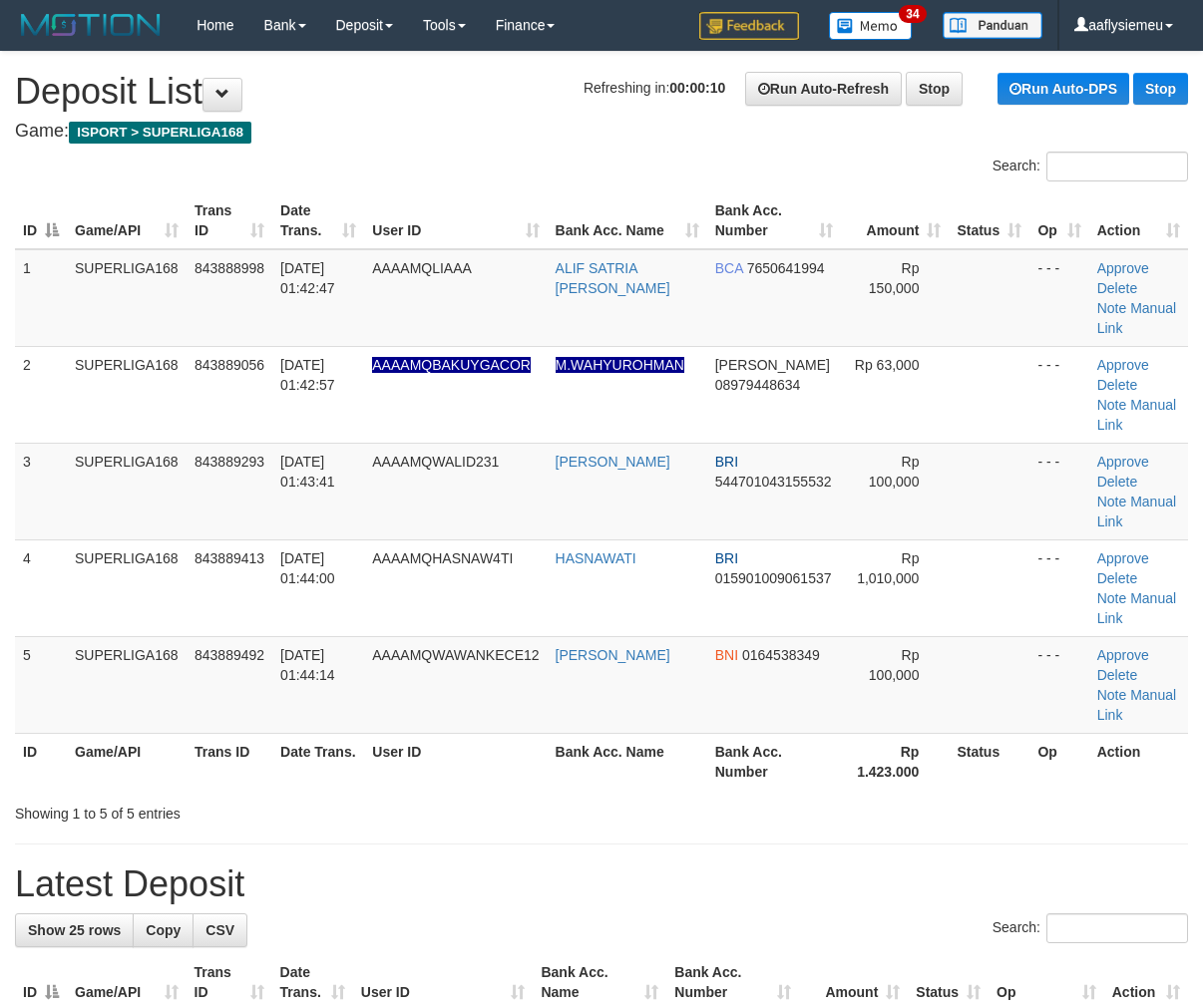 scroll, scrollTop: 0, scrollLeft: 0, axis: both 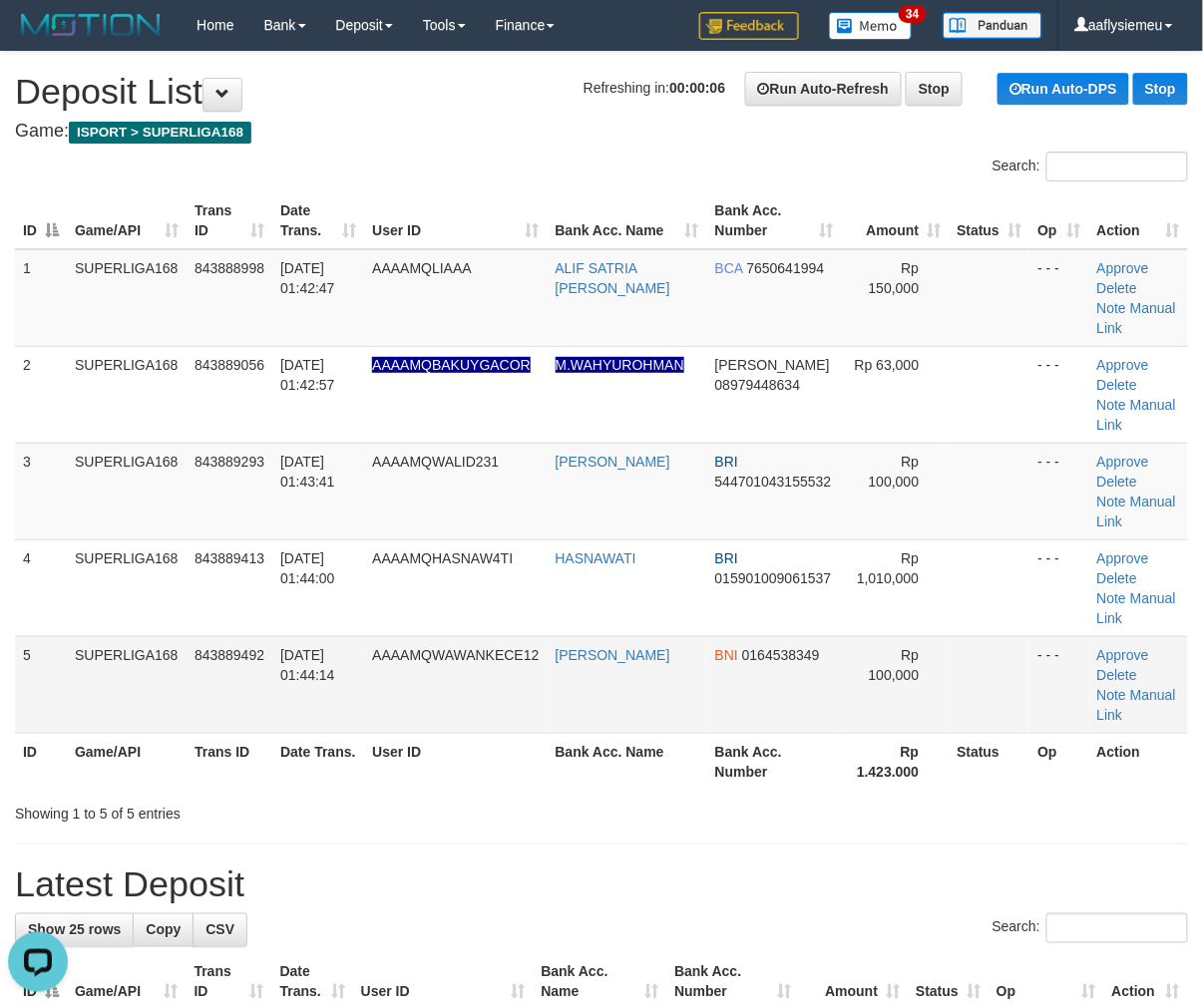 drag, startPoint x: 256, startPoint y: 730, endPoint x: 5, endPoint y: 778, distance: 255.5484 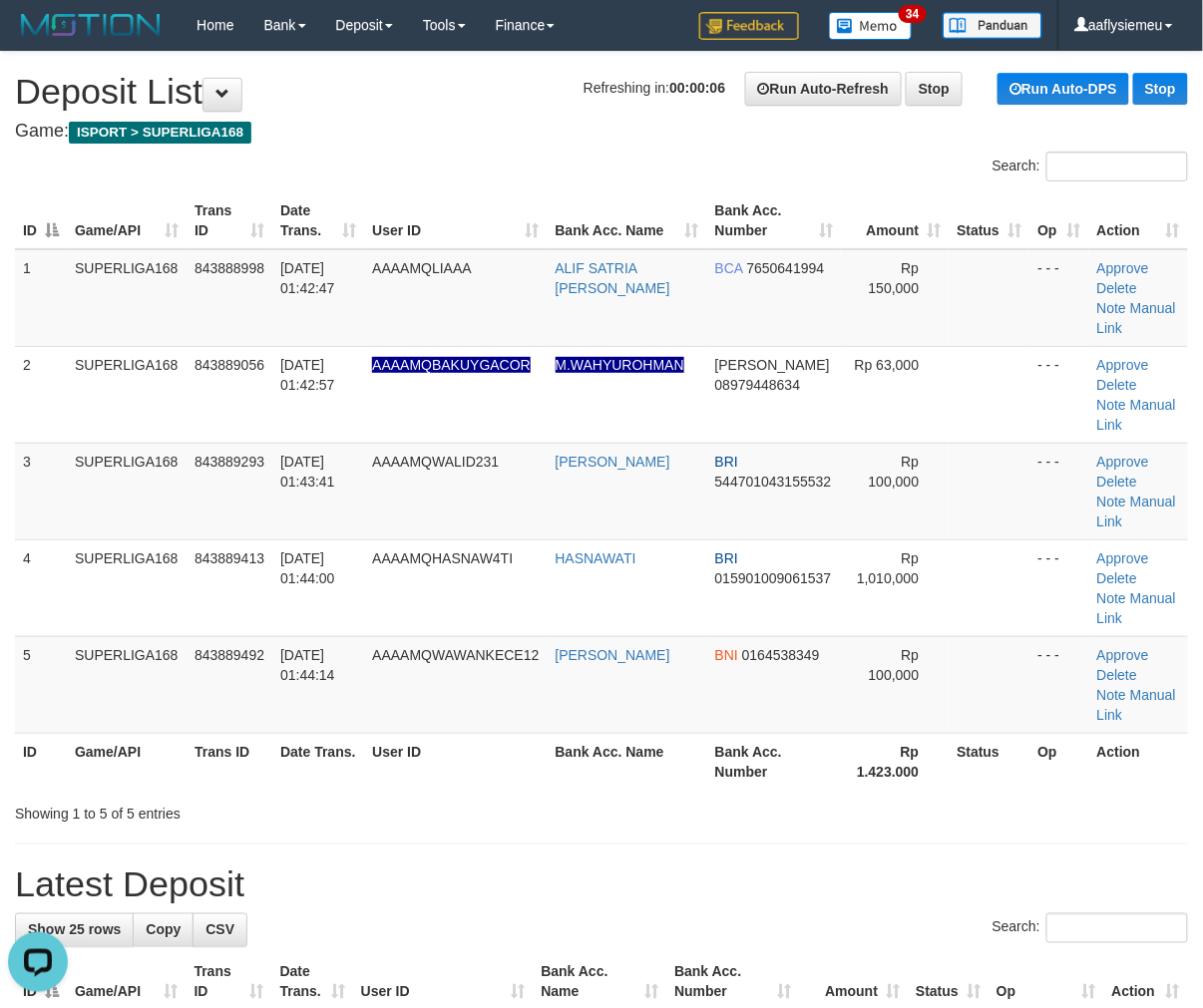 click on "ID Game/API Trans ID Date Trans. User ID Bank Acc. Name Bank Acc. Number Amount Status Op Action
1
SUPERLIGA168
843888998
14/07/2025 01:42:47
AAAAMQLIAAA
ALIF SATRIA PRATAM
BCA
7650641994
Rp 150,000
- - -
Approve
Delete
Note
Manual Link
2
SUPERLIGA168
843889056
14/07/2025 01:42:57
AAAAMQBAKUYGACOR
M.WAHYUROHMAN
DANA
08979448634
Rp 63,000
BRI" at bounding box center [602, 491] 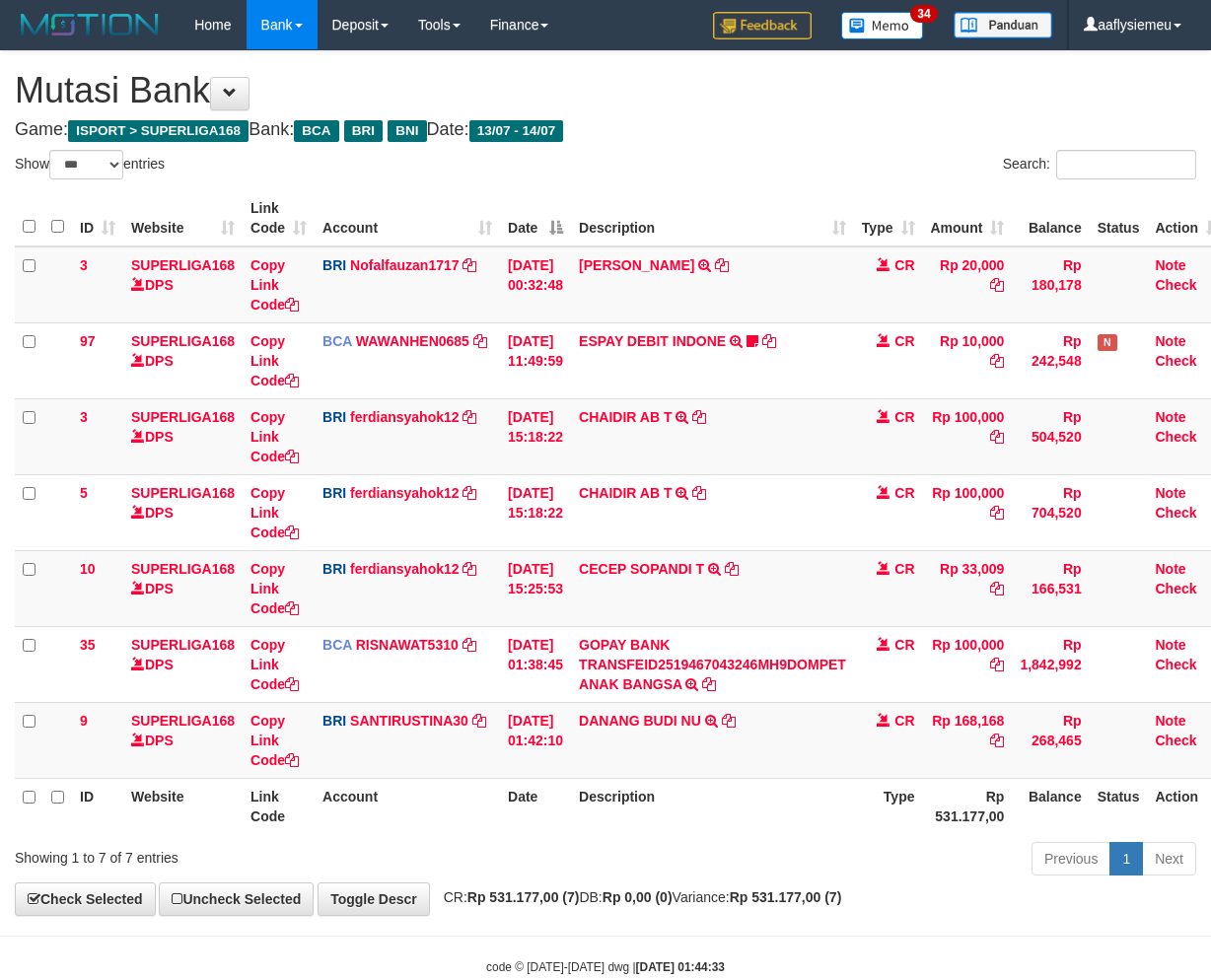 select on "***" 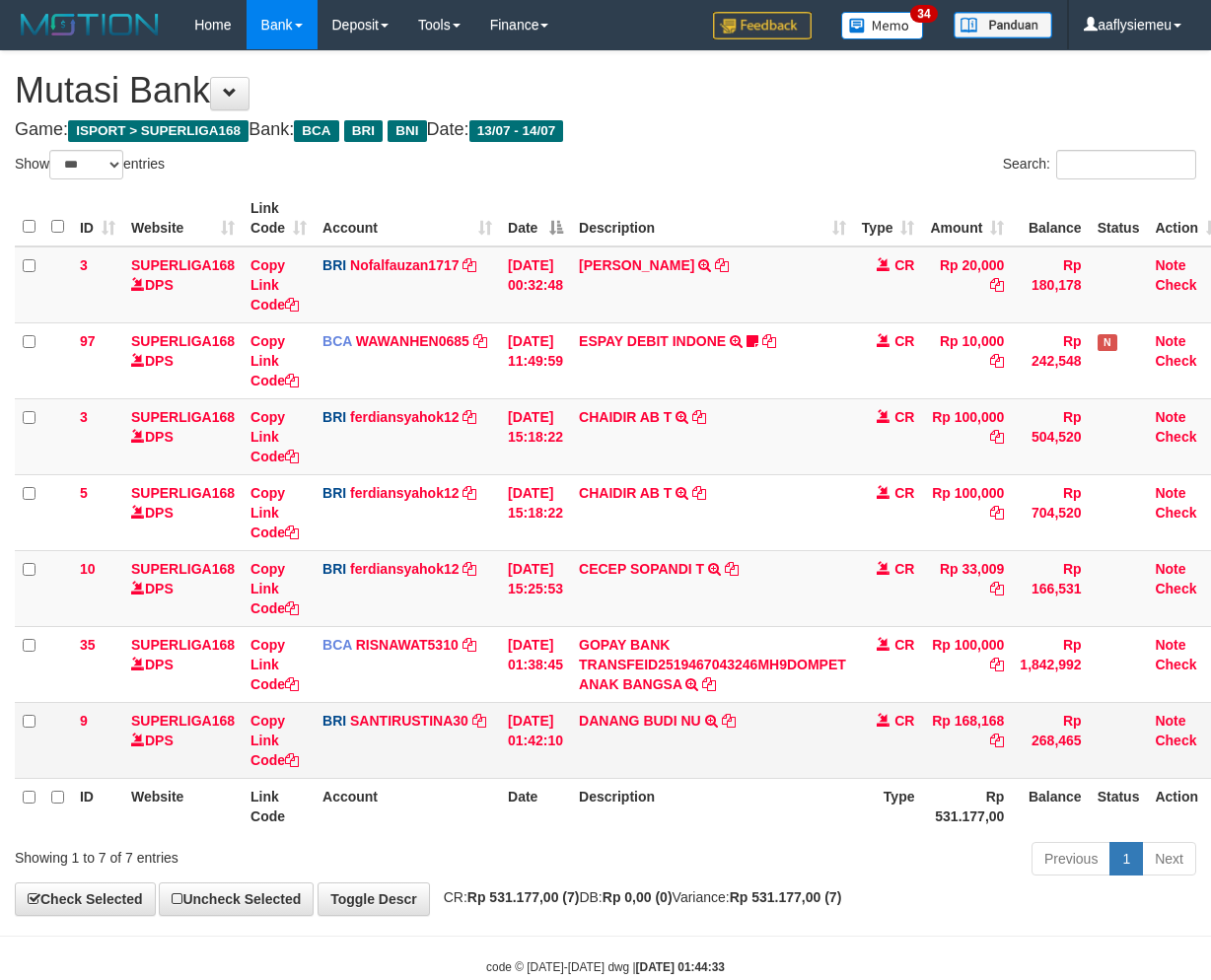 scroll, scrollTop: 45, scrollLeft: 0, axis: vertical 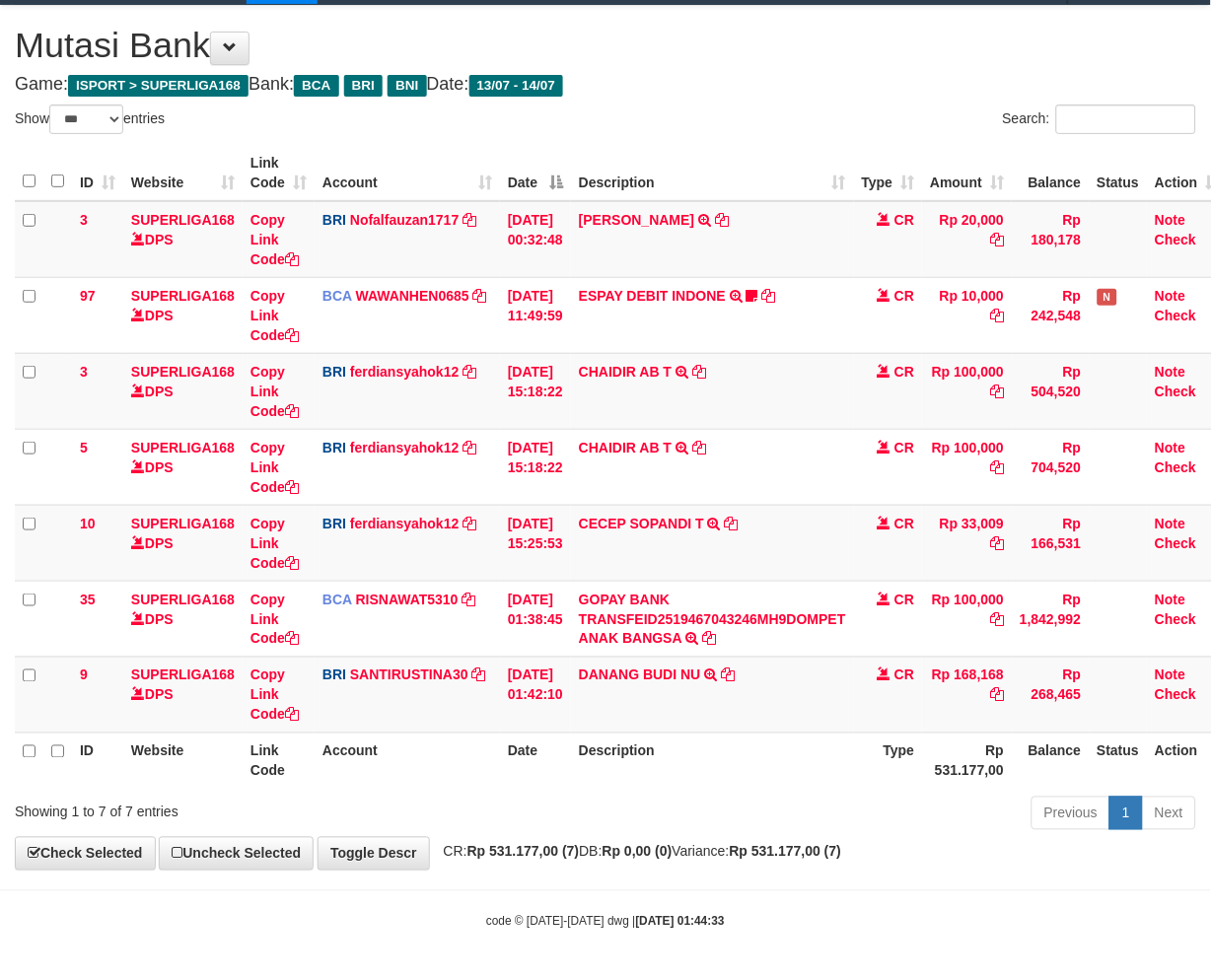 drag, startPoint x: 736, startPoint y: 824, endPoint x: 1221, endPoint y: 707, distance: 498.91282 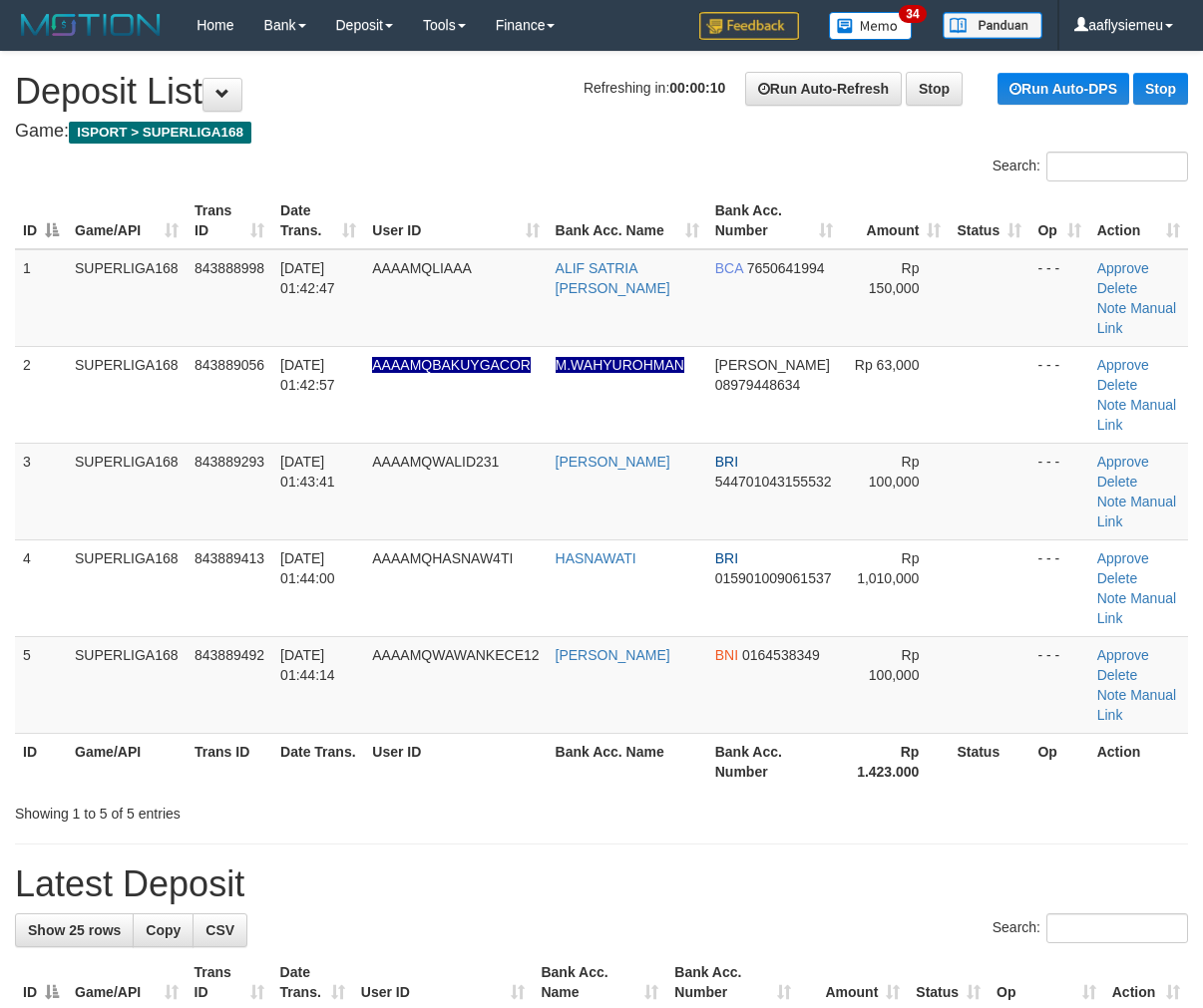 scroll, scrollTop: 0, scrollLeft: 0, axis: both 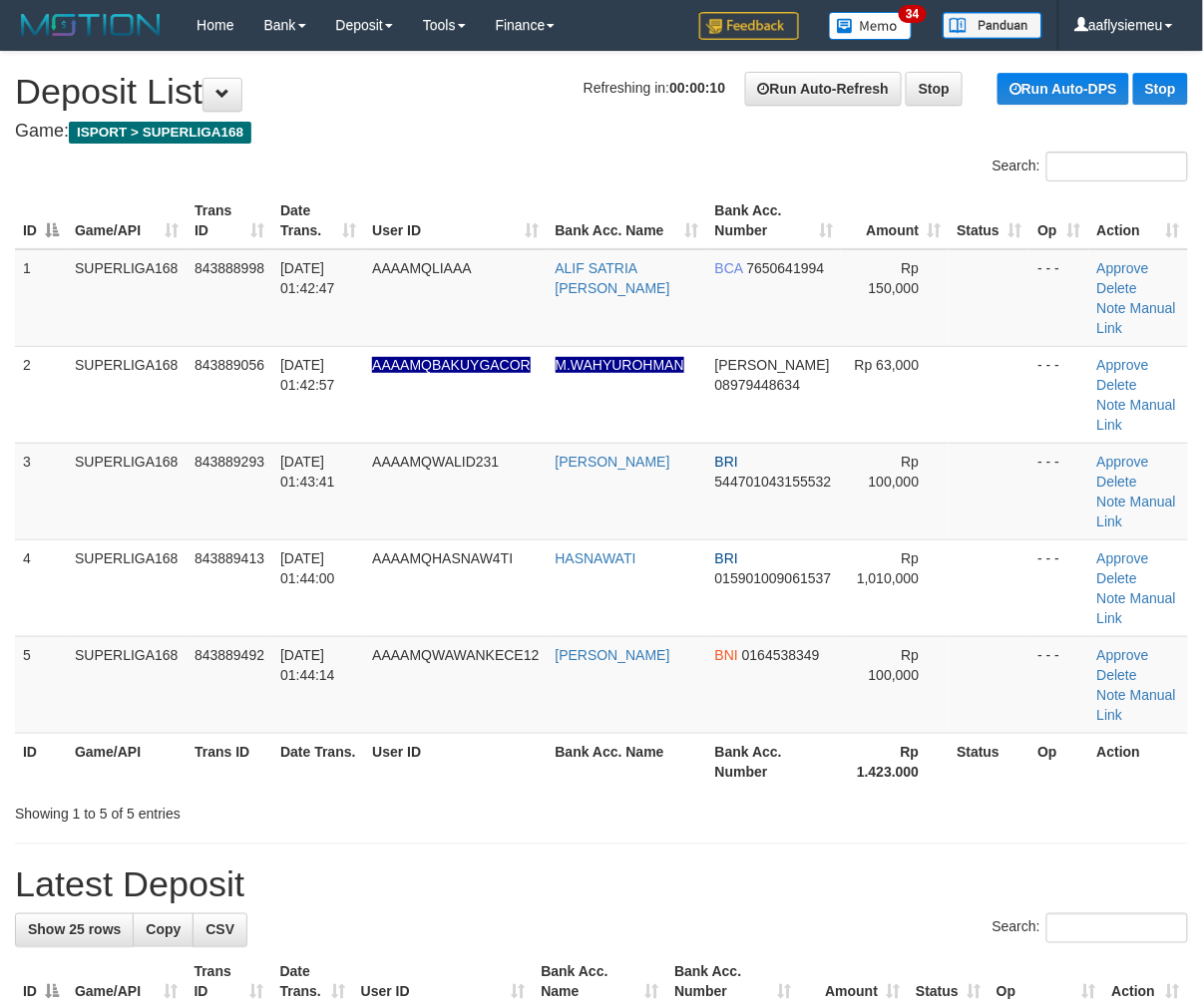 click on "SUPERLIGA168" at bounding box center (127, 684) 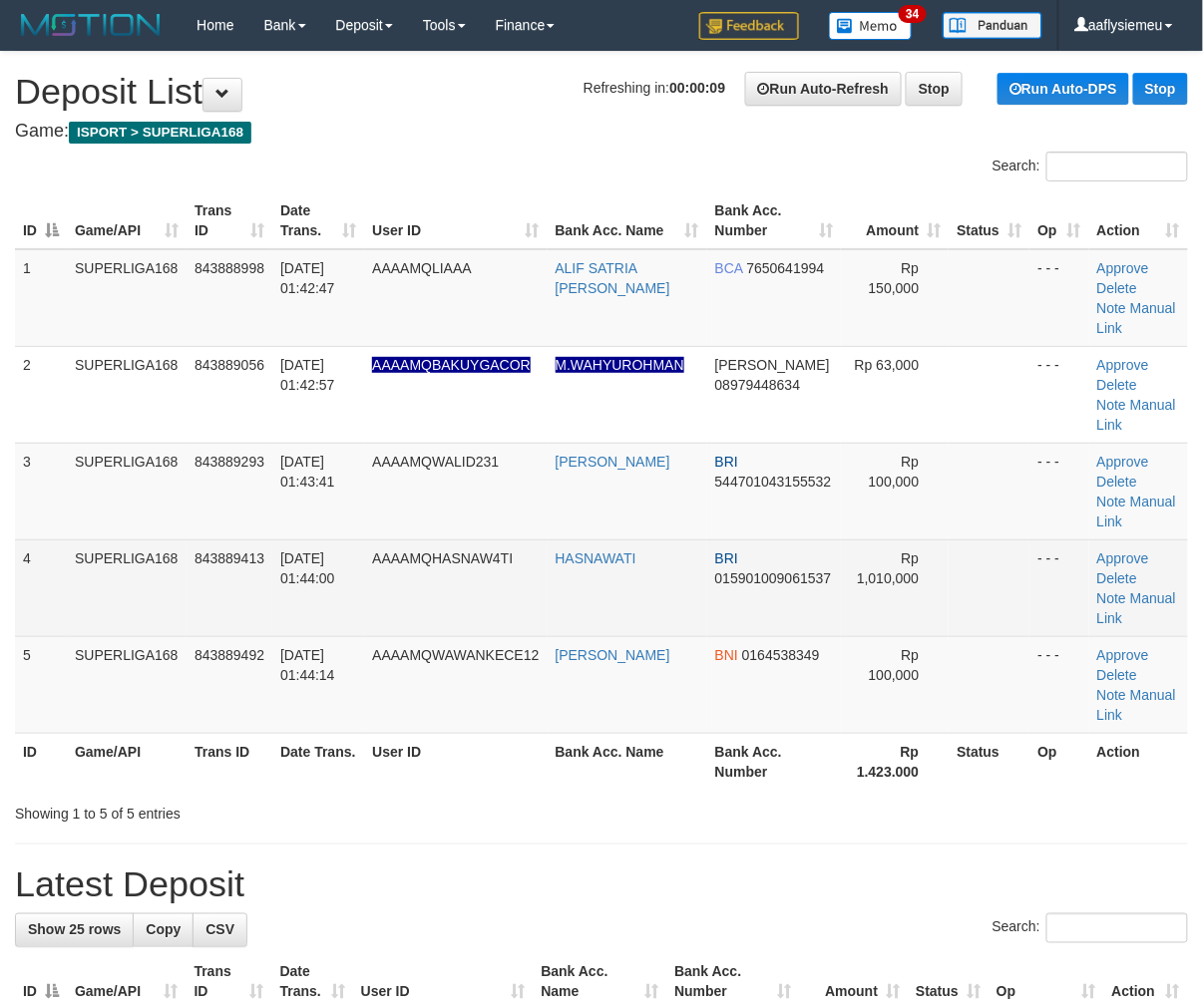 drag, startPoint x: 209, startPoint y: 553, endPoint x: 6, endPoint y: 613, distance: 211.68136 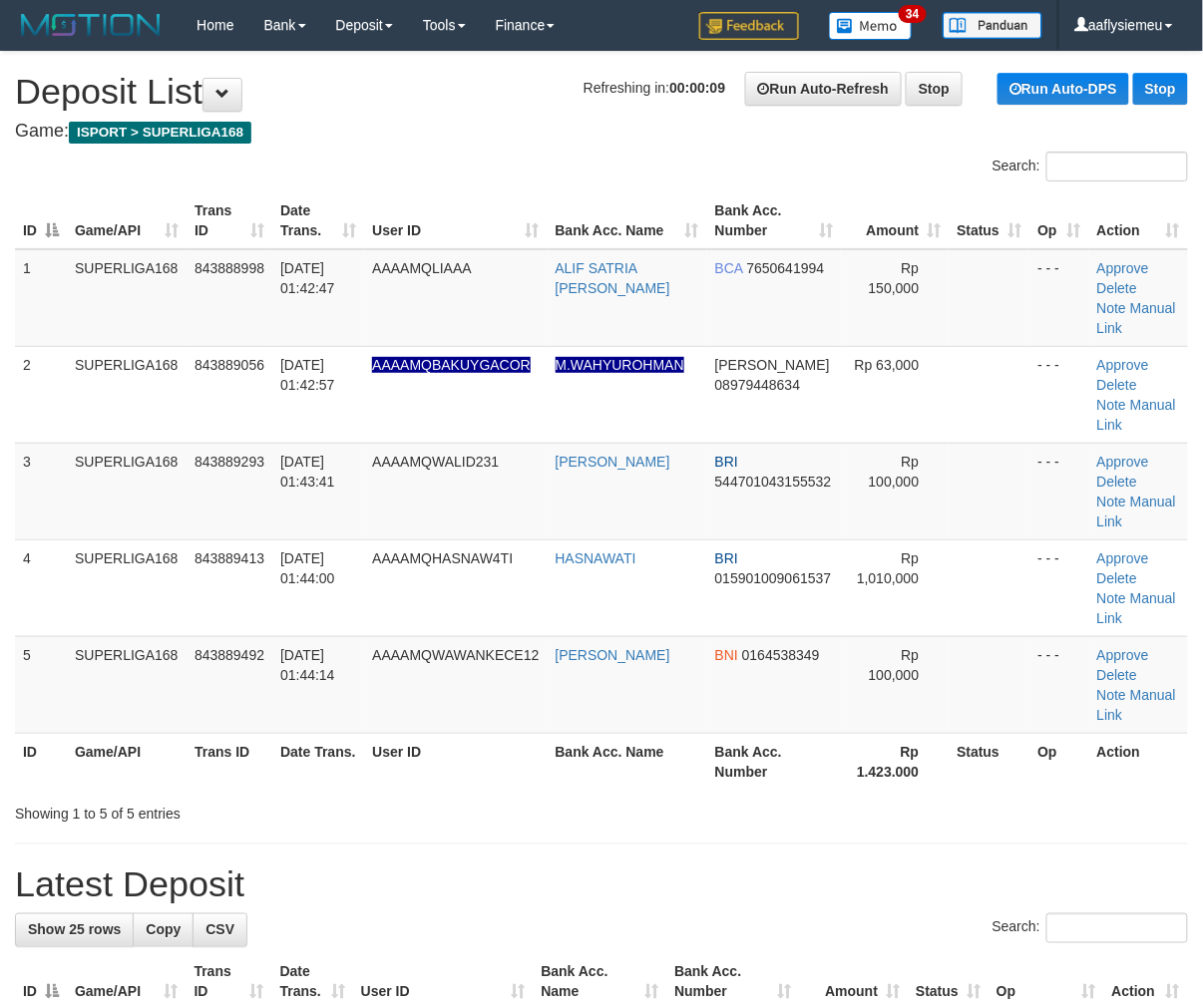 click on "843889413" at bounding box center [229, 558] 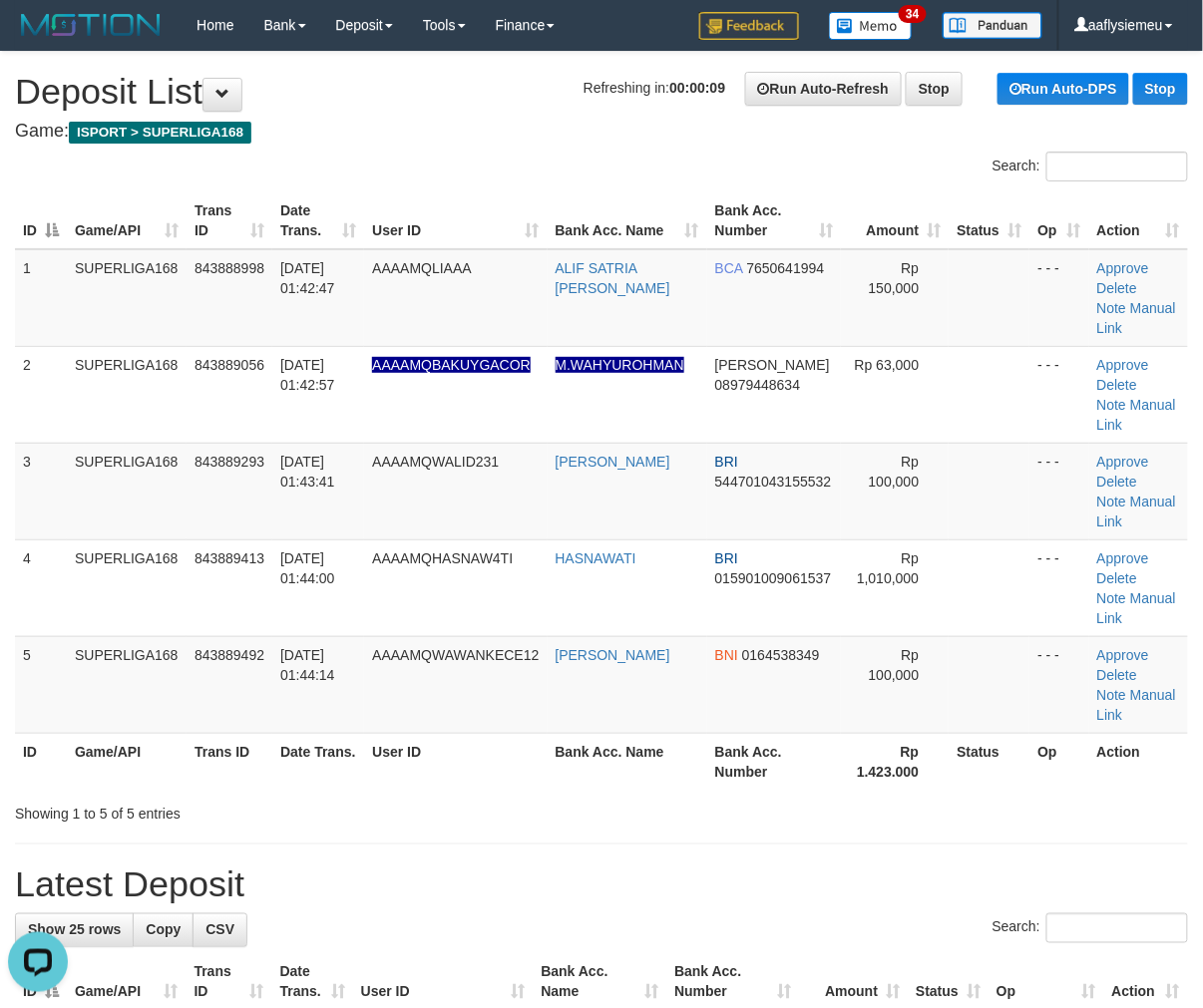 scroll, scrollTop: 0, scrollLeft: 0, axis: both 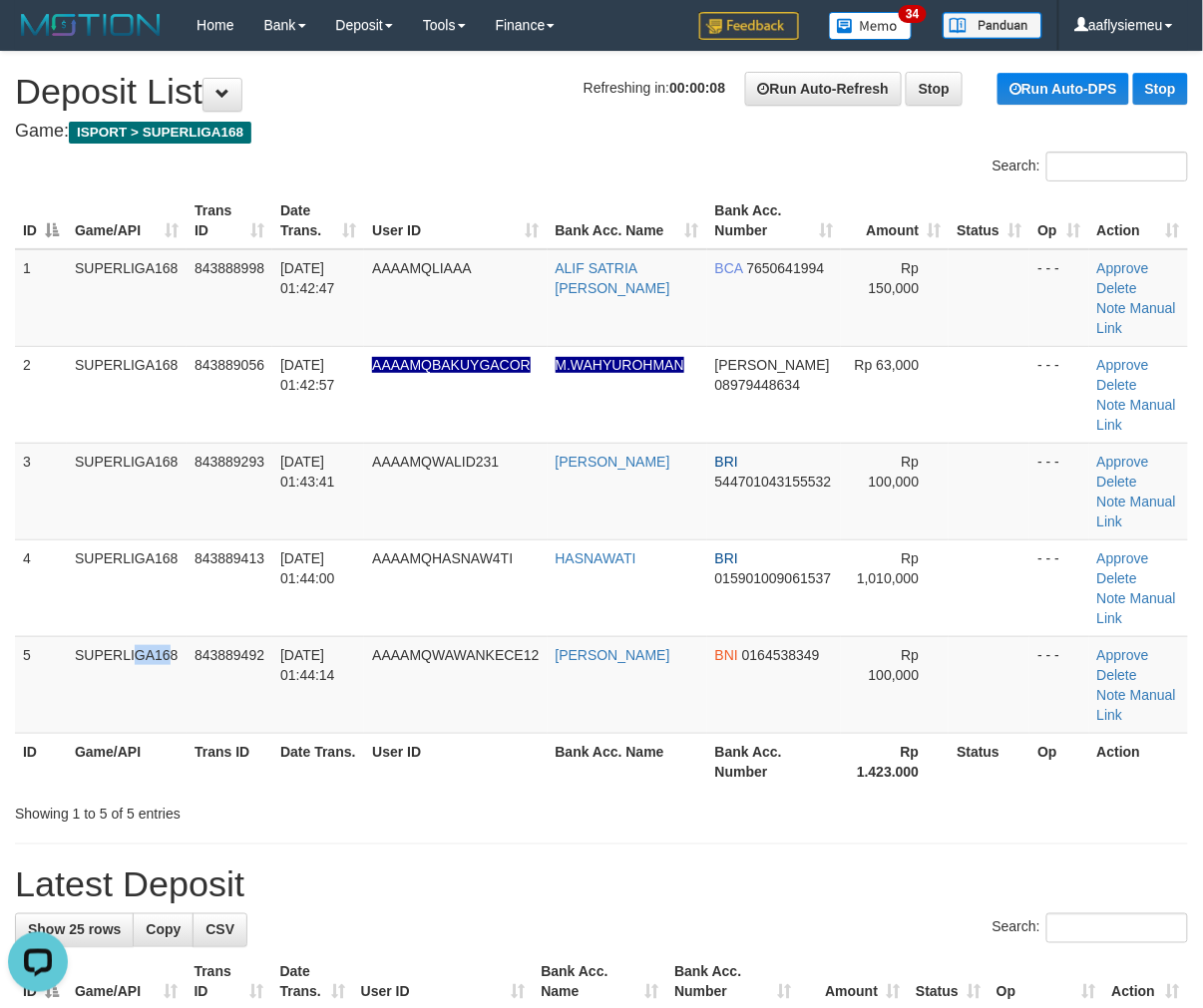 click on "5
SUPERLIGA168
843889492
[DATE] 01:44:14
AAAAMQWAWANKECE12
[PERSON_NAME]
BNI
0164538349
Rp 100,000
- - -
Approve
[GEOGRAPHIC_DATA]
Note
Manual Link" at bounding box center [602, 684] 